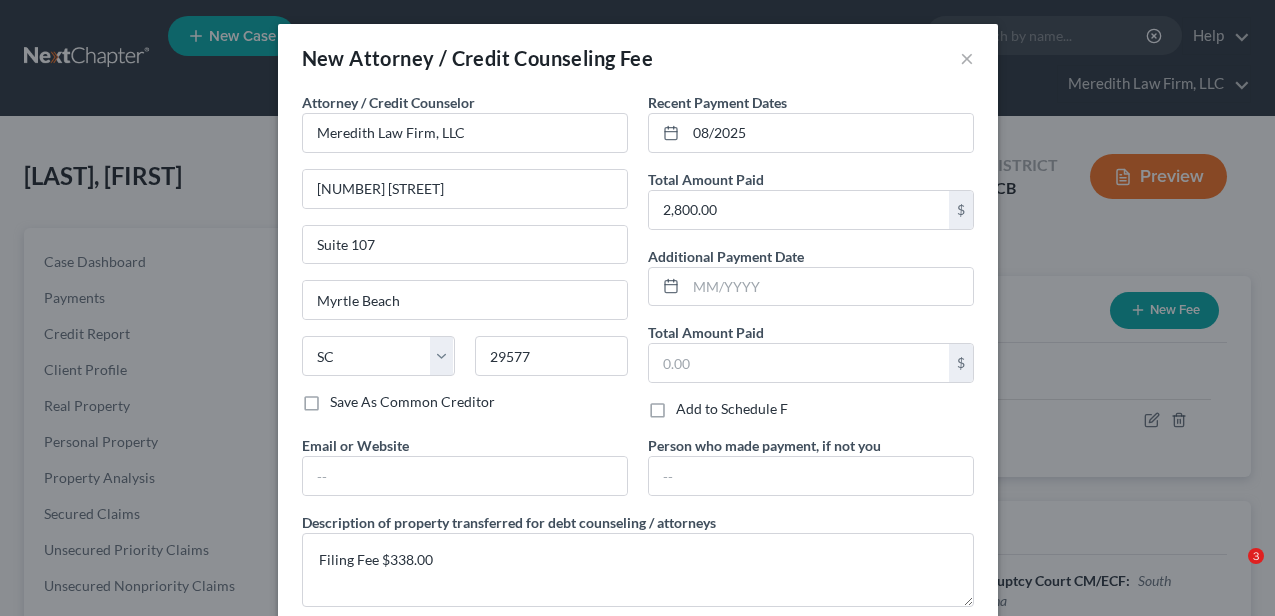 select on "42" 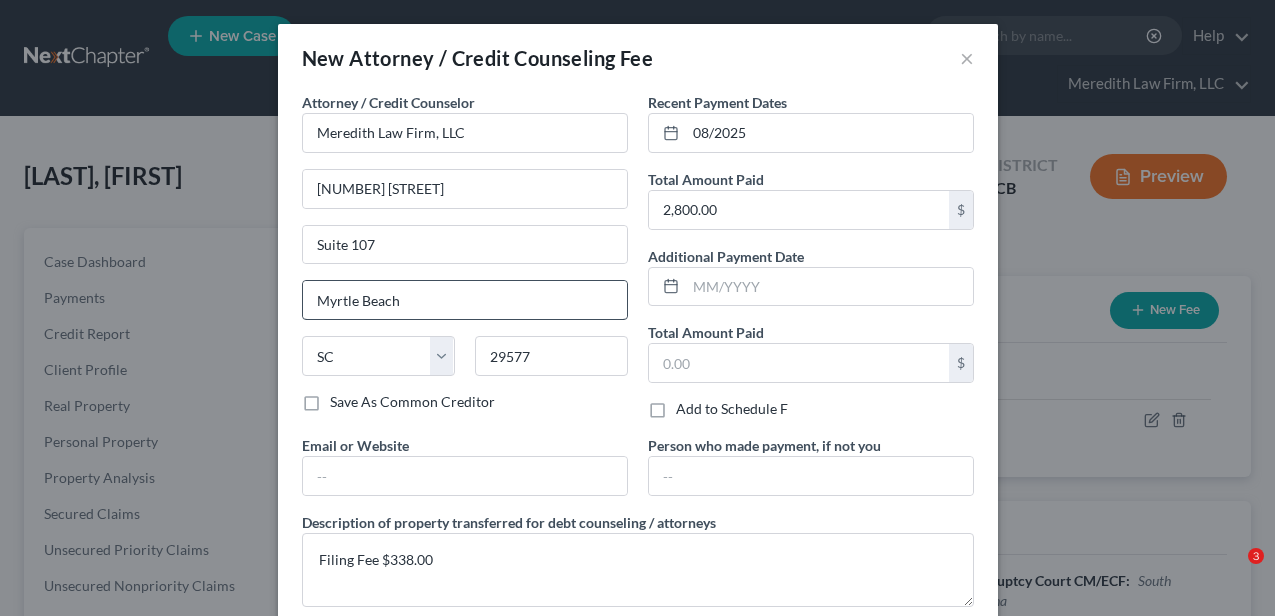 scroll, scrollTop: 0, scrollLeft: 0, axis: both 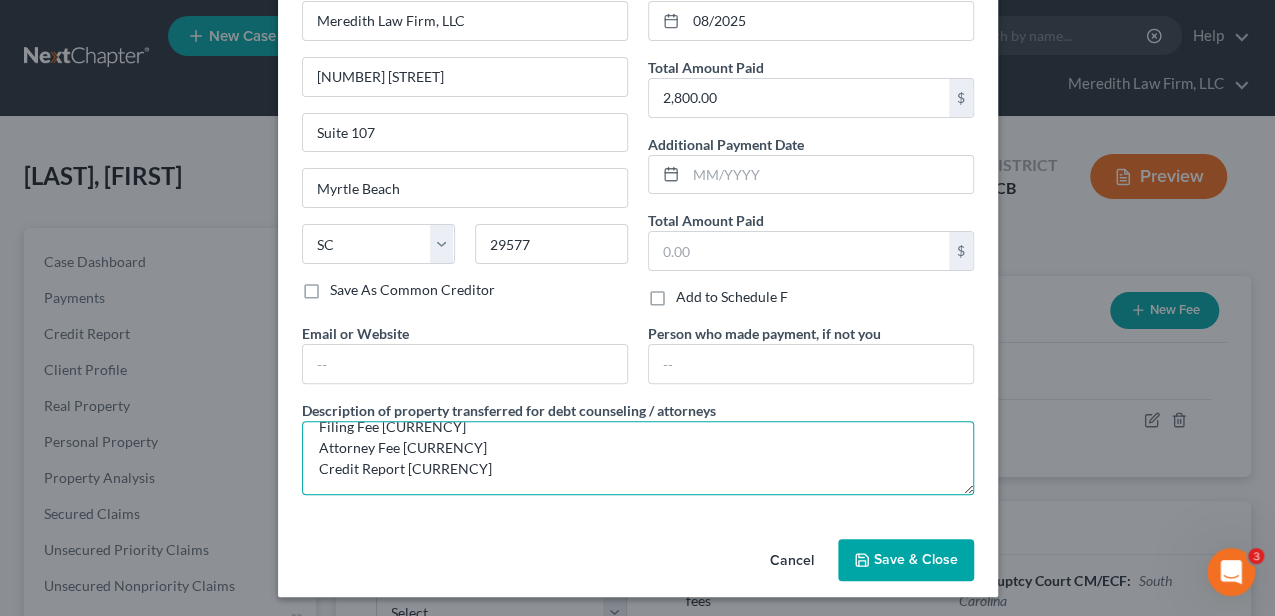 type on "Filing Fee [CURRENCY]
Attorney Fee [CURRENCY]
Credit Report [CURRENCY]" 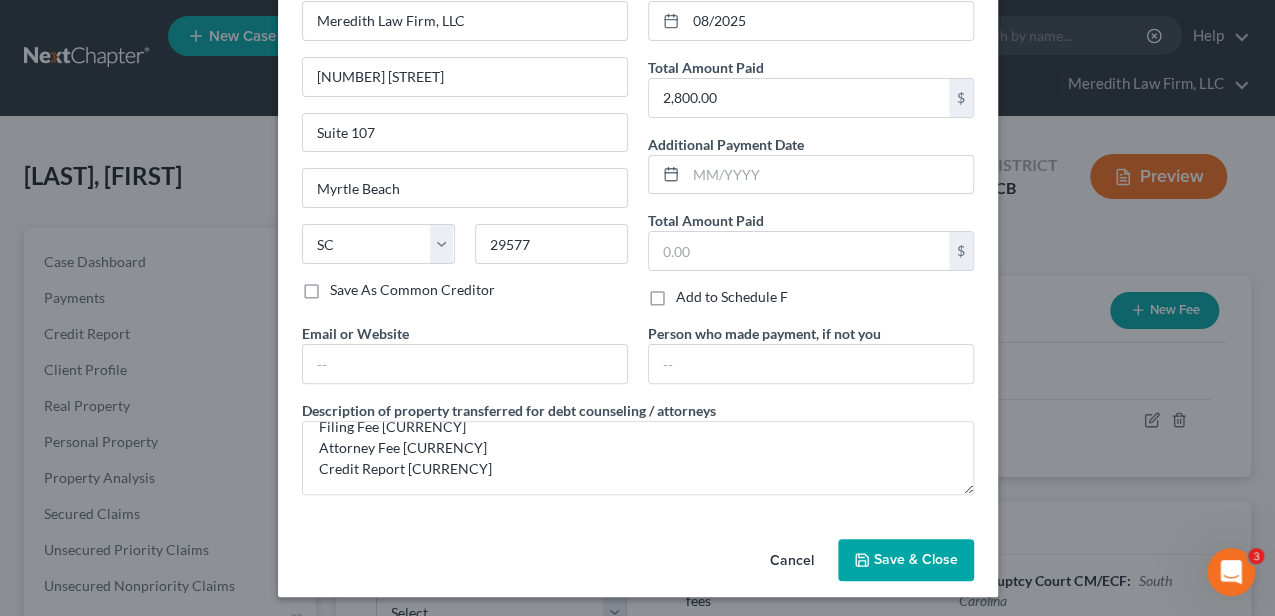 click on "Save & Close" at bounding box center [916, 559] 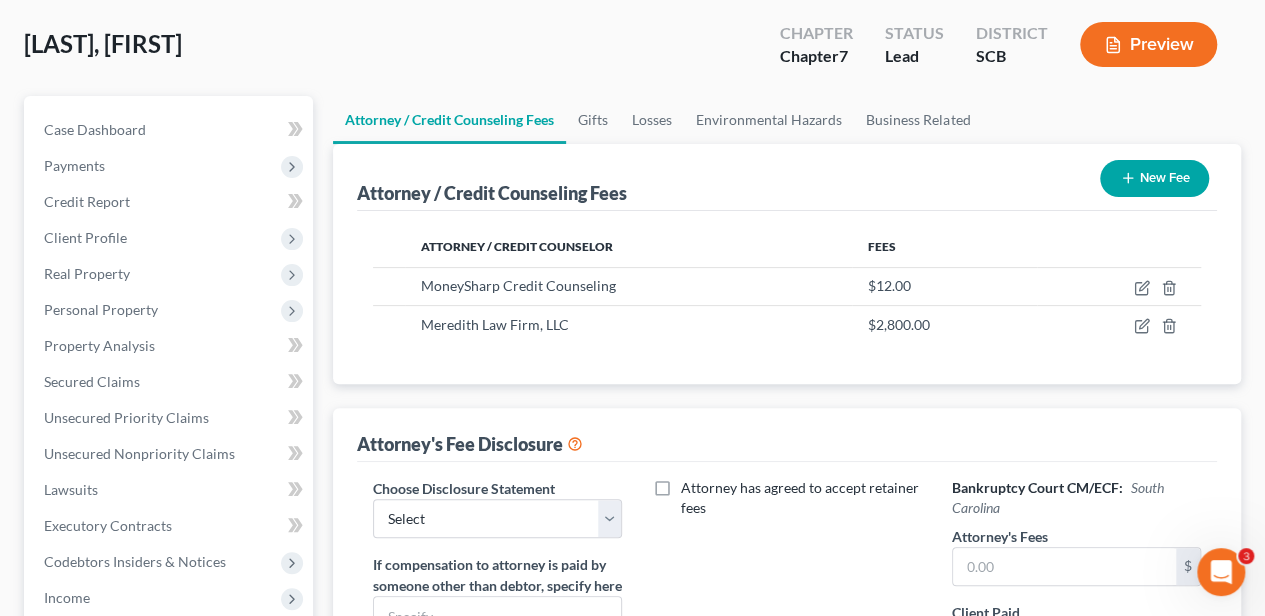scroll, scrollTop: 133, scrollLeft: 0, axis: vertical 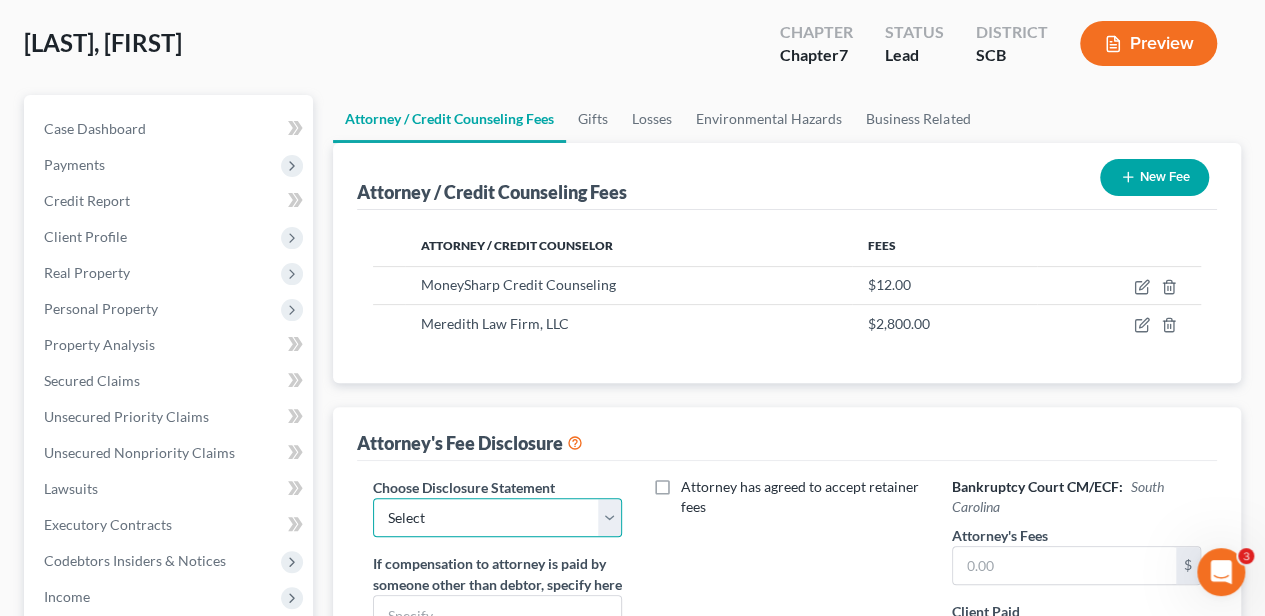 click on "Select Disclosure of Compensation of Attorney for Debtor(S)" at bounding box center [497, 518] 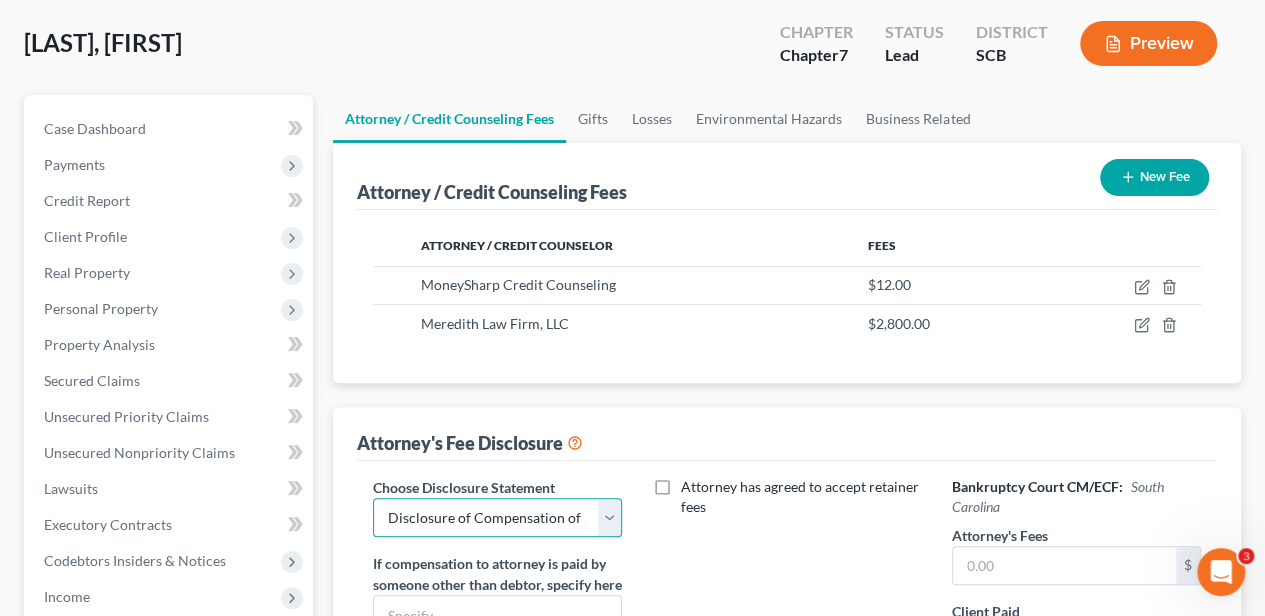 click on "Select Disclosure of Compensation of Attorney for Debtor(S)" at bounding box center [497, 518] 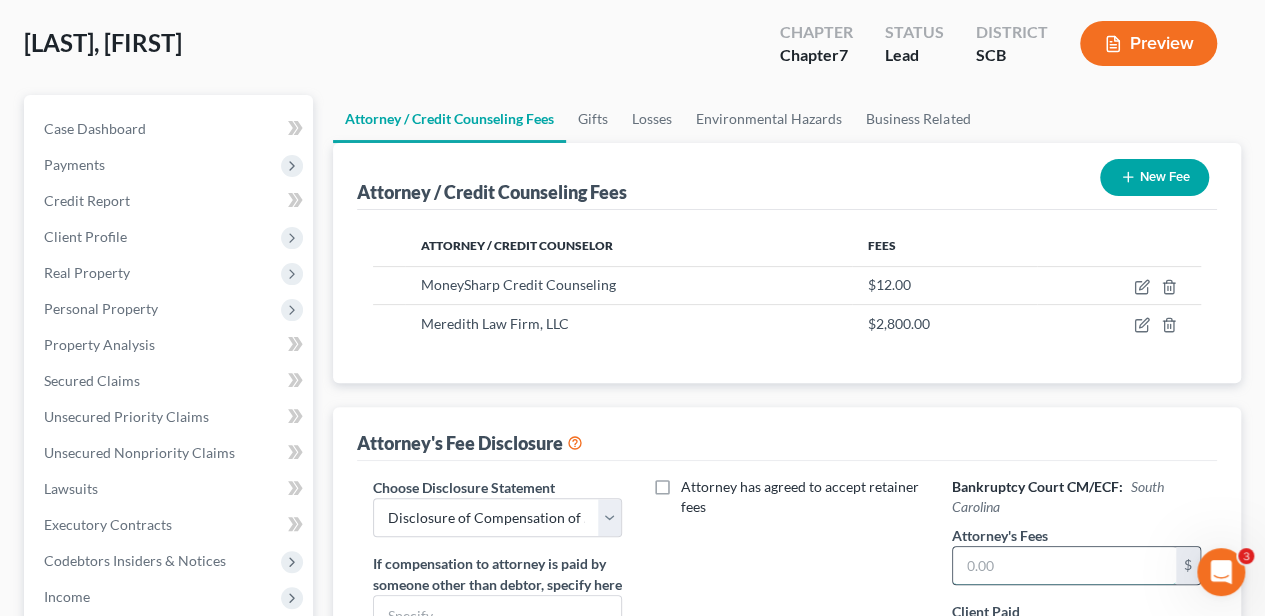 click at bounding box center [1064, 566] 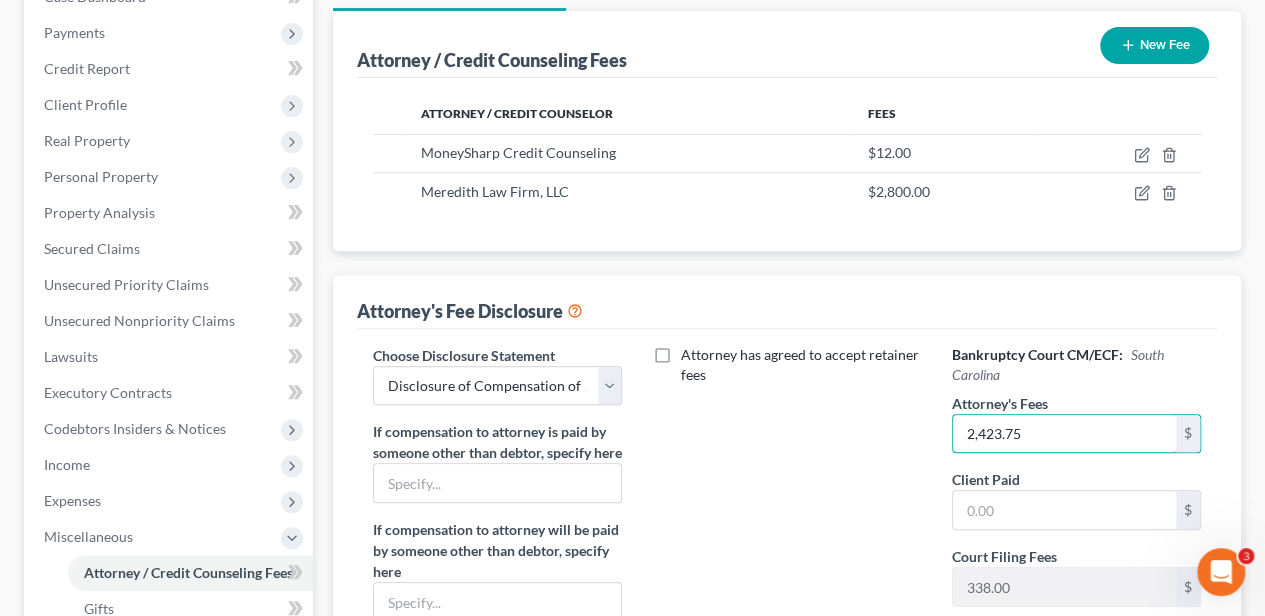scroll, scrollTop: 266, scrollLeft: 0, axis: vertical 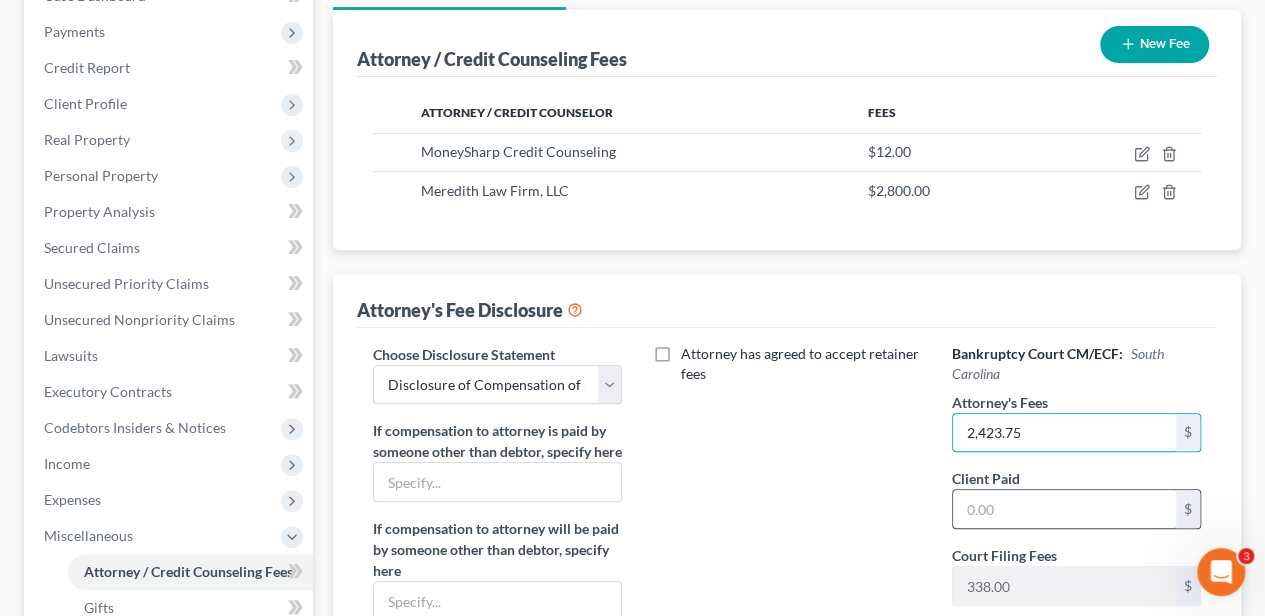 type on "2,423.75" 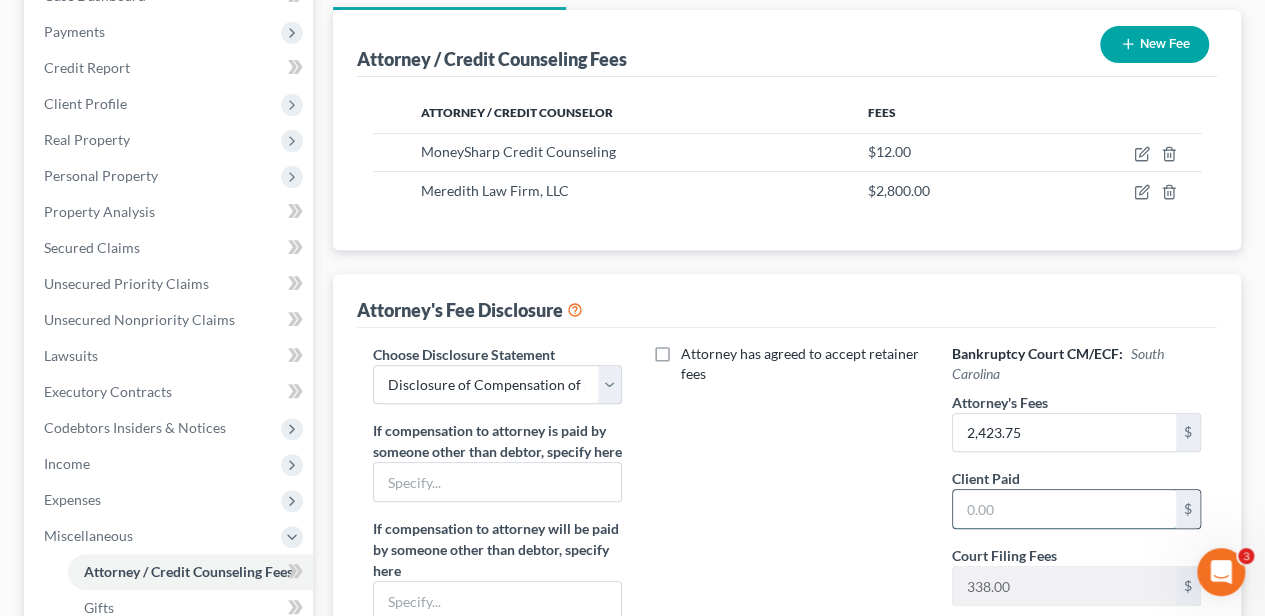 click at bounding box center (1064, 509) 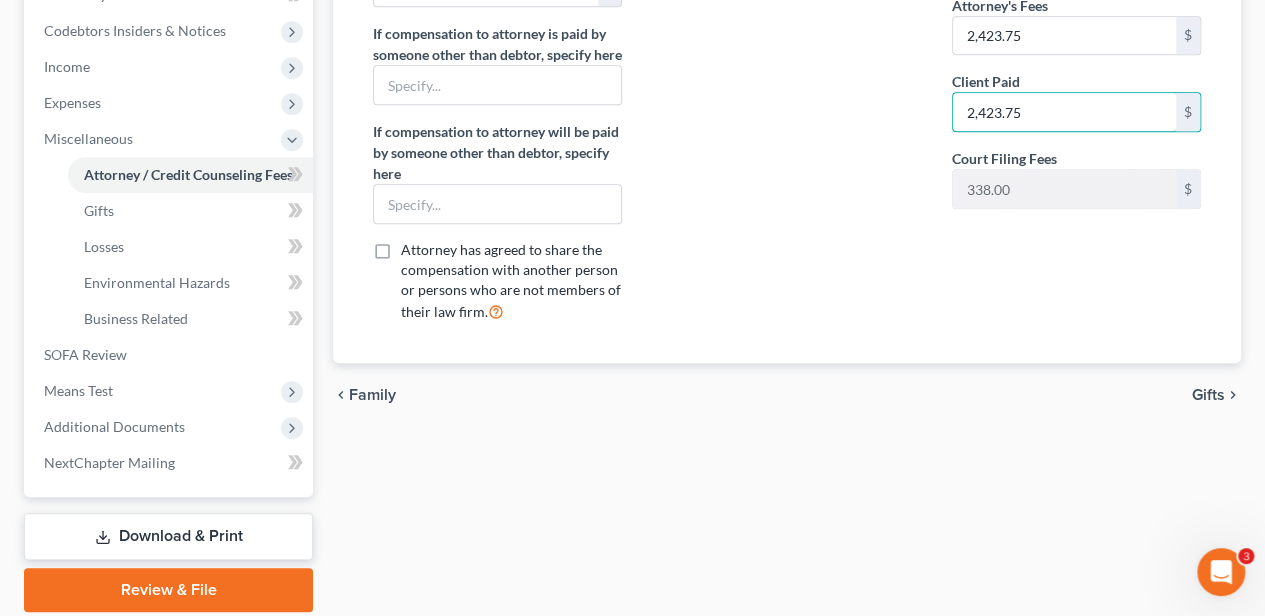 scroll, scrollTop: 666, scrollLeft: 0, axis: vertical 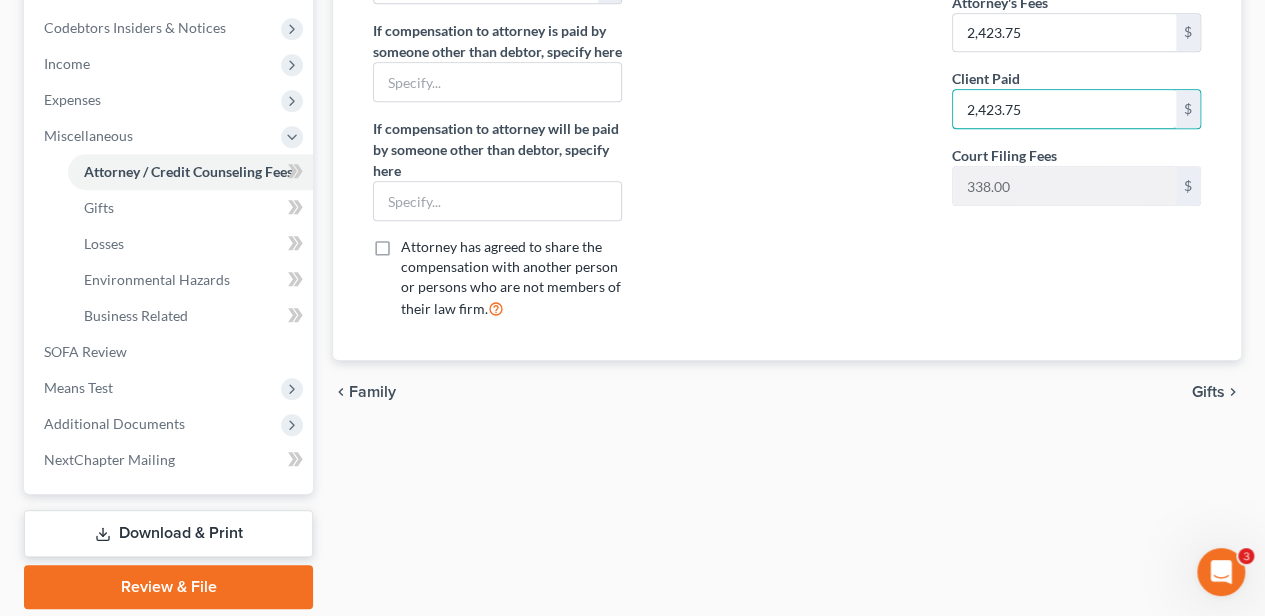 type on "2,423.75" 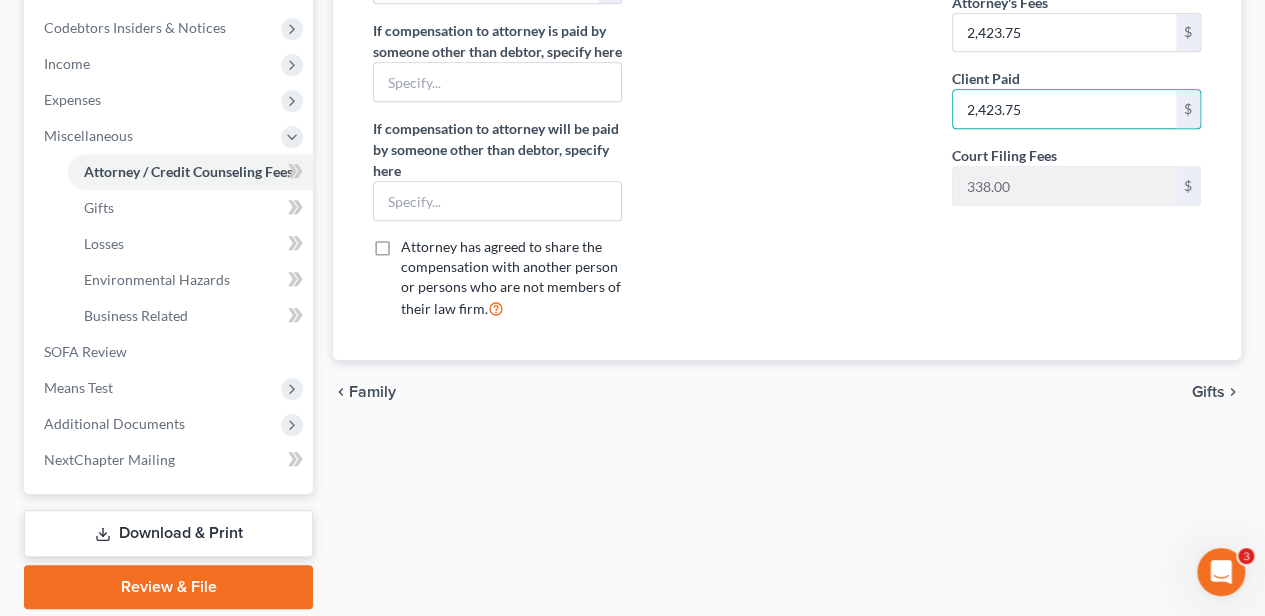 click on "Gifts" at bounding box center [1208, 392] 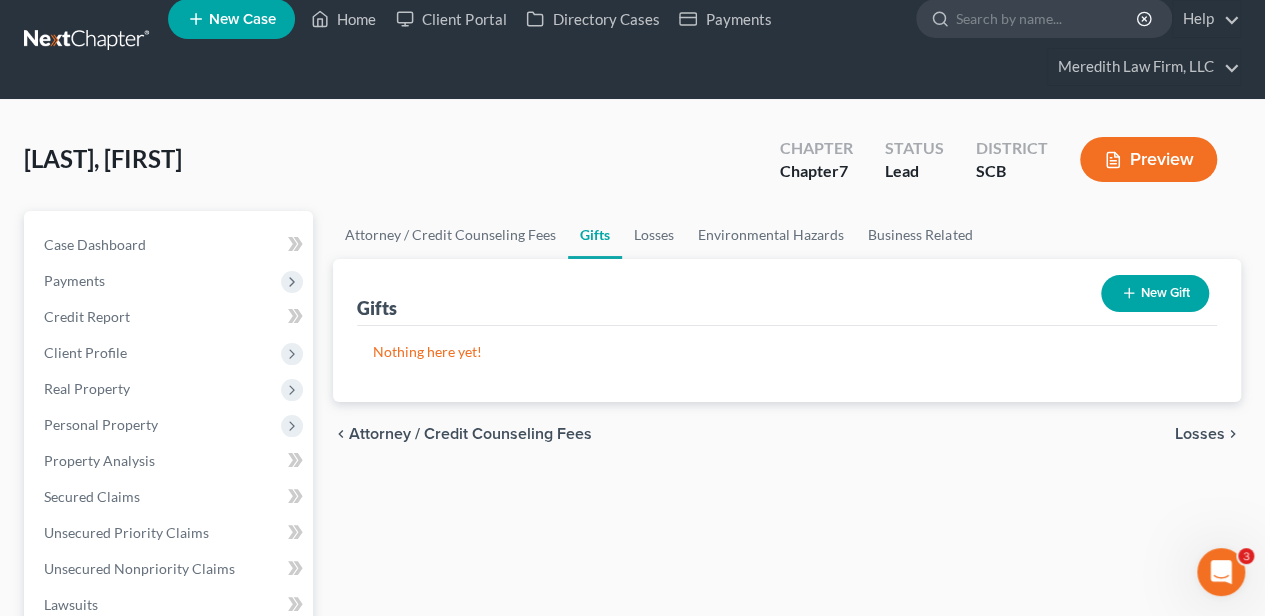 scroll, scrollTop: 0, scrollLeft: 0, axis: both 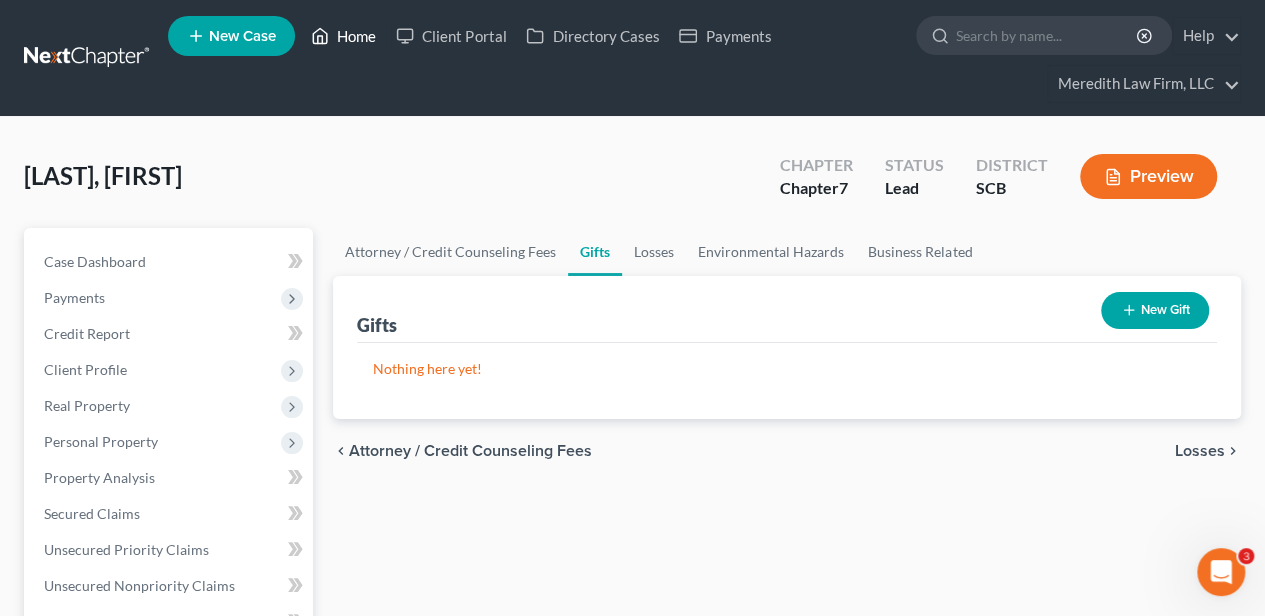 click on "Home" at bounding box center (343, 36) 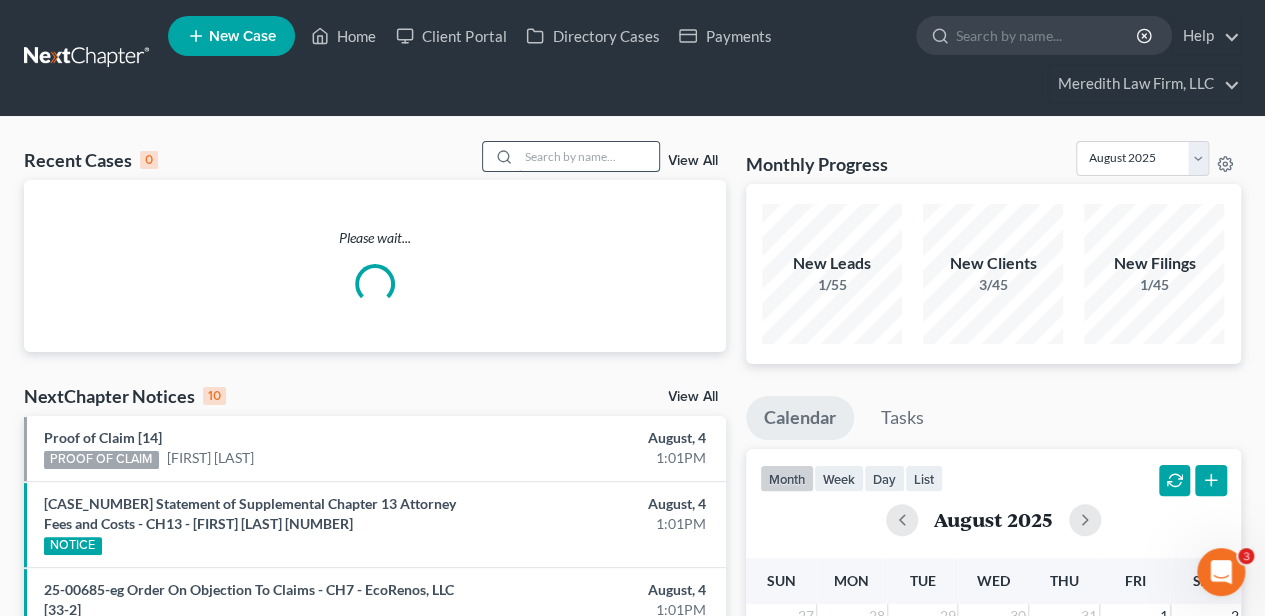 click at bounding box center (589, 156) 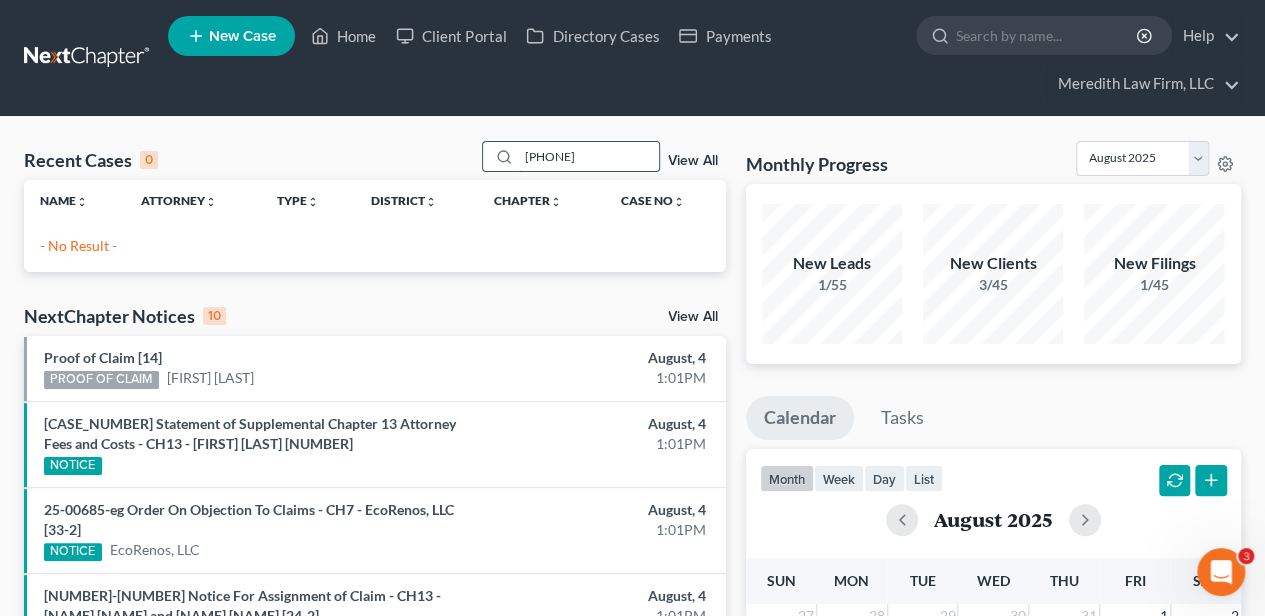 click on "[PHONE]" at bounding box center [589, 156] 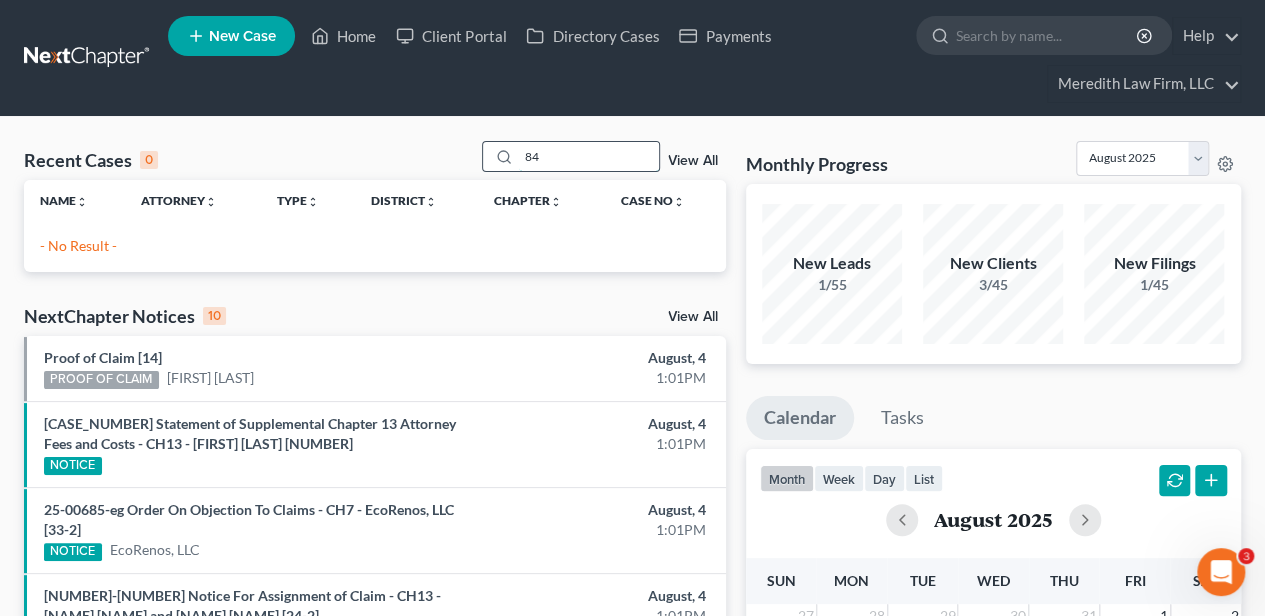 type on "8" 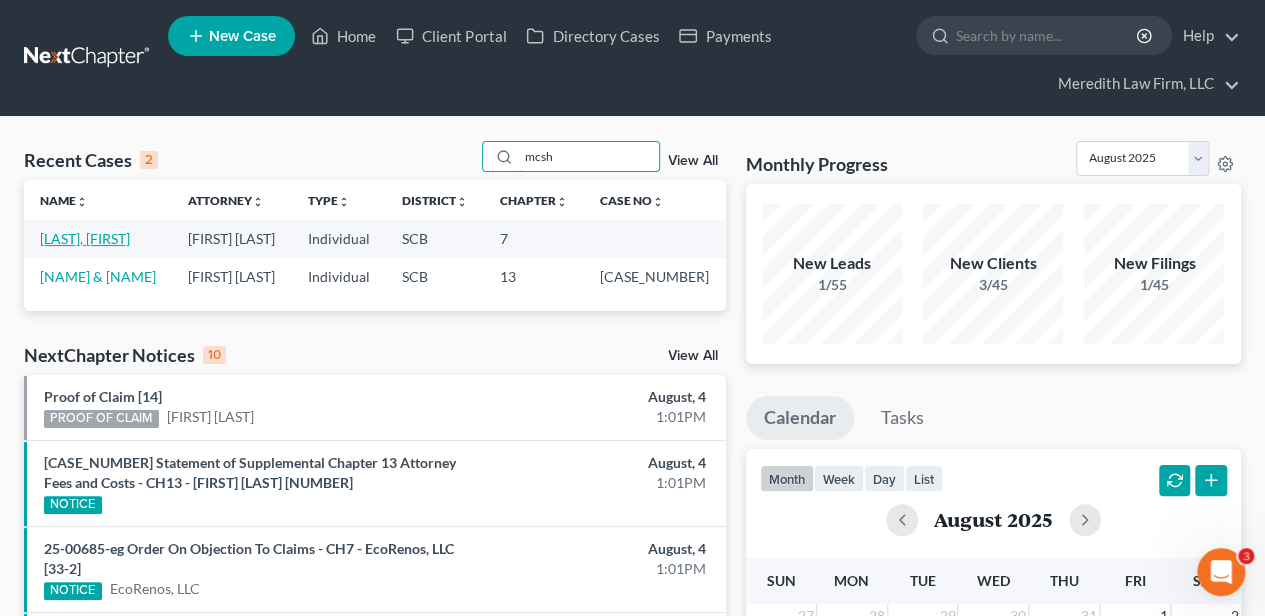 type on "mcsh" 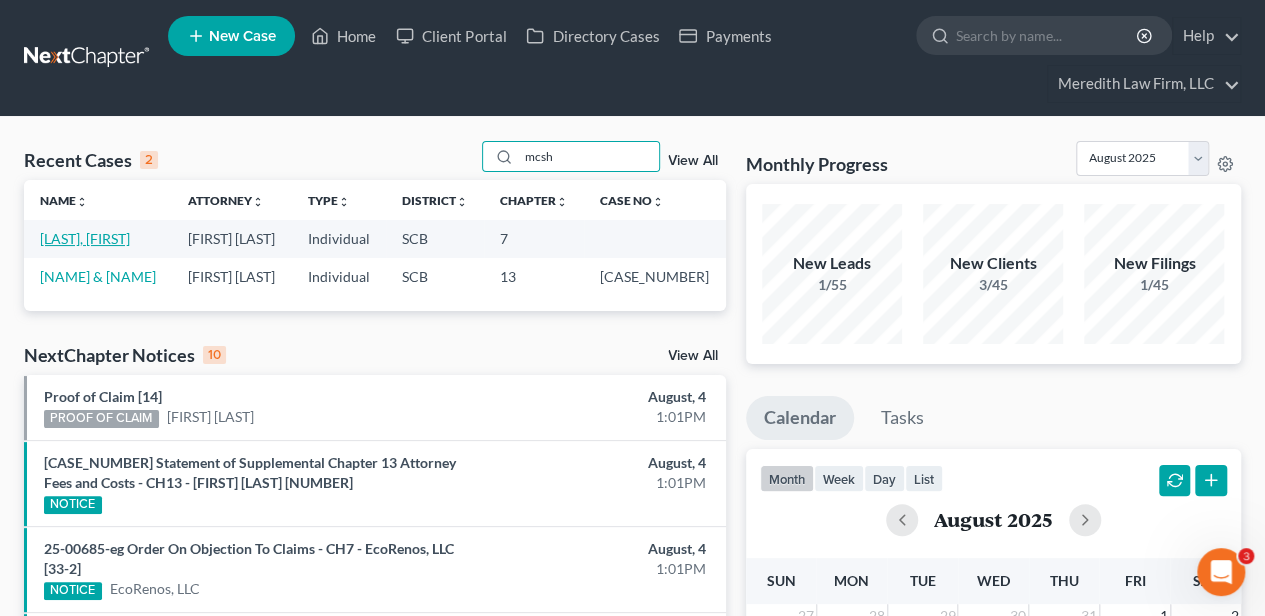 click on "[LAST], [FIRST]" at bounding box center (85, 238) 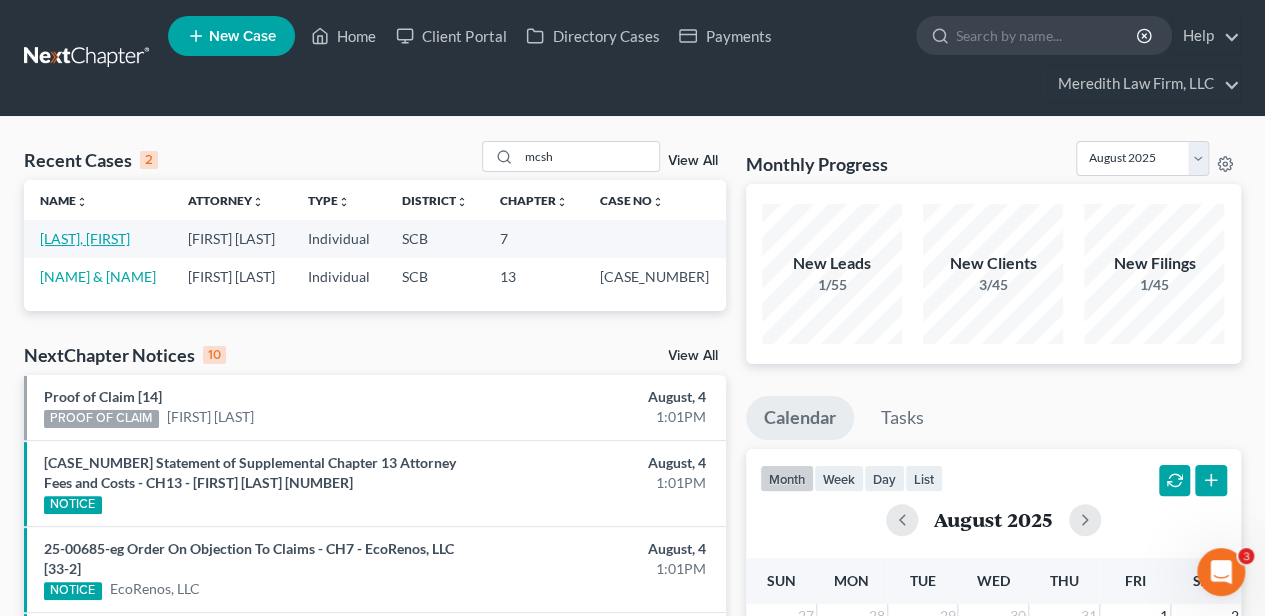 select on "2" 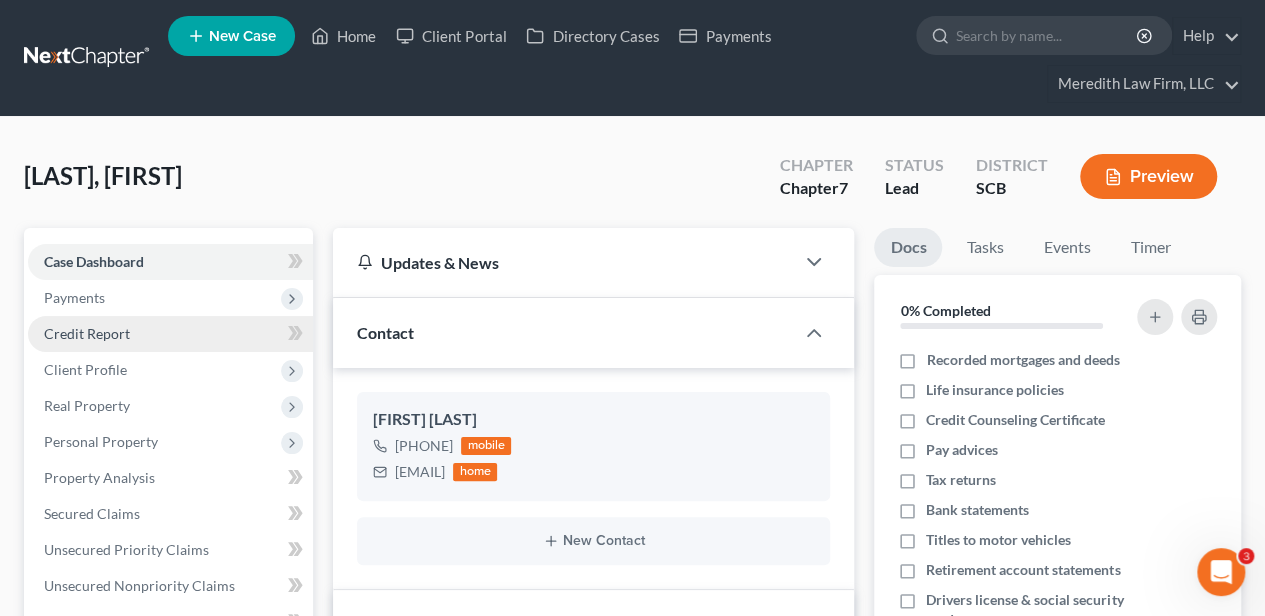 click on "Credit Report" at bounding box center (87, 333) 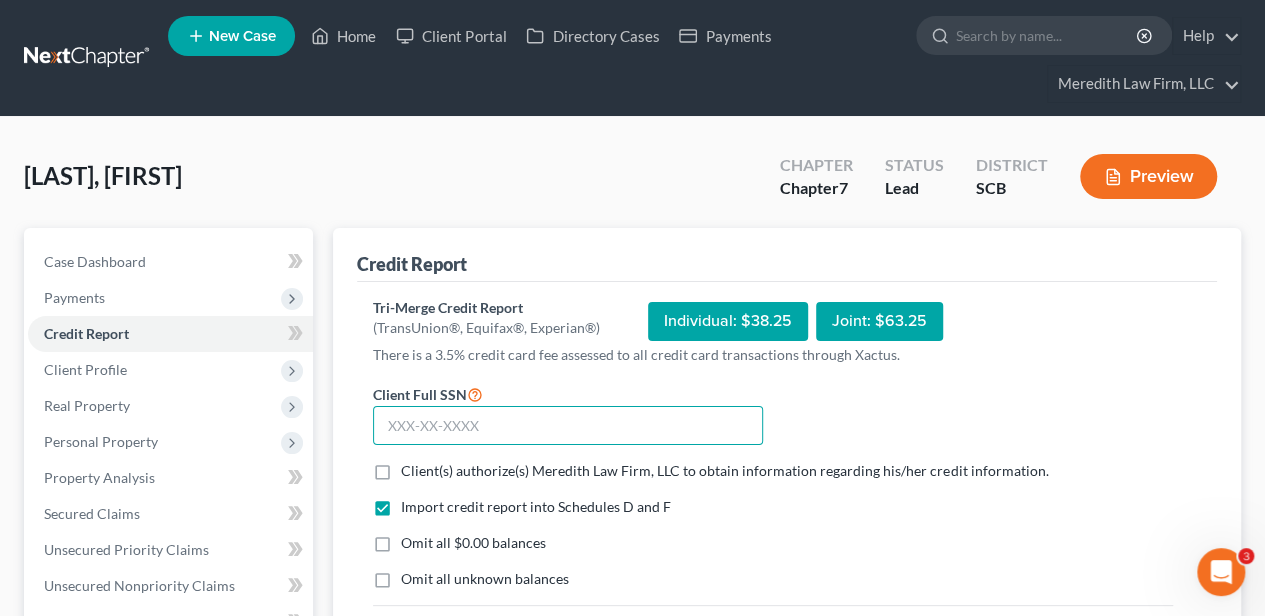 click at bounding box center (568, 426) 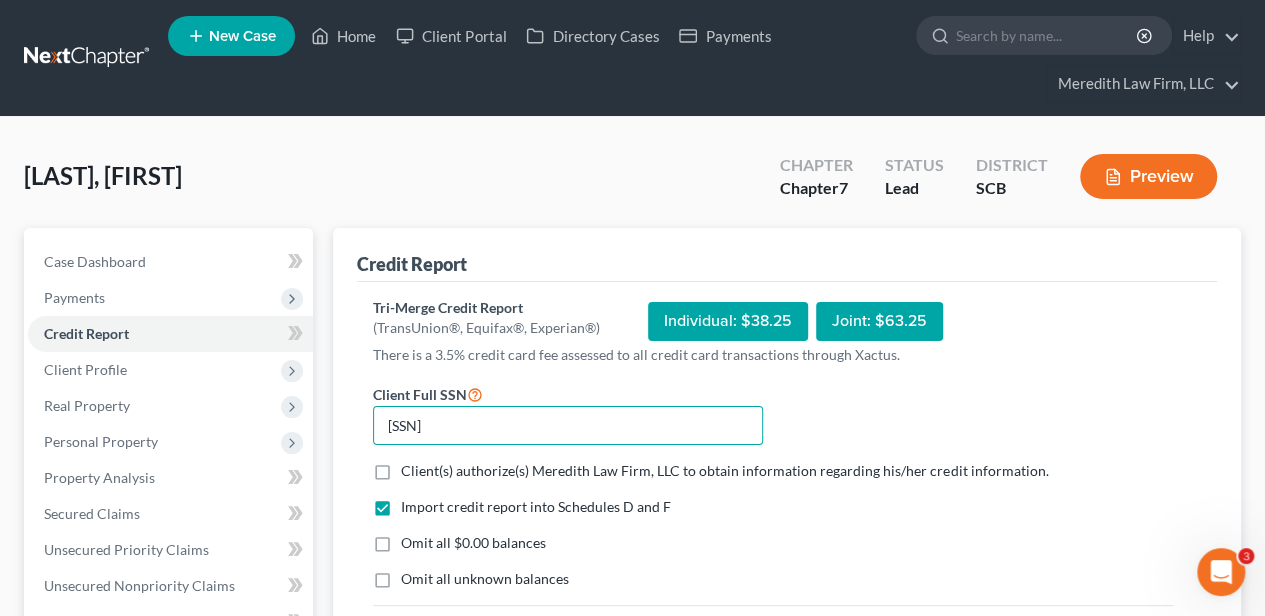 type on "[SSN]" 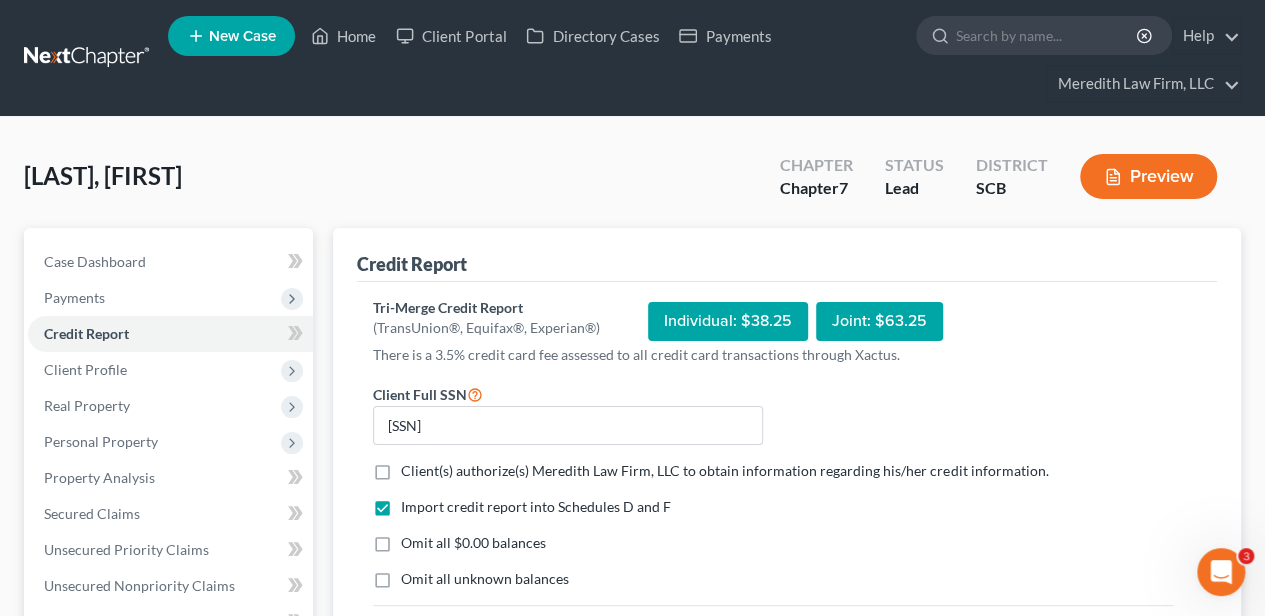 click on "Client(s) authorize(s) Meredith Law Firm, LLC to obtain information regarding his/her credit information." at bounding box center (724, 470) 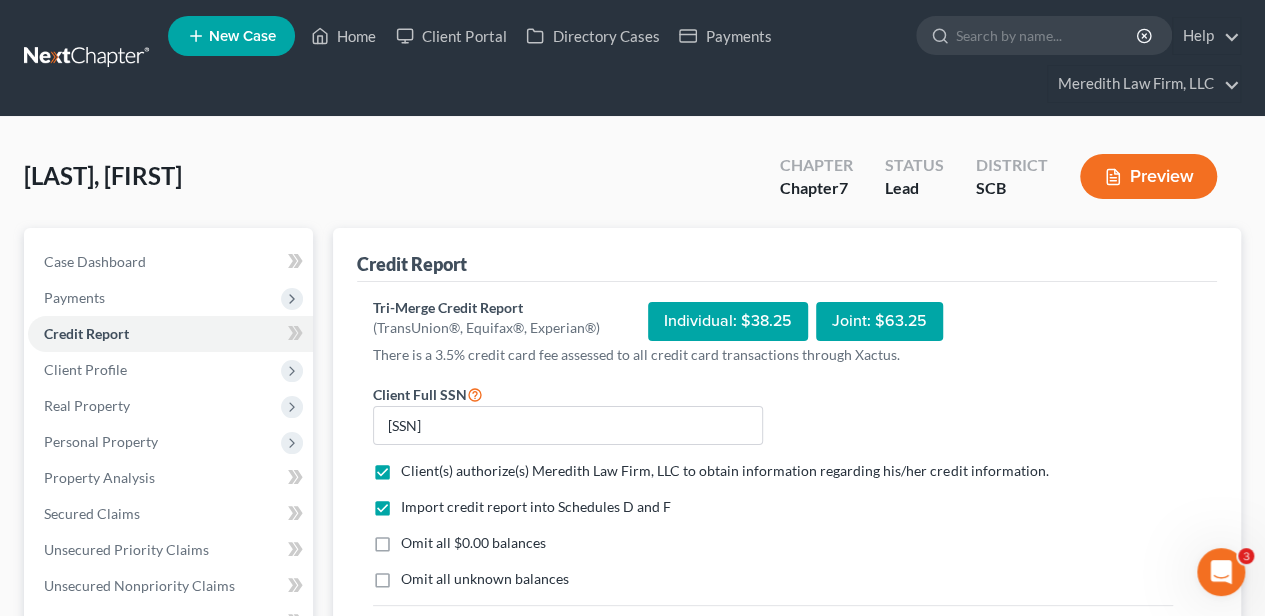 click on "Omit all $0.00 balances" at bounding box center [473, 542] 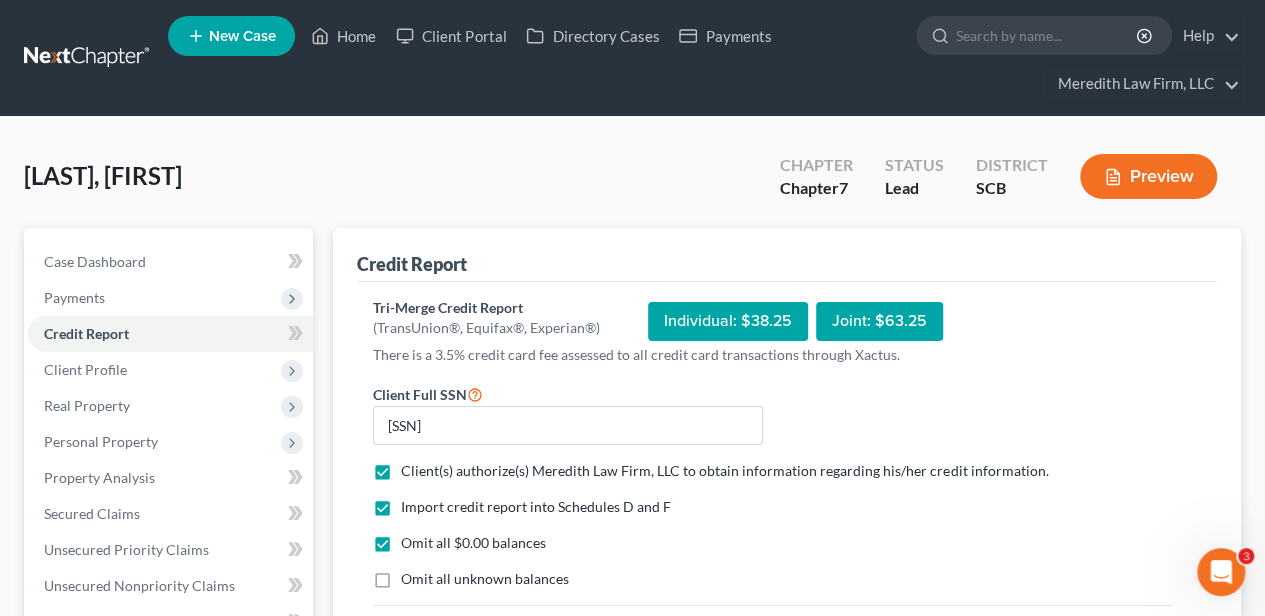 click on "Omit all unknown balances" at bounding box center (485, 578) 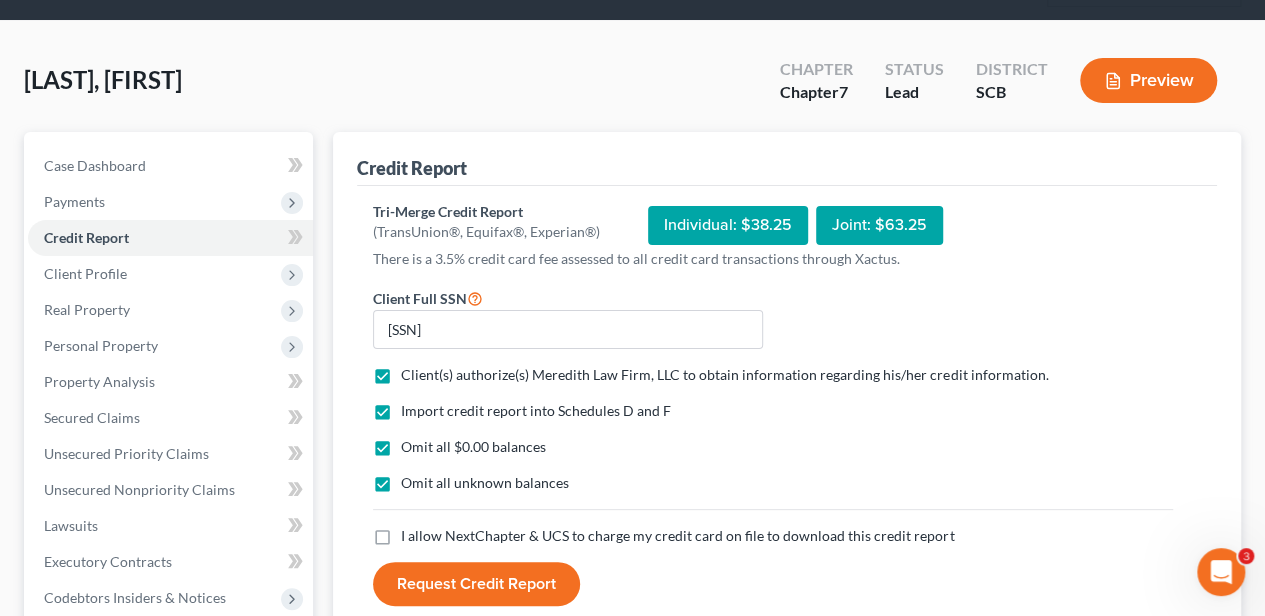 scroll, scrollTop: 200, scrollLeft: 0, axis: vertical 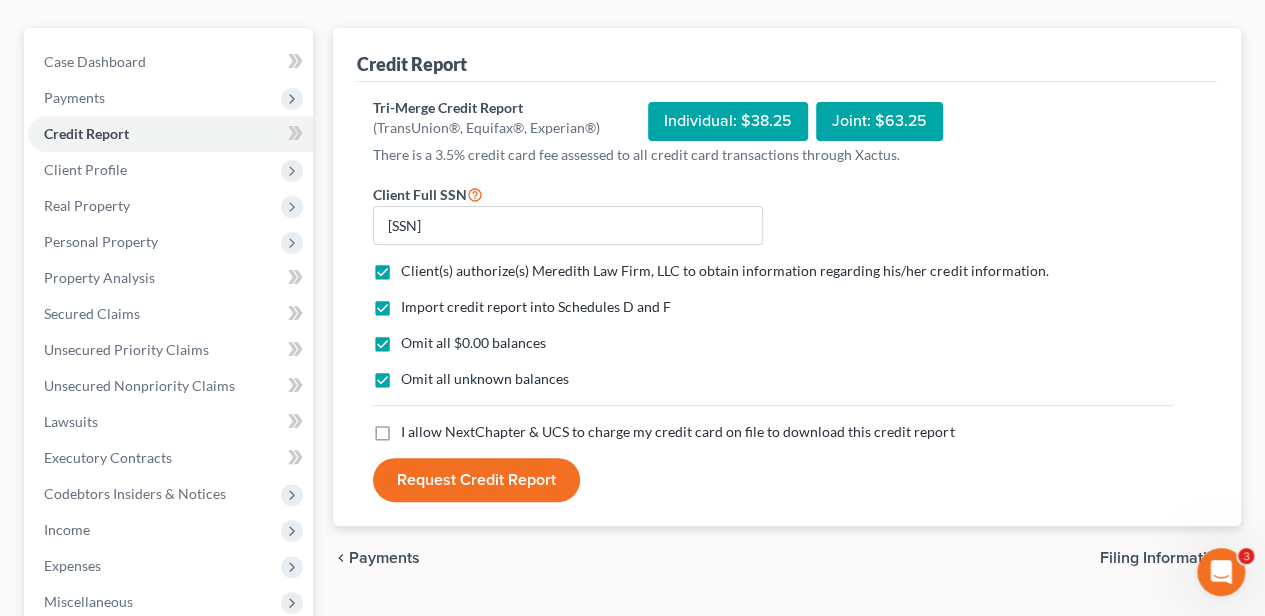 click on "I allow NextChapter & UCS to charge my credit card on file to download this credit report
*" at bounding box center (677, 432) 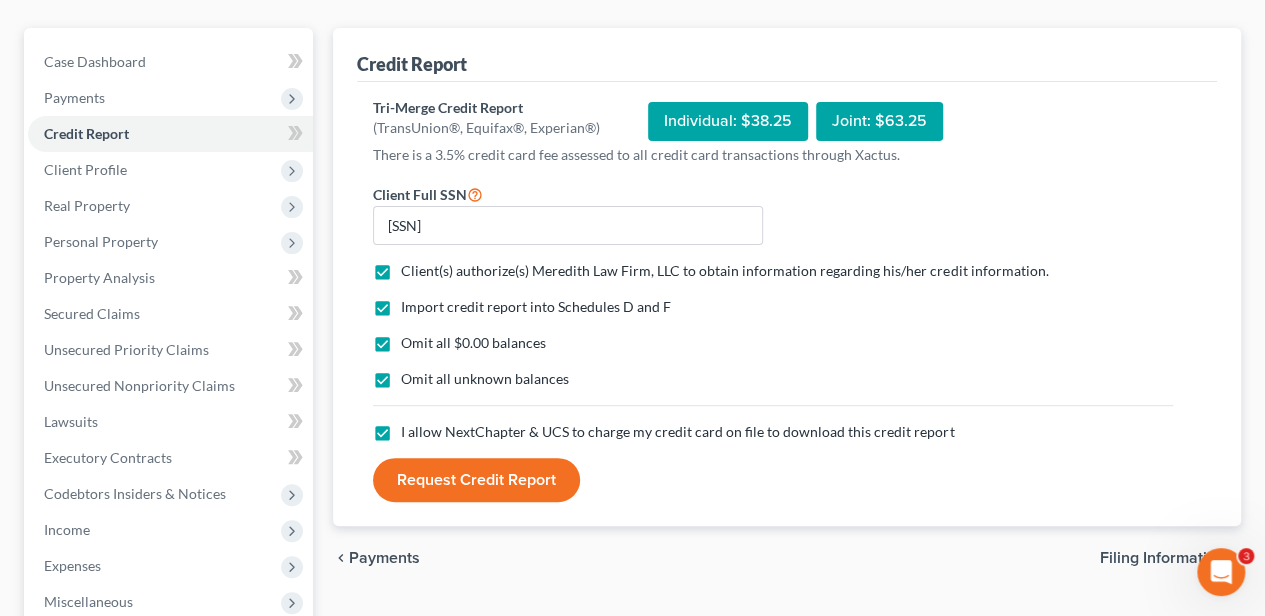 click on "Request Credit Report" at bounding box center [476, 480] 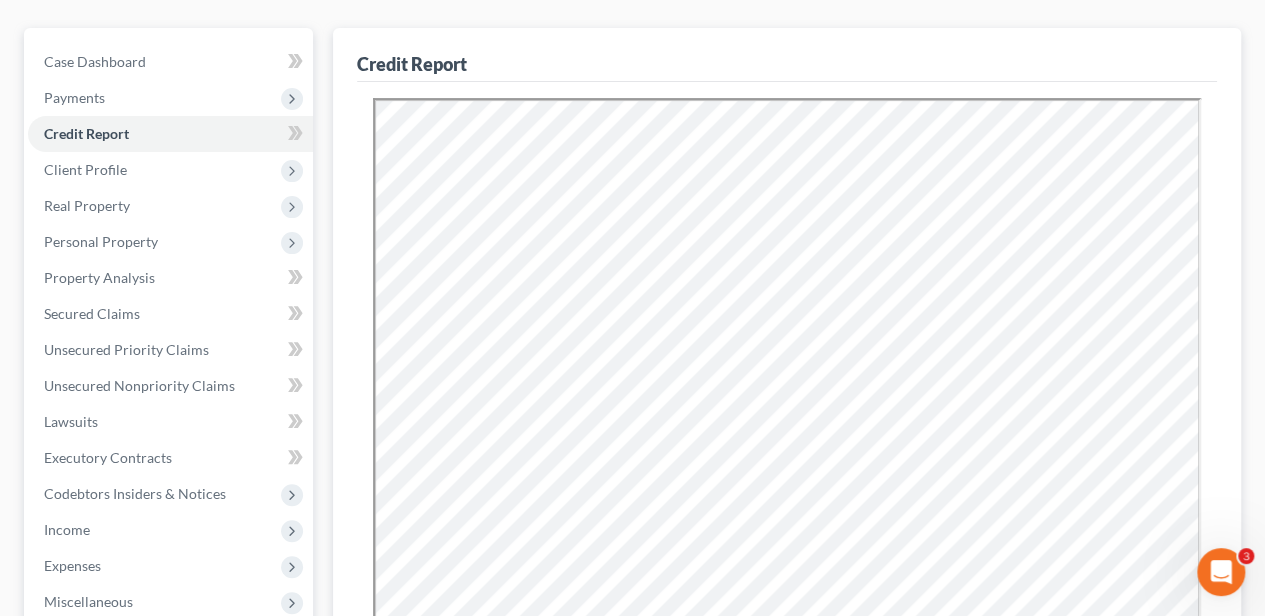 scroll, scrollTop: 0, scrollLeft: 0, axis: both 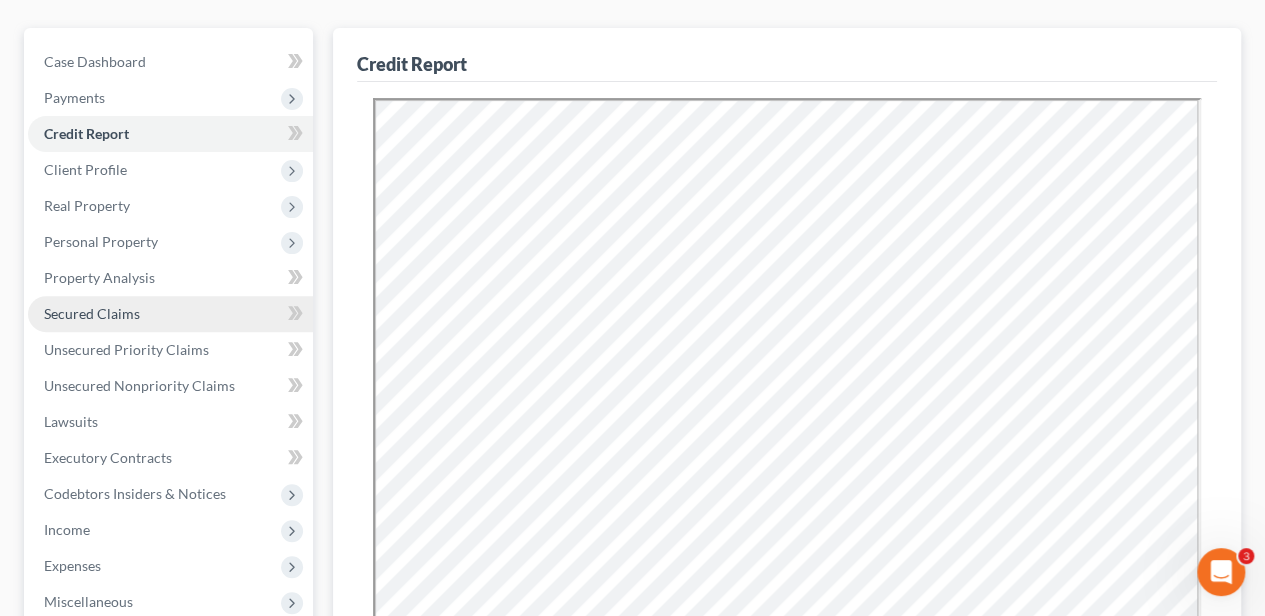 click on "Secured Claims" at bounding box center [92, 313] 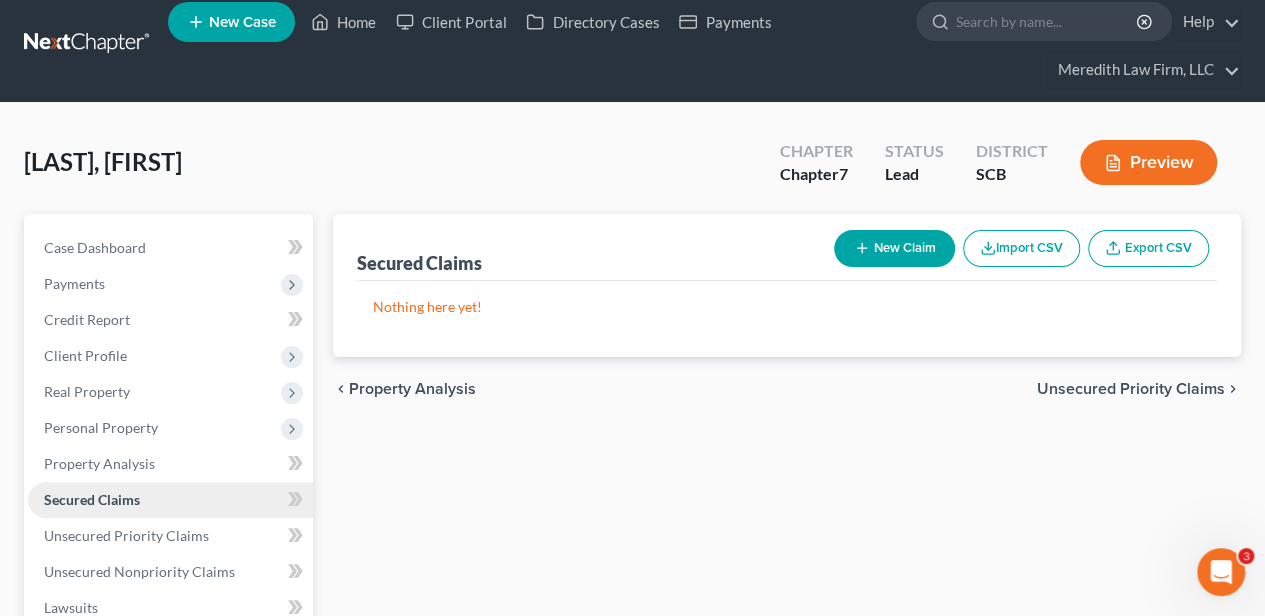 scroll, scrollTop: 0, scrollLeft: 0, axis: both 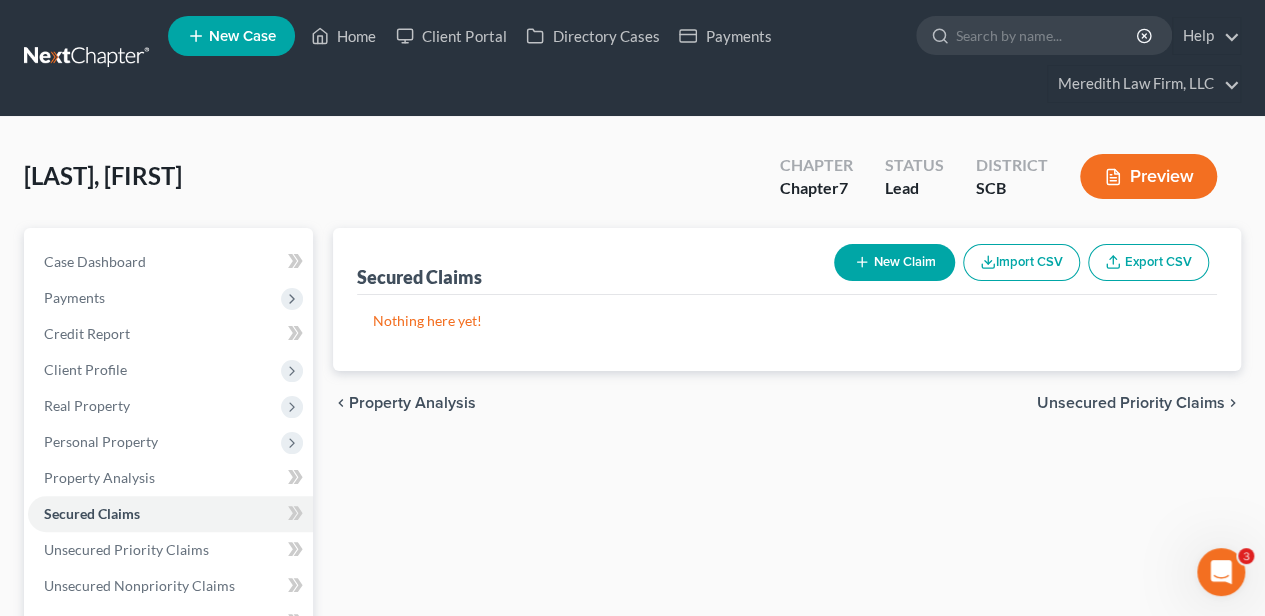click on "Unsecured Priority Claims" at bounding box center (1131, 403) 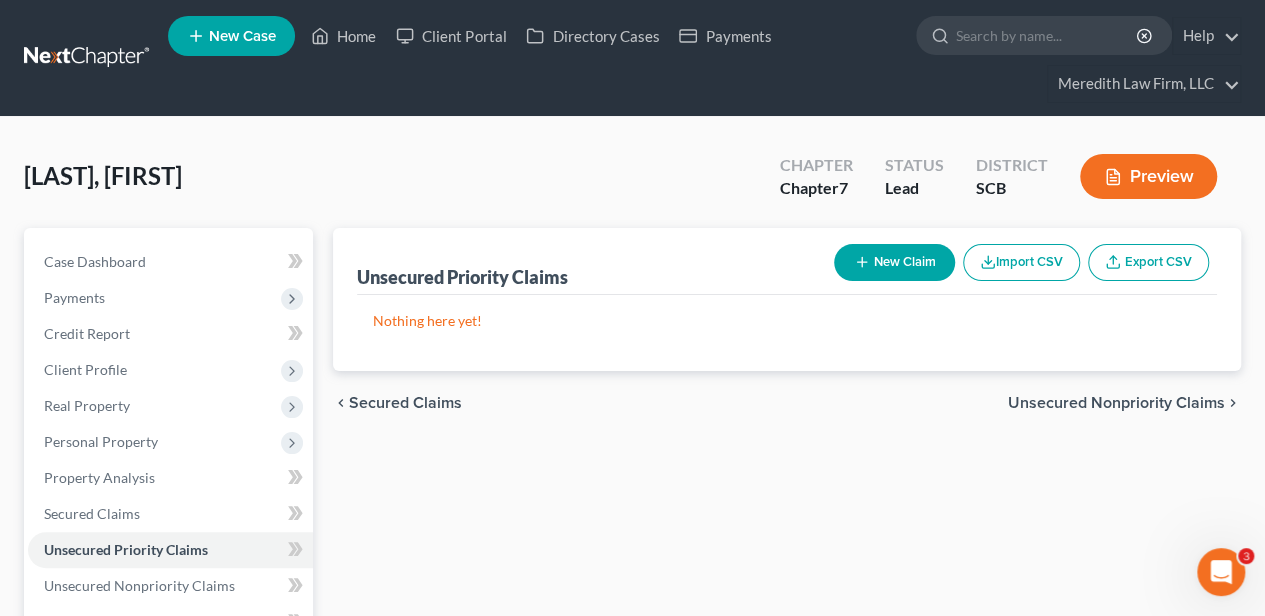 click on "Unsecured Nonpriority Claims" at bounding box center [1116, 403] 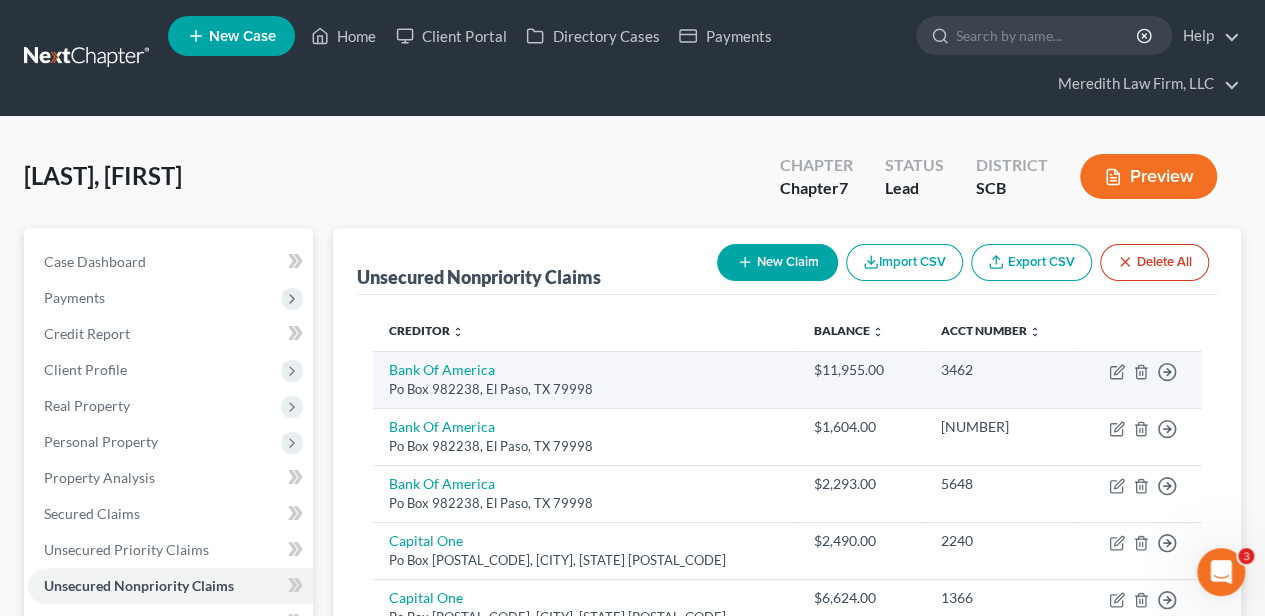 click on "Po Box 982238, El Paso, TX 79998" at bounding box center [585, 389] 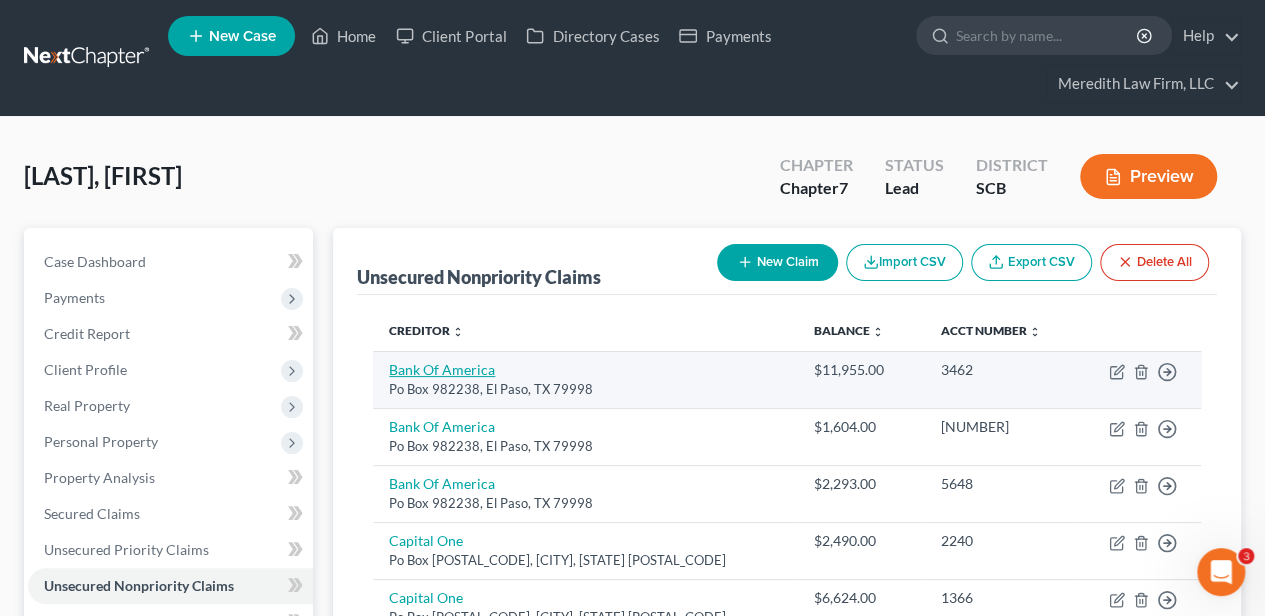 click on "Bank Of America" at bounding box center [442, 369] 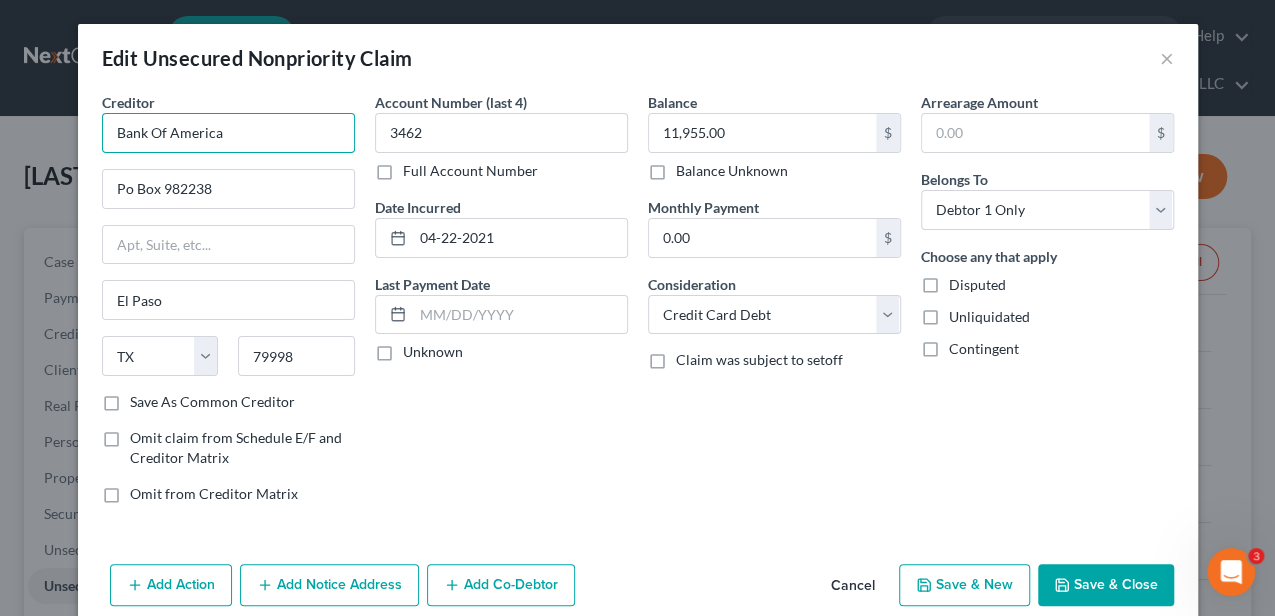 click on "Bank Of America" at bounding box center (228, 133) 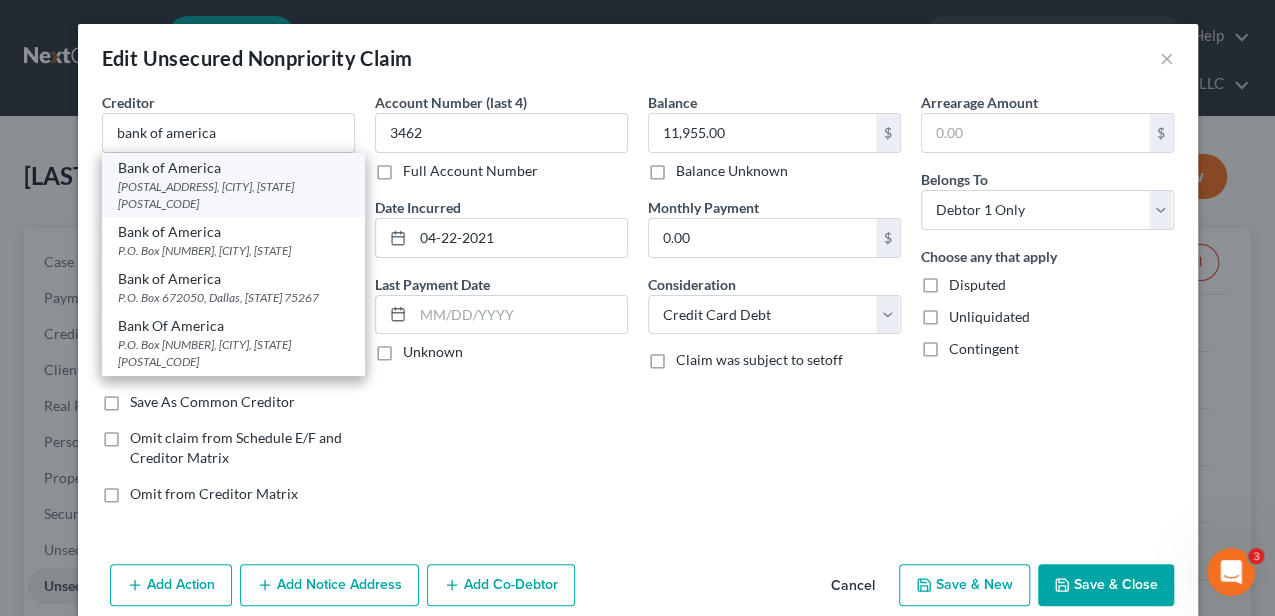 click on "Bank of America" at bounding box center (233, 168) 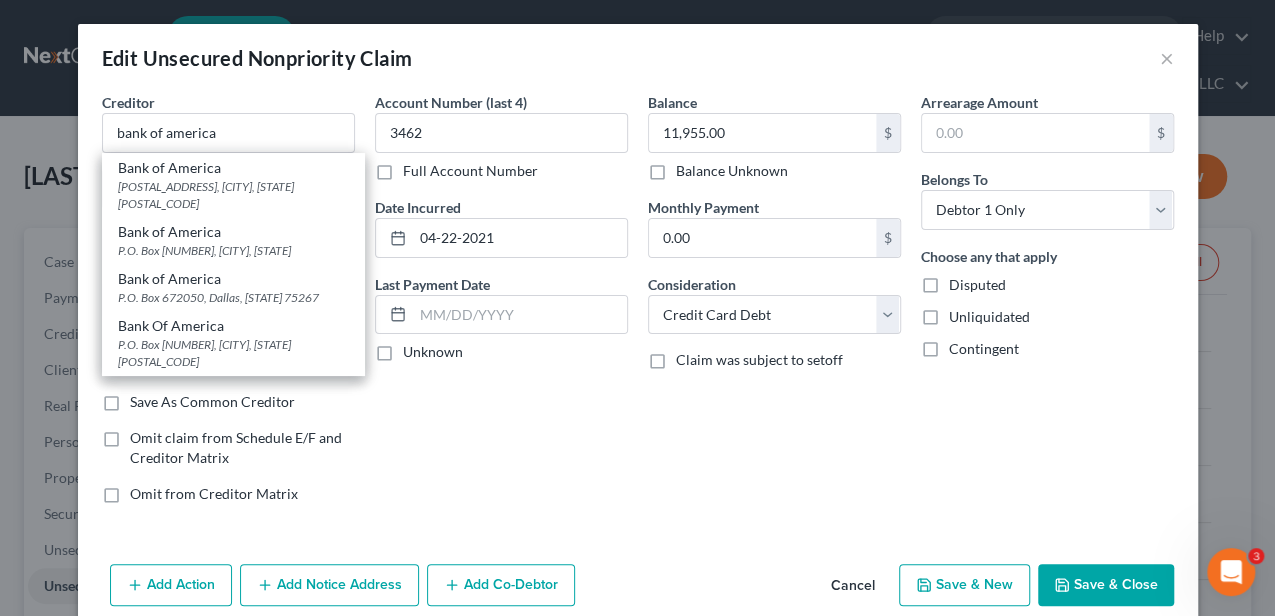 type on "Bank of America" 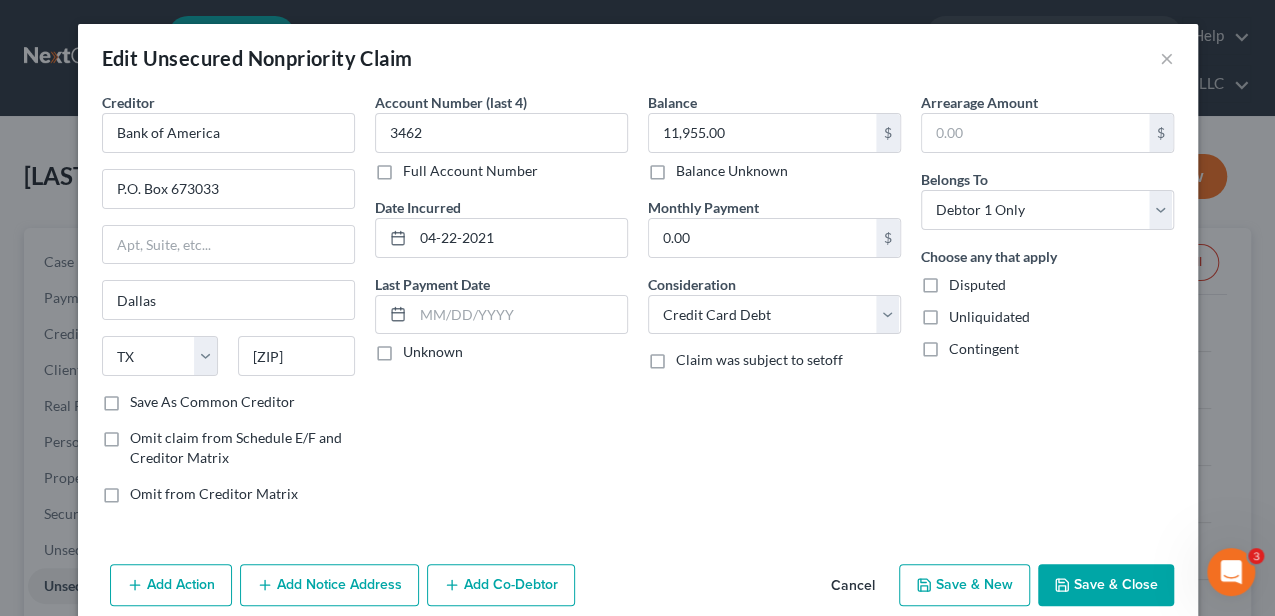 click on "Save & Close" at bounding box center [1106, 585] 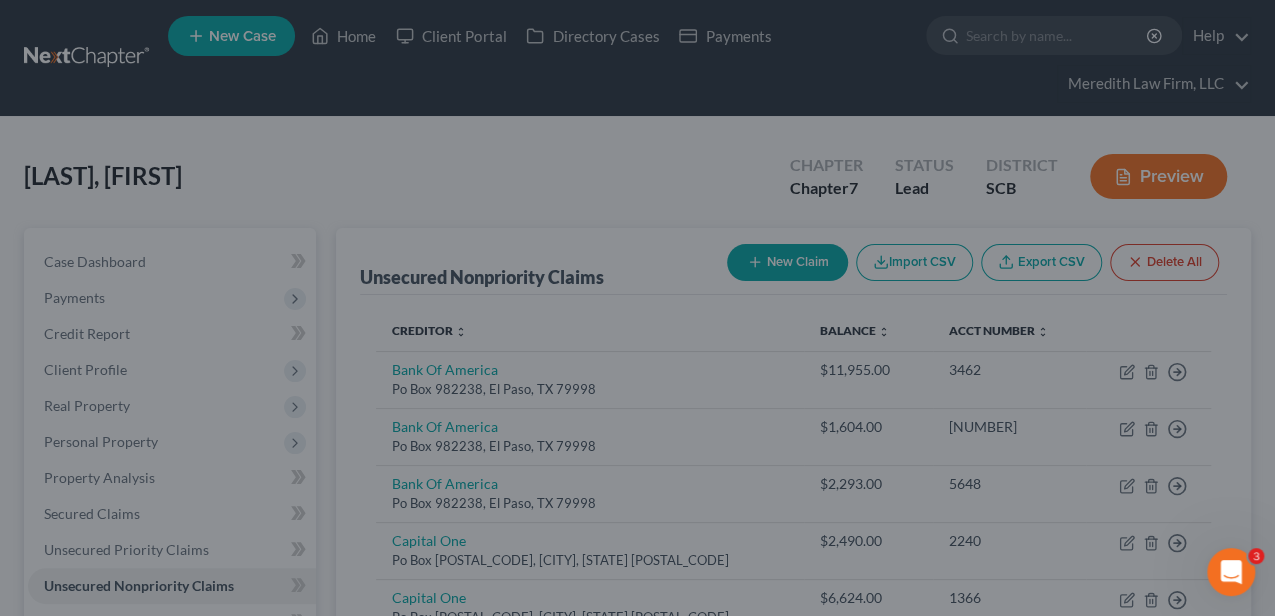 type on "0" 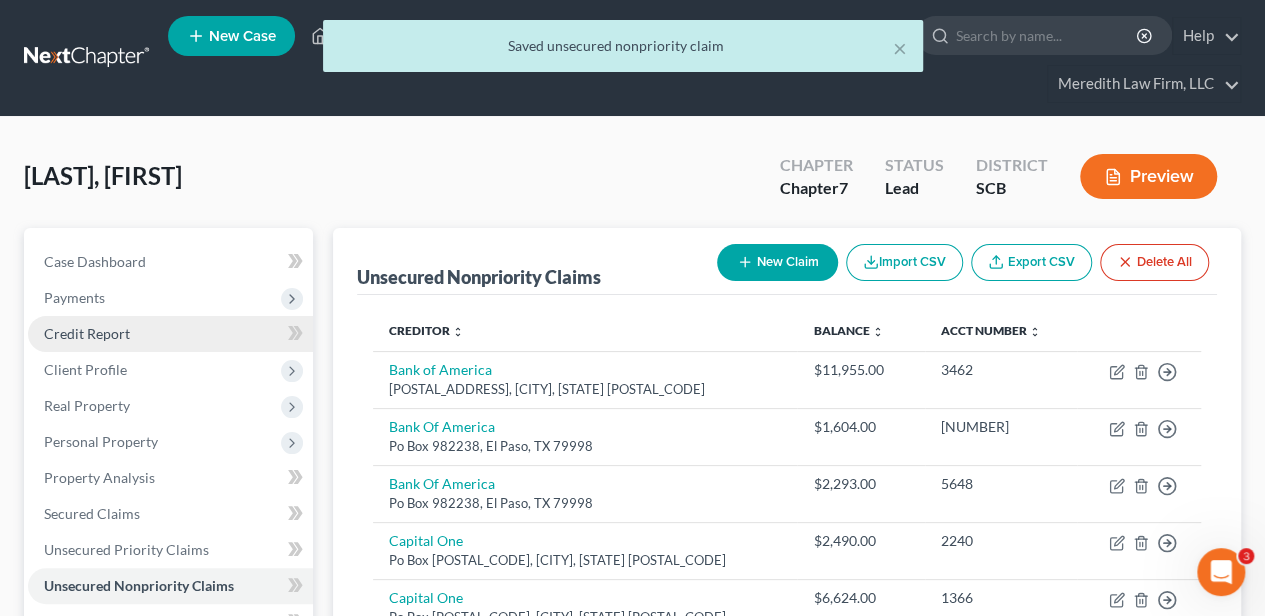 click on "Credit Report" at bounding box center [87, 333] 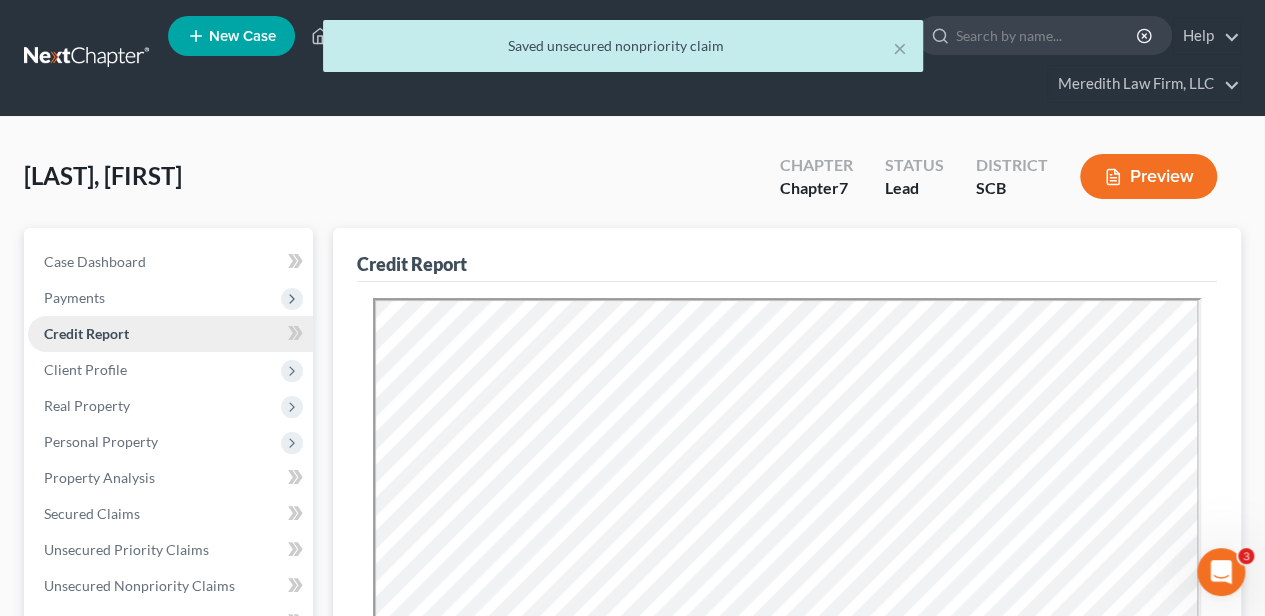 scroll, scrollTop: 0, scrollLeft: 0, axis: both 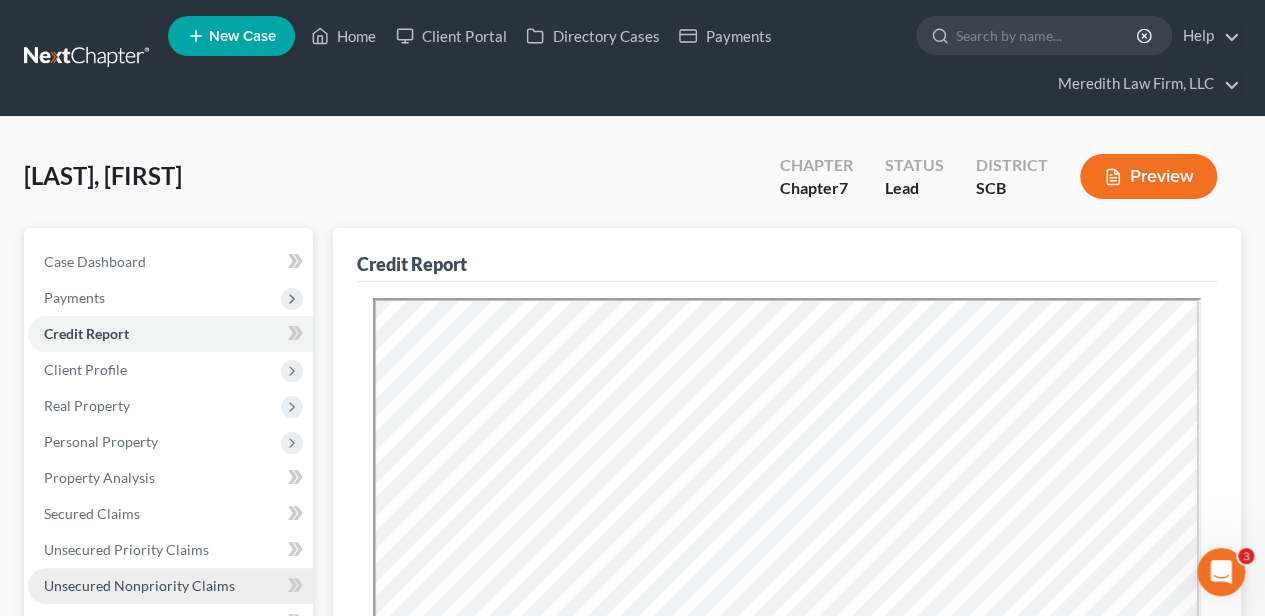 click on "Unsecured Nonpriority Claims" at bounding box center (139, 585) 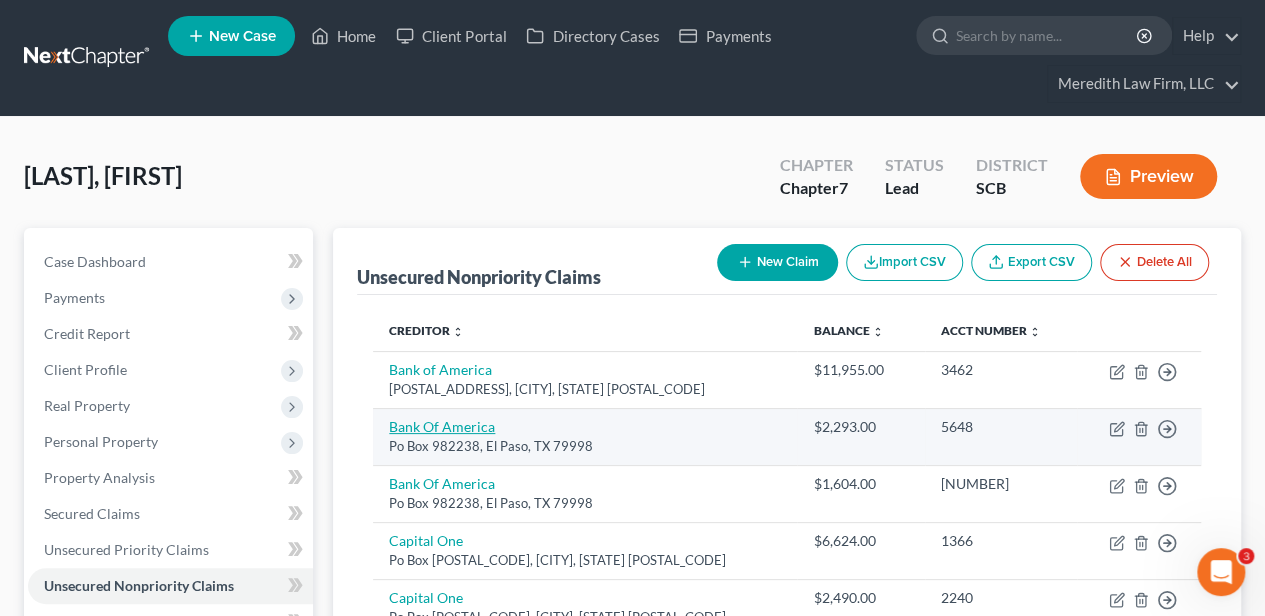 click on "Bank Of America" at bounding box center (442, 426) 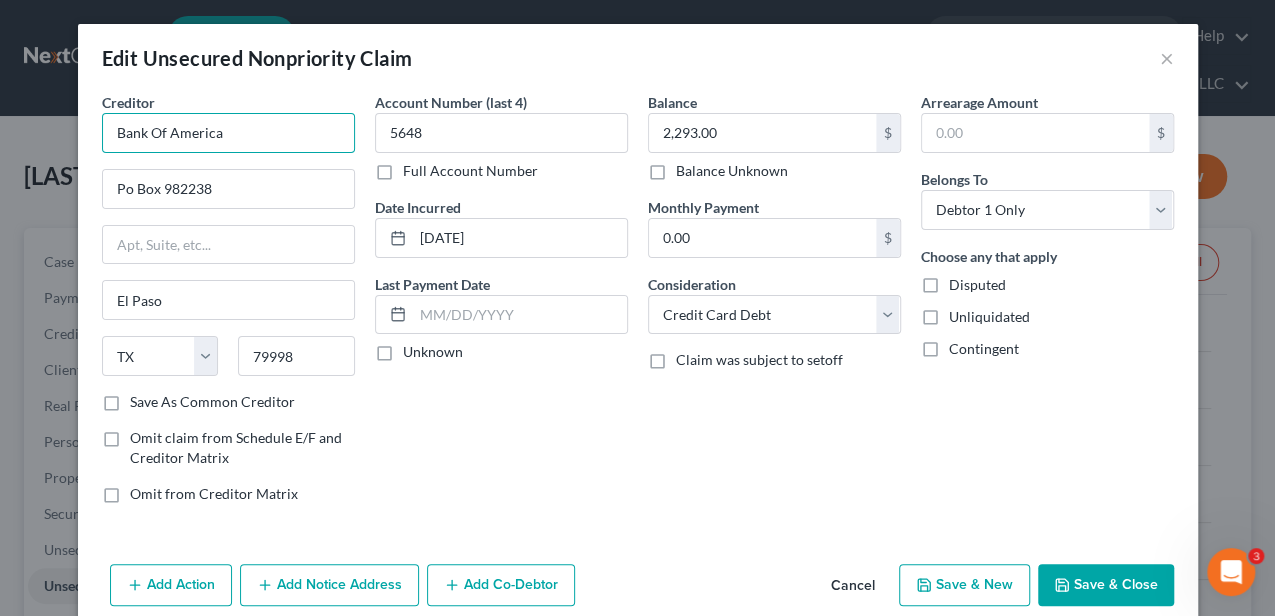 click on "Bank Of America" at bounding box center [228, 133] 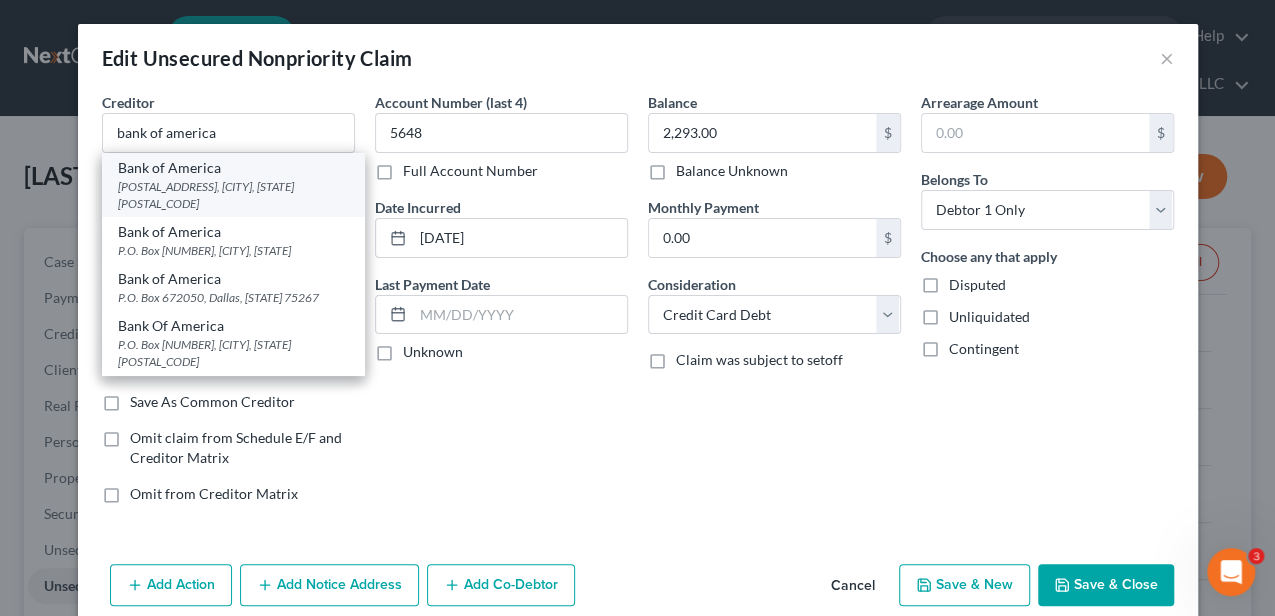 click on "Bank of America" at bounding box center [233, 168] 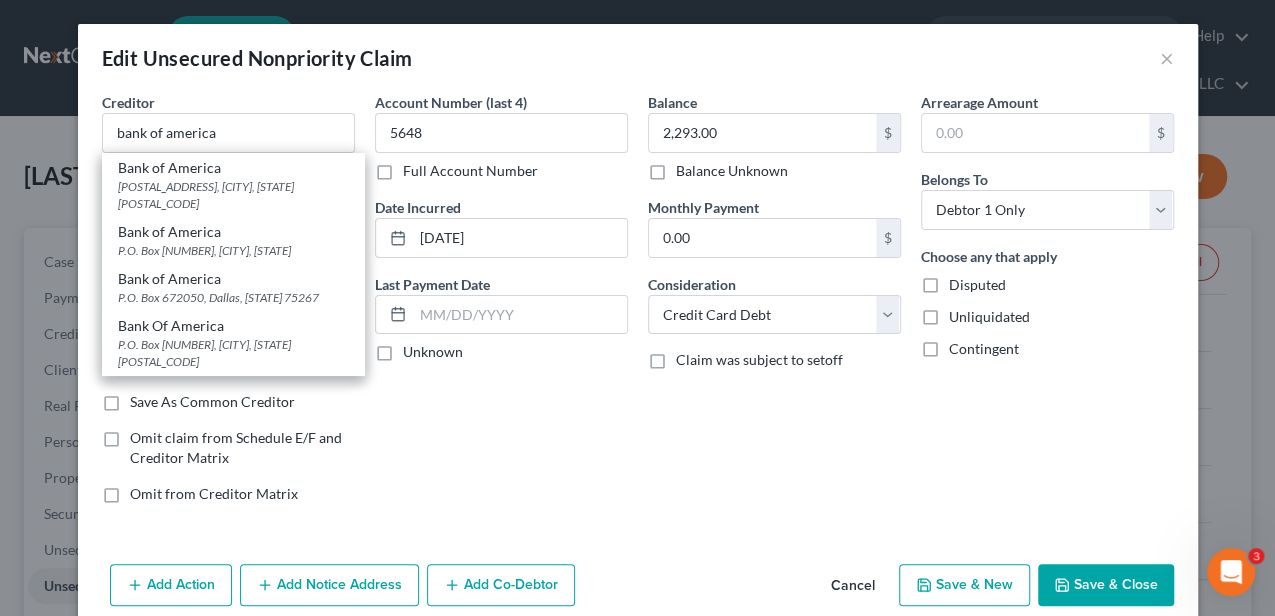 type on "Bank of America" 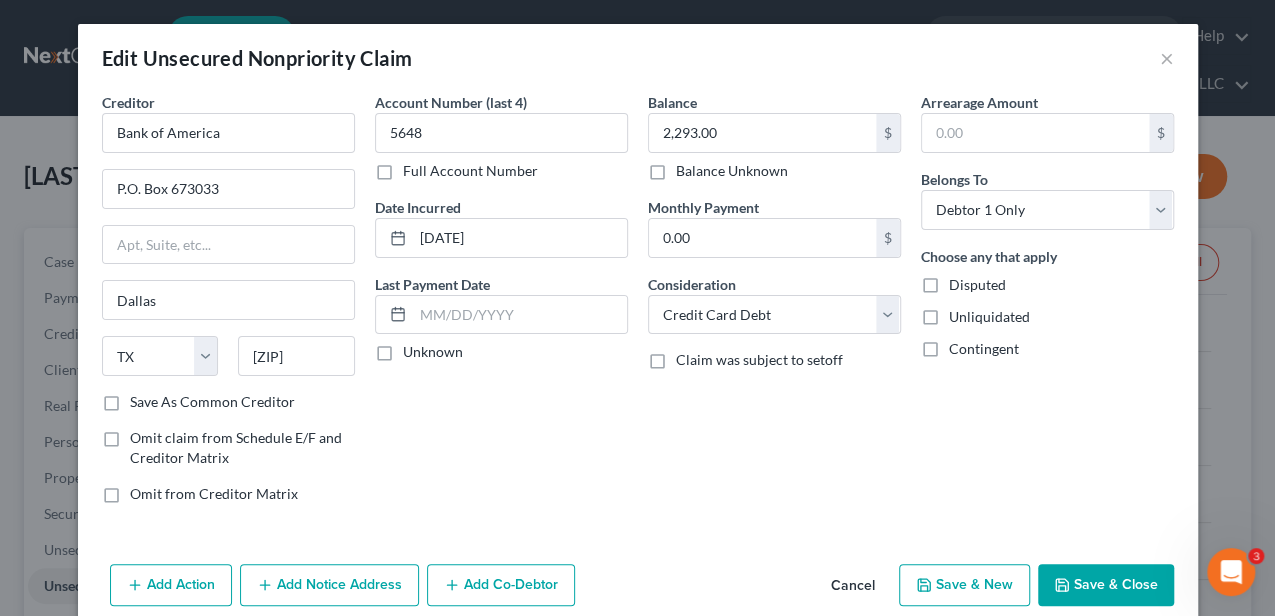 click on "Save & Close" at bounding box center (1106, 585) 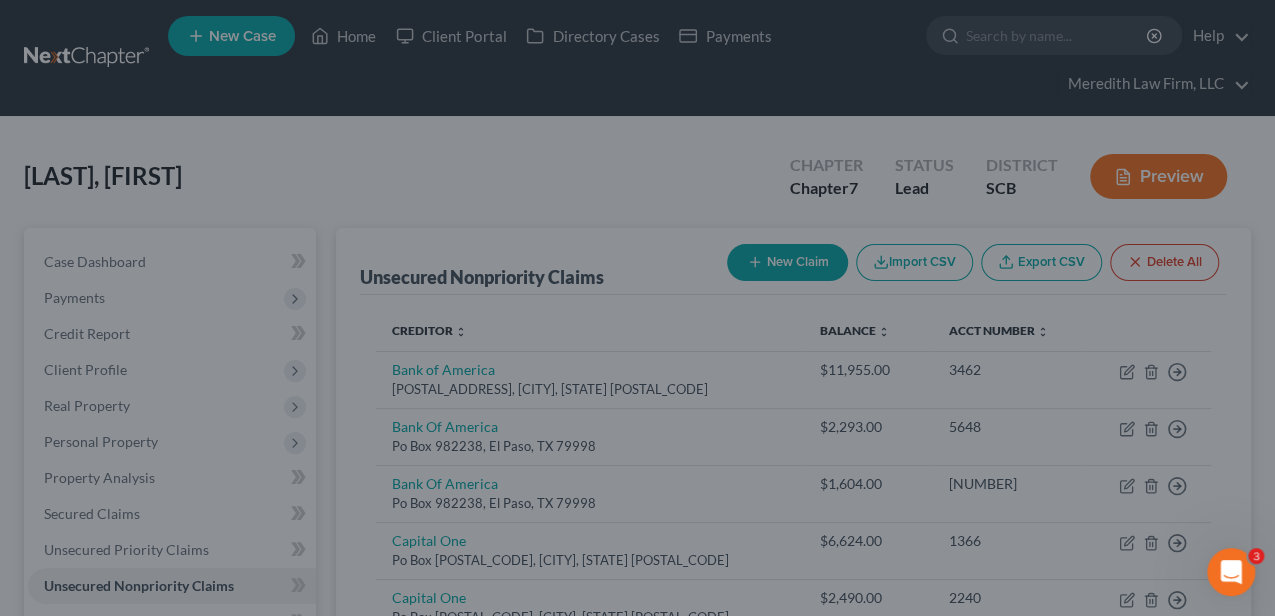 type on "0" 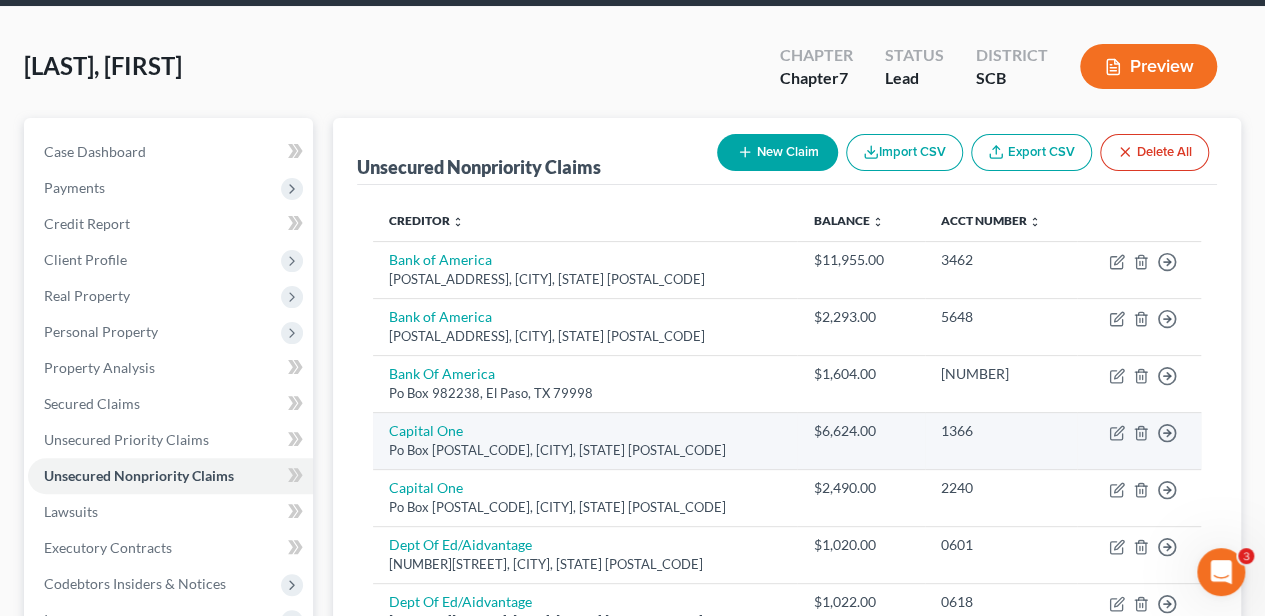 scroll, scrollTop: 133, scrollLeft: 0, axis: vertical 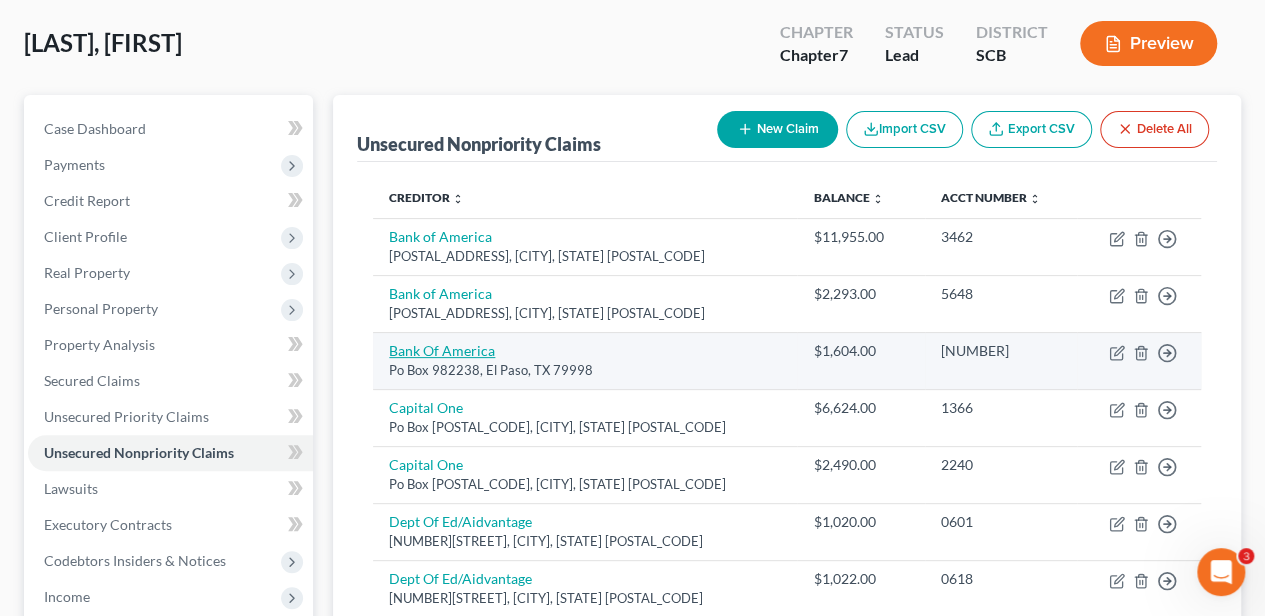 click on "Bank Of America" at bounding box center (442, 350) 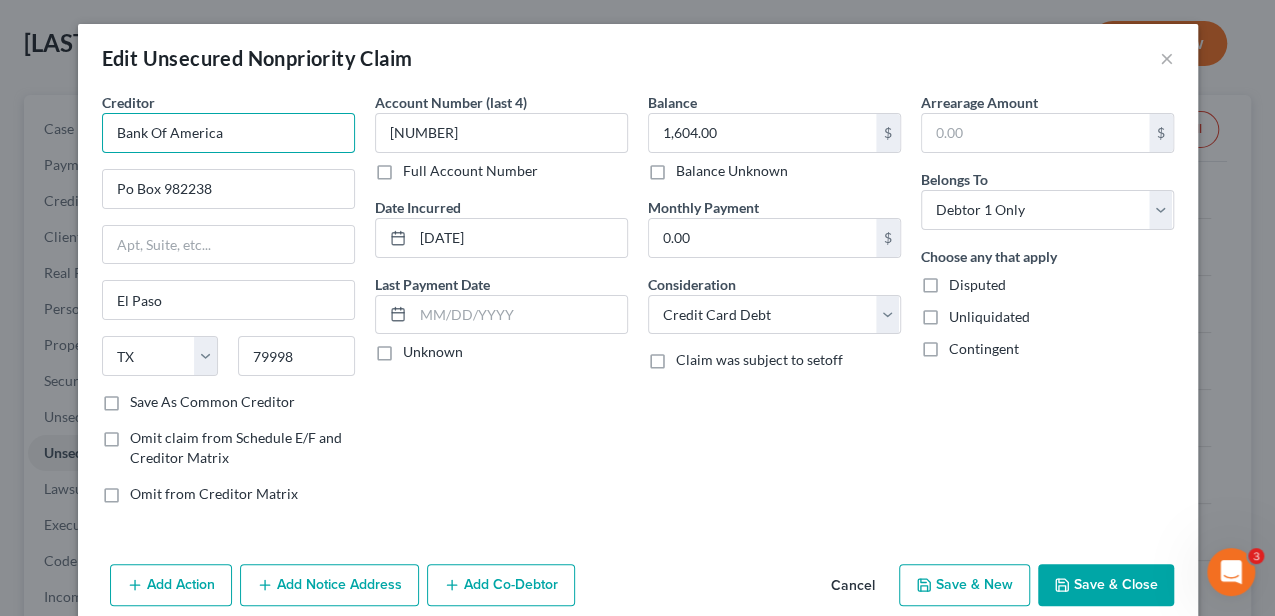 drag, startPoint x: 218, startPoint y: 122, endPoint x: 104, endPoint y: 120, distance: 114.01754 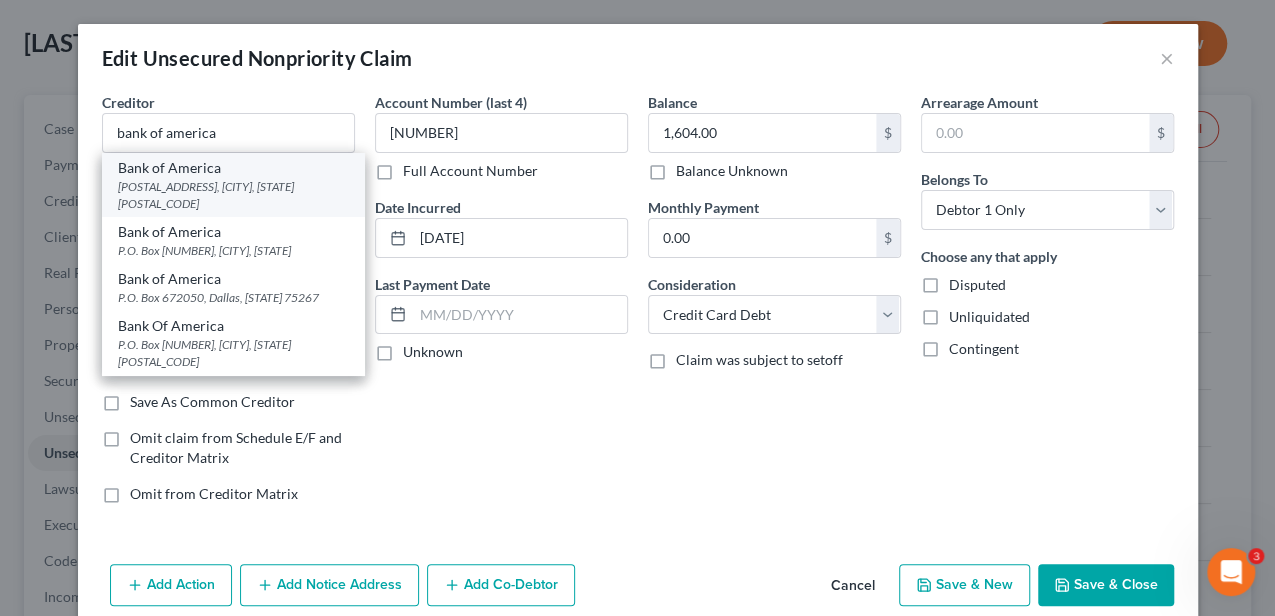 click on "Bank of America" at bounding box center [233, 168] 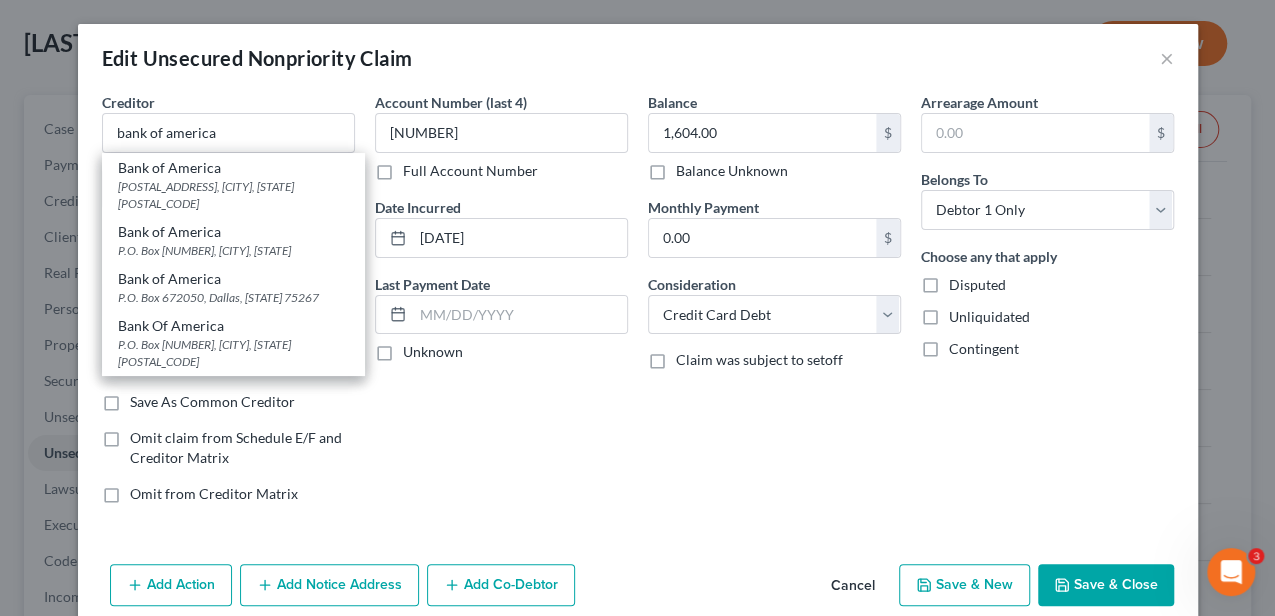 type on "Bank of America" 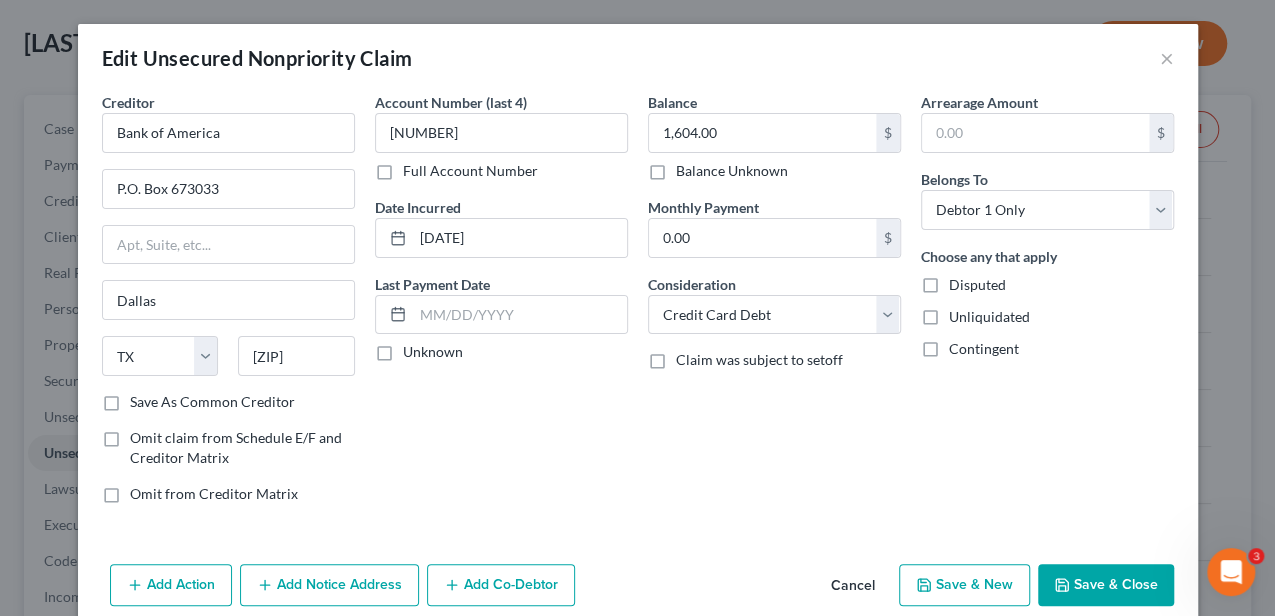click on "Save & Close" at bounding box center (1106, 585) 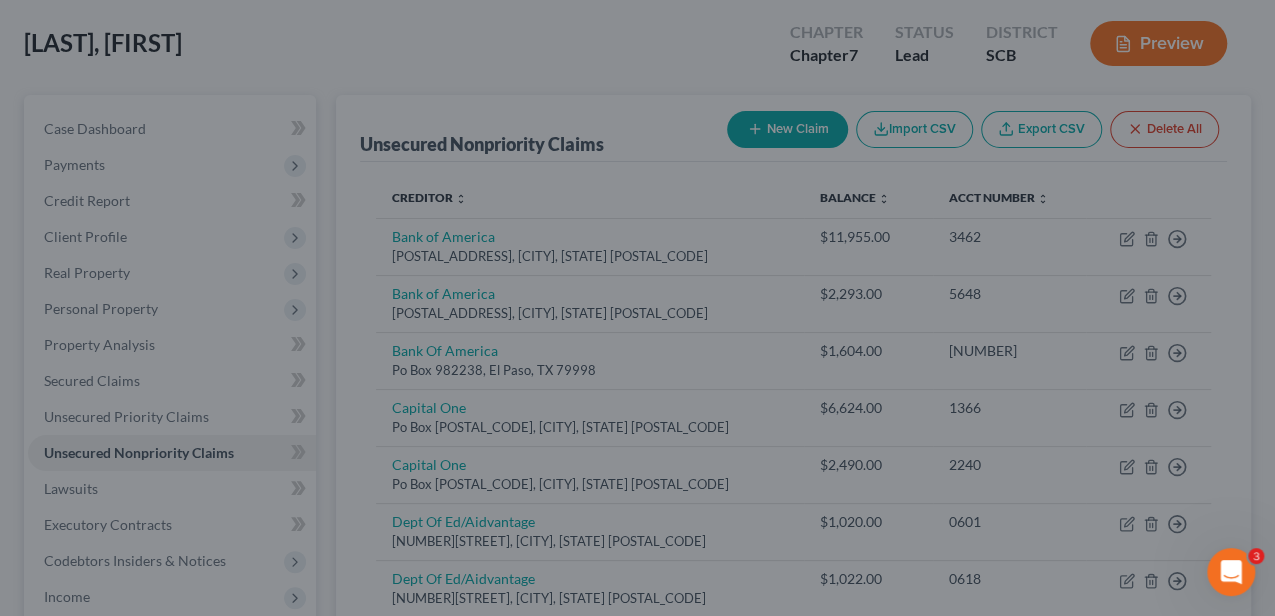 type on "0" 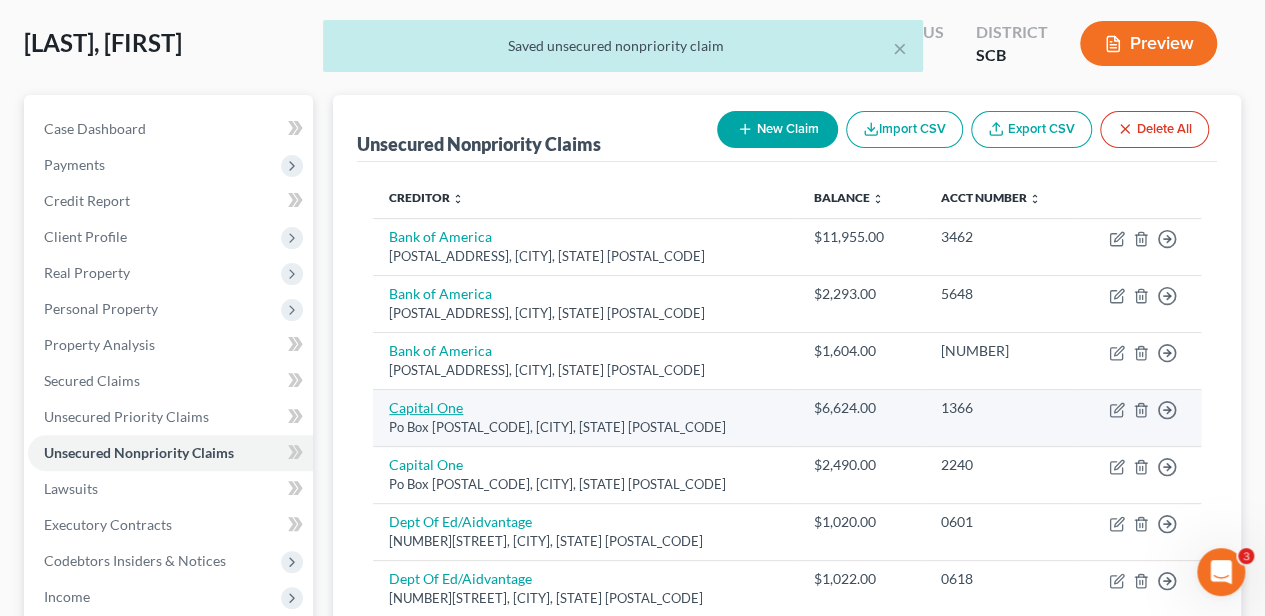 click on "Capital One" at bounding box center (426, 407) 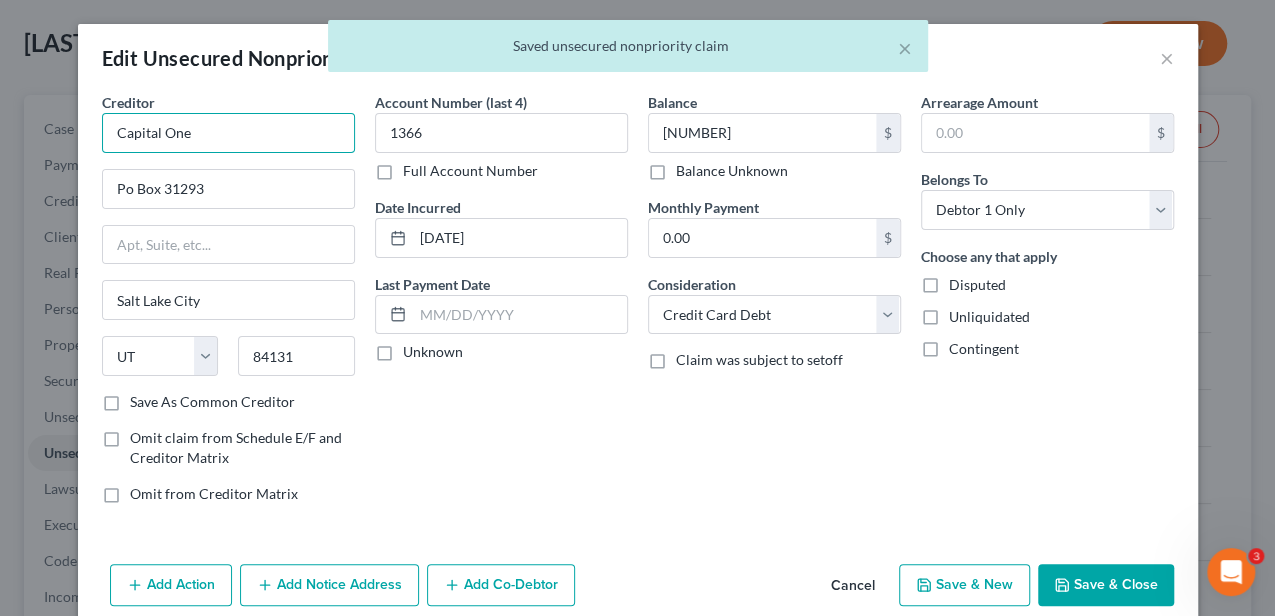 drag, startPoint x: 202, startPoint y: 121, endPoint x: 103, endPoint y: 129, distance: 99.32271 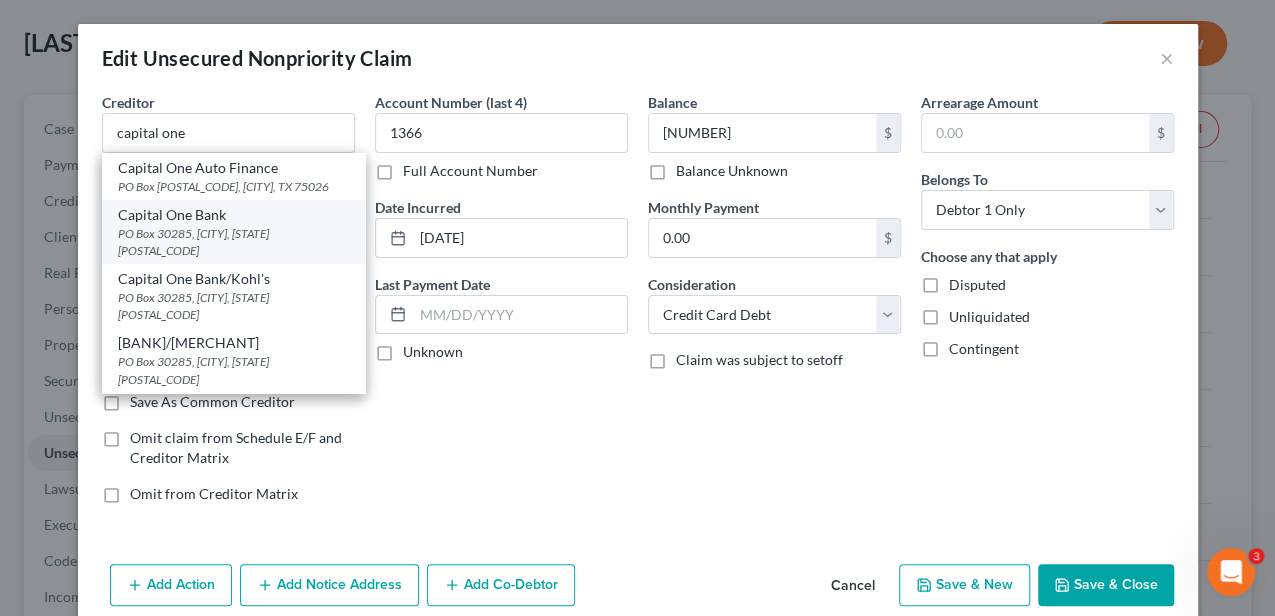 click on "Capital One Bank" at bounding box center (233, 215) 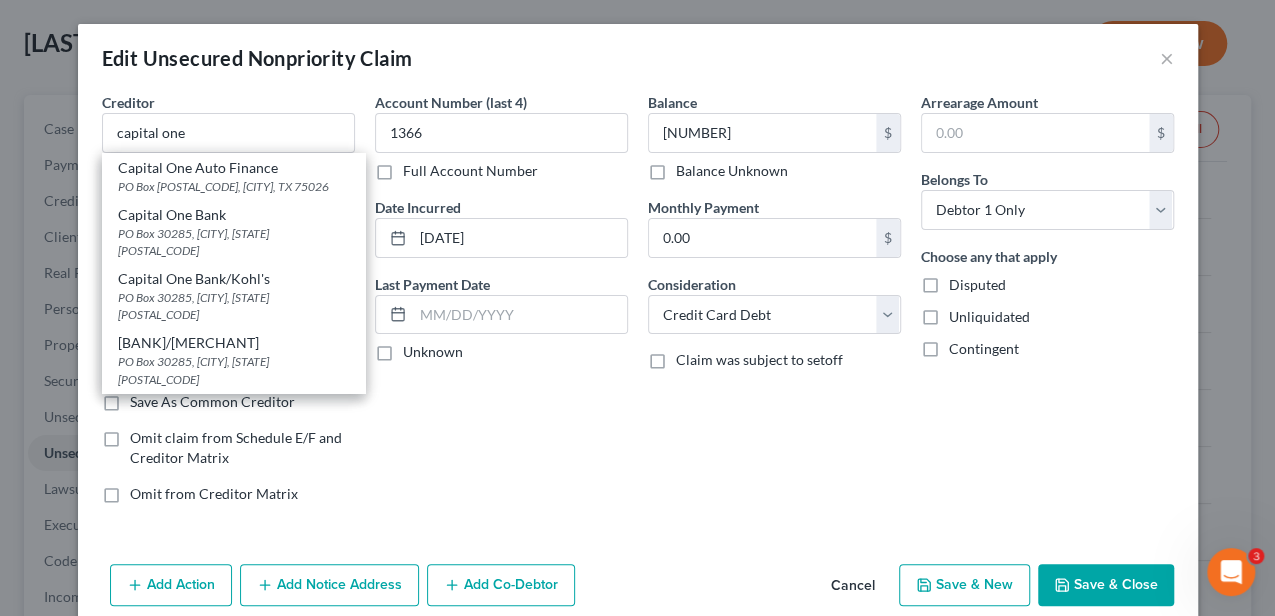 type on "Capital One Bank" 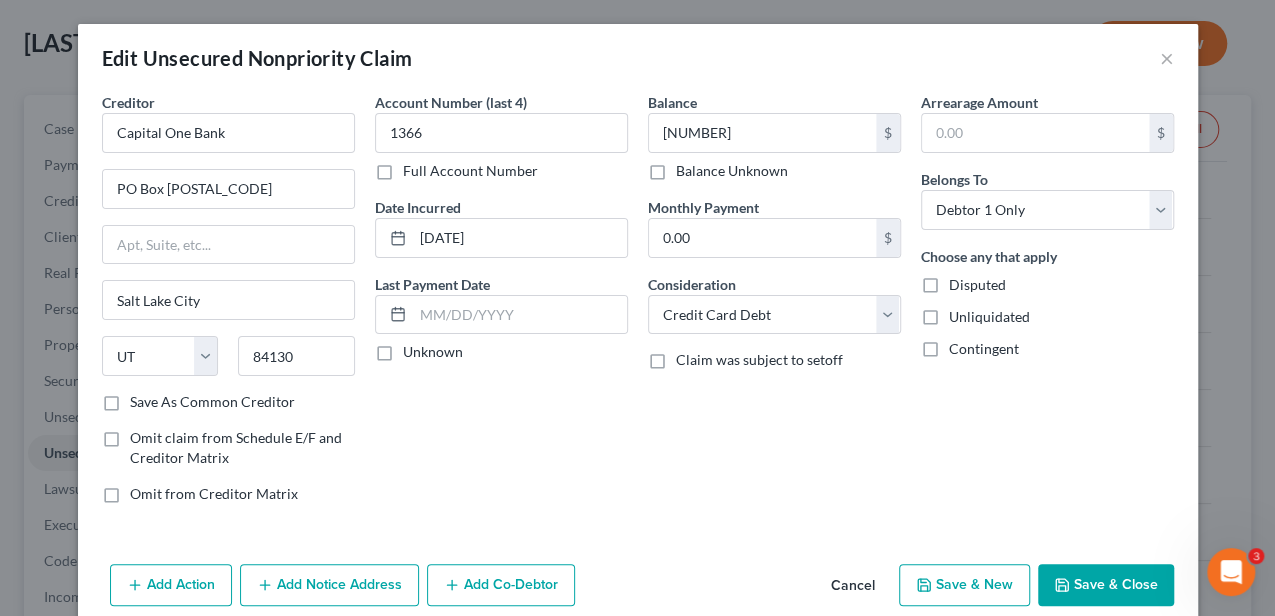 click on "Save & Close" at bounding box center [1106, 585] 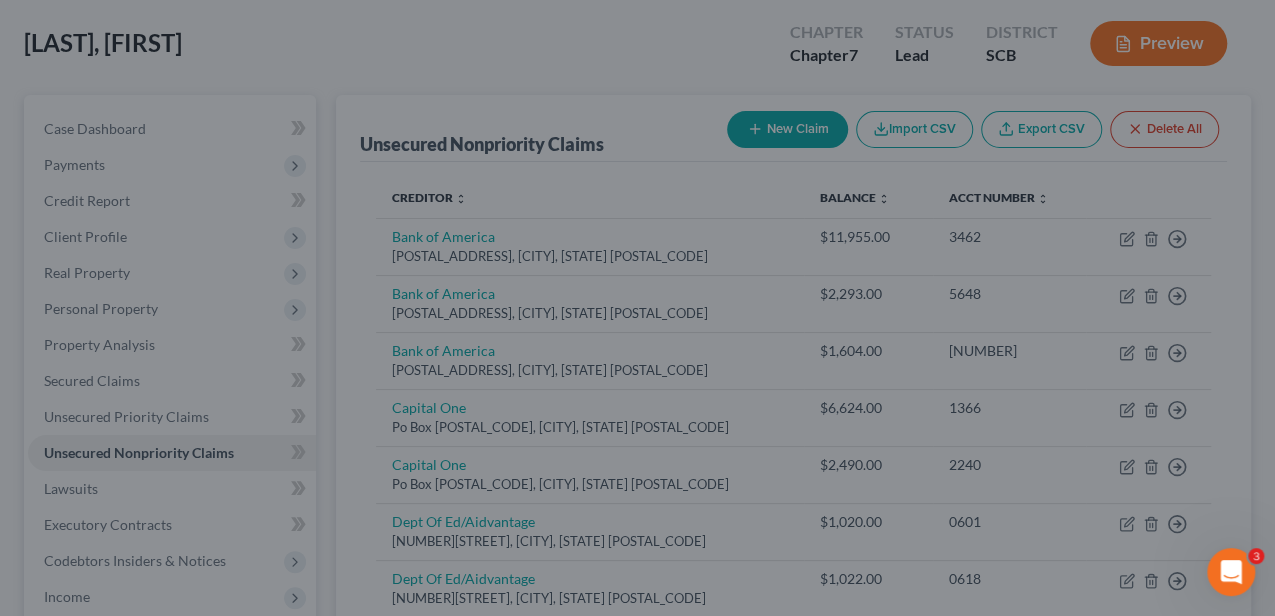 type on "0" 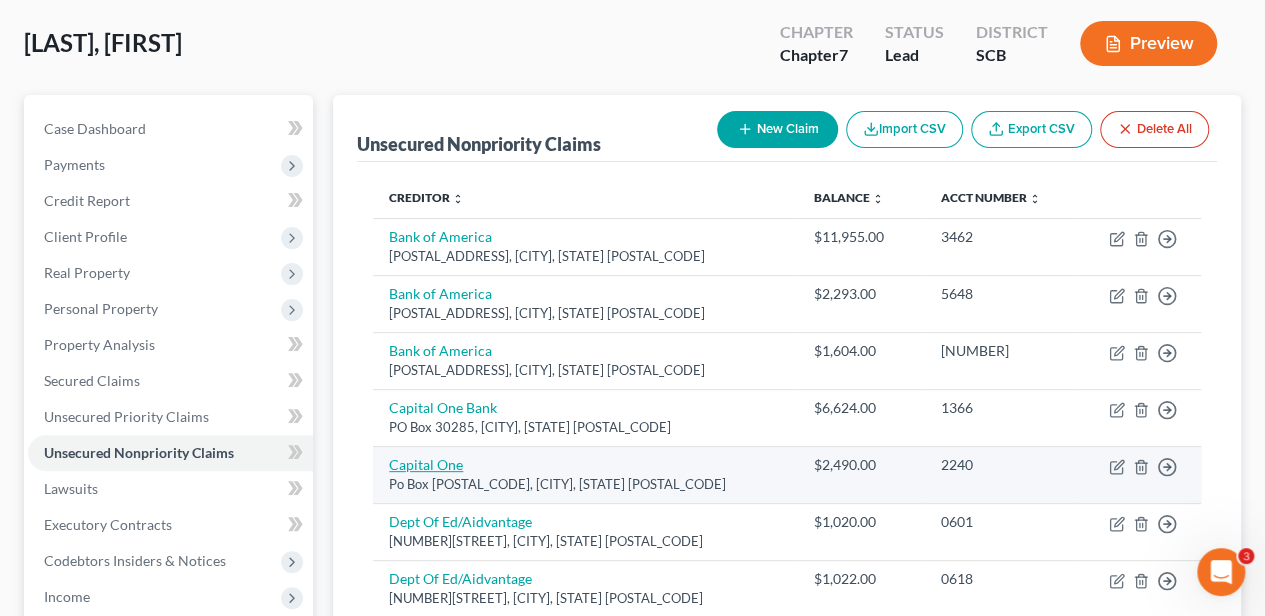 click on "Capital One" at bounding box center [426, 464] 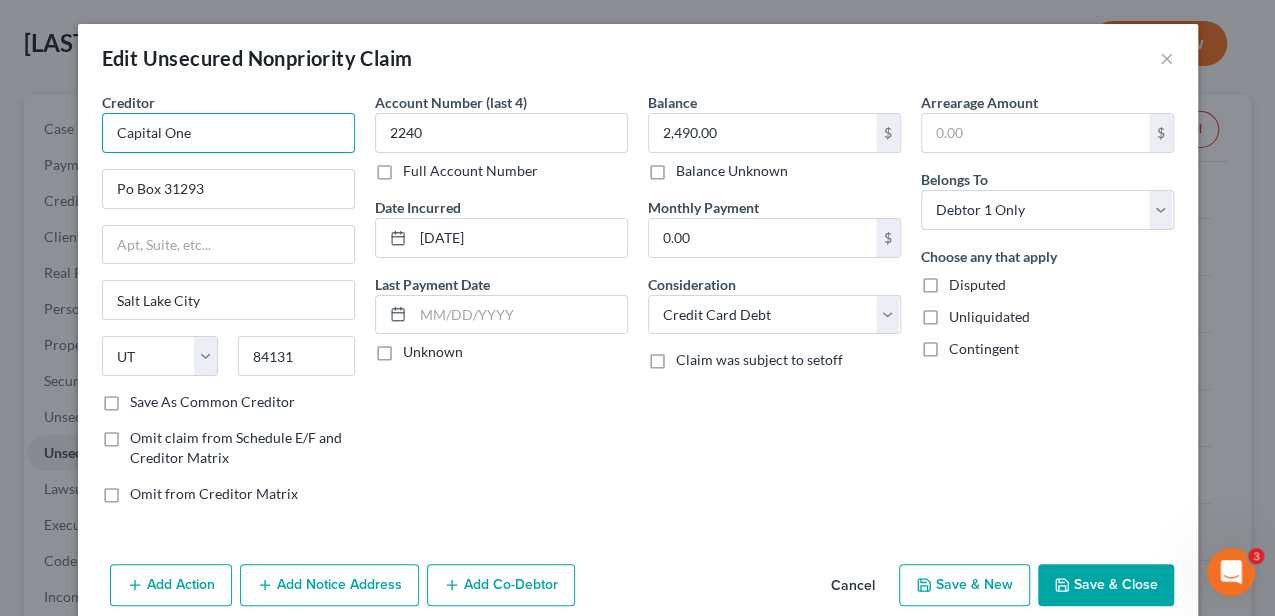 click on "Capital One" at bounding box center (228, 133) 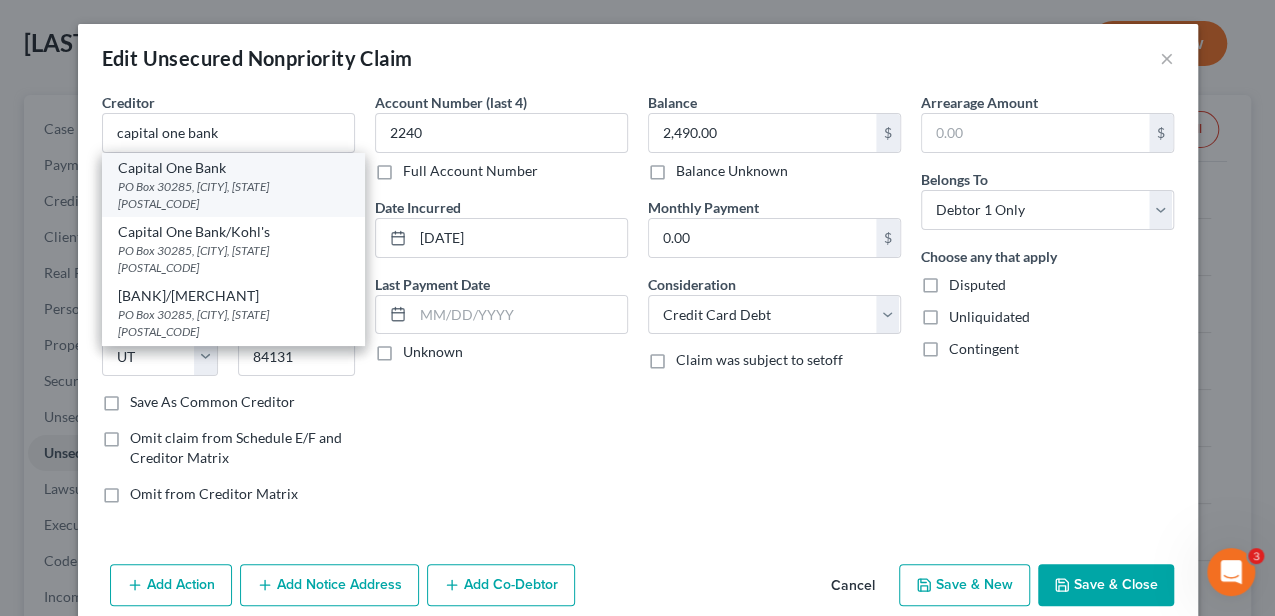 click on "Capital One Bank" at bounding box center [233, 168] 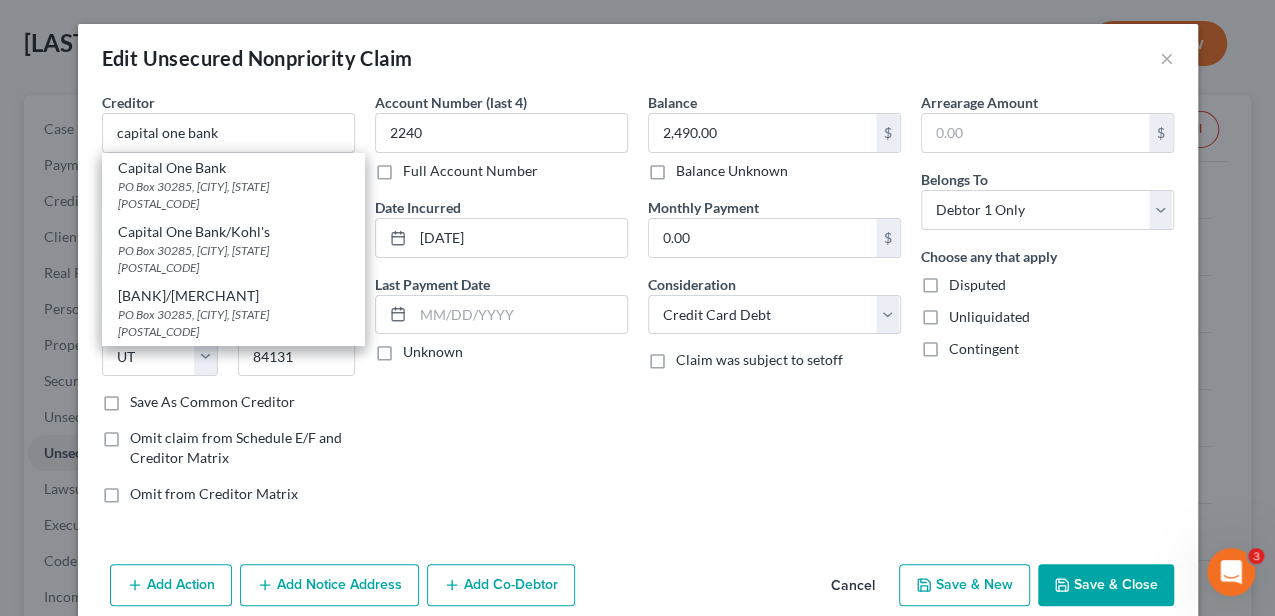 type on "Capital One Bank" 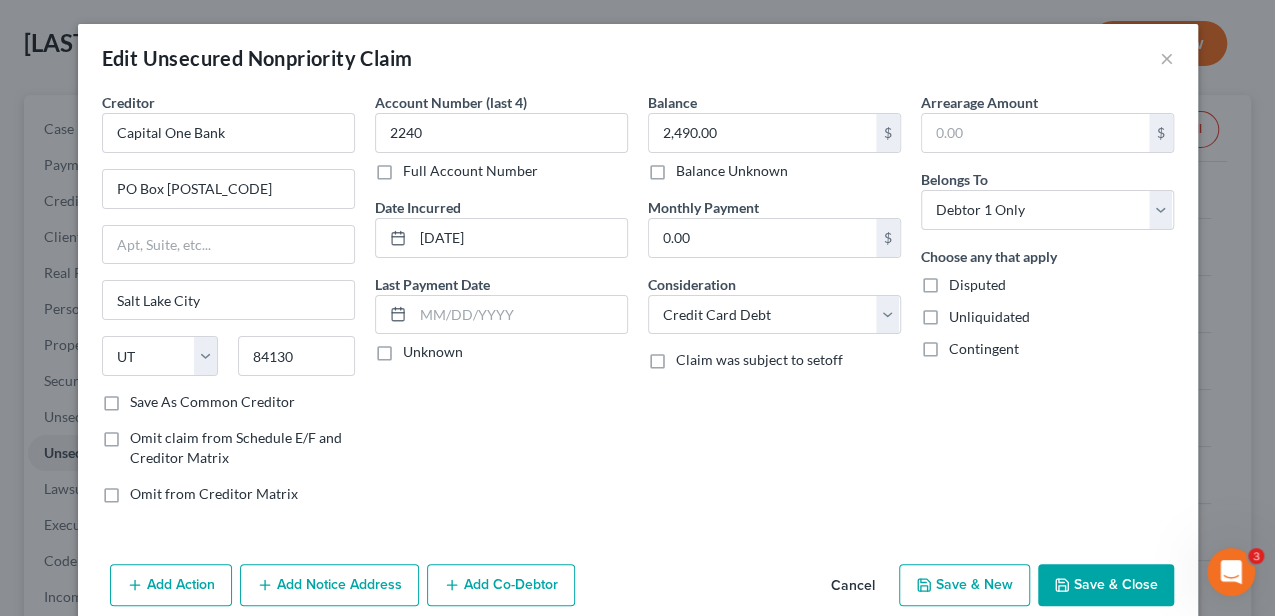 click on "Save & Close" at bounding box center [1106, 585] 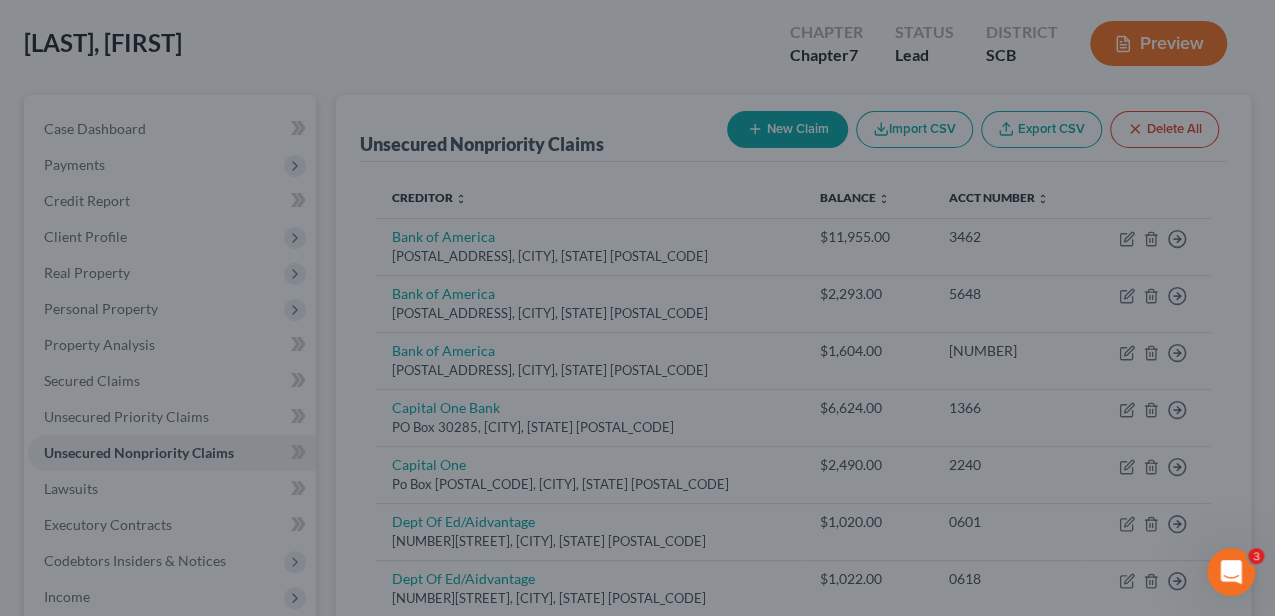 type on "0" 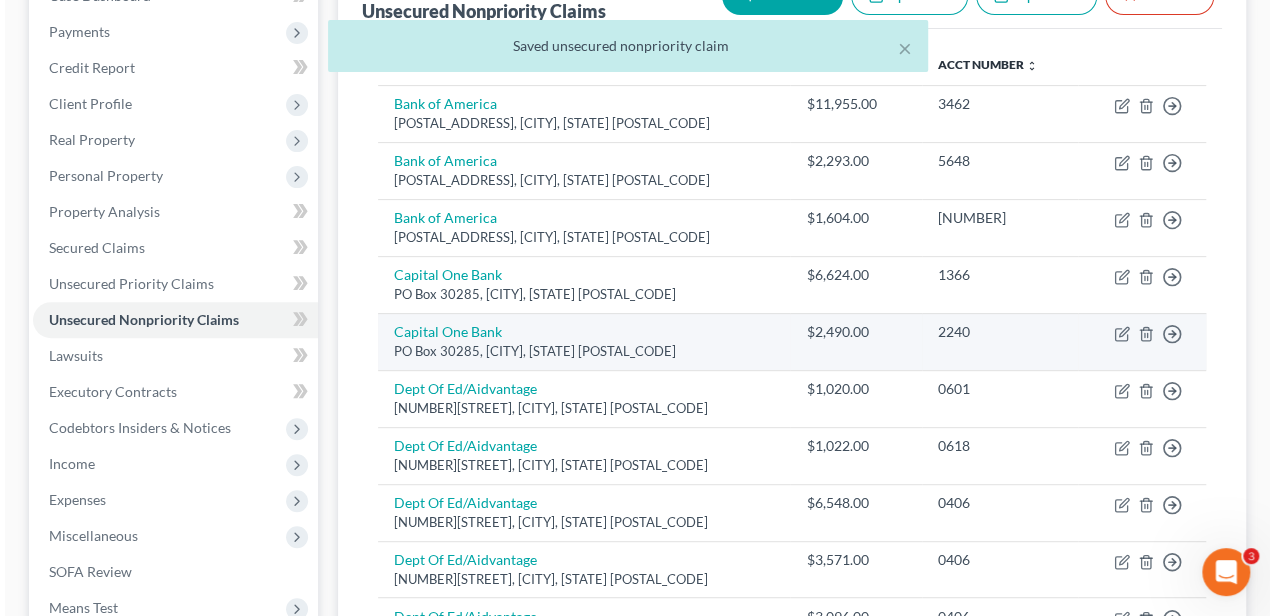 scroll, scrollTop: 333, scrollLeft: 0, axis: vertical 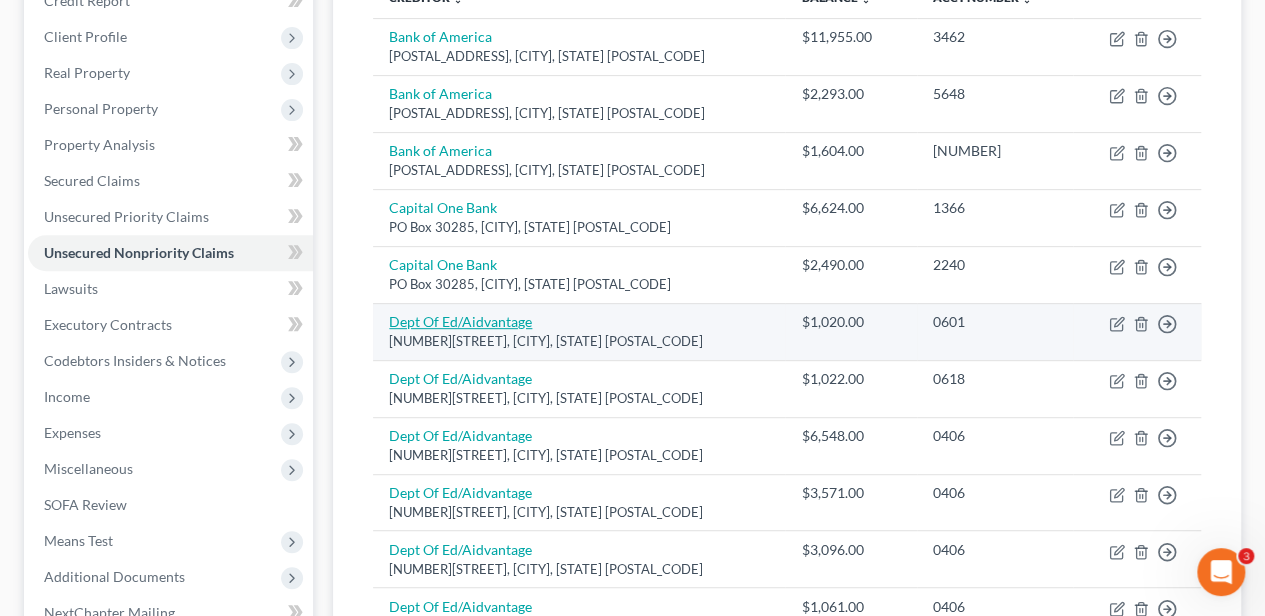click on "Dept Of Ed/Aidvantage" at bounding box center [460, 321] 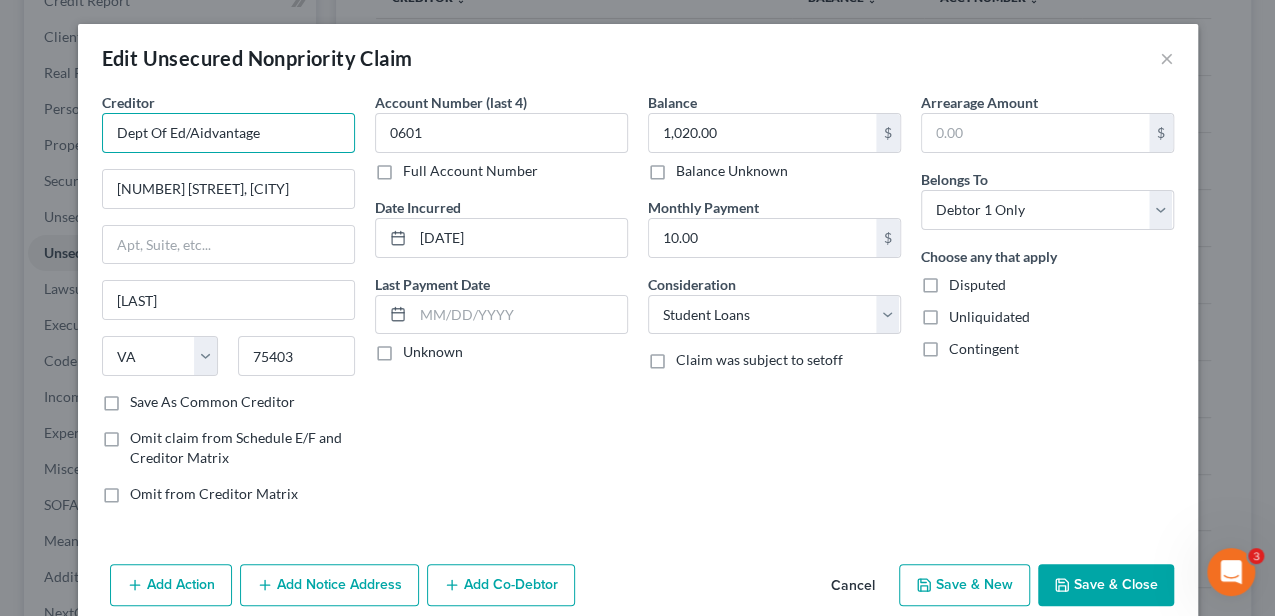 drag, startPoint x: 254, startPoint y: 139, endPoint x: 83, endPoint y: 133, distance: 171.10522 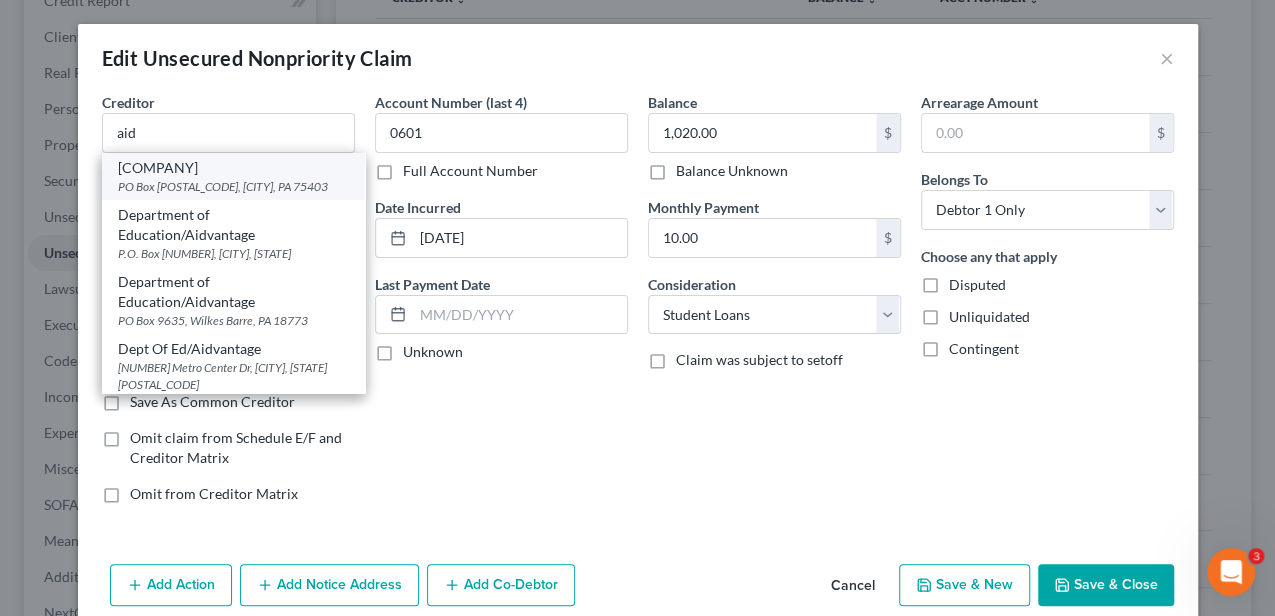 click on "[COMPANY]" at bounding box center (233, 168) 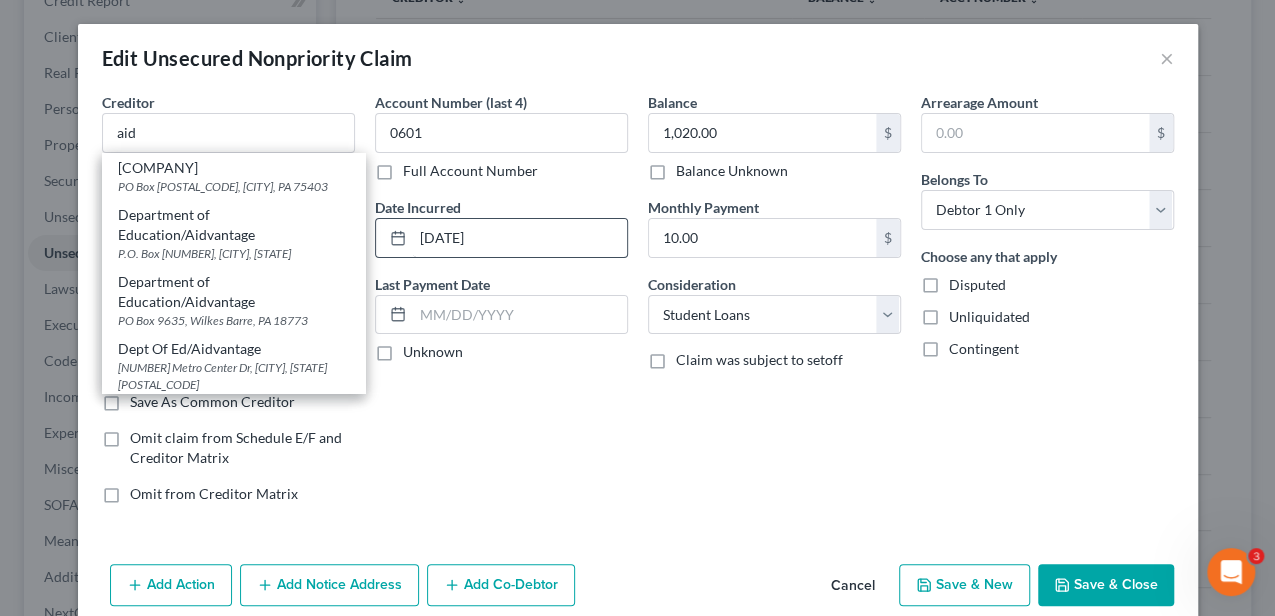 type on "[COMPANY]" 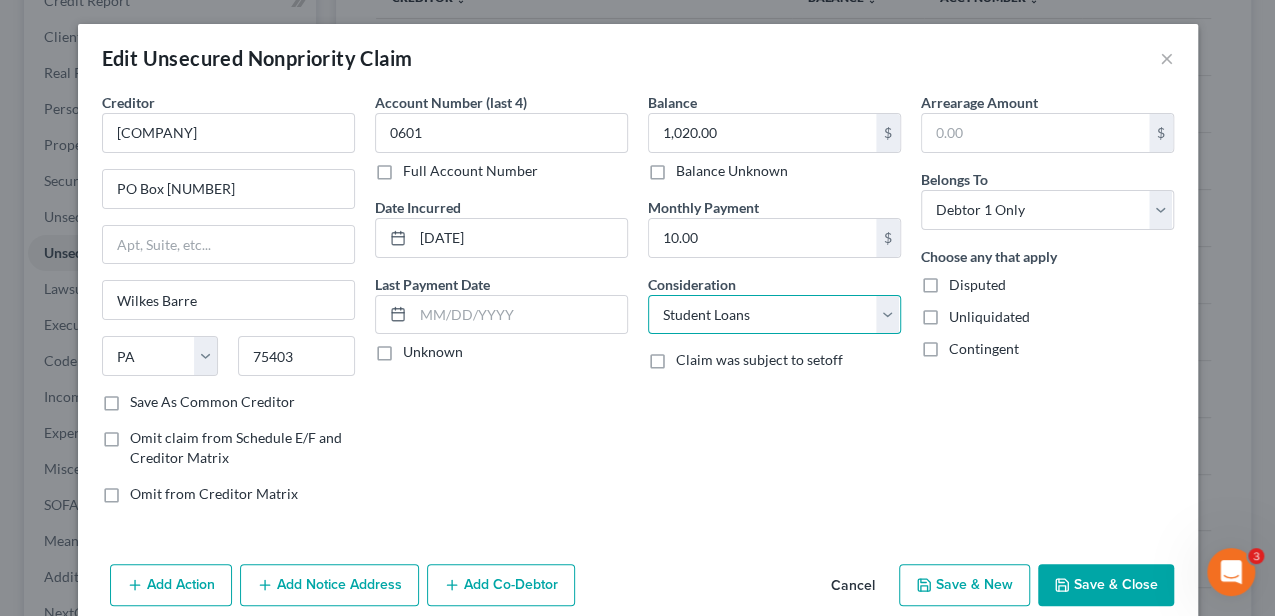 click on "Select Cable / Satellite Services Collection Agency Credit Card Debt Debt Counseling / Attorneys Deficiency Balance Domestic Support Obligations Home / Car Repairs Income Taxes Judgment Liens Medical Services Monies Loaned / Advanced Mortgage Obligation From Divorce Or Separation Obligation To Pensions Other Overdrawn Bank Account Promised To Help Pay Creditors Student Loans Suppliers And Vendors Telephone / Internet Services Utility Services" at bounding box center [774, 315] 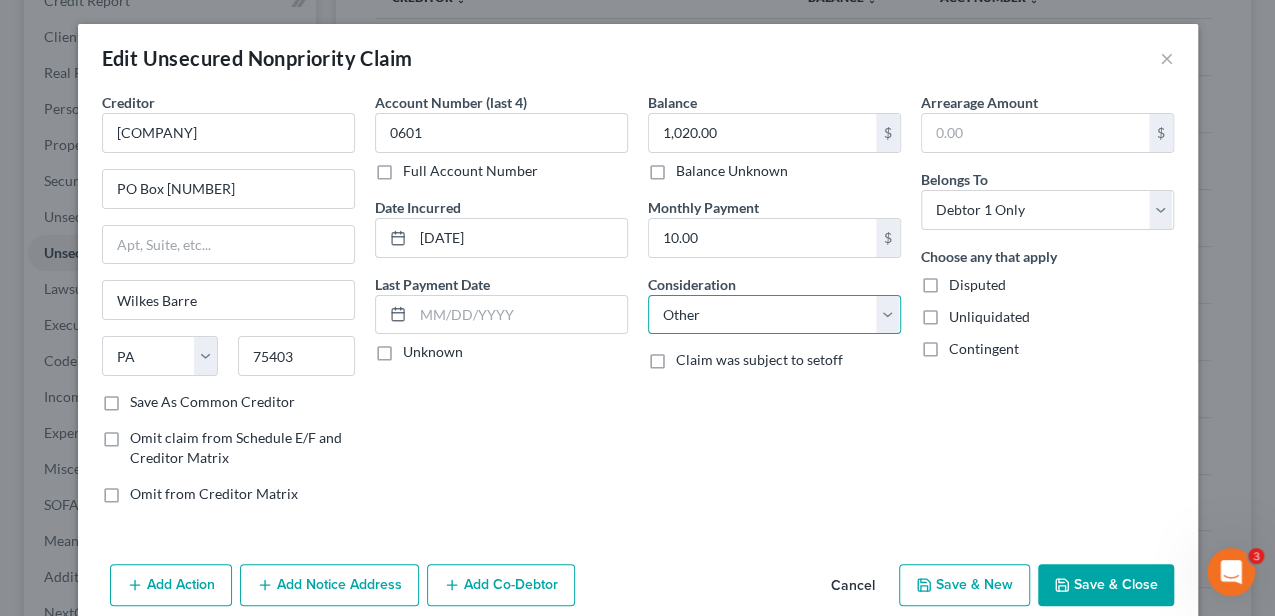 click on "Select Cable / Satellite Services Collection Agency Credit Card Debt Debt Counseling / Attorneys Deficiency Balance Domestic Support Obligations Home / Car Repairs Income Taxes Judgment Liens Medical Services Monies Loaned / Advanced Mortgage Obligation From Divorce Or Separation Obligation To Pensions Other Overdrawn Bank Account Promised To Help Pay Creditors Student Loans Suppliers And Vendors Telephone / Internet Services Utility Services" at bounding box center (774, 315) 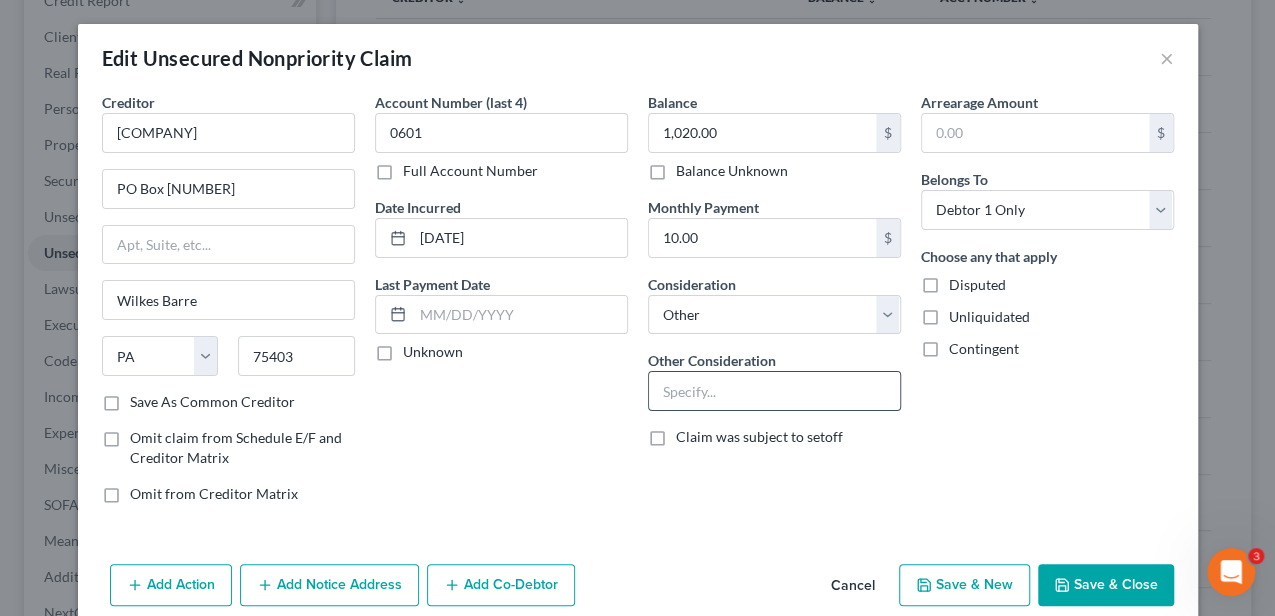 click at bounding box center (774, 391) 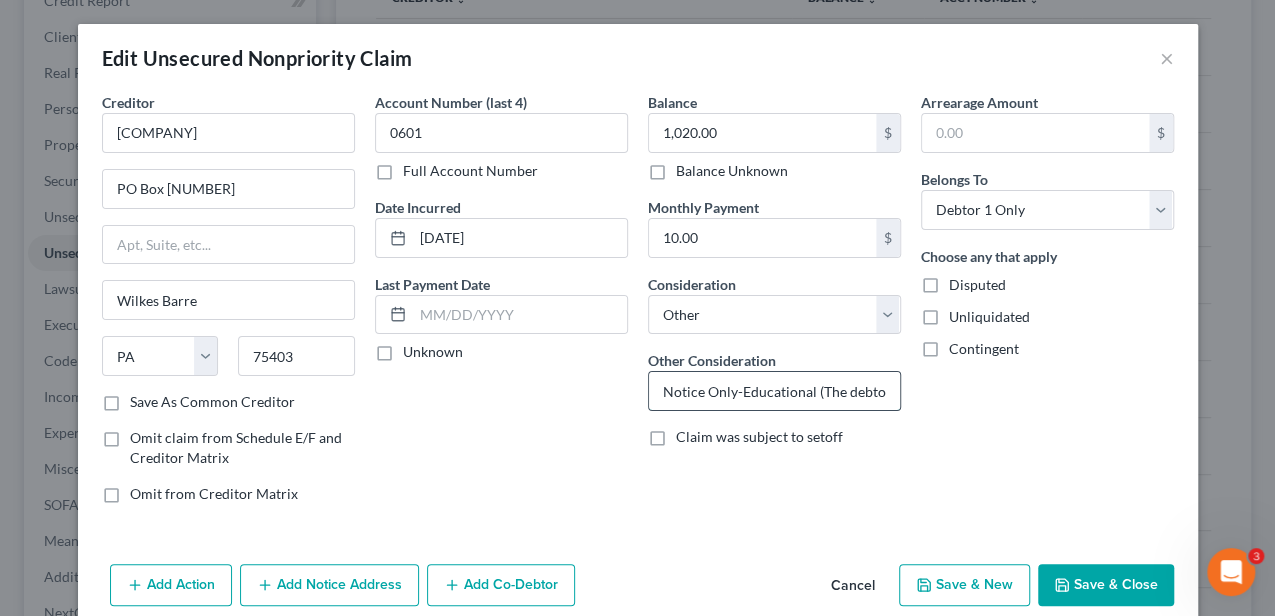 scroll, scrollTop: 0, scrollLeft: 441, axis: horizontal 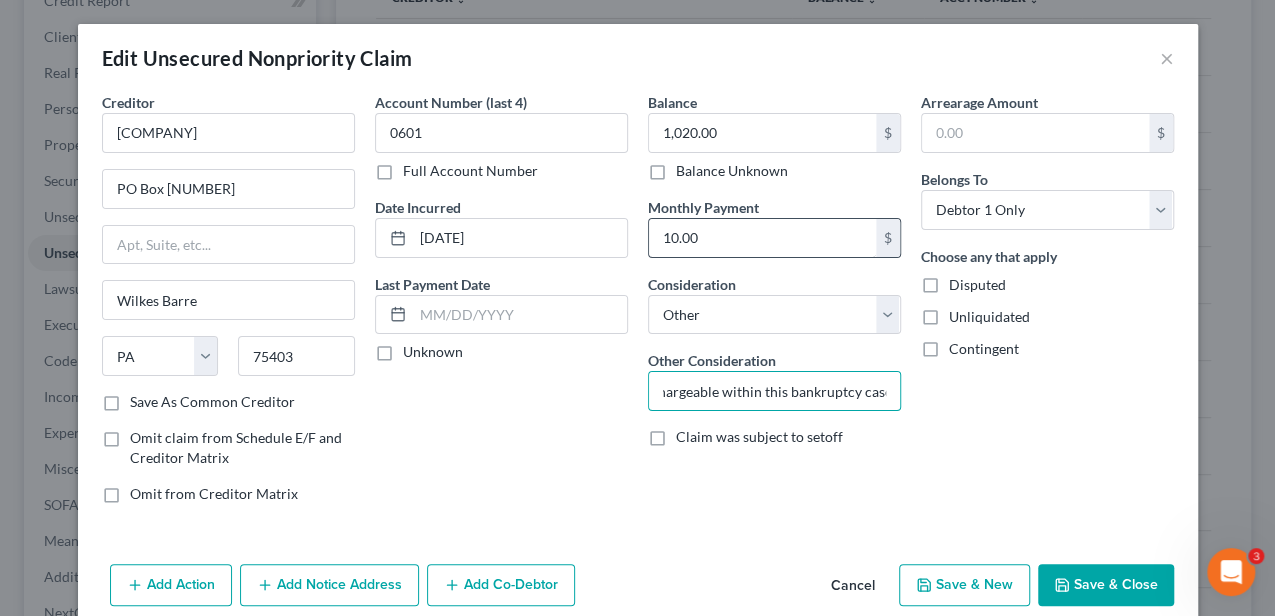 type on "Notice Only-Educational (The debtor understands this debt is non-dischargeable within this bankruptcy case.)" 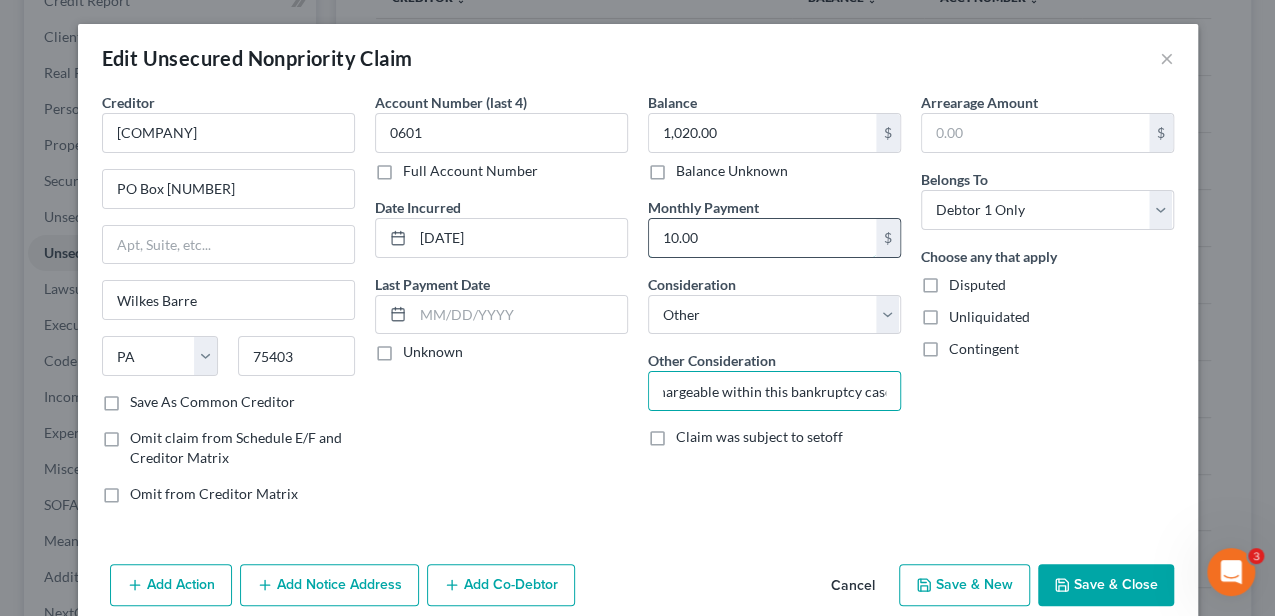 click on "10.00" at bounding box center [762, 238] 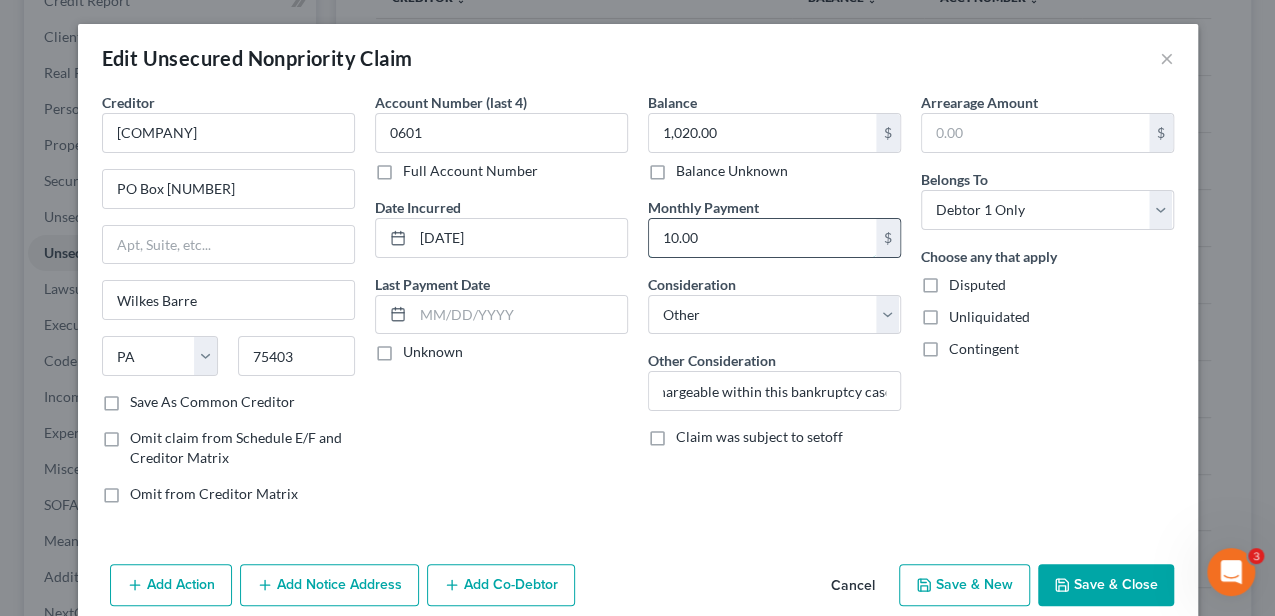 scroll, scrollTop: 0, scrollLeft: 0, axis: both 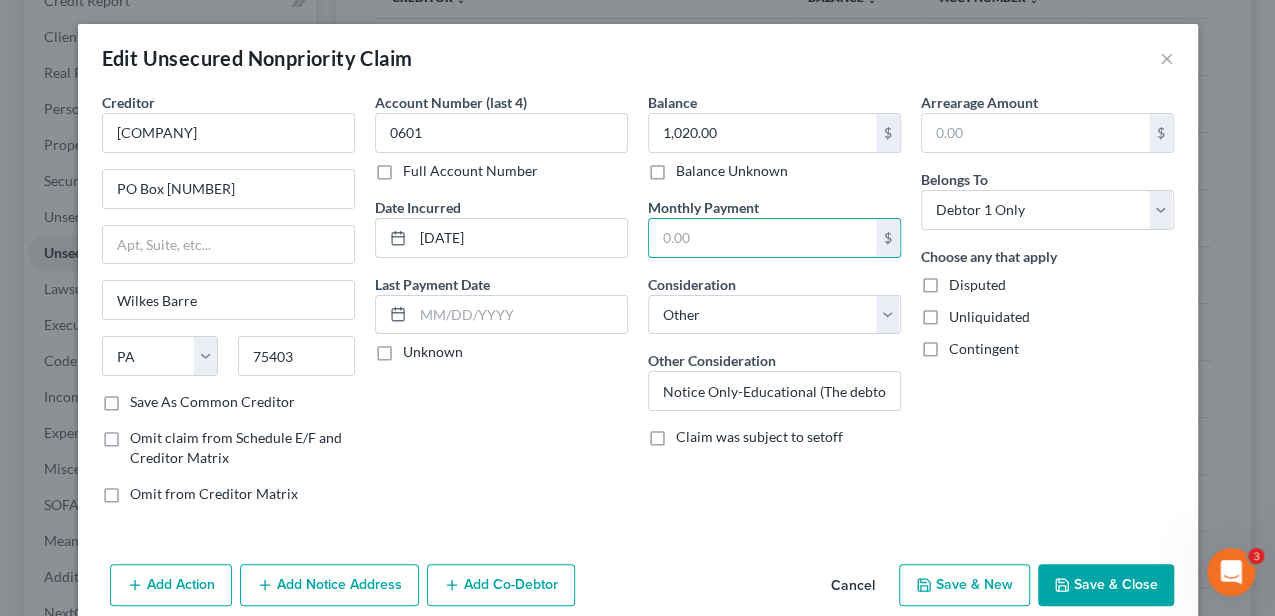 type 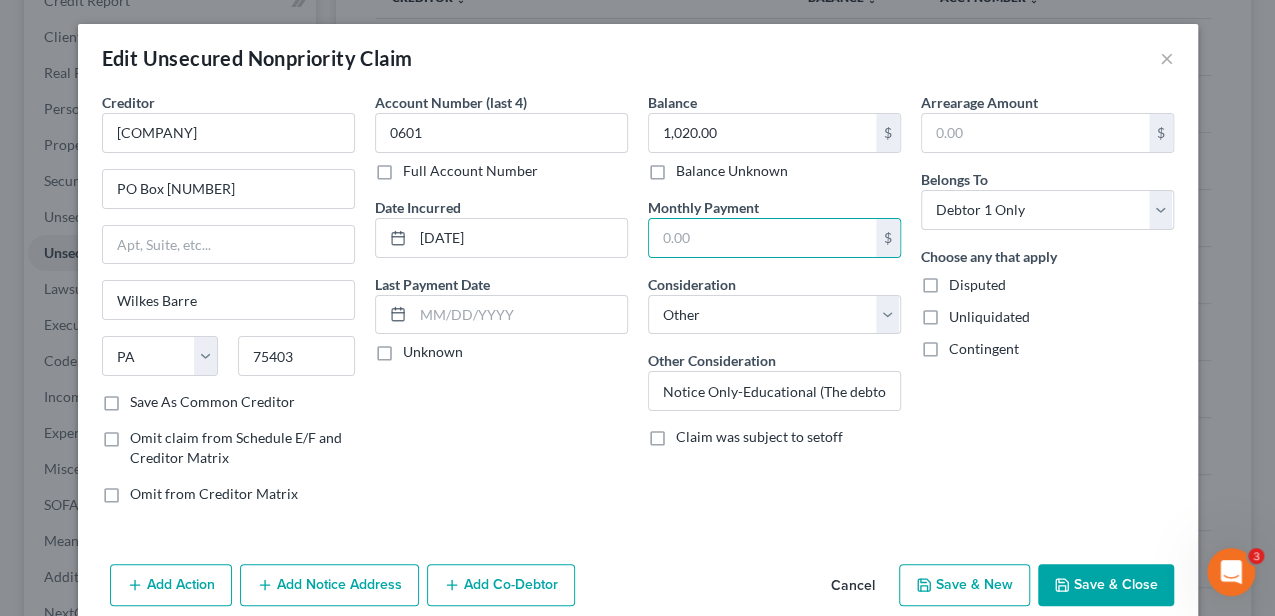 click on "Save & Close" at bounding box center [1106, 585] 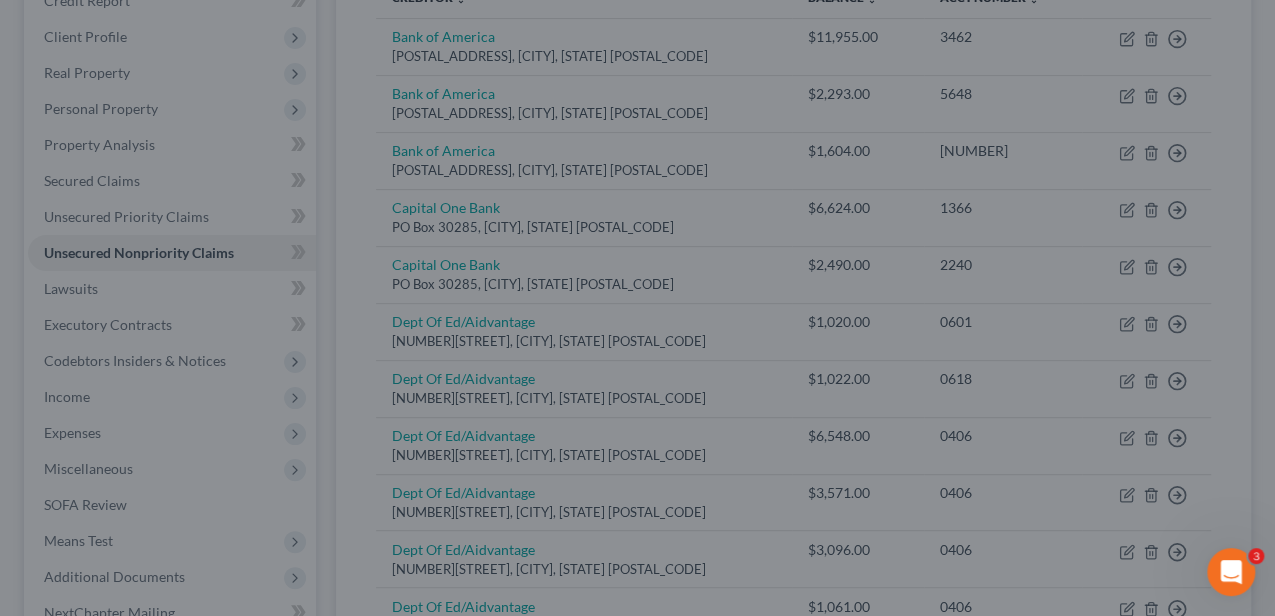 type on "0" 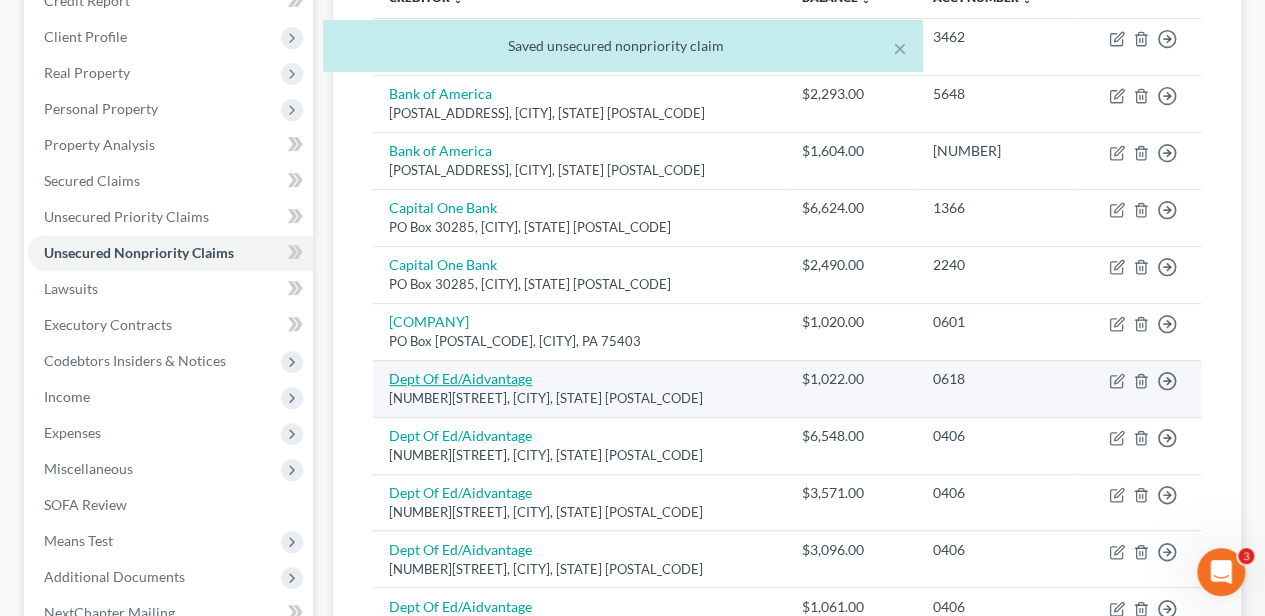 click on "Dept Of Ed/Aidvantage" at bounding box center (460, 378) 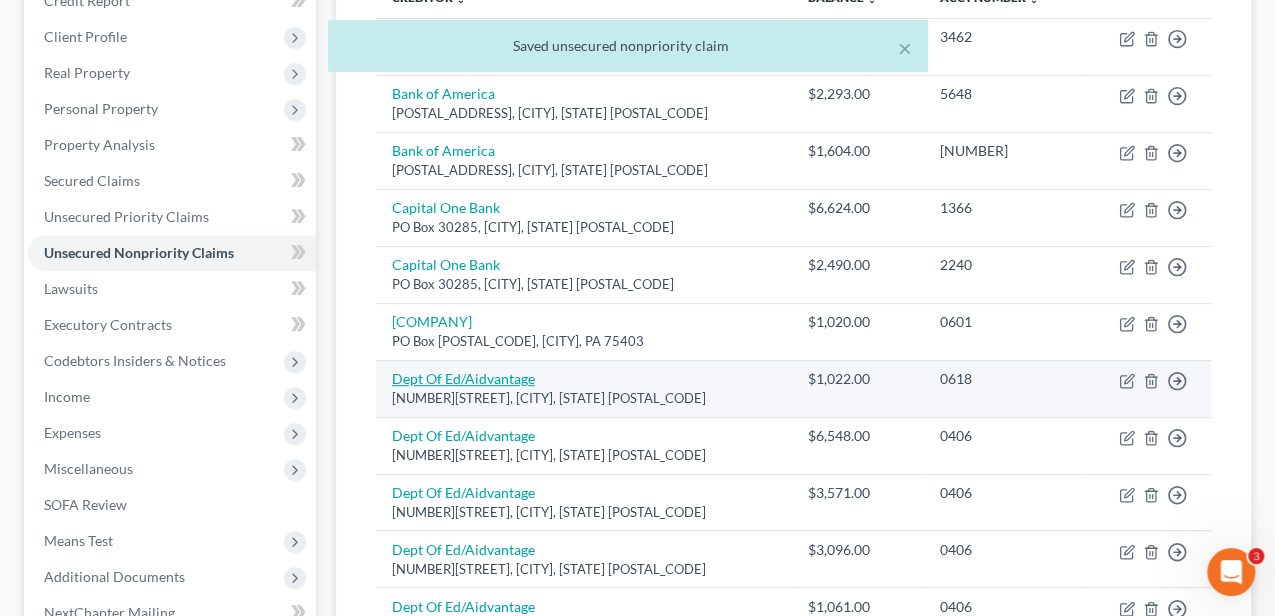 select on "48" 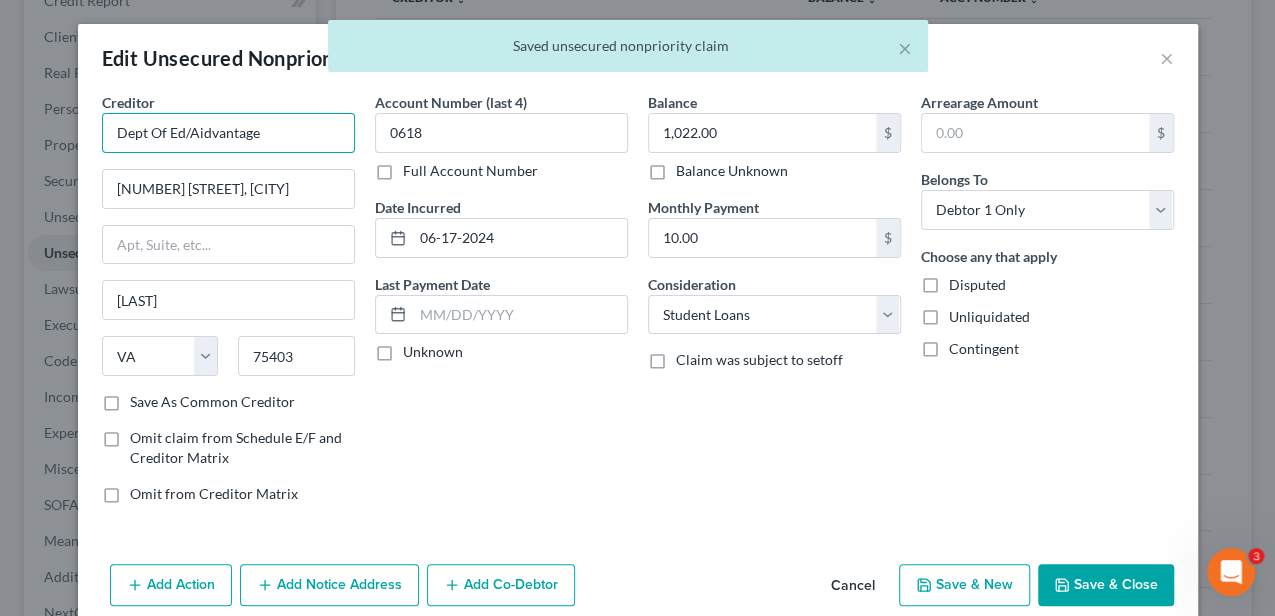 drag, startPoint x: 246, startPoint y: 136, endPoint x: 98, endPoint y: 136, distance: 148 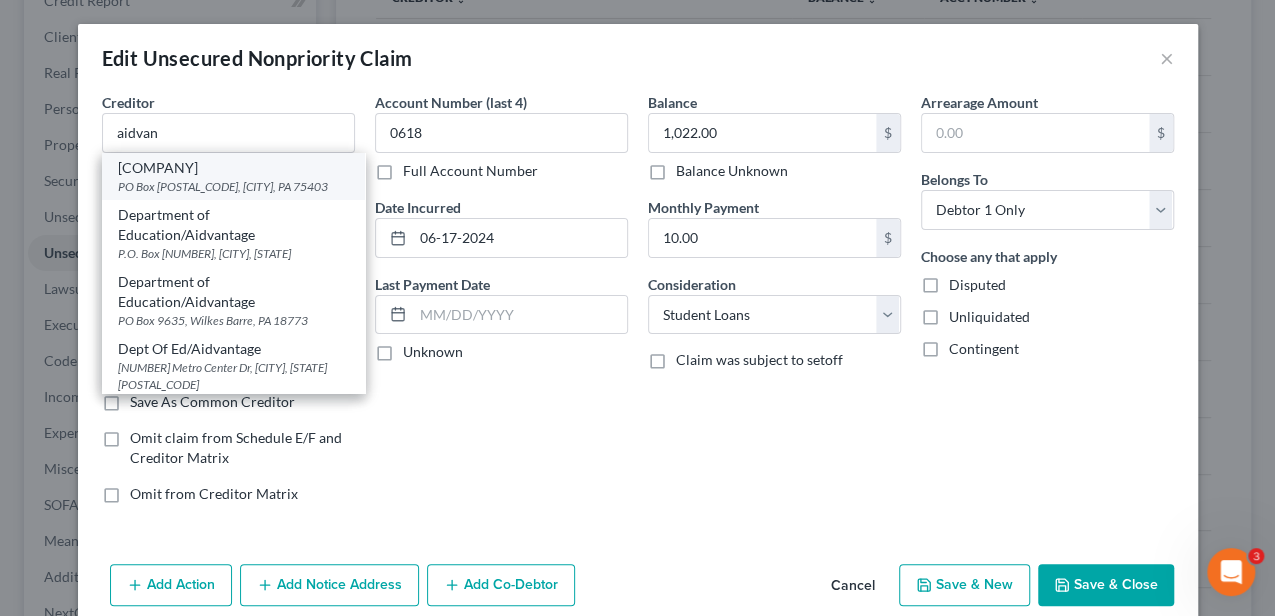 click on "PO Box [POSTAL_CODE], [CITY], PA 75403" at bounding box center [233, 186] 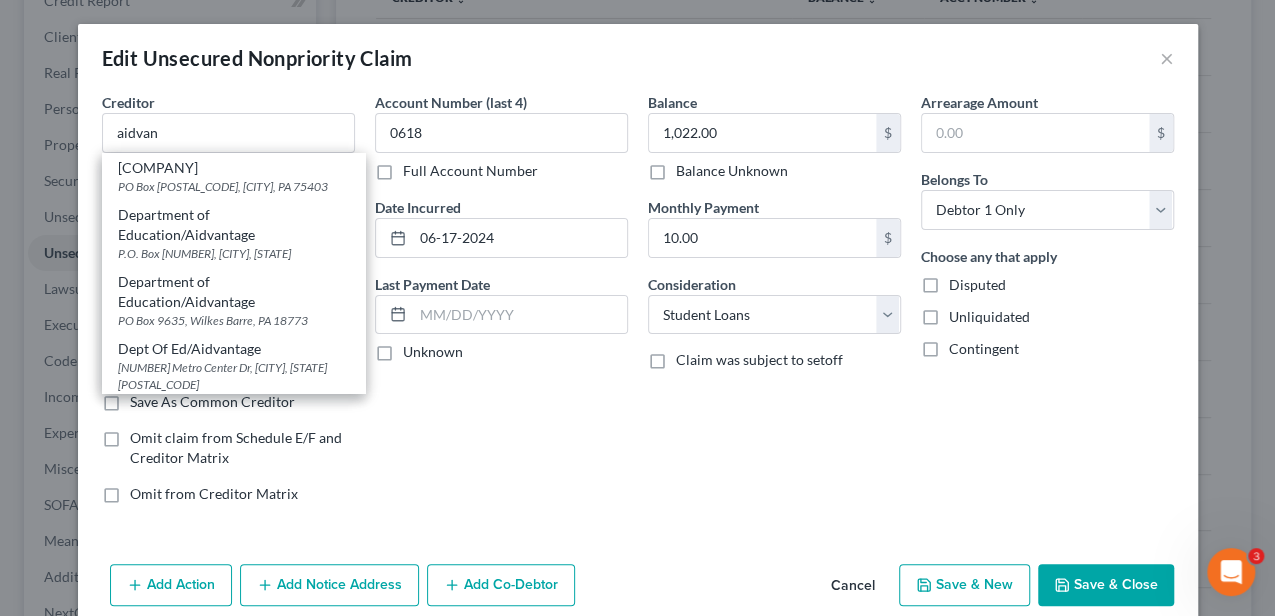 type on "[COMPANY]" 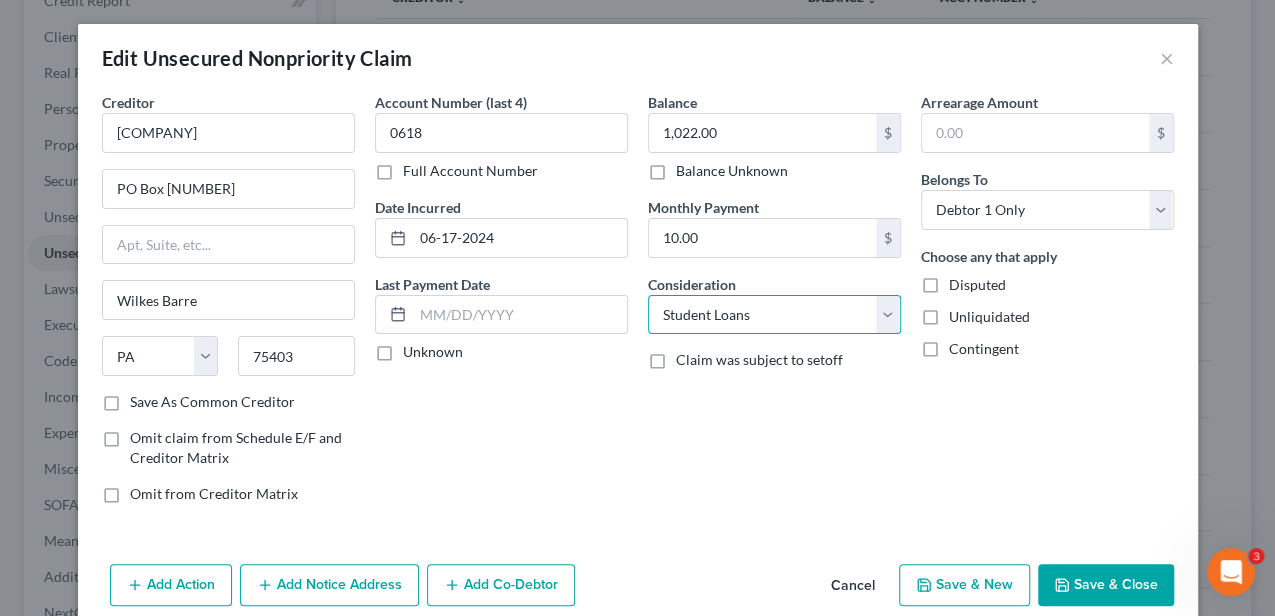 click on "Select Cable / Satellite Services Collection Agency Credit Card Debt Debt Counseling / Attorneys Deficiency Balance Domestic Support Obligations Home / Car Repairs Income Taxes Judgment Liens Medical Services Monies Loaned / Advanced Mortgage Obligation From Divorce Or Separation Obligation To Pensions Other Overdrawn Bank Account Promised To Help Pay Creditors Student Loans Suppliers And Vendors Telephone / Internet Services Utility Services" at bounding box center [774, 315] 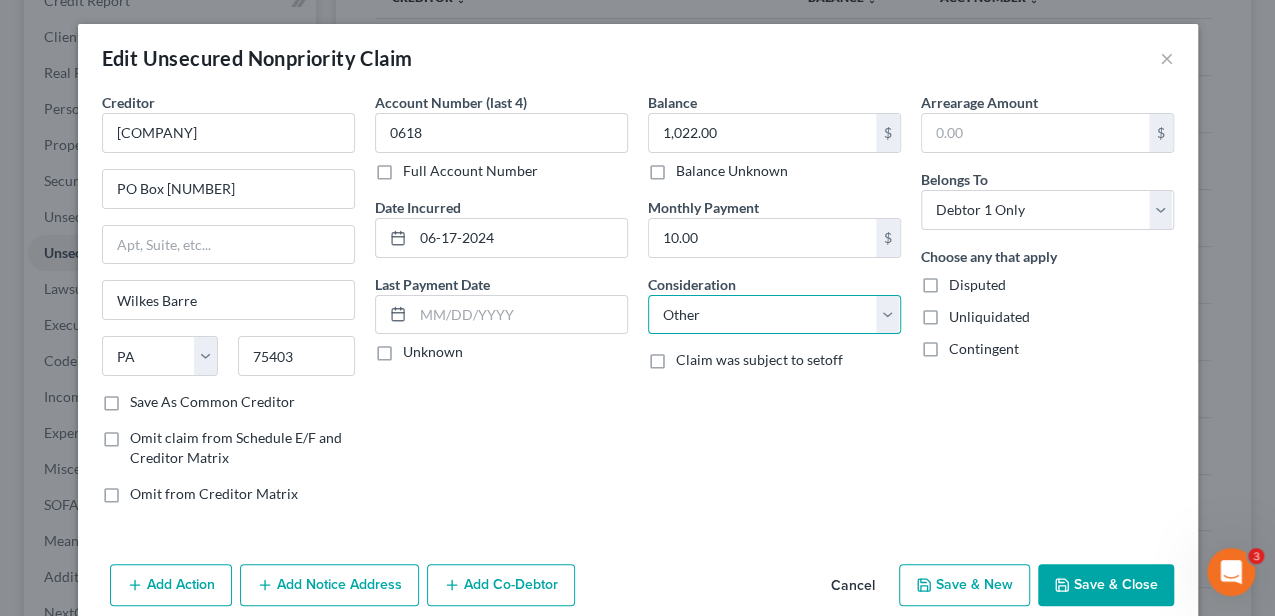 click on "Select Cable / Satellite Services Collection Agency Credit Card Debt Debt Counseling / Attorneys Deficiency Balance Domestic Support Obligations Home / Car Repairs Income Taxes Judgment Liens Medical Services Monies Loaned / Advanced Mortgage Obligation From Divorce Or Separation Obligation To Pensions Other Overdrawn Bank Account Promised To Help Pay Creditors Student Loans Suppliers And Vendors Telephone / Internet Services Utility Services" at bounding box center (774, 315) 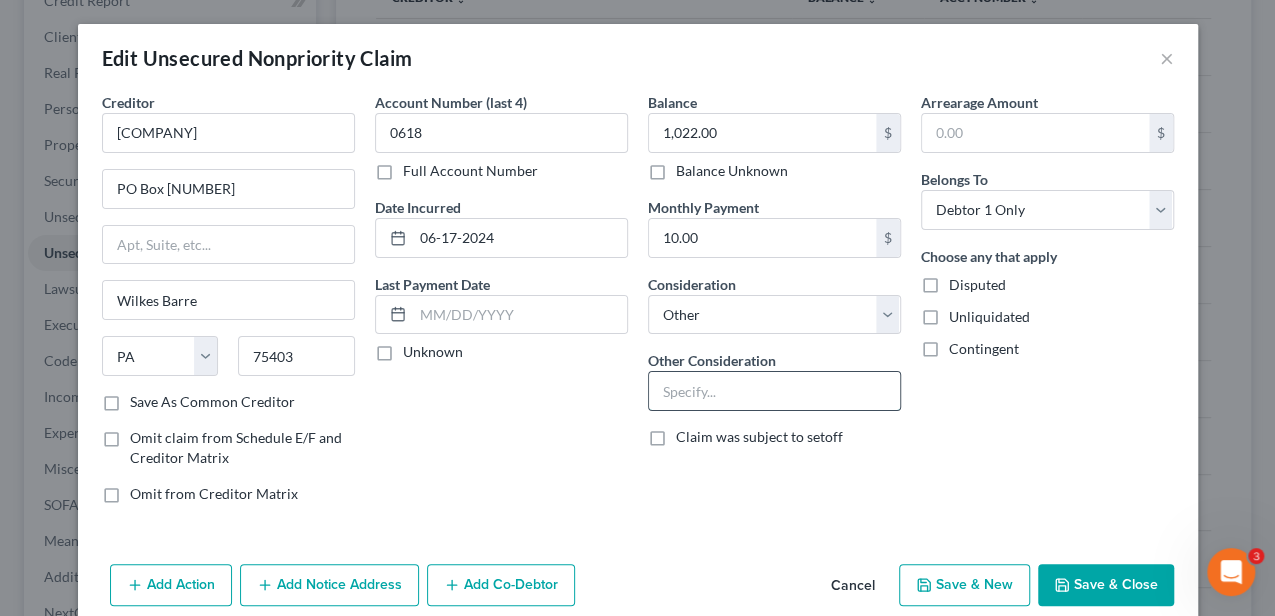 click at bounding box center [774, 391] 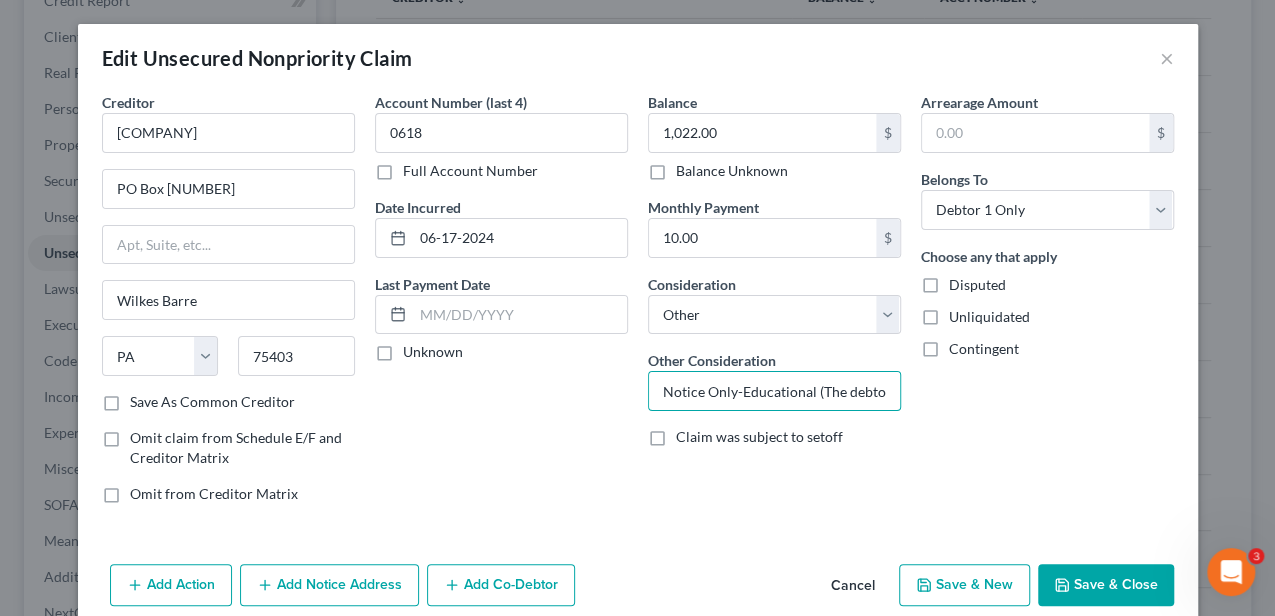 scroll, scrollTop: 0, scrollLeft: 441, axis: horizontal 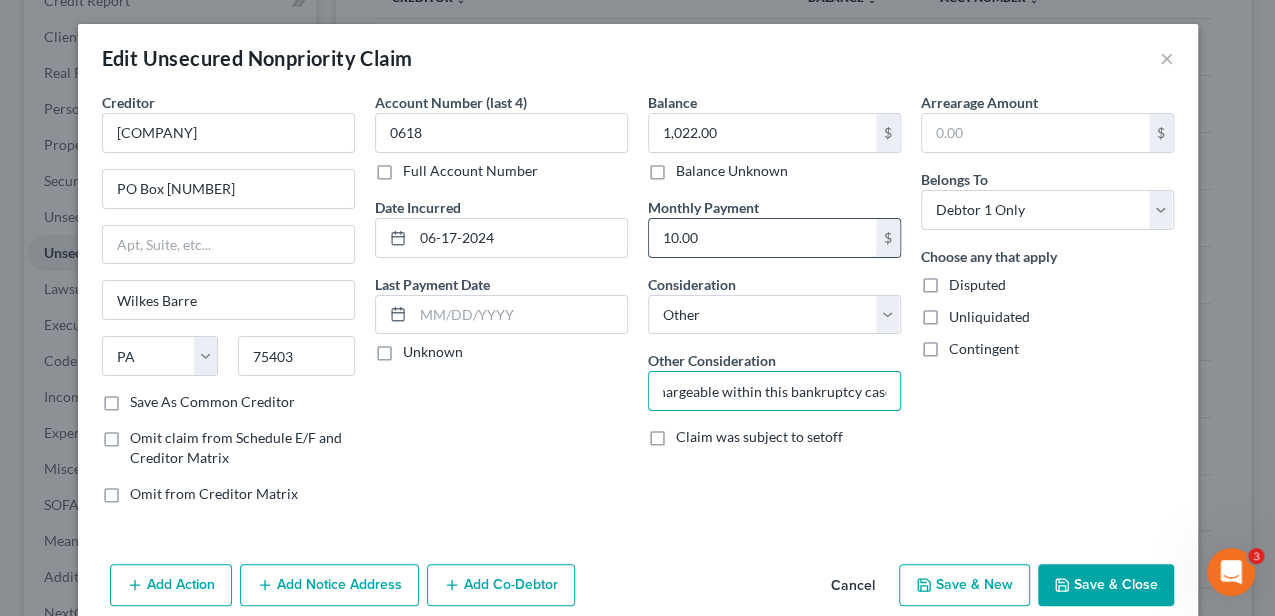 type on "Notice Only-Educational (The debtor understands this debt is non-dischargeable within this bankruptcy case.)" 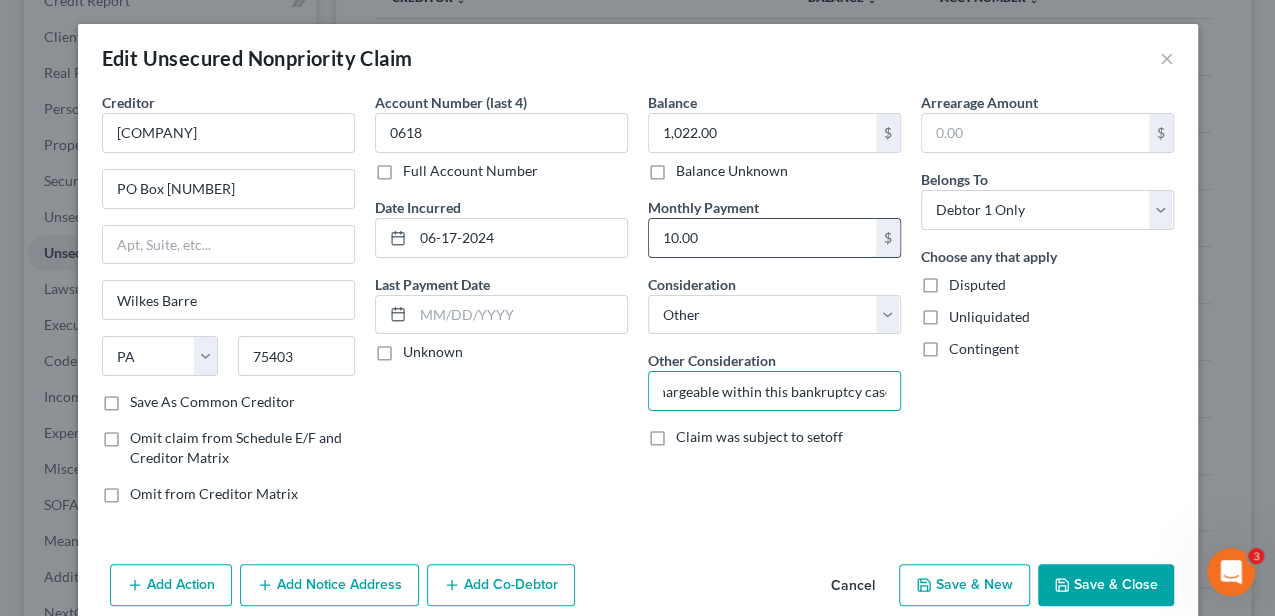 click on "10.00" at bounding box center [762, 238] 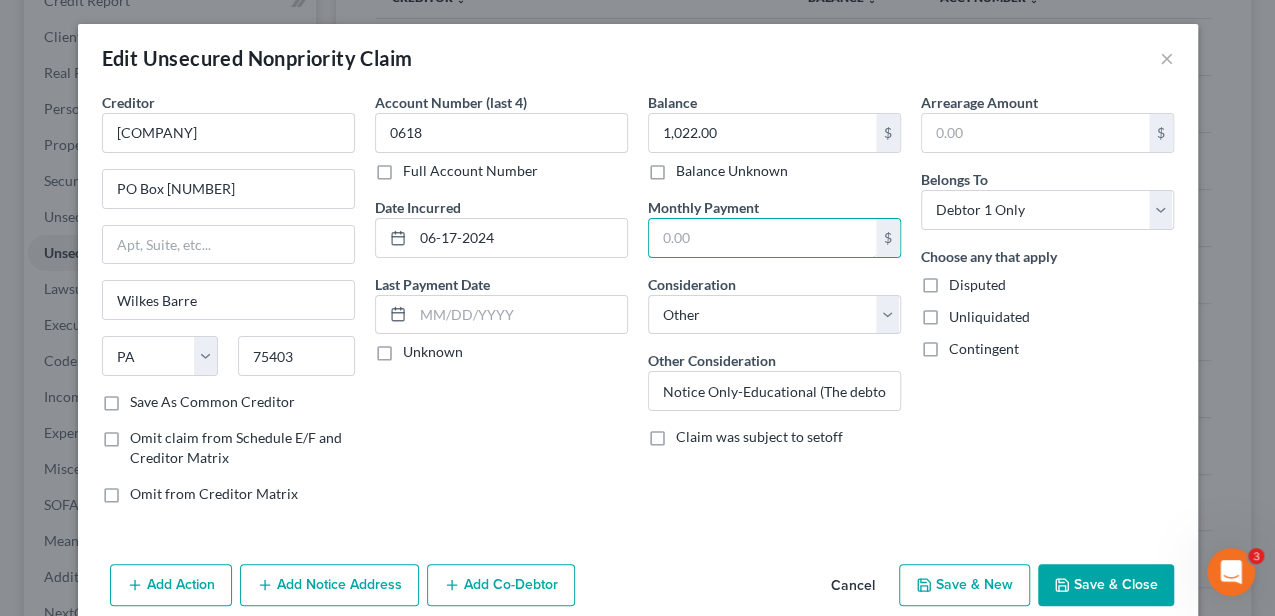 type 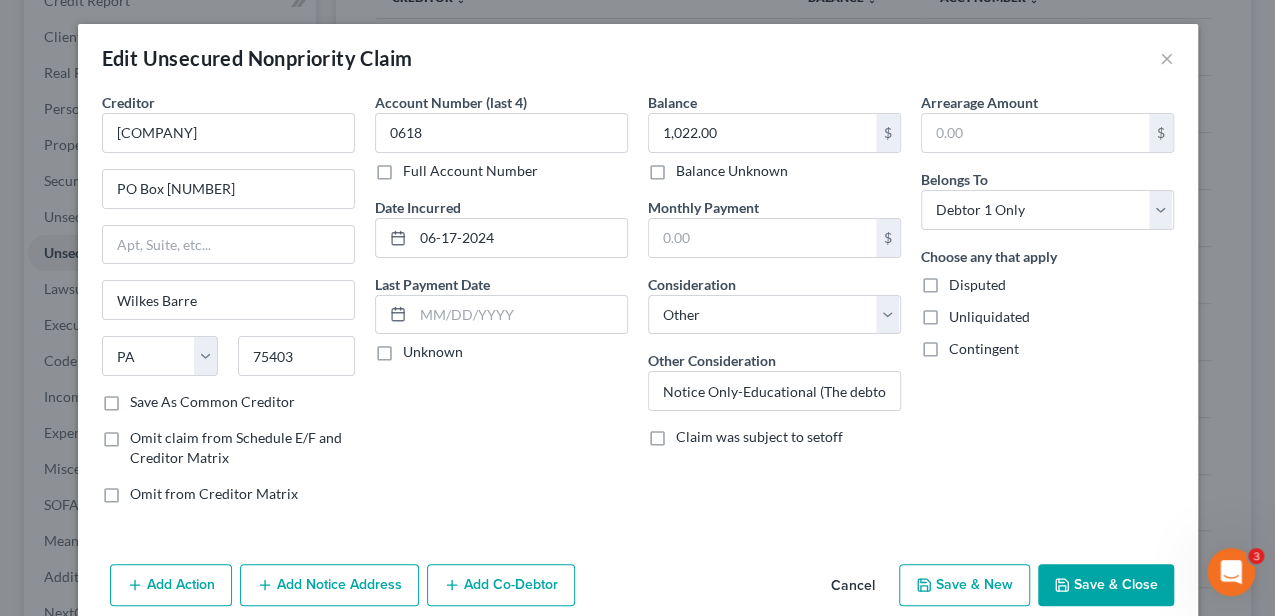 click on "Save & Close" at bounding box center [1106, 585] 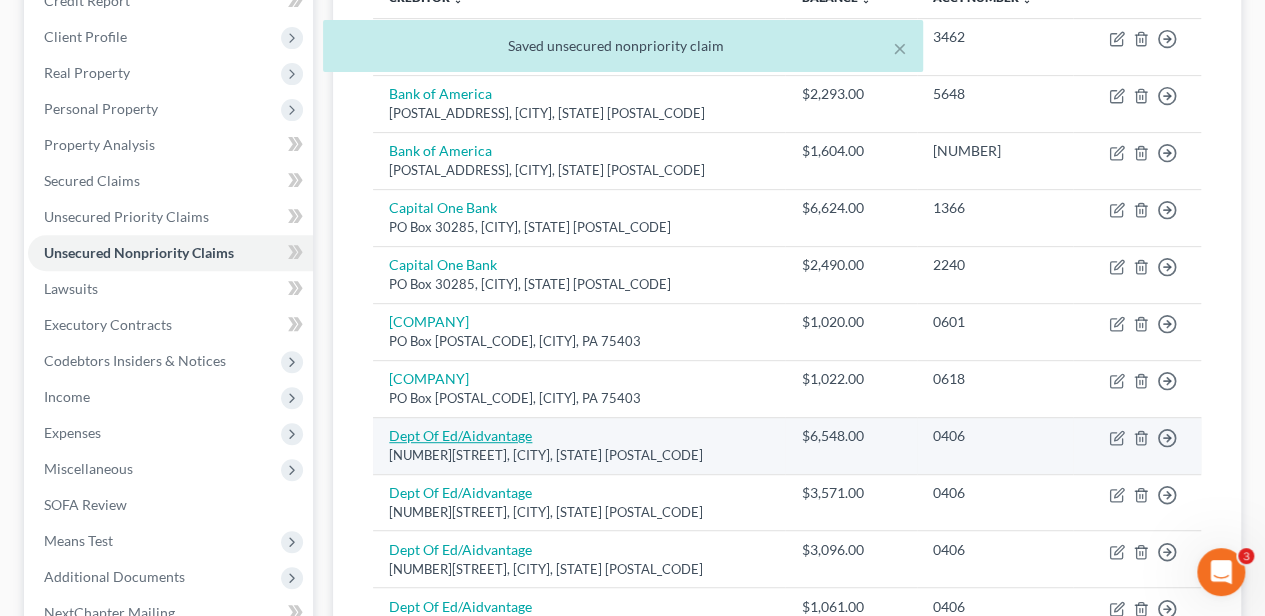 click on "Dept Of Ed/Aidvantage" at bounding box center (460, 435) 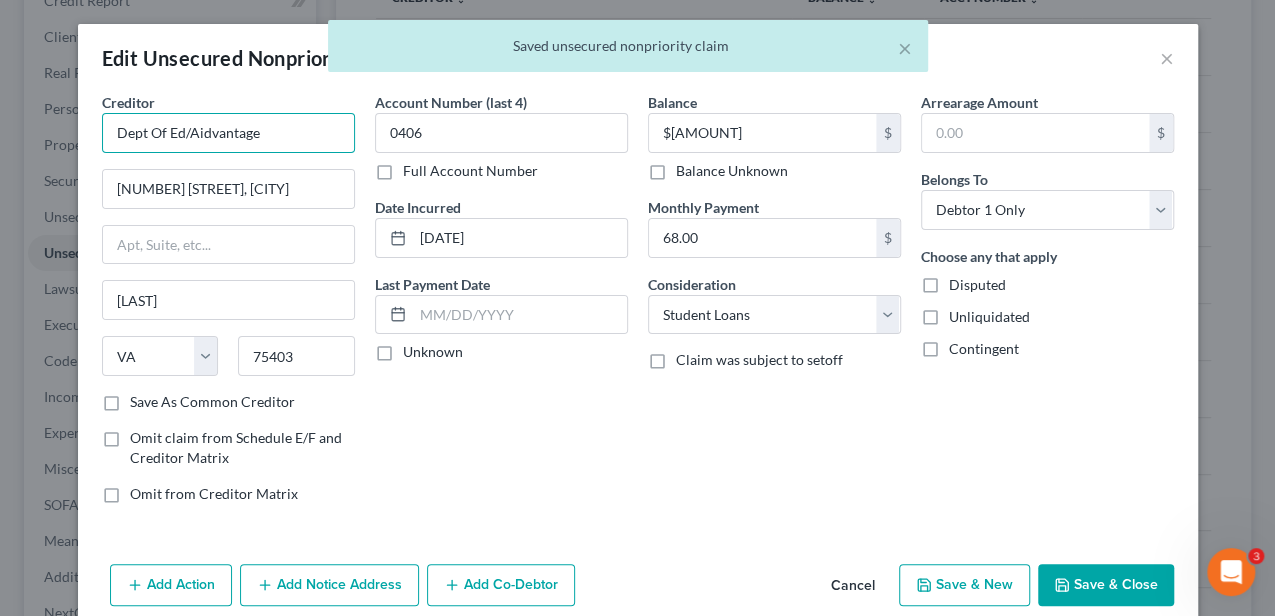 drag, startPoint x: 233, startPoint y: 139, endPoint x: 89, endPoint y: 139, distance: 144 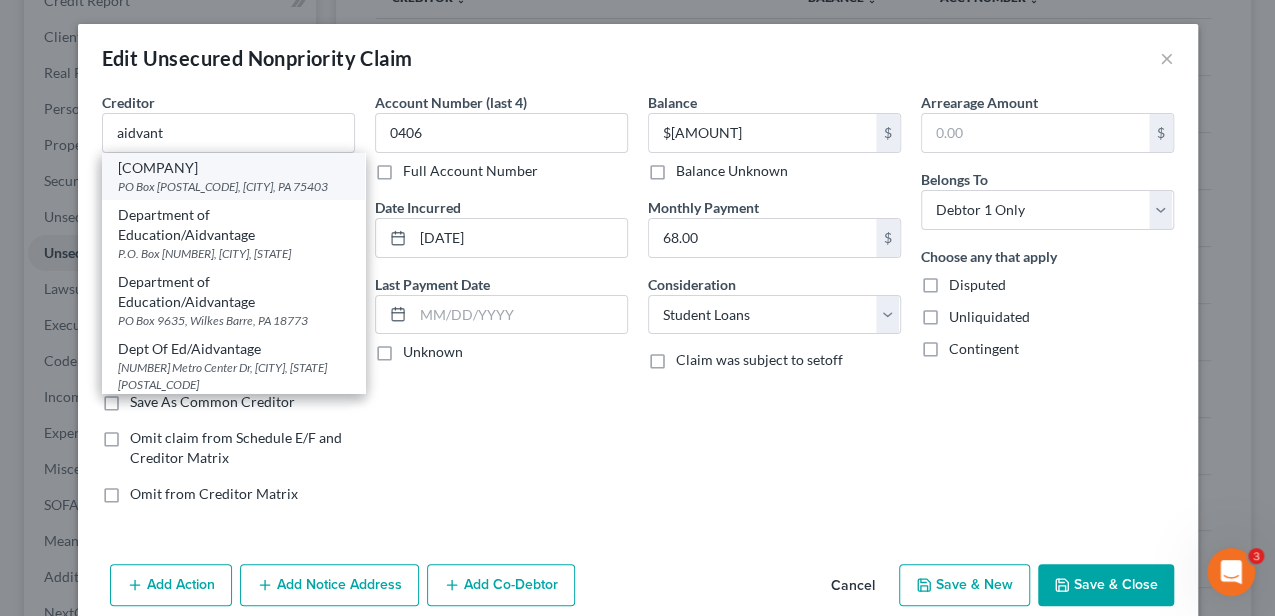 click on "PO Box [POSTAL_CODE], [CITY], PA 75403" at bounding box center [233, 186] 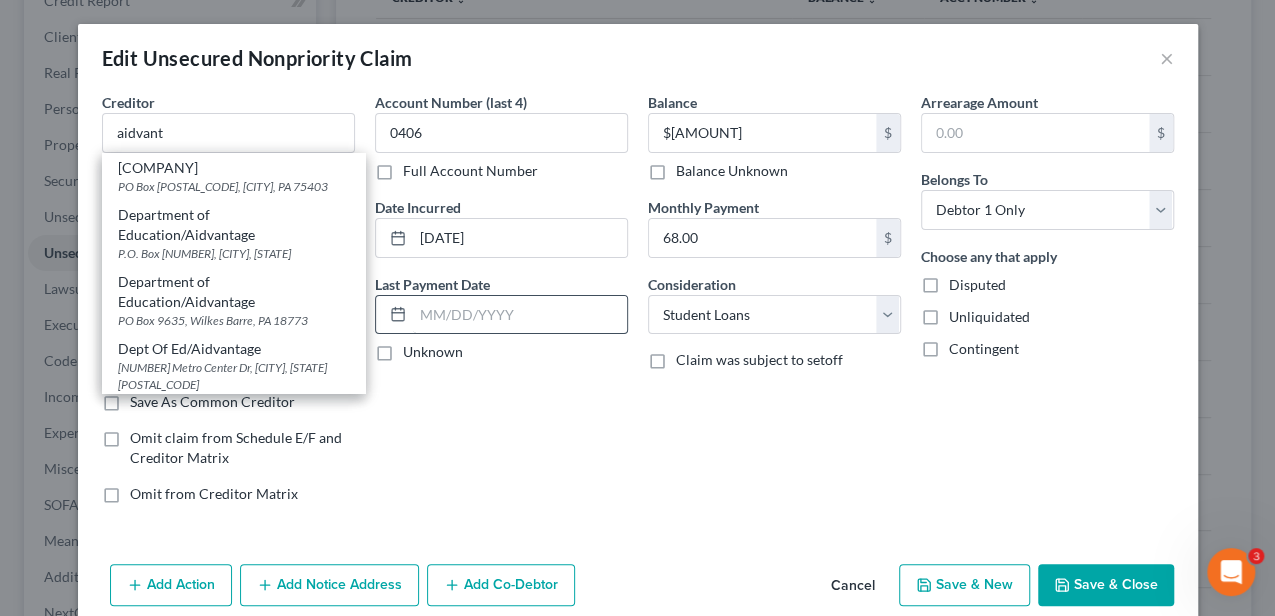 type on "[COMPANY]" 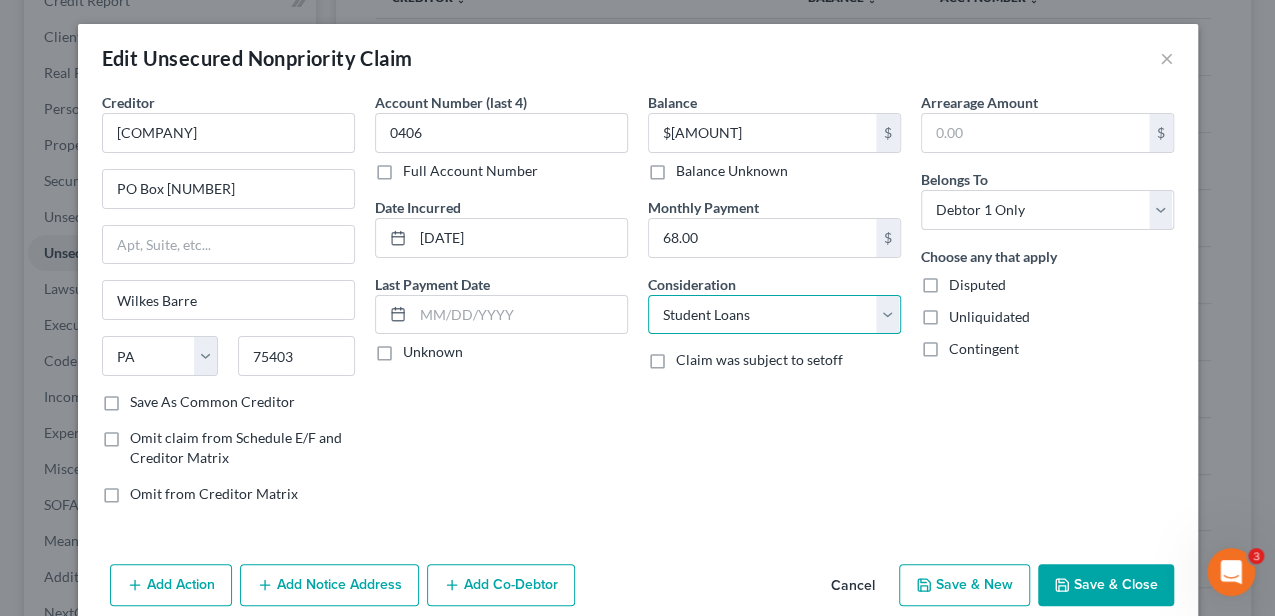 click on "Select Cable / Satellite Services Collection Agency Credit Card Debt Debt Counseling / Attorneys Deficiency Balance Domestic Support Obligations Home / Car Repairs Income Taxes Judgment Liens Medical Services Monies Loaned / Advanced Mortgage Obligation From Divorce Or Separation Obligation To Pensions Other Overdrawn Bank Account Promised To Help Pay Creditors Student Loans Suppliers And Vendors Telephone / Internet Services Utility Services" at bounding box center (774, 315) 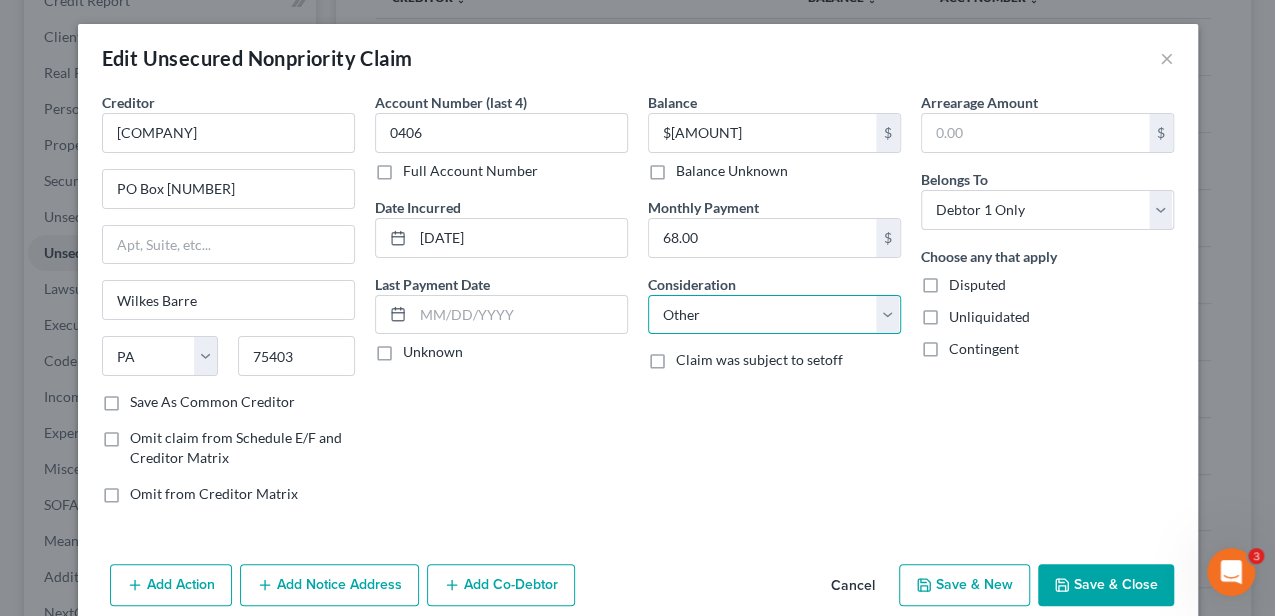 click on "Select Cable / Satellite Services Collection Agency Credit Card Debt Debt Counseling / Attorneys Deficiency Balance Domestic Support Obligations Home / Car Repairs Income Taxes Judgment Liens Medical Services Monies Loaned / Advanced Mortgage Obligation From Divorce Or Separation Obligation To Pensions Other Overdrawn Bank Account Promised To Help Pay Creditors Student Loans Suppliers And Vendors Telephone / Internet Services Utility Services" at bounding box center [774, 315] 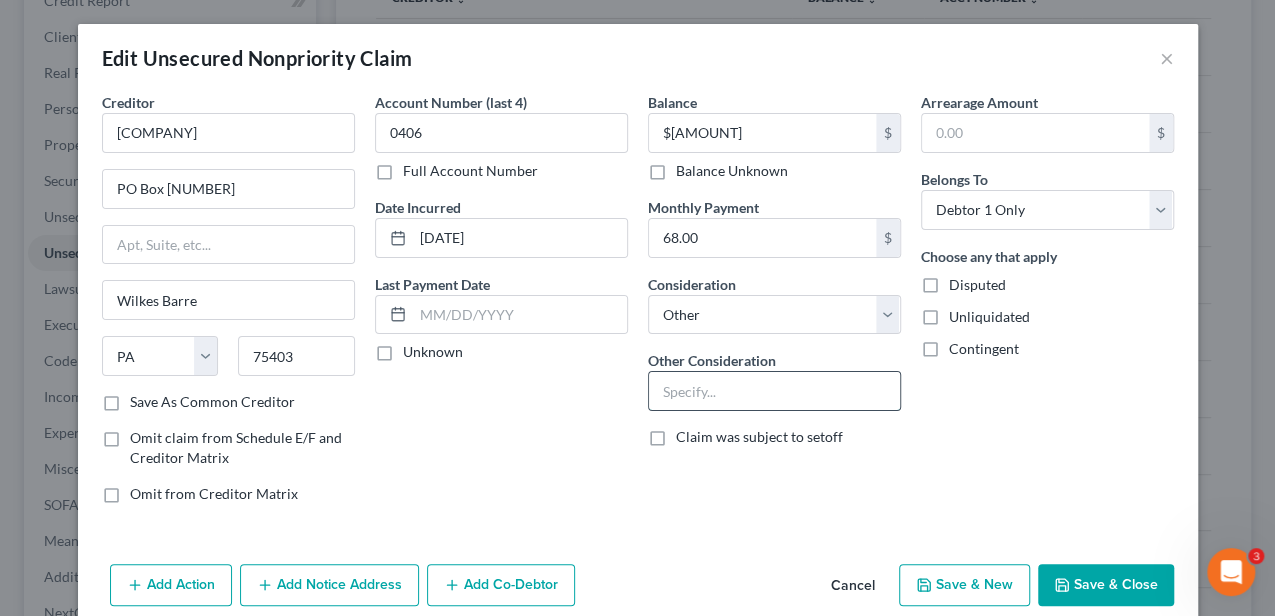 click at bounding box center (774, 391) 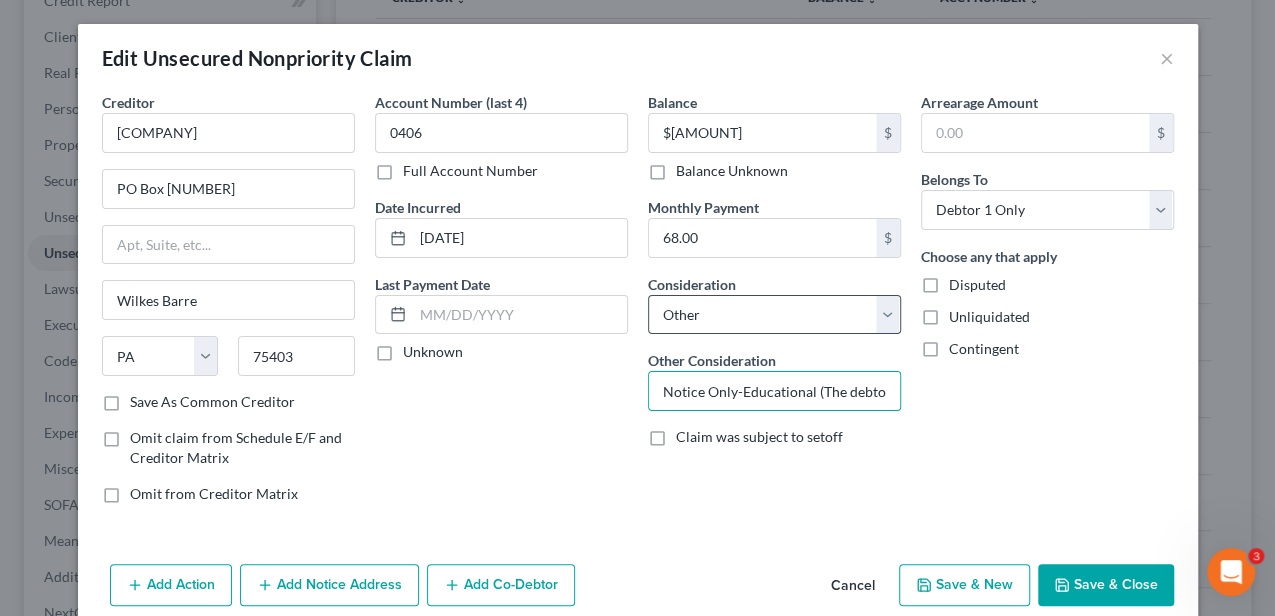 scroll, scrollTop: 0, scrollLeft: 441, axis: horizontal 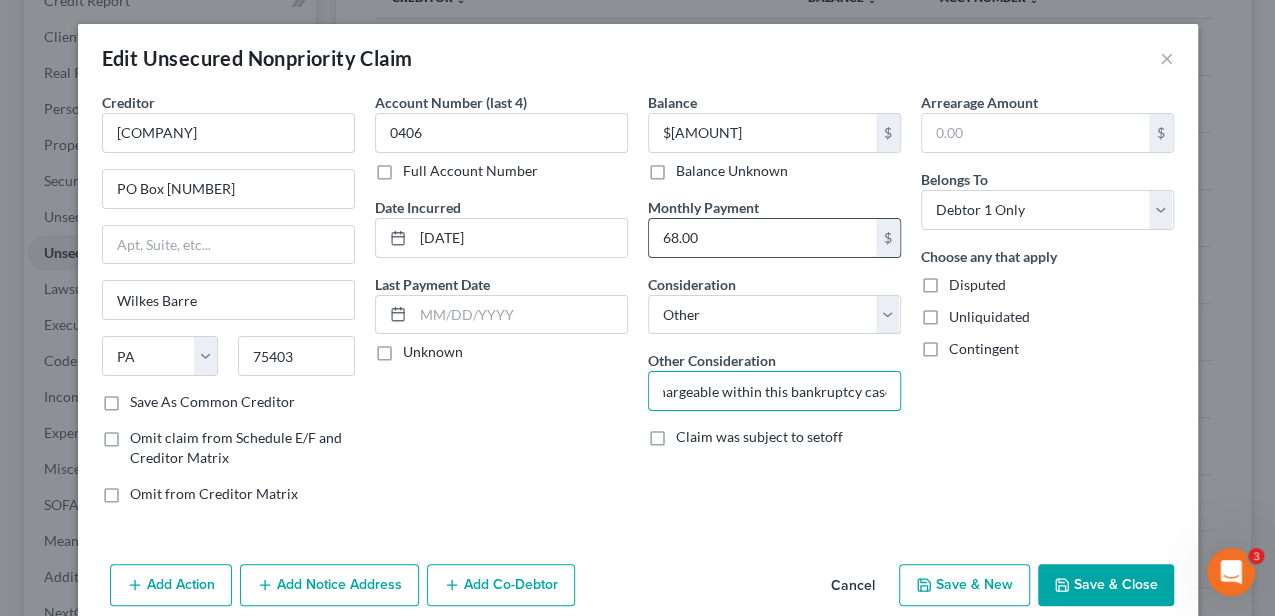 type on "Notice Only-Educational (The debtor understands this debt is non-dischargeable within this bankruptcy case.)" 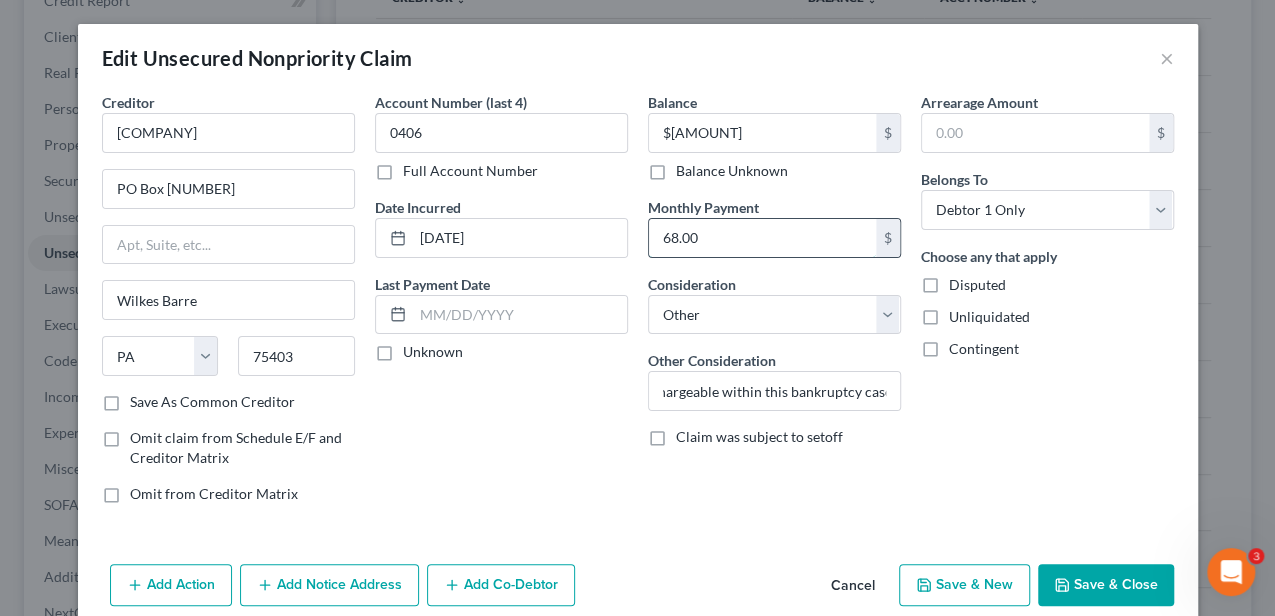click on "68.00" at bounding box center (762, 238) 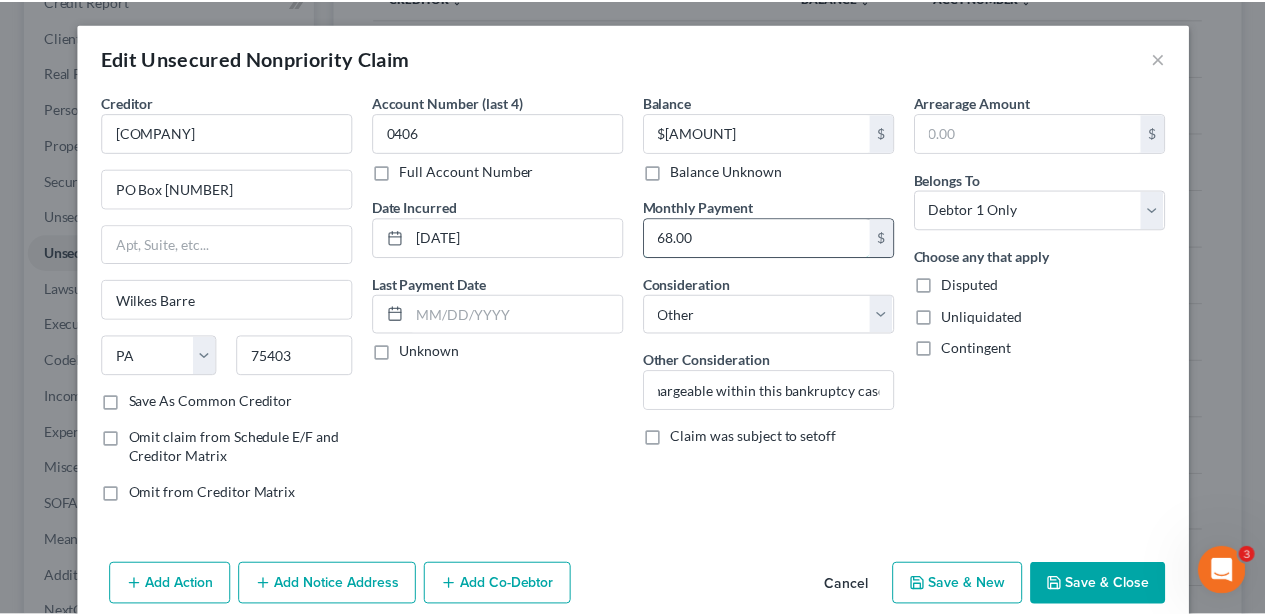 scroll, scrollTop: 0, scrollLeft: 0, axis: both 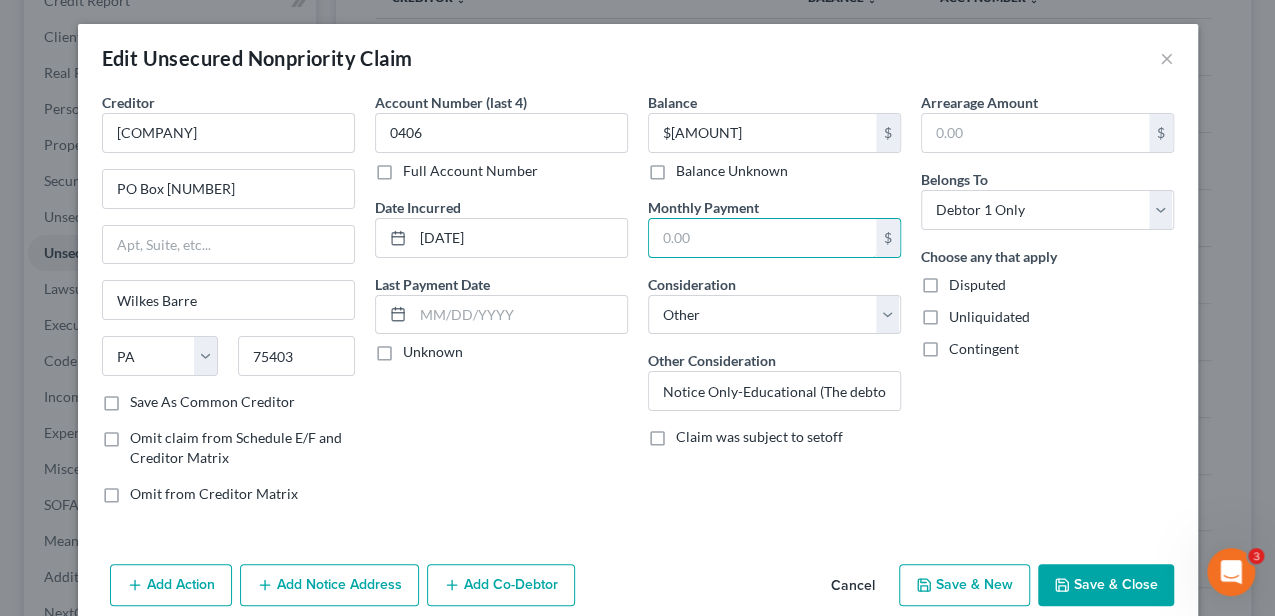 type 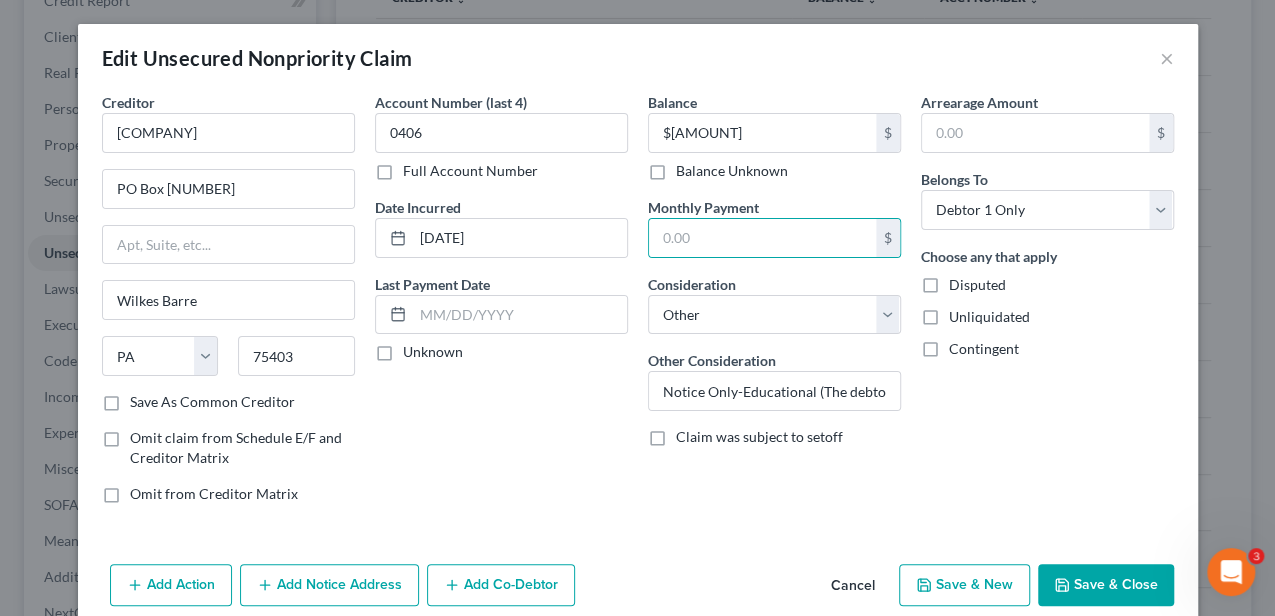 click on "Save & Close" at bounding box center (1106, 585) 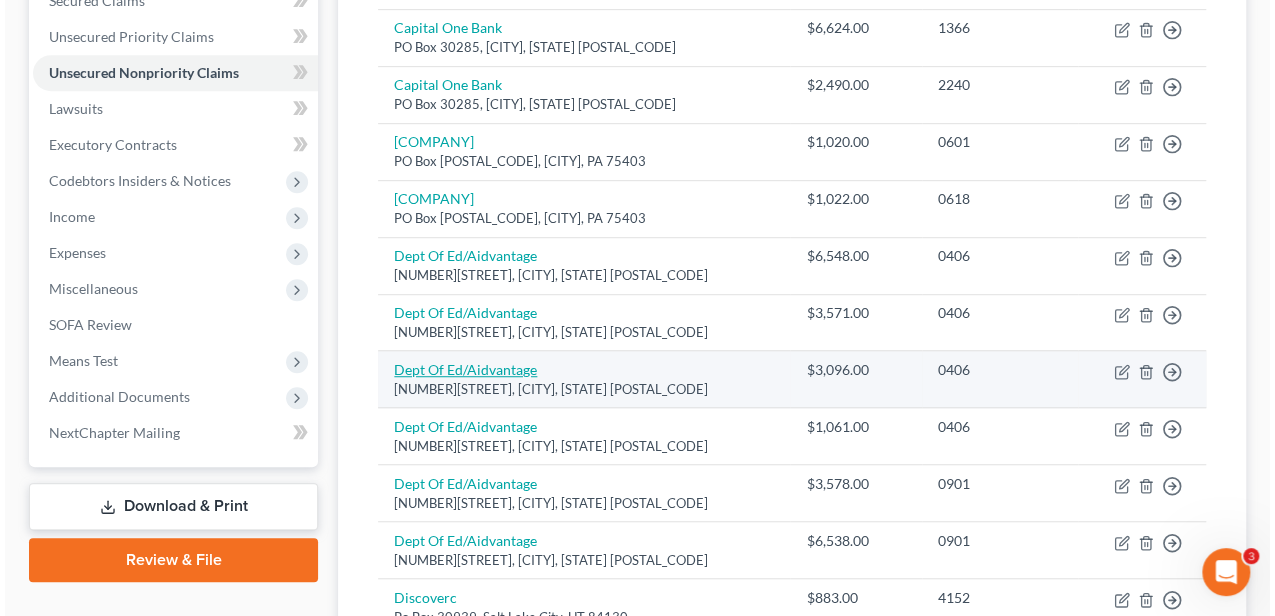 scroll, scrollTop: 533, scrollLeft: 0, axis: vertical 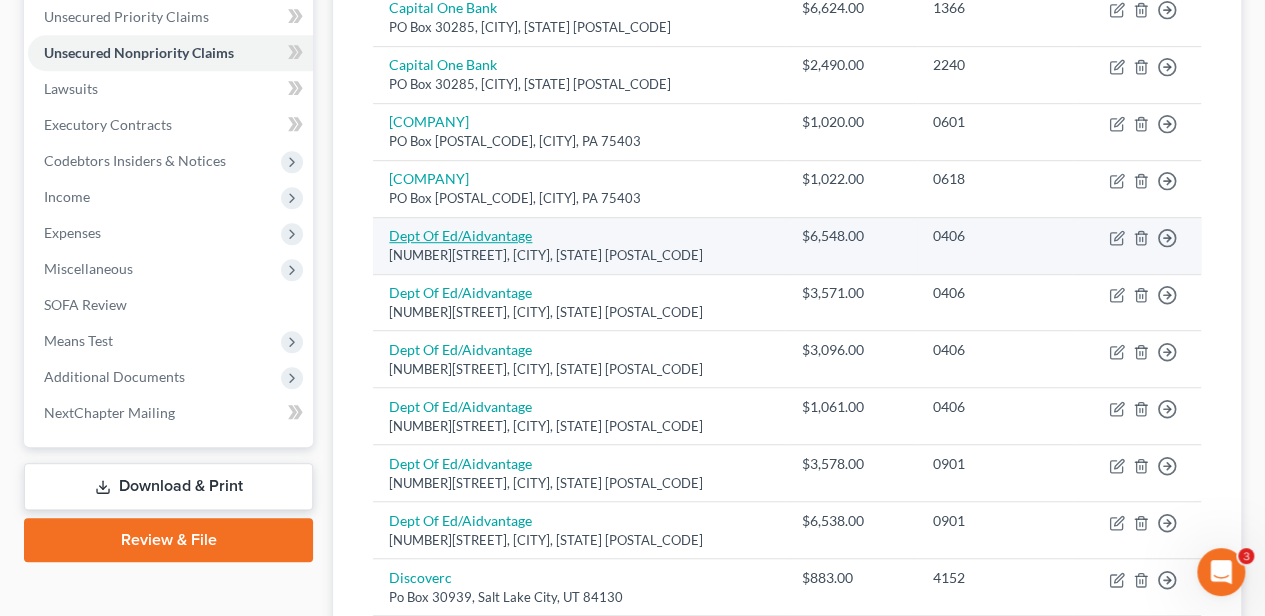click on "Dept Of Ed/Aidvantage" at bounding box center [460, 235] 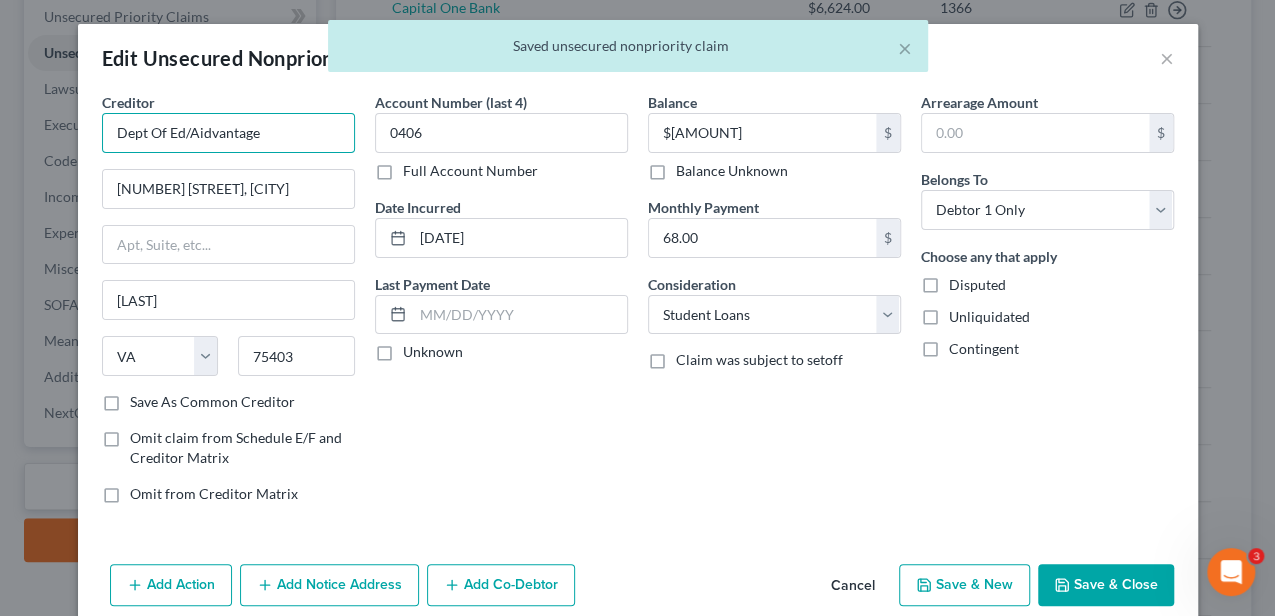 drag, startPoint x: 255, startPoint y: 132, endPoint x: 114, endPoint y: 136, distance: 141.05673 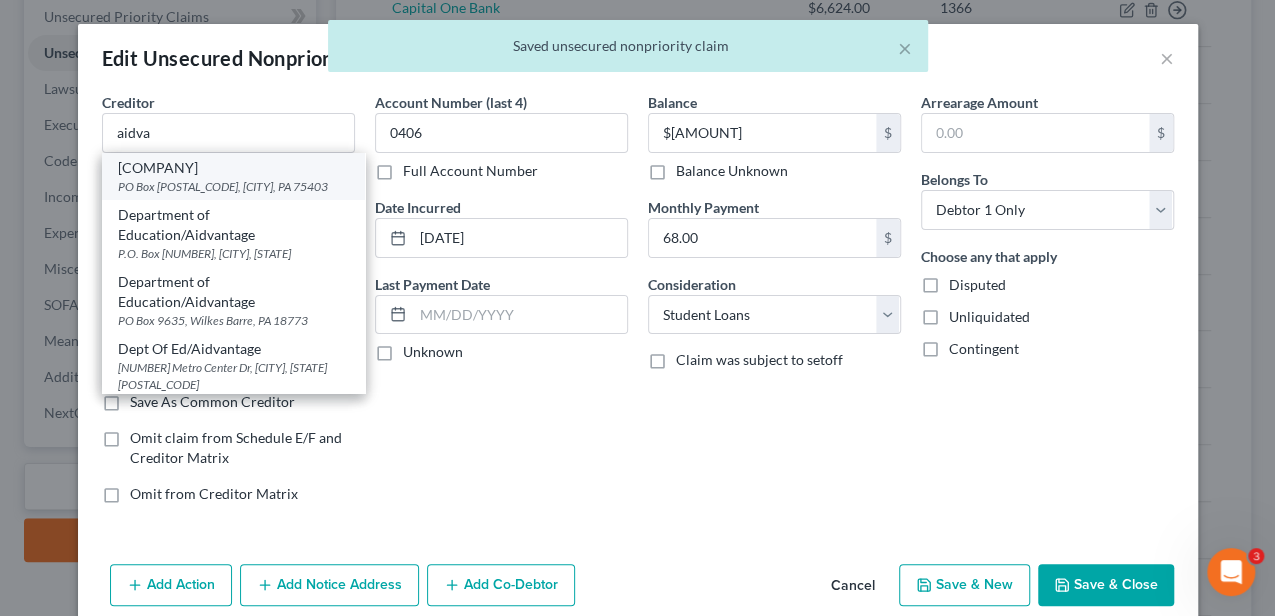 click on "[COMPANY]" at bounding box center (233, 168) 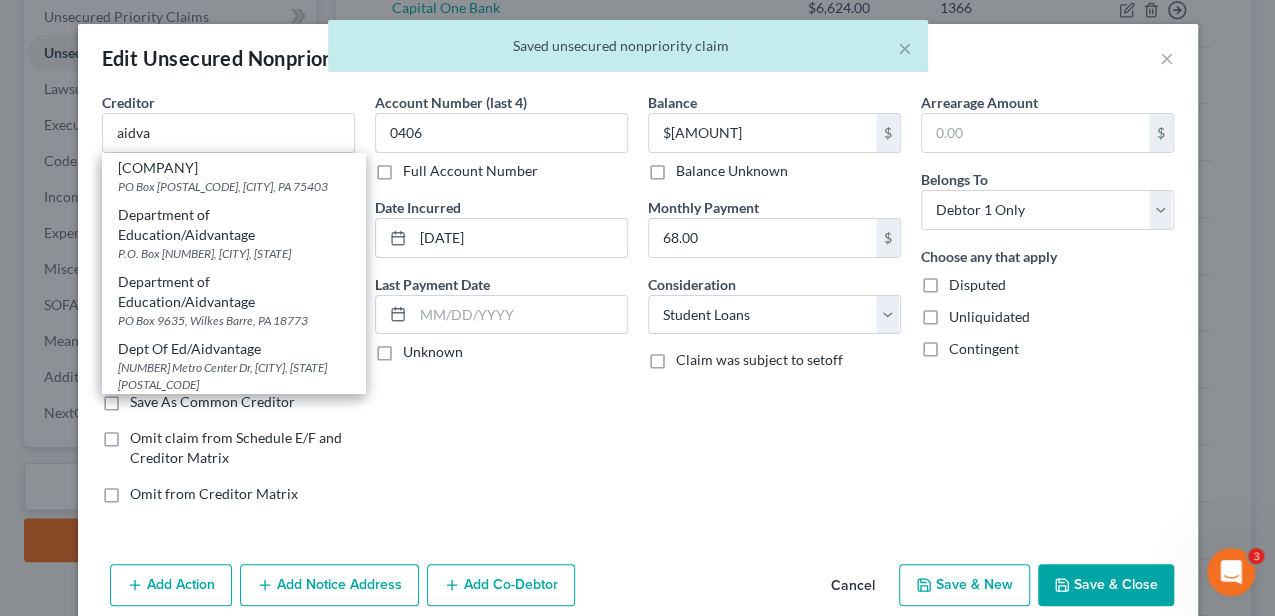 type on "[COMPANY]" 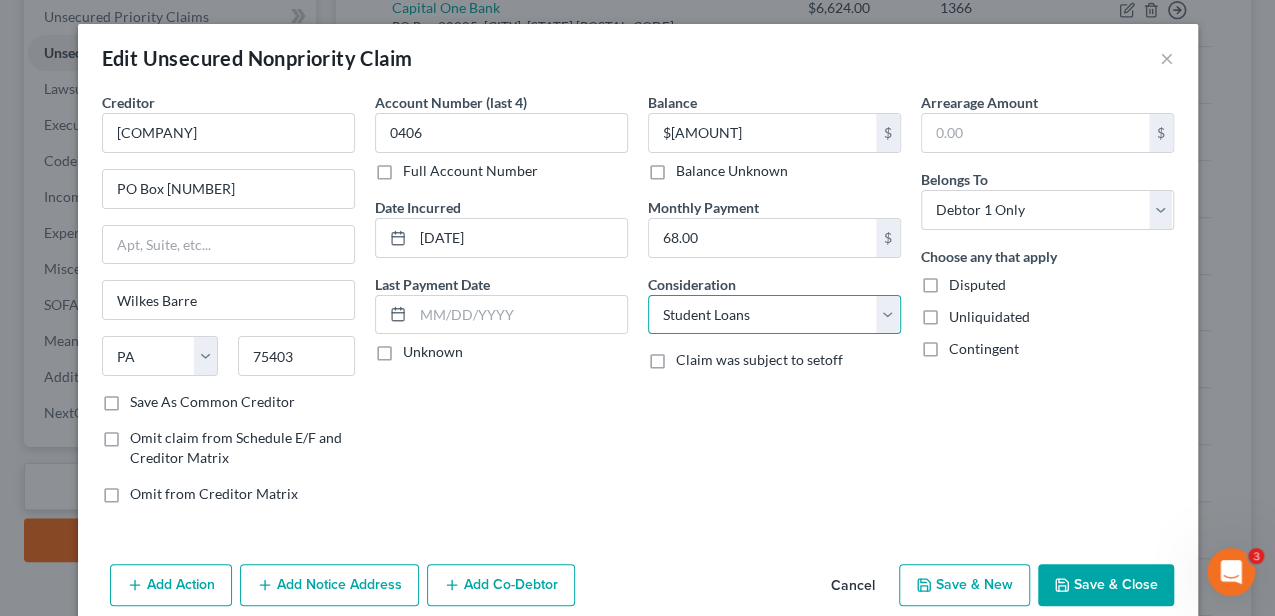 click on "Select Cable / Satellite Services Collection Agency Credit Card Debt Debt Counseling / Attorneys Deficiency Balance Domestic Support Obligations Home / Car Repairs Income Taxes Judgment Liens Medical Services Monies Loaned / Advanced Mortgage Obligation From Divorce Or Separation Obligation To Pensions Other Overdrawn Bank Account Promised To Help Pay Creditors Student Loans Suppliers And Vendors Telephone / Internet Services Utility Services" at bounding box center [774, 315] 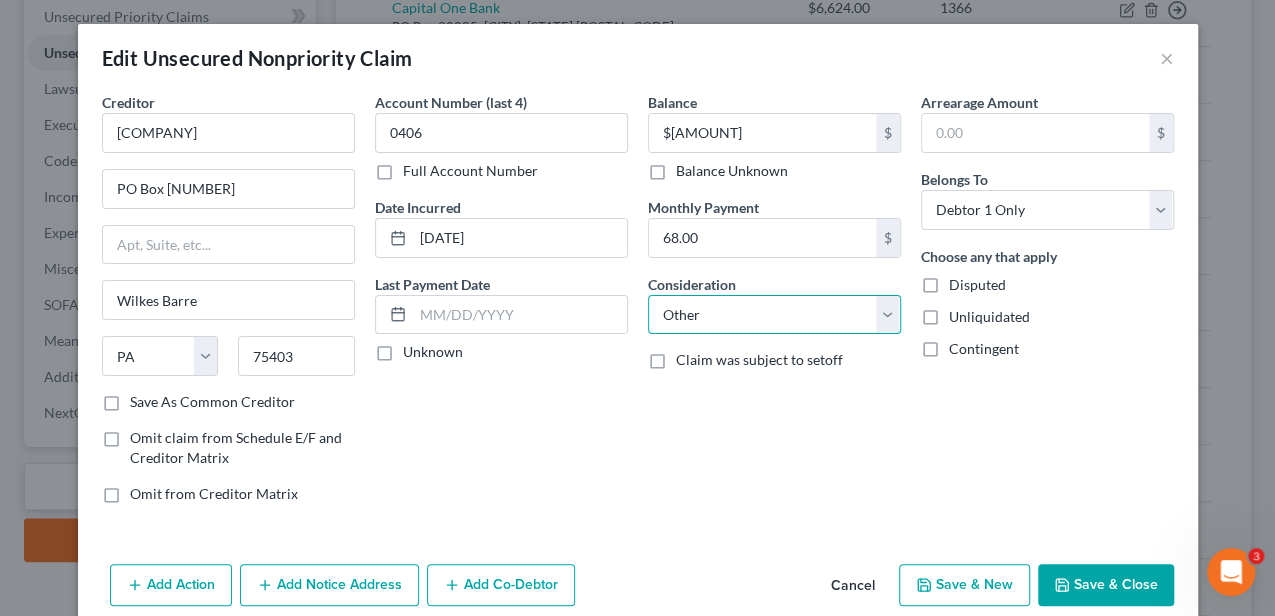 click on "Select Cable / Satellite Services Collection Agency Credit Card Debt Debt Counseling / Attorneys Deficiency Balance Domestic Support Obligations Home / Car Repairs Income Taxes Judgment Liens Medical Services Monies Loaned / Advanced Mortgage Obligation From Divorce Or Separation Obligation To Pensions Other Overdrawn Bank Account Promised To Help Pay Creditors Student Loans Suppliers And Vendors Telephone / Internet Services Utility Services" at bounding box center (774, 315) 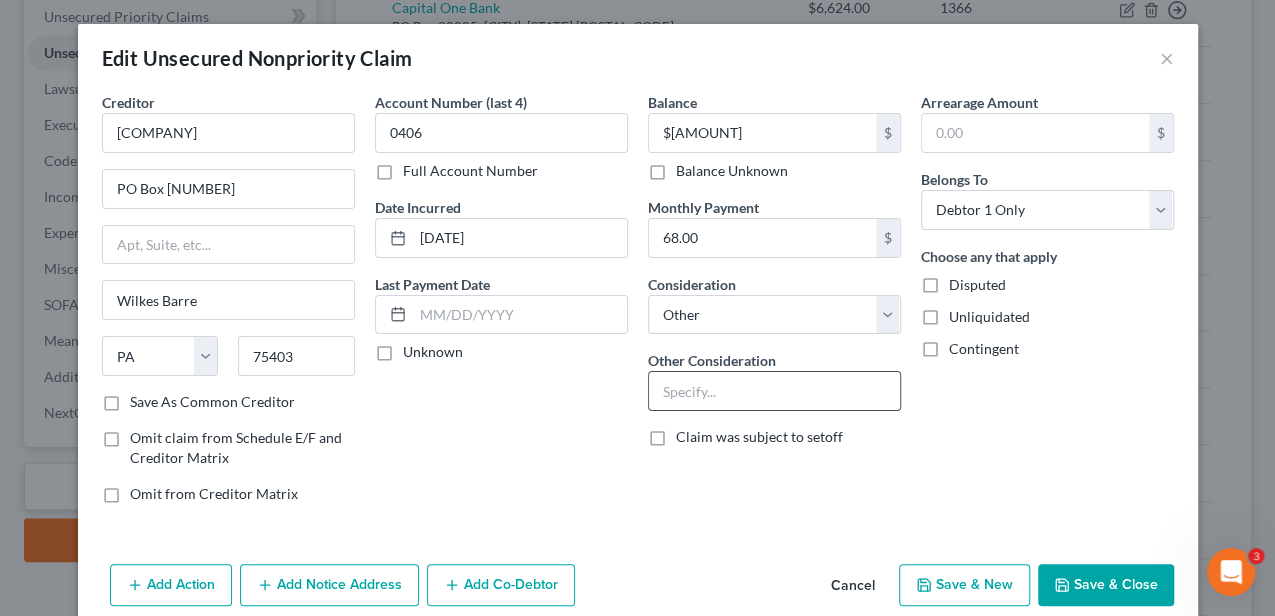 click at bounding box center (774, 391) 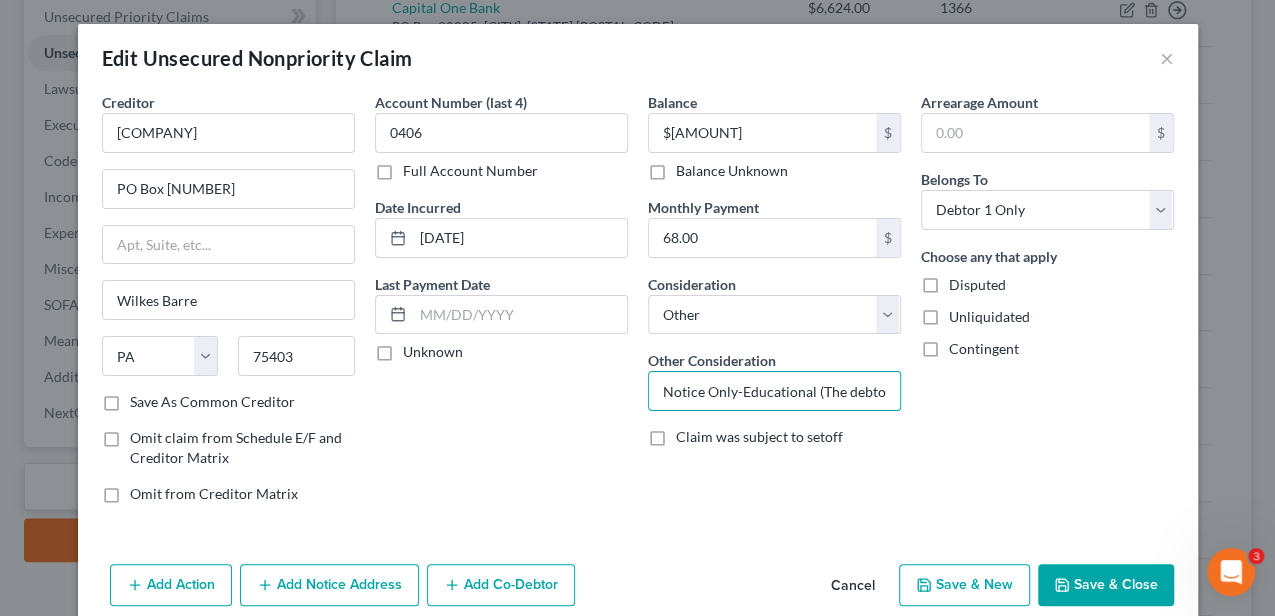 scroll, scrollTop: 0, scrollLeft: 441, axis: horizontal 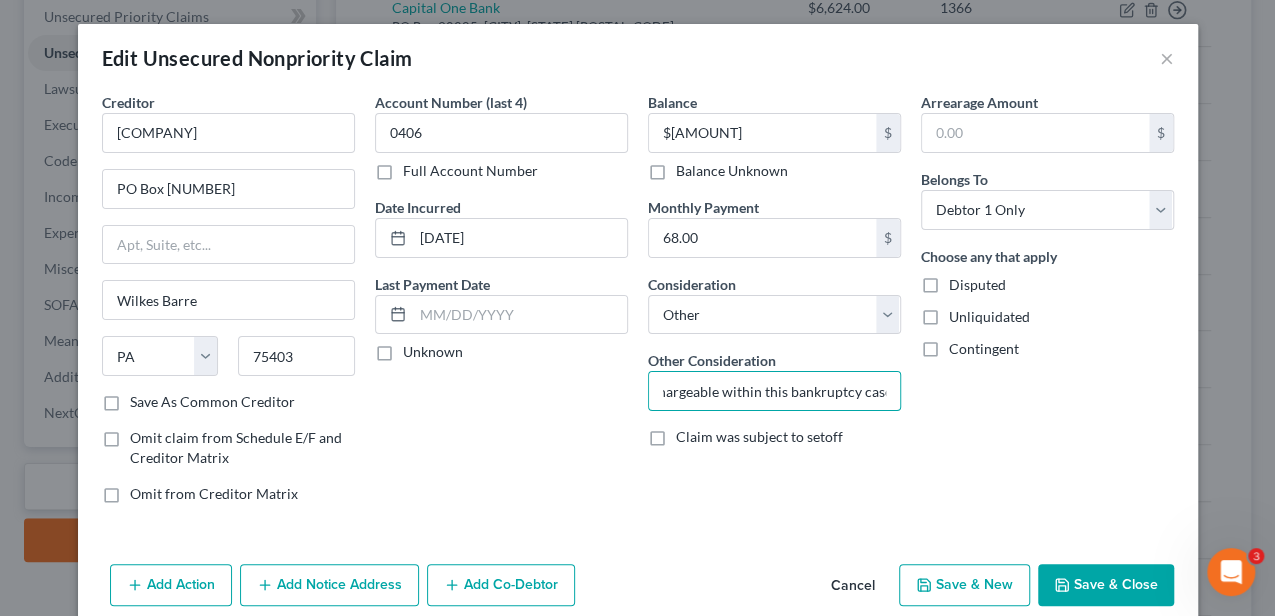 type on "Notice Only-Educational (The debtor understands this debt is non-dischargeable within this bankruptcy case.)" 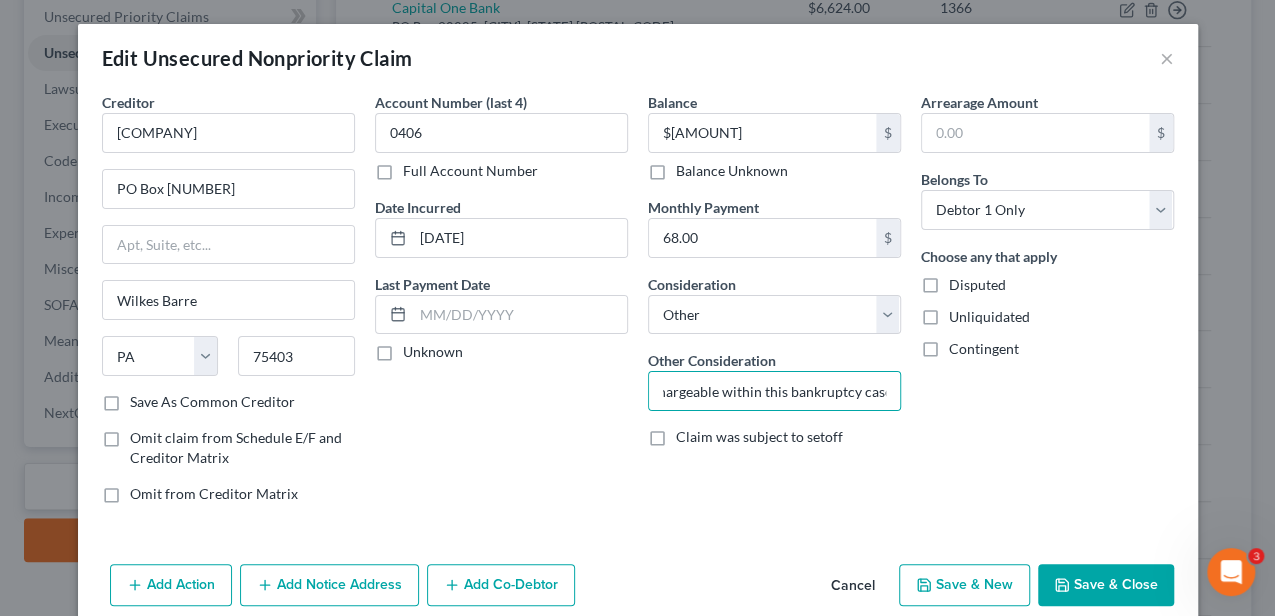 click on "Consideration" at bounding box center [692, 284] 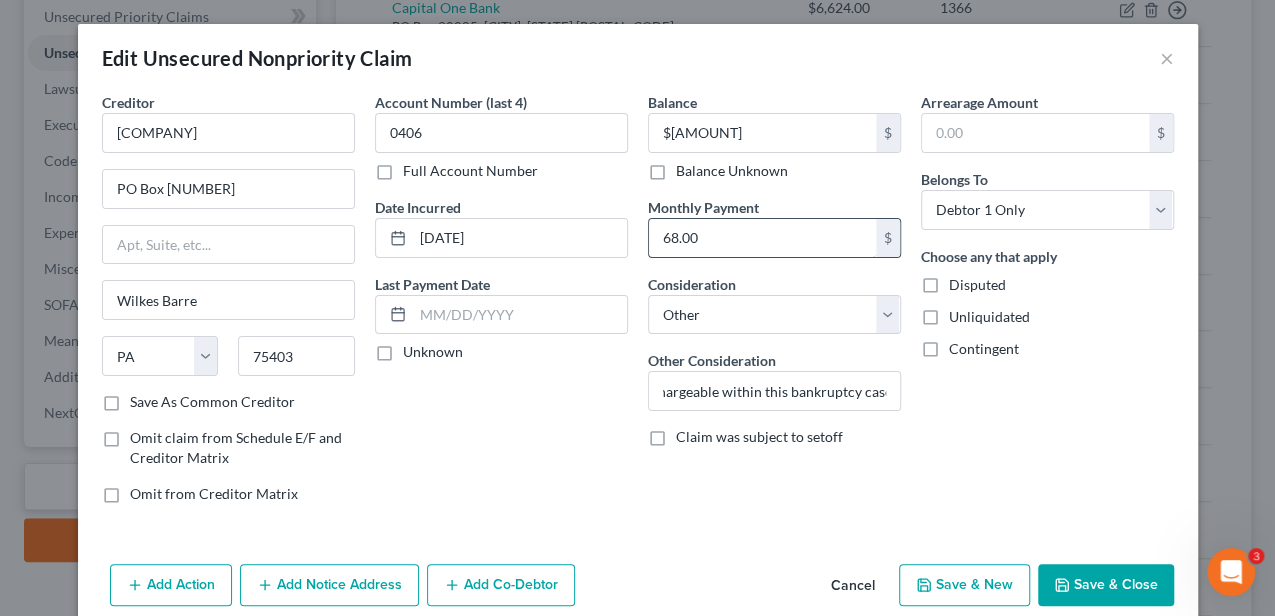 scroll, scrollTop: 0, scrollLeft: 0, axis: both 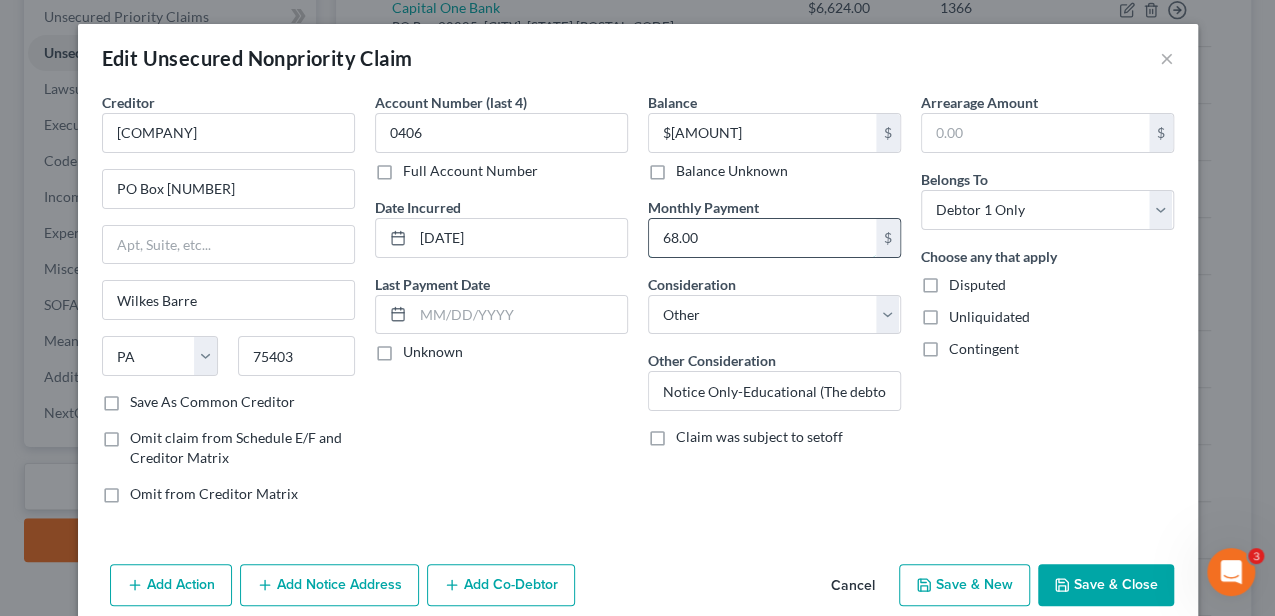 click on "68.00" at bounding box center (762, 238) 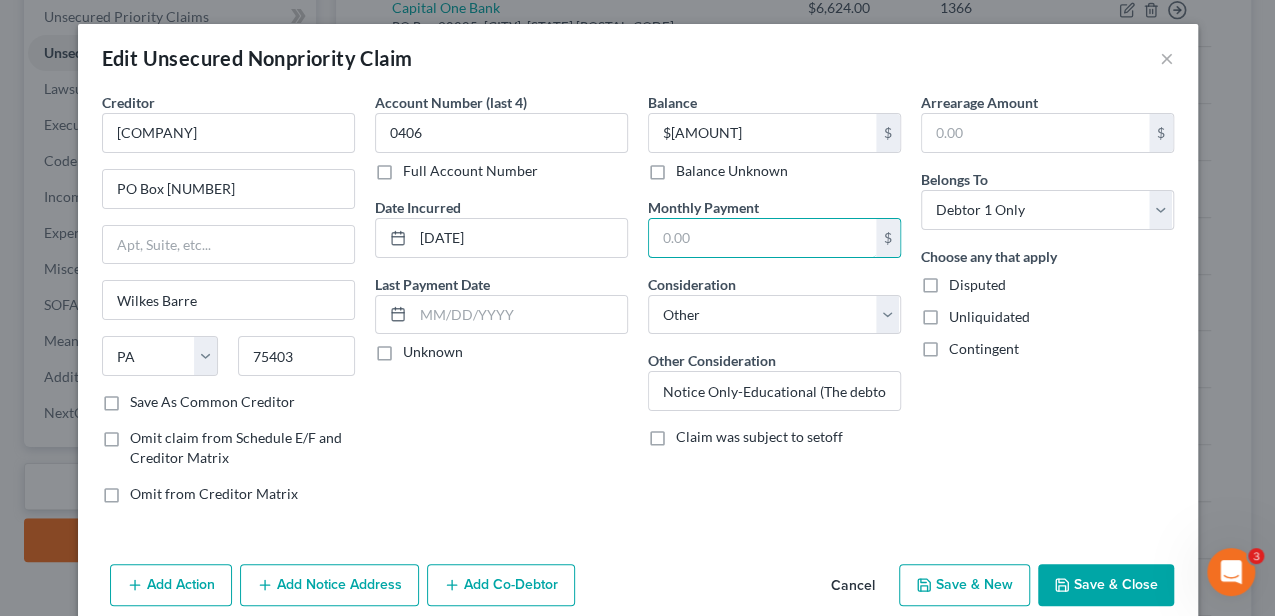 type 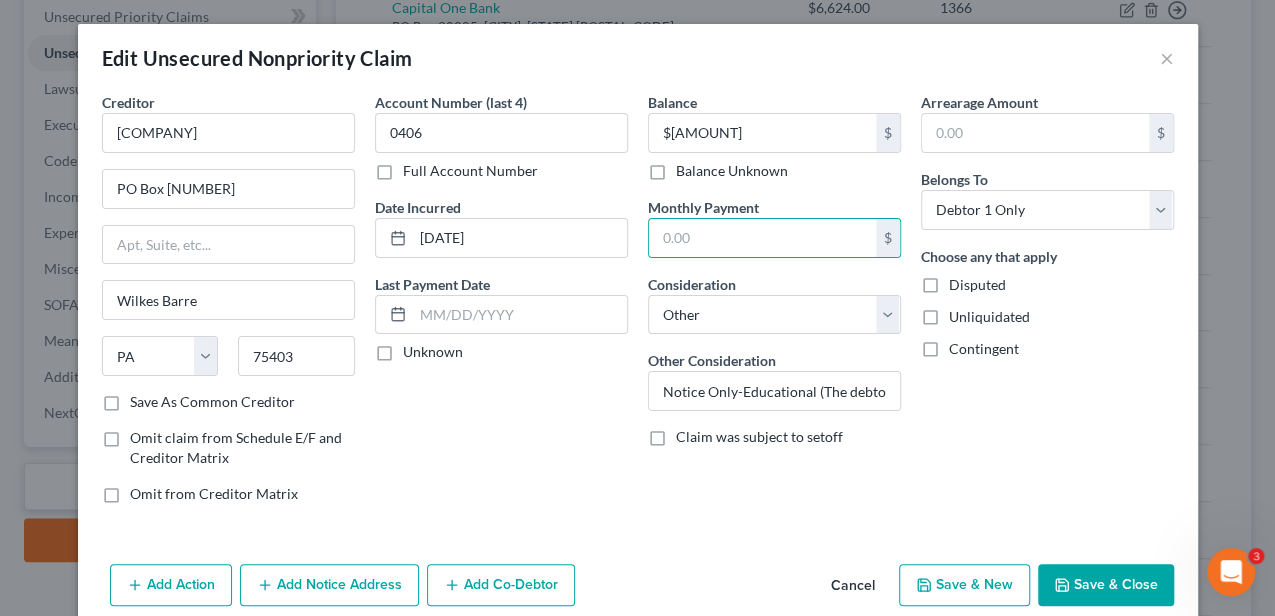 click on "Save & Close" at bounding box center [1106, 585] 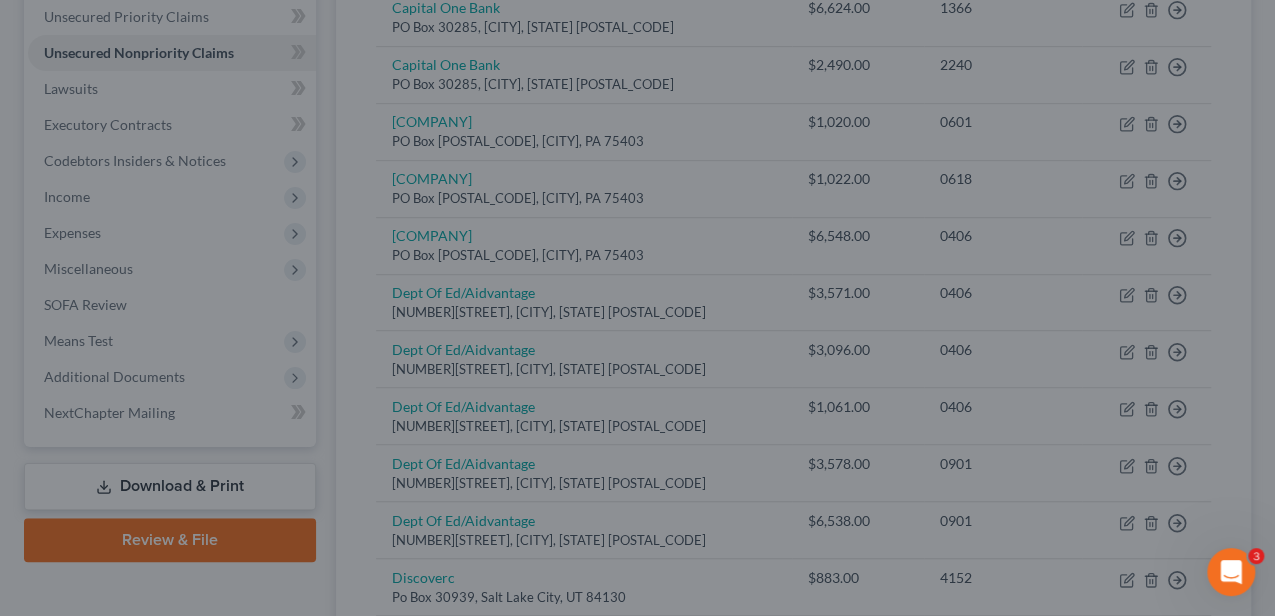 type on "0" 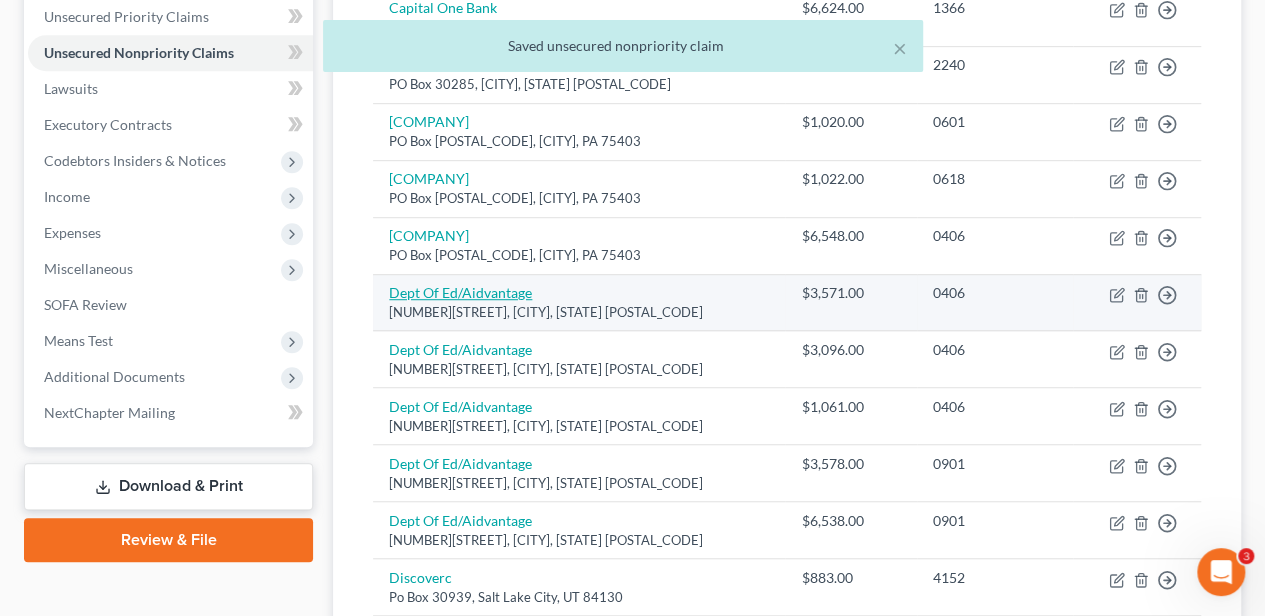 click on "Dept Of Ed/Aidvantage" at bounding box center (460, 292) 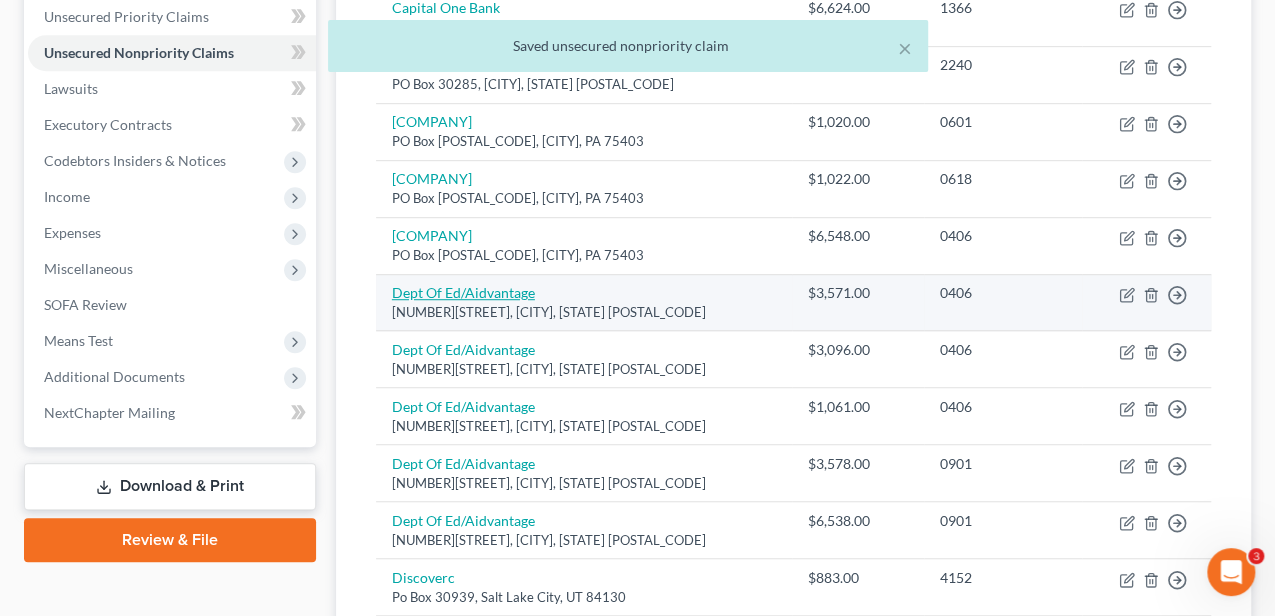 select on "48" 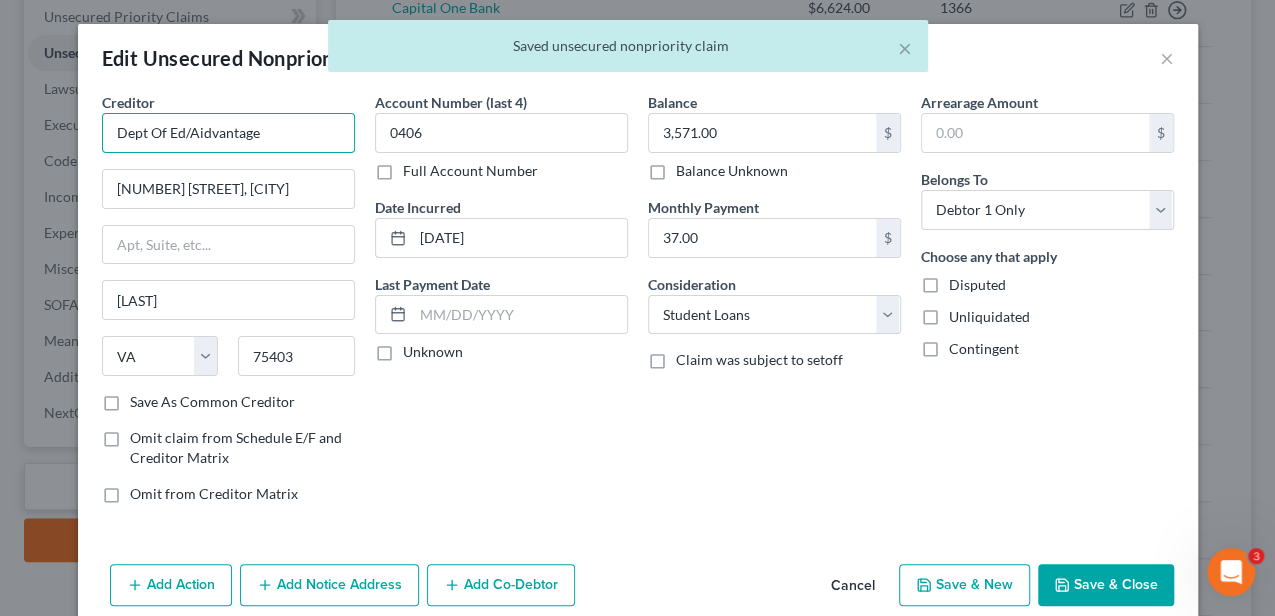 drag, startPoint x: 256, startPoint y: 138, endPoint x: 93, endPoint y: 142, distance: 163.04907 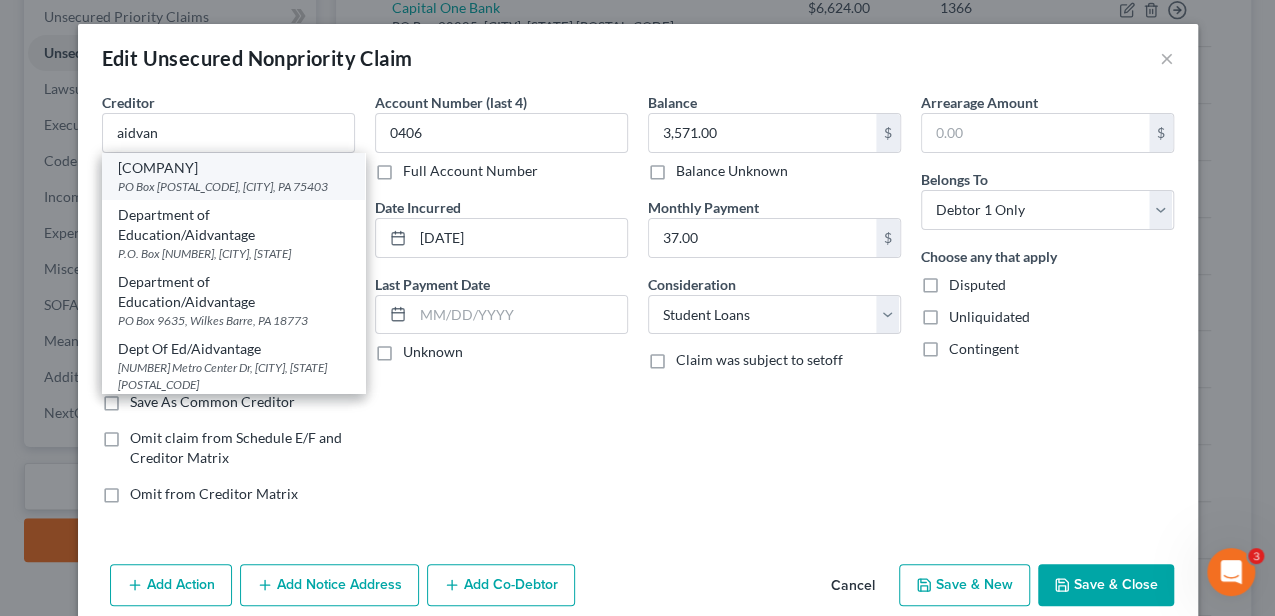 click on "[COMPANY]" at bounding box center [233, 168] 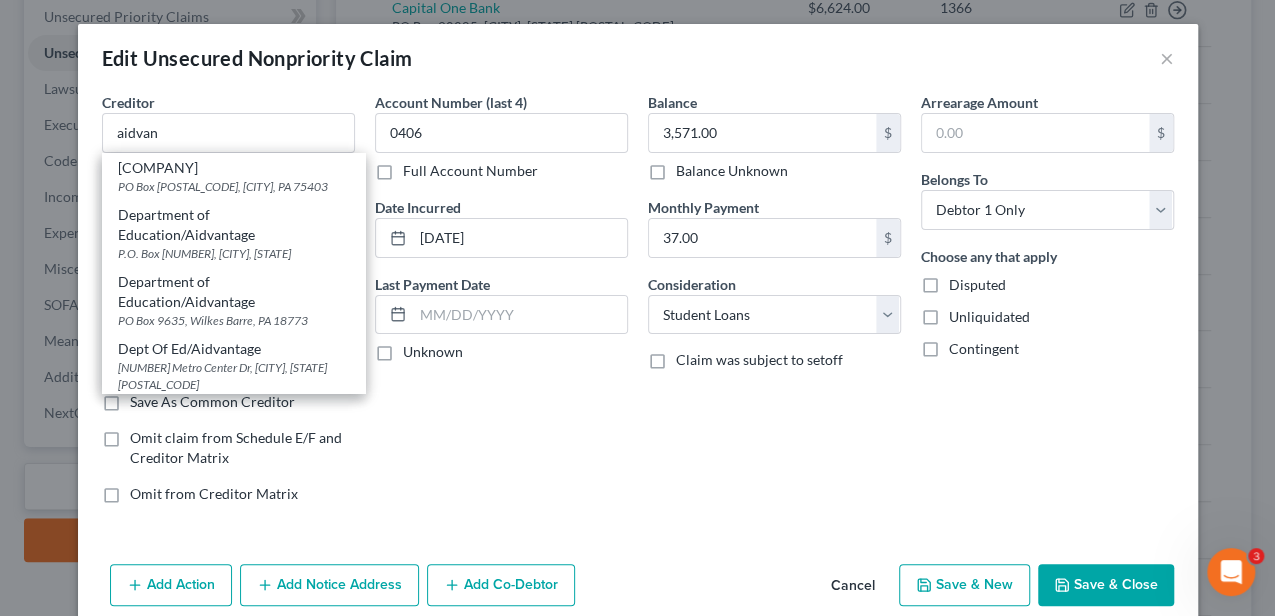 type on "[COMPANY]" 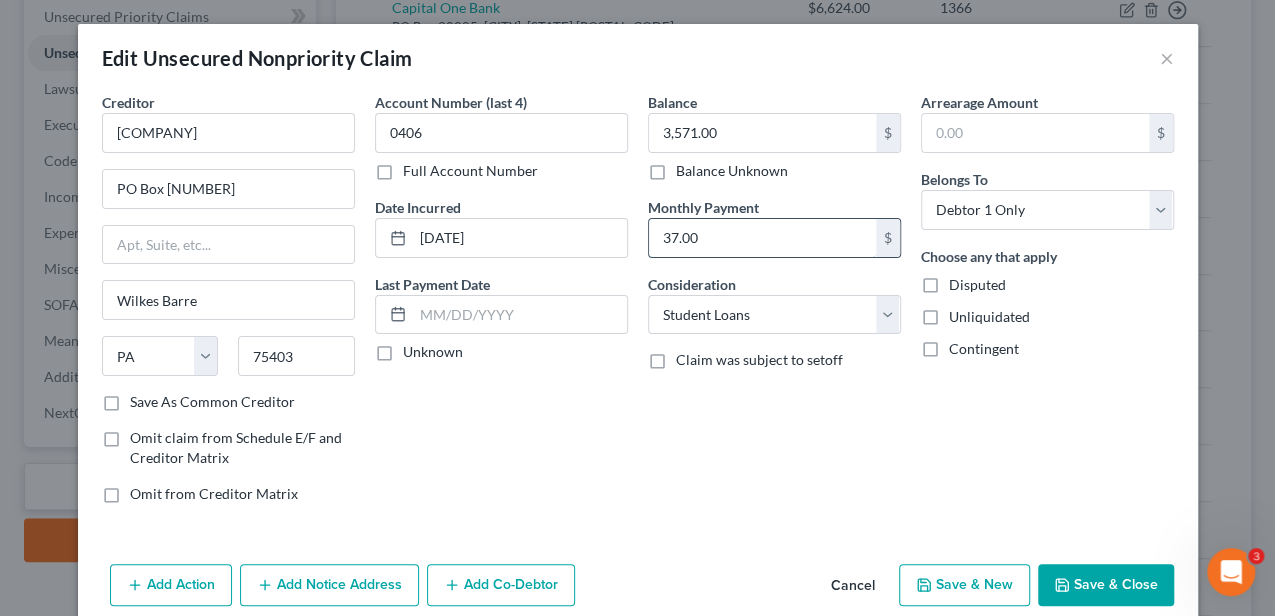 click on "37.00" at bounding box center (762, 238) 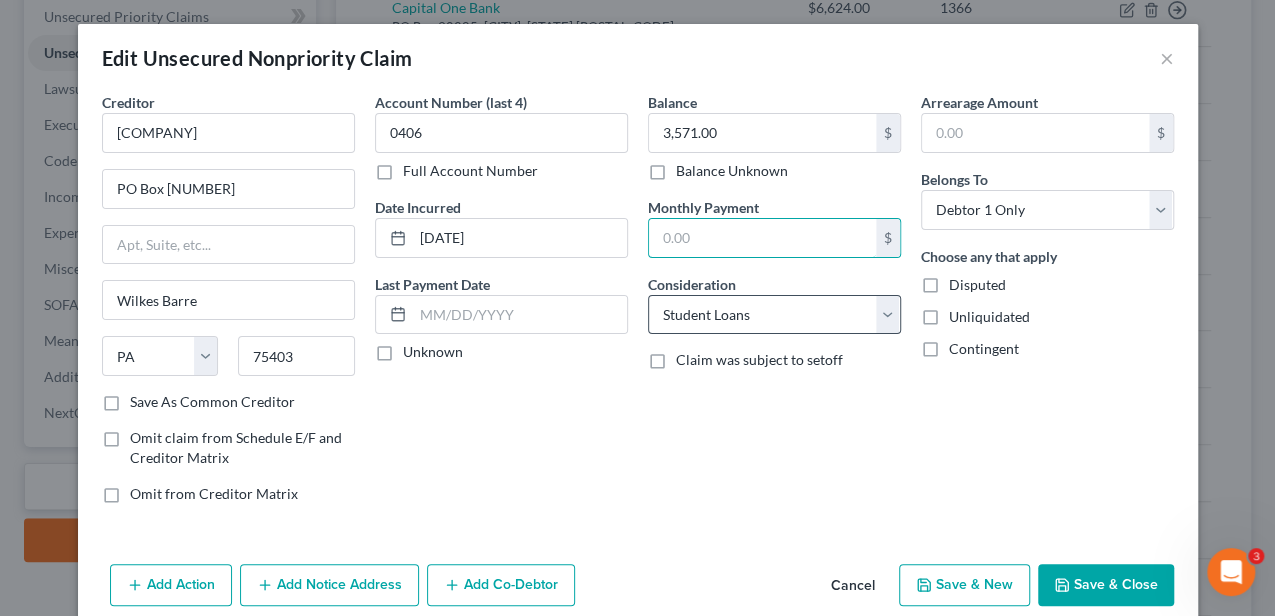 type 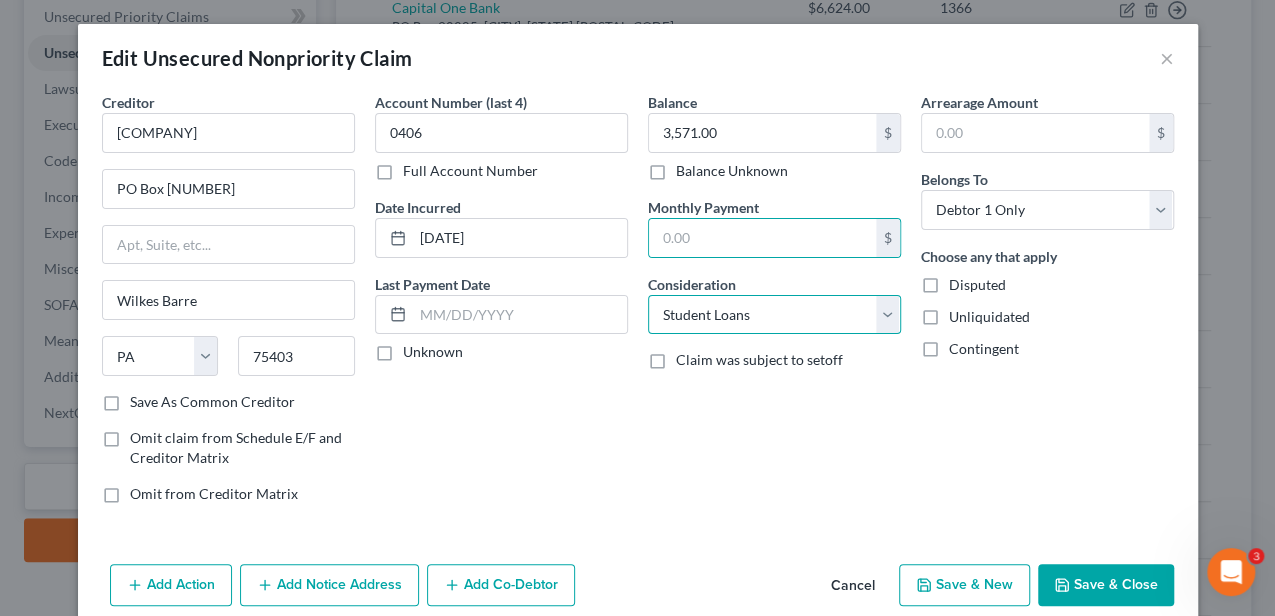 click on "Select Cable / Satellite Services Collection Agency Credit Card Debt Debt Counseling / Attorneys Deficiency Balance Domestic Support Obligations Home / Car Repairs Income Taxes Judgment Liens Medical Services Monies Loaned / Advanced Mortgage Obligation From Divorce Or Separation Obligation To Pensions Other Overdrawn Bank Account Promised To Help Pay Creditors Student Loans Suppliers And Vendors Telephone / Internet Services Utility Services" at bounding box center (774, 315) 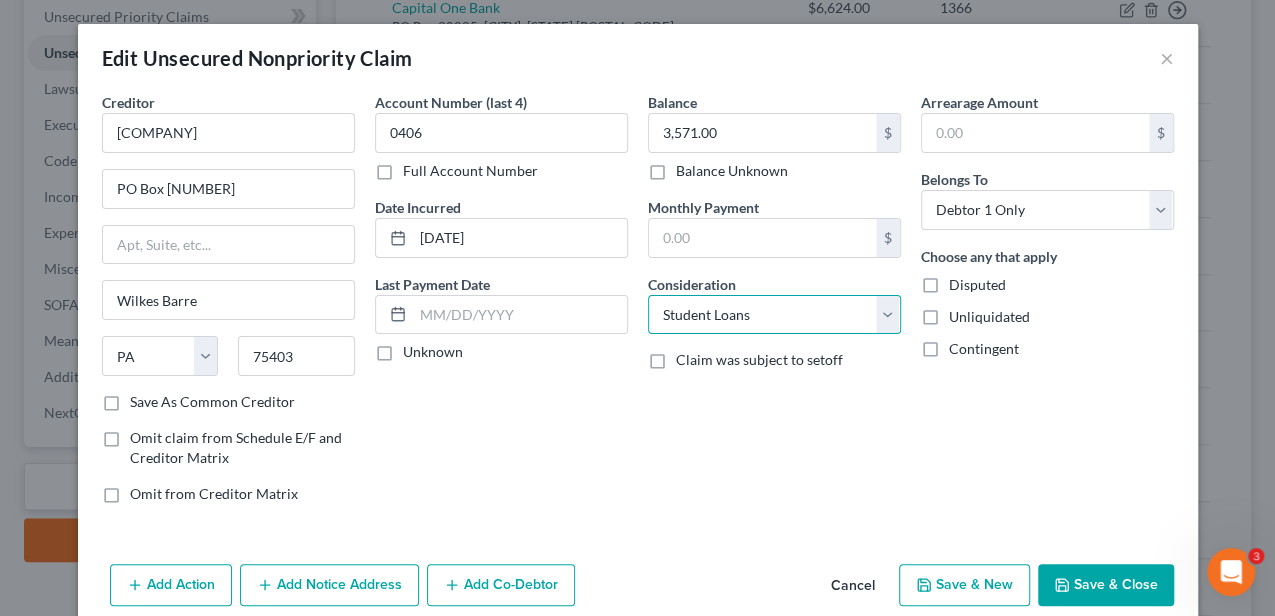 select on "14" 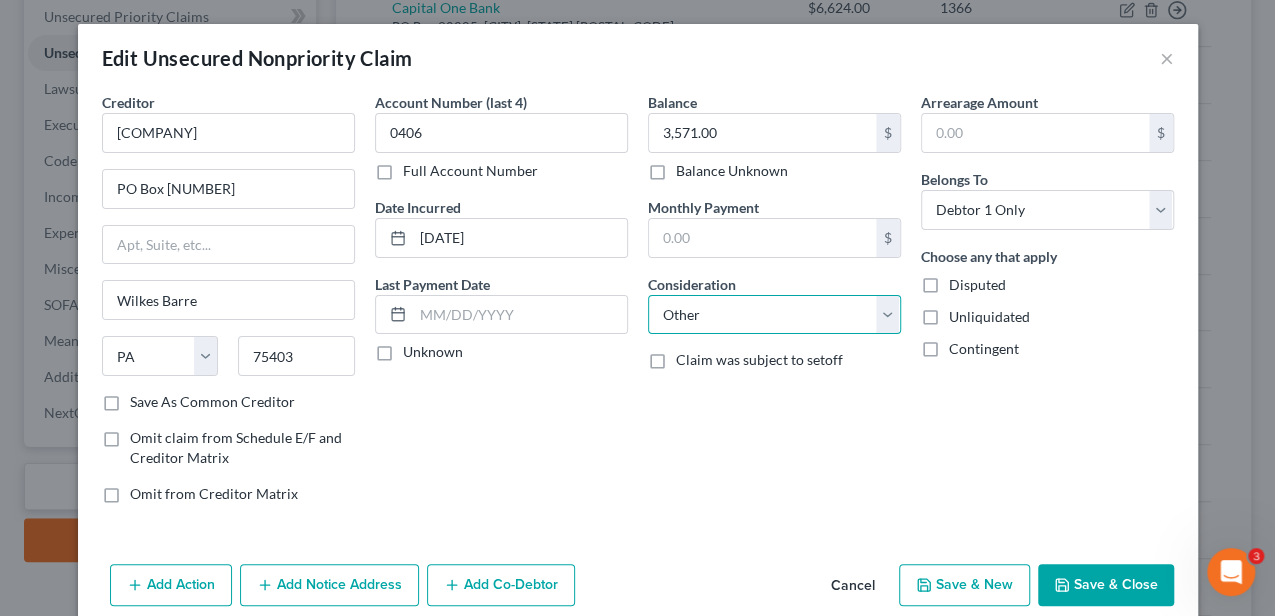 click on "Select Cable / Satellite Services Collection Agency Credit Card Debt Debt Counseling / Attorneys Deficiency Balance Domestic Support Obligations Home / Car Repairs Income Taxes Judgment Liens Medical Services Monies Loaned / Advanced Mortgage Obligation From Divorce Or Separation Obligation To Pensions Other Overdrawn Bank Account Promised To Help Pay Creditors Student Loans Suppliers And Vendors Telephone / Internet Services Utility Services" at bounding box center [774, 315] 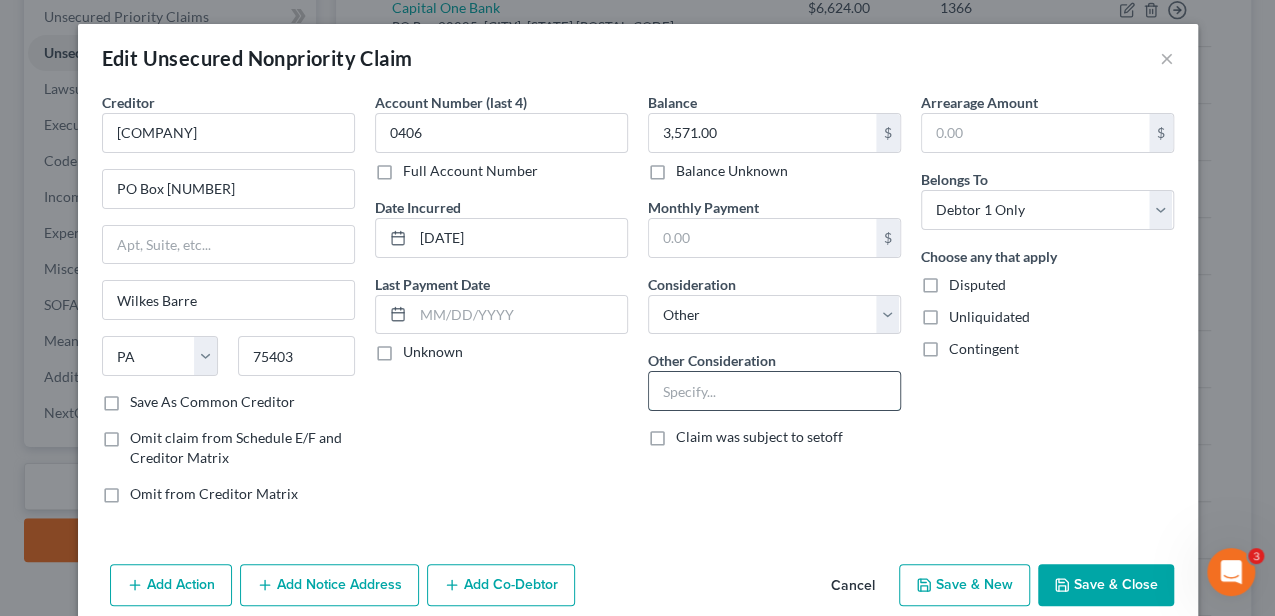 click at bounding box center (774, 391) 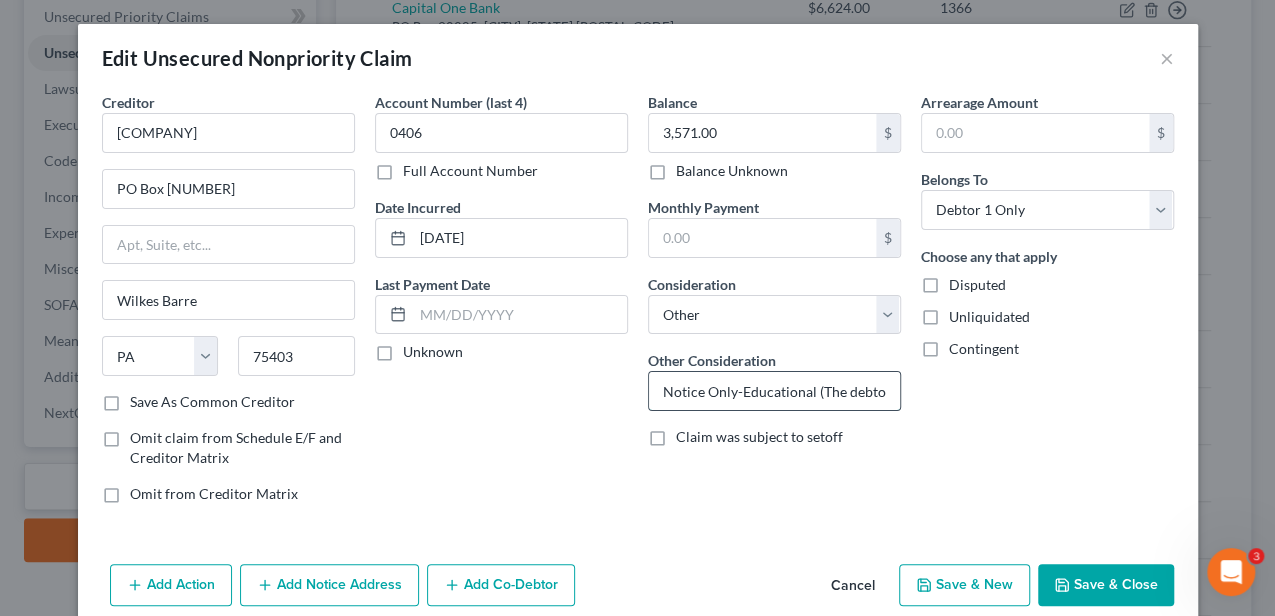 scroll, scrollTop: 0, scrollLeft: 441, axis: horizontal 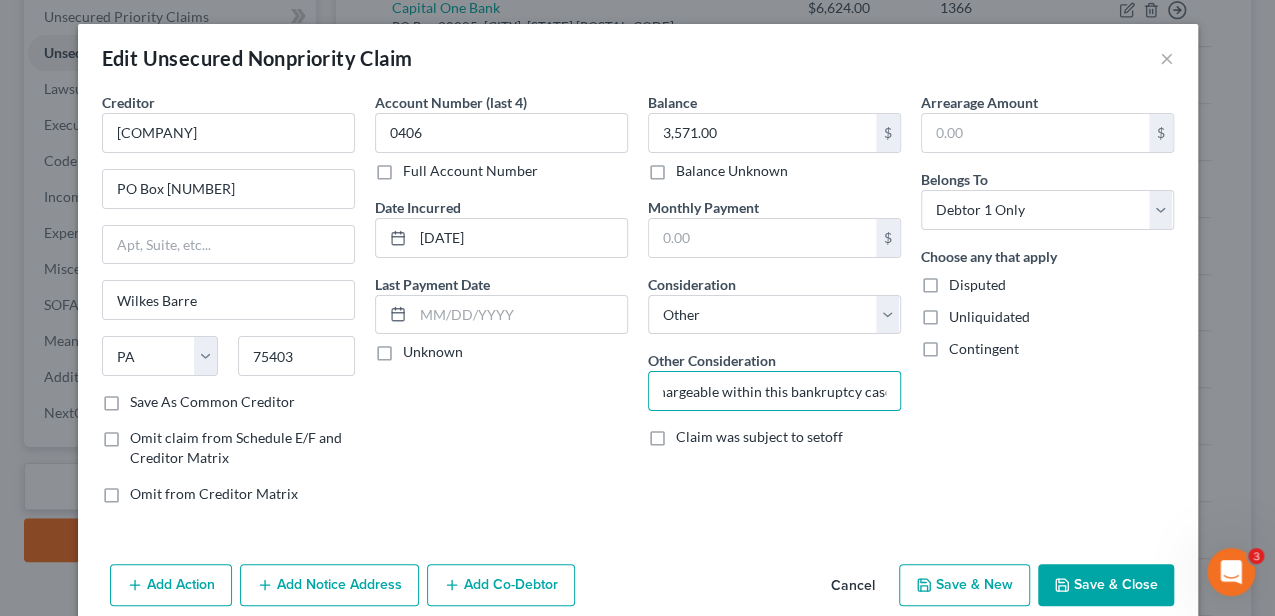 type on "Notice Only-Educational (The debtor understands this debt is non-dischargeable within this bankruptcy case.)" 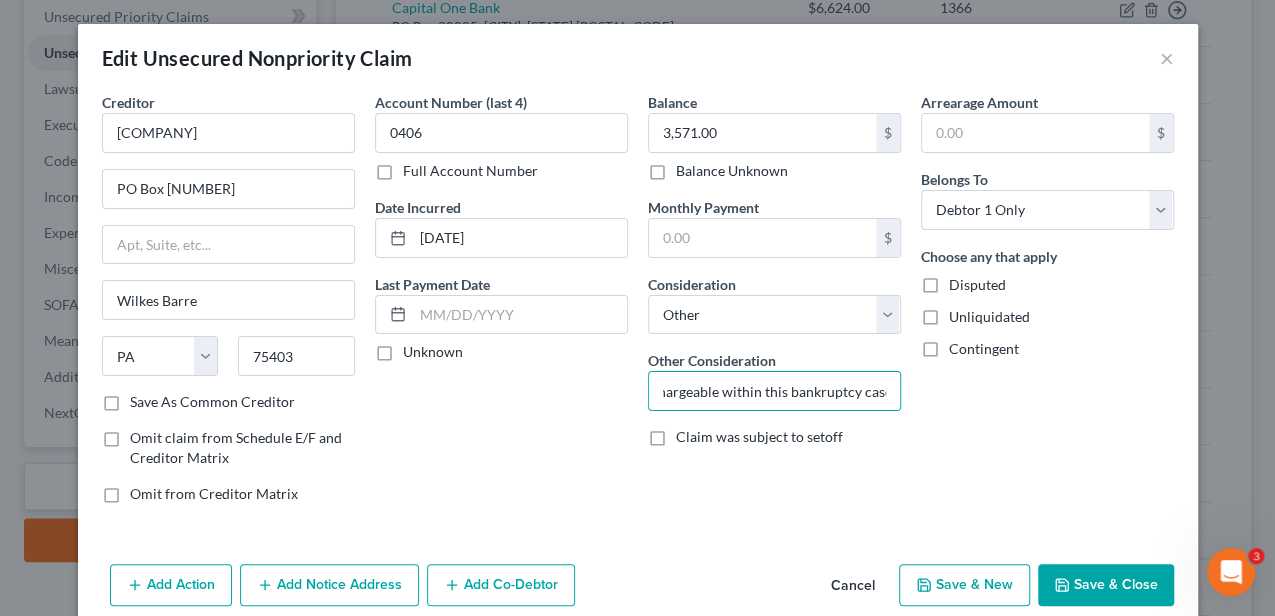 click on "Save & Close" at bounding box center [1106, 585] 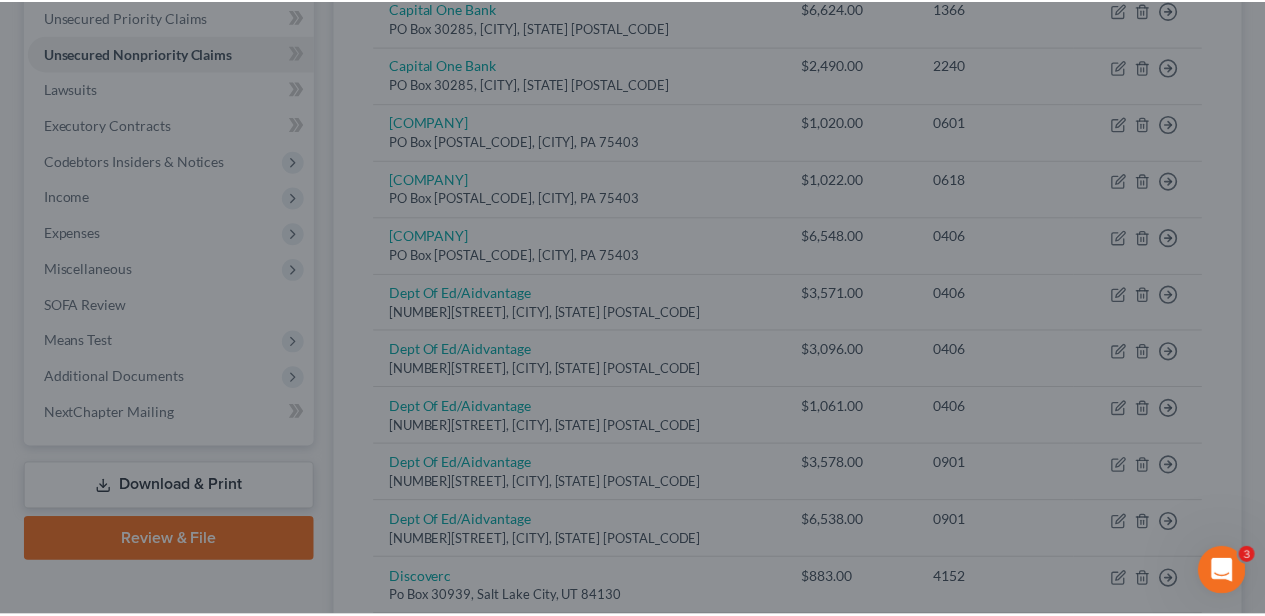 scroll, scrollTop: 0, scrollLeft: 0, axis: both 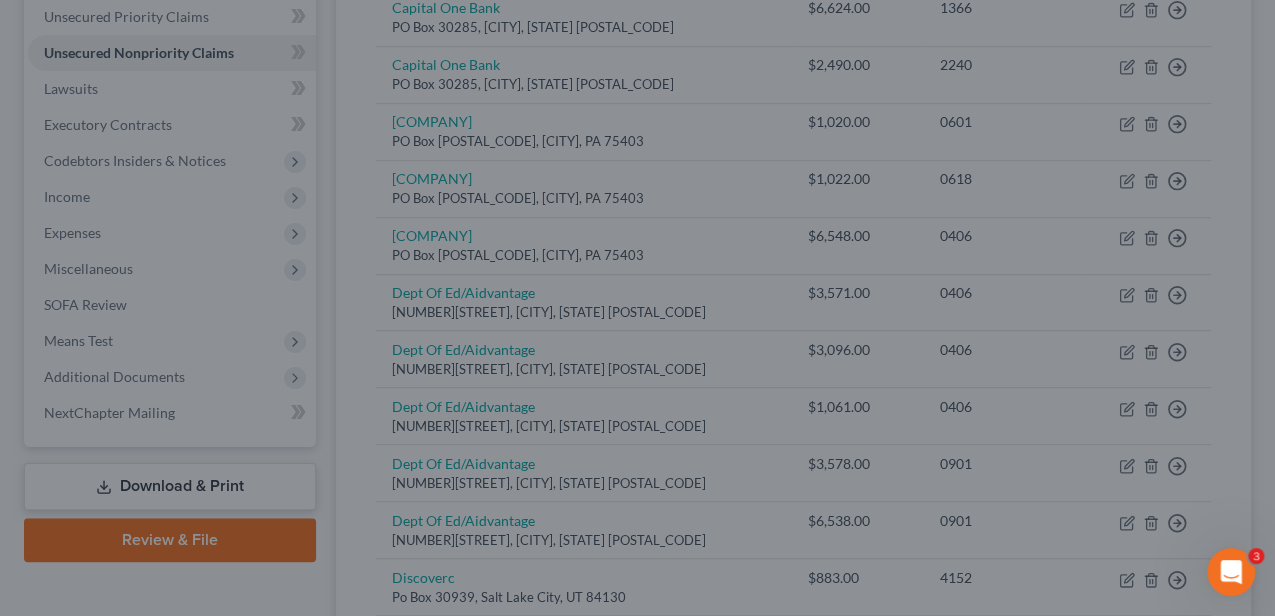 type on "0" 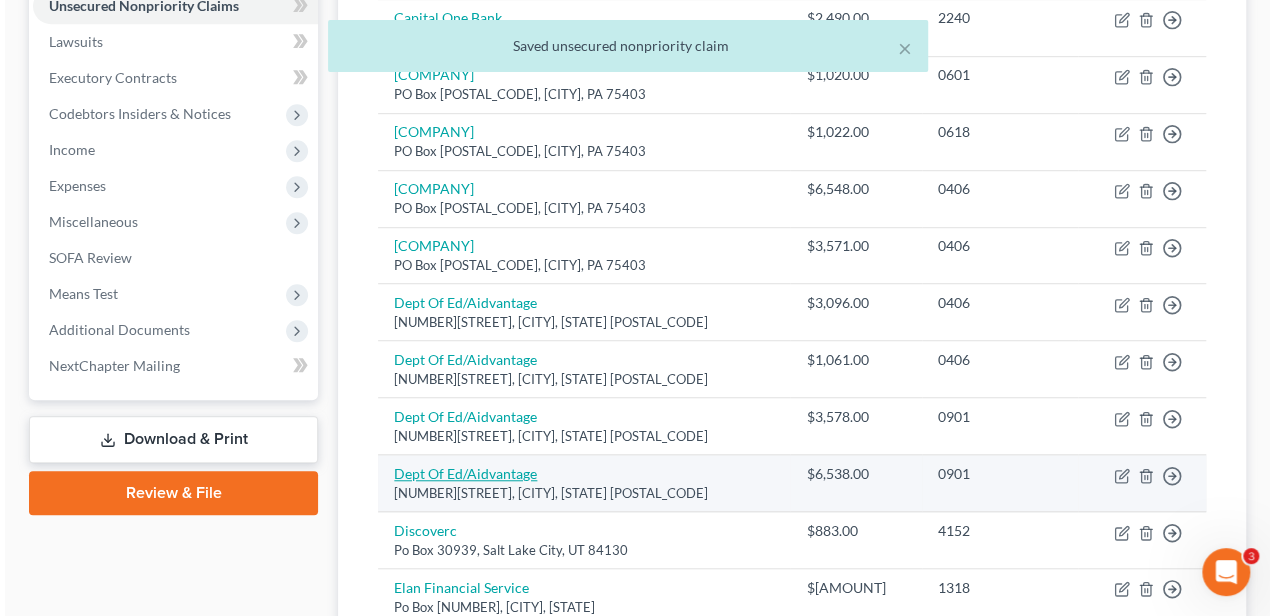 scroll, scrollTop: 666, scrollLeft: 0, axis: vertical 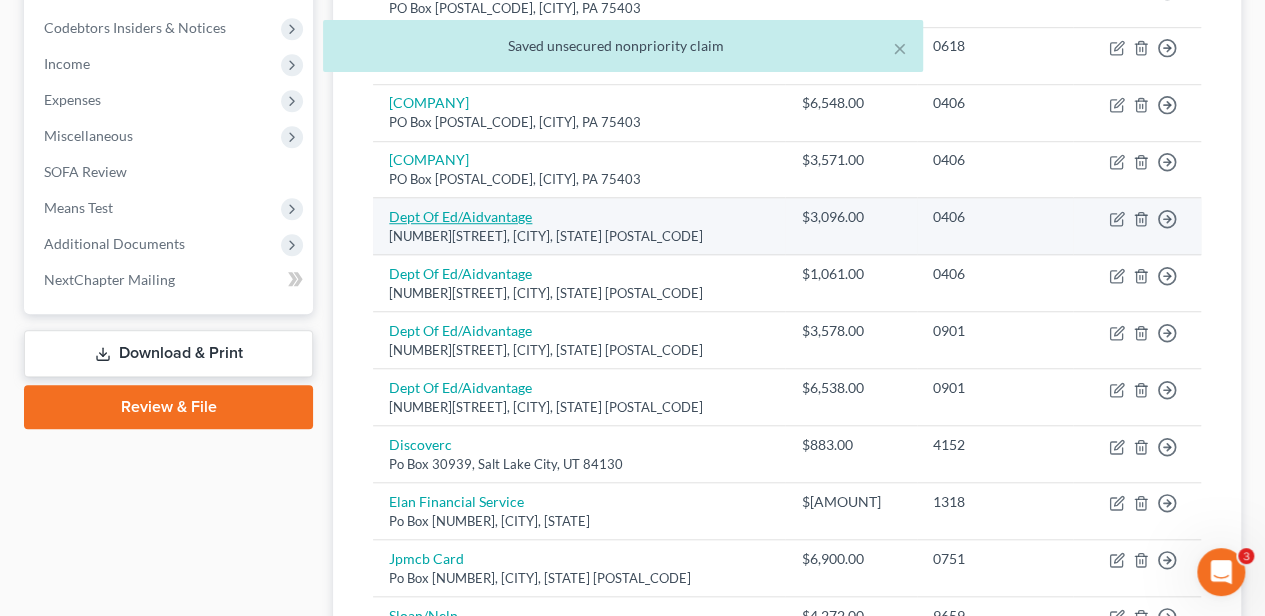 click on "Dept Of Ed/Aidvantage" at bounding box center [460, 216] 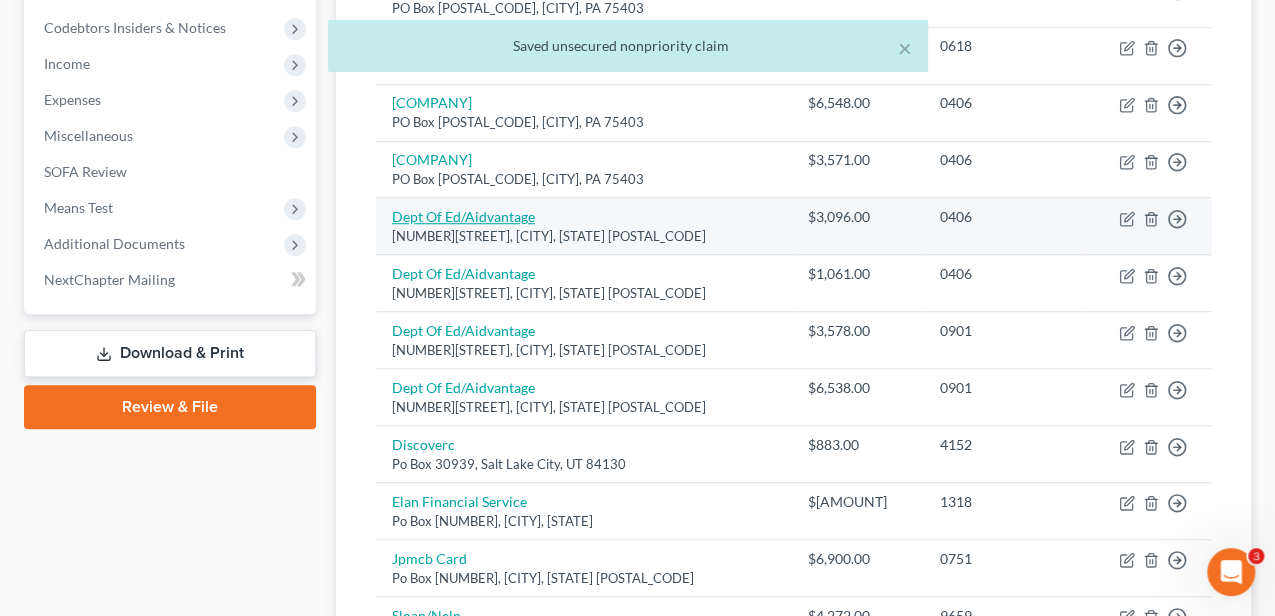 select on "48" 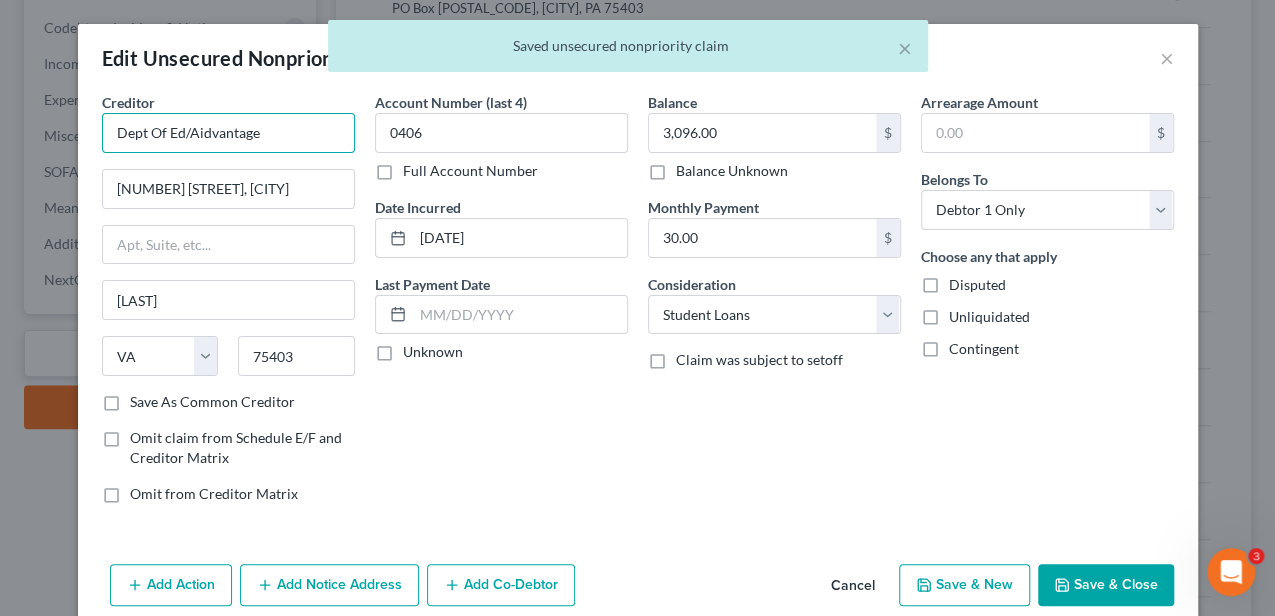 click on "Dept Of Ed/Aidvantage" at bounding box center (228, 133) 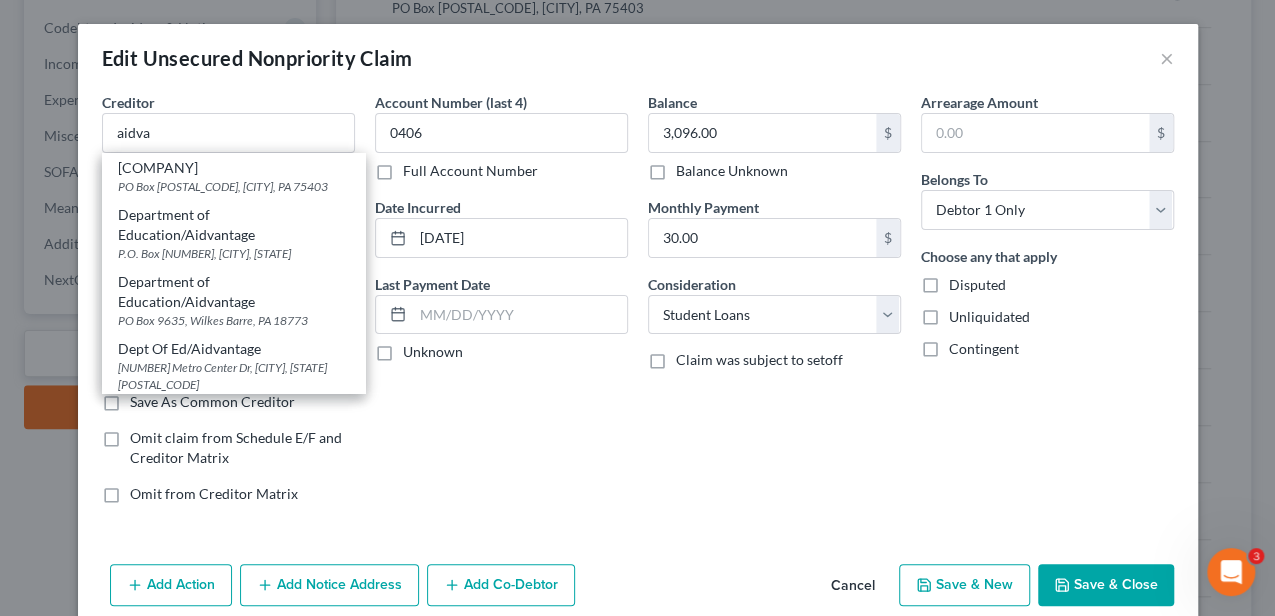 click on "[COMPANY]" at bounding box center (233, 168) 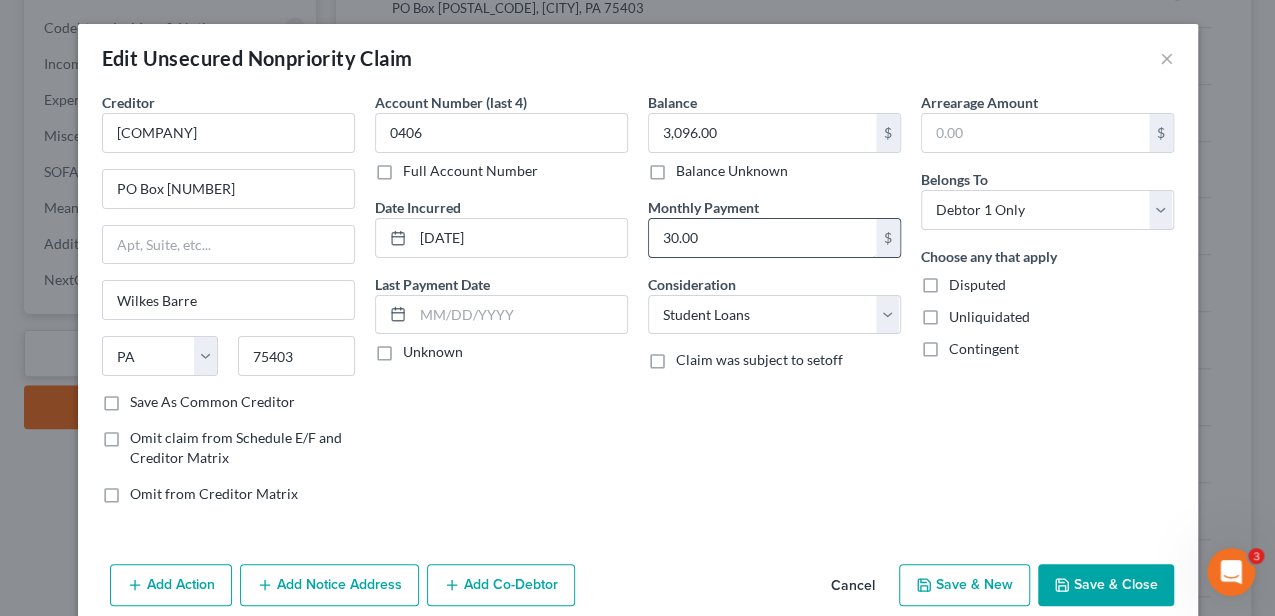 click on "30.00" at bounding box center [762, 238] 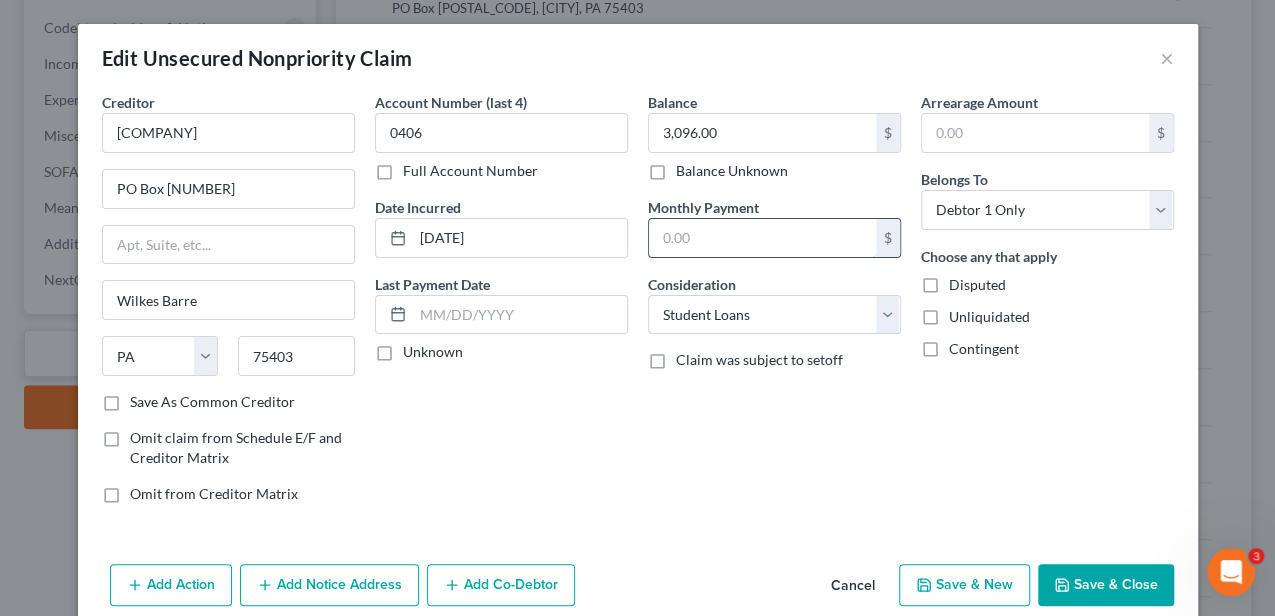 type 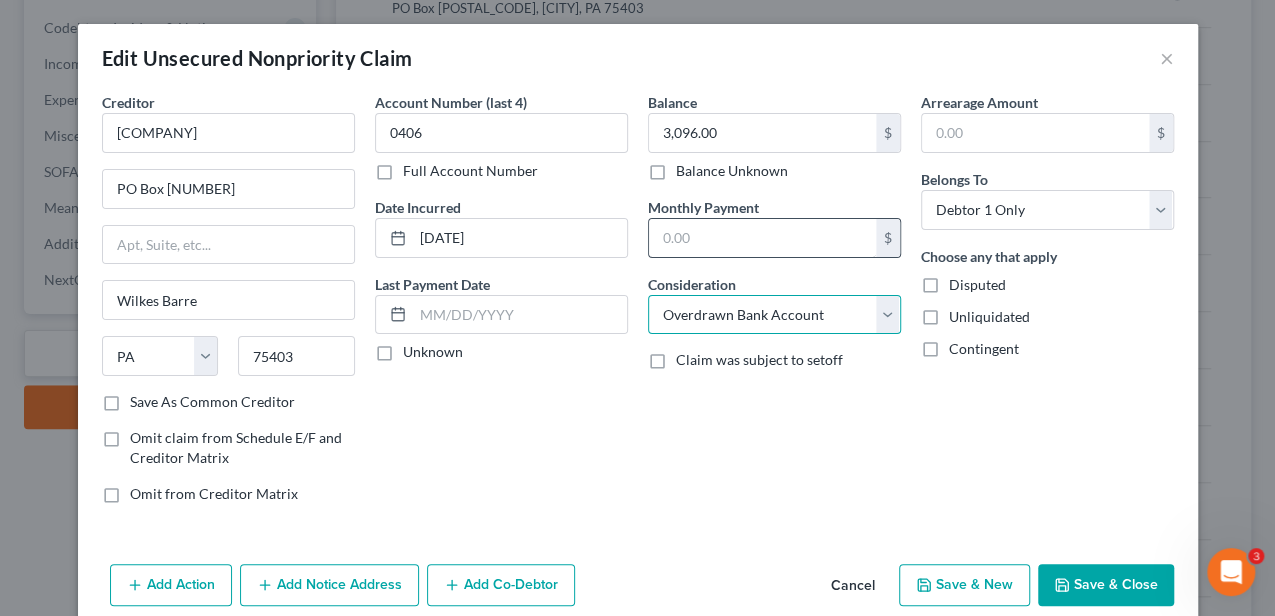 select on "14" 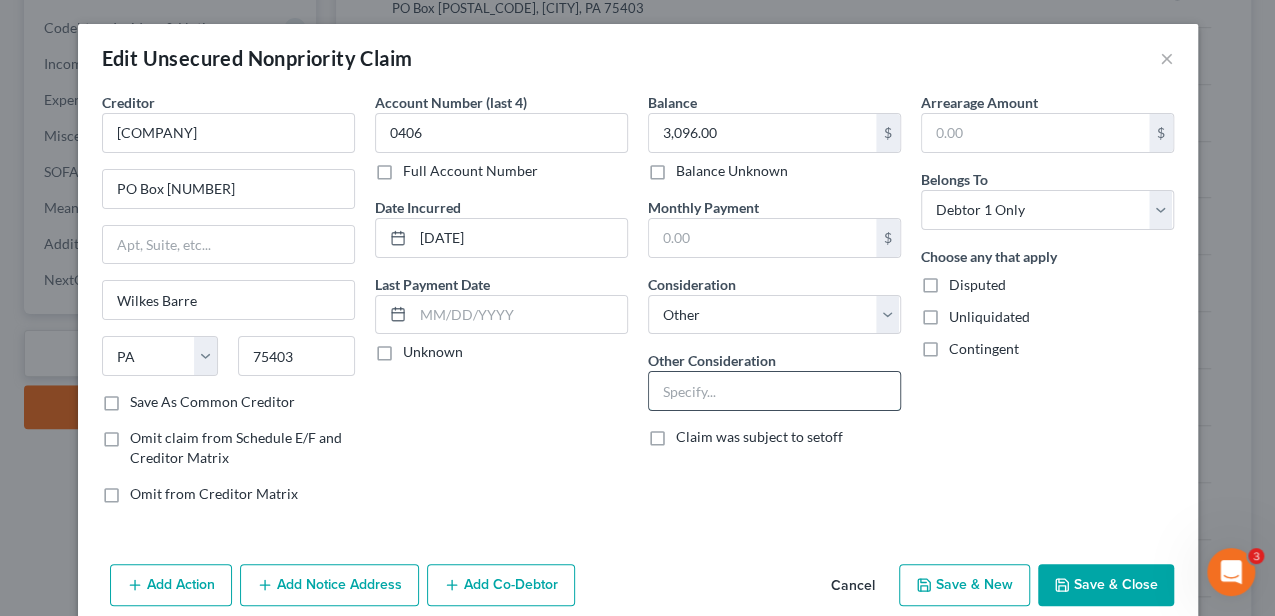 click at bounding box center [774, 391] 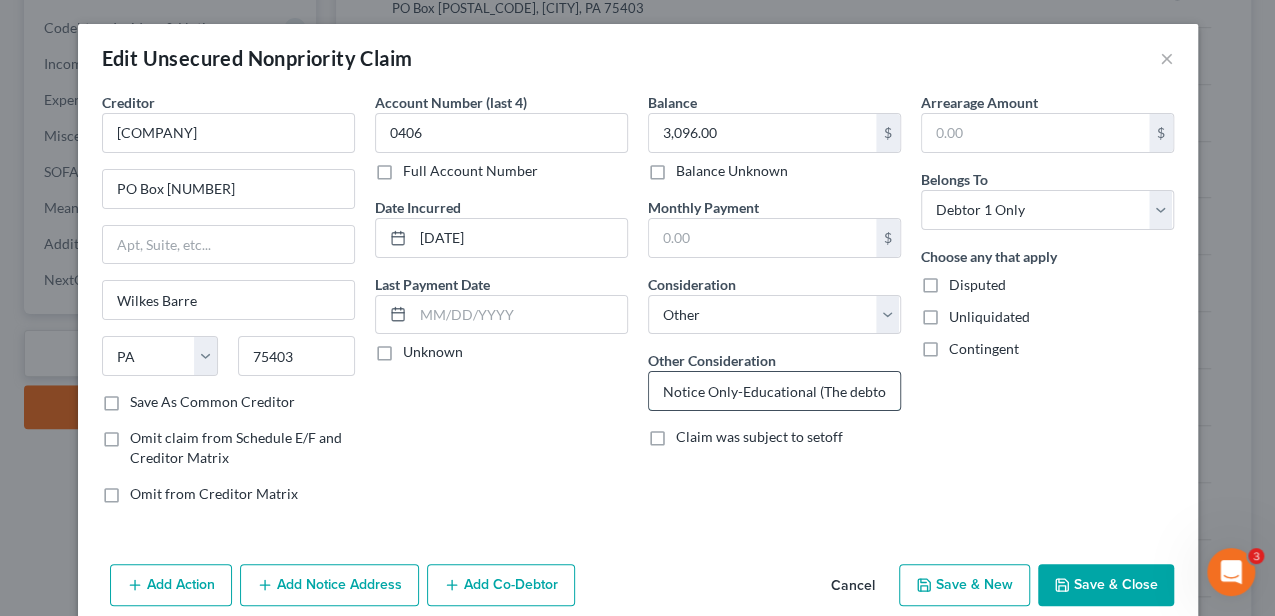 scroll, scrollTop: 0, scrollLeft: 441, axis: horizontal 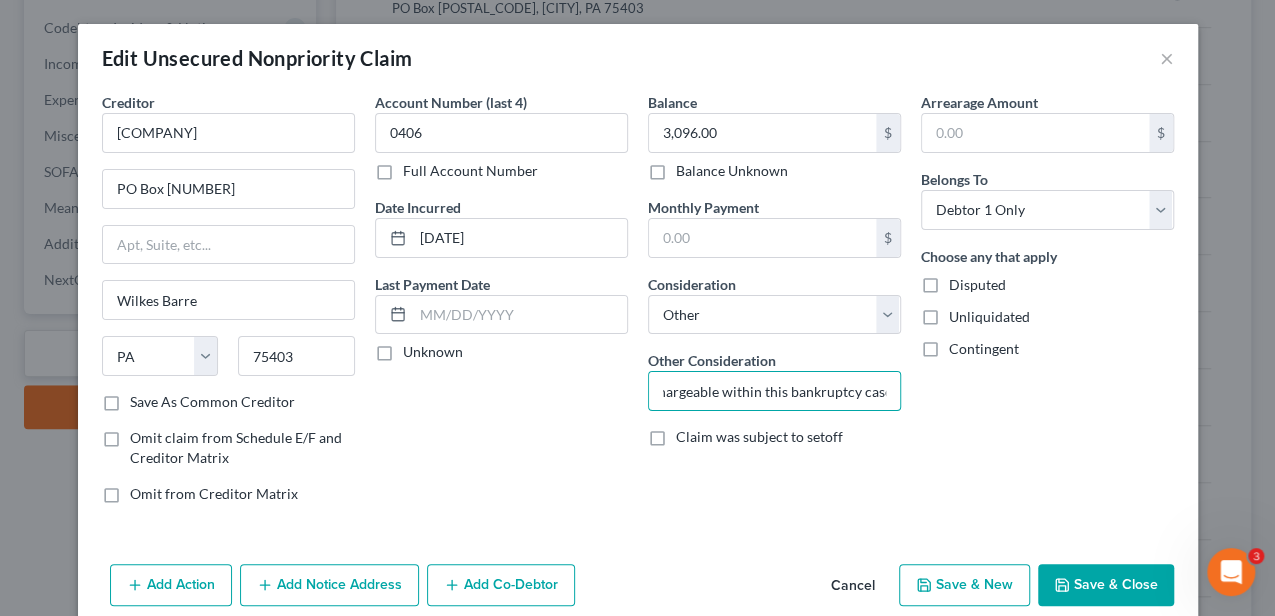 type on "Notice Only-Educational (The debtor understands this debt is non-dischargeable within this bankruptcy case.)" 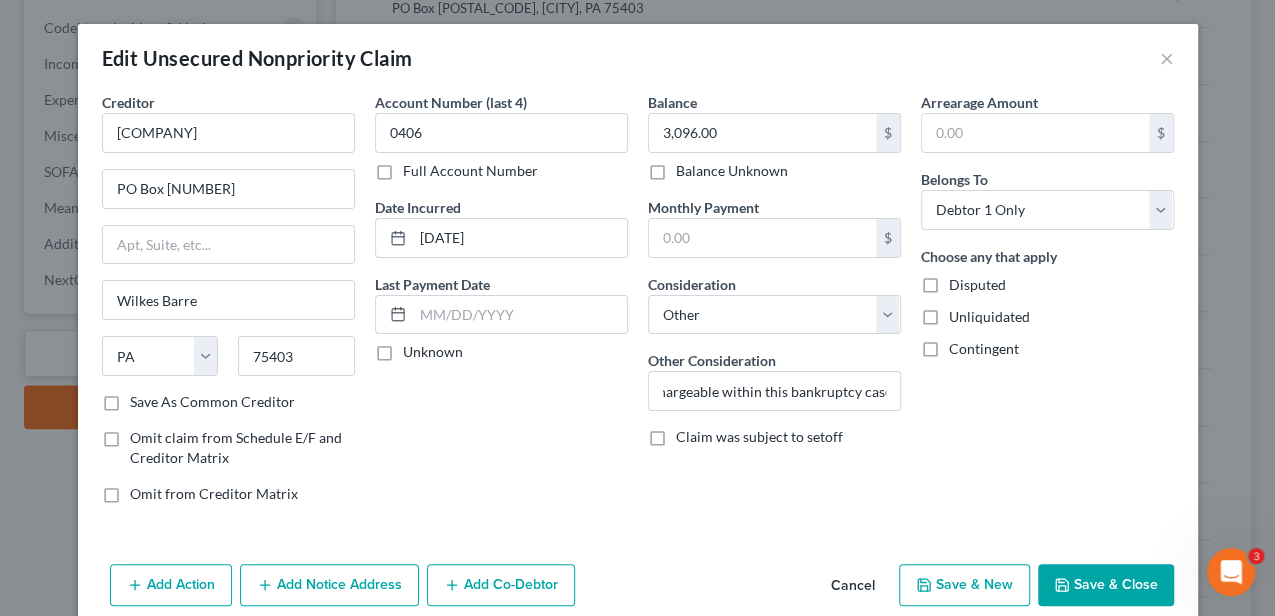 click on "Save & Close" at bounding box center [1106, 585] 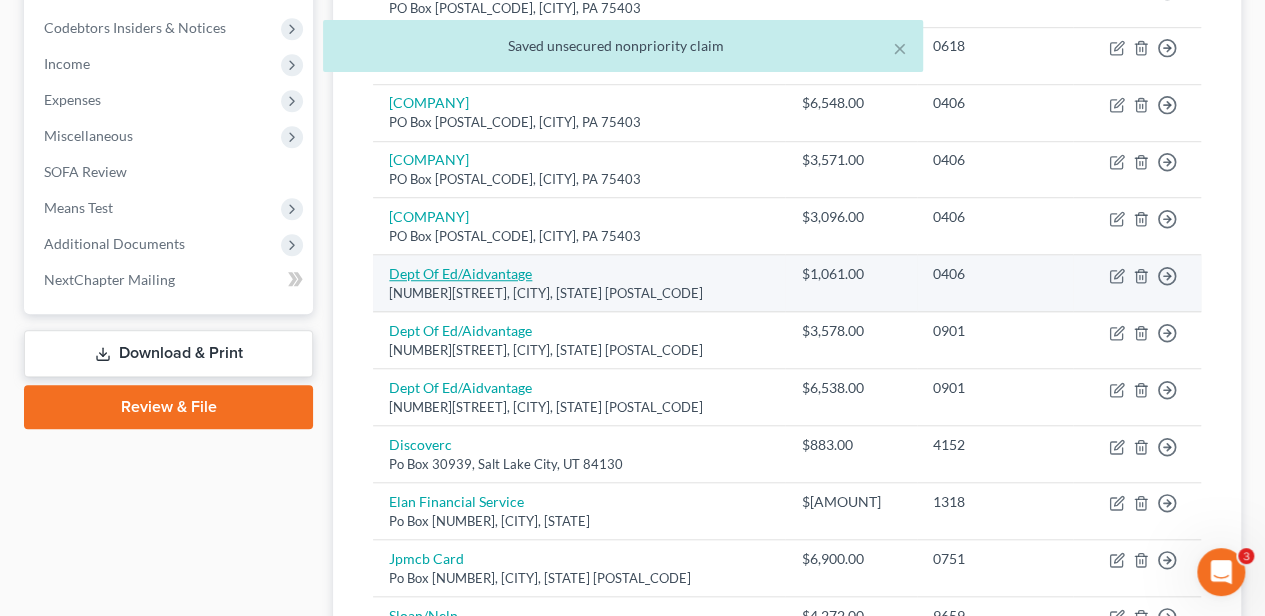 click on "Dept Of Ed/Aidvantage" at bounding box center (460, 273) 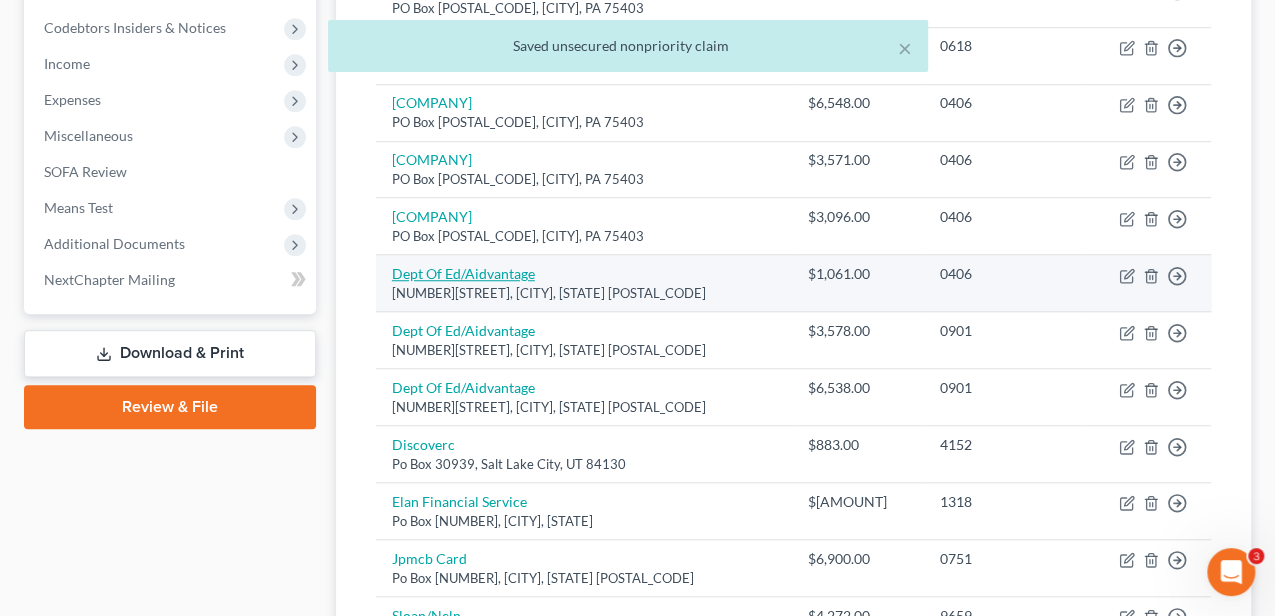 select on "48" 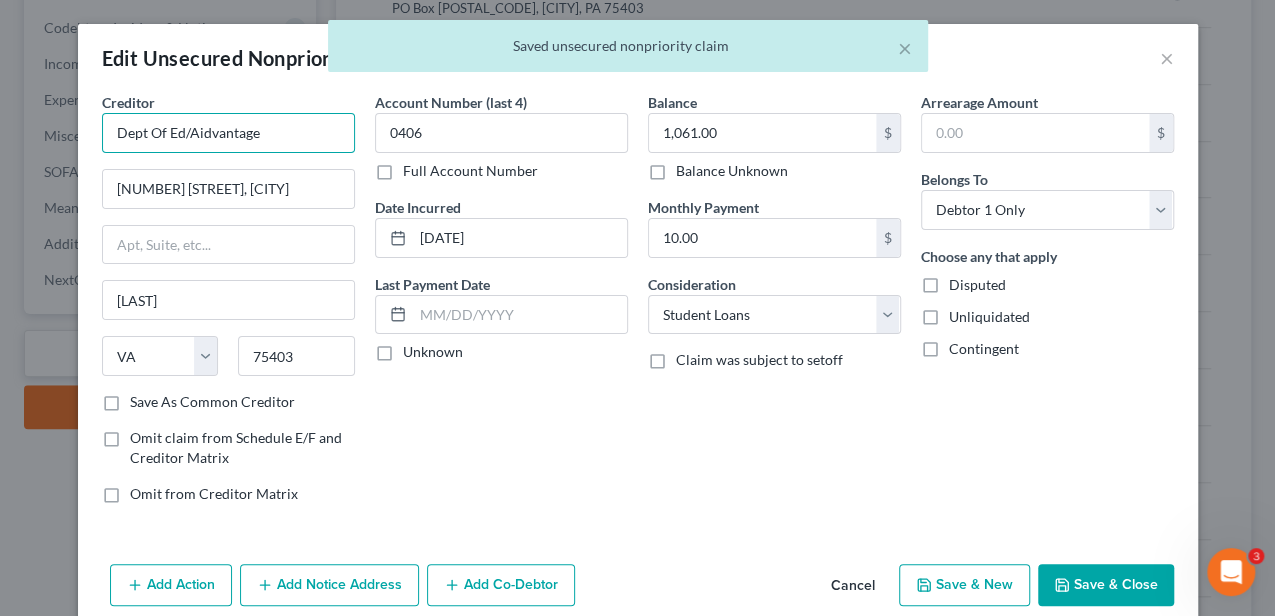 drag, startPoint x: 242, startPoint y: 124, endPoint x: 62, endPoint y: 130, distance: 180.09998 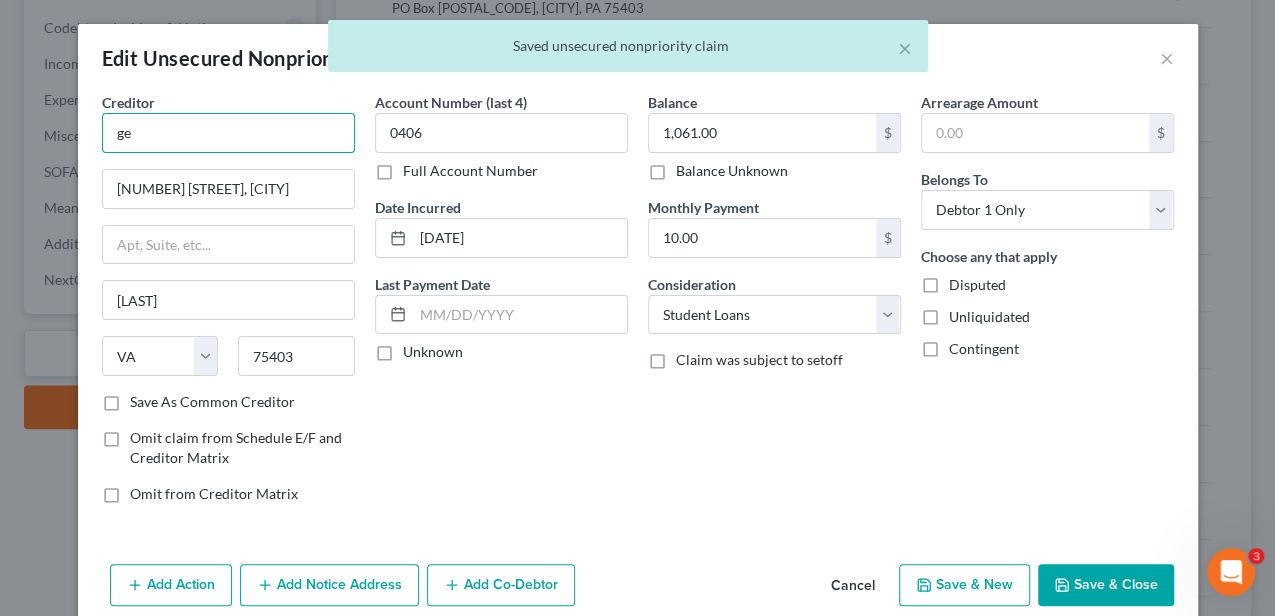 type on "e" 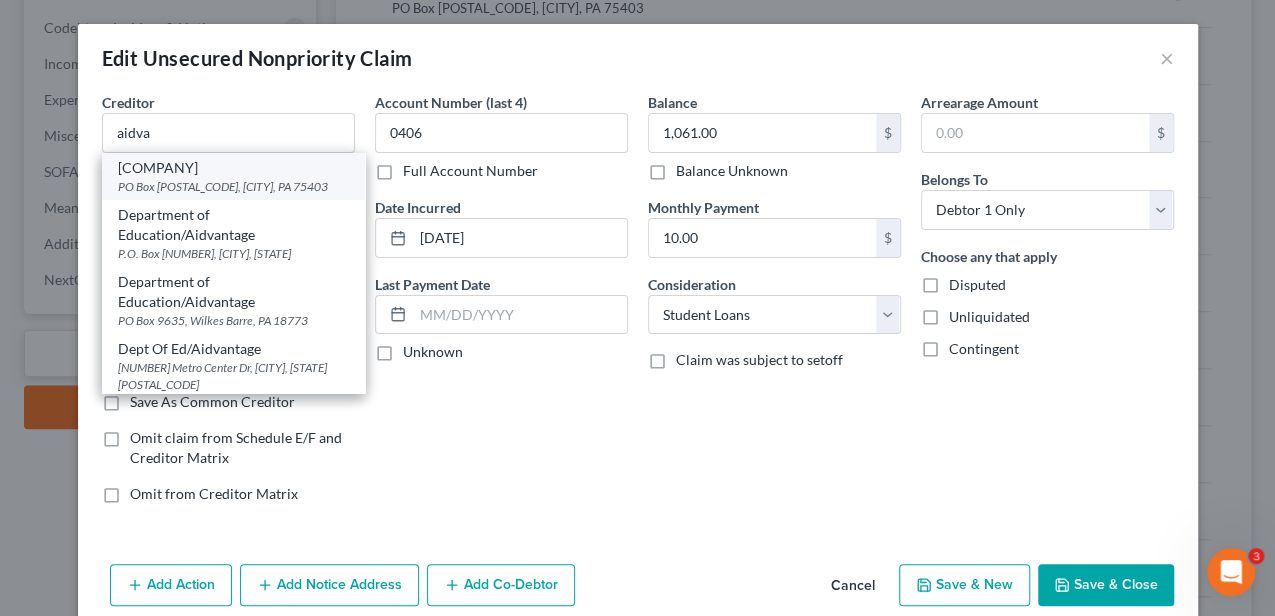 click on "[COMPANY]" at bounding box center [233, 168] 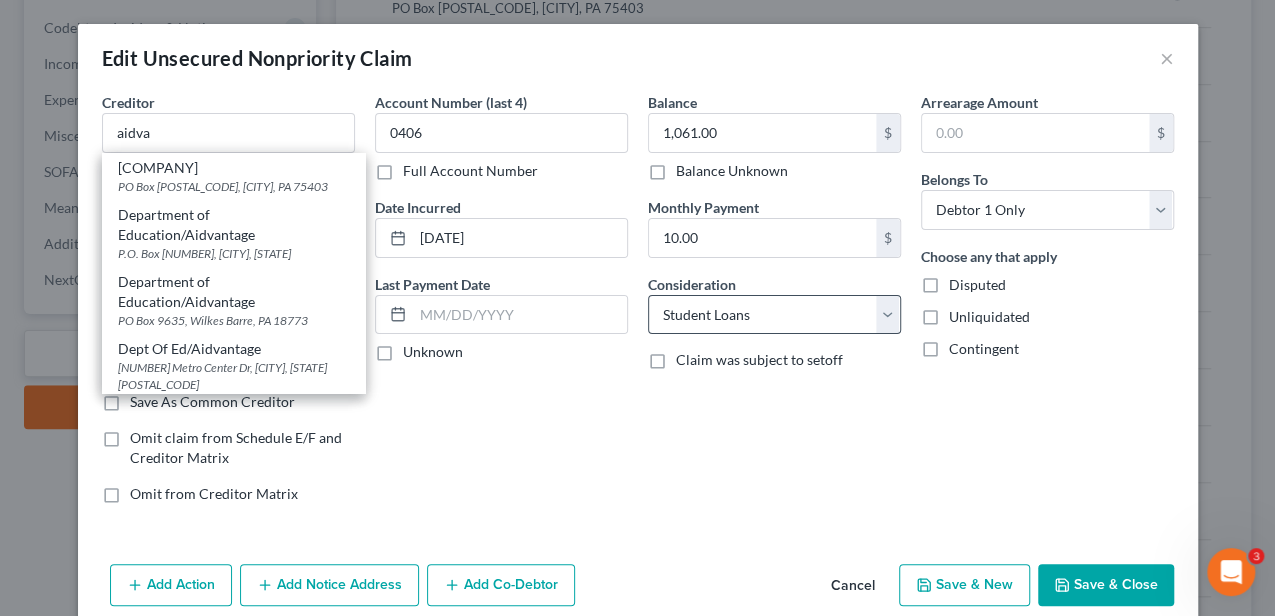 type on "[COMPANY]" 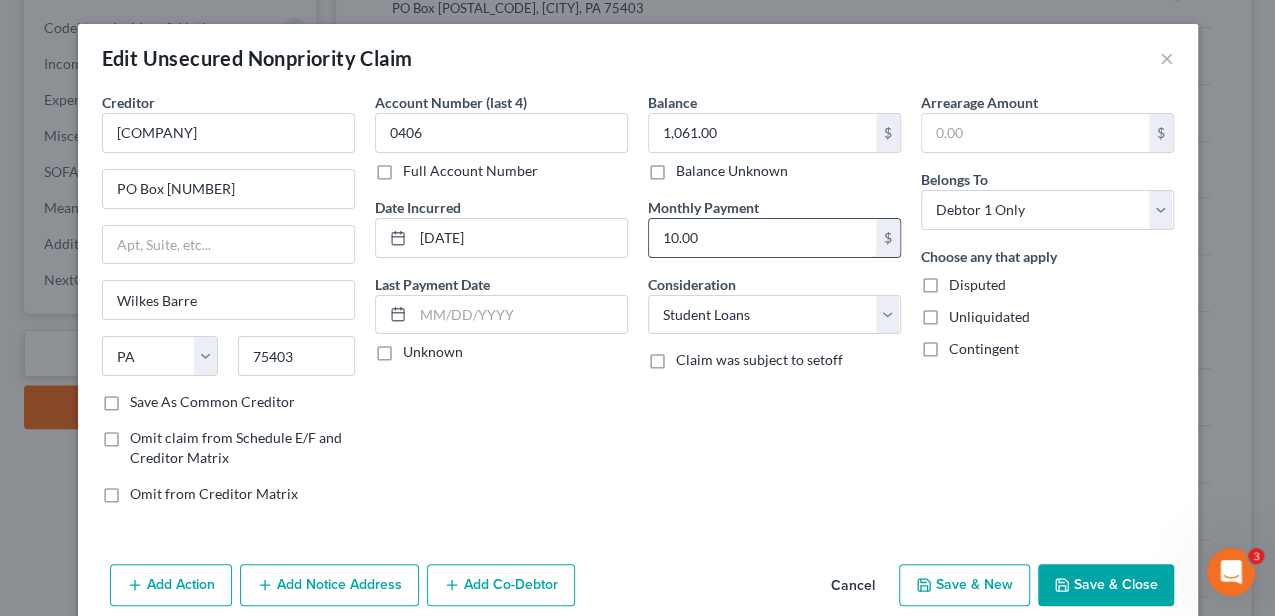 click on "10.00" at bounding box center (762, 238) 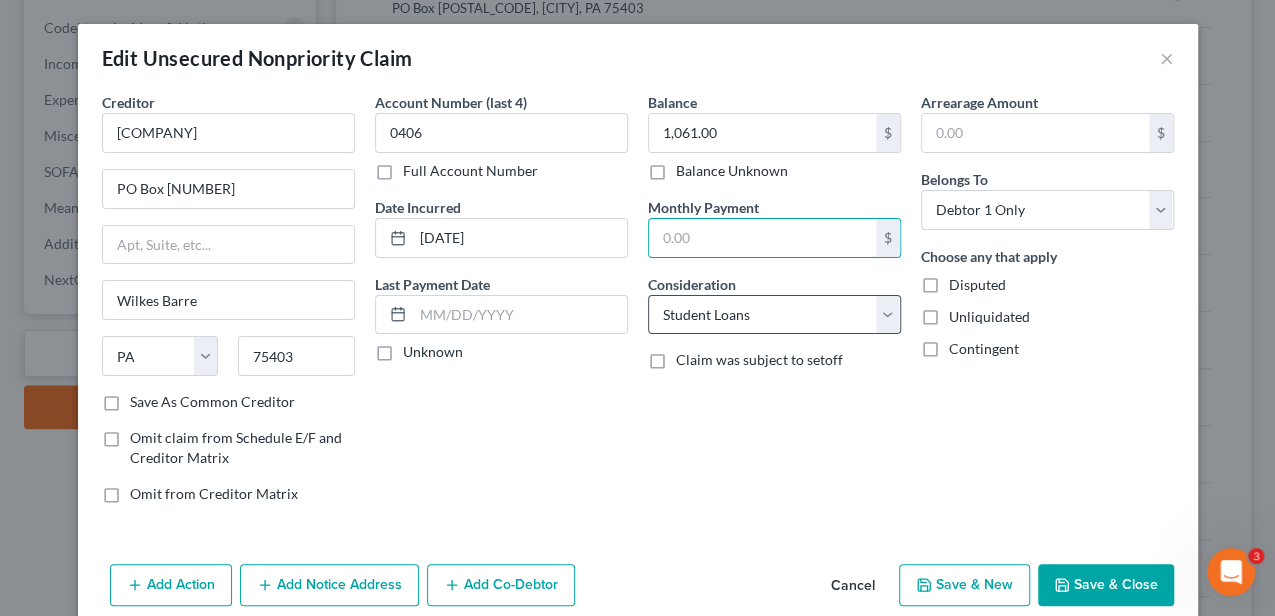 type 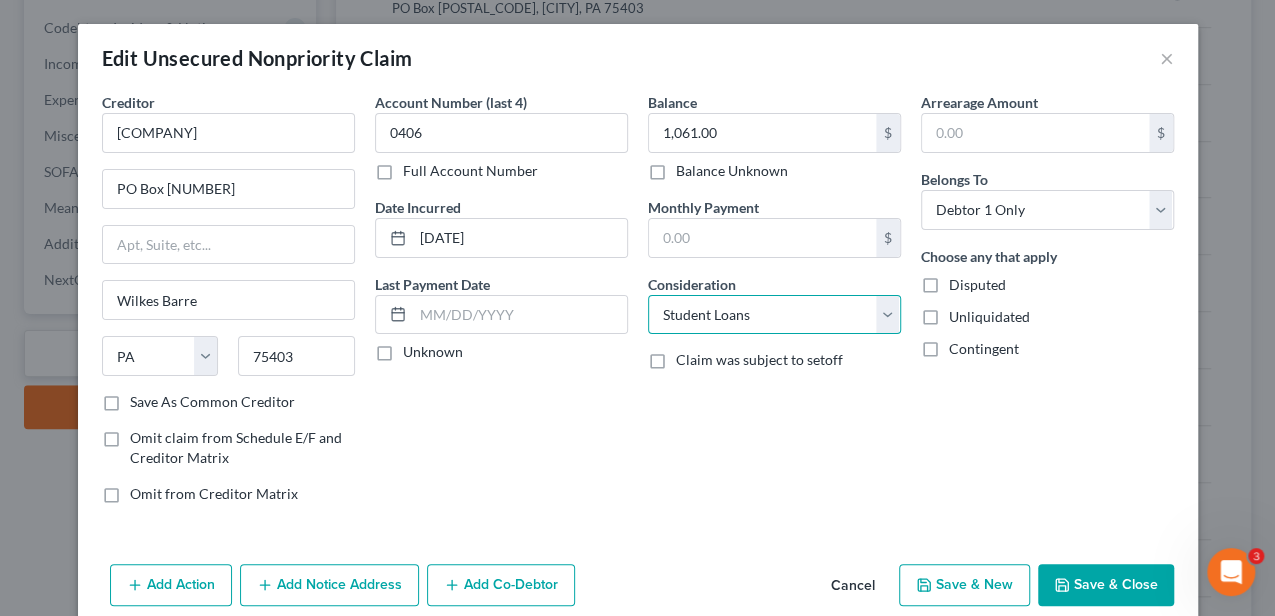 click on "Select Cable / Satellite Services Collection Agency Credit Card Debt Debt Counseling / Attorneys Deficiency Balance Domestic Support Obligations Home / Car Repairs Income Taxes Judgment Liens Medical Services Monies Loaned / Advanced Mortgage Obligation From Divorce Or Separation Obligation To Pensions Other Overdrawn Bank Account Promised To Help Pay Creditors Student Loans Suppliers And Vendors Telephone / Internet Services Utility Services" at bounding box center [774, 315] 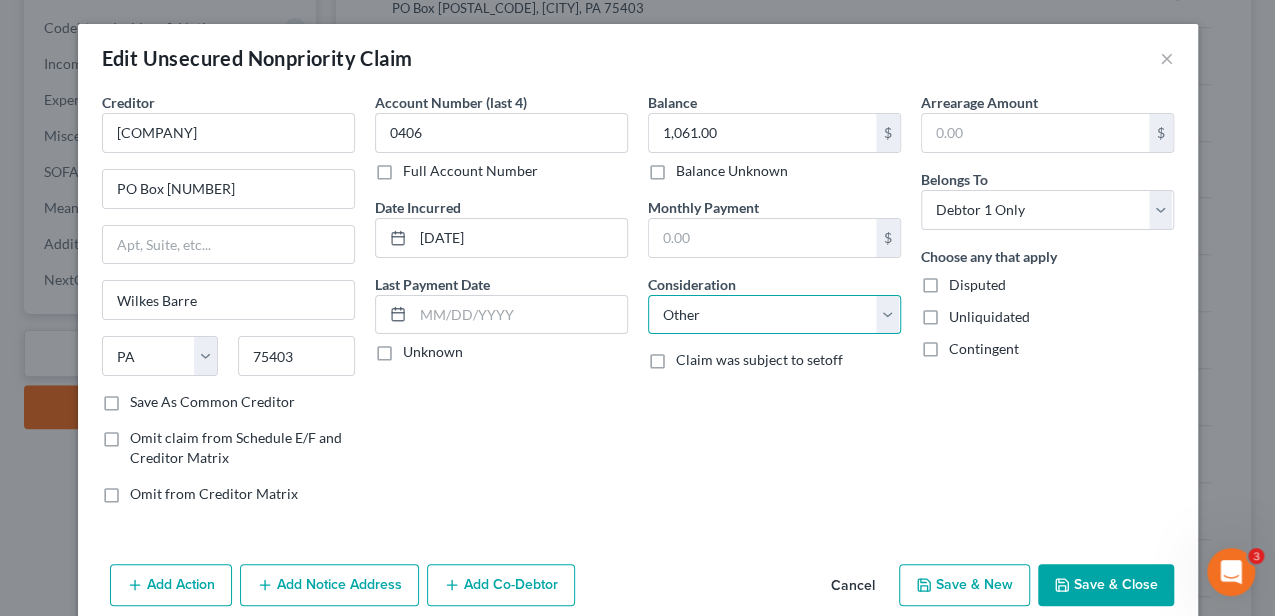 click on "Select Cable / Satellite Services Collection Agency Credit Card Debt Debt Counseling / Attorneys Deficiency Balance Domestic Support Obligations Home / Car Repairs Income Taxes Judgment Liens Medical Services Monies Loaned / Advanced Mortgage Obligation From Divorce Or Separation Obligation To Pensions Other Overdrawn Bank Account Promised To Help Pay Creditors Student Loans Suppliers And Vendors Telephone / Internet Services Utility Services" at bounding box center (774, 315) 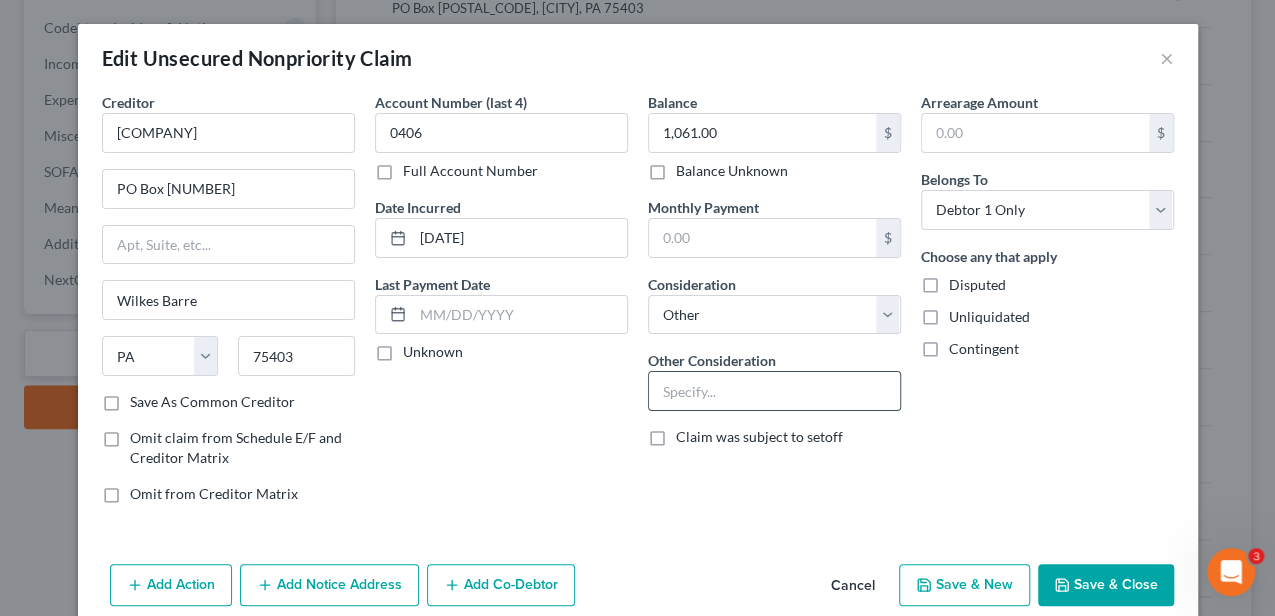 click at bounding box center [774, 391] 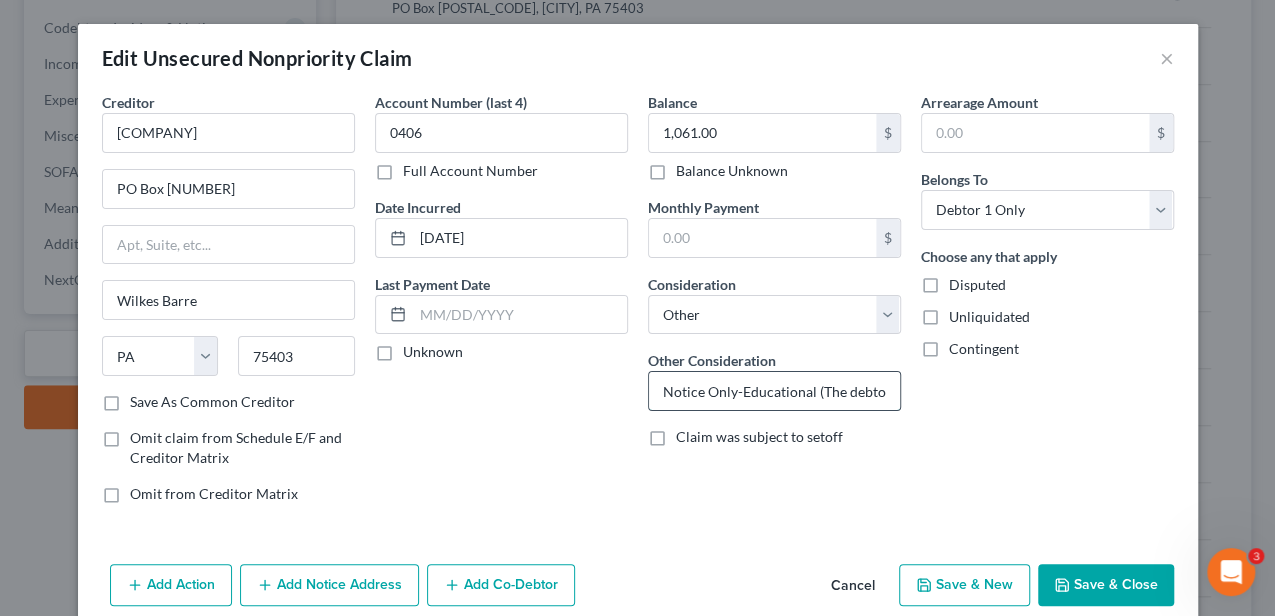 scroll, scrollTop: 0, scrollLeft: 441, axis: horizontal 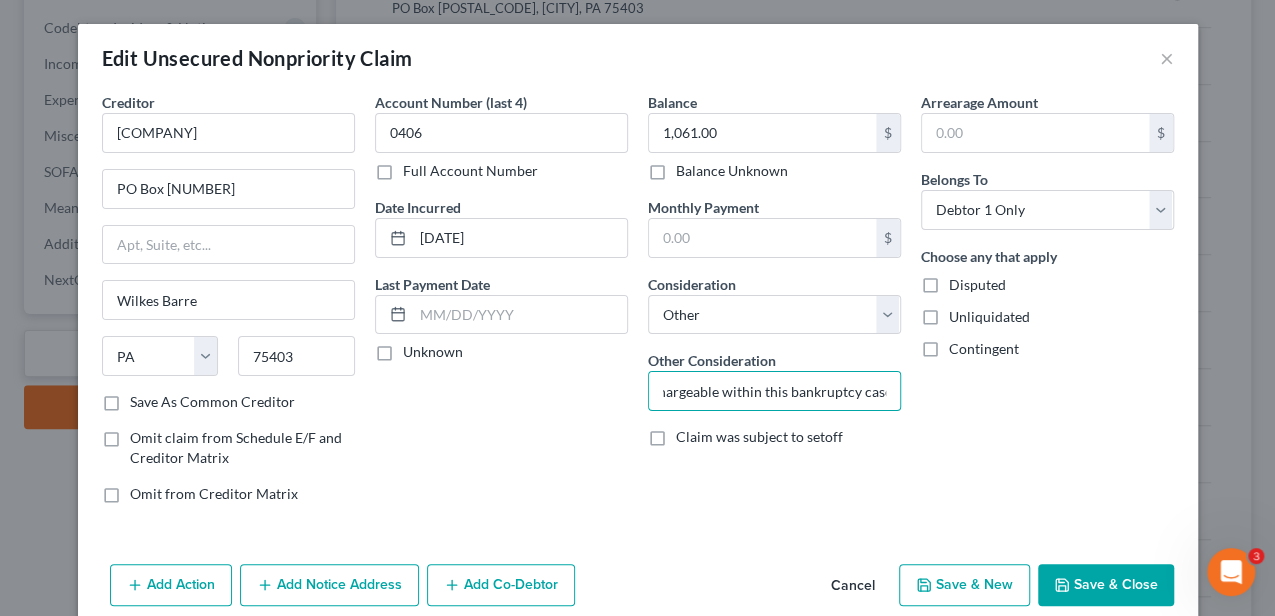 type on "Notice Only-Educational (The debtor understands this debt is non-dischargeable within this bankruptcy case.)" 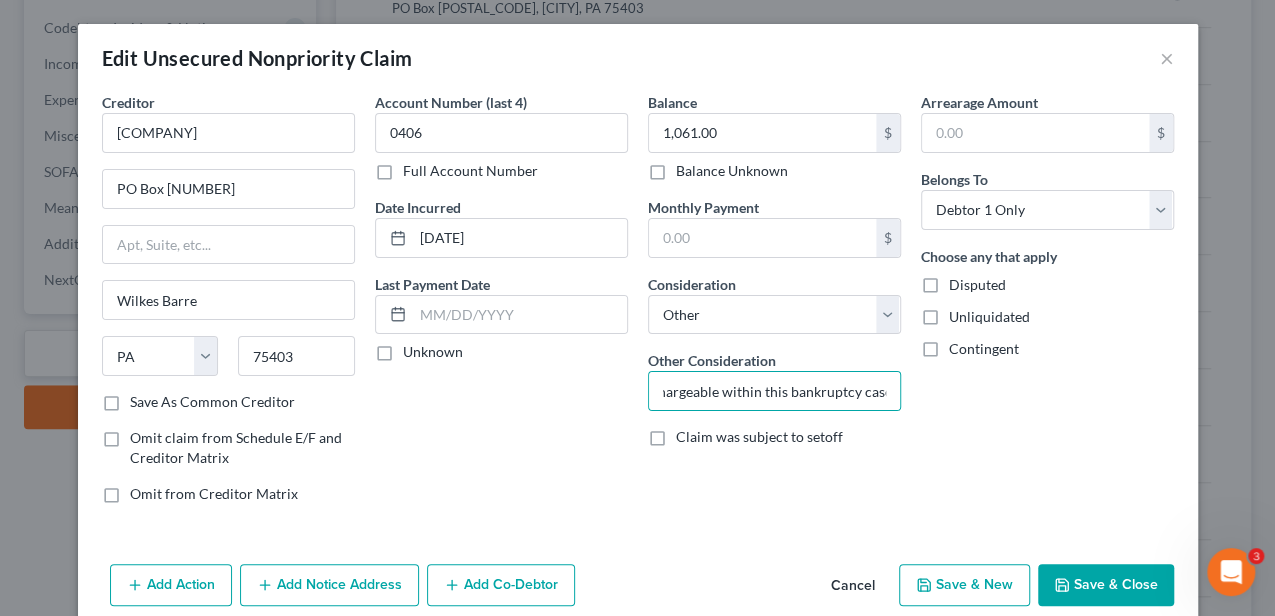 click on "Save & Close" at bounding box center (1106, 585) 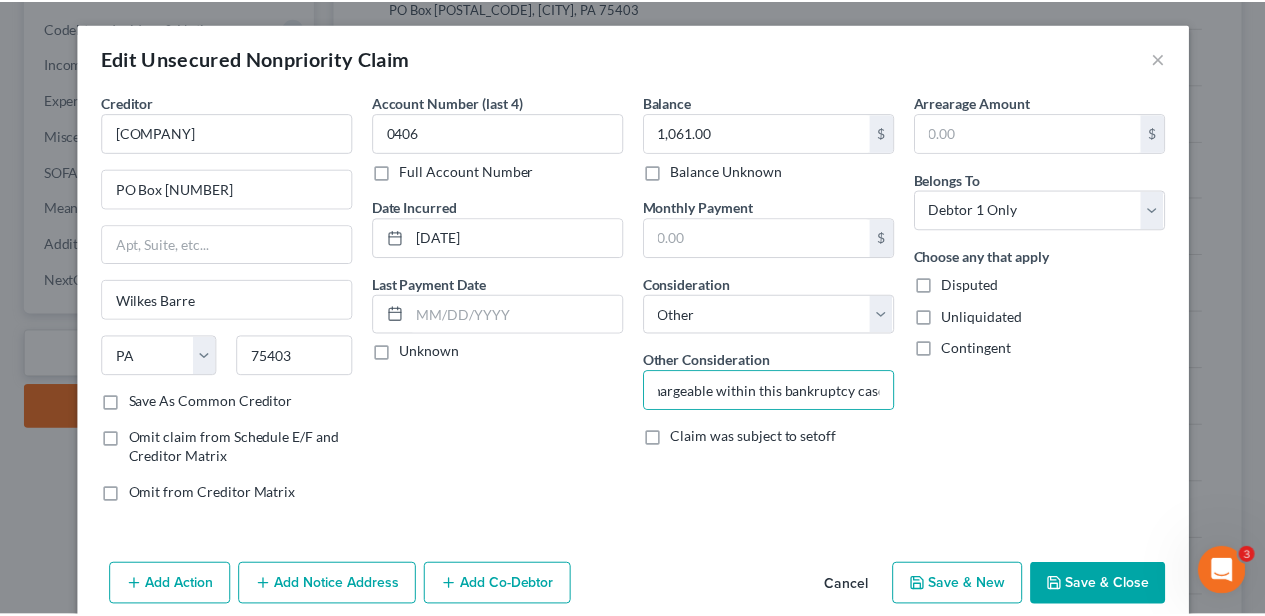 scroll, scrollTop: 0, scrollLeft: 0, axis: both 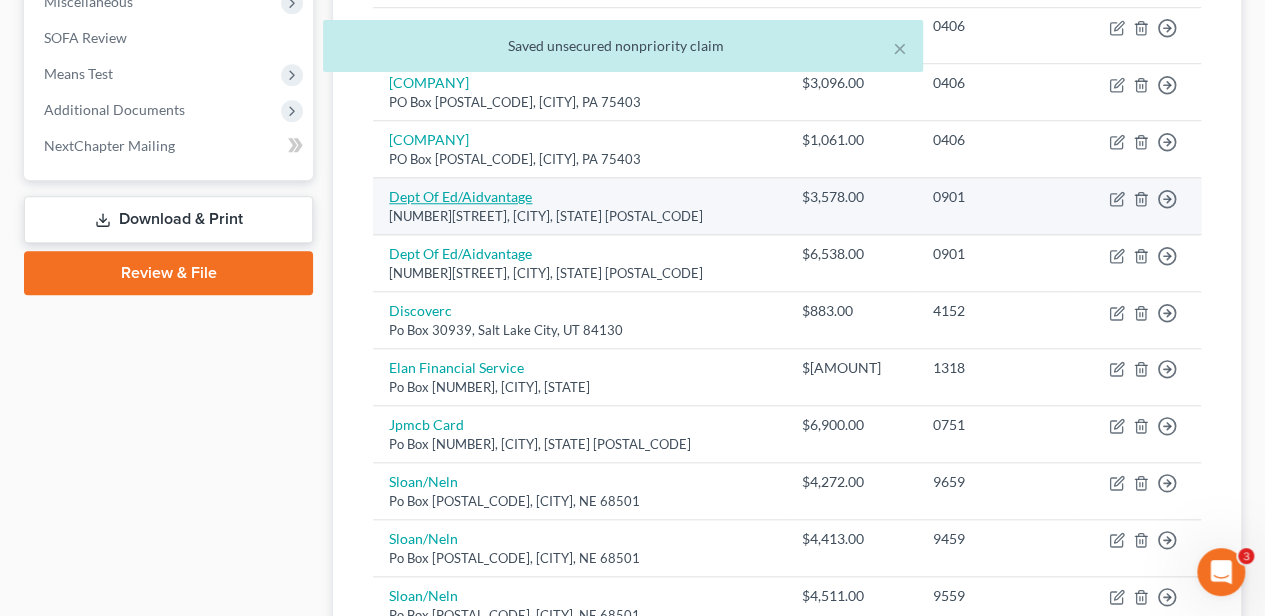click on "Dept Of Ed/Aidvantage" at bounding box center [460, 196] 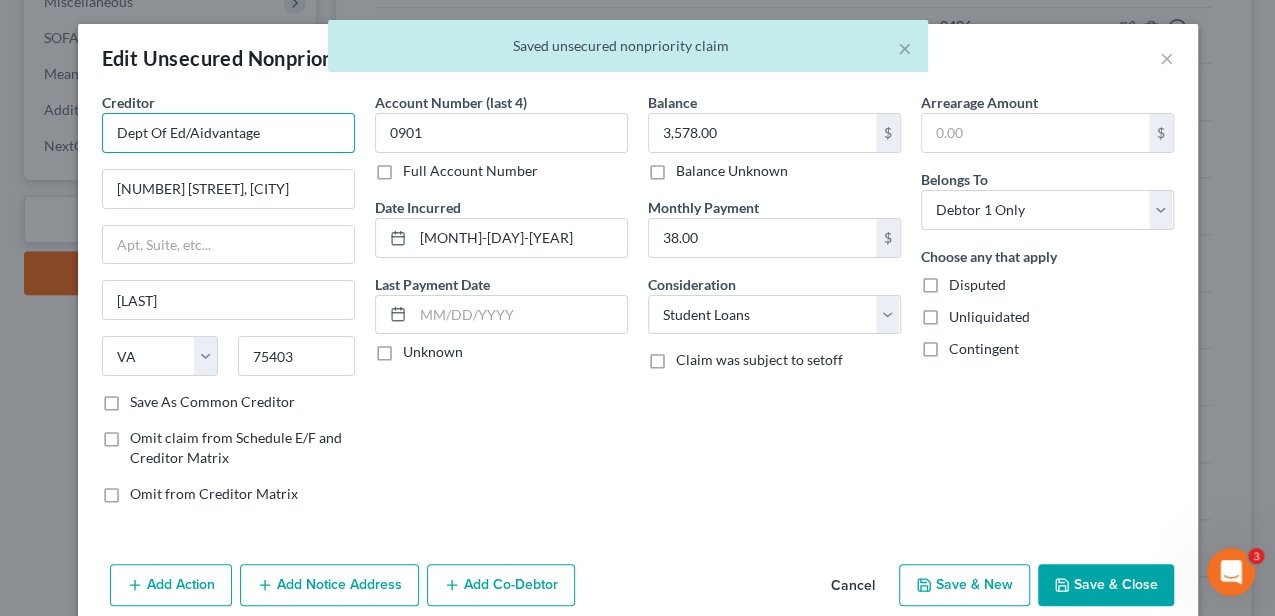 click on "Dept Of Ed/Aidvantage" at bounding box center [228, 133] 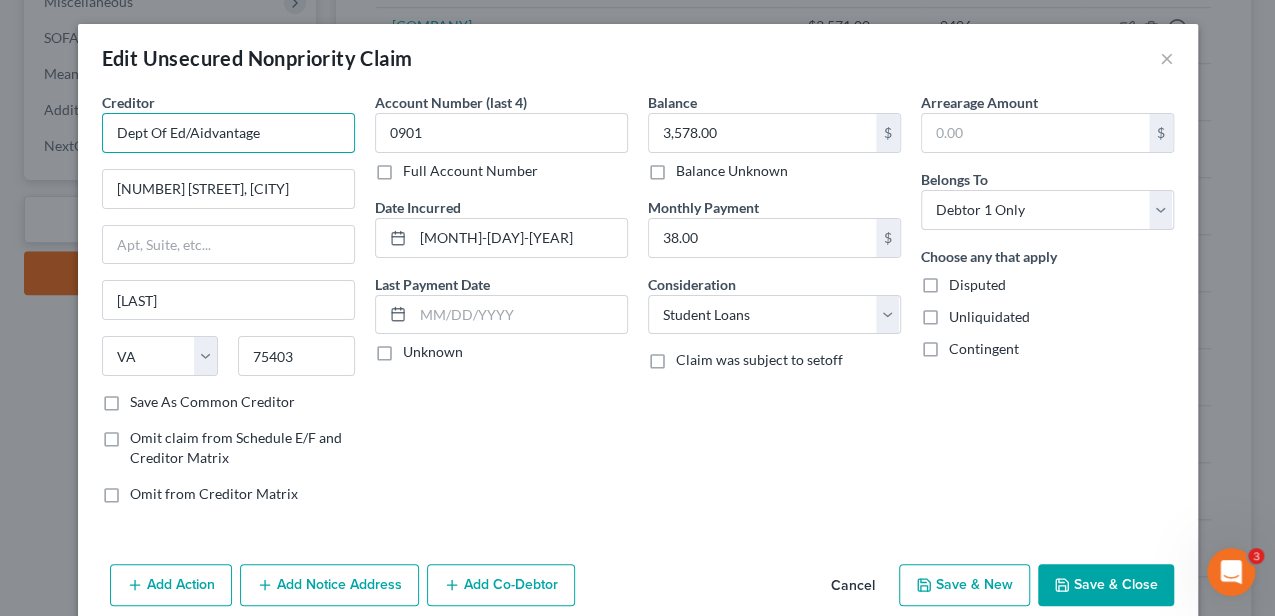 drag, startPoint x: 250, startPoint y: 134, endPoint x: 100, endPoint y: 124, distance: 150.33296 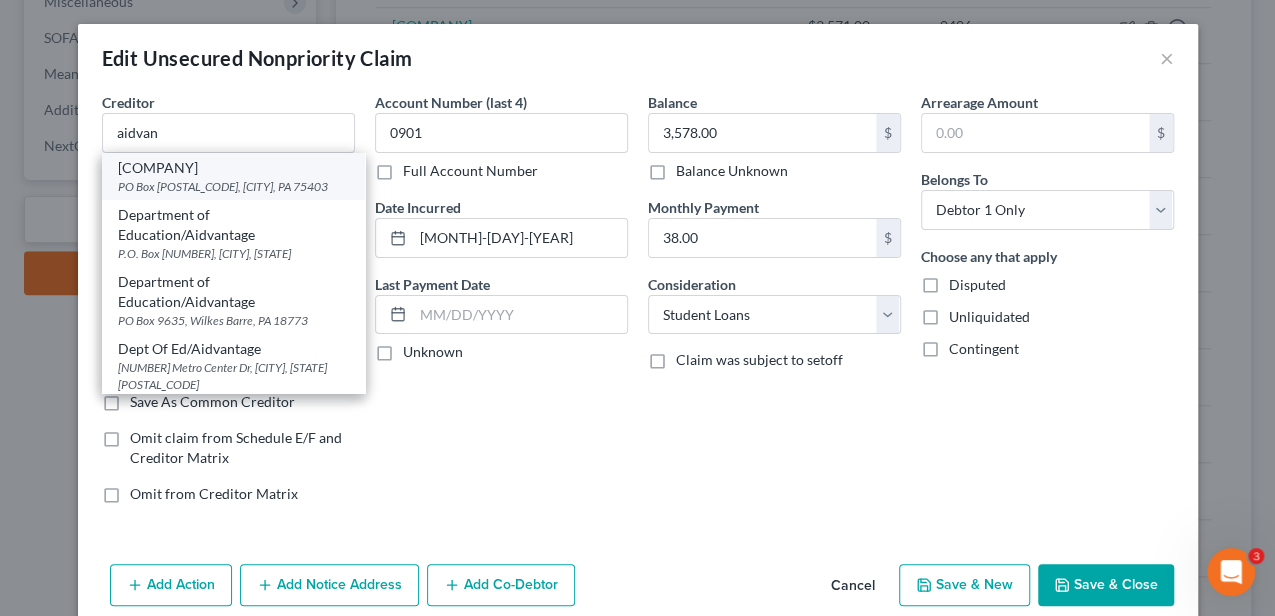 click on "PO Box [POSTAL_CODE], [CITY], PA 75403" at bounding box center [233, 186] 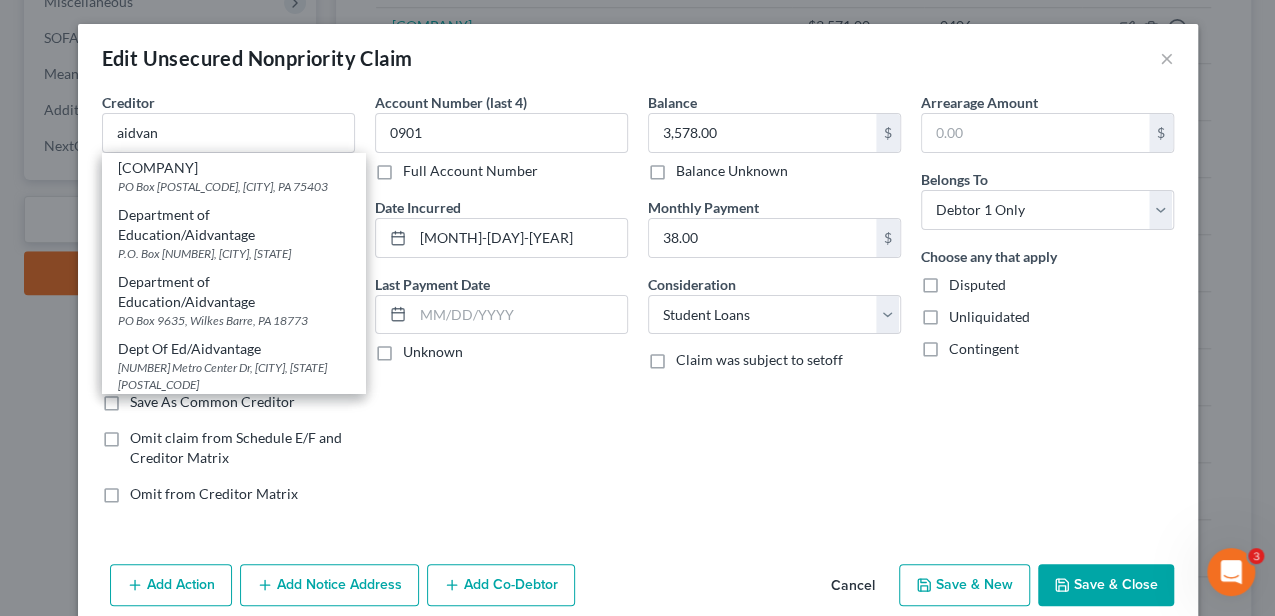type on "[COMPANY]" 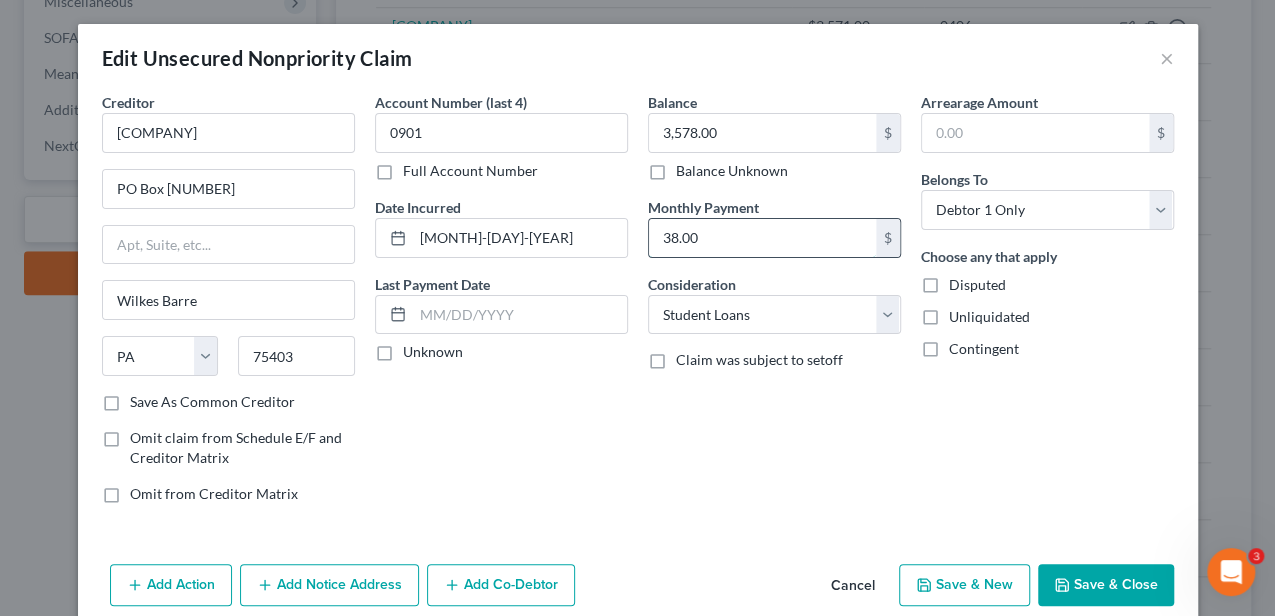 click on "38.00" at bounding box center (762, 238) 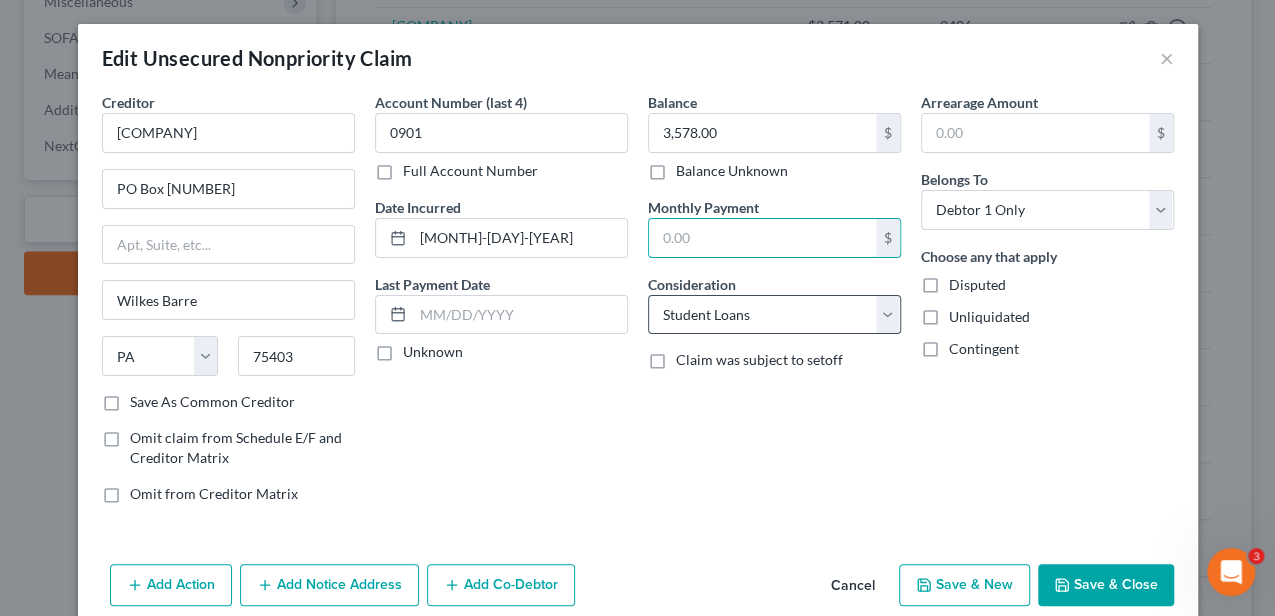 type 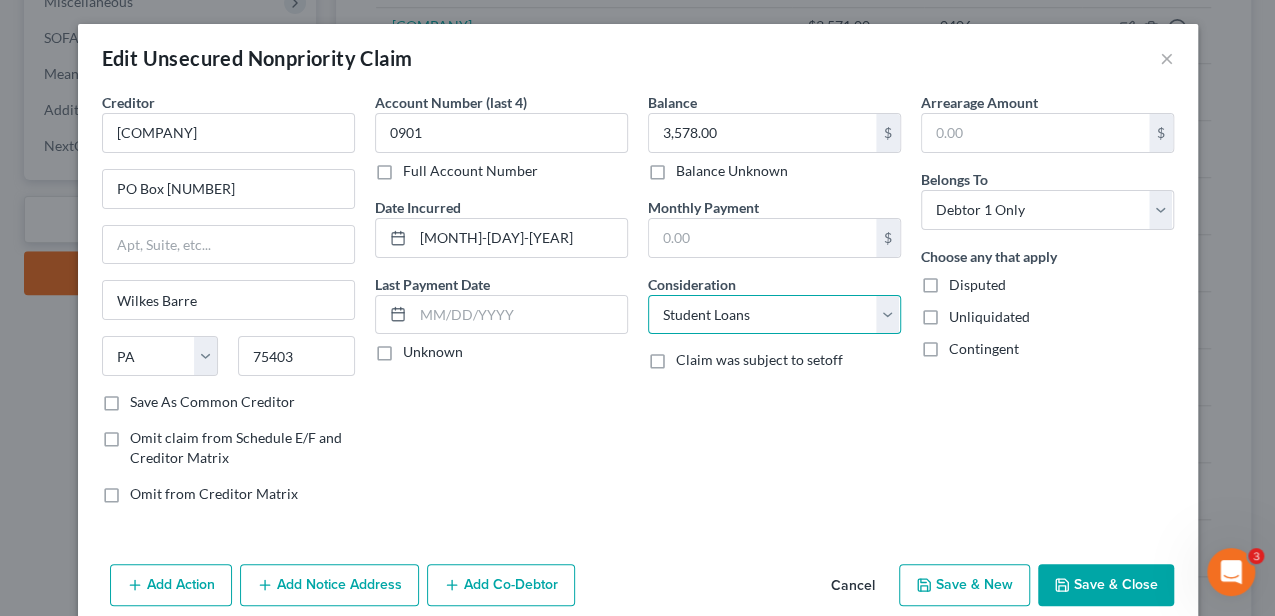 click on "Select Cable / Satellite Services Collection Agency Credit Card Debt Debt Counseling / Attorneys Deficiency Balance Domestic Support Obligations Home / Car Repairs Income Taxes Judgment Liens Medical Services Monies Loaned / Advanced Mortgage Obligation From Divorce Or Separation Obligation To Pensions Other Overdrawn Bank Account Promised To Help Pay Creditors Student Loans Suppliers And Vendors Telephone / Internet Services Utility Services" at bounding box center (774, 315) 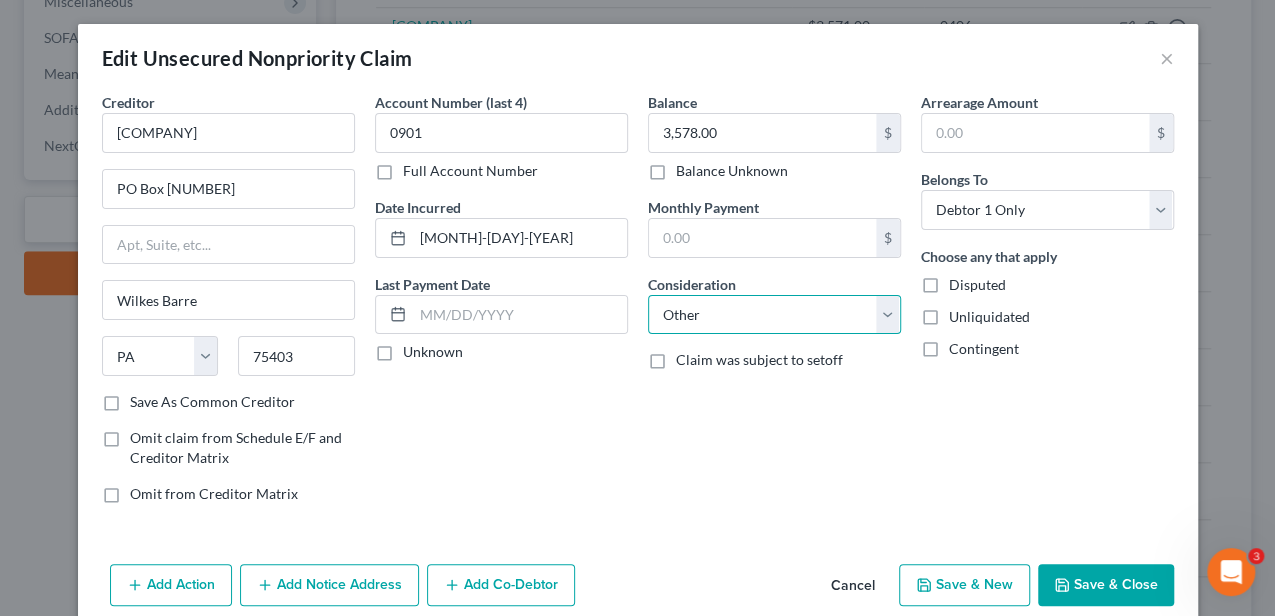 click on "Select Cable / Satellite Services Collection Agency Credit Card Debt Debt Counseling / Attorneys Deficiency Balance Domestic Support Obligations Home / Car Repairs Income Taxes Judgment Liens Medical Services Monies Loaned / Advanced Mortgage Obligation From Divorce Or Separation Obligation To Pensions Other Overdrawn Bank Account Promised To Help Pay Creditors Student Loans Suppliers And Vendors Telephone / Internet Services Utility Services" at bounding box center (774, 315) 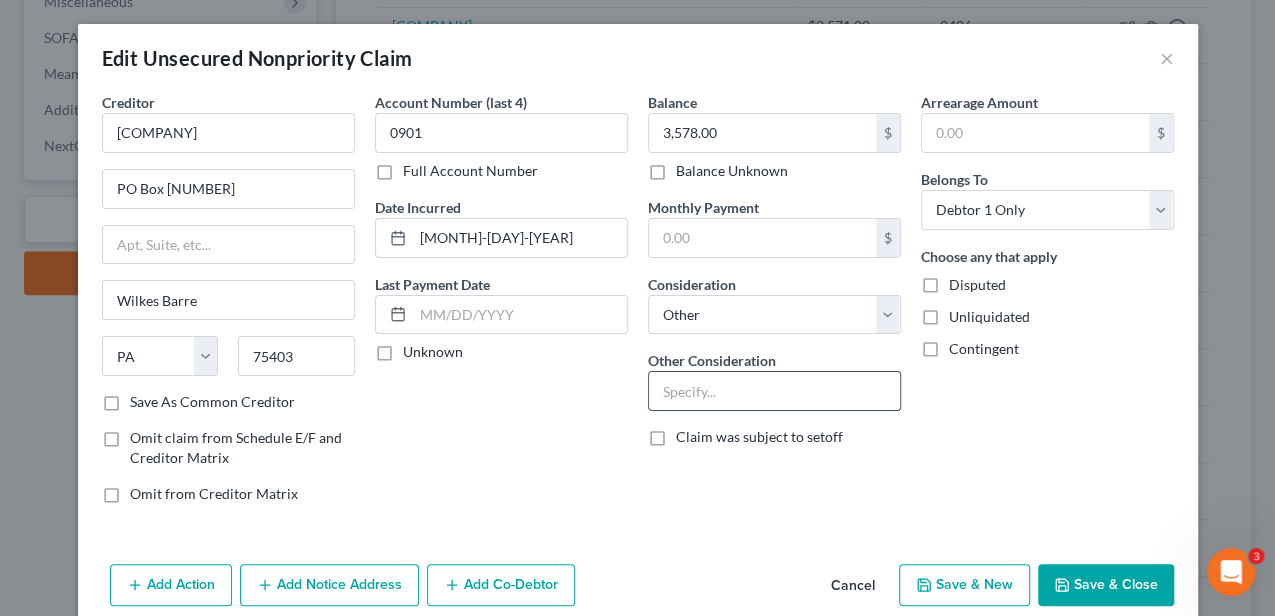 click at bounding box center (774, 391) 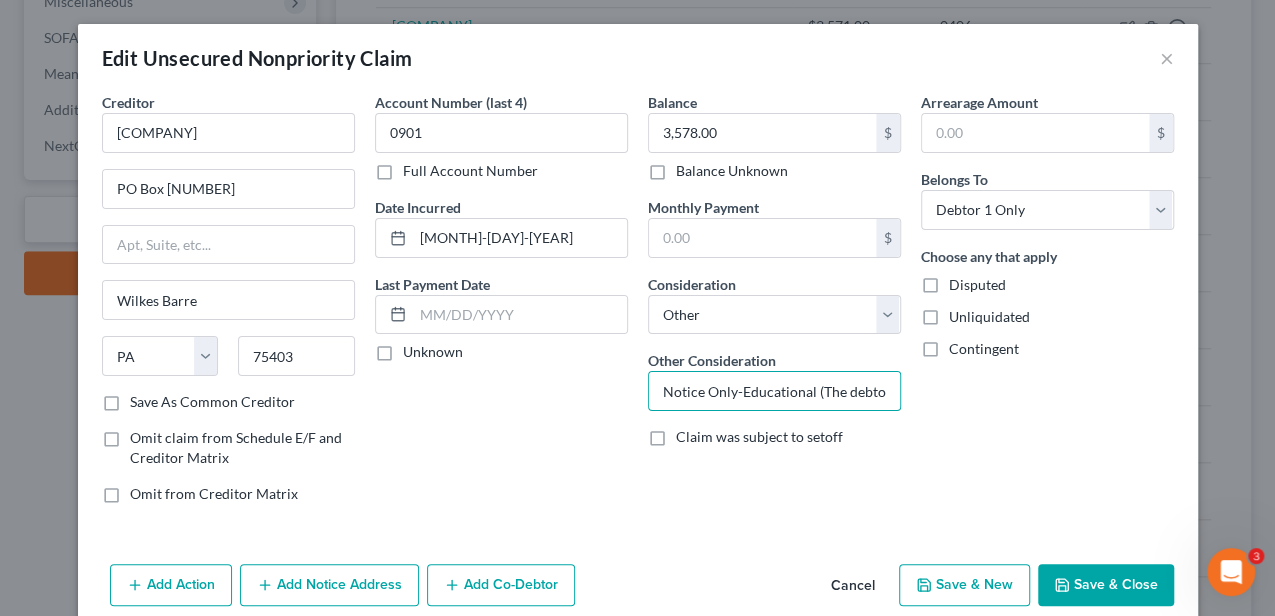 scroll, scrollTop: 0, scrollLeft: 441, axis: horizontal 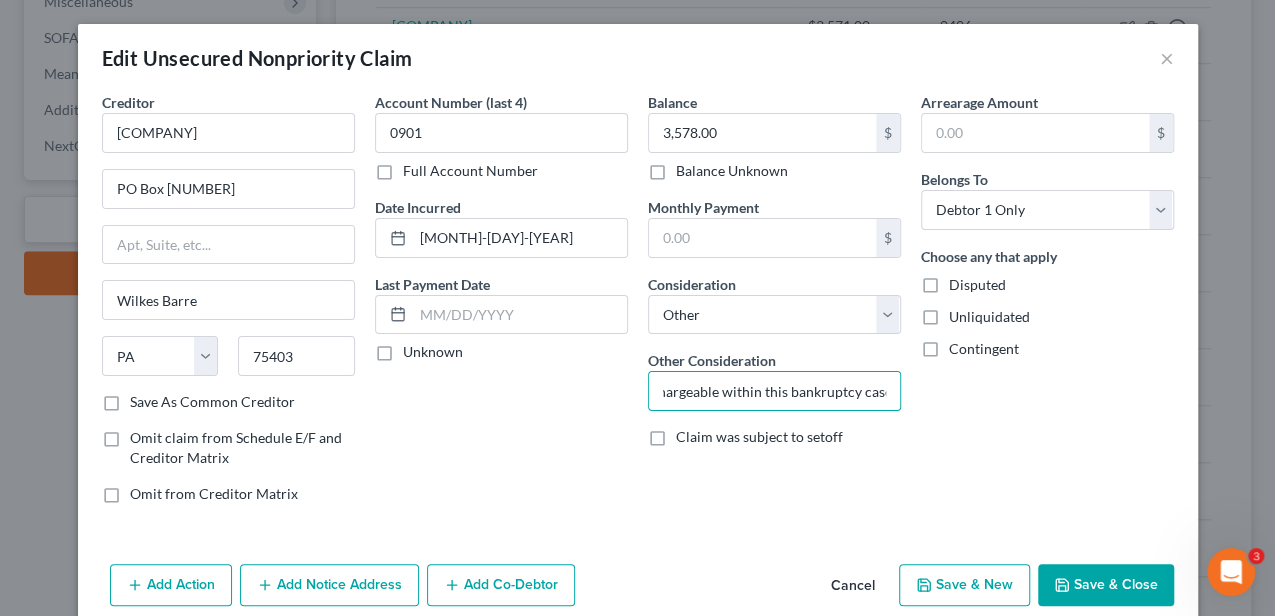 type on "Notice Only-Educational (The debtor understands this debt is non-dischargeable within this bankruptcy case.)" 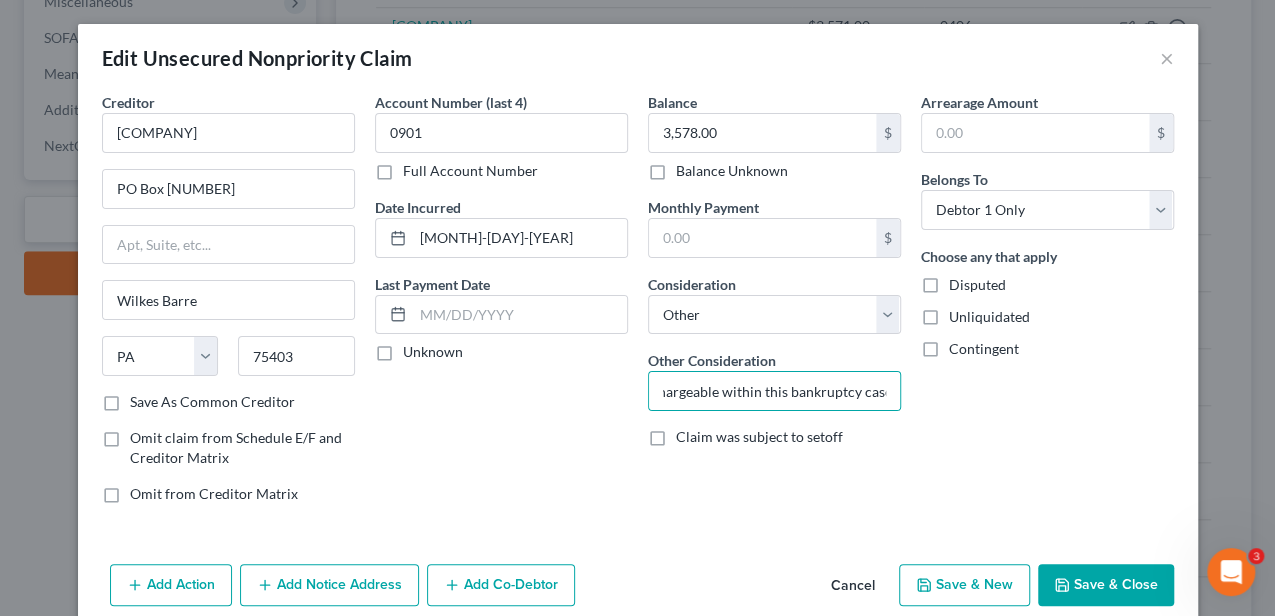 click 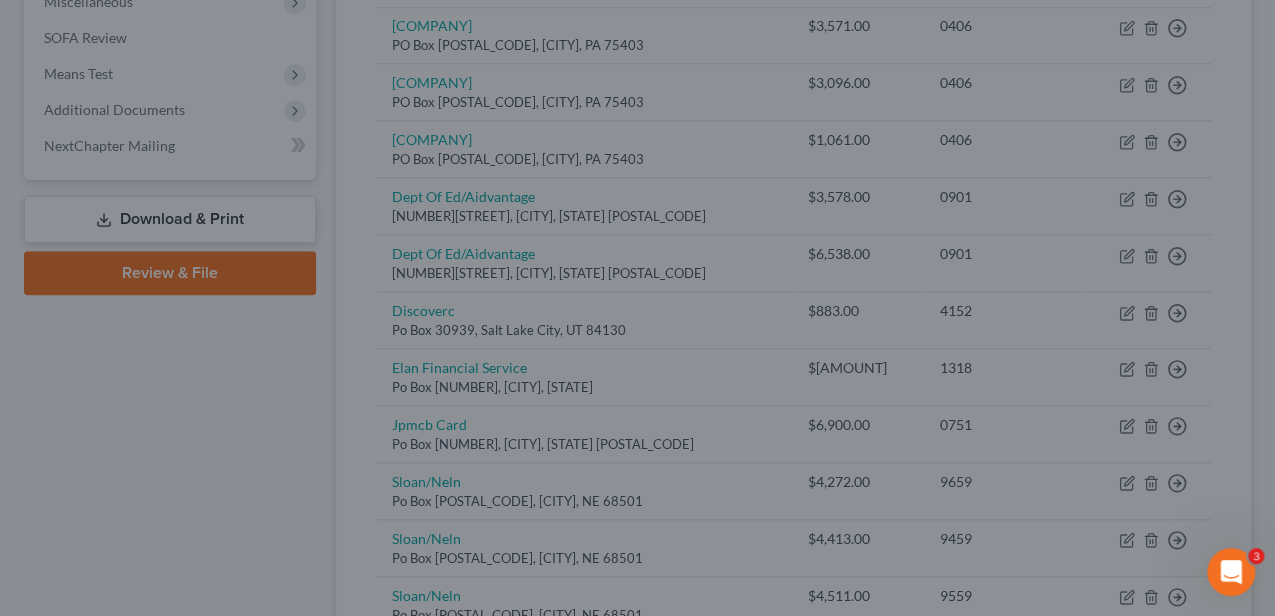 scroll, scrollTop: 0, scrollLeft: 0, axis: both 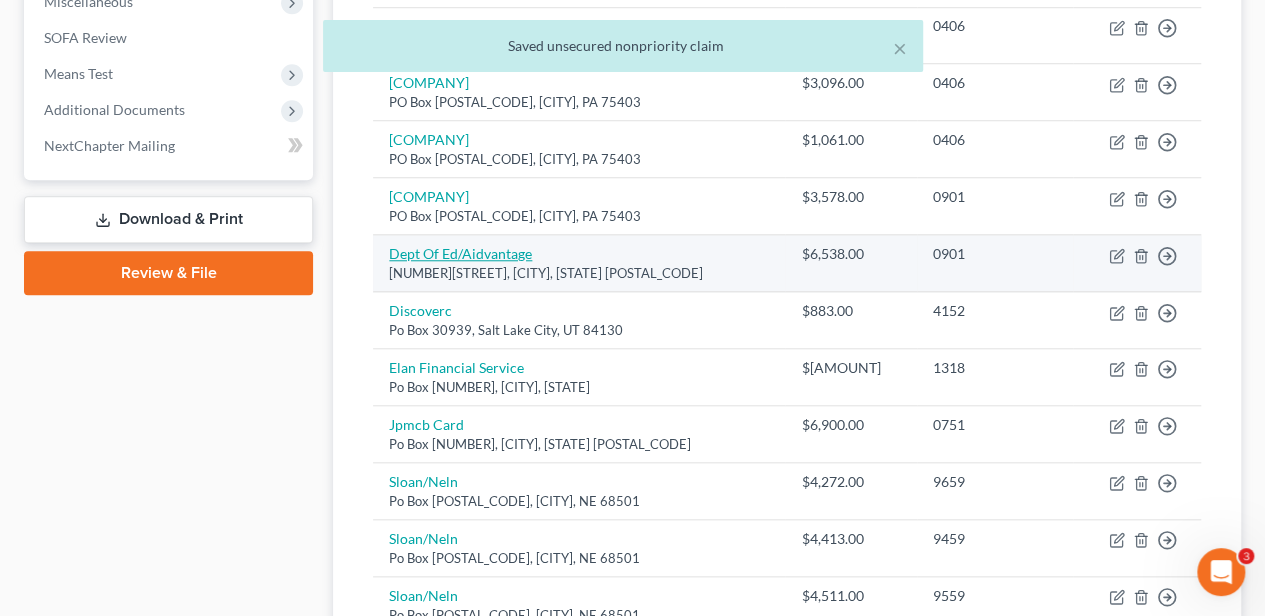 click on "Dept Of Ed/Aidvantage" at bounding box center (460, 253) 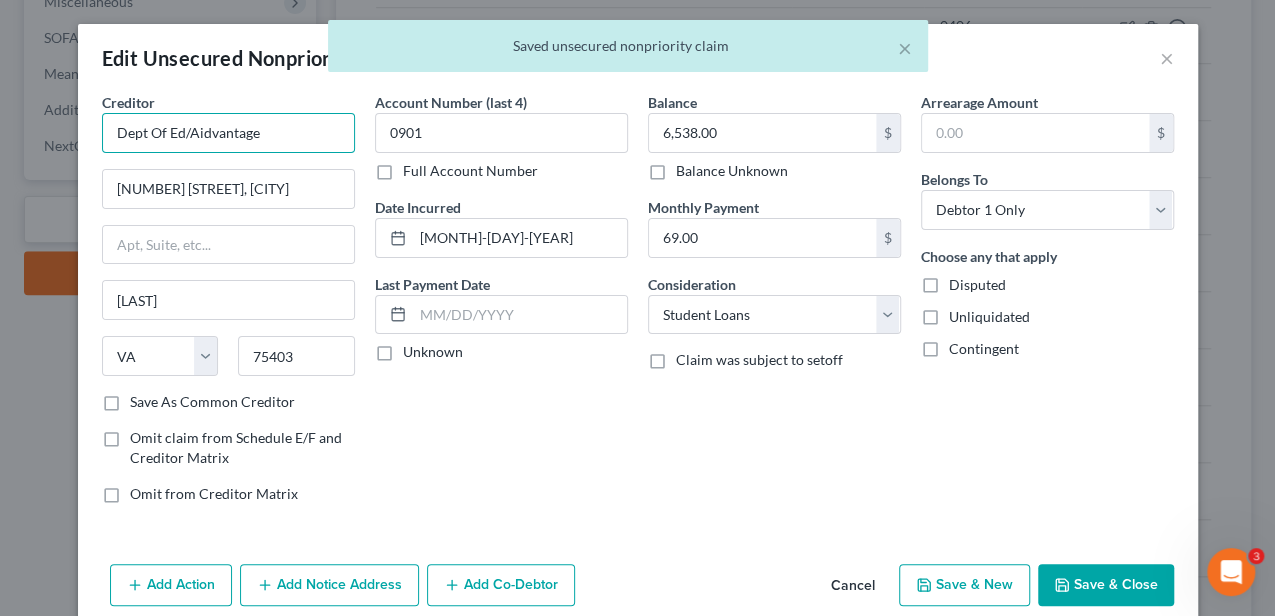 drag, startPoint x: 256, startPoint y: 140, endPoint x: 113, endPoint y: 143, distance: 143.03146 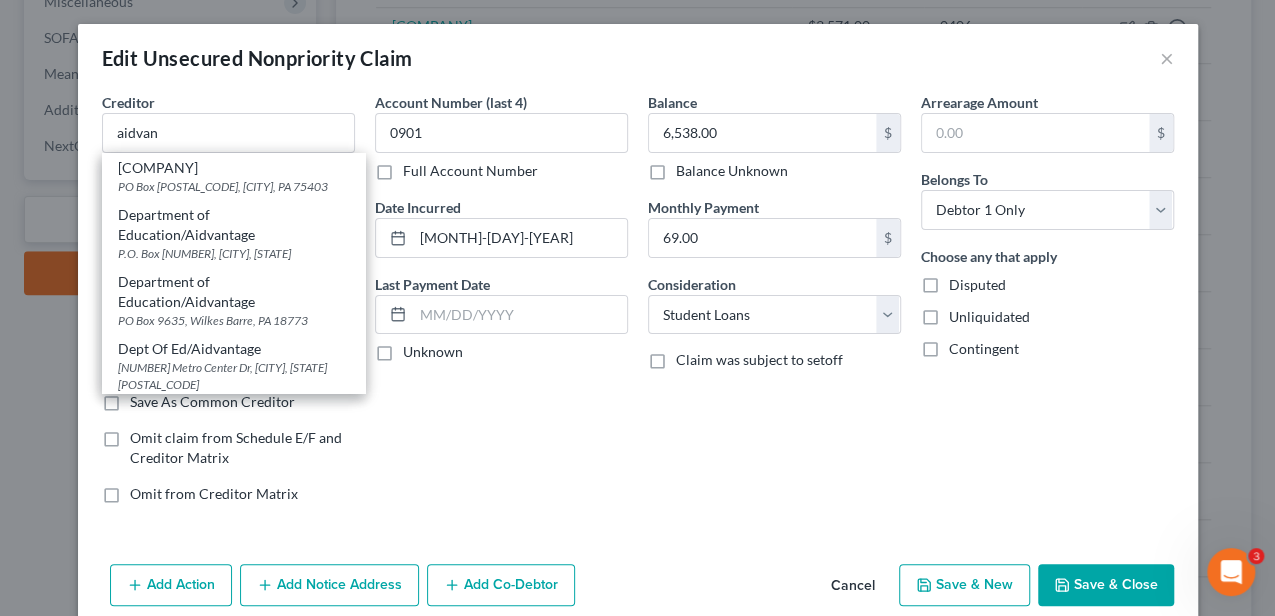click on "[COMPANY]" at bounding box center [233, 168] 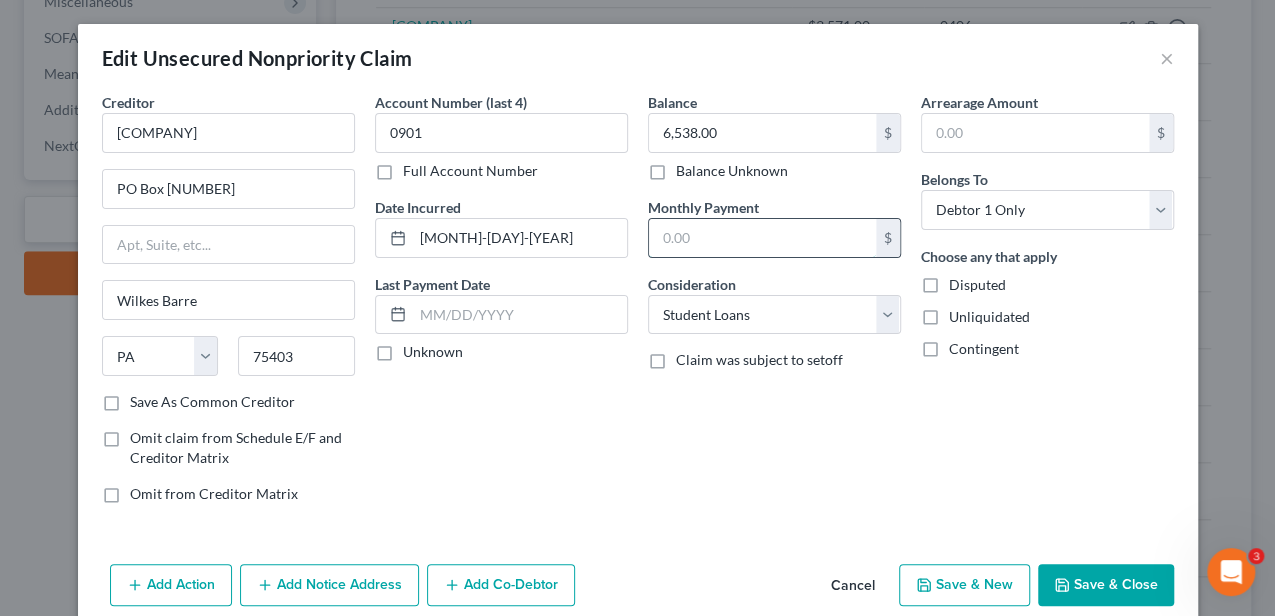 type 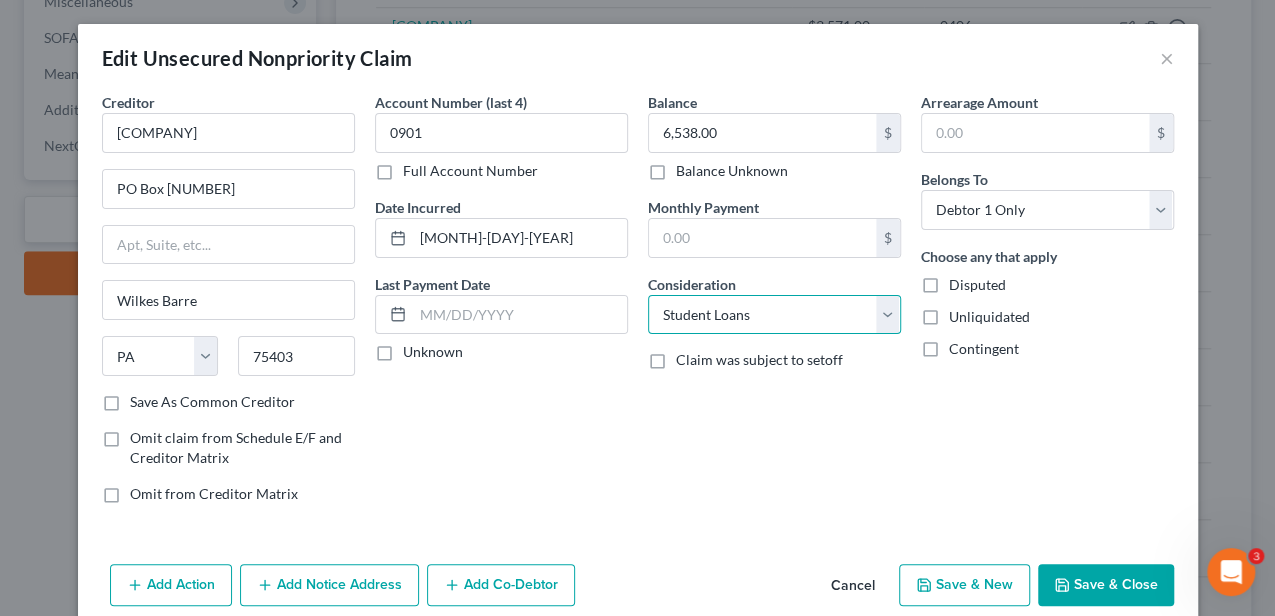 click on "Select Cable / Satellite Services Collection Agency Credit Card Debt Debt Counseling / Attorneys Deficiency Balance Domestic Support Obligations Home / Car Repairs Income Taxes Judgment Liens Medical Services Monies Loaned / Advanced Mortgage Obligation From Divorce Or Separation Obligation To Pensions Other Overdrawn Bank Account Promised To Help Pay Creditors Student Loans Suppliers And Vendors Telephone / Internet Services Utility Services" at bounding box center [774, 315] 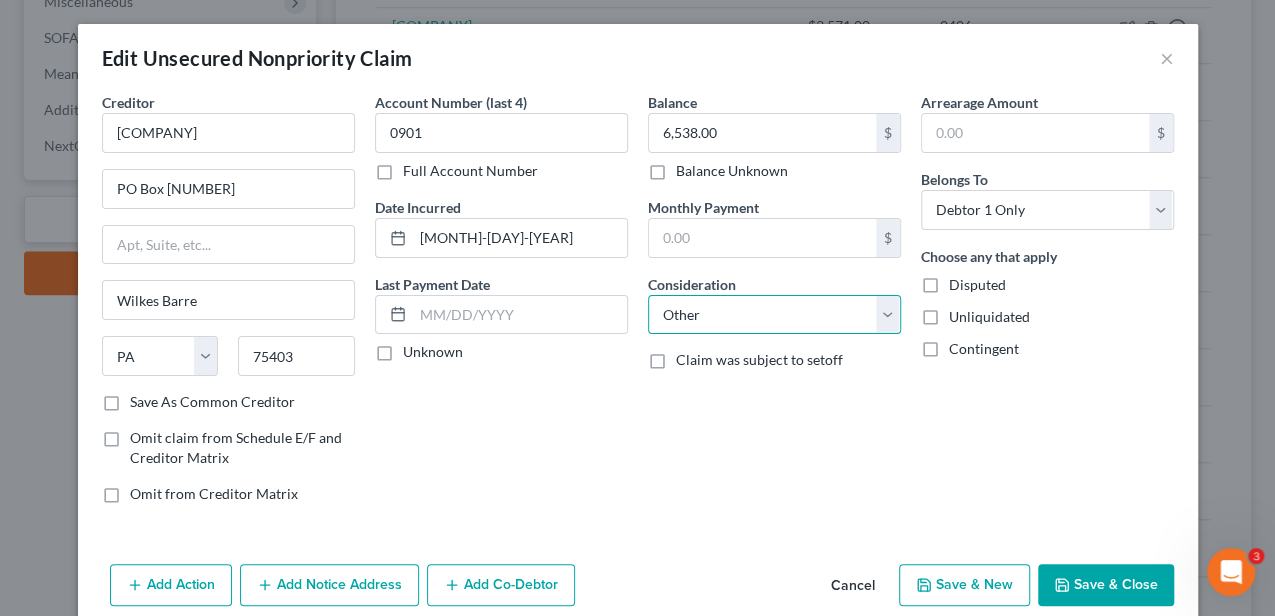 click on "Select Cable / Satellite Services Collection Agency Credit Card Debt Debt Counseling / Attorneys Deficiency Balance Domestic Support Obligations Home / Car Repairs Income Taxes Judgment Liens Medical Services Monies Loaned / Advanced Mortgage Obligation From Divorce Or Separation Obligation To Pensions Other Overdrawn Bank Account Promised To Help Pay Creditors Student Loans Suppliers And Vendors Telephone / Internet Services Utility Services" at bounding box center (774, 315) 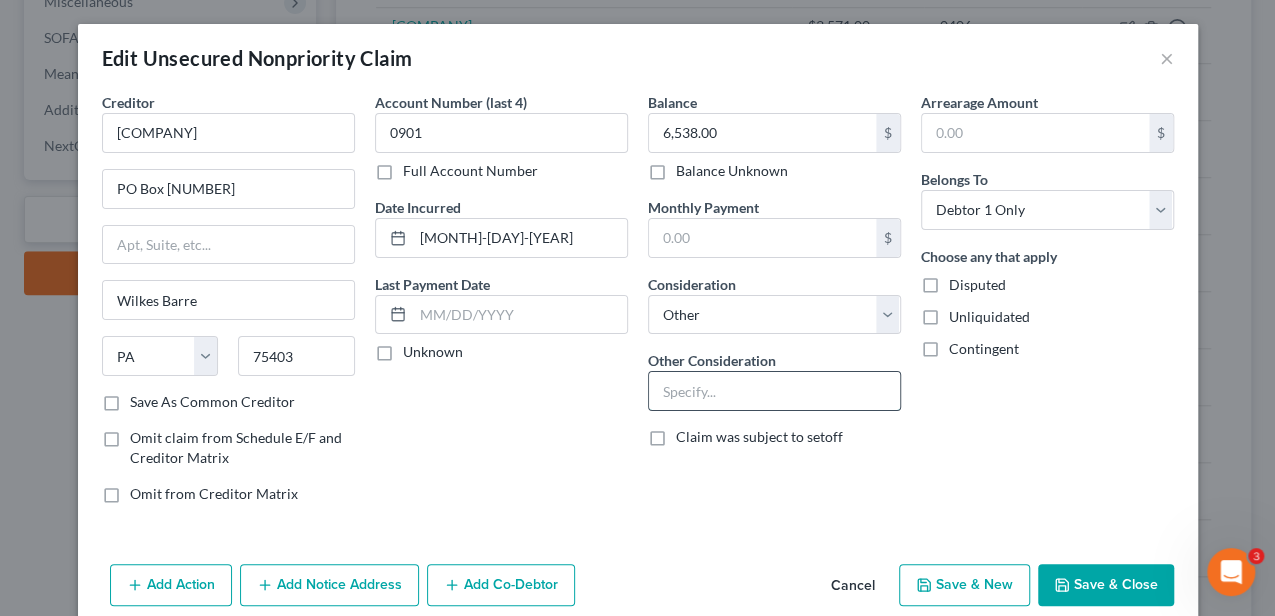 click at bounding box center [774, 391] 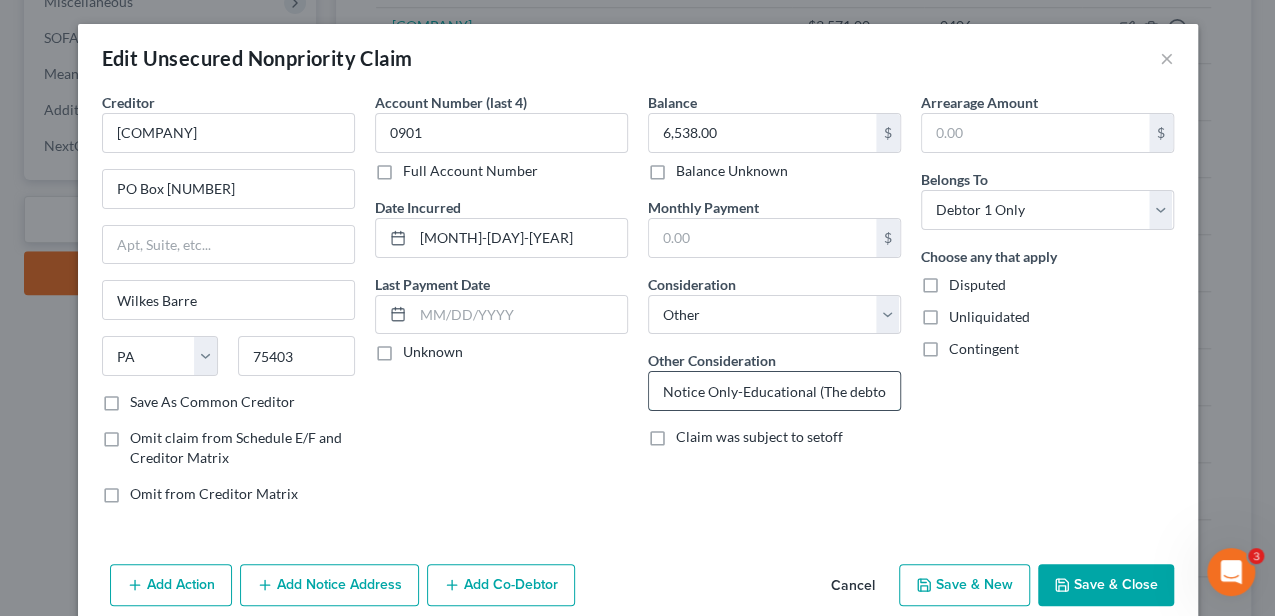scroll, scrollTop: 0, scrollLeft: 441, axis: horizontal 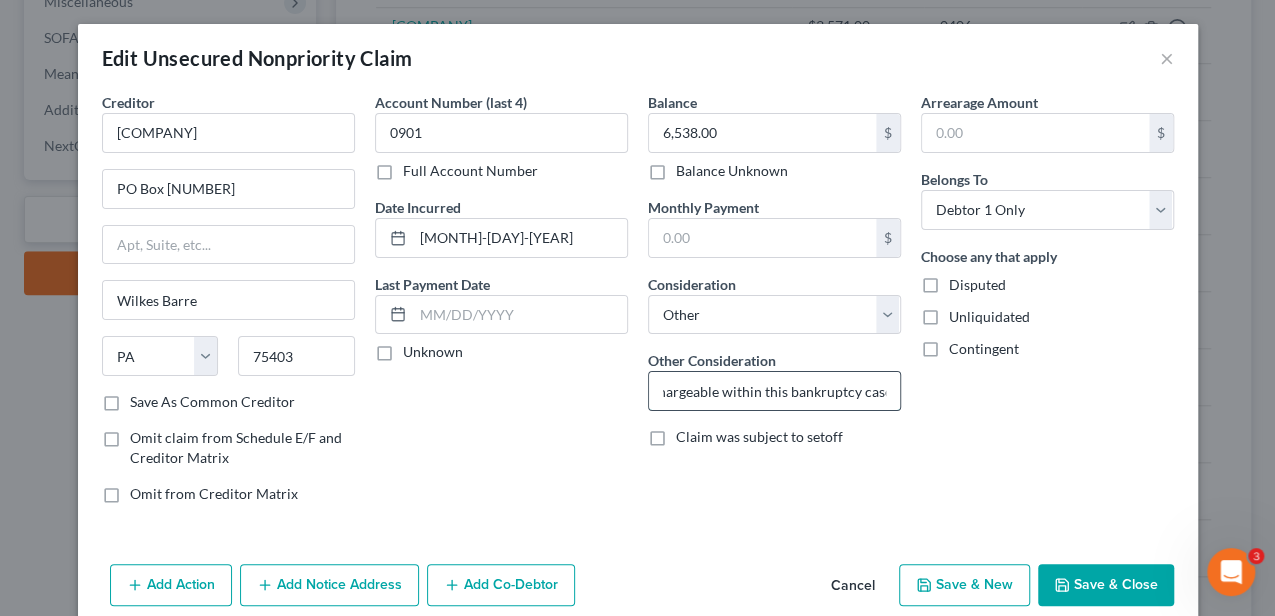 type on "Notice Only-Educational (The debtor understands this debt is non-dischargeable within this bankruptcy case.)" 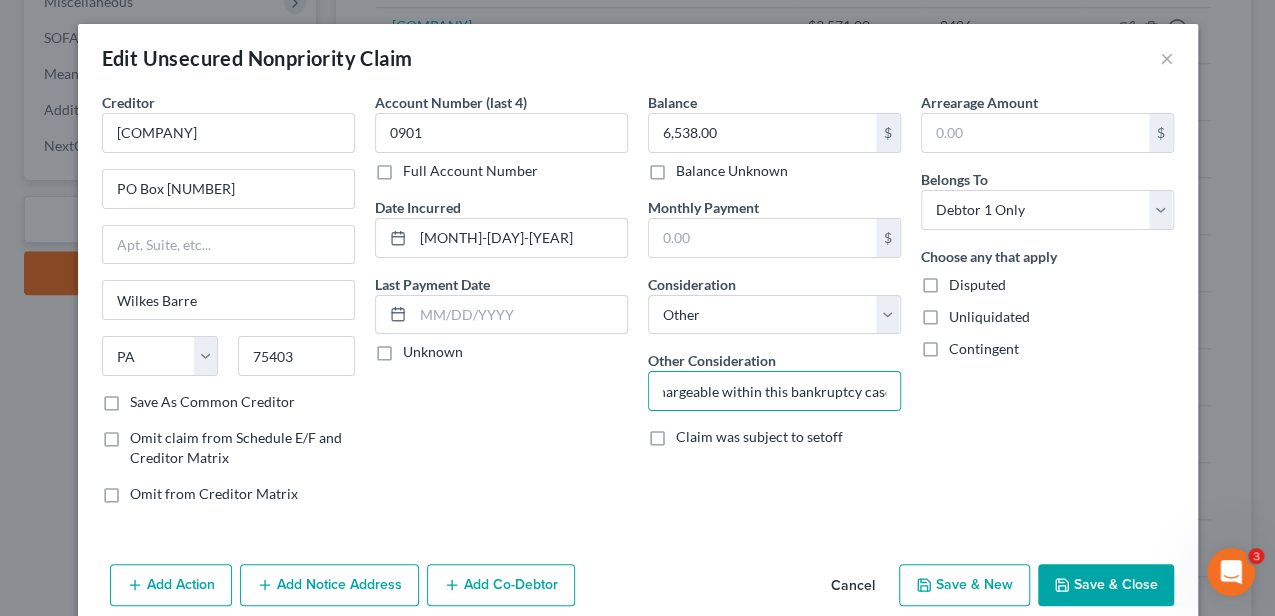 click on "Save & Close" at bounding box center (1106, 585) 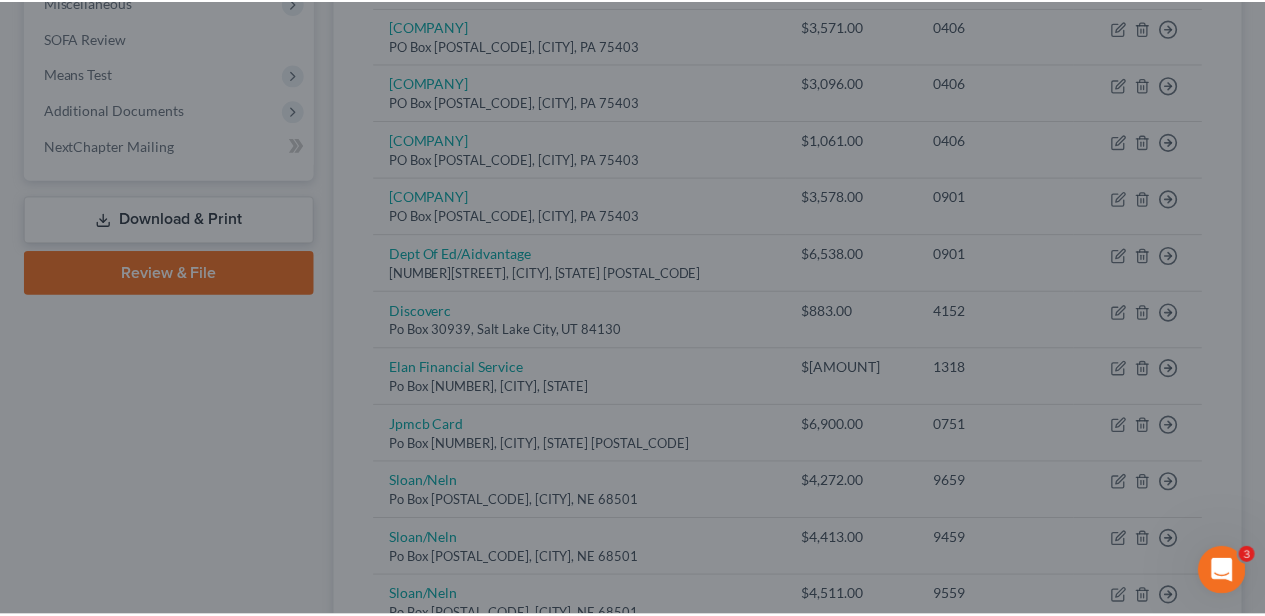 scroll, scrollTop: 0, scrollLeft: 0, axis: both 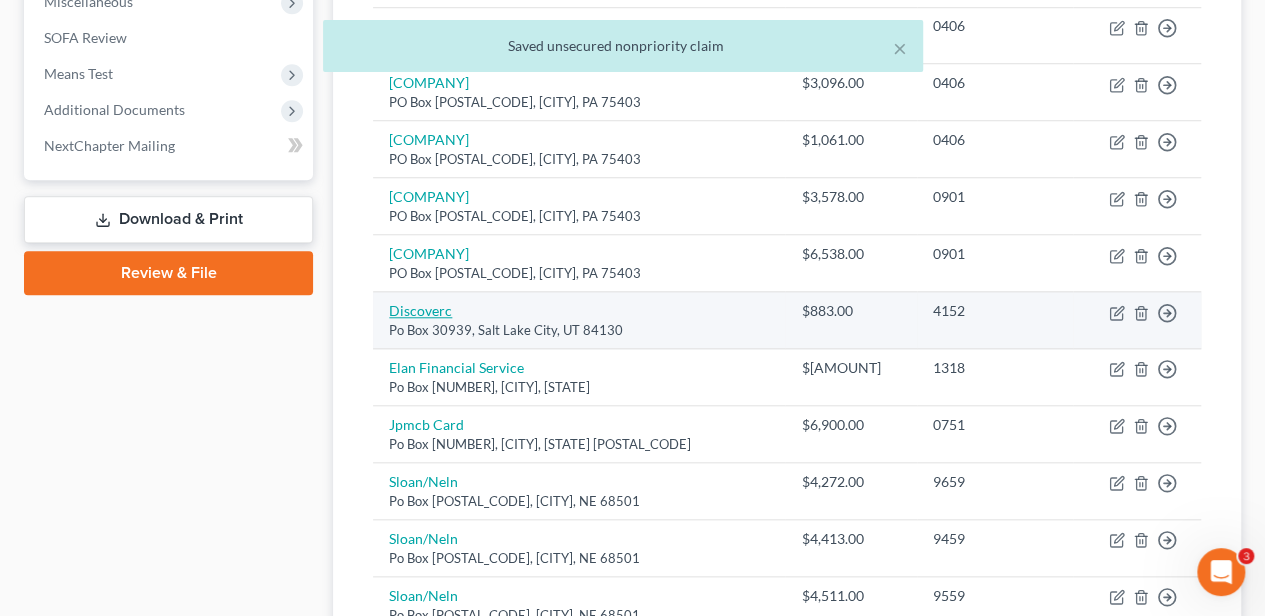 click on "Discoverc" at bounding box center [420, 310] 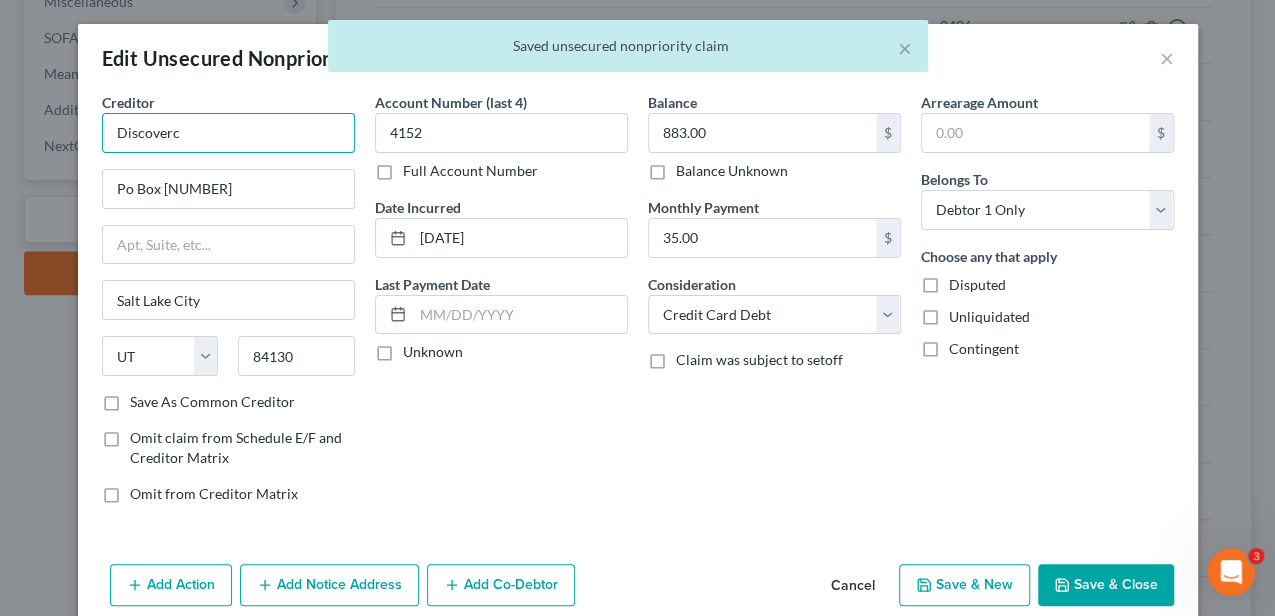 click on "Discoverc" at bounding box center (228, 133) 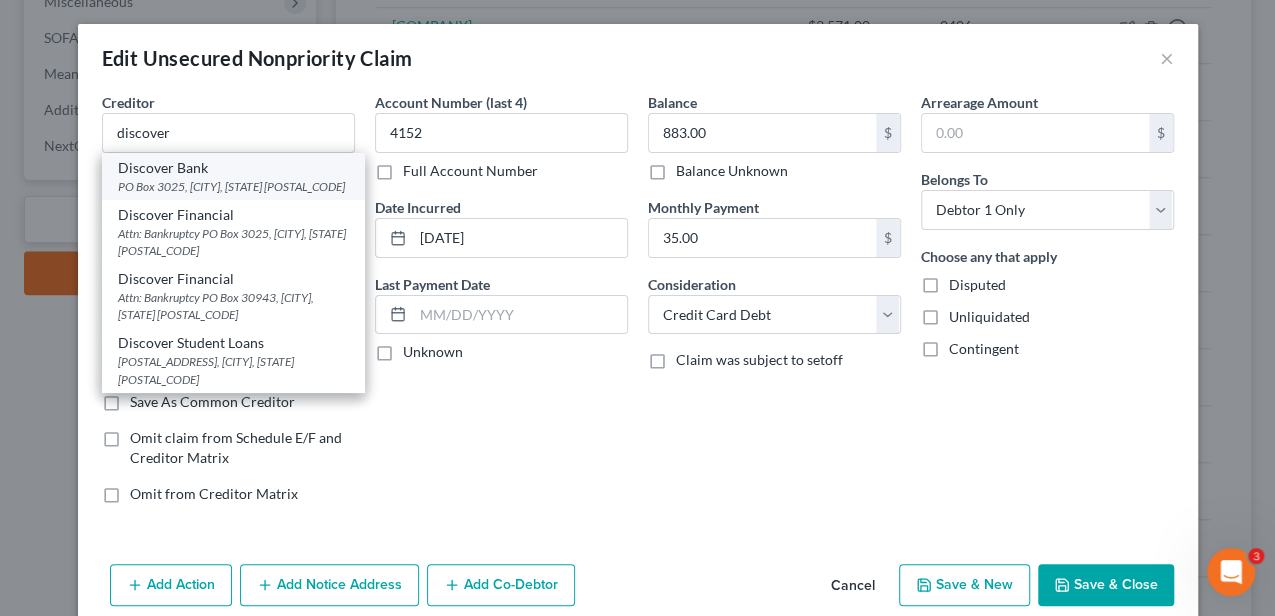 click on "PO Box 3025, [CITY], [STATE] [POSTAL_CODE]" at bounding box center [233, 186] 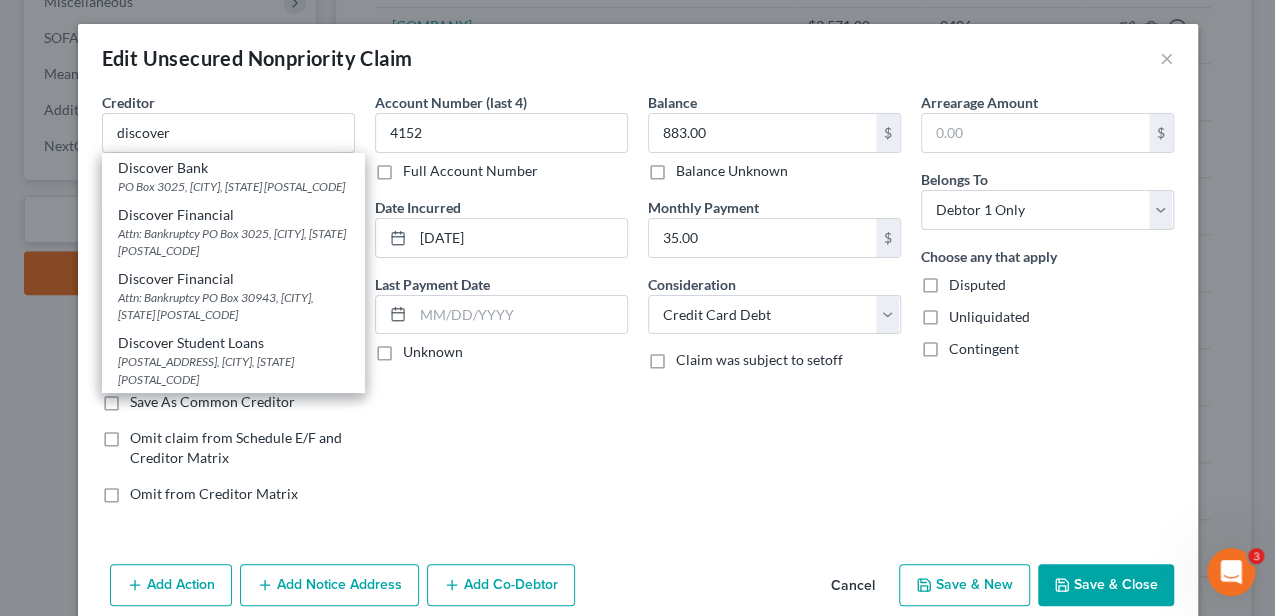 type on "Discover Bank" 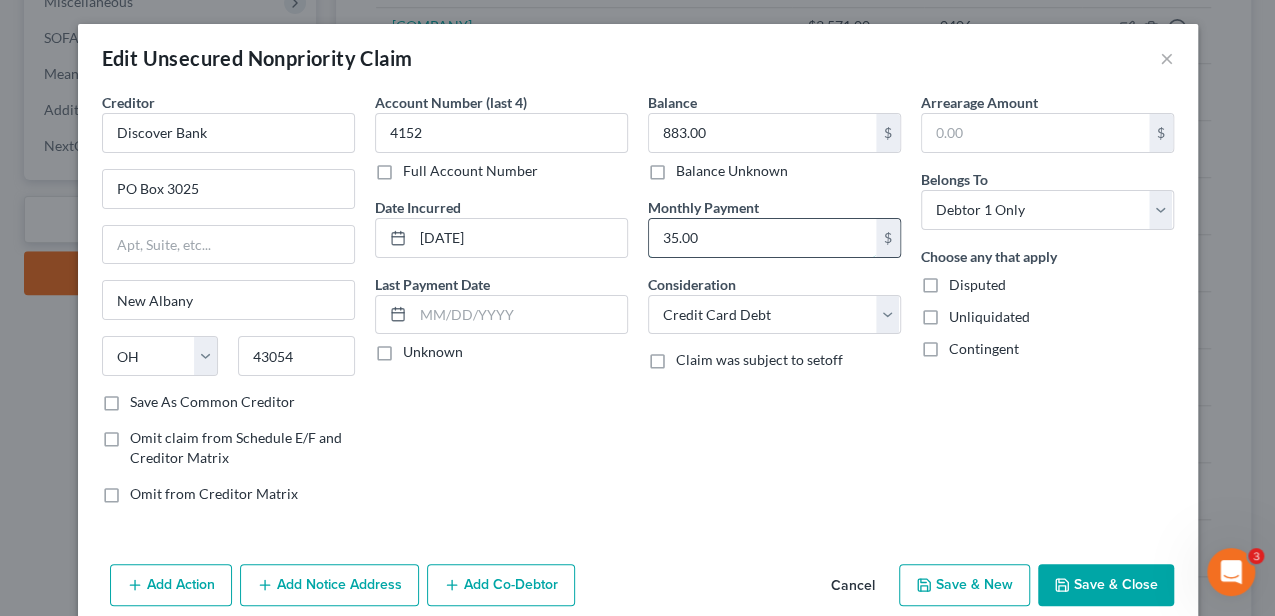 click on "35.00" at bounding box center (762, 238) 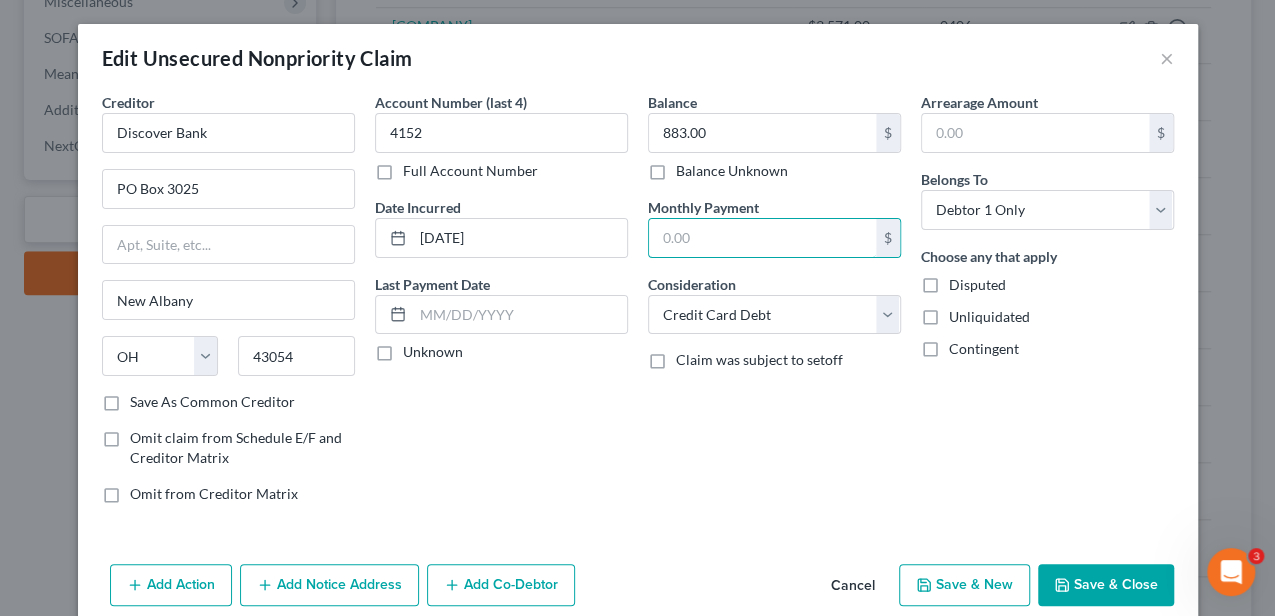 type 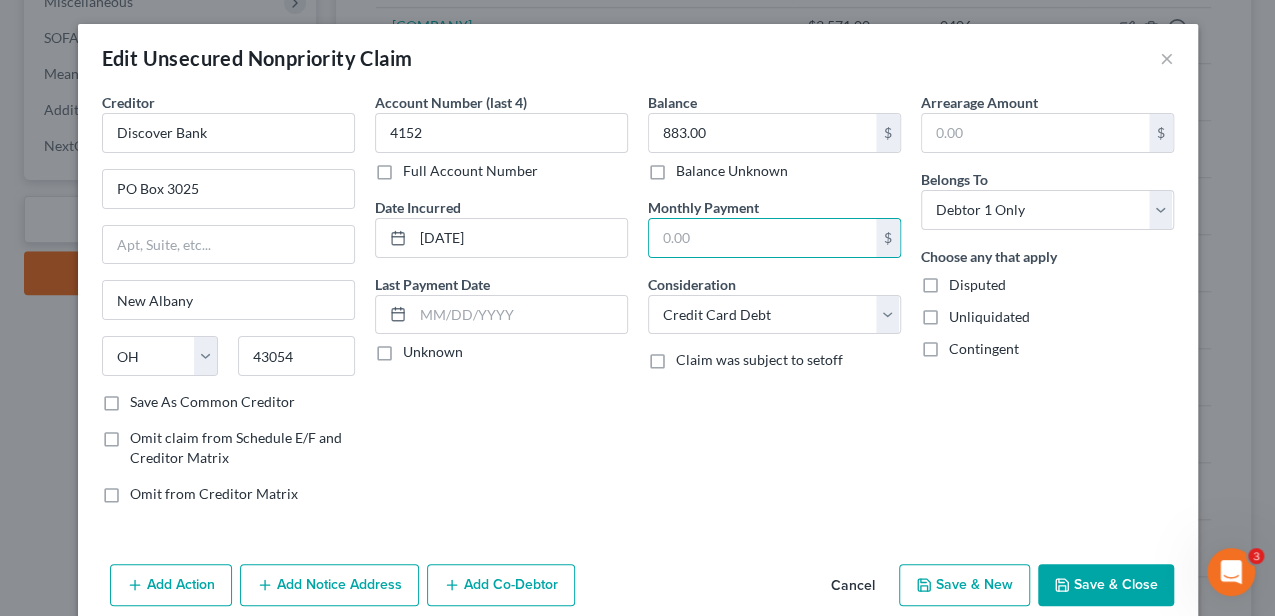 click on "Save & Close" at bounding box center (1106, 585) 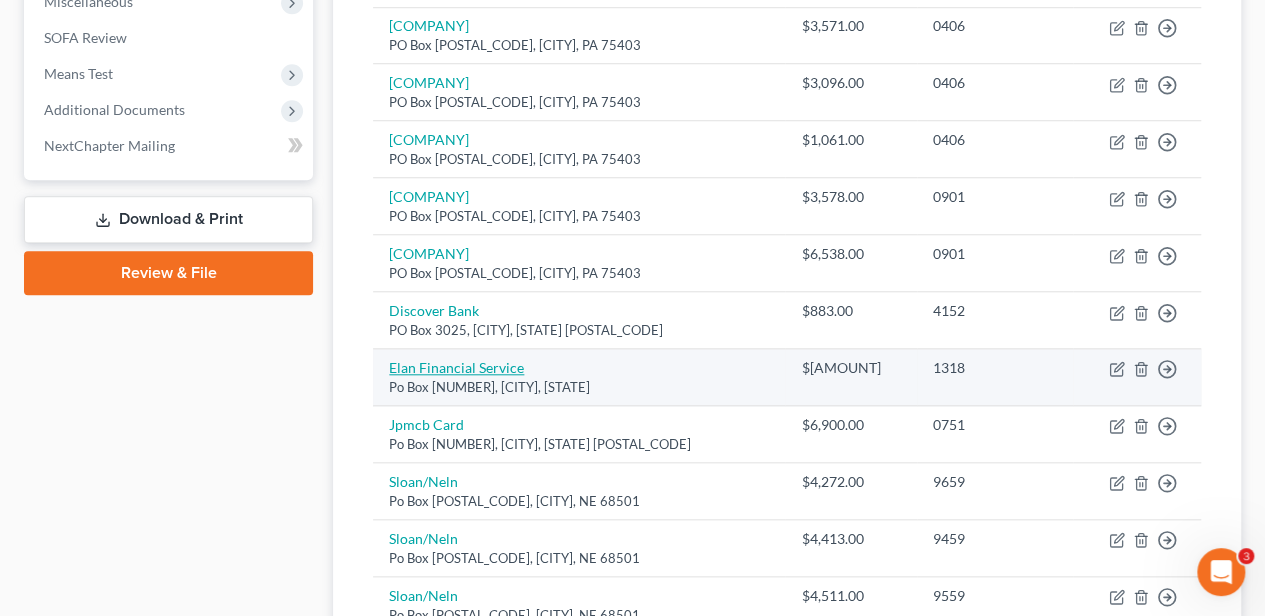 click on "Elan Financial Service" at bounding box center [456, 367] 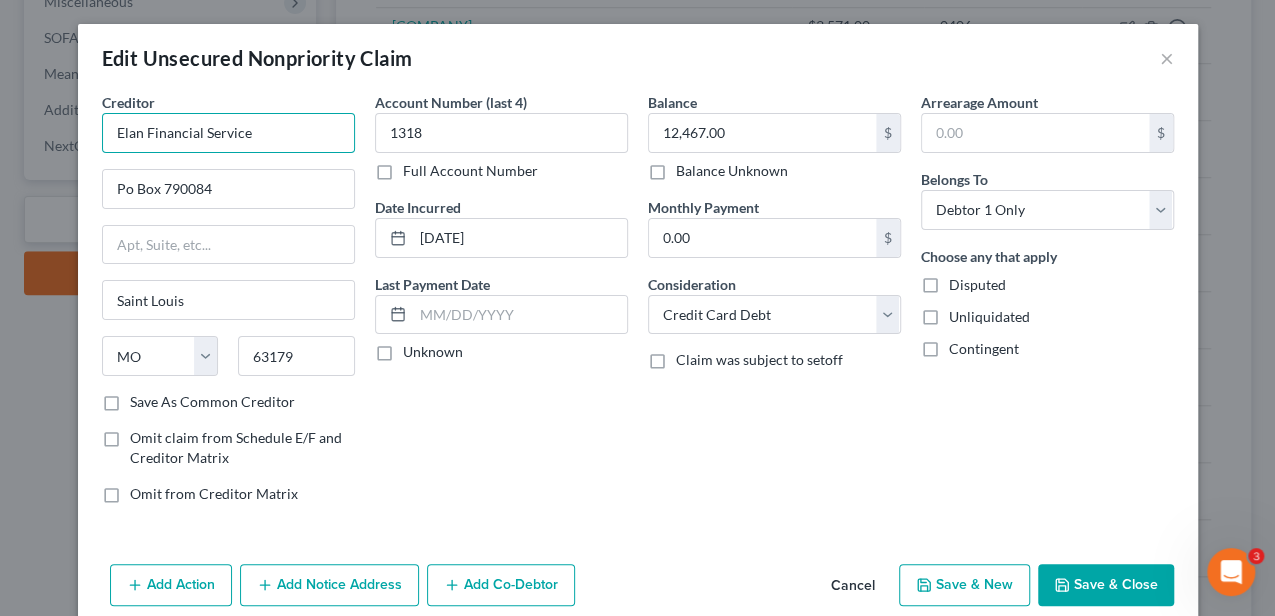 click on "Elan Financial Service" at bounding box center (228, 133) 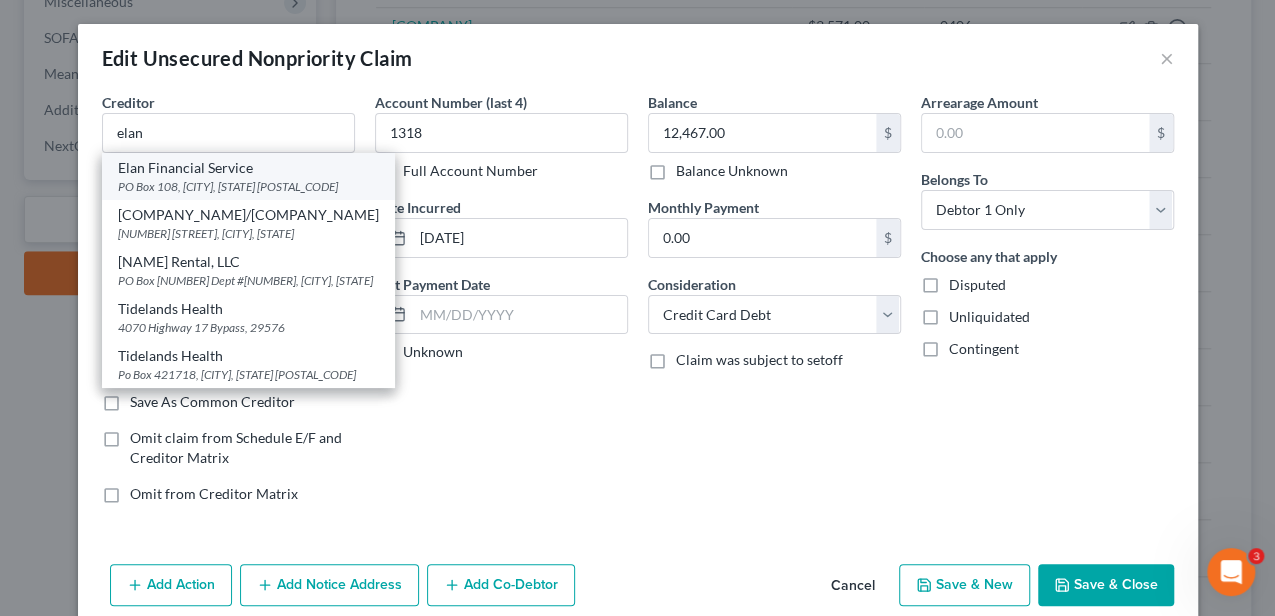 click on "Elan Financial Service" at bounding box center (248, 168) 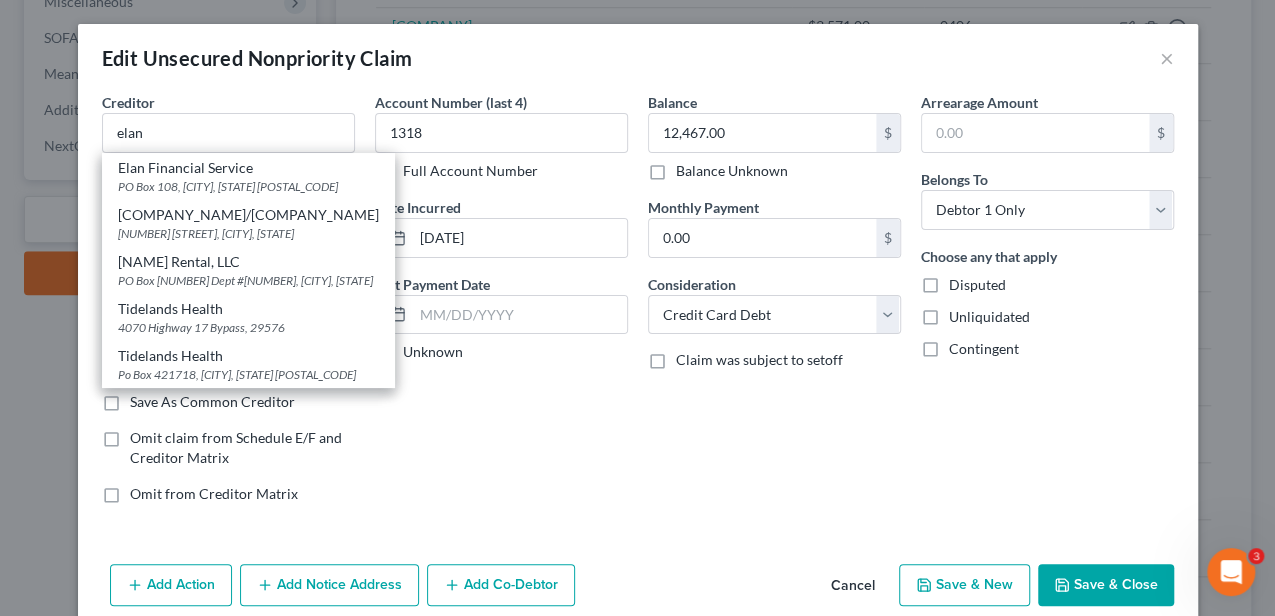 type on "Elan Financial Service" 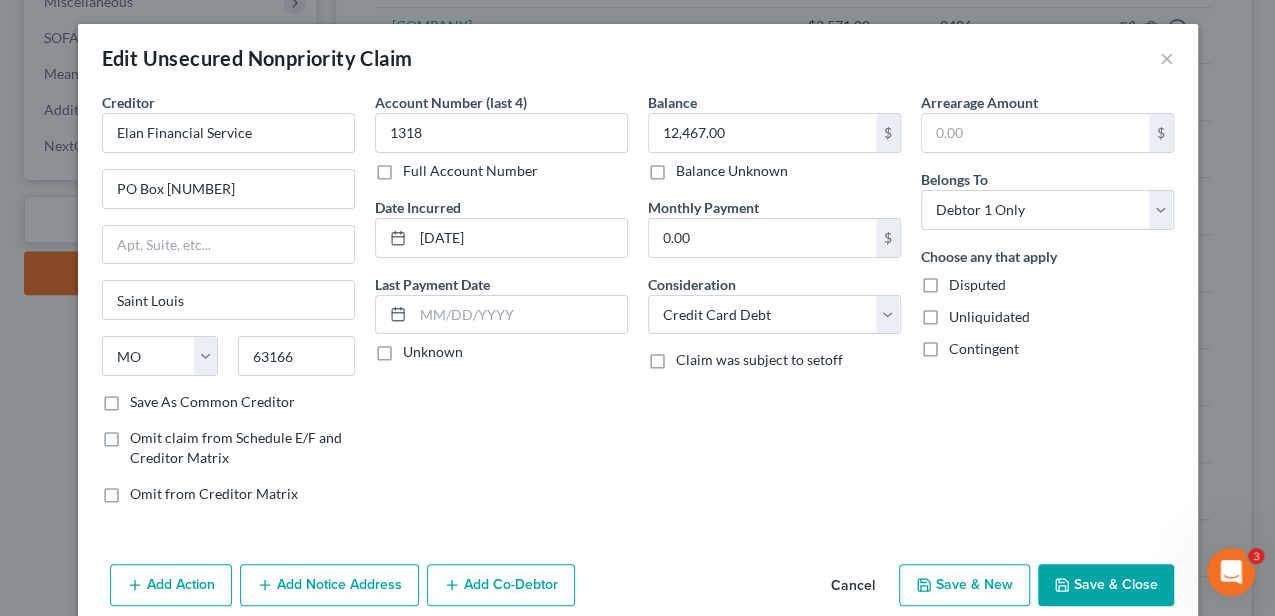 click on "Save & Close" at bounding box center [1106, 585] 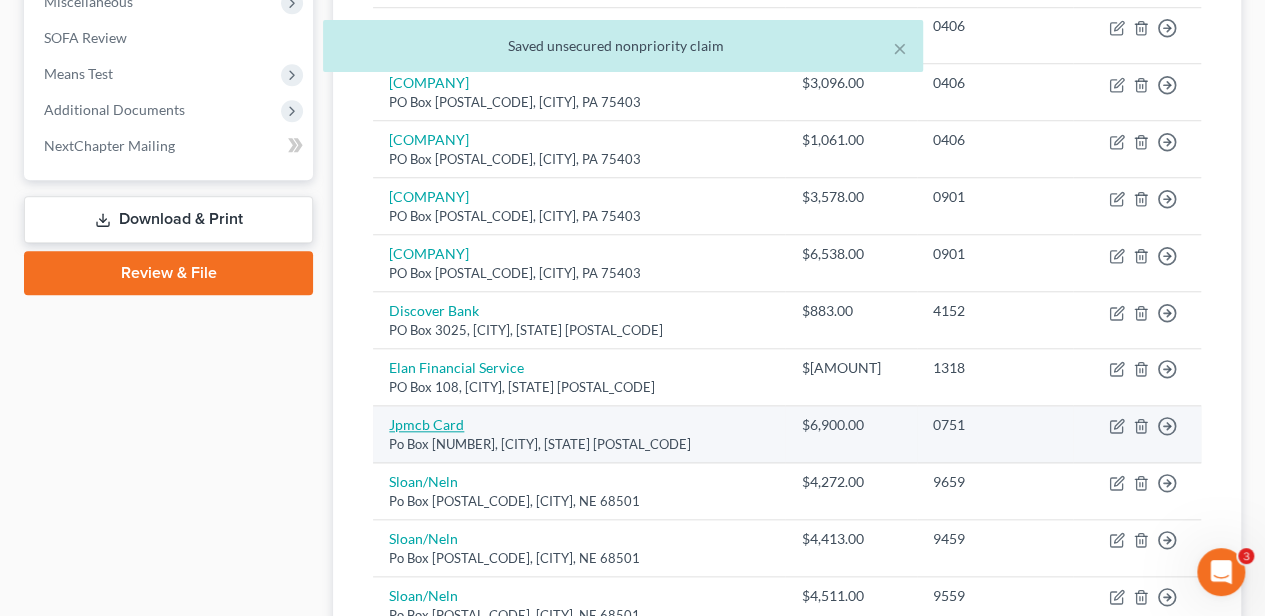 click on "Jpmcb Card" at bounding box center (426, 424) 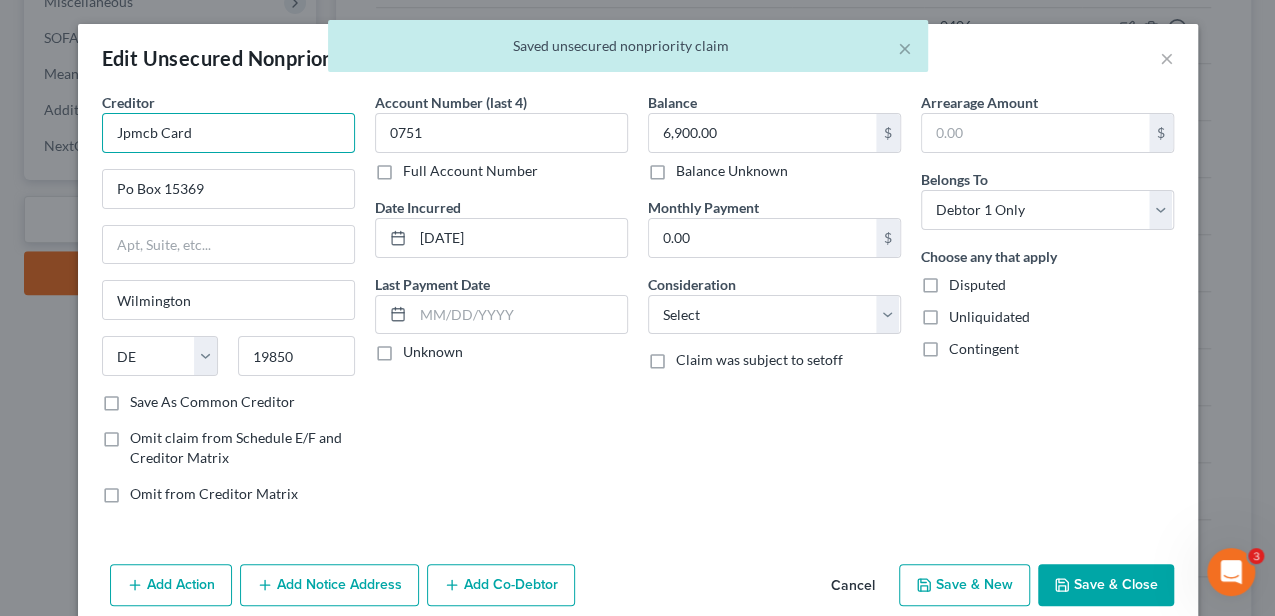 click on "Jpmcb Card" at bounding box center (228, 133) 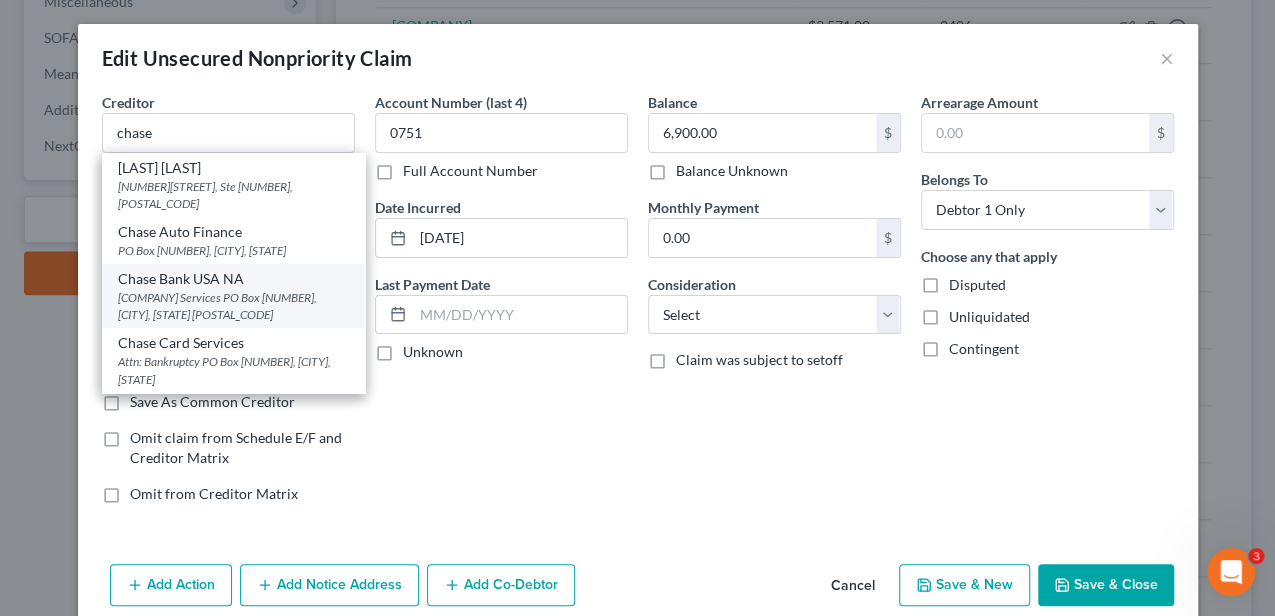 click on "Chase Bank USA NA" at bounding box center (233, 279) 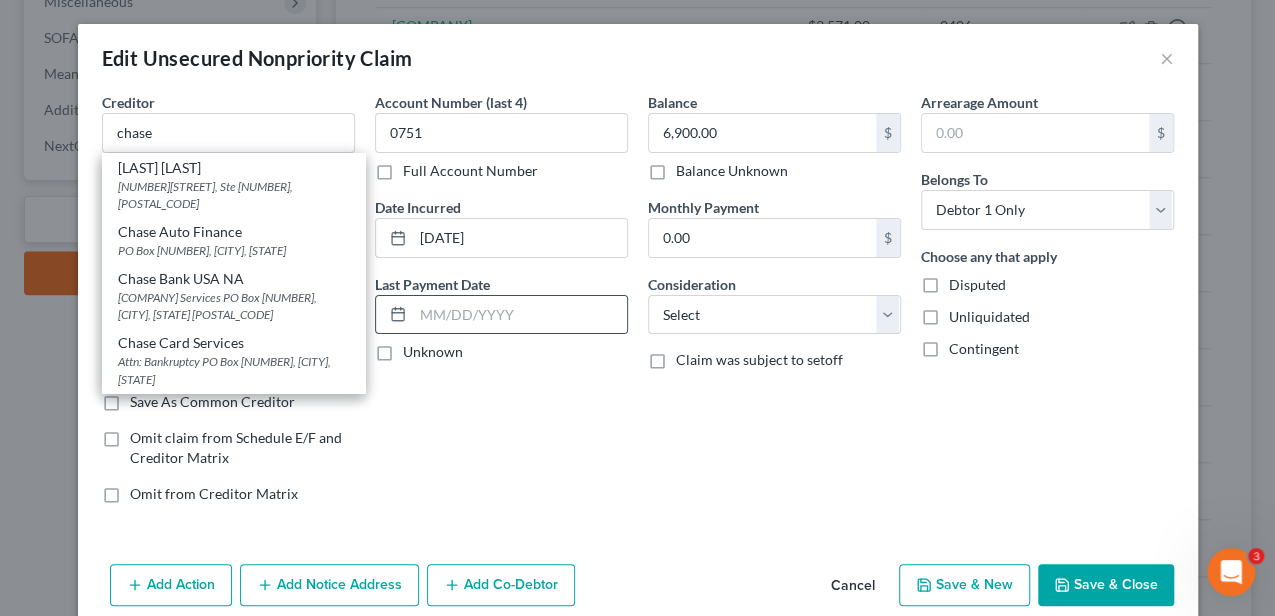 type on "Chase Bank USA NA" 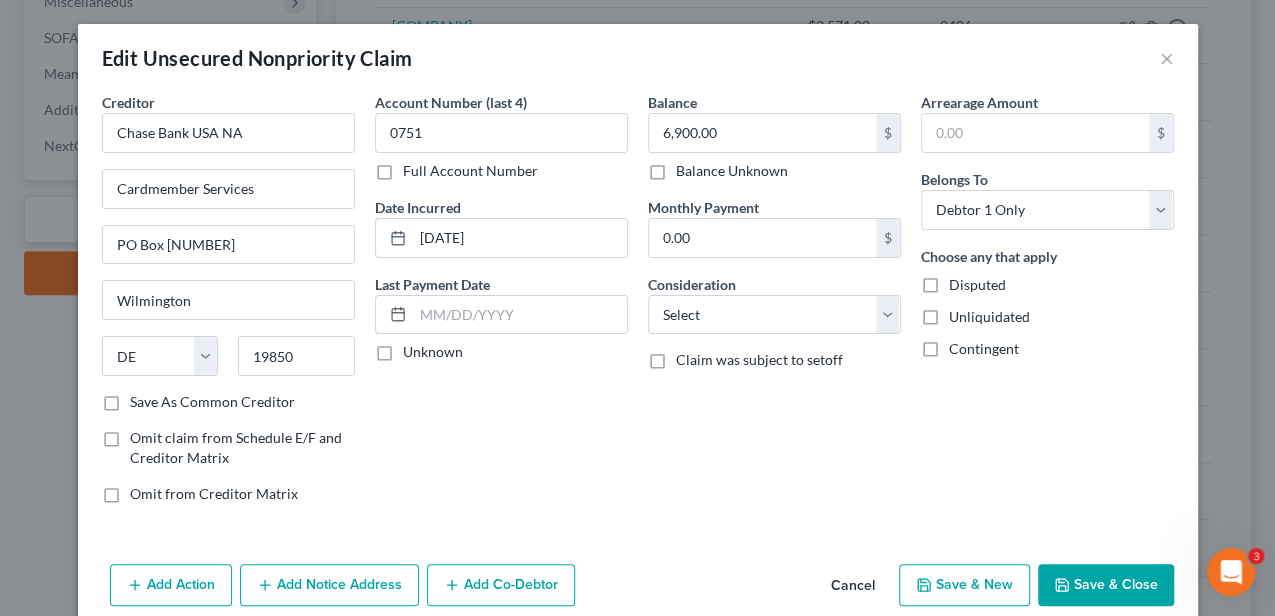 click on "Save & Close" at bounding box center (1106, 585) 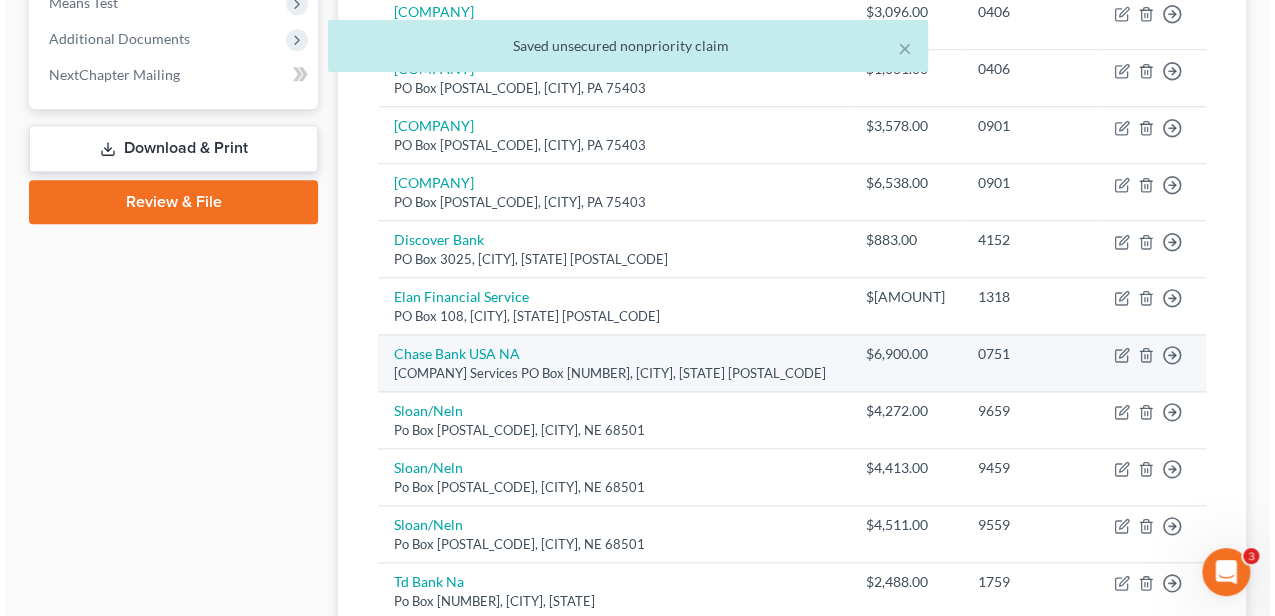 scroll, scrollTop: 933, scrollLeft: 0, axis: vertical 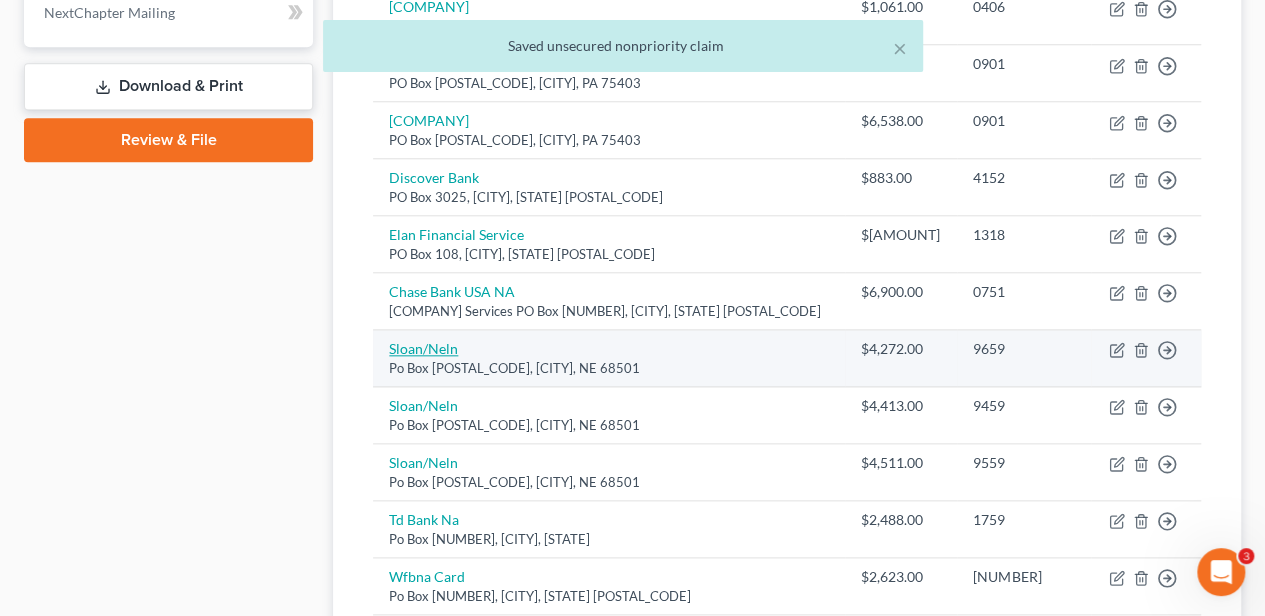 click on "Sloan/Neln" at bounding box center [423, 348] 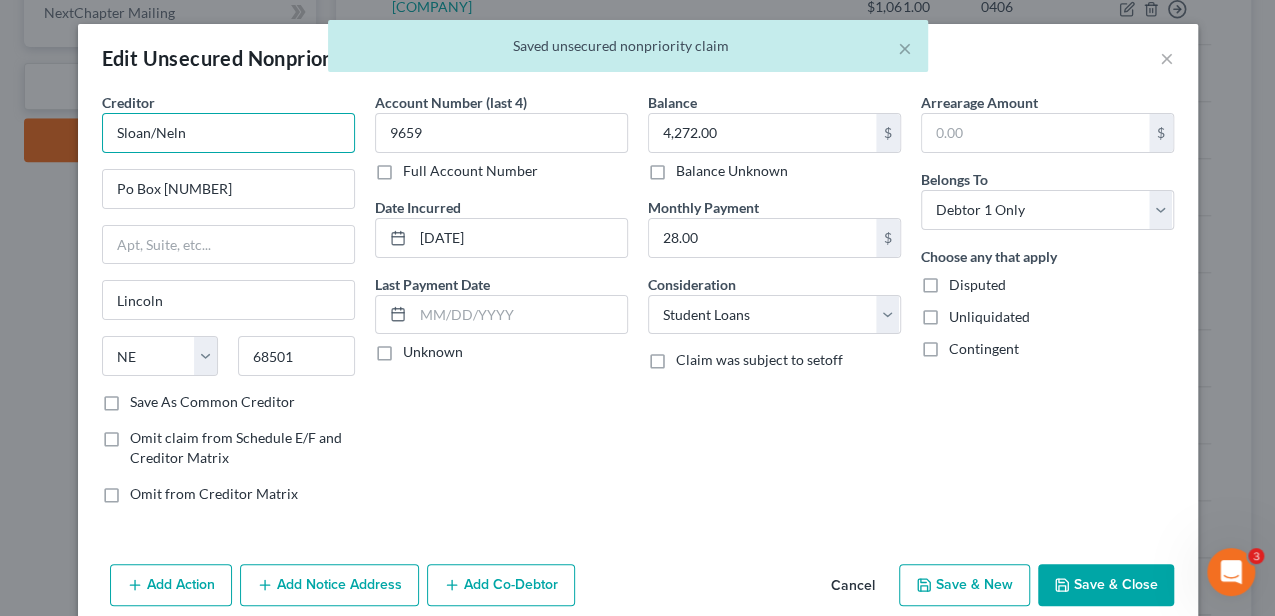 click on "Sloan/Neln" at bounding box center [228, 133] 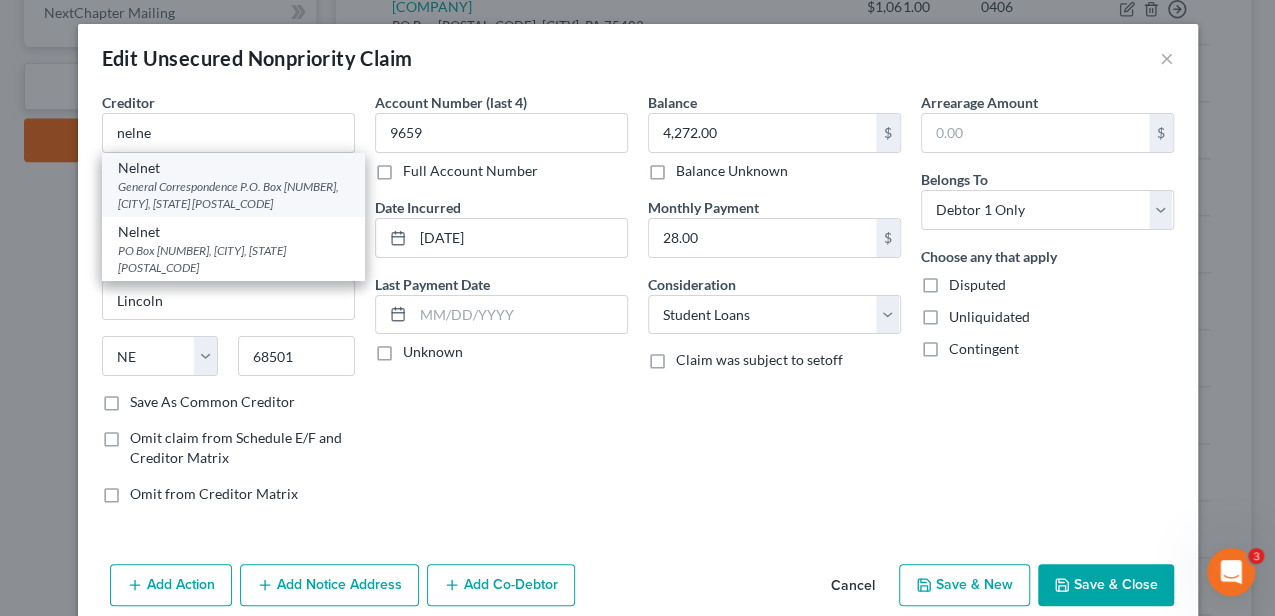 click on "General Correspondence P.O. Box  [NUMBER], [CITY], [STATE] [POSTAL_CODE]" at bounding box center [233, 195] 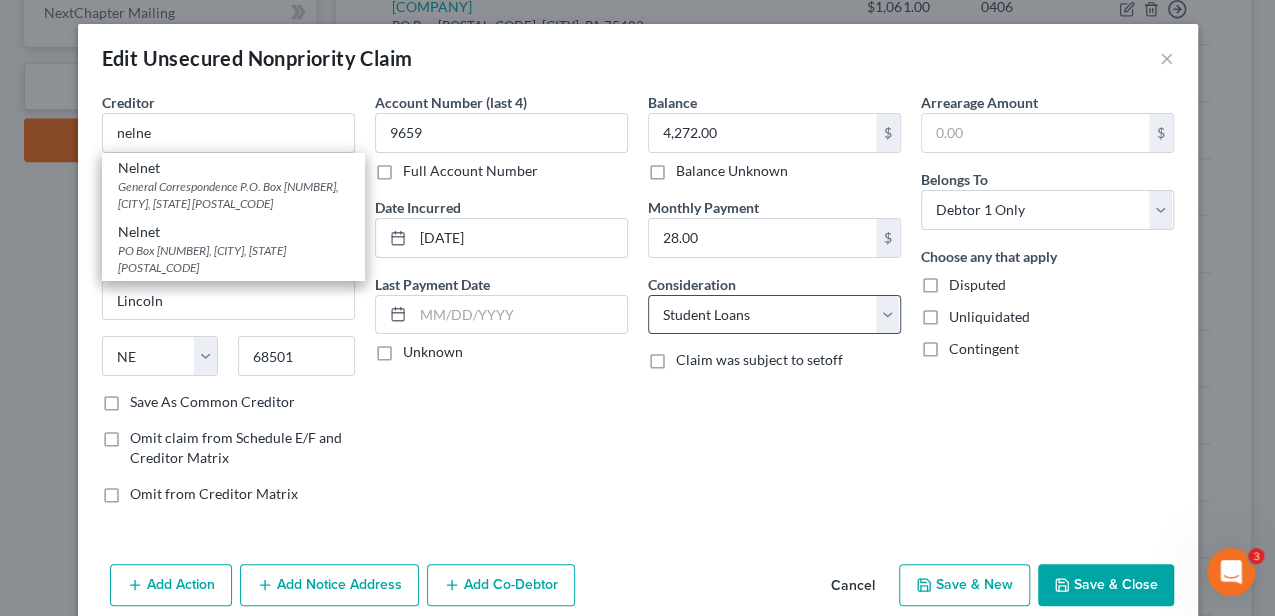 type on "Nelnet" 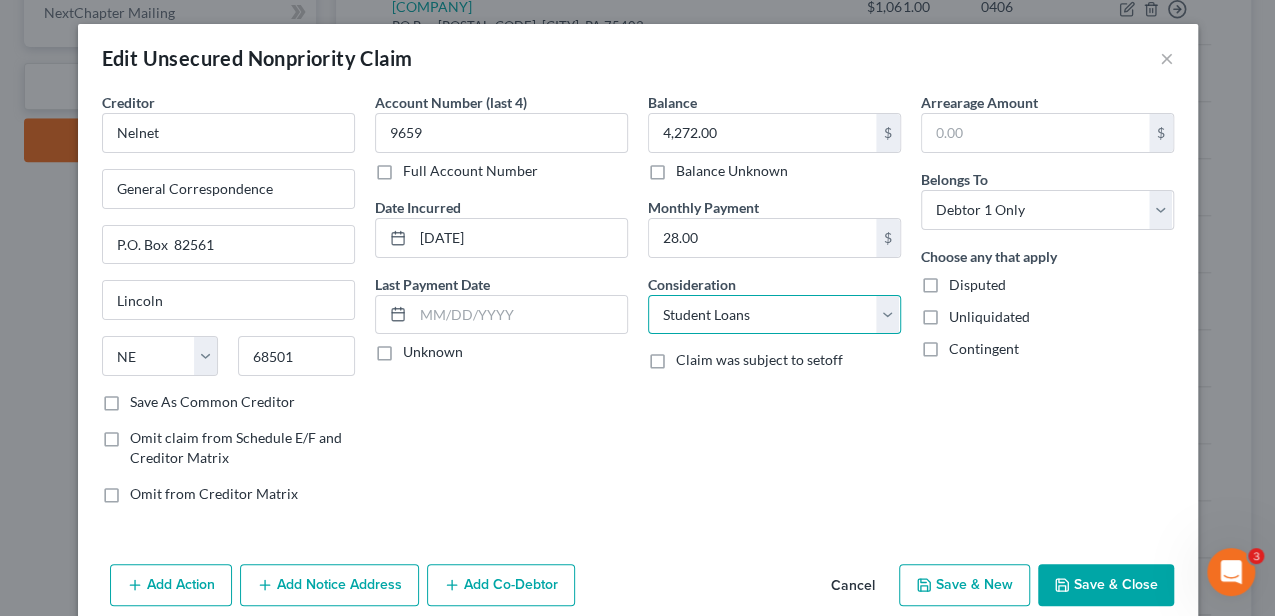 drag, startPoint x: 708, startPoint y: 324, endPoint x: 701, endPoint y: 302, distance: 23.086792 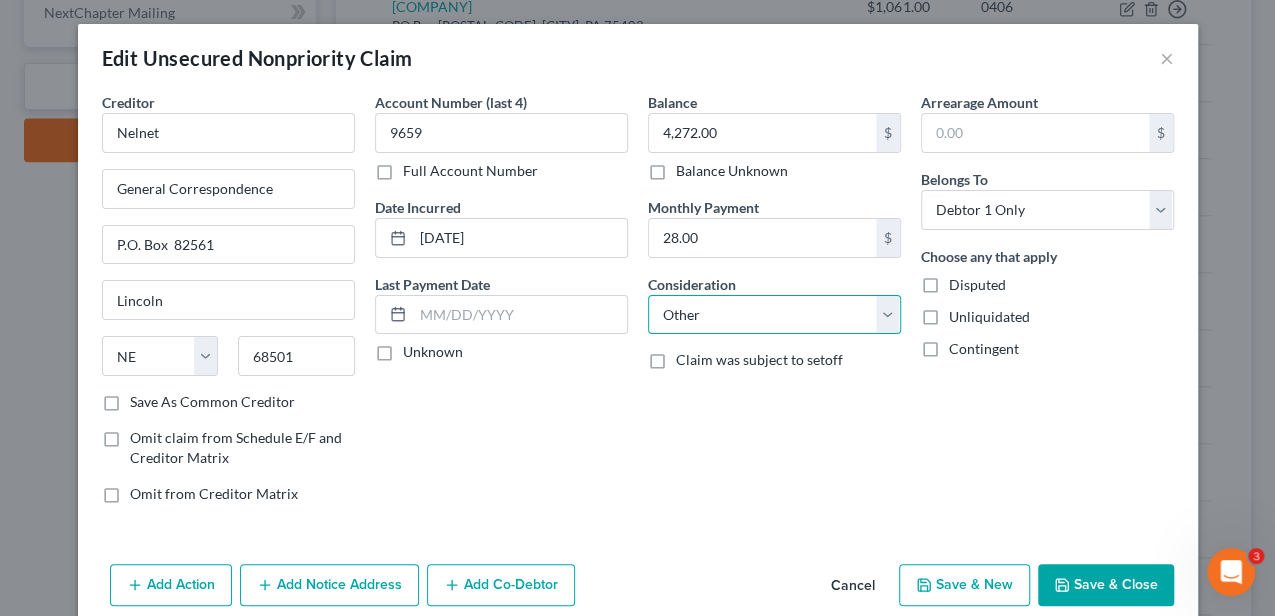 click on "Select Cable / Satellite Services Collection Agency Credit Card Debt Debt Counseling / Attorneys Deficiency Balance Domestic Support Obligations Home / Car Repairs Income Taxes Judgment Liens Medical Services Monies Loaned / Advanced Mortgage Obligation From Divorce Or Separation Obligation To Pensions Other Overdrawn Bank Account Promised To Help Pay Creditors Student Loans Suppliers And Vendors Telephone / Internet Services Utility Services" at bounding box center [774, 315] 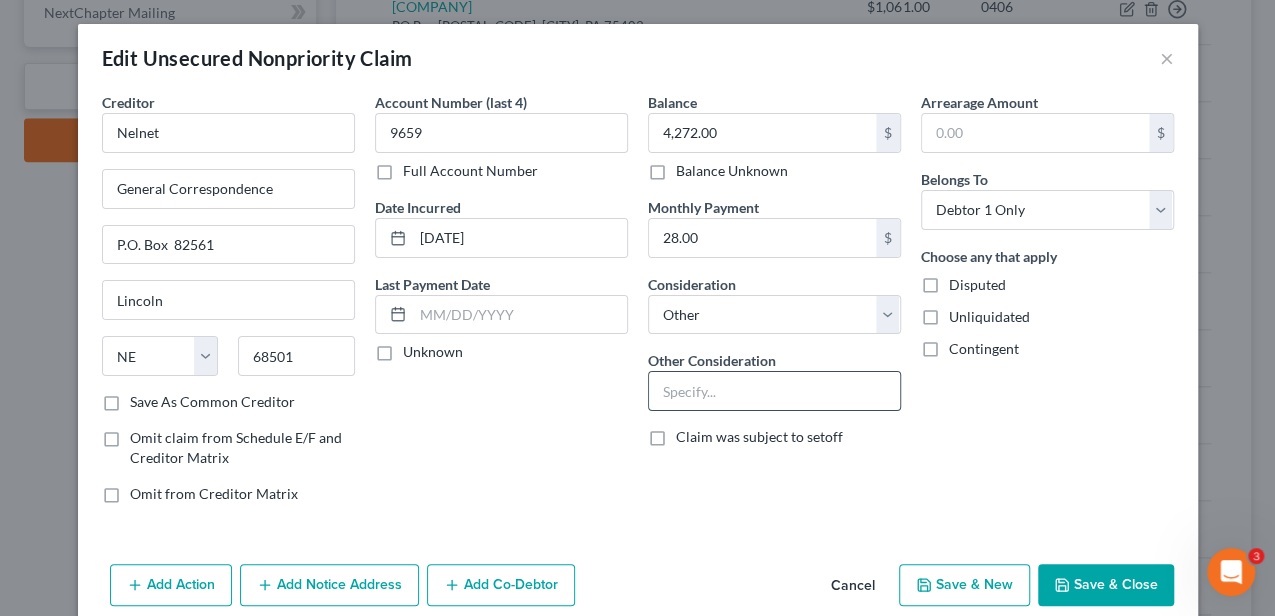 click at bounding box center [774, 391] 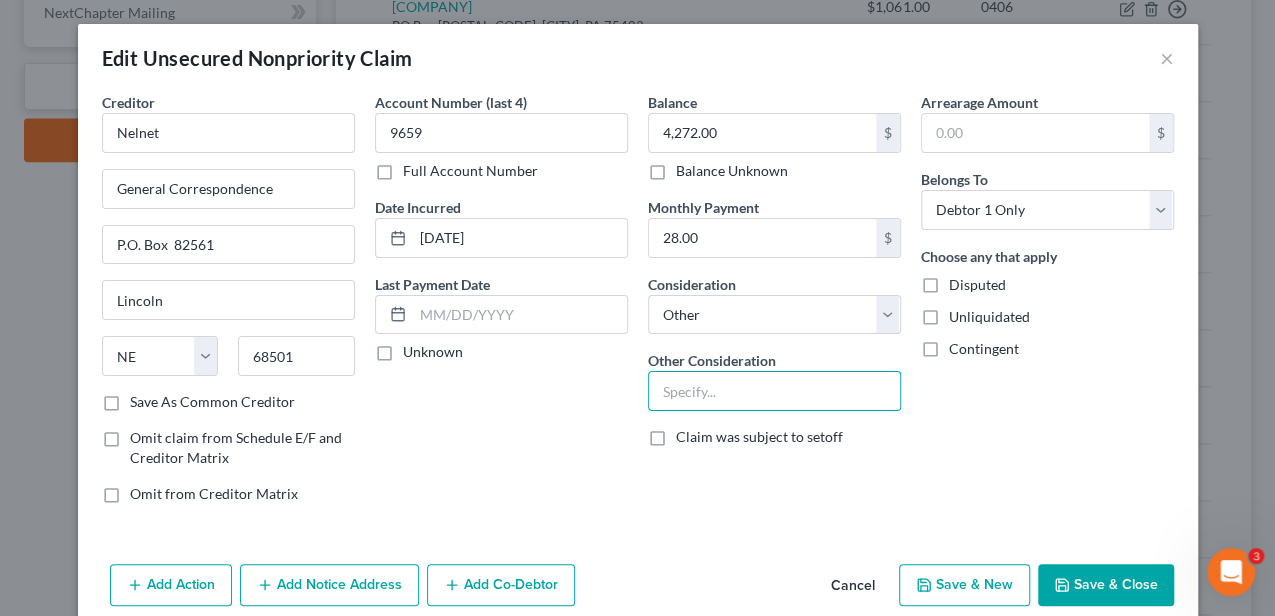 paste on "Notice Only-Educational (The debtor understands this debt is non-dischargeable within this bankruptcy case.)" 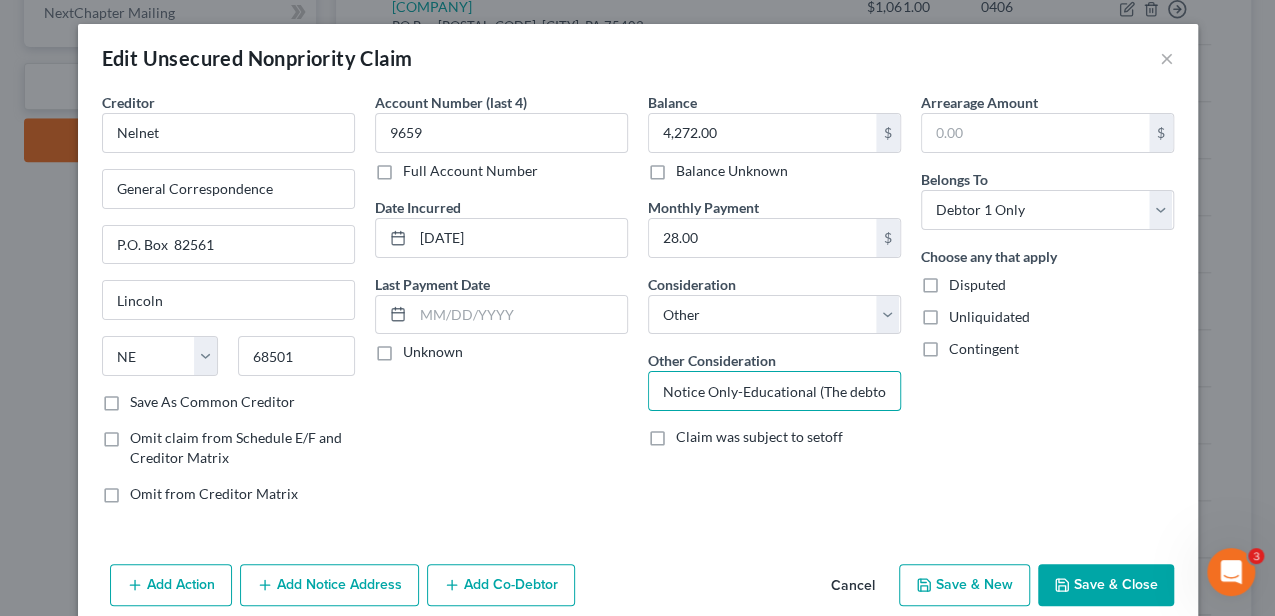 scroll, scrollTop: 0, scrollLeft: 441, axis: horizontal 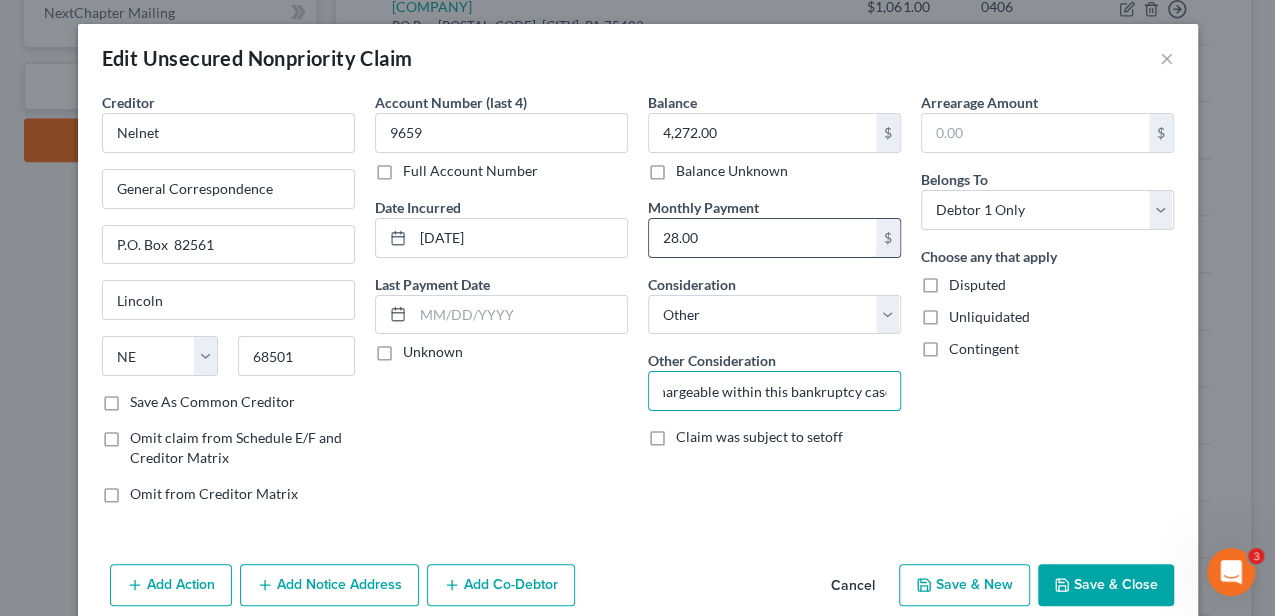 type on "Notice Only-Educational (The debtor understands this debt is non-dischargeable within this bankruptcy case.)" 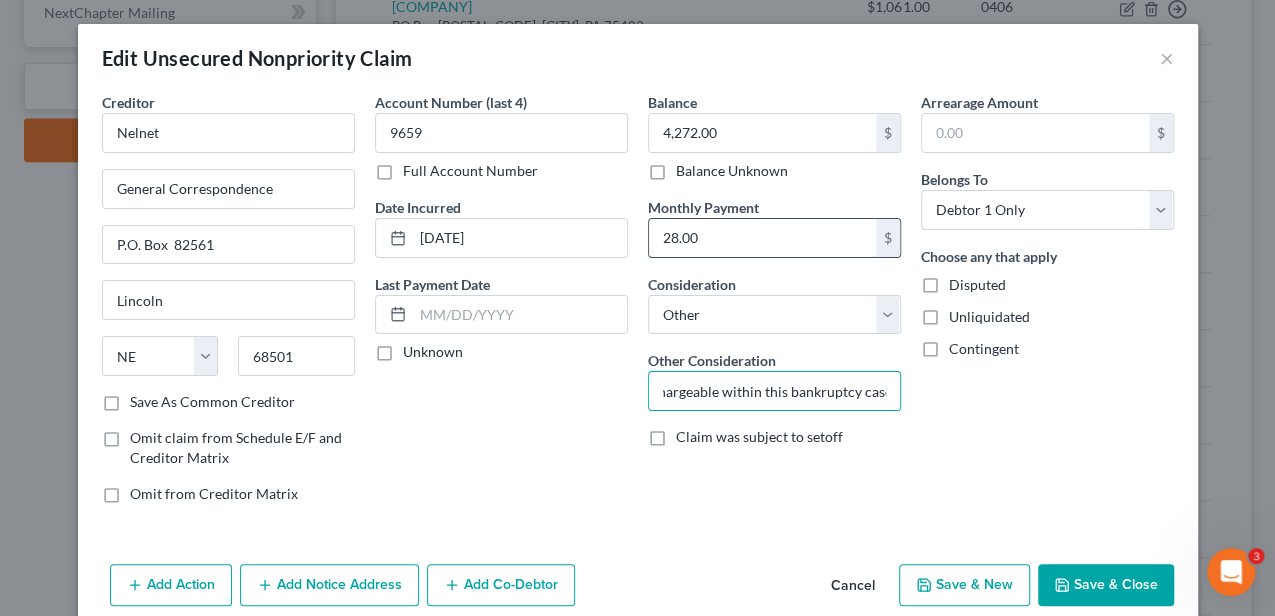click on "28.00" at bounding box center [762, 238] 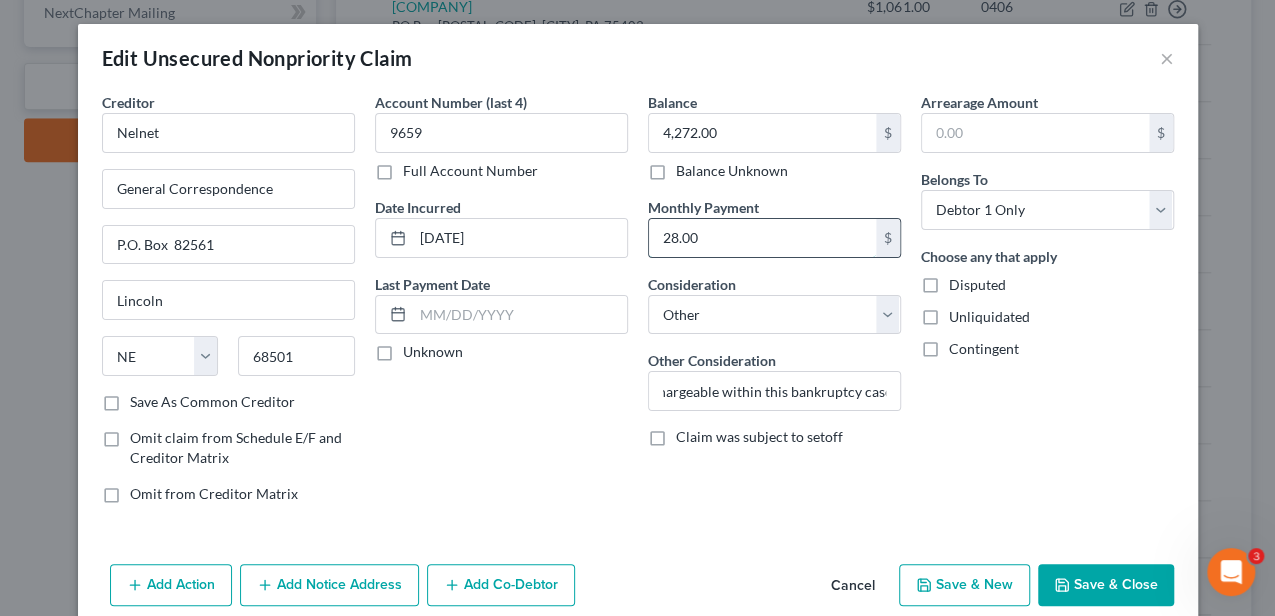scroll, scrollTop: 0, scrollLeft: 0, axis: both 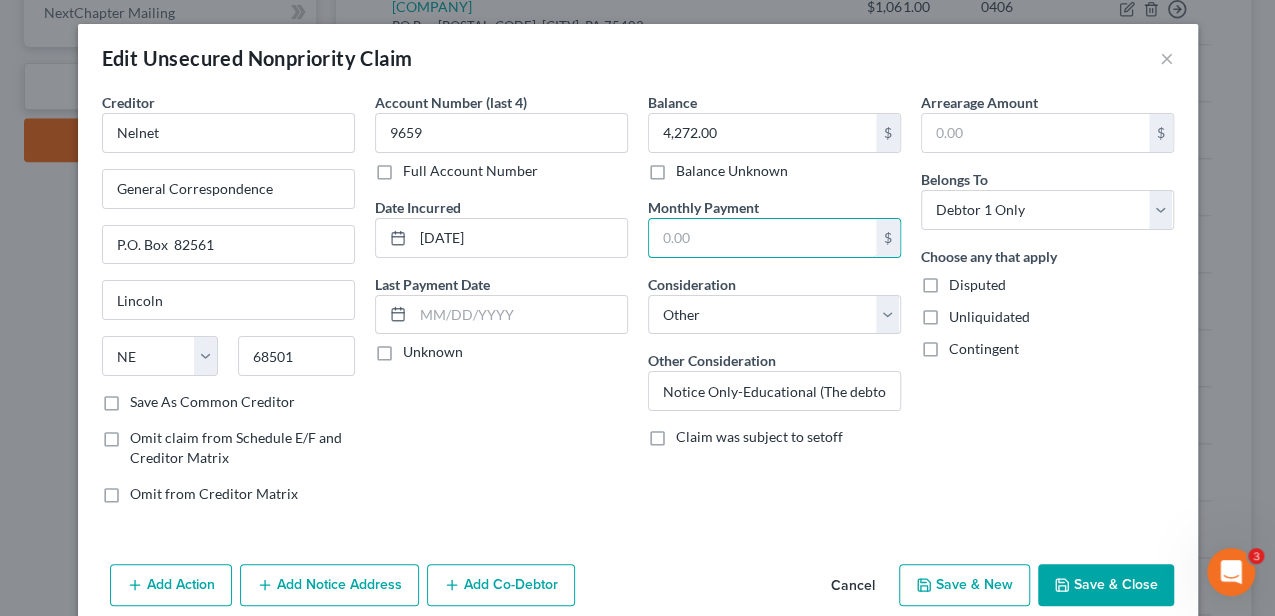 type 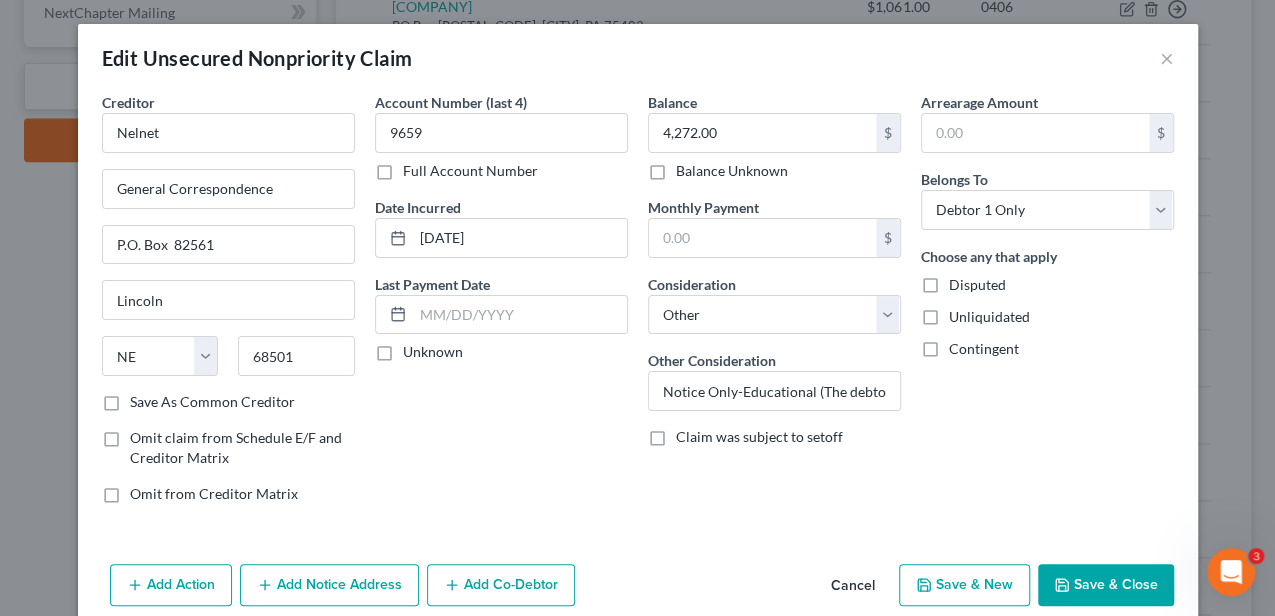 click on "Save & Close" at bounding box center [1106, 585] 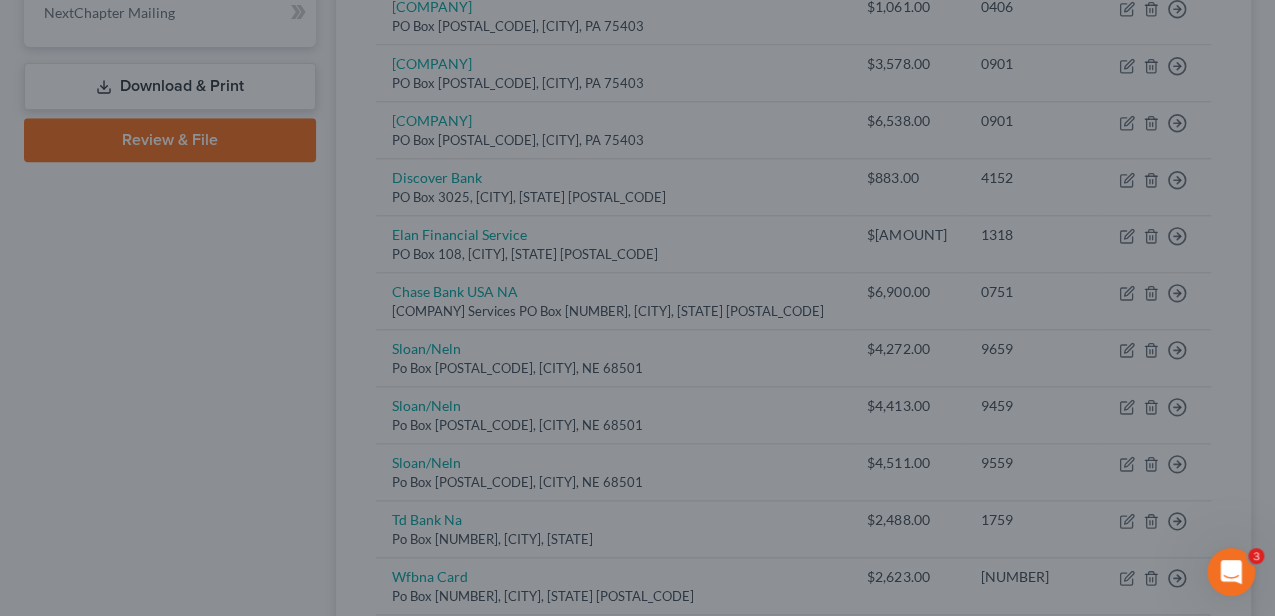 type on "0" 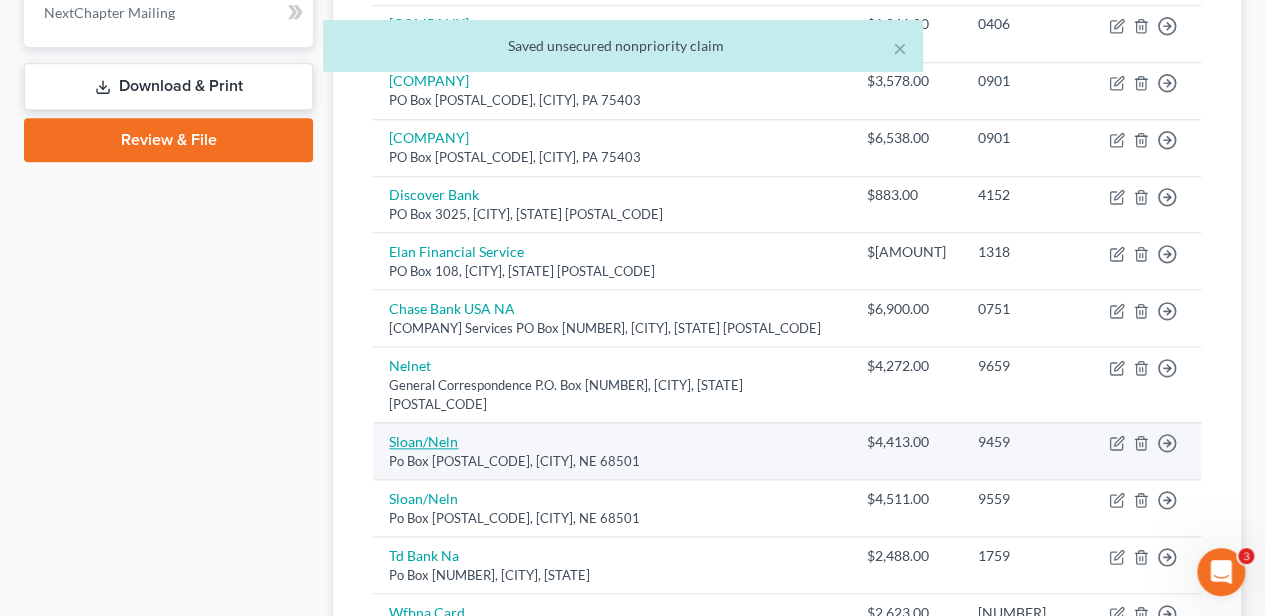 click on "Sloan/Neln" at bounding box center [423, 441] 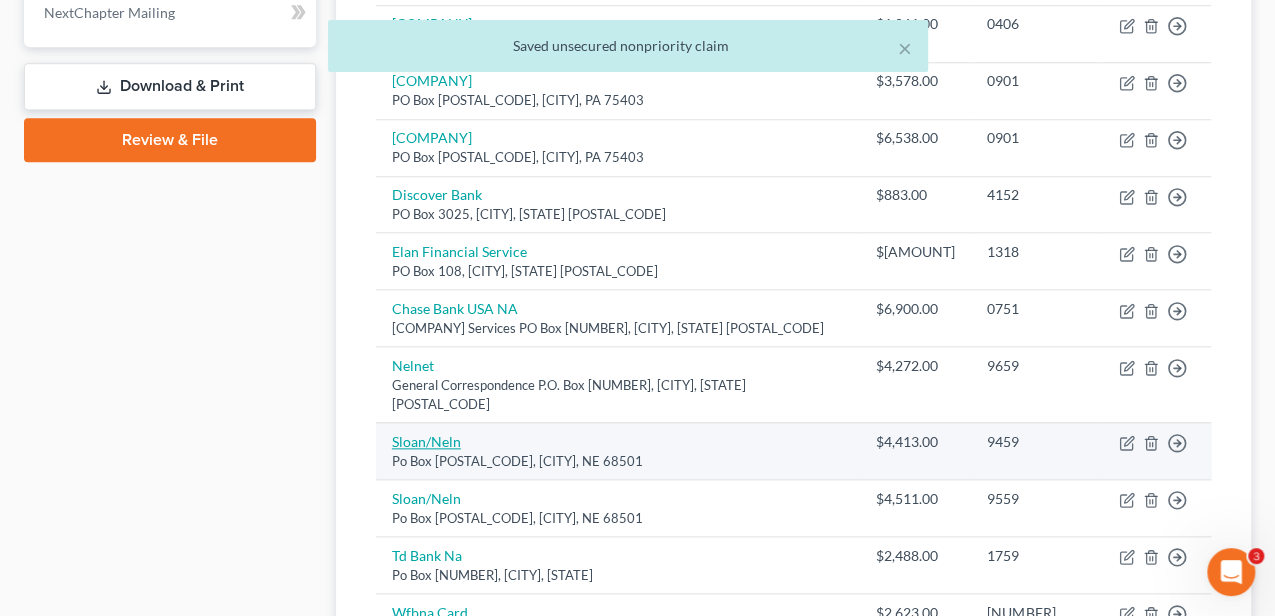 select on "30" 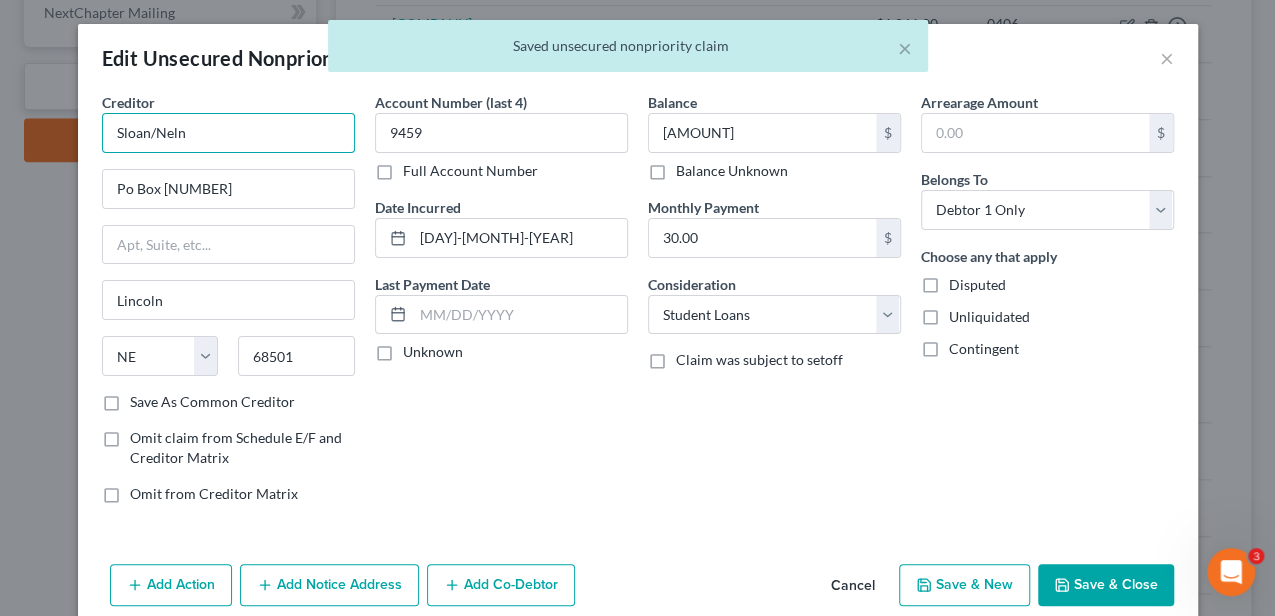click on "Sloan/Neln" at bounding box center [228, 133] 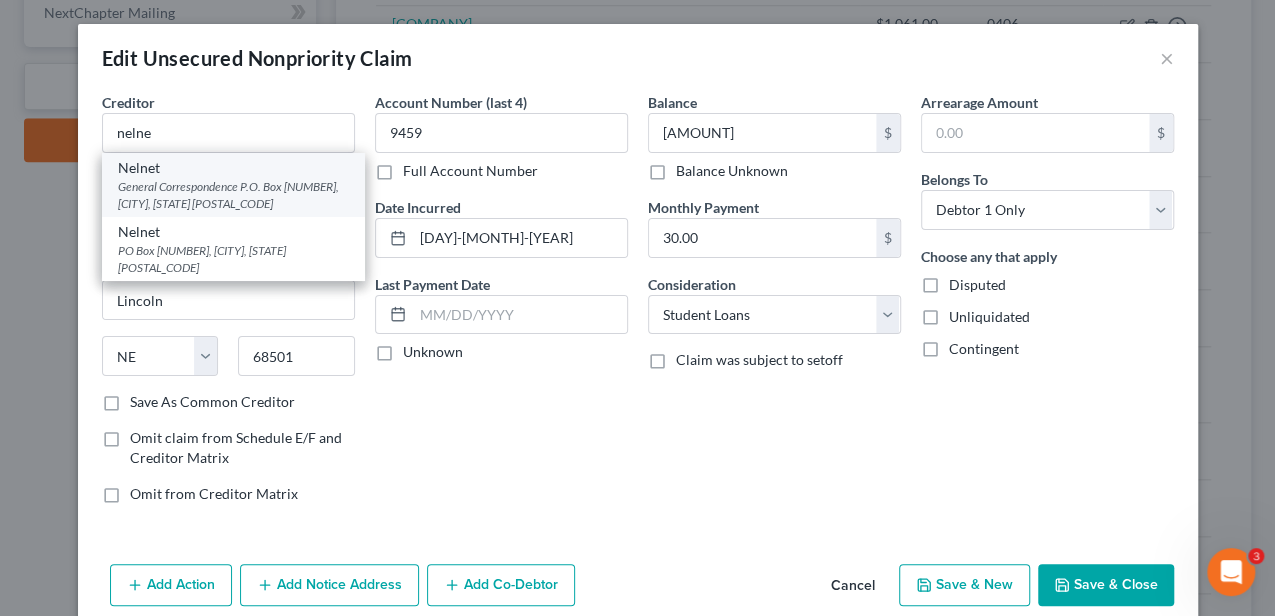 click on "General Correspondence P.O. Box  [NUMBER], [CITY], [STATE] [POSTAL_CODE]" at bounding box center (233, 195) 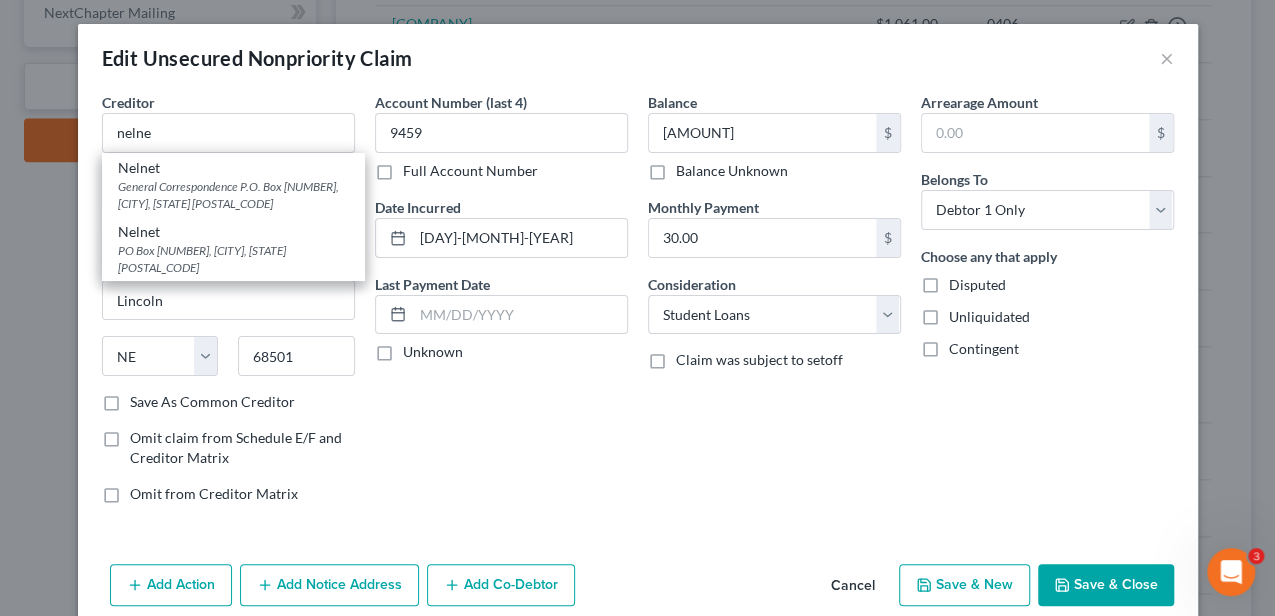 type on "Nelnet" 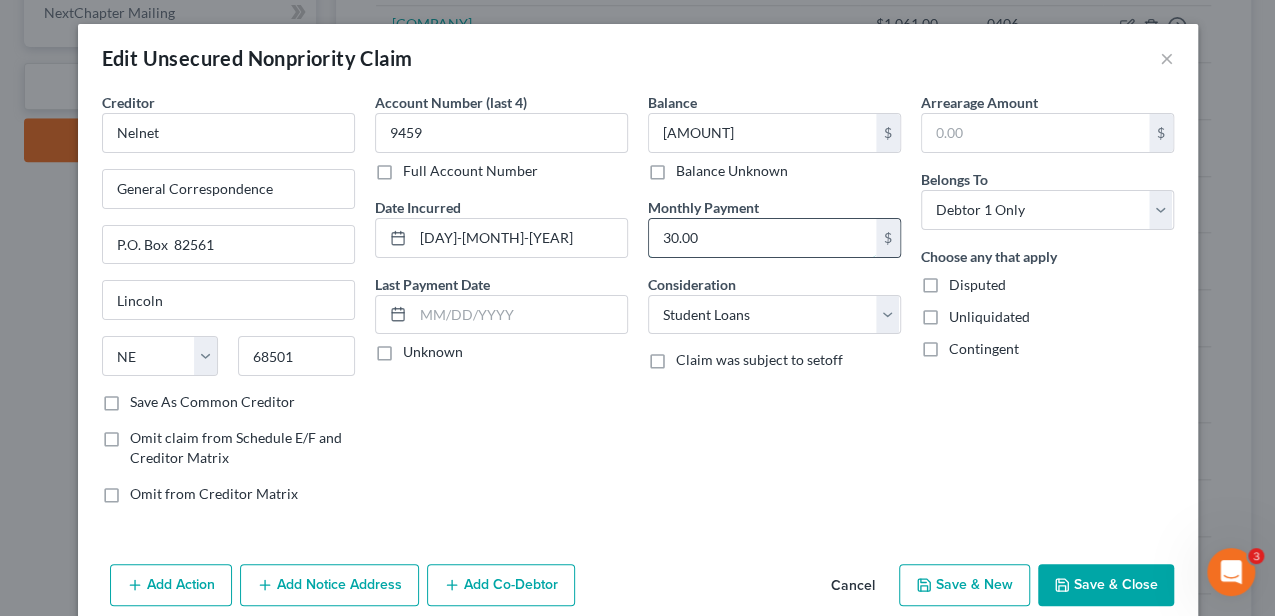 click on "30.00" at bounding box center [762, 238] 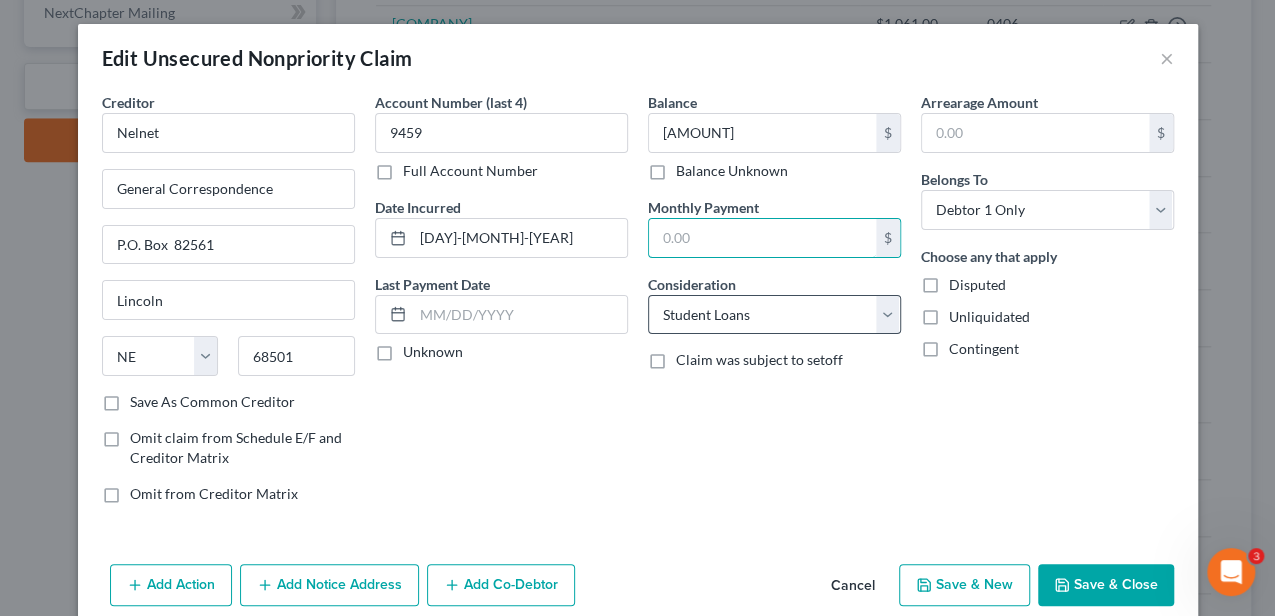 type 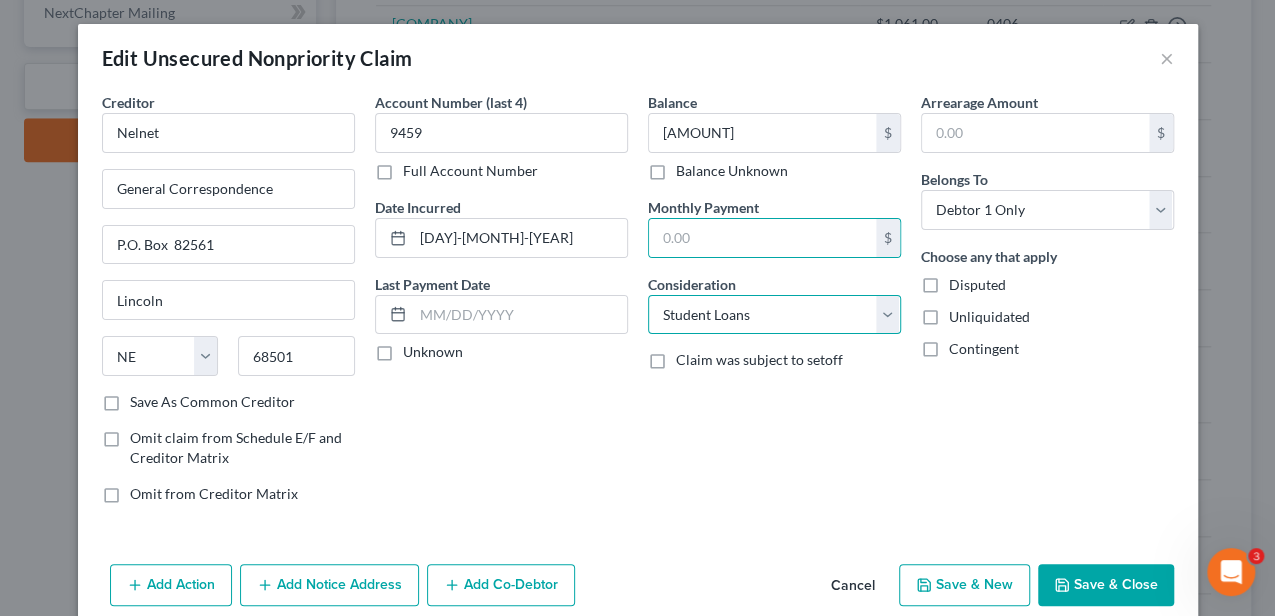 click on "Select Cable / Satellite Services Collection Agency Credit Card Debt Debt Counseling / Attorneys Deficiency Balance Domestic Support Obligations Home / Car Repairs Income Taxes Judgment Liens Medical Services Monies Loaned / Advanced Mortgage Obligation From Divorce Or Separation Obligation To Pensions Other Overdrawn Bank Account Promised To Help Pay Creditors Student Loans Suppliers And Vendors Telephone / Internet Services Utility Services" at bounding box center (774, 315) 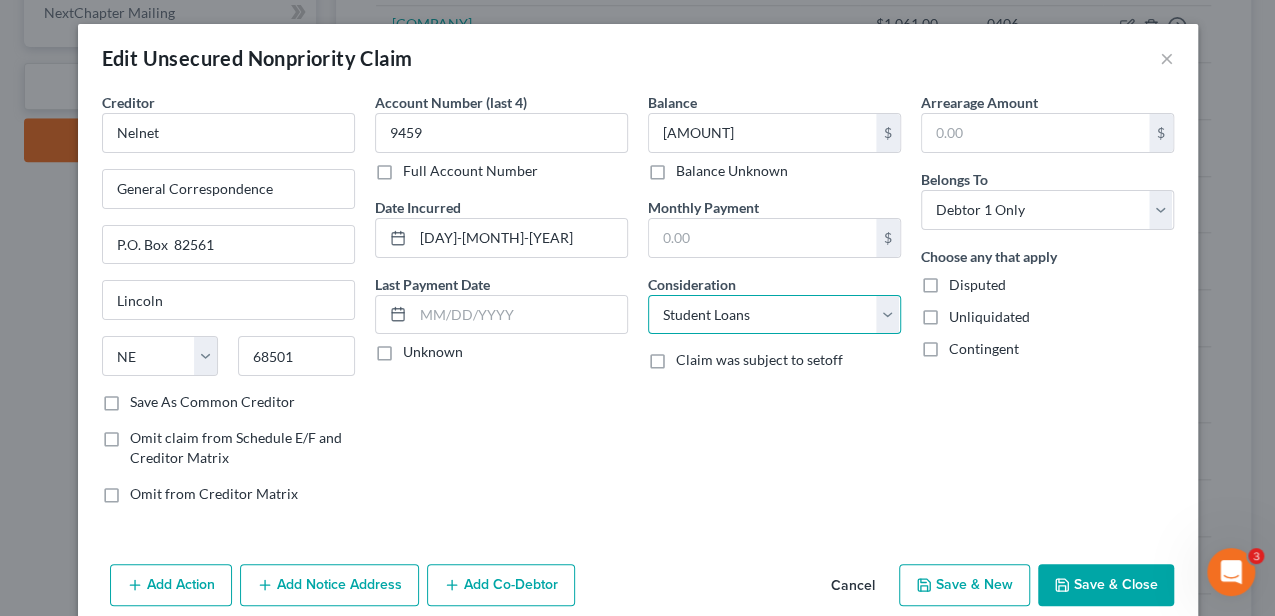 select on "14" 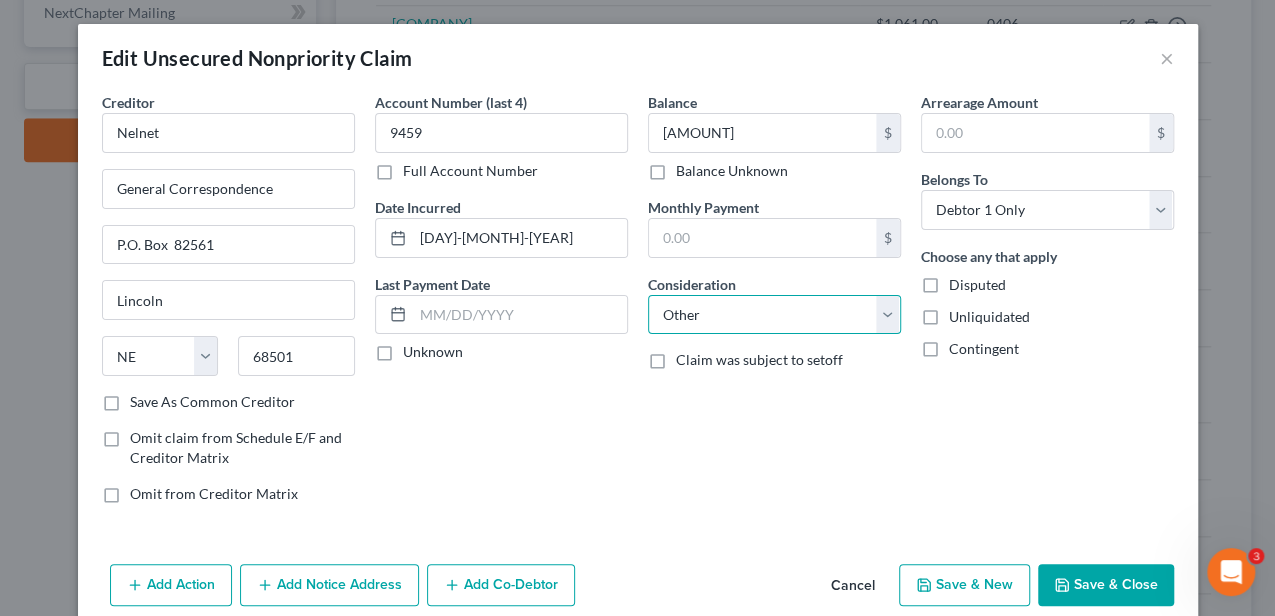 click on "Select Cable / Satellite Services Collection Agency Credit Card Debt Debt Counseling / Attorneys Deficiency Balance Domestic Support Obligations Home / Car Repairs Income Taxes Judgment Liens Medical Services Monies Loaned / Advanced Mortgage Obligation From Divorce Or Separation Obligation To Pensions Other Overdrawn Bank Account Promised To Help Pay Creditors Student Loans Suppliers And Vendors Telephone / Internet Services Utility Services" at bounding box center (774, 315) 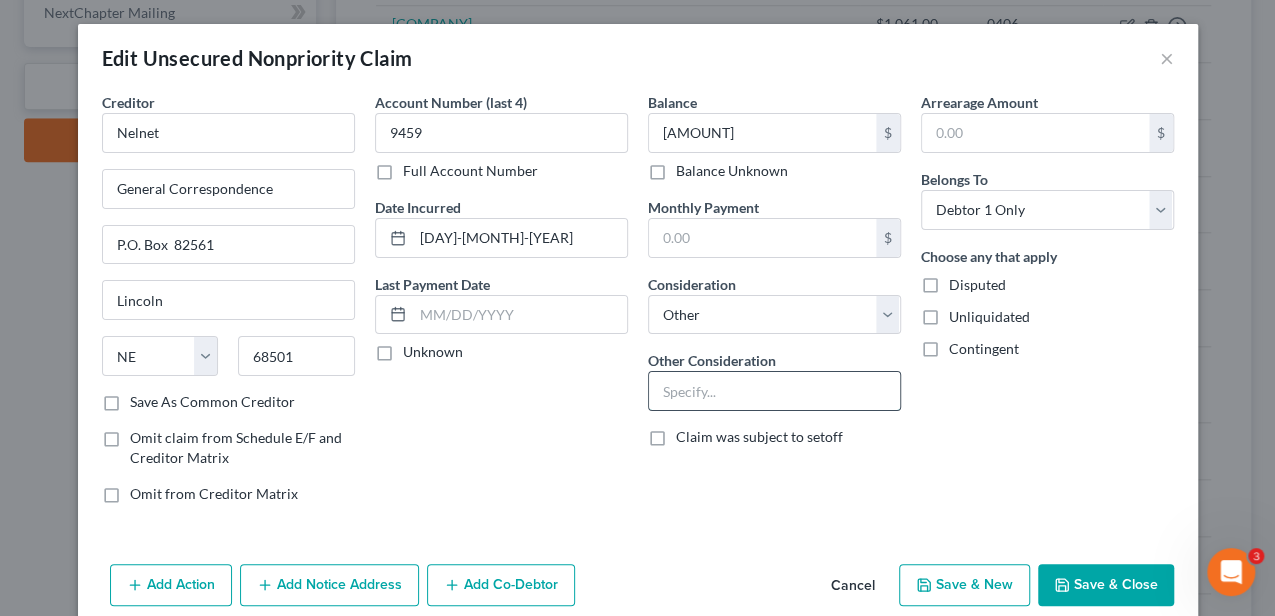 click at bounding box center (774, 391) 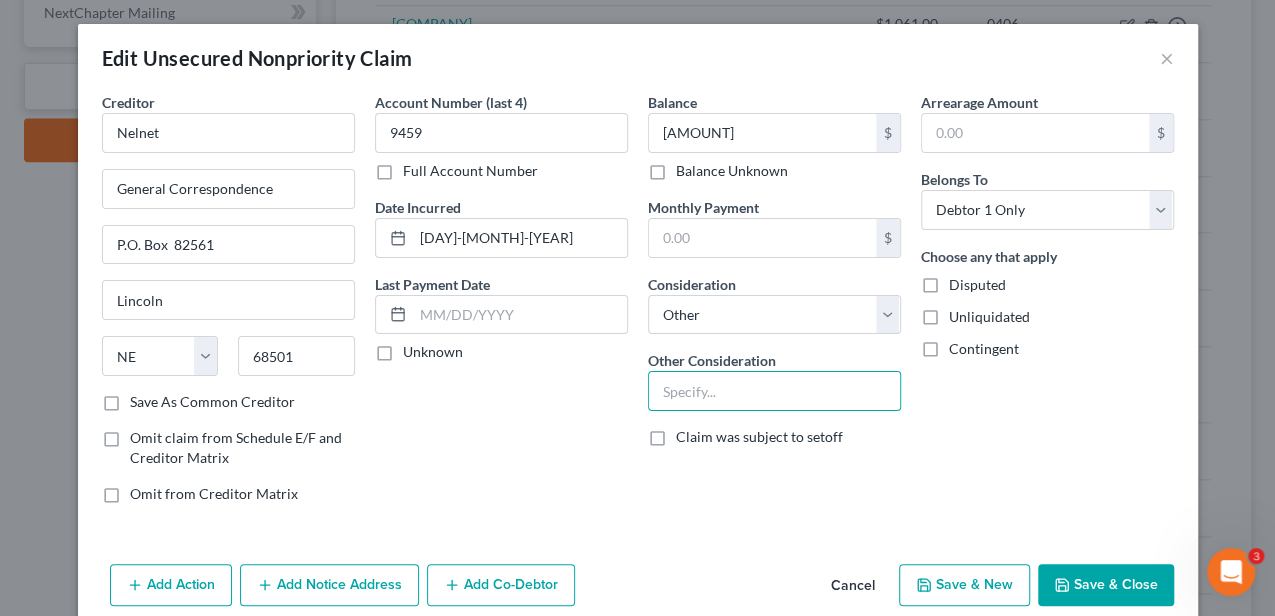 paste on "Notice Only-Educational (The debtor understands this debt is non-dischargeable within this bankruptcy case.)" 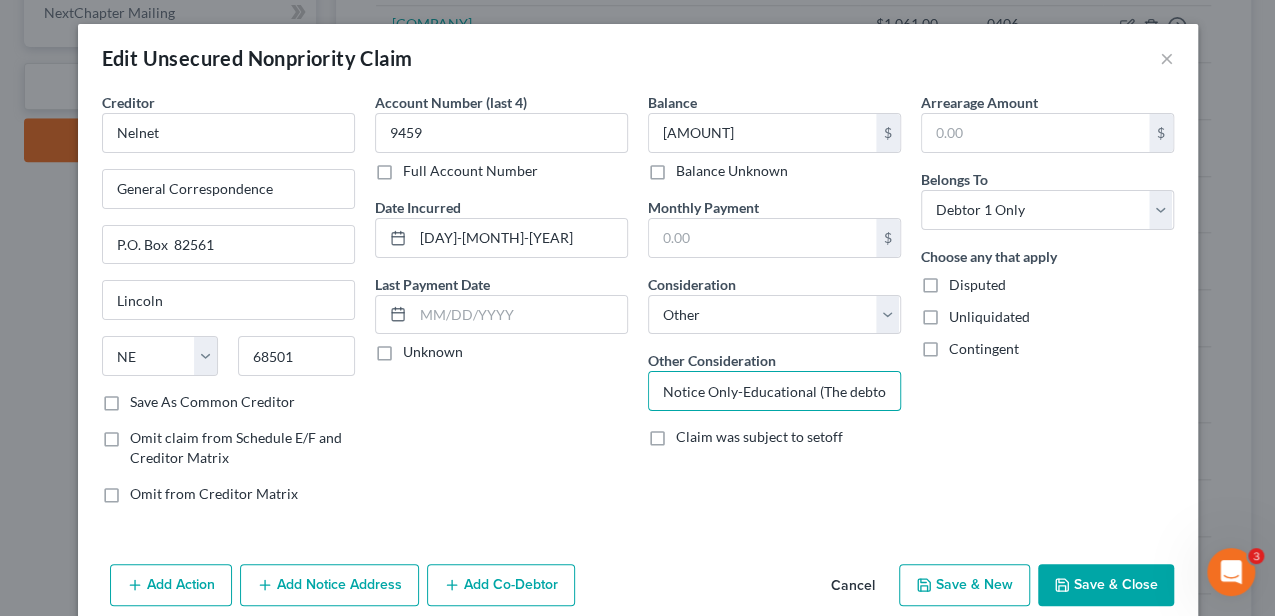 scroll, scrollTop: 0, scrollLeft: 441, axis: horizontal 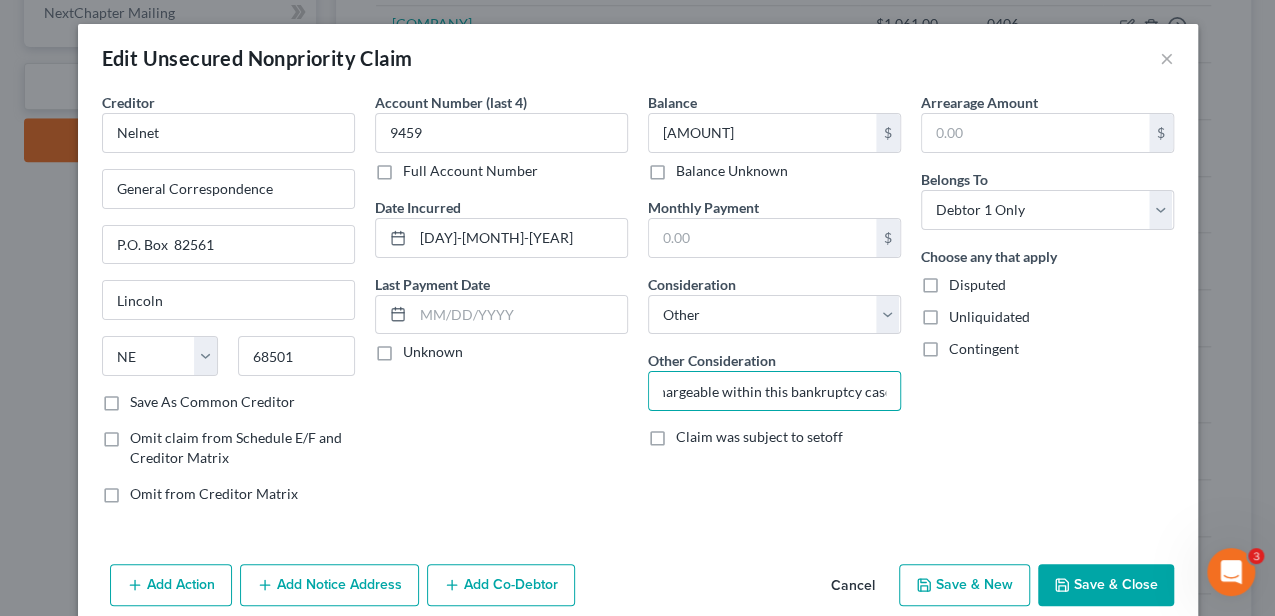 type on "Notice Only-Educational (The debtor understands this debt is non-dischargeable within this bankruptcy case.)" 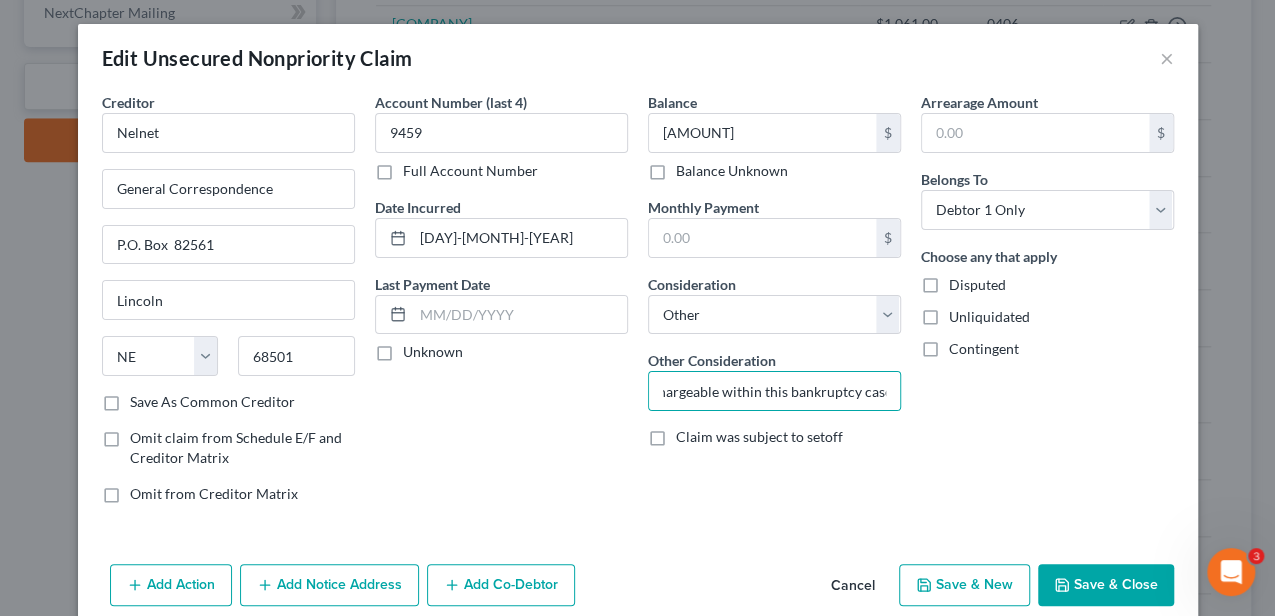 click on "Save & Close" at bounding box center [1106, 585] 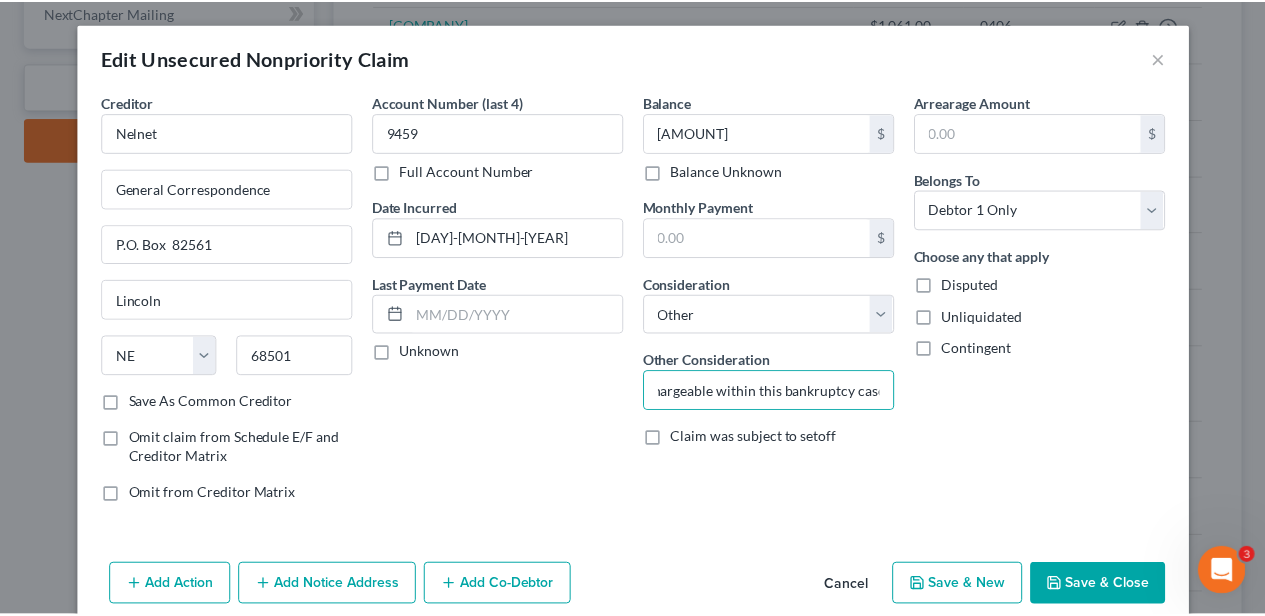 scroll, scrollTop: 0, scrollLeft: 0, axis: both 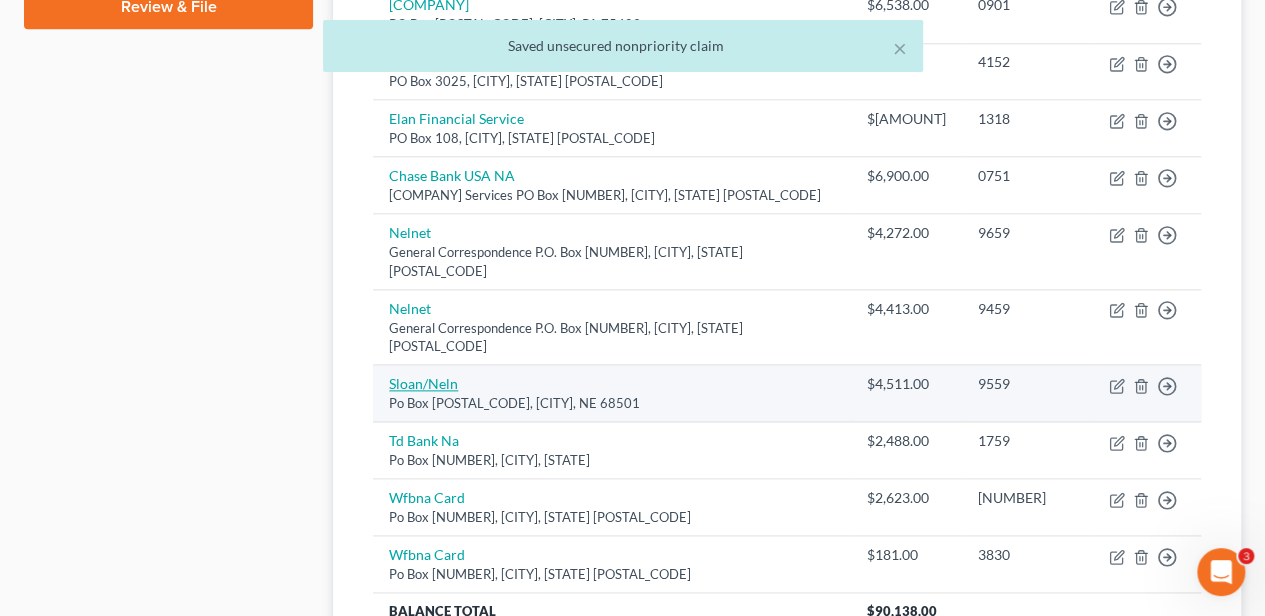 click on "Sloan/Neln" at bounding box center (423, 383) 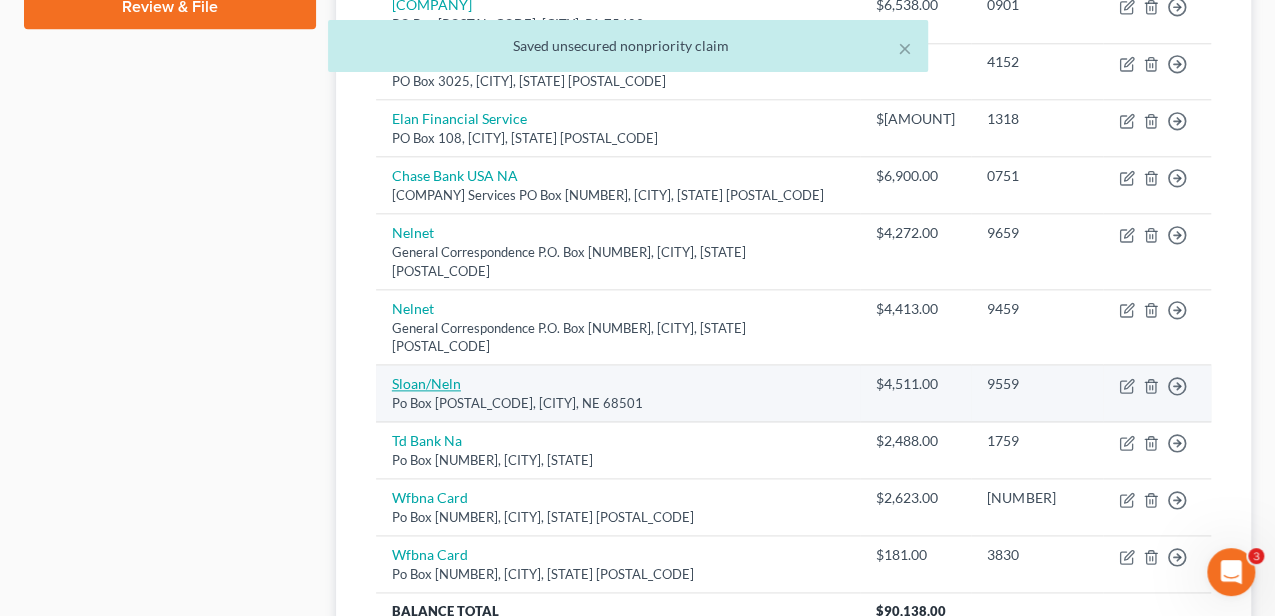 select on "30" 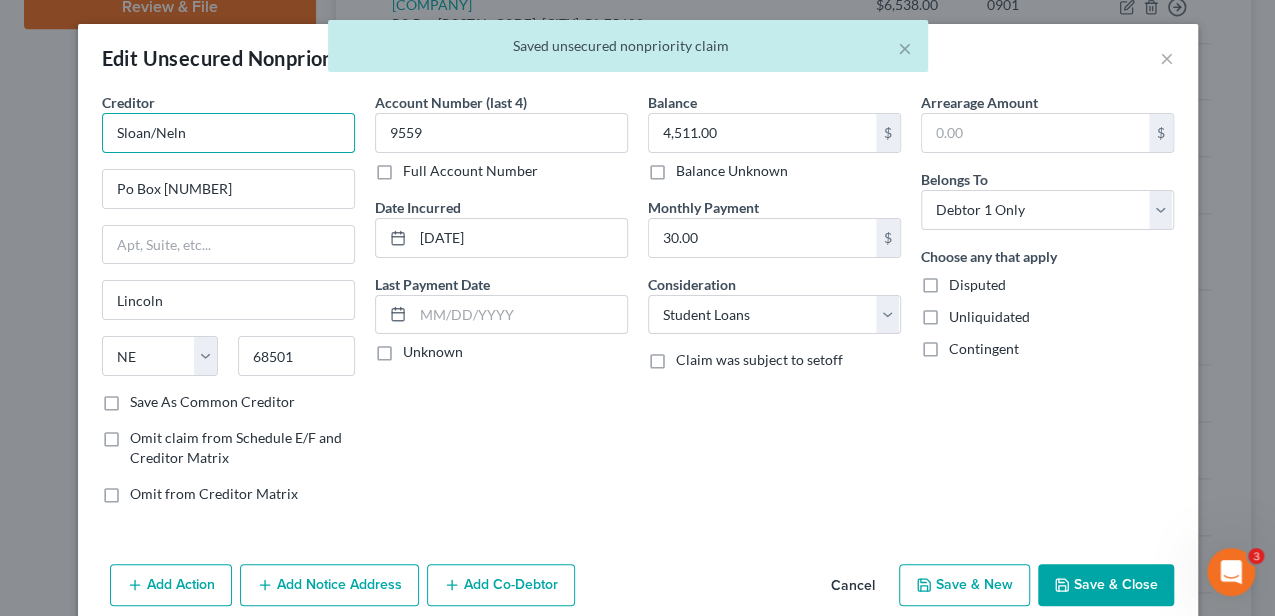 click on "Sloan/Neln" at bounding box center [228, 133] 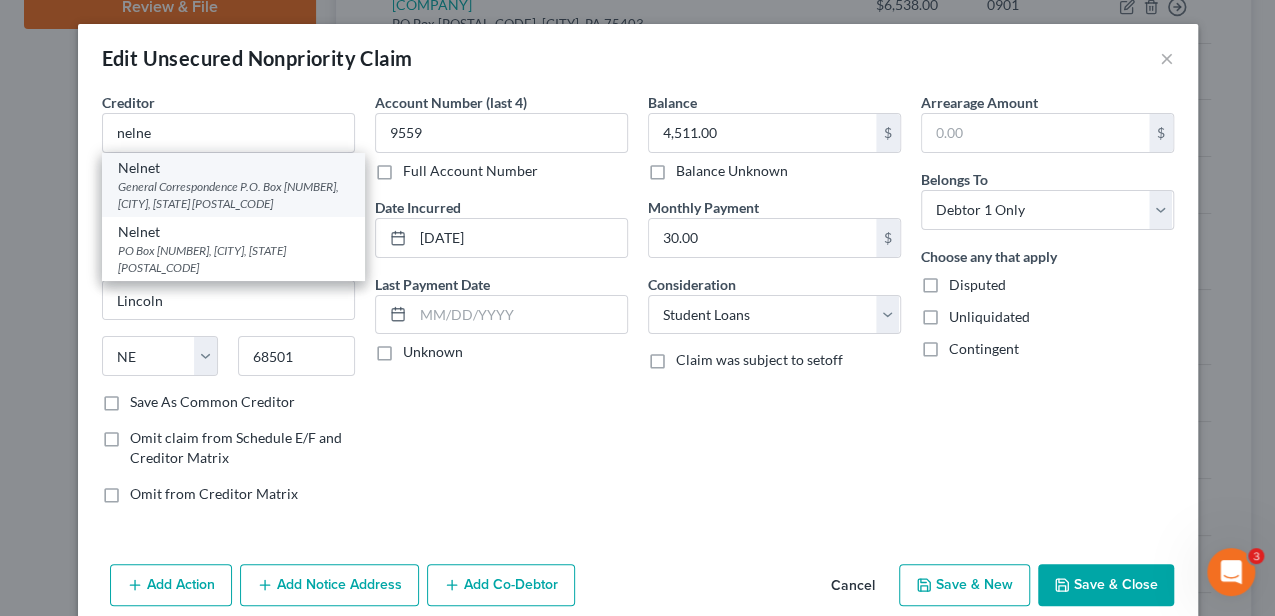click on "Nelnet" at bounding box center [233, 168] 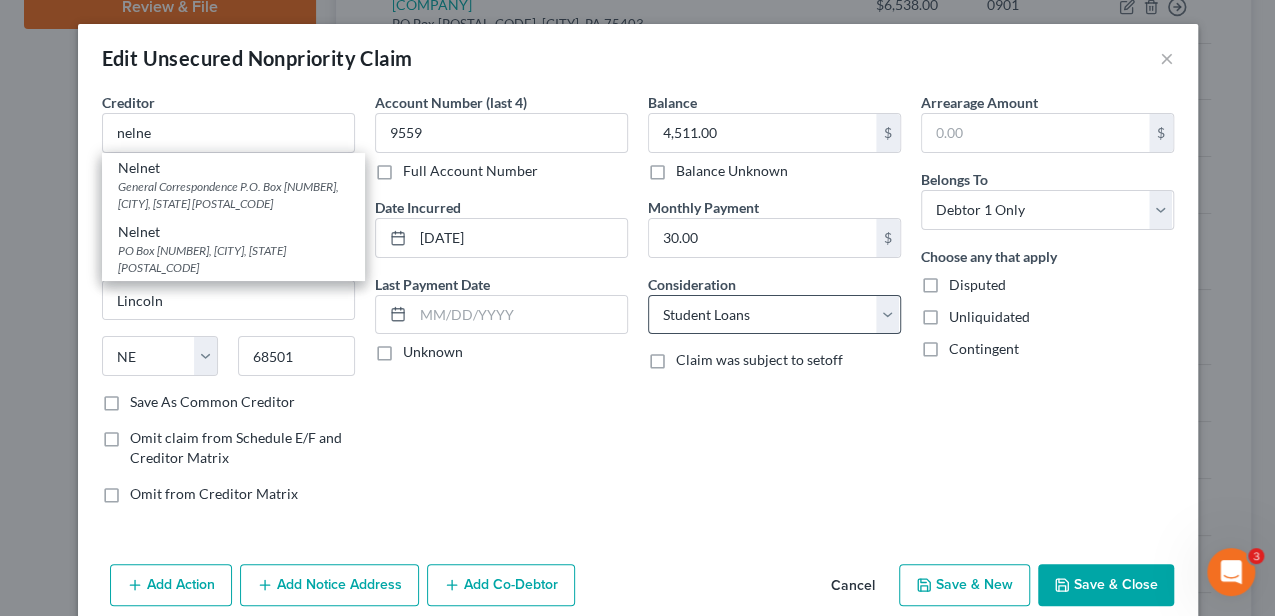 type on "Nelnet" 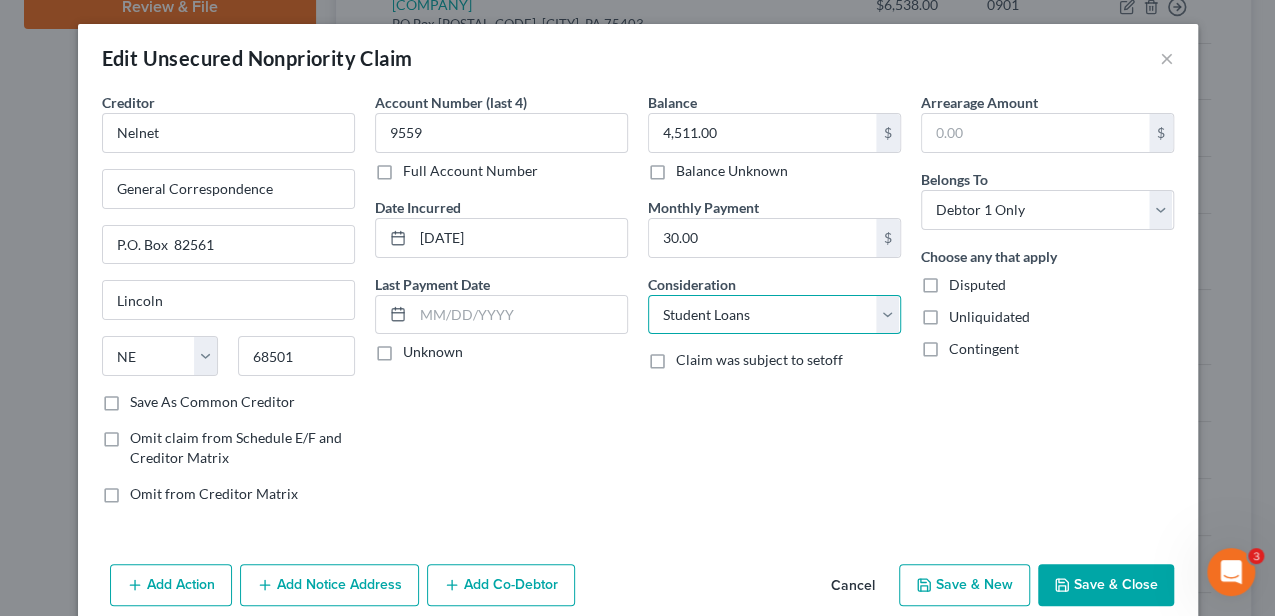 drag, startPoint x: 738, startPoint y: 318, endPoint x: 726, endPoint y: 296, distance: 25.059929 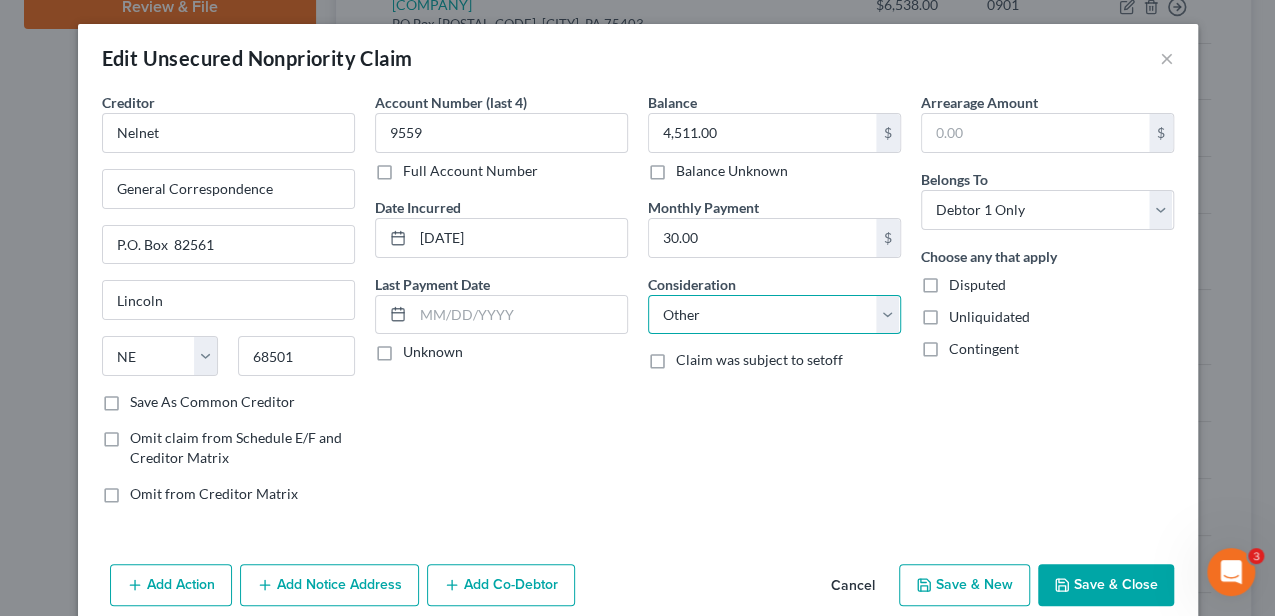 click on "Select Cable / Satellite Services Collection Agency Credit Card Debt Debt Counseling / Attorneys Deficiency Balance Domestic Support Obligations Home / Car Repairs Income Taxes Judgment Liens Medical Services Monies Loaned / Advanced Mortgage Obligation From Divorce Or Separation Obligation To Pensions Other Overdrawn Bank Account Promised To Help Pay Creditors Student Loans Suppliers And Vendors Telephone / Internet Services Utility Services" at bounding box center (774, 315) 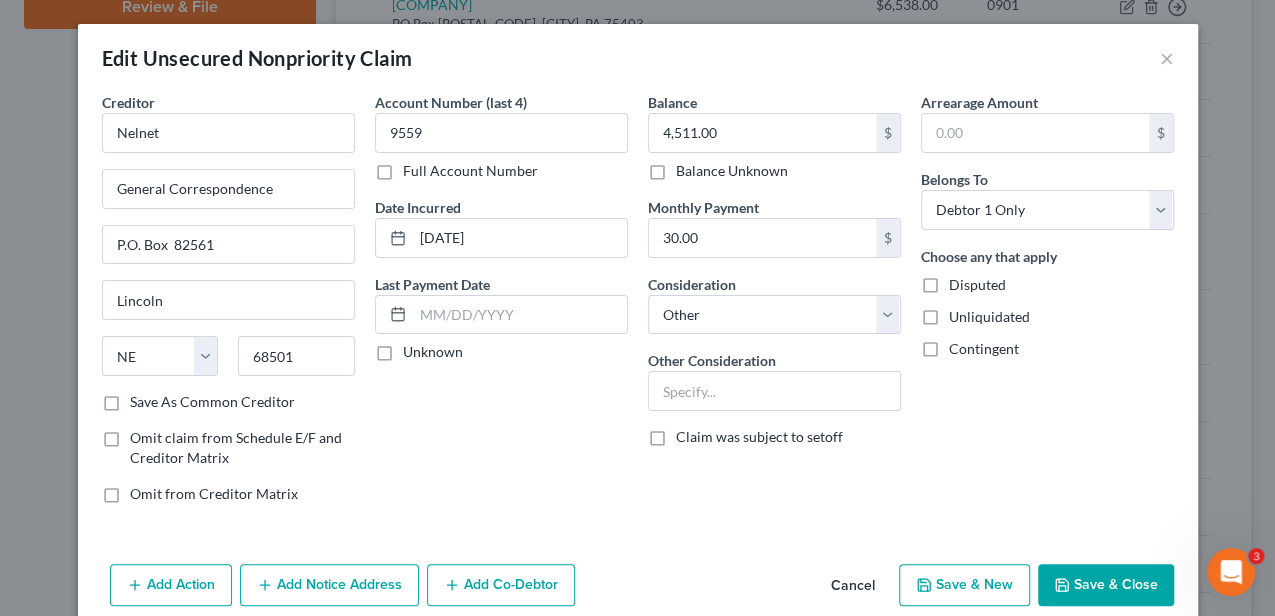 click on "Monthly Payment" at bounding box center [703, 207] 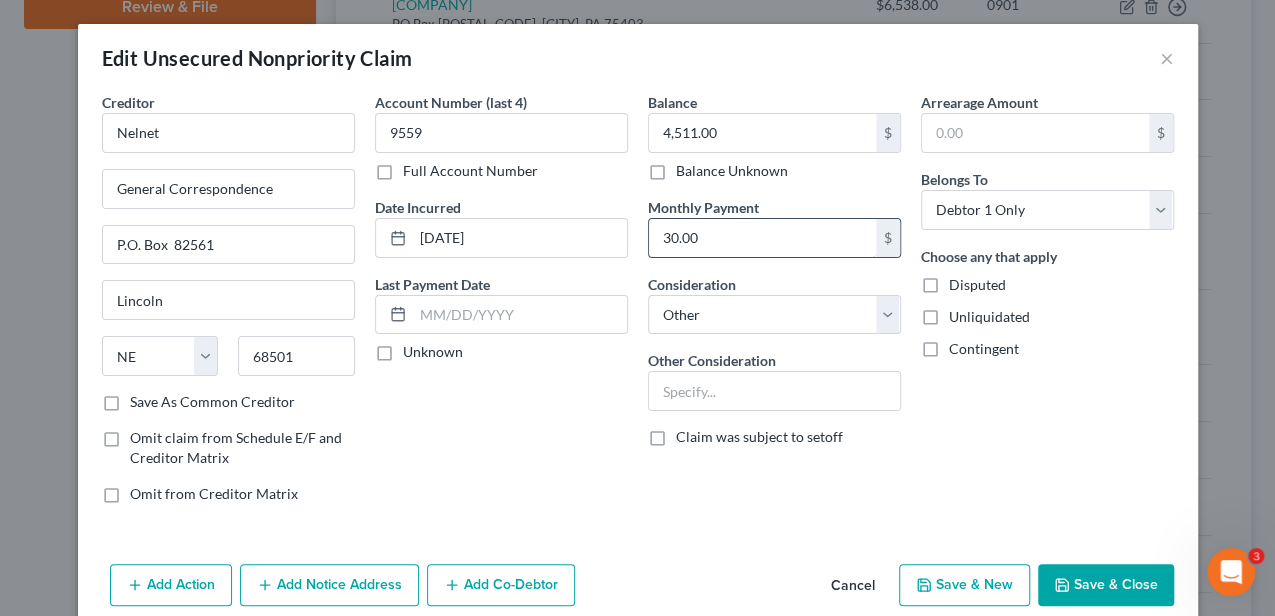 click on "30.00" at bounding box center [762, 238] 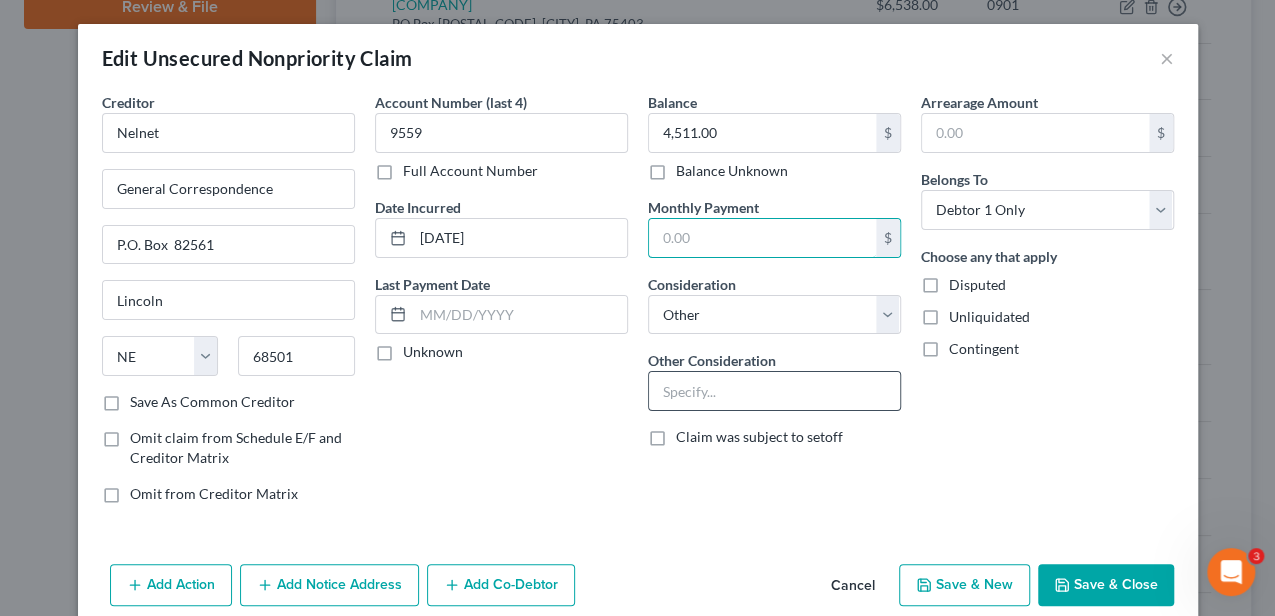 type 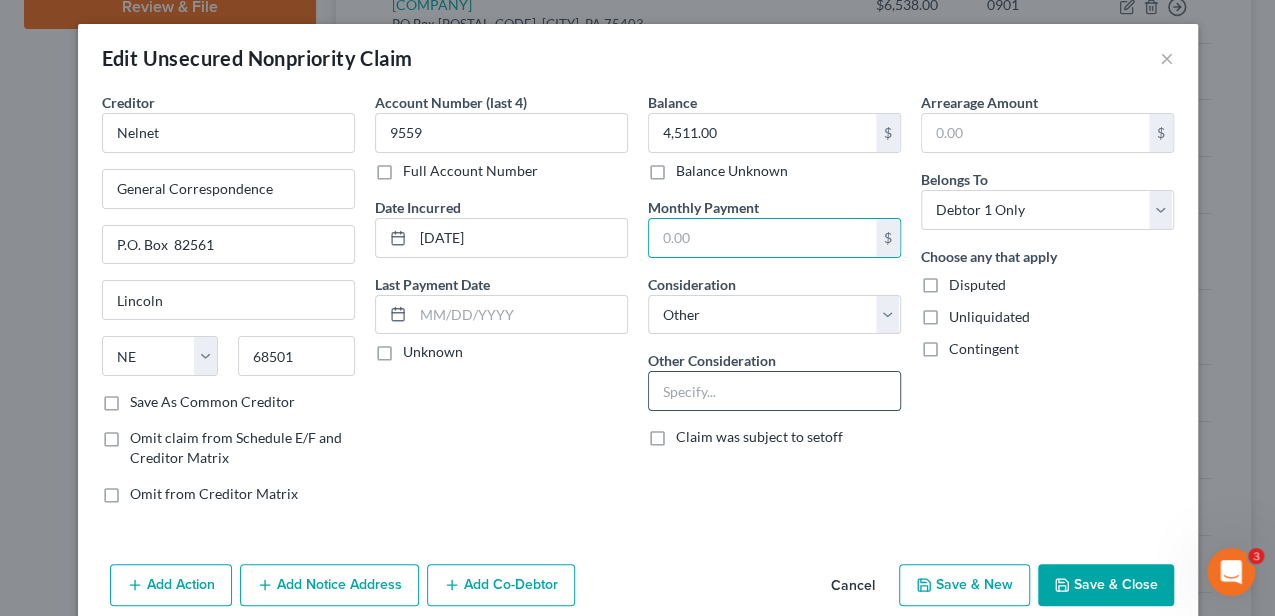 click at bounding box center (774, 391) 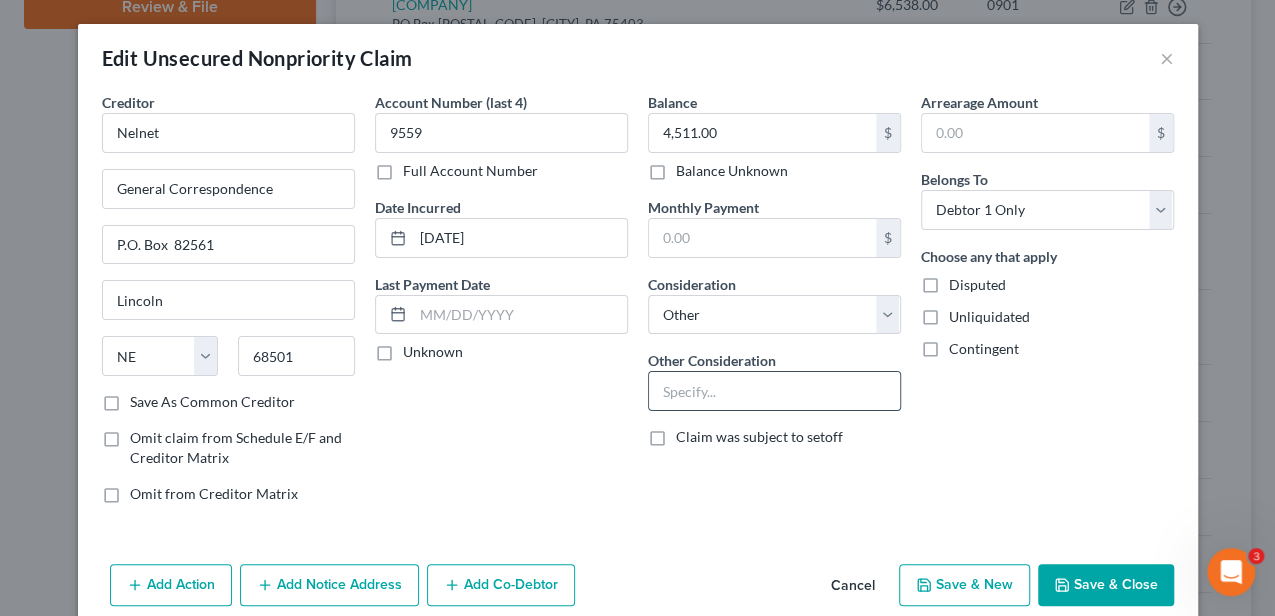 paste on "Notice Only-Educational (The debtor understands this debt is non-dischargeable within this bankruptcy case.)" 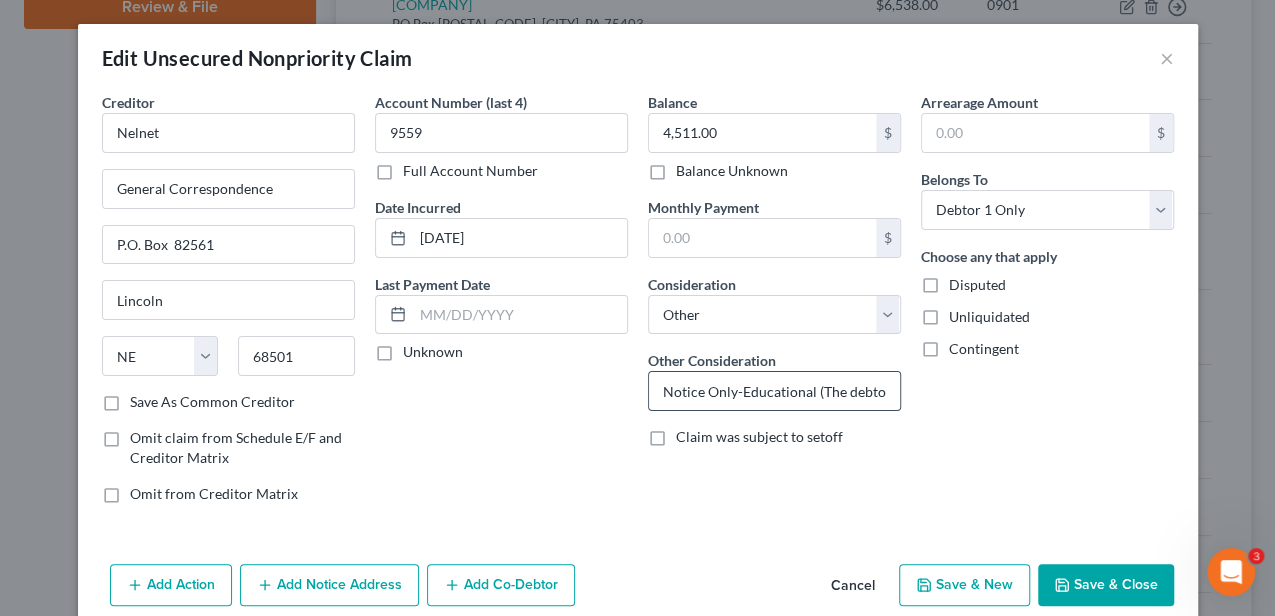 scroll, scrollTop: 0, scrollLeft: 441, axis: horizontal 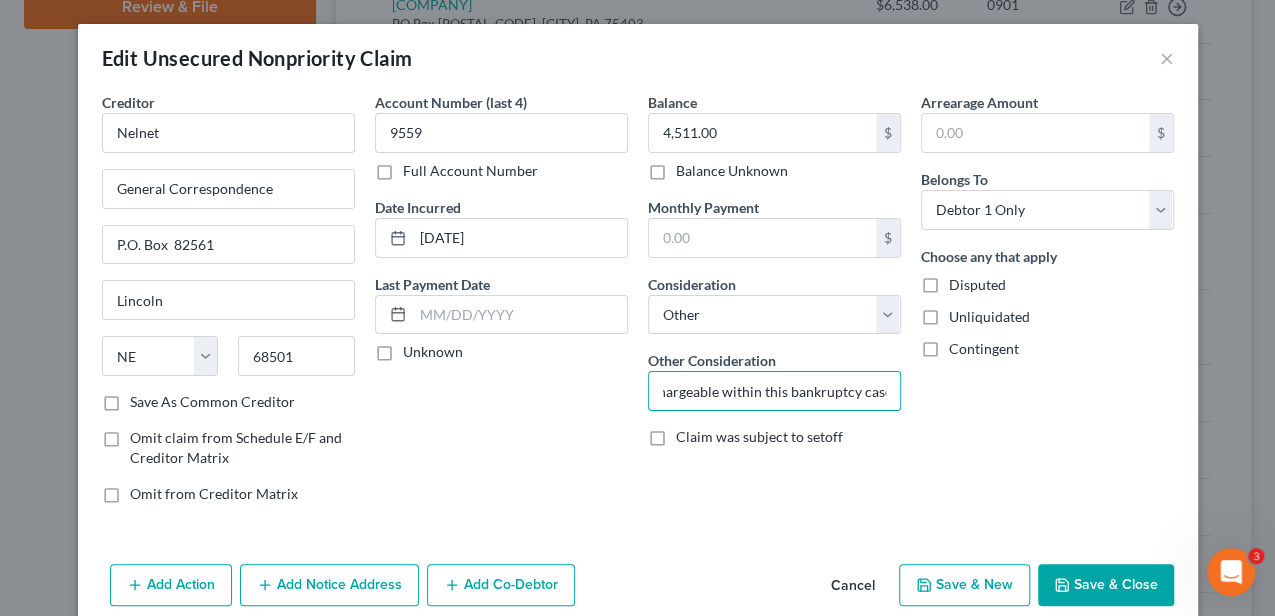 type on "Notice Only-Educational (The debtor understands this debt is non-dischargeable within this bankruptcy case.)" 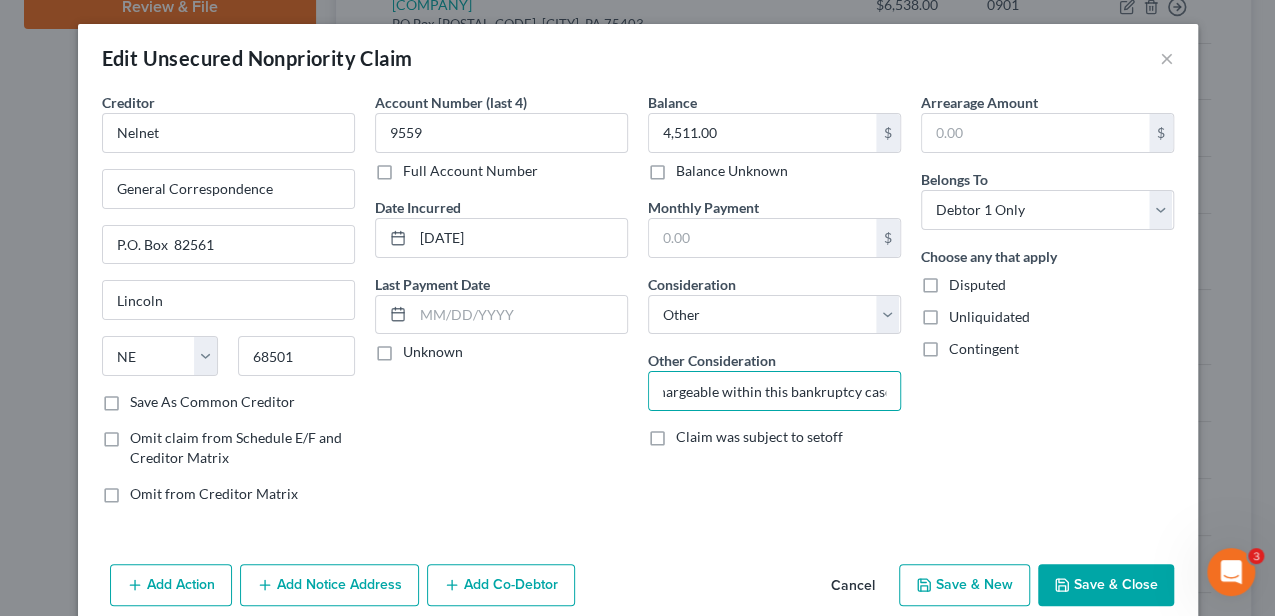 click on "Save & Close" at bounding box center [1106, 585] 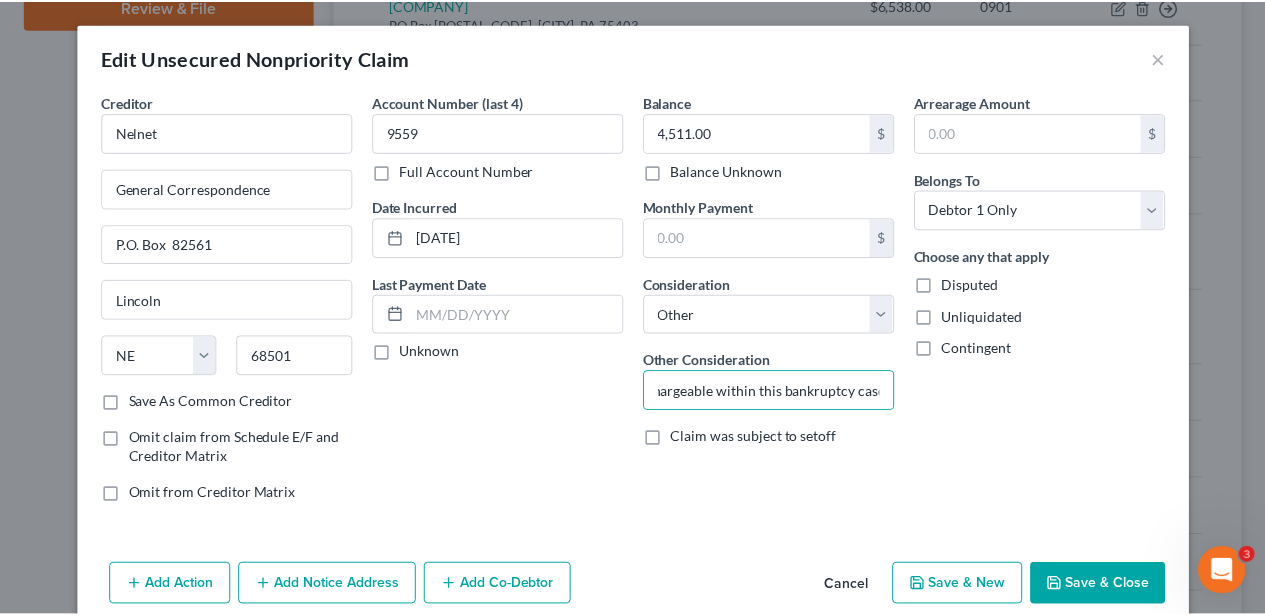 scroll, scrollTop: 0, scrollLeft: 0, axis: both 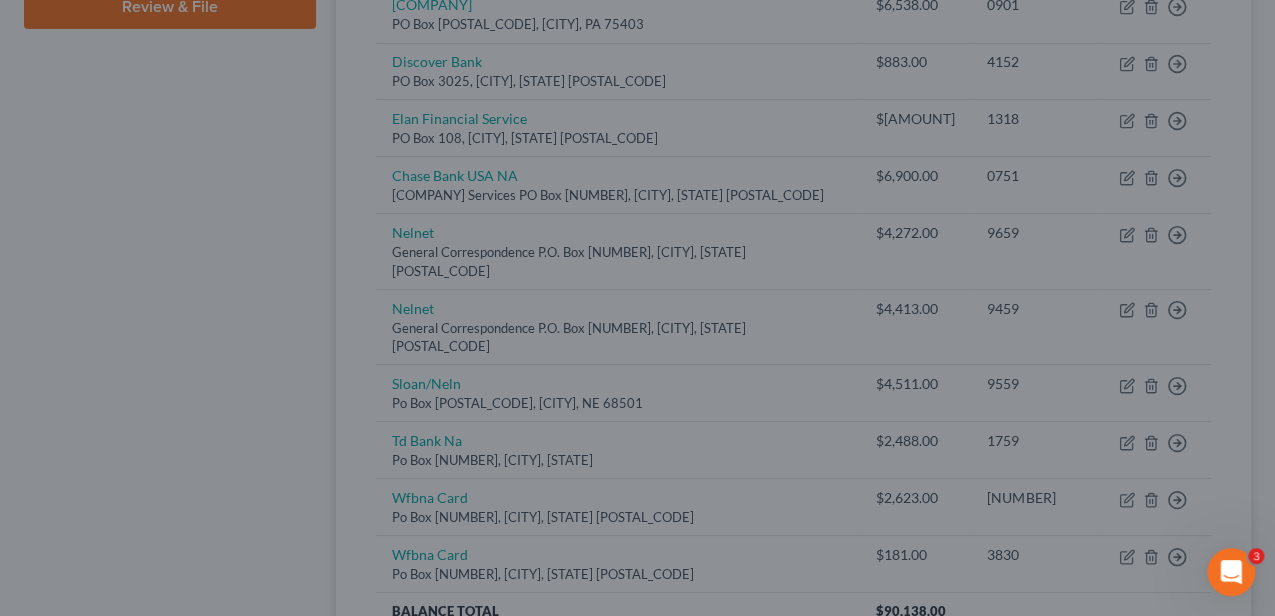 type on "0" 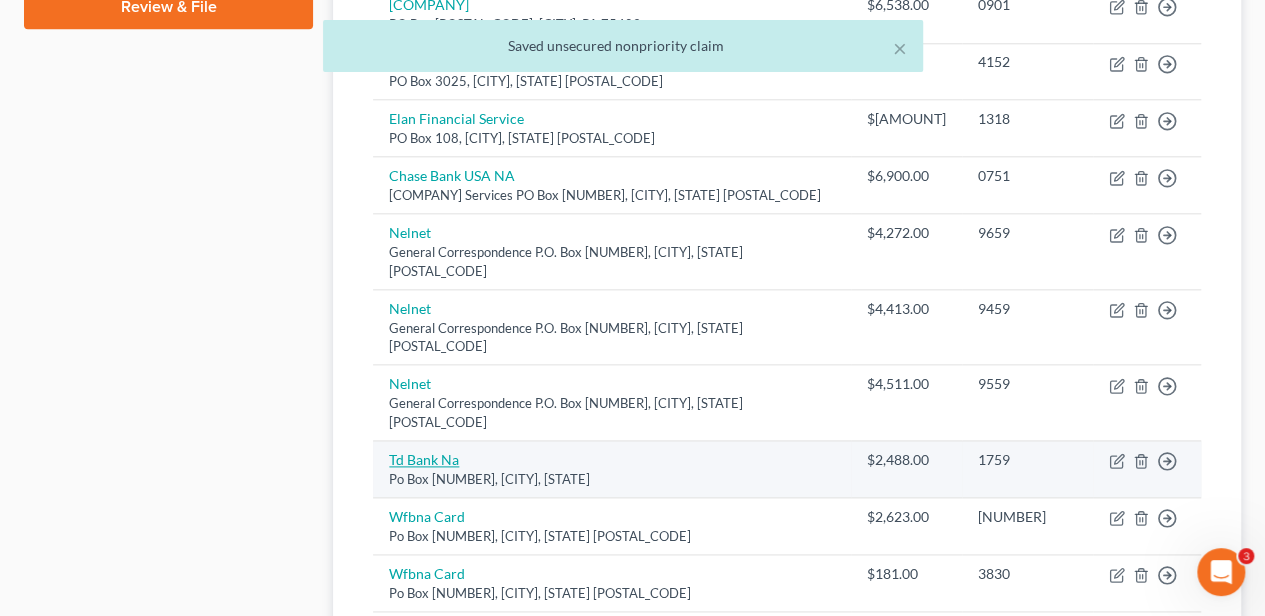 click on "Td Bank Na" at bounding box center [424, 459] 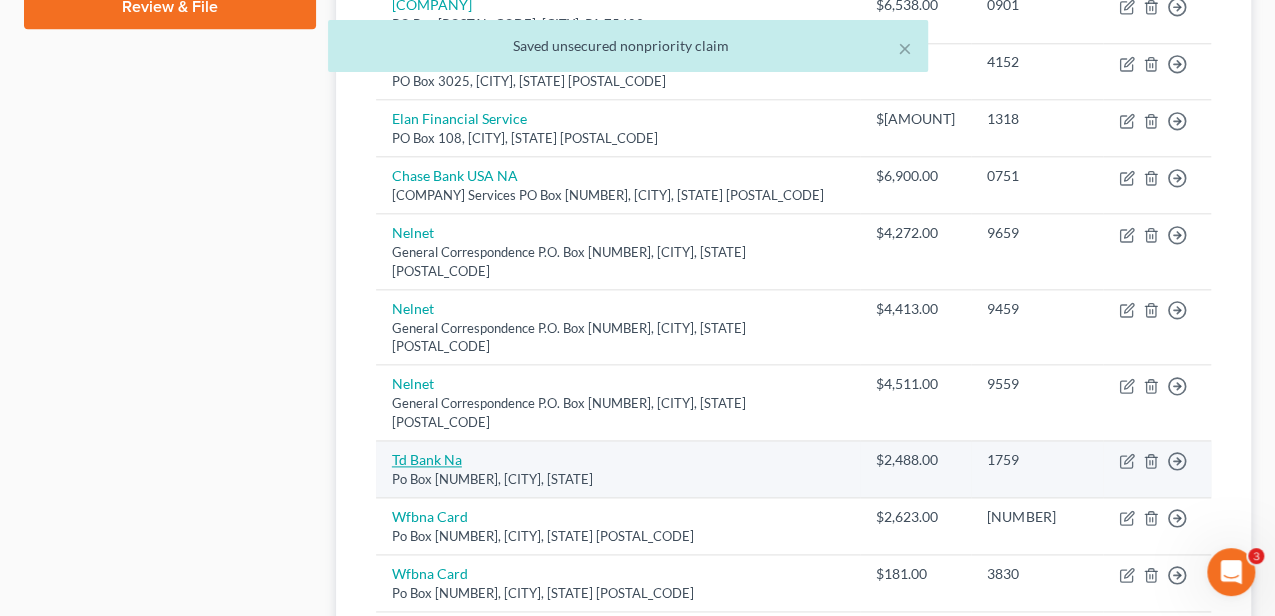 select on "39" 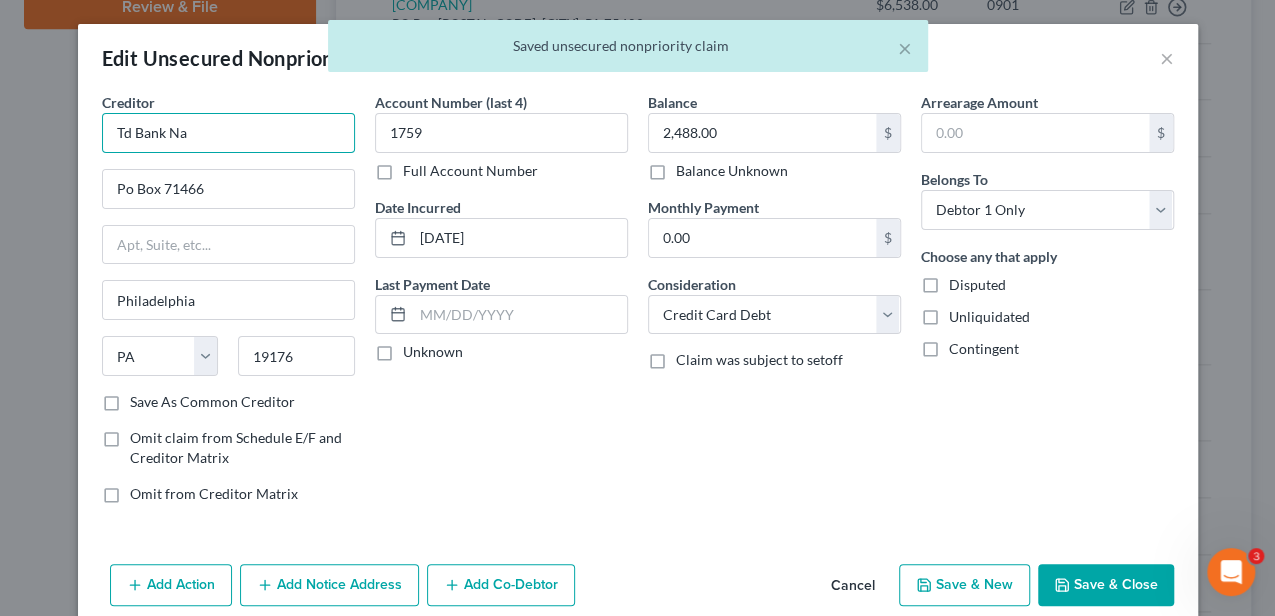 click on "Td Bank Na" at bounding box center (228, 133) 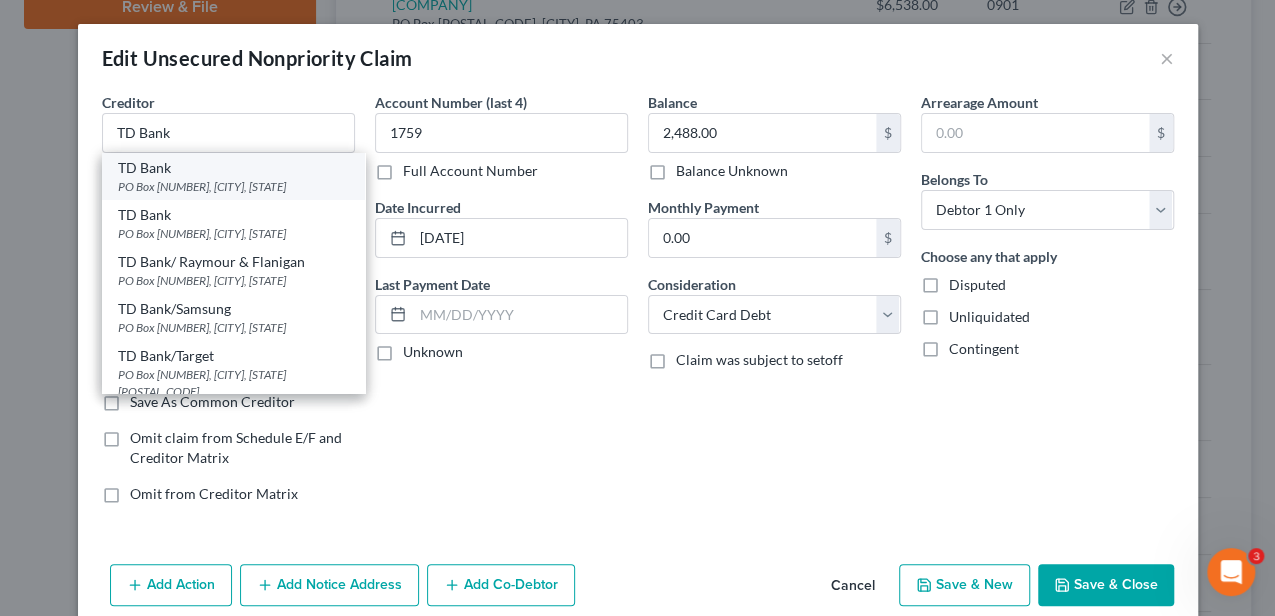 click on "PO Box [NUMBER], [CITY], [STATE]" at bounding box center (233, 186) 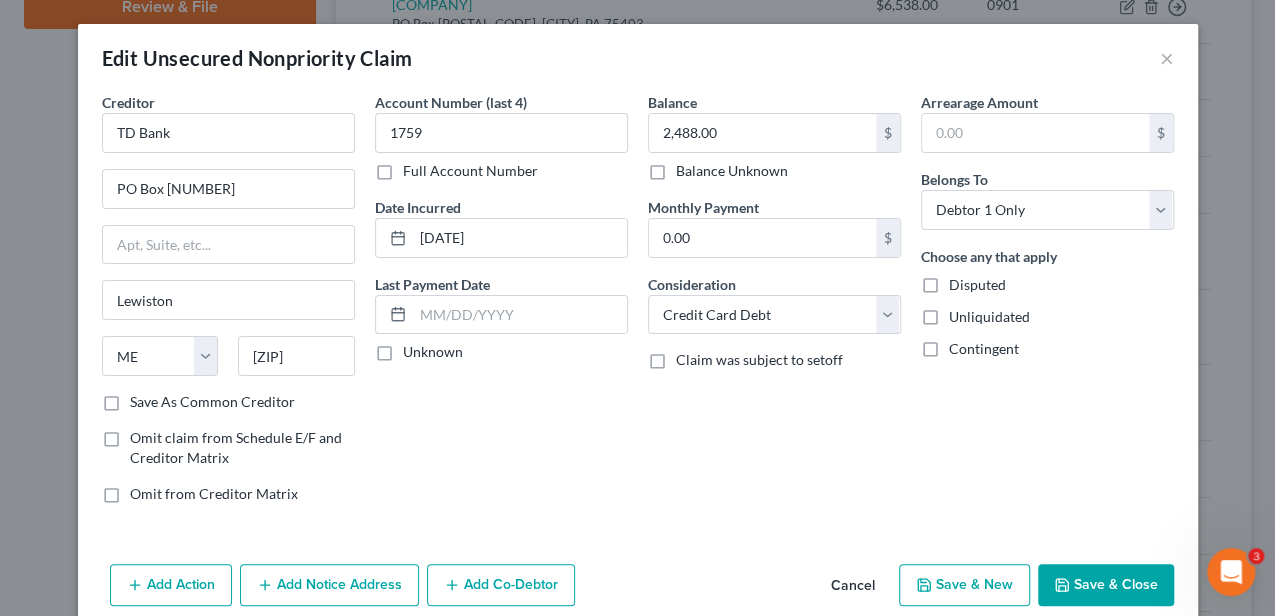 click on "Save & Close" at bounding box center (1106, 585) 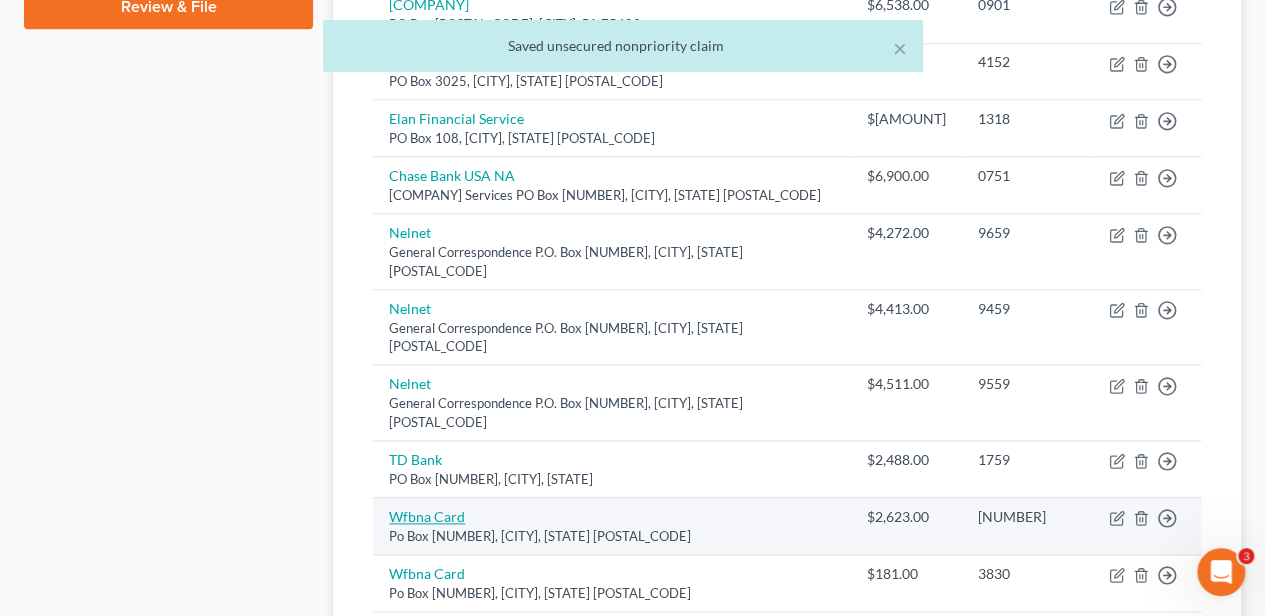 click on "Wfbna Card" at bounding box center [427, 516] 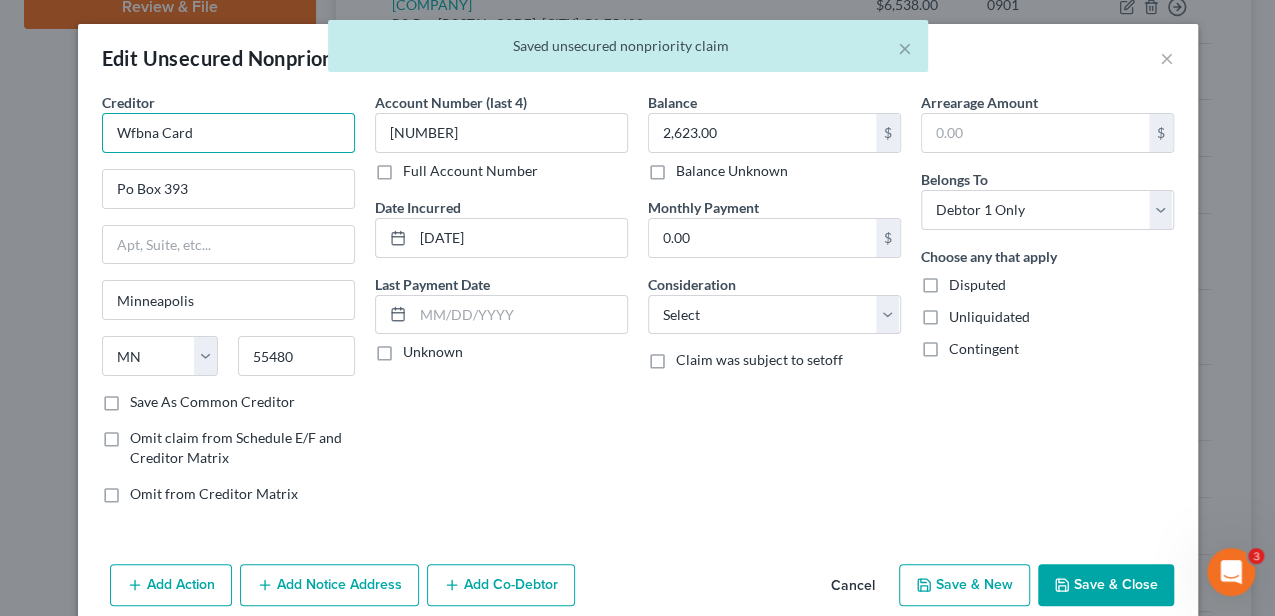 click on "Wfbna Card" at bounding box center [228, 133] 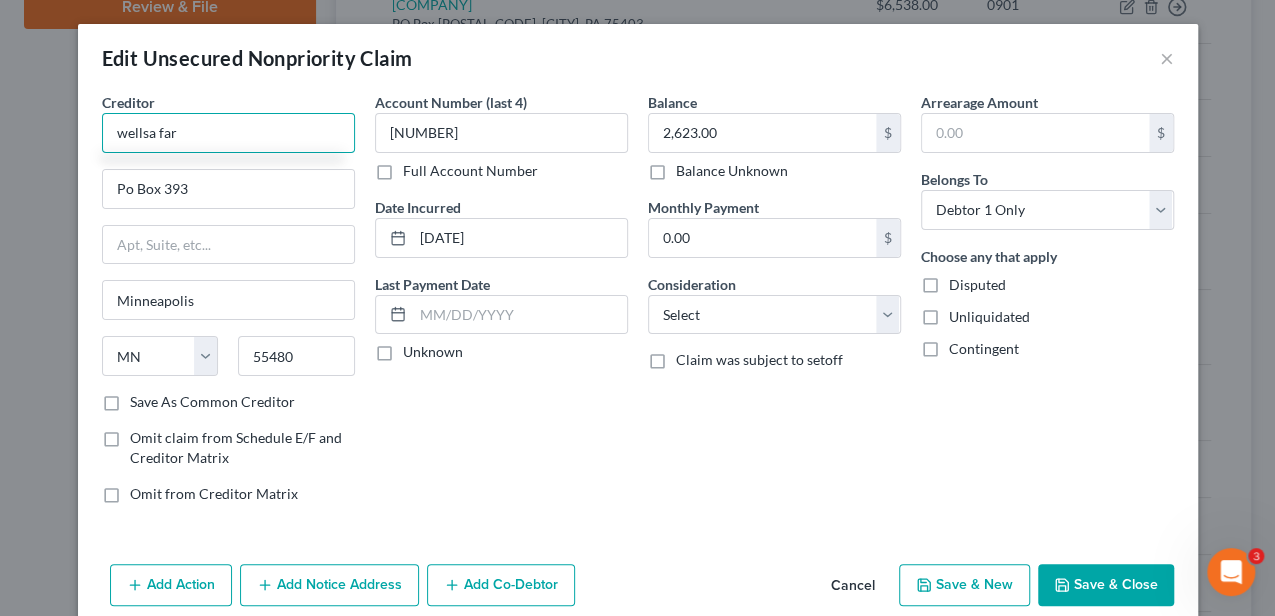 click on "wellsa far" at bounding box center [228, 133] 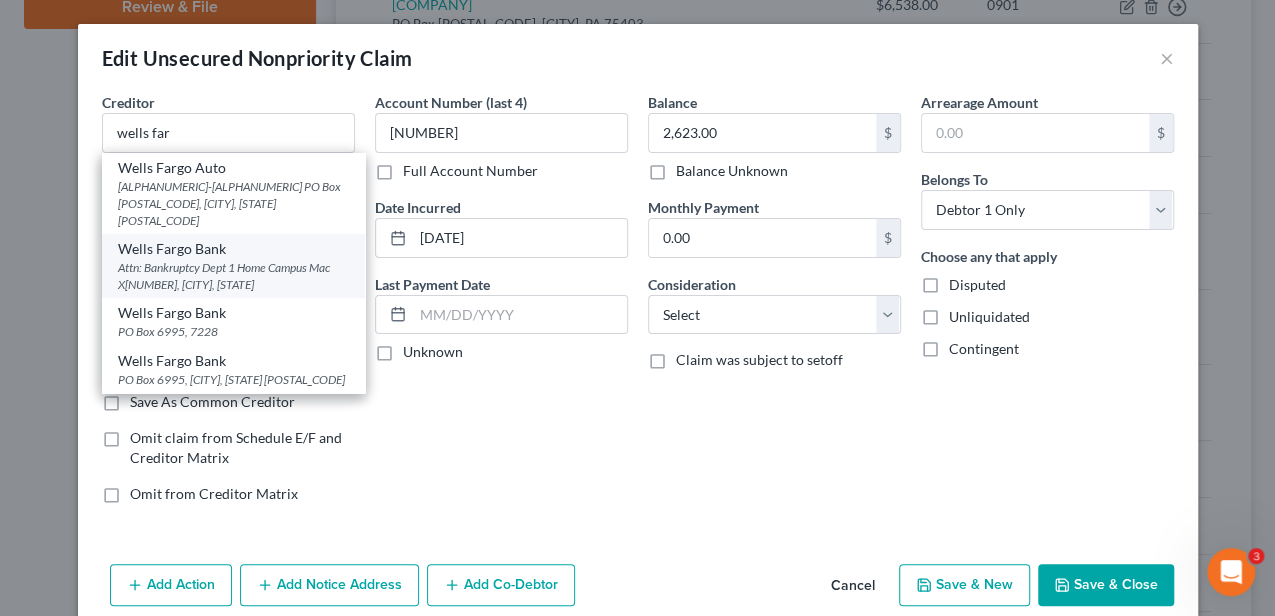 click on "Attn: Bankruptcy Dept 1 Home Campus Mac X[NUMBER], [CITY], [STATE]" at bounding box center (233, 276) 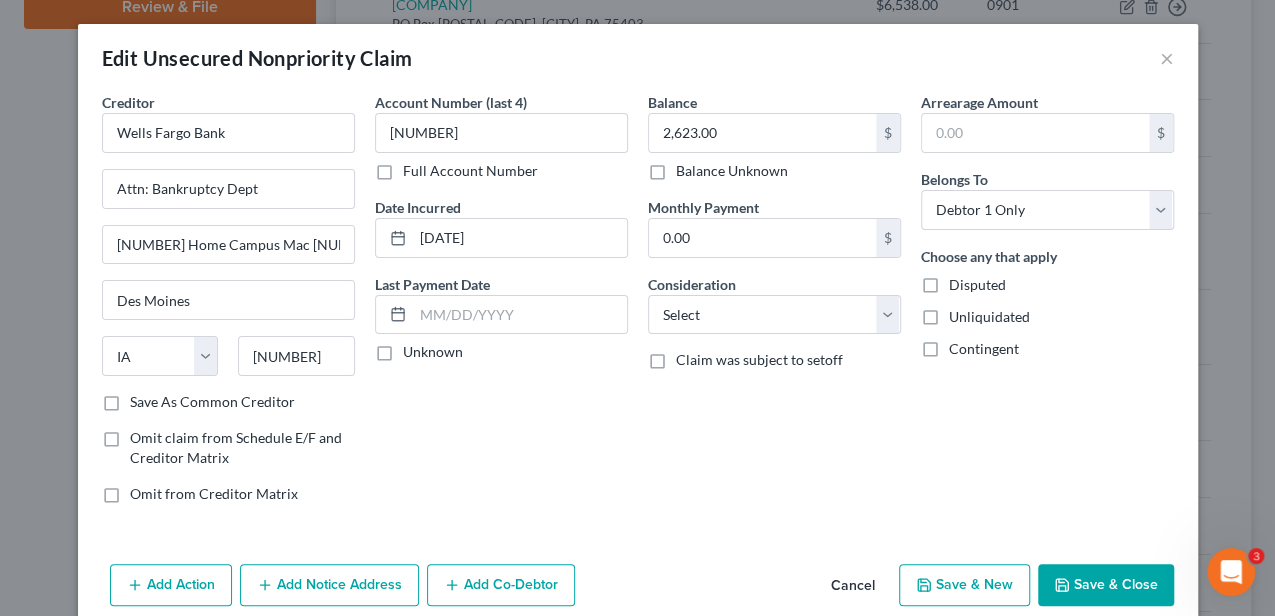 click on "Save & Close" at bounding box center (1106, 585) 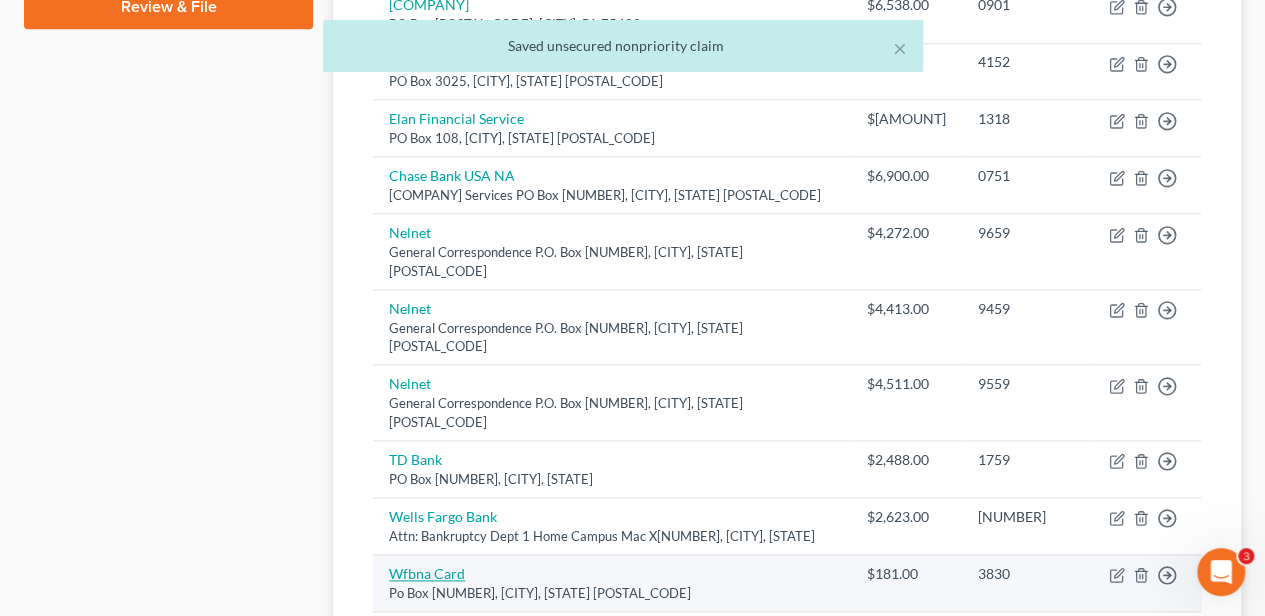 click on "Wfbna Card" at bounding box center (427, 573) 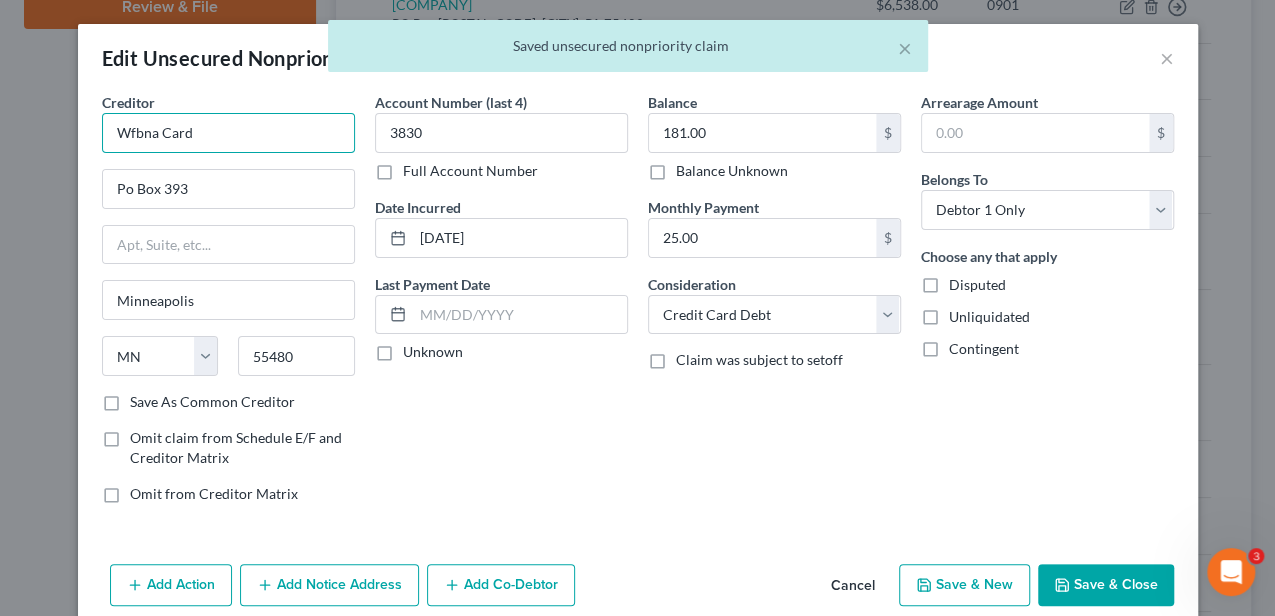 click on "Wfbna Card" at bounding box center [228, 133] 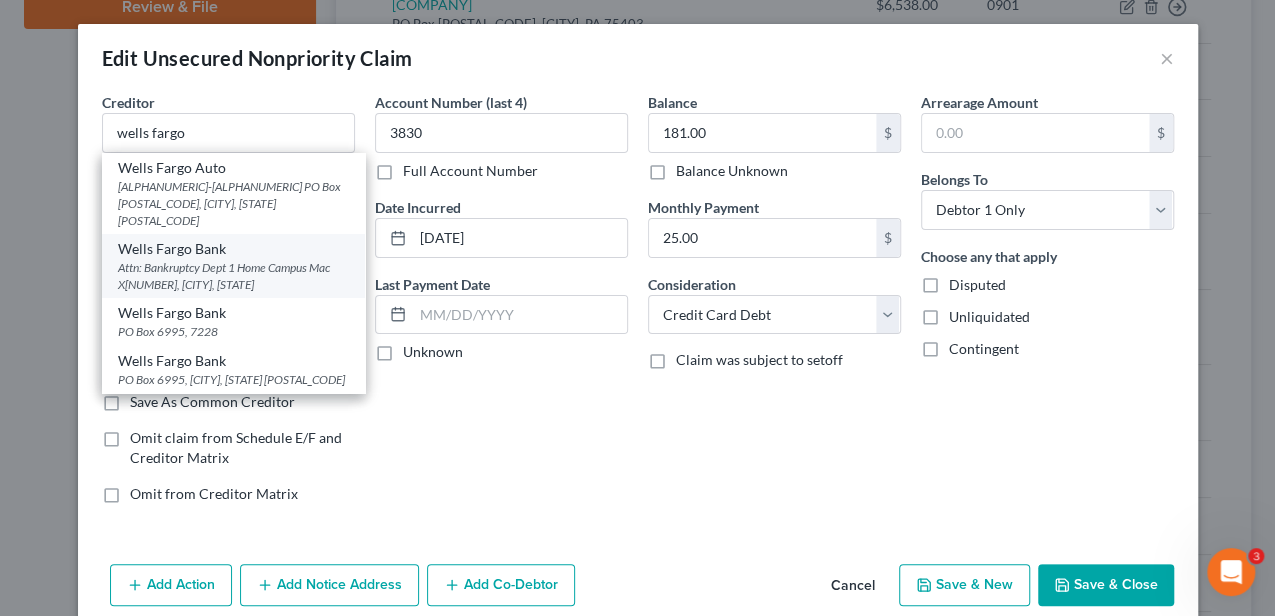 click on "Attn: Bankruptcy Dept 1 Home Campus Mac X[NUMBER], [CITY], [STATE]" at bounding box center [233, 276] 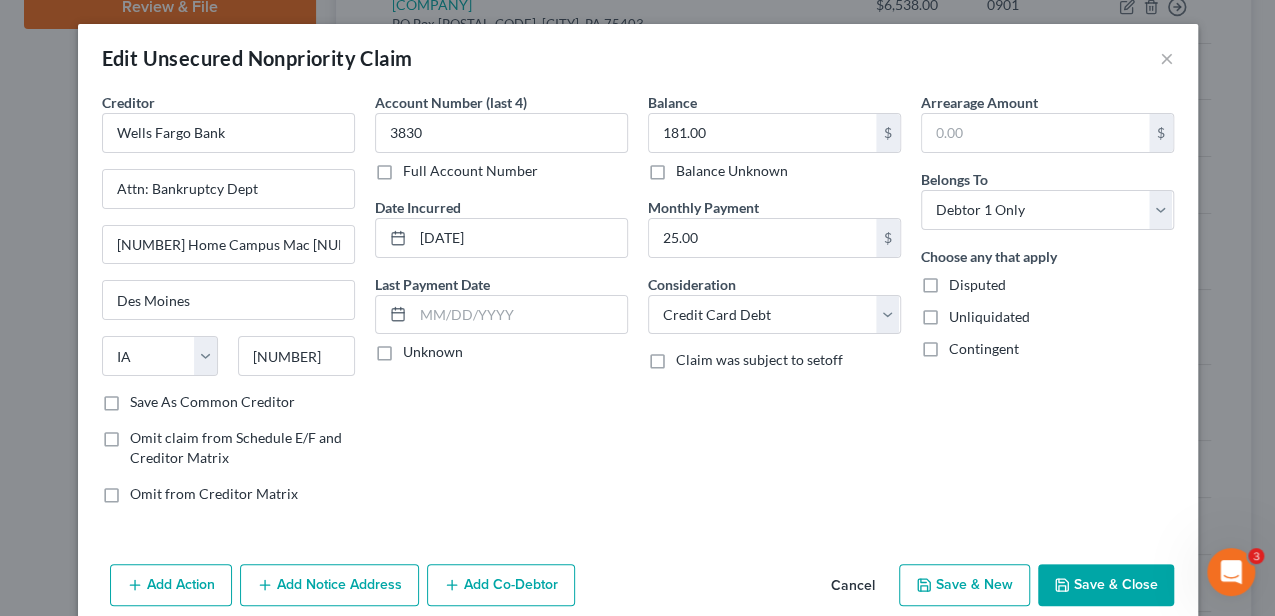 click on "Save & Close" at bounding box center [1106, 585] 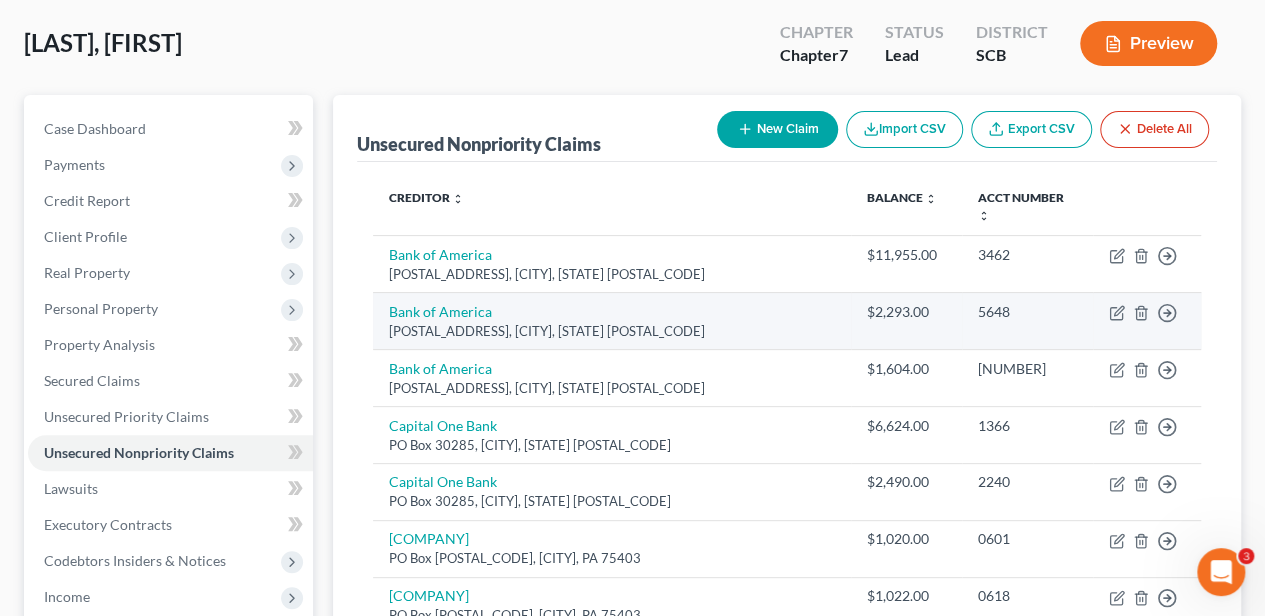 scroll, scrollTop: 0, scrollLeft: 0, axis: both 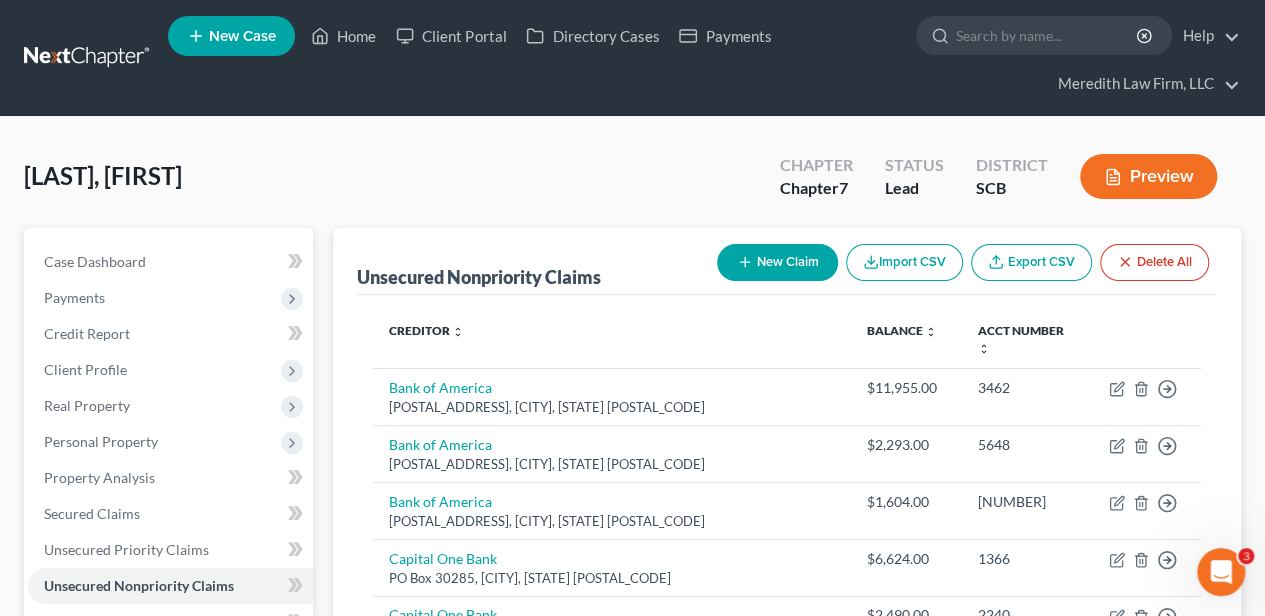click on "New Claim" at bounding box center (777, 262) 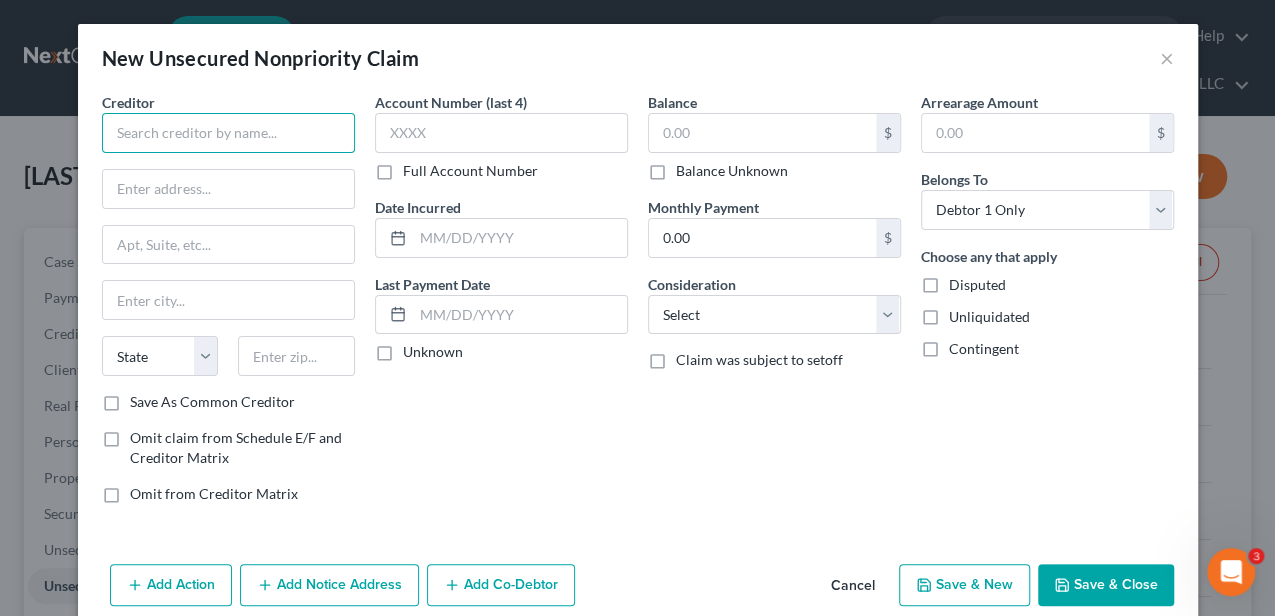 click at bounding box center (228, 133) 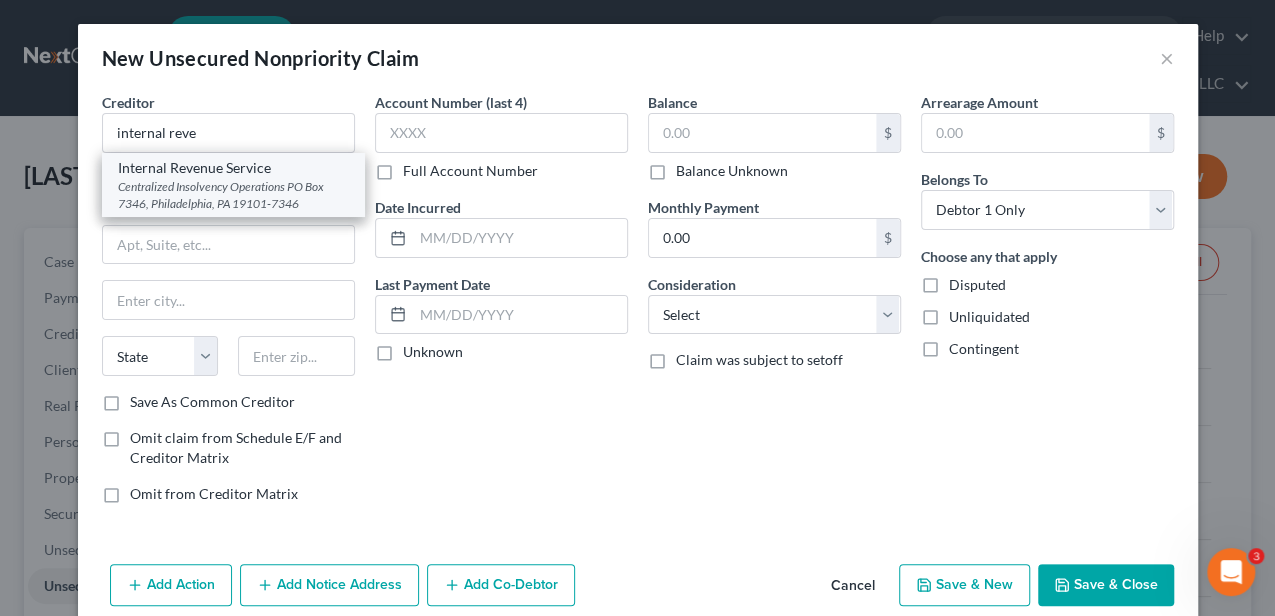 click on "Internal Revenue Service" at bounding box center (233, 168) 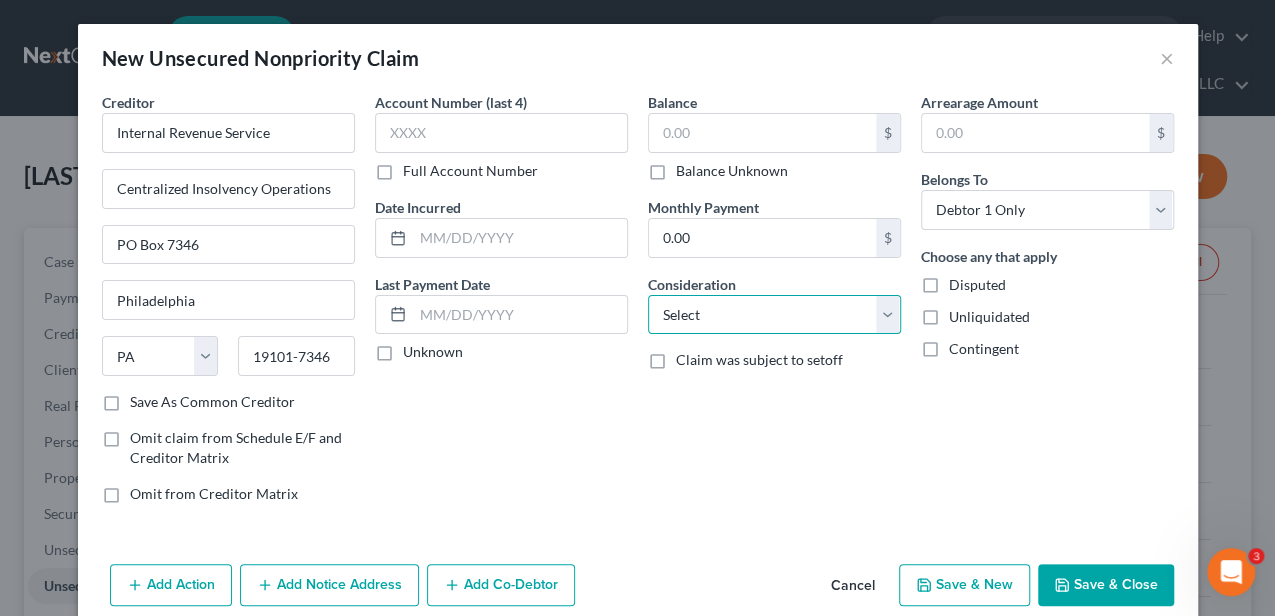 click on "Select Cable / Satellite Services Collection Agency Credit Card Debt Debt Counseling / Attorneys Deficiency Balance Domestic Support Obligations Home / Car Repairs Income Taxes Judgment Liens Medical Services Monies Loaned / Advanced Mortgage Obligation From Divorce Or Separation Obligation To Pensions Other Overdrawn Bank Account Promised To Help Pay Creditors Student Loans Suppliers And Vendors Telephone / Internet Services Utility Services" at bounding box center (774, 315) 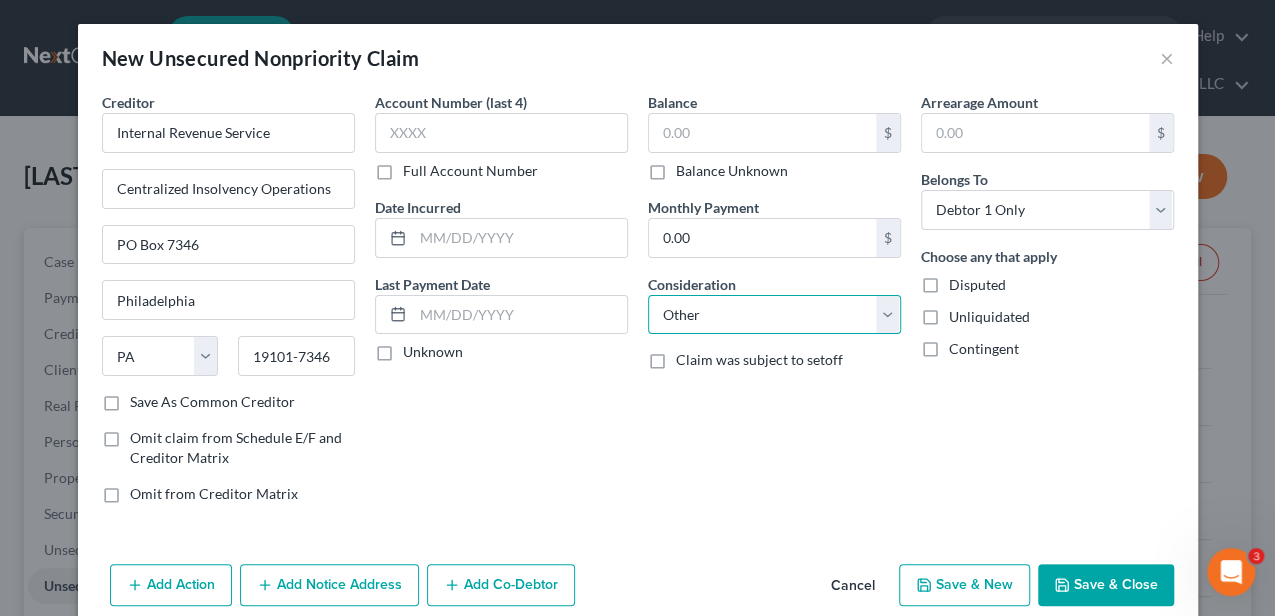 click on "Select Cable / Satellite Services Collection Agency Credit Card Debt Debt Counseling / Attorneys Deficiency Balance Domestic Support Obligations Home / Car Repairs Income Taxes Judgment Liens Medical Services Monies Loaned / Advanced Mortgage Obligation From Divorce Or Separation Obligation To Pensions Other Overdrawn Bank Account Promised To Help Pay Creditors Student Loans Suppliers And Vendors Telephone / Internet Services Utility Services" at bounding box center [774, 315] 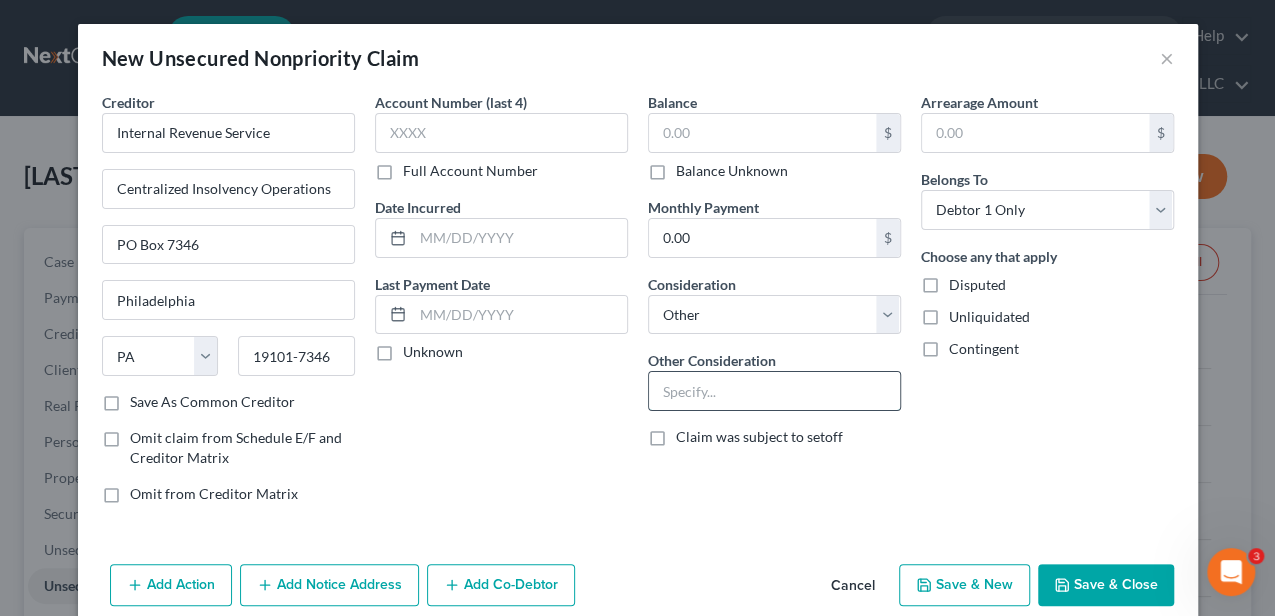 click at bounding box center [774, 391] 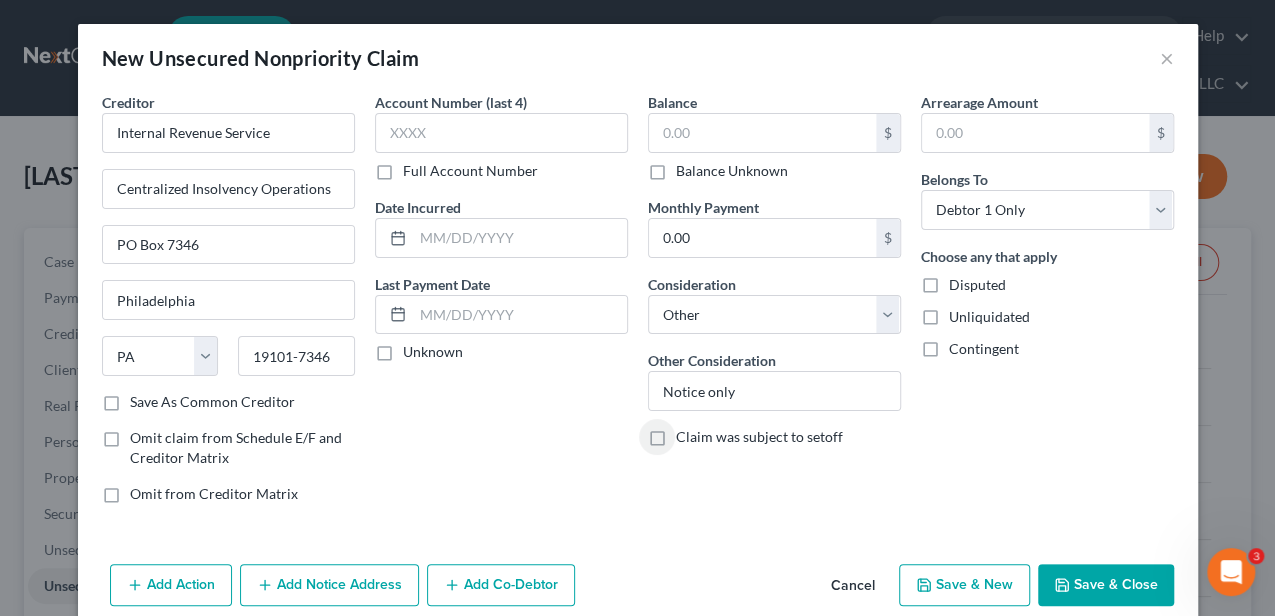 click on "Save & Close" at bounding box center [1106, 585] 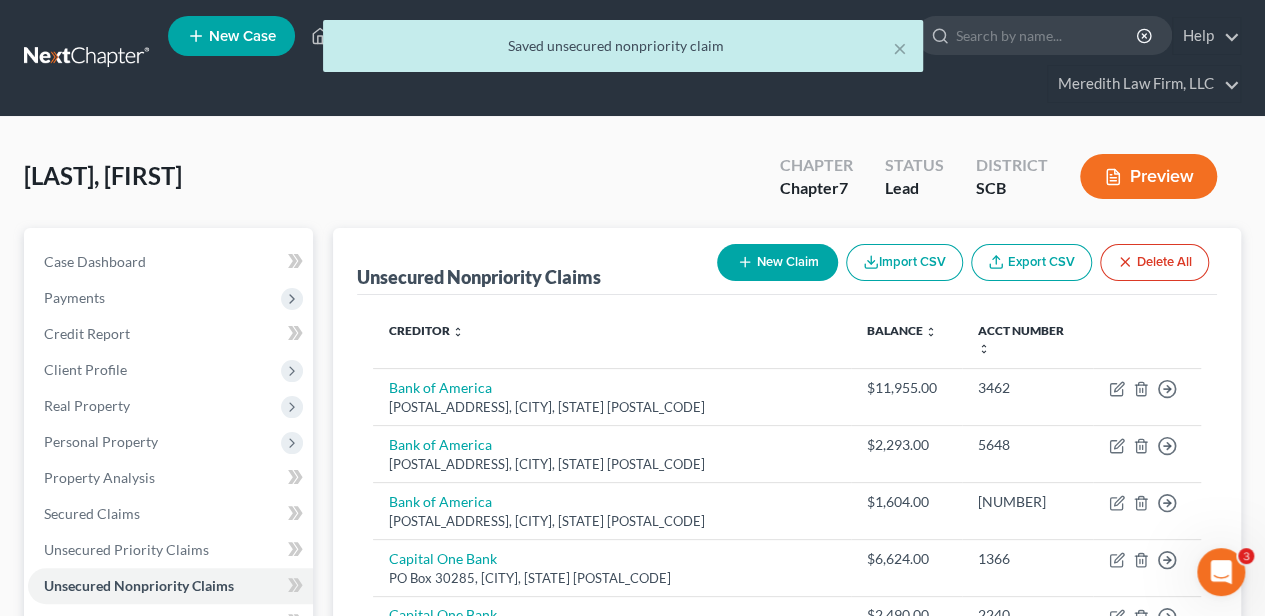 click on "New Claim" at bounding box center (777, 262) 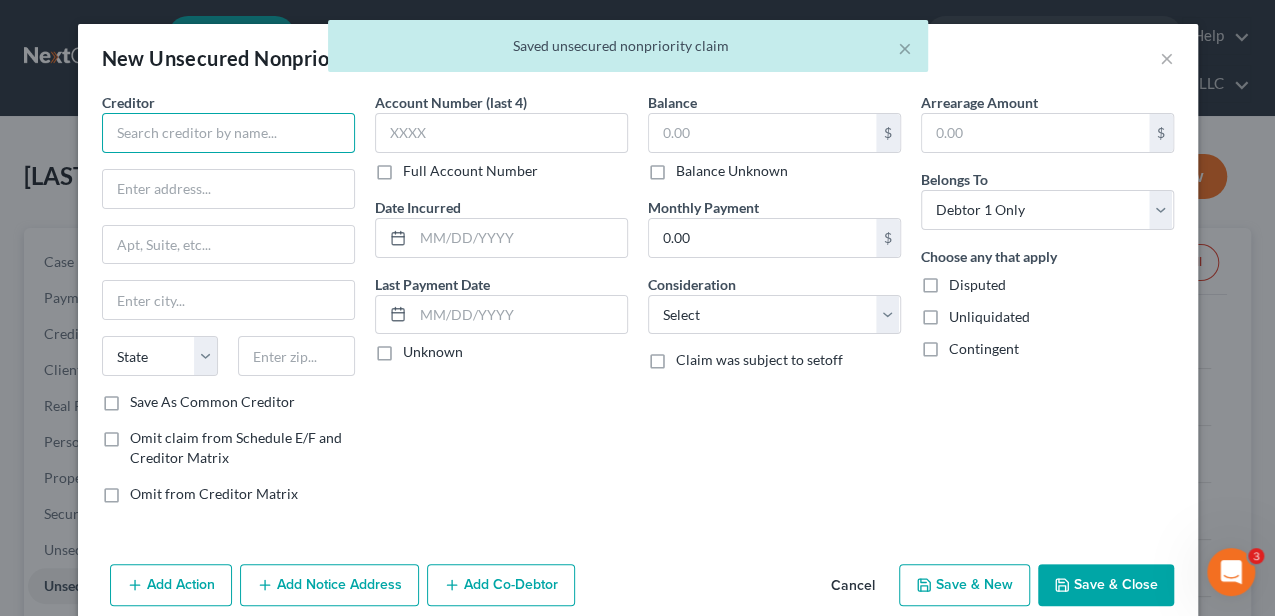 click at bounding box center [228, 133] 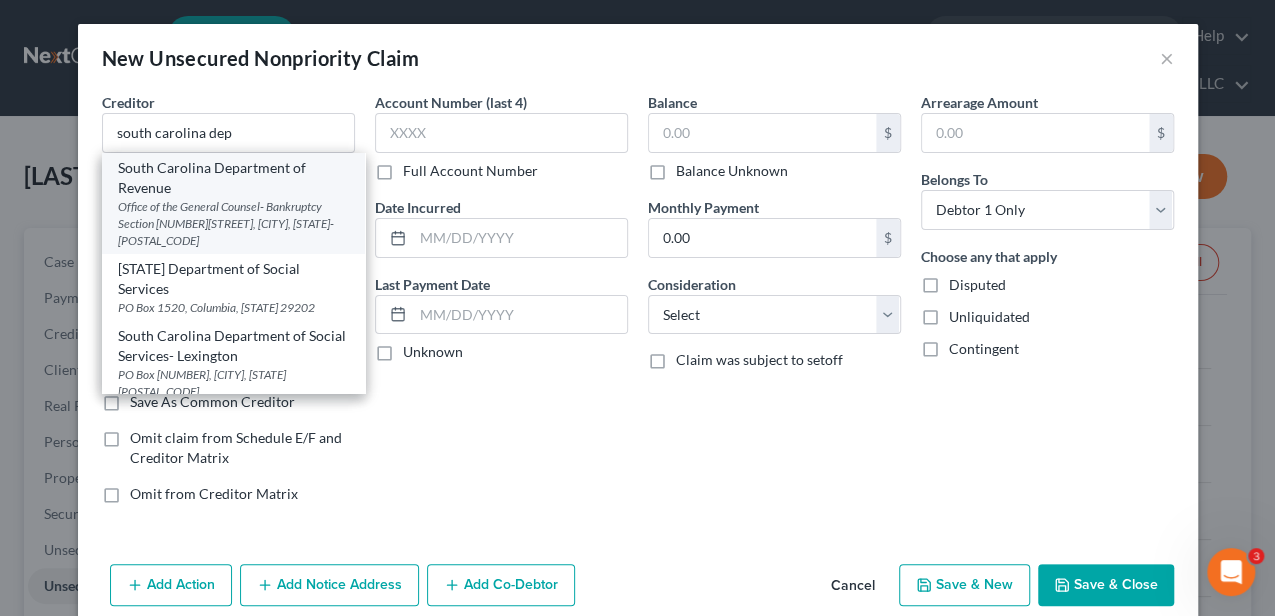 click on "South Carolina Department of Revenue" at bounding box center [233, 178] 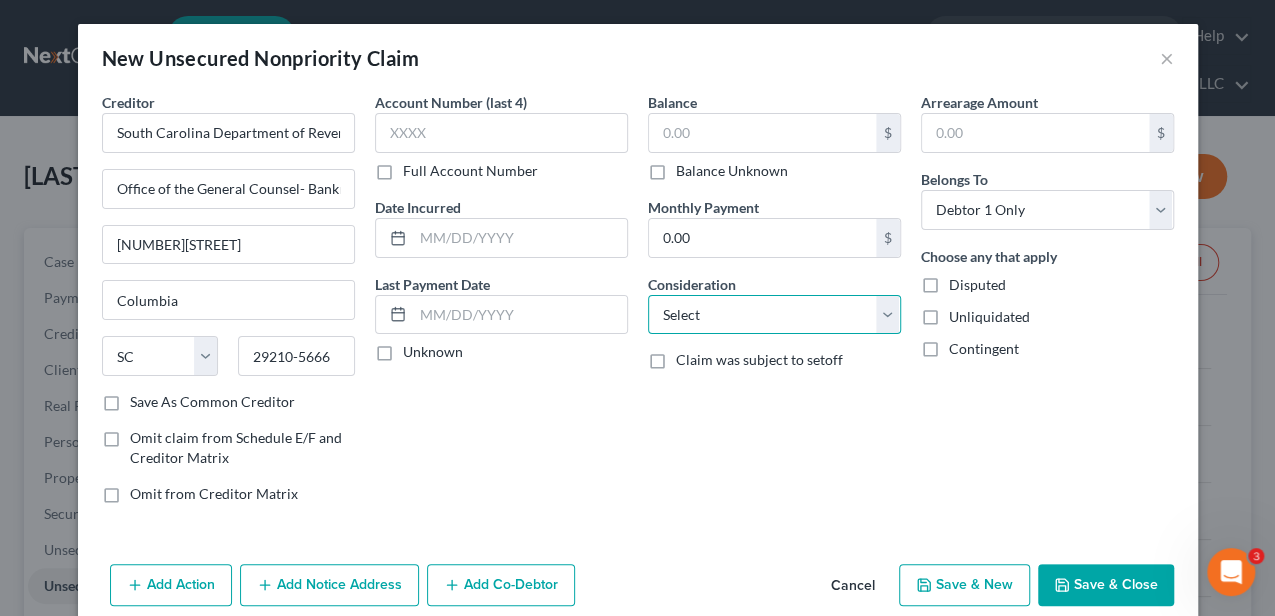 drag, startPoint x: 686, startPoint y: 325, endPoint x: 686, endPoint y: 297, distance: 28 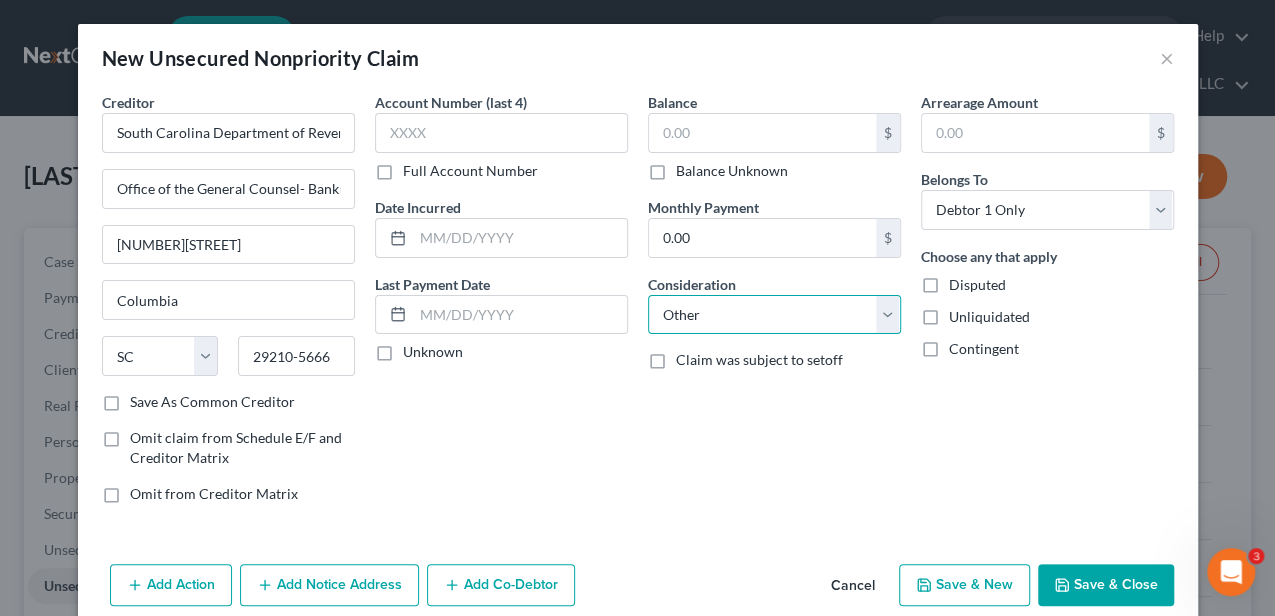 click on "Select Cable / Satellite Services Collection Agency Credit Card Debt Debt Counseling / Attorneys Deficiency Balance Domestic Support Obligations Home / Car Repairs Income Taxes Judgment Liens Medical Services Monies Loaned / Advanced Mortgage Obligation From Divorce Or Separation Obligation To Pensions Other Overdrawn Bank Account Promised To Help Pay Creditors Student Loans Suppliers And Vendors Telephone / Internet Services Utility Services" at bounding box center (774, 315) 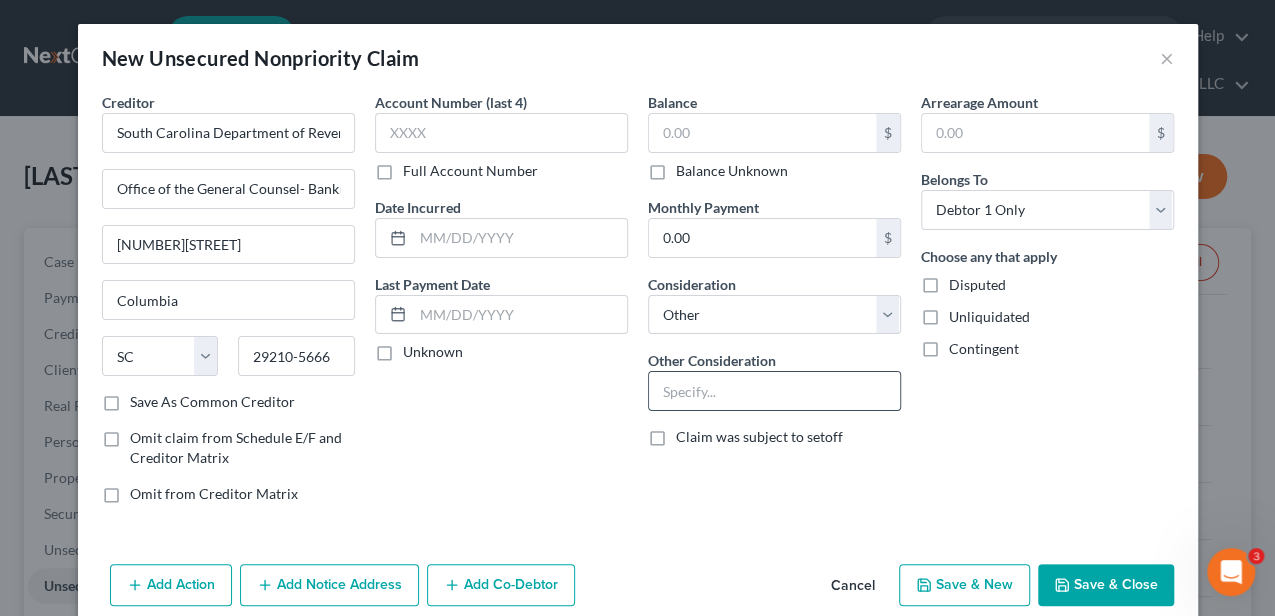 click at bounding box center [774, 391] 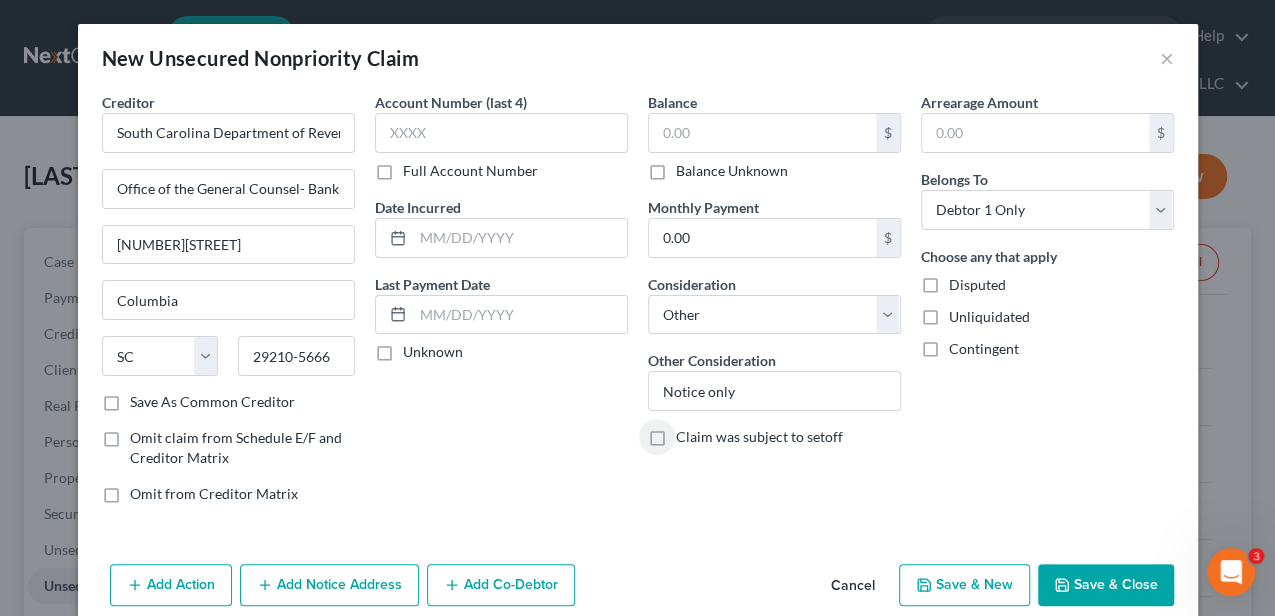 click on "Save & Close" at bounding box center [1106, 585] 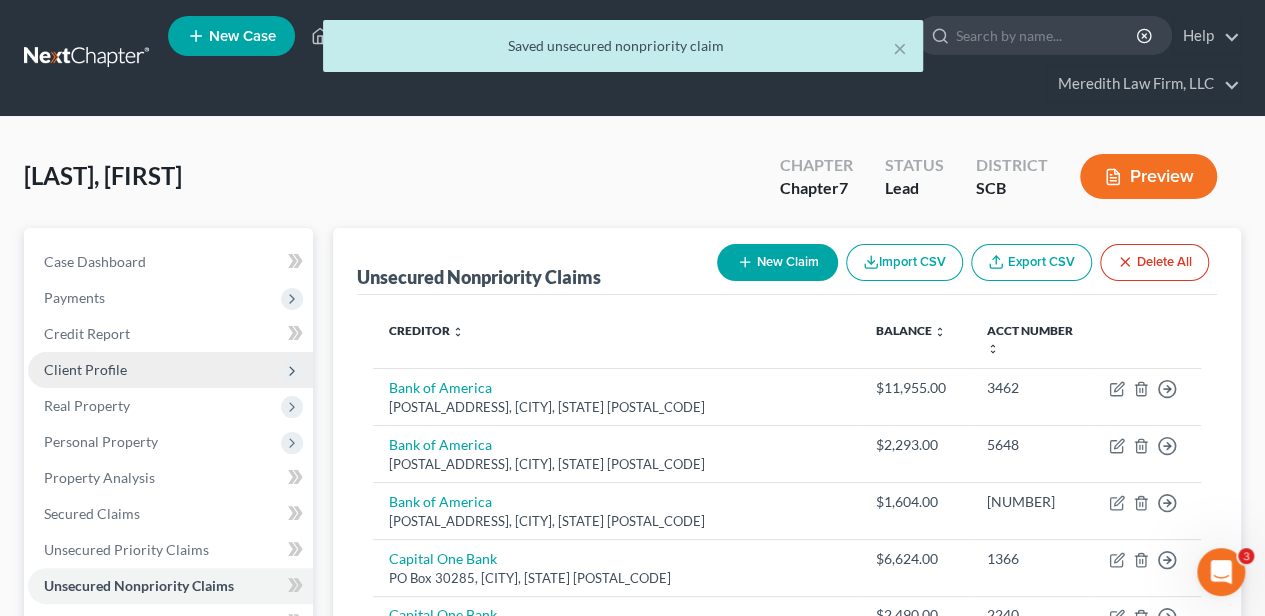 click on "Client Profile" at bounding box center (170, 370) 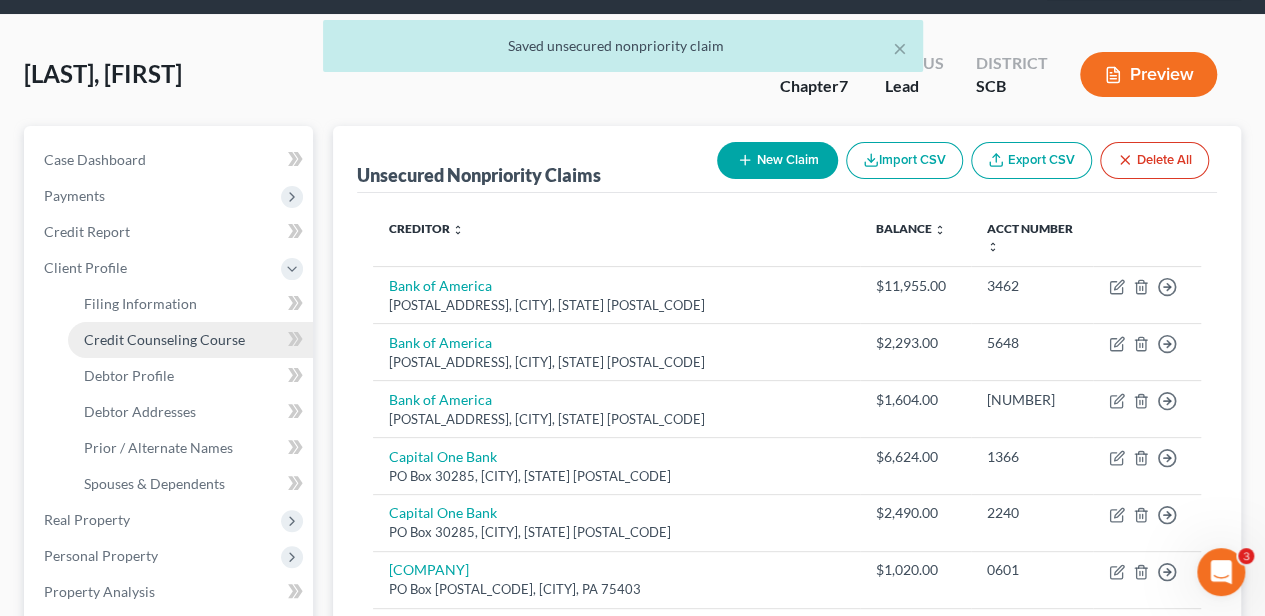 scroll, scrollTop: 133, scrollLeft: 0, axis: vertical 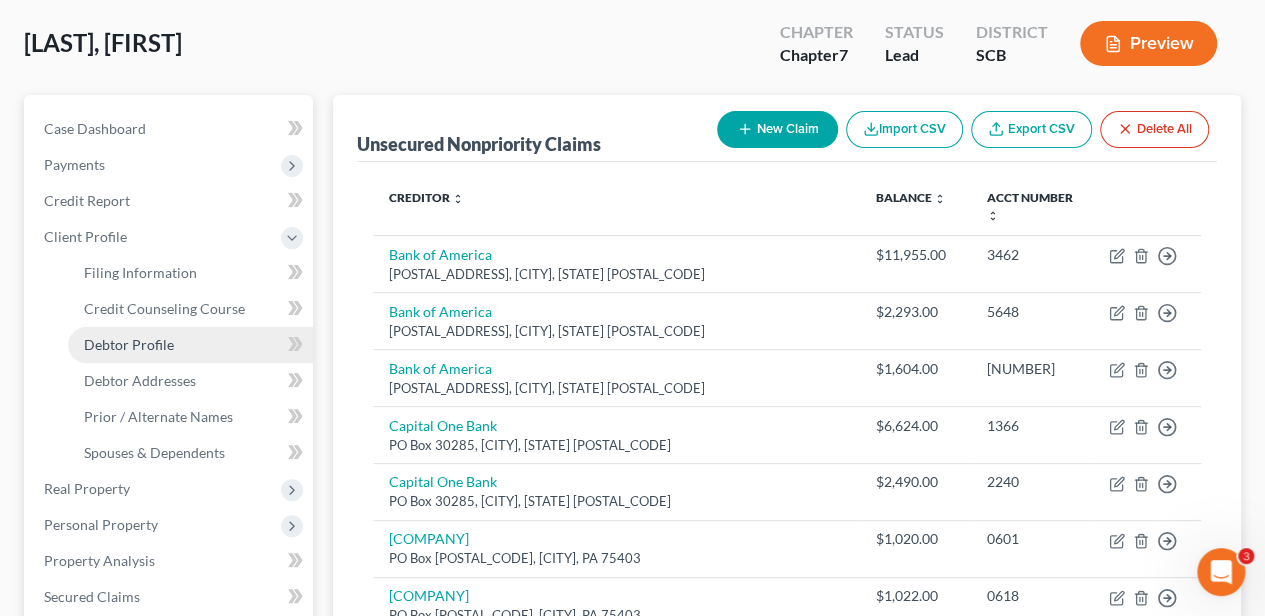 click on "Debtor Profile" at bounding box center [190, 345] 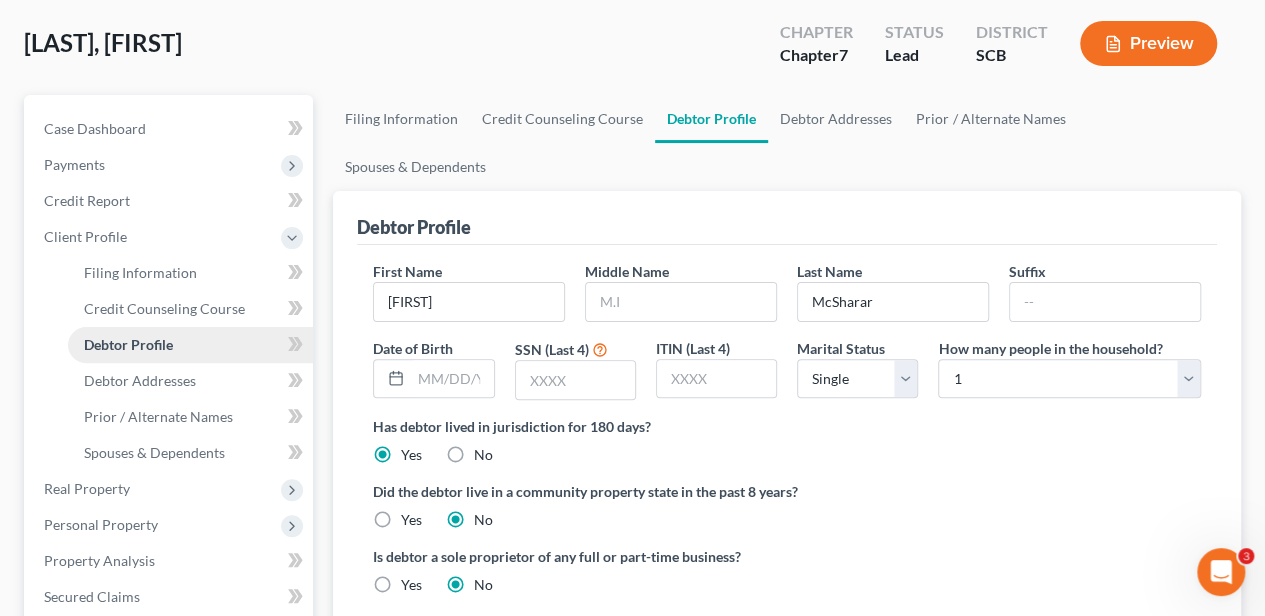scroll, scrollTop: 0, scrollLeft: 0, axis: both 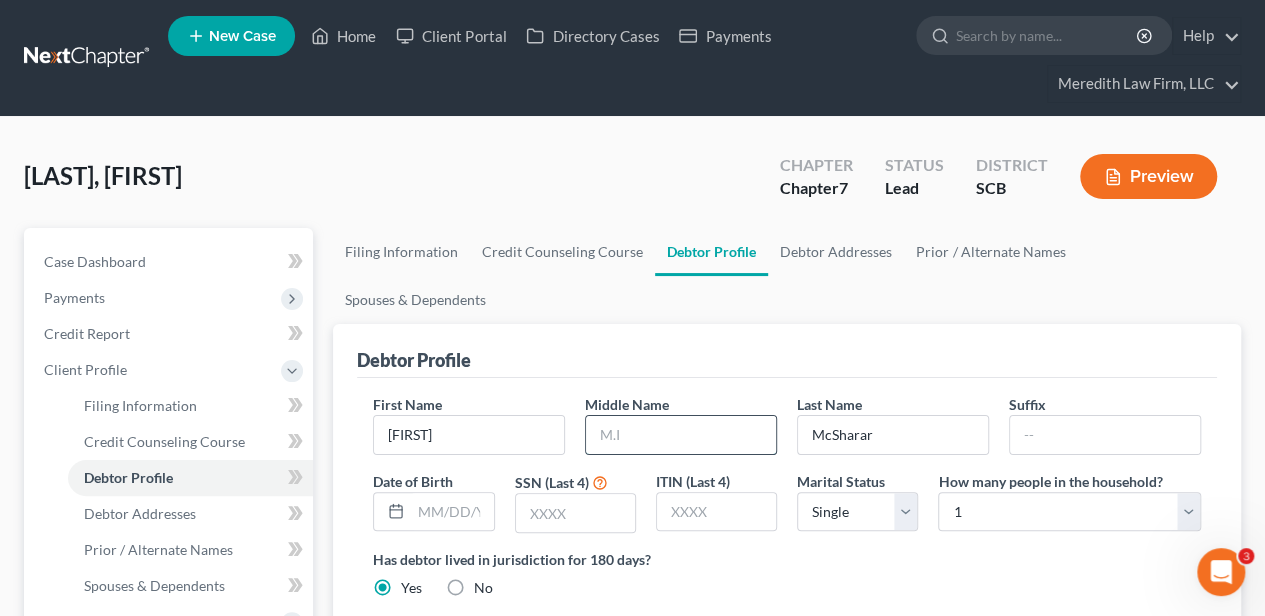 click at bounding box center [681, 435] 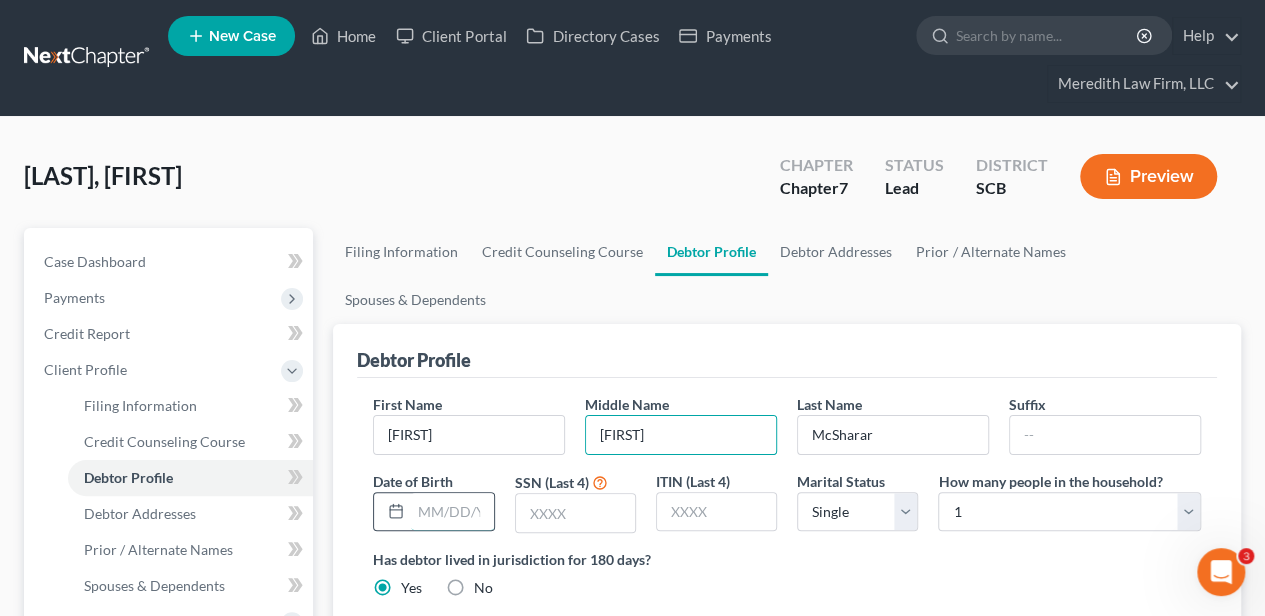 click at bounding box center (452, 512) 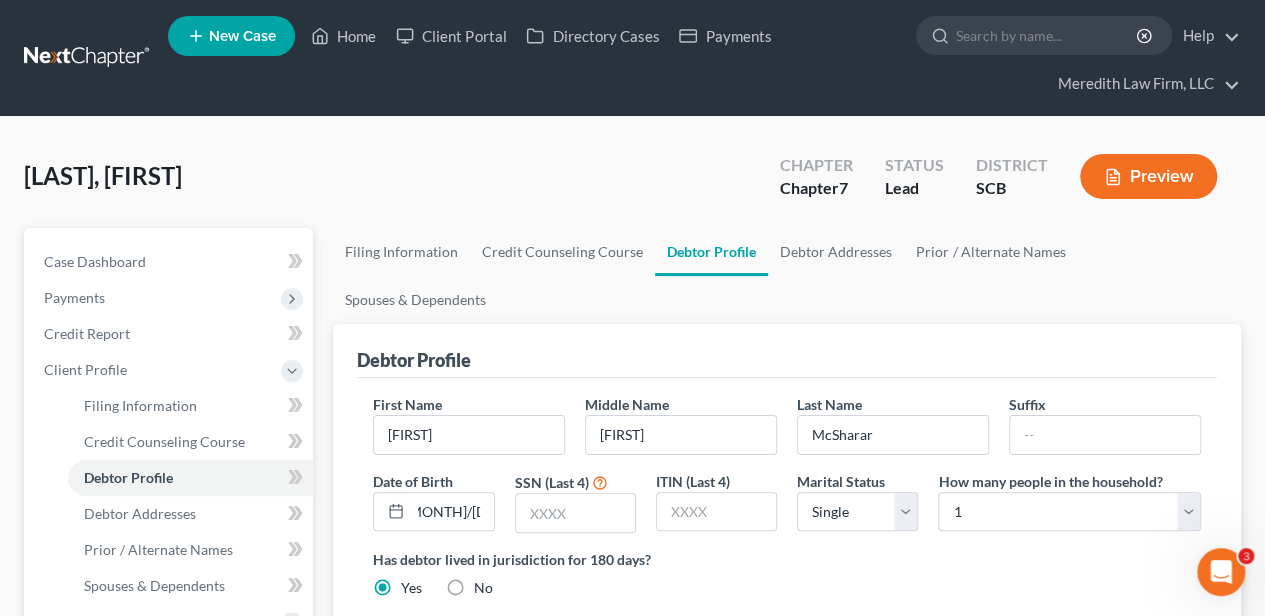 scroll, scrollTop: 0, scrollLeft: 0, axis: both 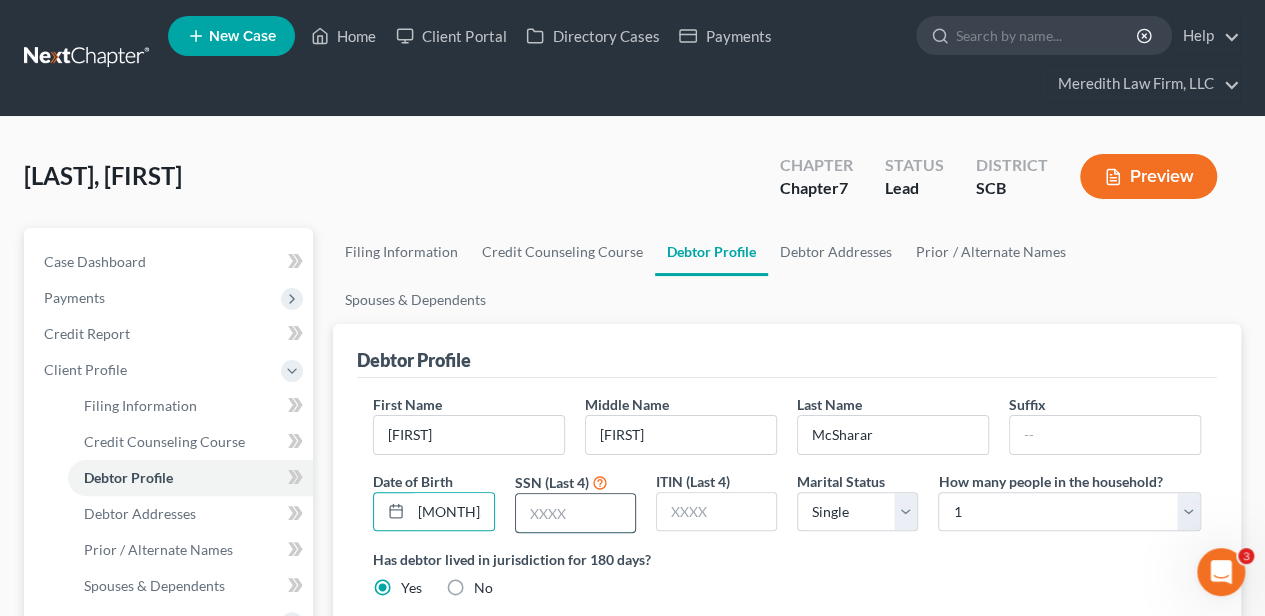 click at bounding box center (575, 513) 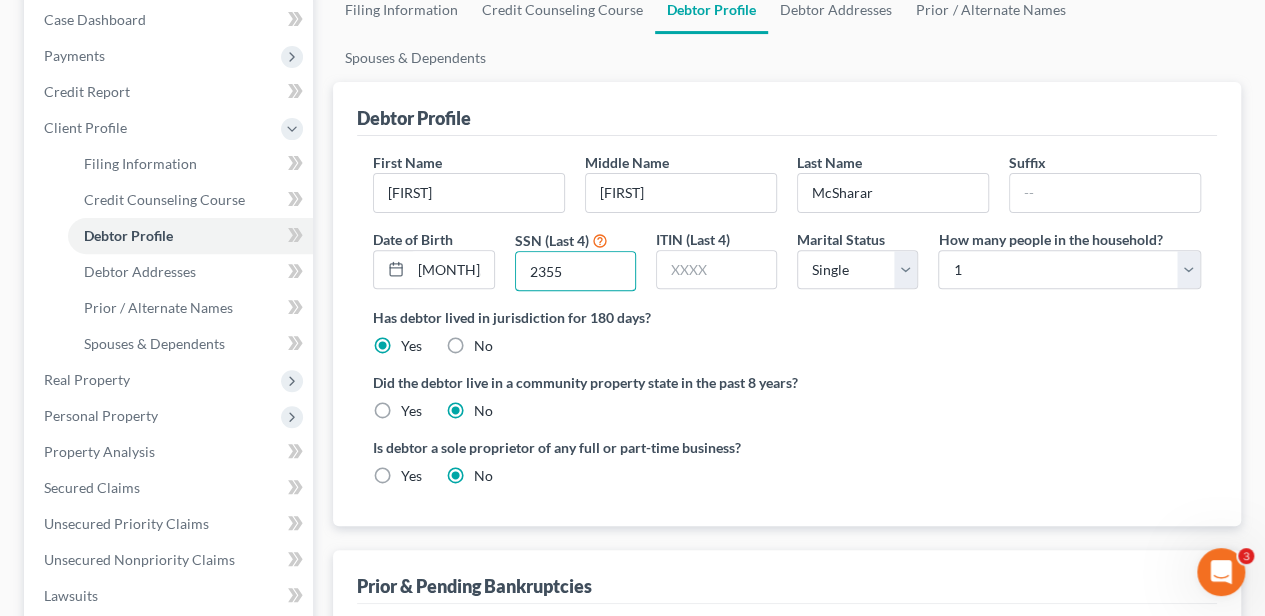 scroll, scrollTop: 266, scrollLeft: 0, axis: vertical 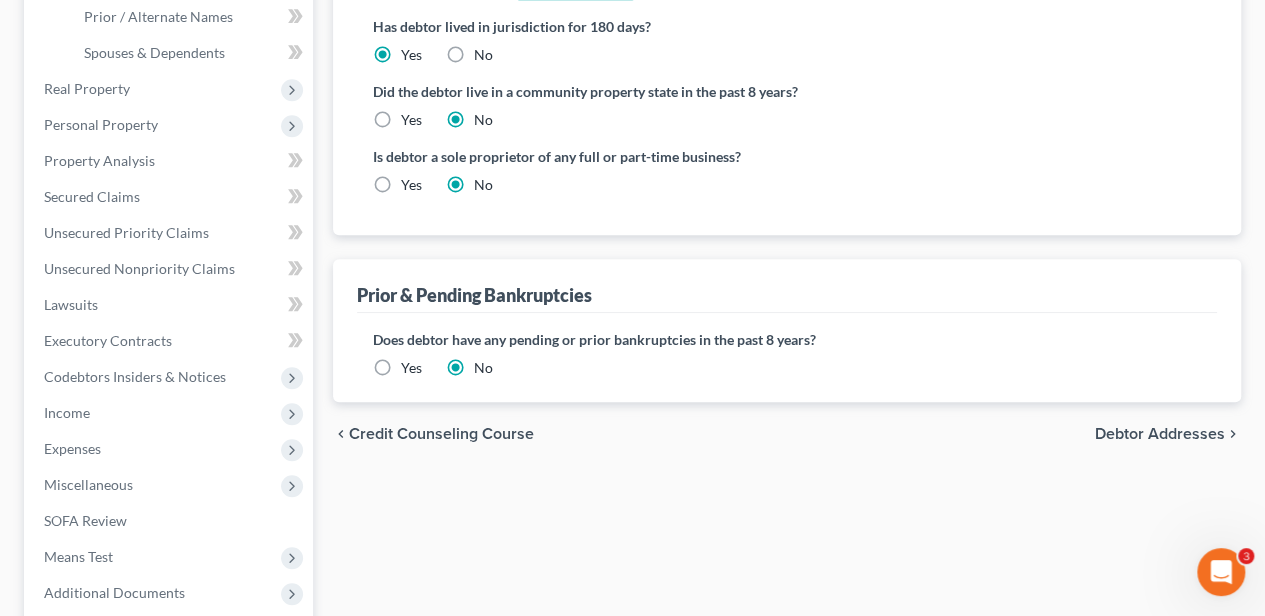 click on "Yes" at bounding box center [411, 368] 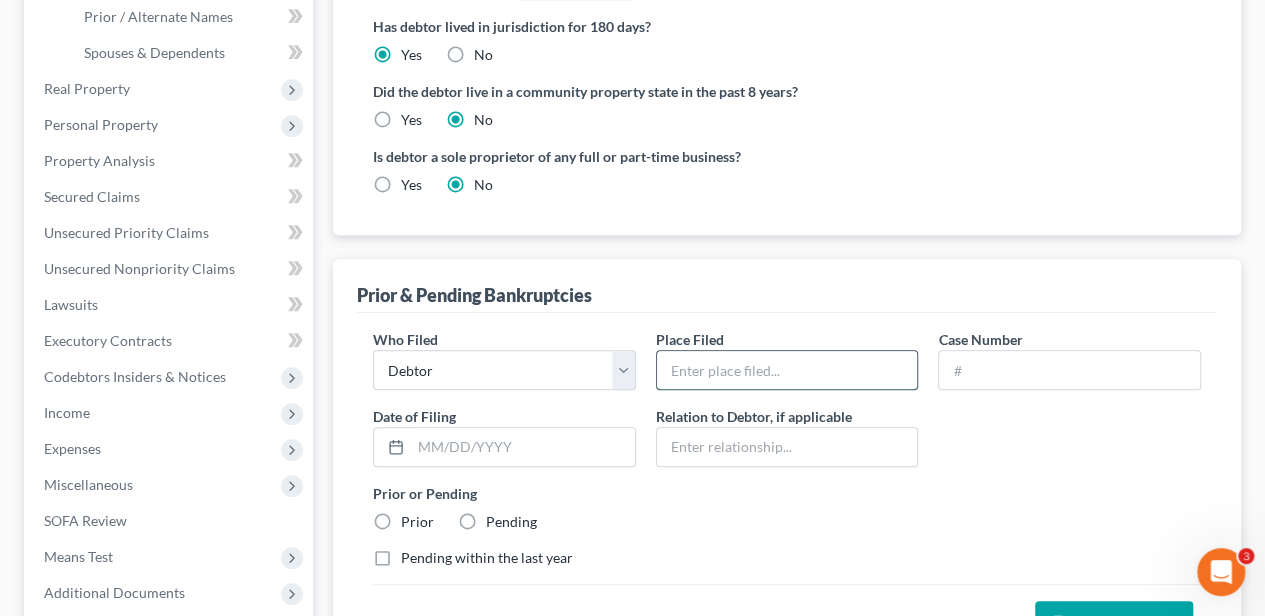 click at bounding box center [787, 370] 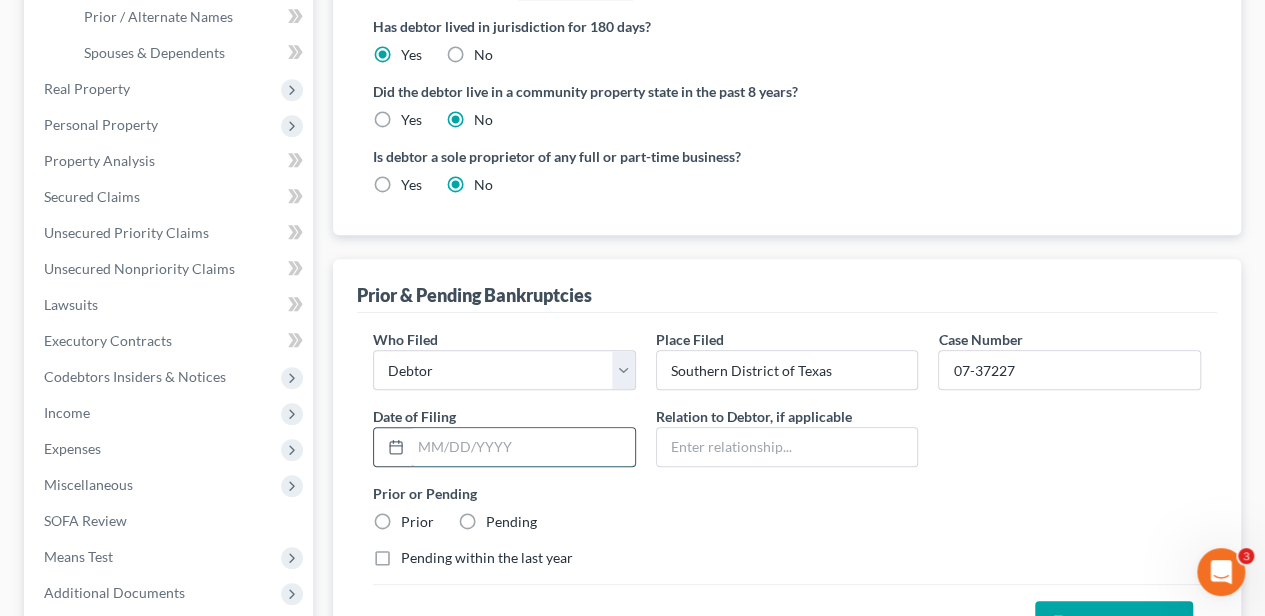 click at bounding box center [523, 447] 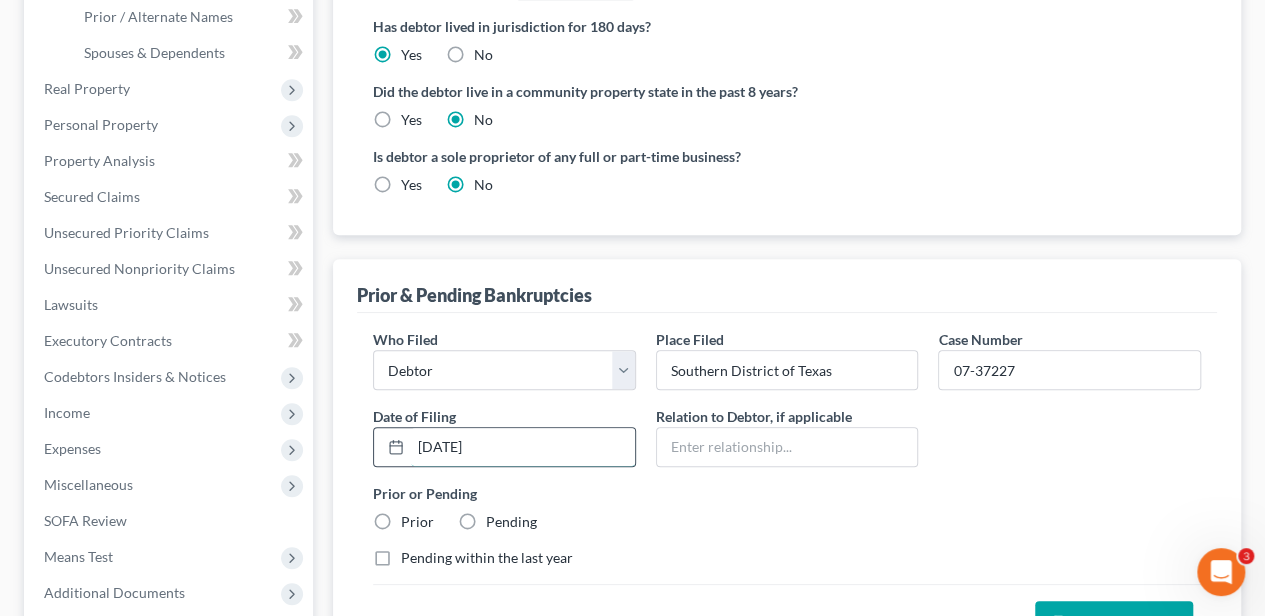 click on "[DATE]" at bounding box center [523, 447] 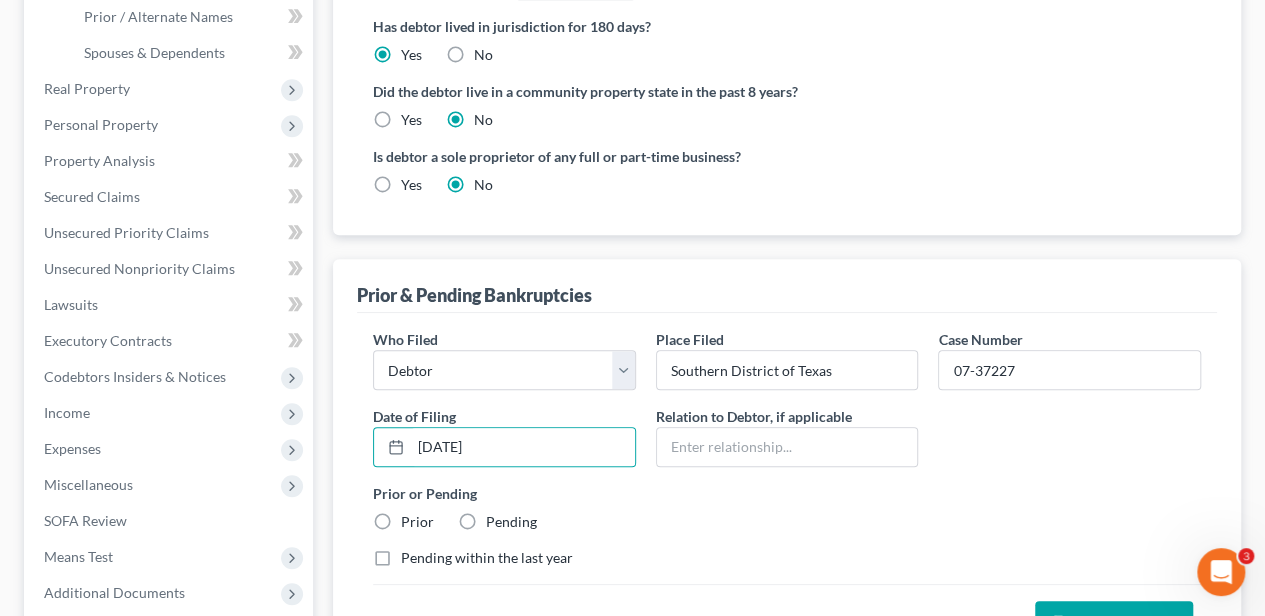 click on "Prior" at bounding box center [417, 522] 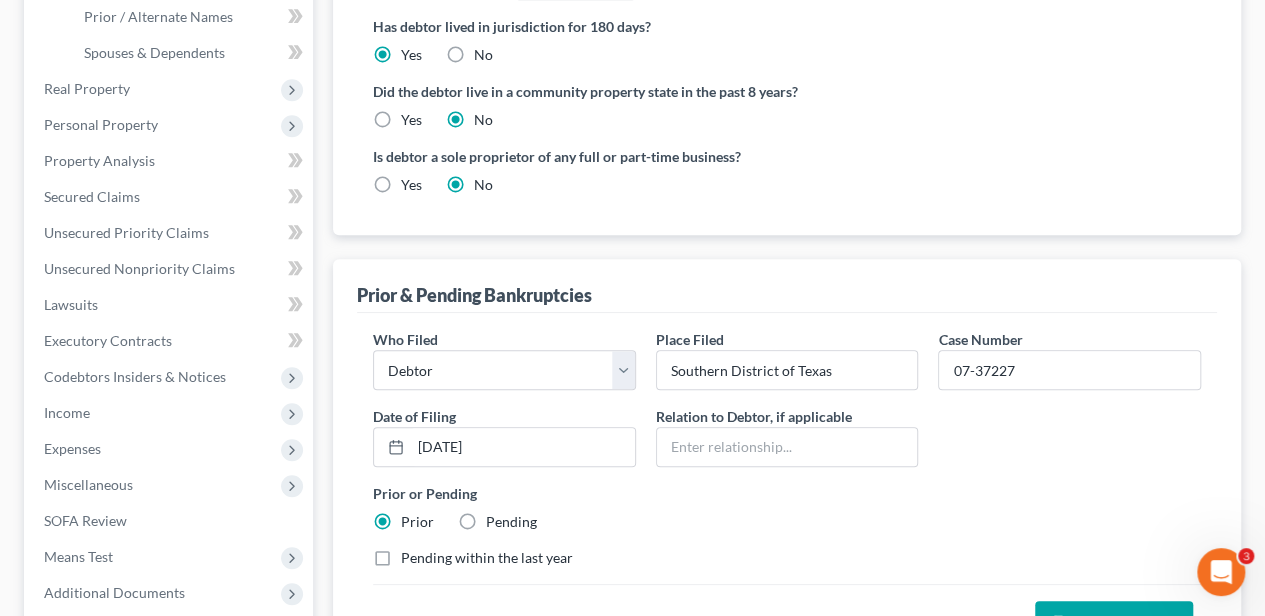 click on "Save Bankruptcy" at bounding box center [1114, 622] 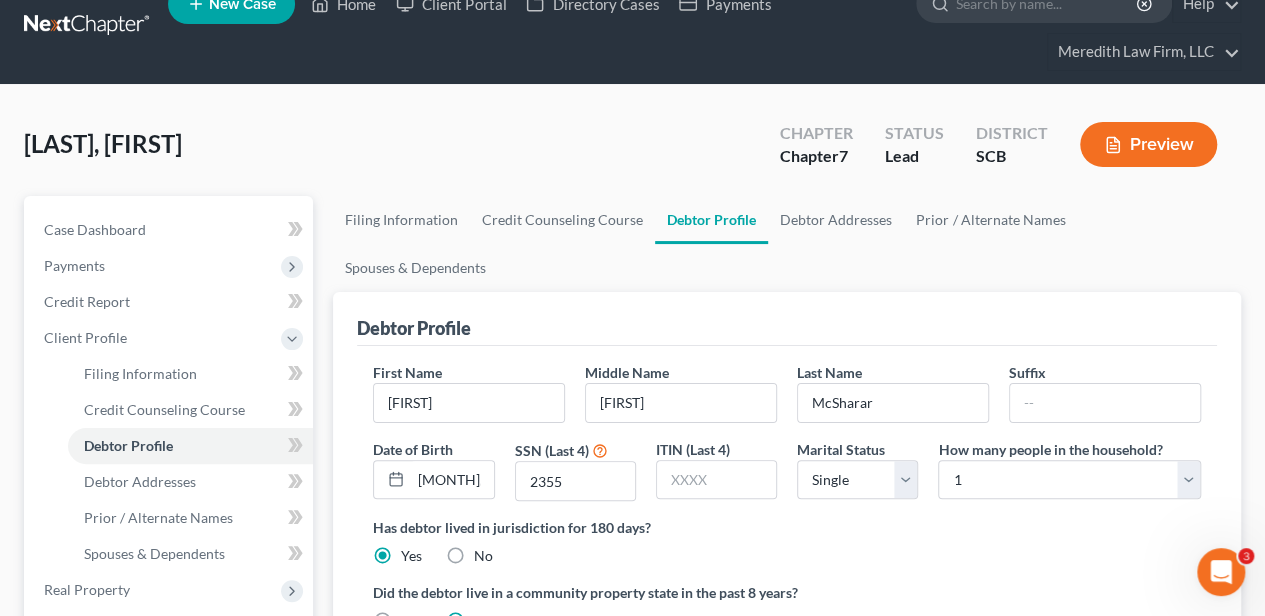 scroll, scrollTop: 0, scrollLeft: 0, axis: both 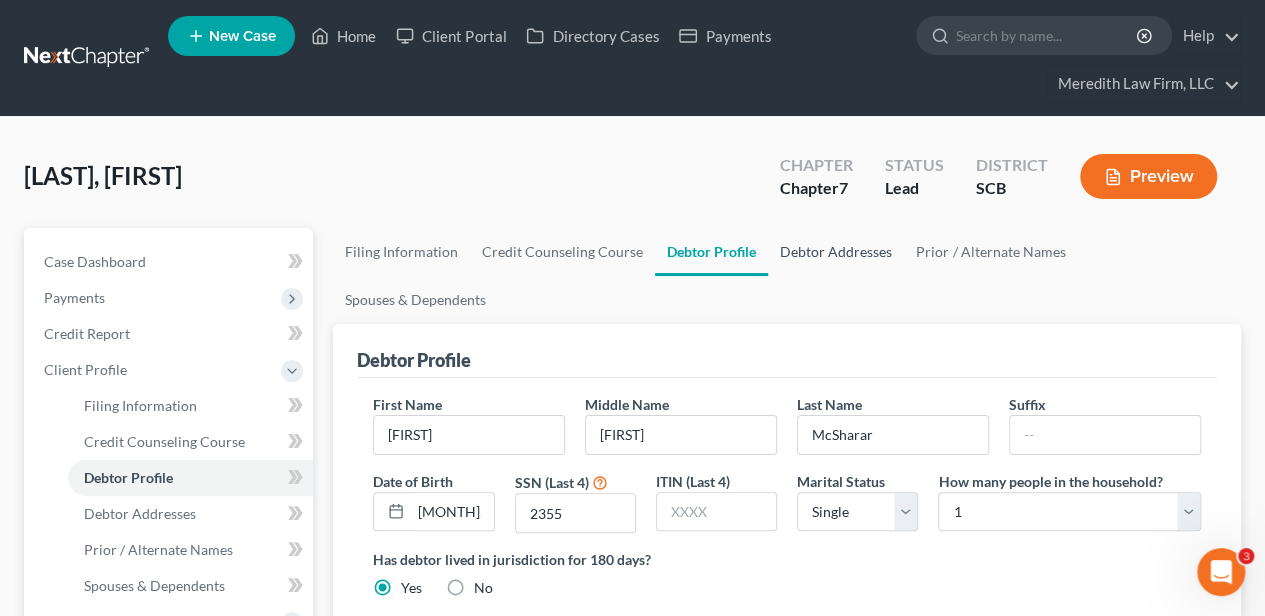 click on "Debtor Addresses" at bounding box center [836, 252] 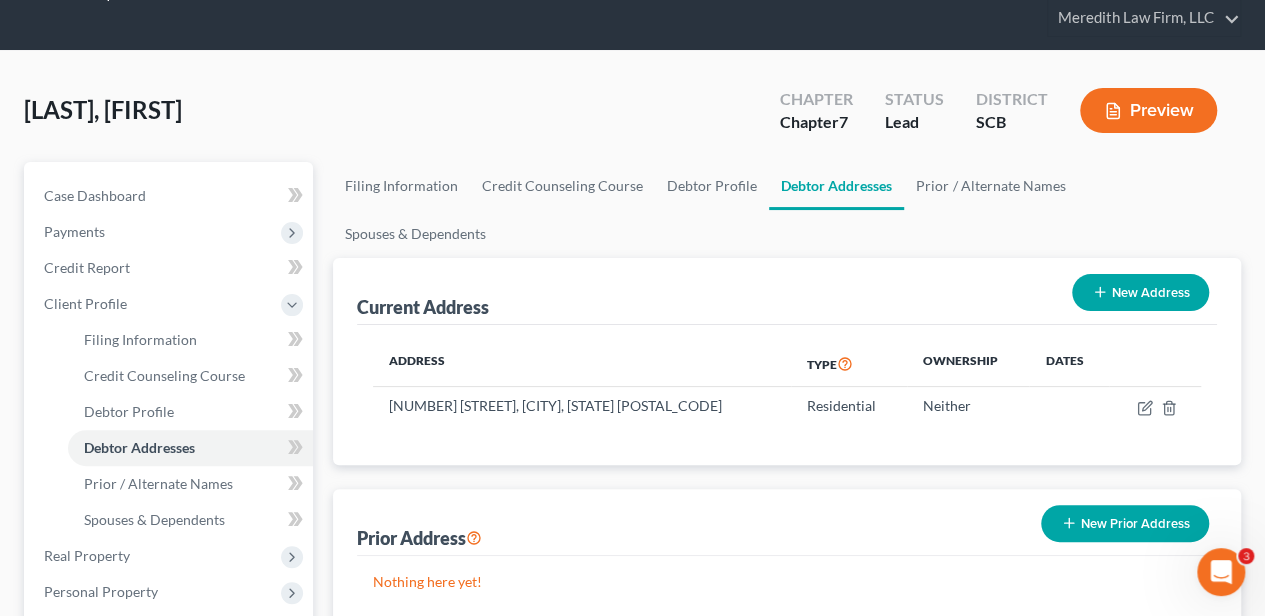 scroll, scrollTop: 133, scrollLeft: 0, axis: vertical 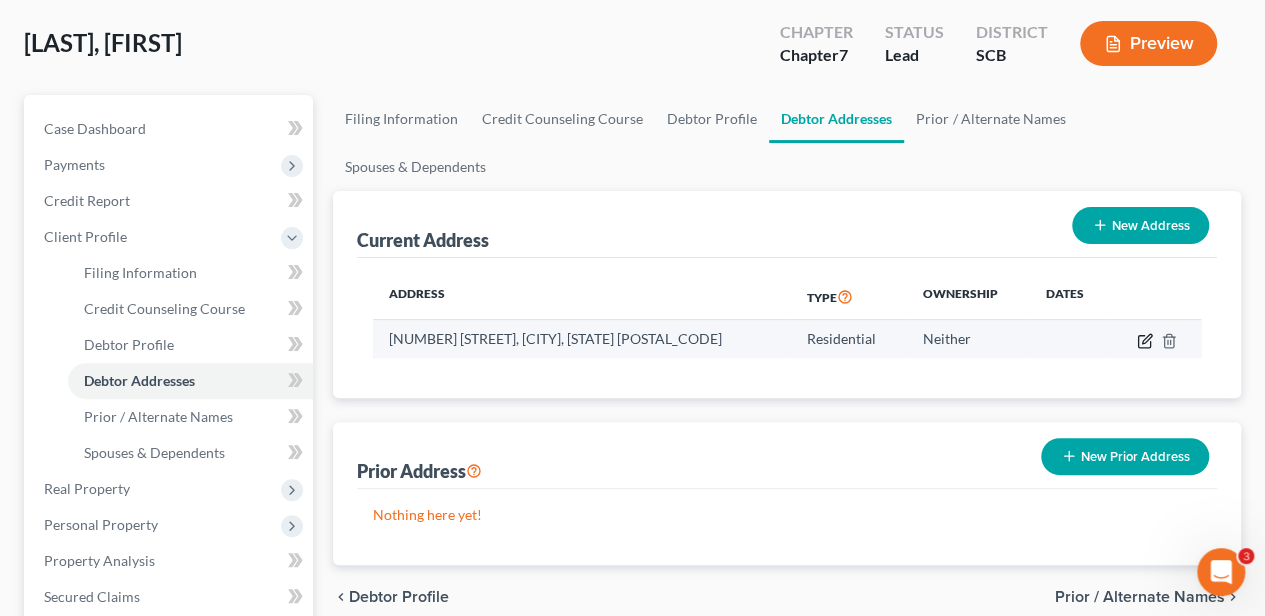 click 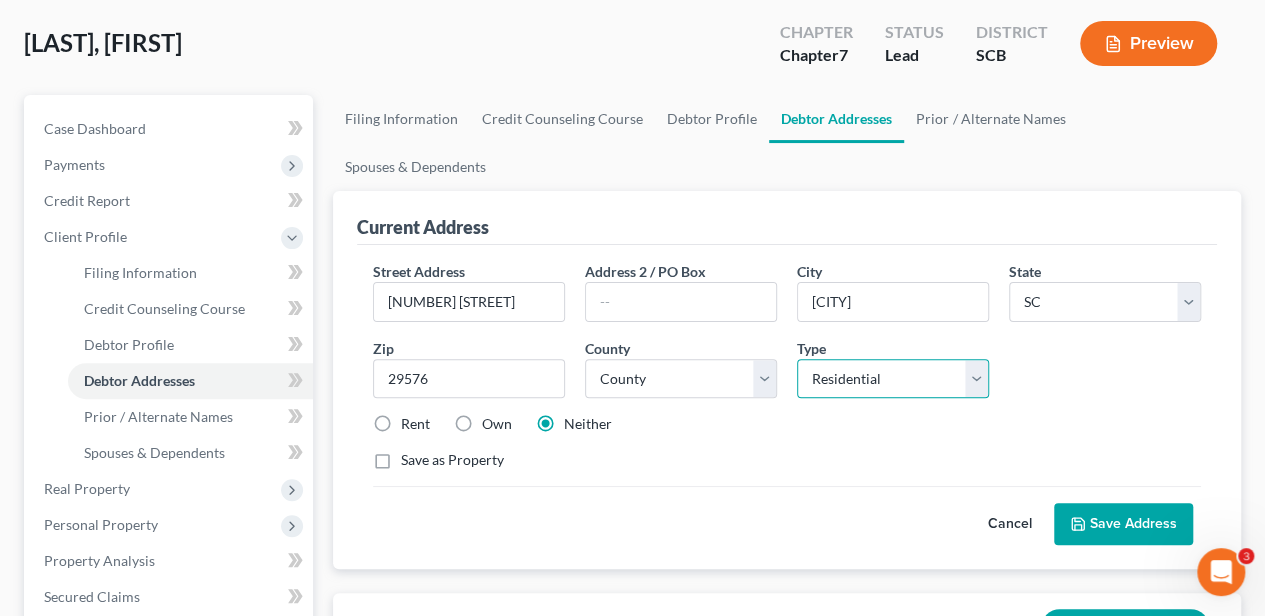 click on "Select Residential Mailing Rental Business" at bounding box center (893, 379) 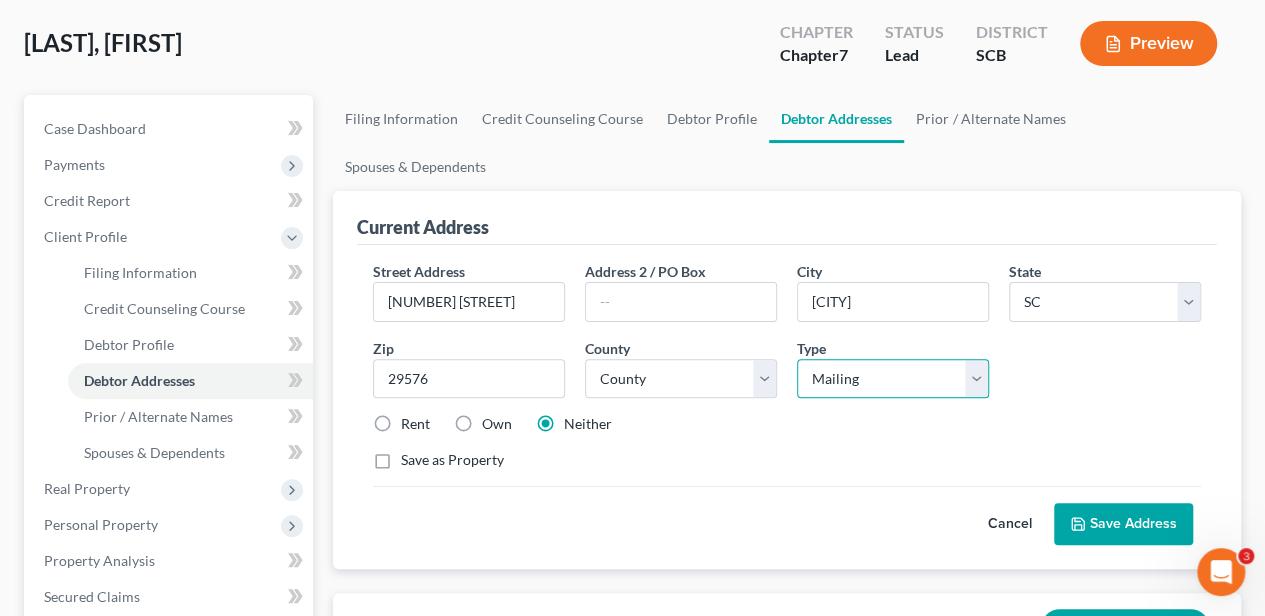 click on "Select Residential Mailing Rental Business" at bounding box center (893, 379) 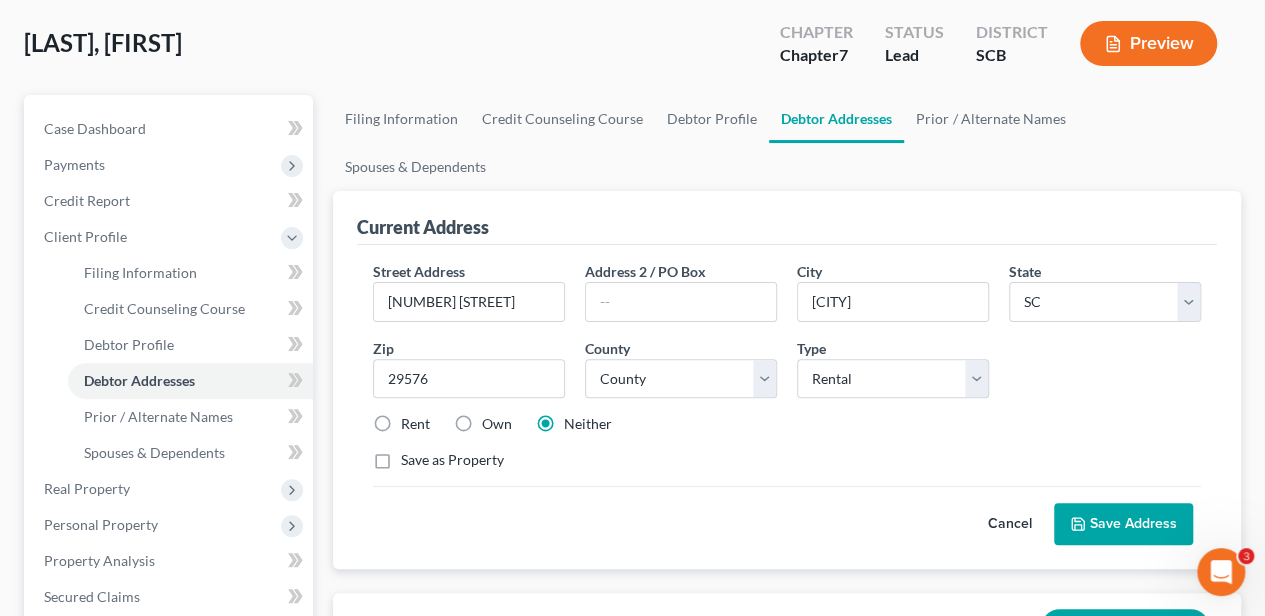 click on "Save Address" at bounding box center [1123, 524] 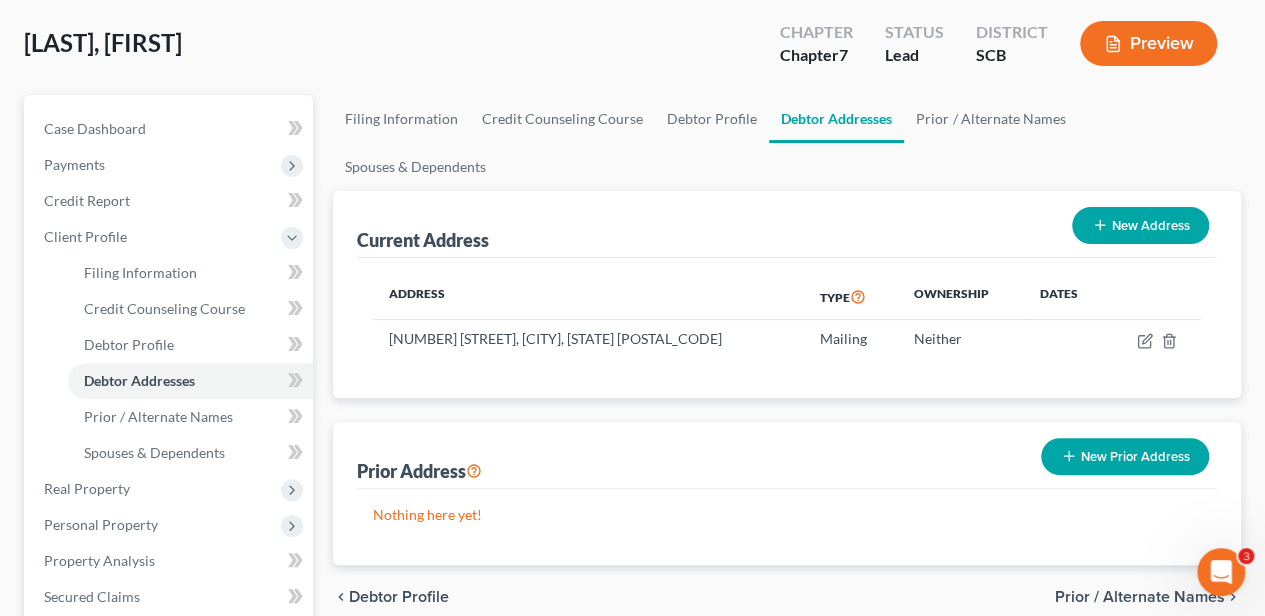 click on "New Address" at bounding box center (1140, 225) 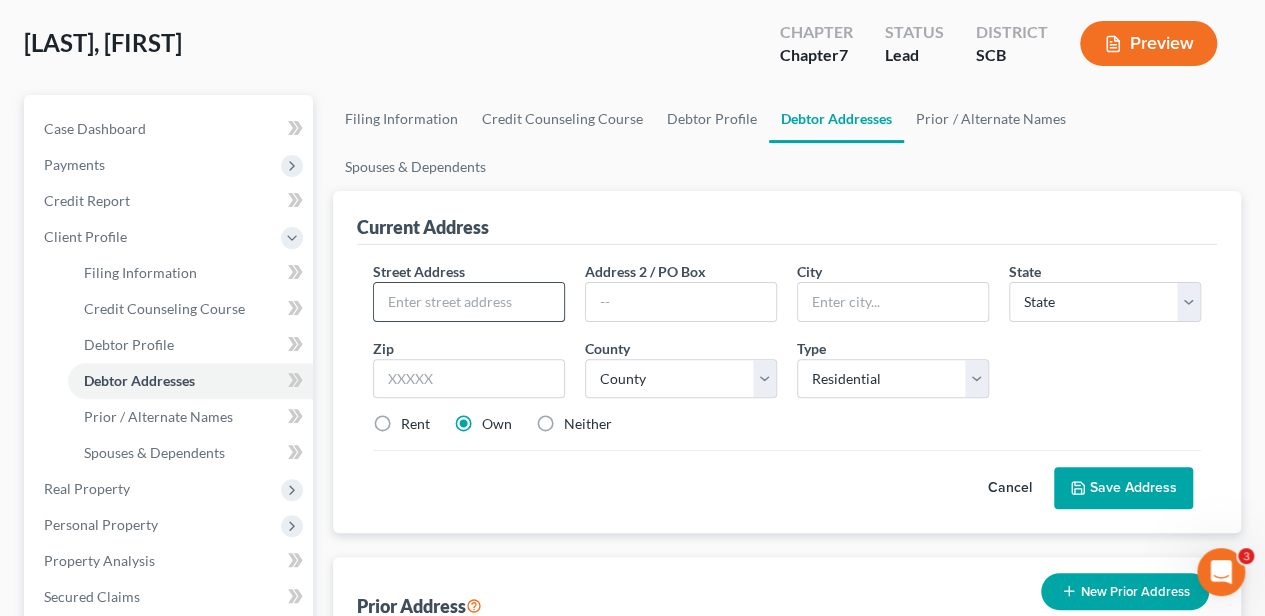 click at bounding box center [469, 302] 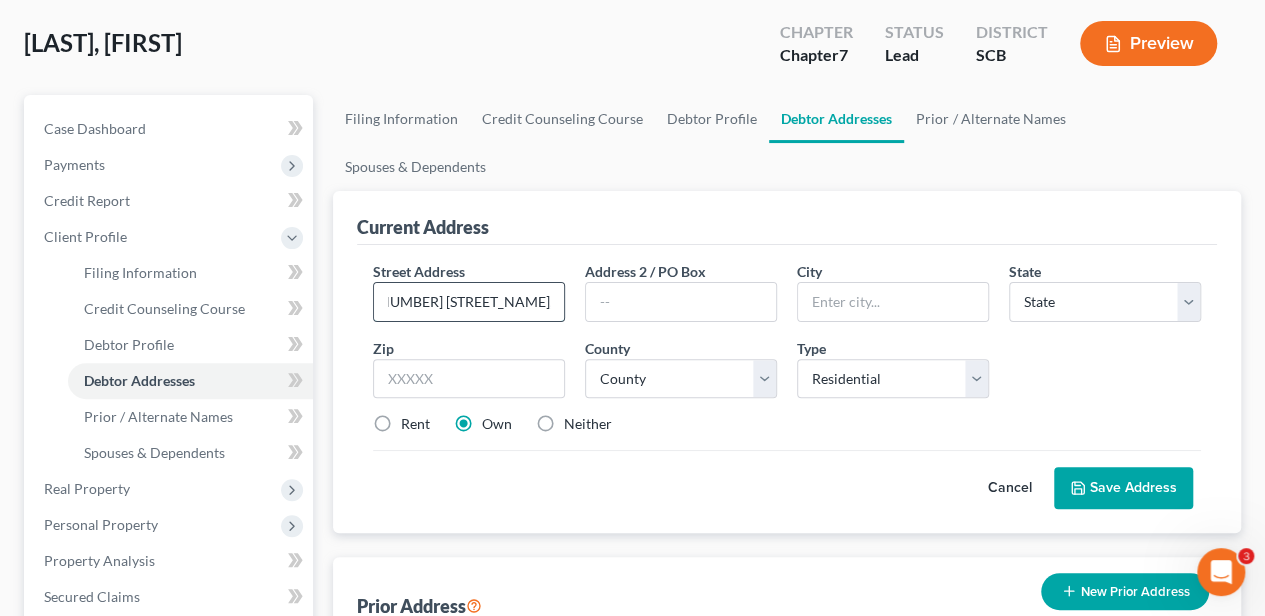 scroll, scrollTop: 0, scrollLeft: 22, axis: horizontal 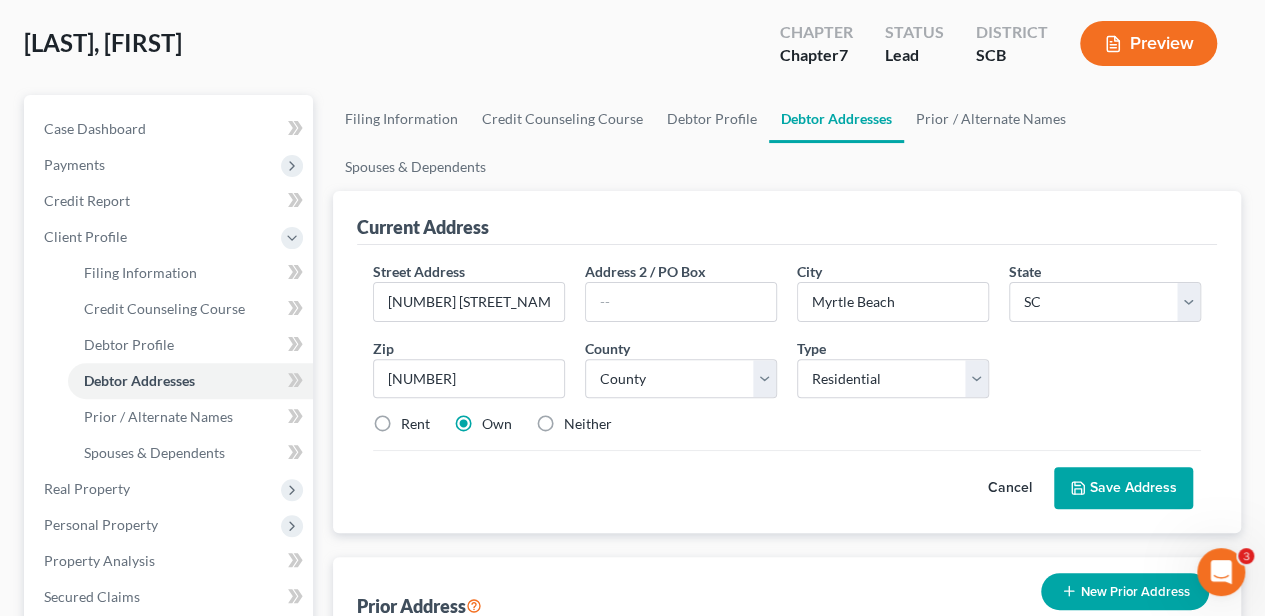 click on "Rent" at bounding box center [415, 424] 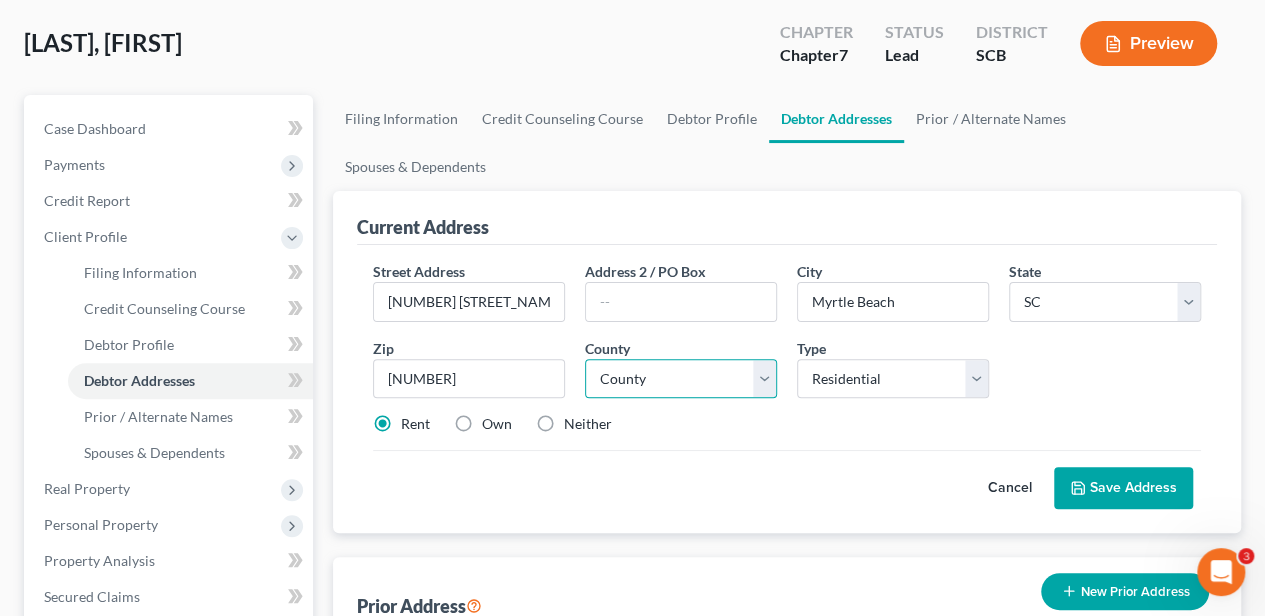 click on "County Abbeville County Aiken County Allendale County Anderson County Bamberg County Barnwell County Beaufort County Berkeley County Calhoun County Charleston County Cherokee County Chester County Chesterfield County Clarendon County Colleton County Darlington County Dillon County Dorchester County Edgefield County Fairfield County Florence County Georgetown County Greenville County Greenwood County Hampton County Horry County Jasper County Kershaw County Lancaster County Laurens County Lee County Lexington County Marion County Marlboro County McCormick County Newberry County Oconee County Orangeburg County Pickens County Richland County Saluda County Spartanburg County Sumter County Union County Williamsburg County York County" at bounding box center (681, 379) 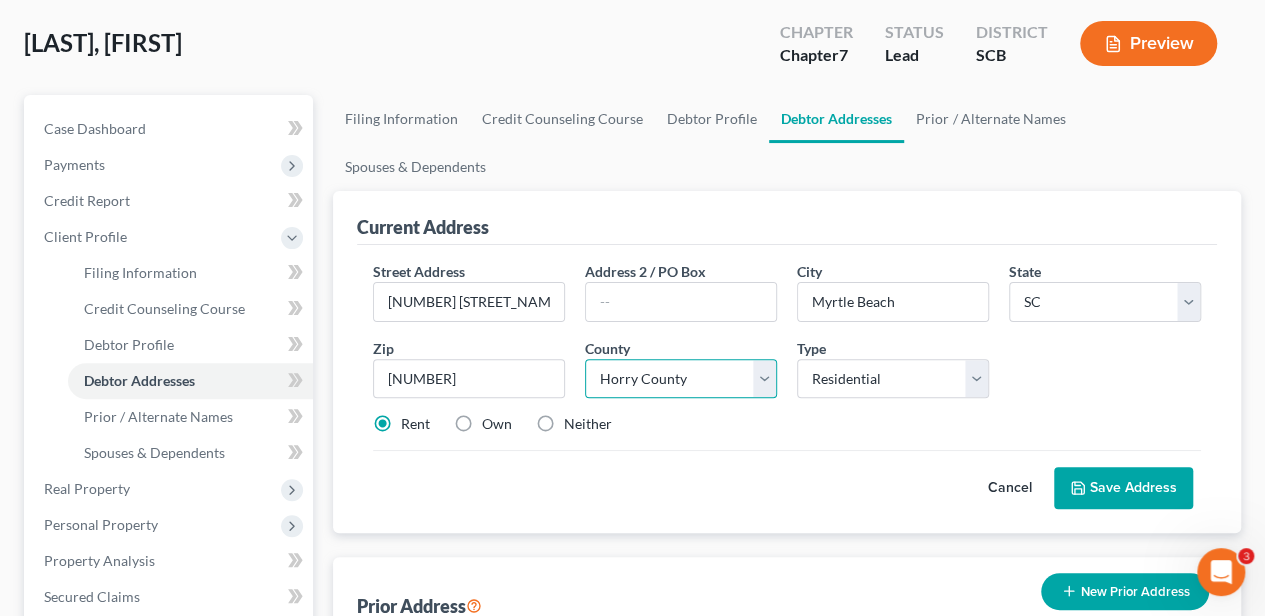 click on "County Abbeville County Aiken County Allendale County Anderson County Bamberg County Barnwell County Beaufort County Berkeley County Calhoun County Charleston County Cherokee County Chester County Chesterfield County Clarendon County Colleton County Darlington County Dillon County Dorchester County Edgefield County Fairfield County Florence County Georgetown County Greenville County Greenwood County Hampton County Horry County Jasper County Kershaw County Lancaster County Laurens County Lee County Lexington County Marion County Marlboro County McCormick County Newberry County Oconee County Orangeburg County Pickens County Richland County Saluda County Spartanburg County Sumter County Union County Williamsburg County York County" at bounding box center (681, 379) 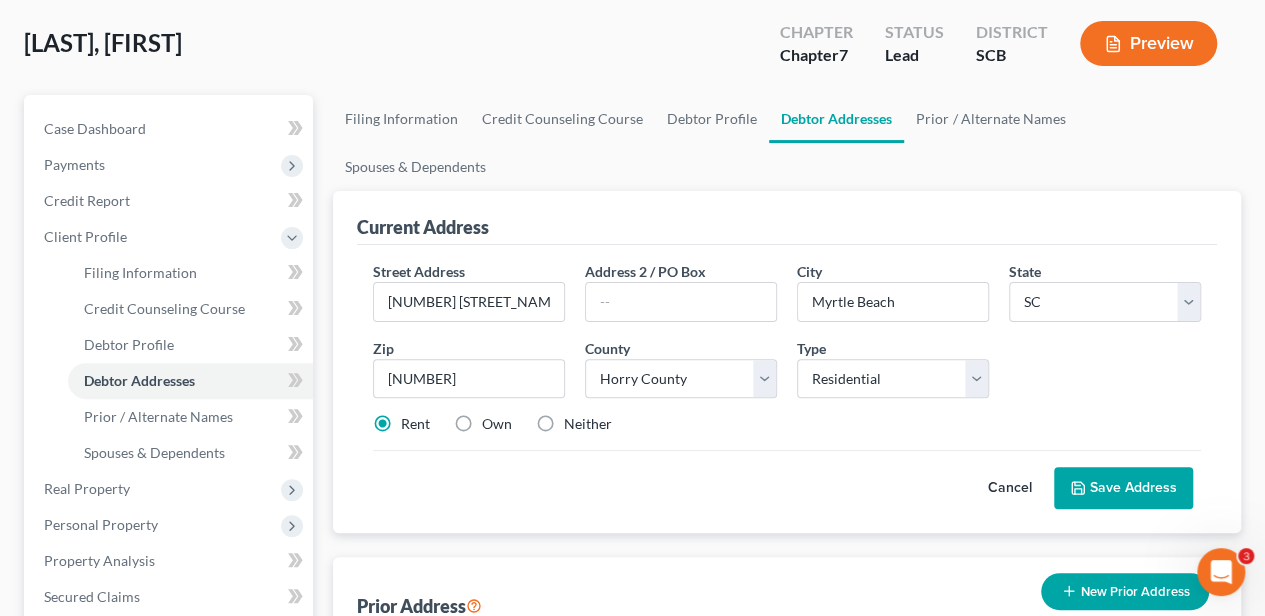 click on "Save Address" at bounding box center [1123, 488] 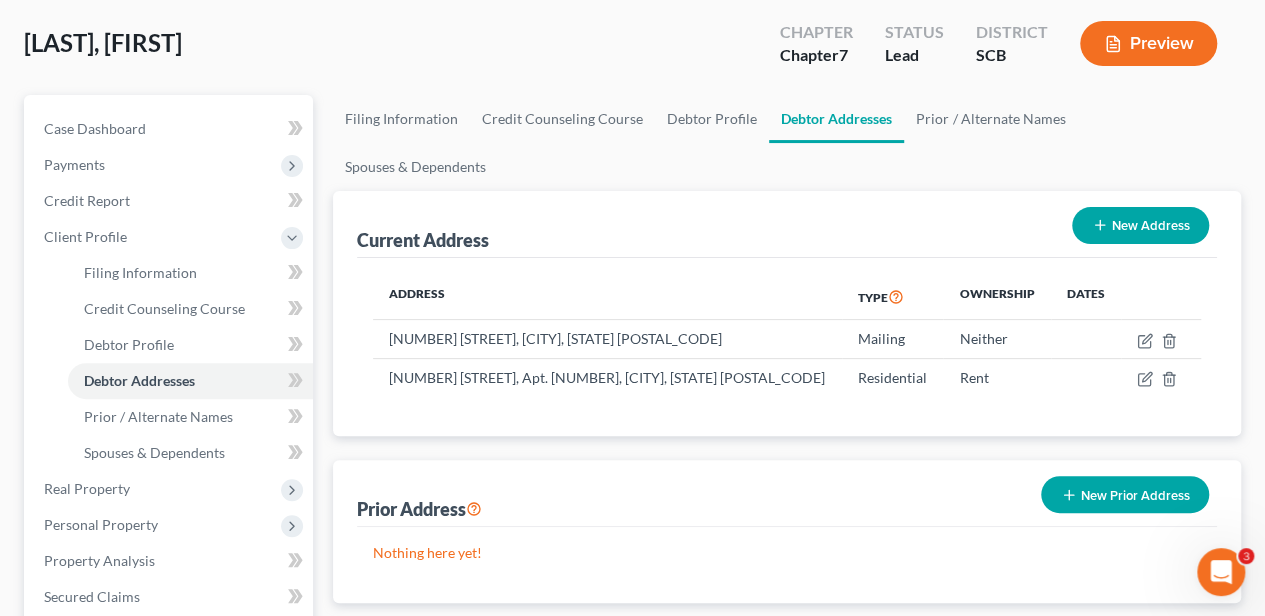 click on "New Prior Address" at bounding box center [1125, 494] 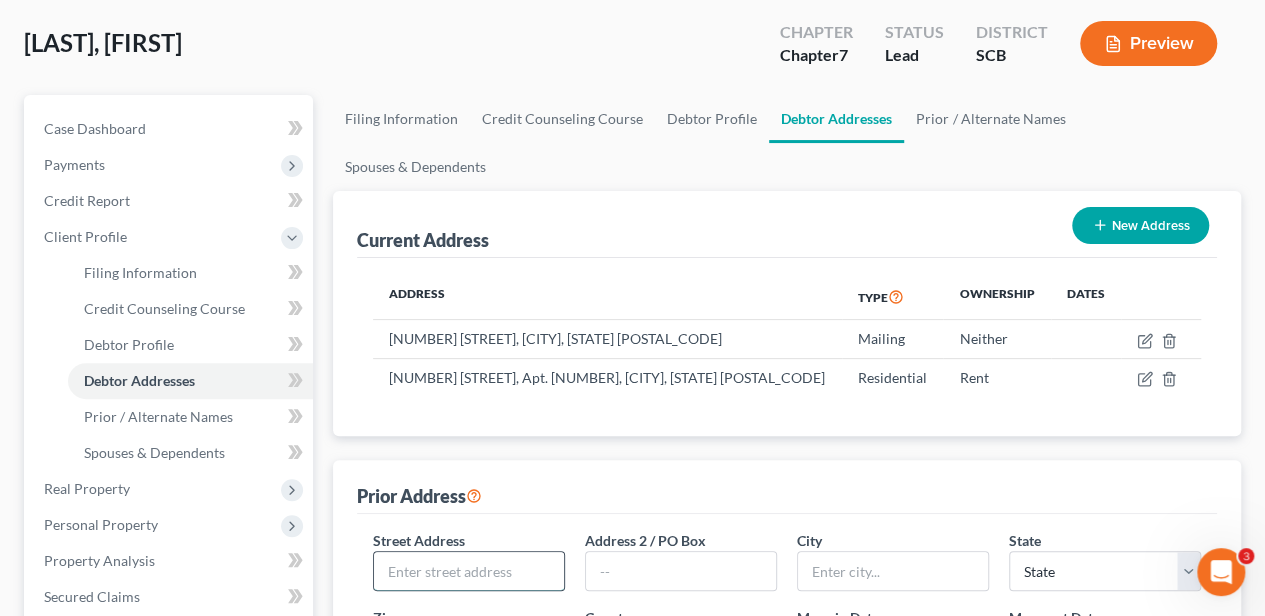 click at bounding box center [469, 571] 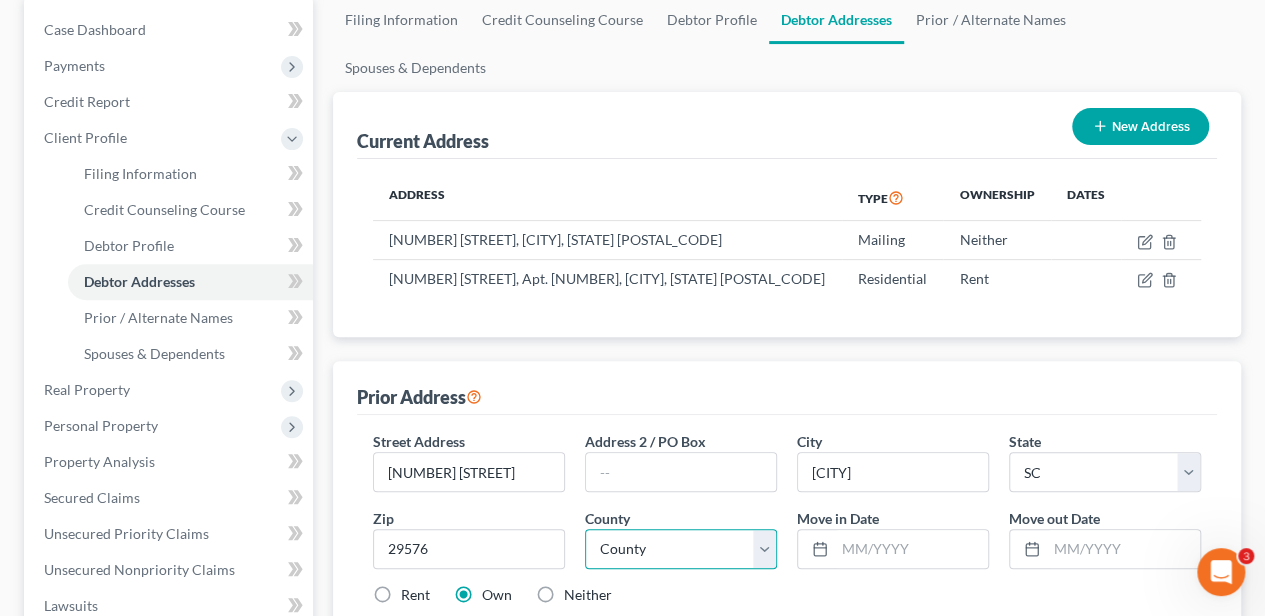scroll, scrollTop: 266, scrollLeft: 0, axis: vertical 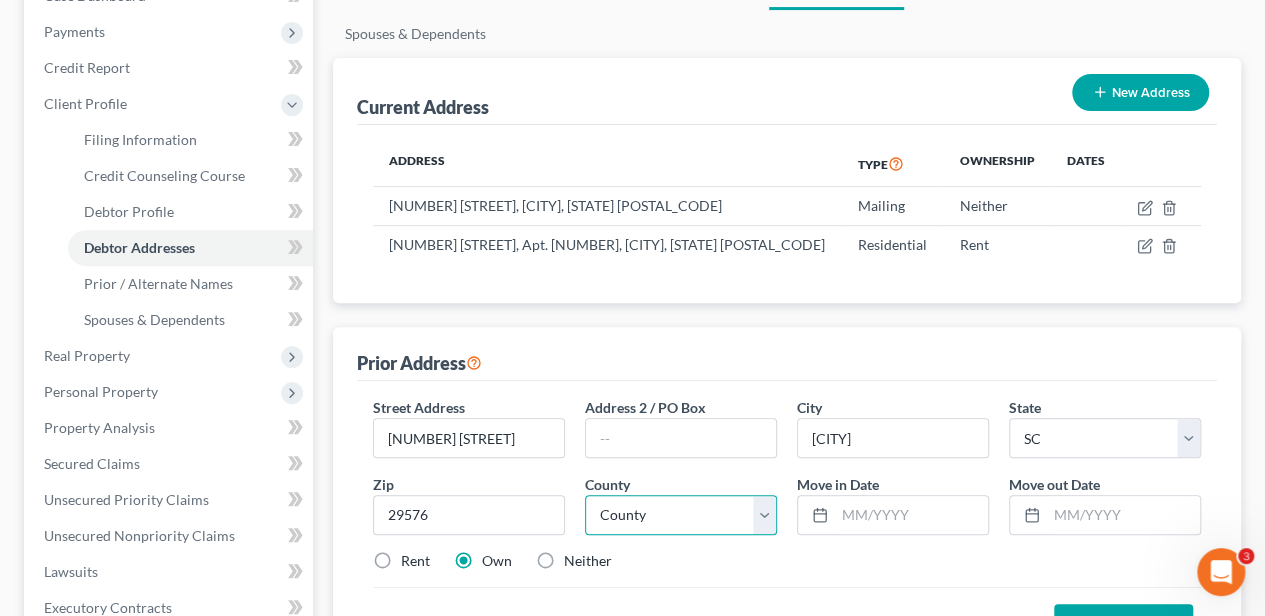 click on "County Abbeville County Aiken County Allendale County Anderson County Bamberg County Barnwell County Beaufort County Berkeley County Calhoun County Charleston County Cherokee County Chester County Chesterfield County Clarendon County Colleton County Darlington County Dillon County Dorchester County Edgefield County Fairfield County Florence County Georgetown County Greenville County Greenwood County Hampton County Horry County Jasper County Kershaw County Lancaster County Laurens County Lee County Lexington County Marion County Marlboro County McCormick County Newberry County Oconee County Orangeburg County Pickens County Richland County Saluda County Spartanburg County Sumter County Union County Williamsburg County York County" at bounding box center (681, 515) 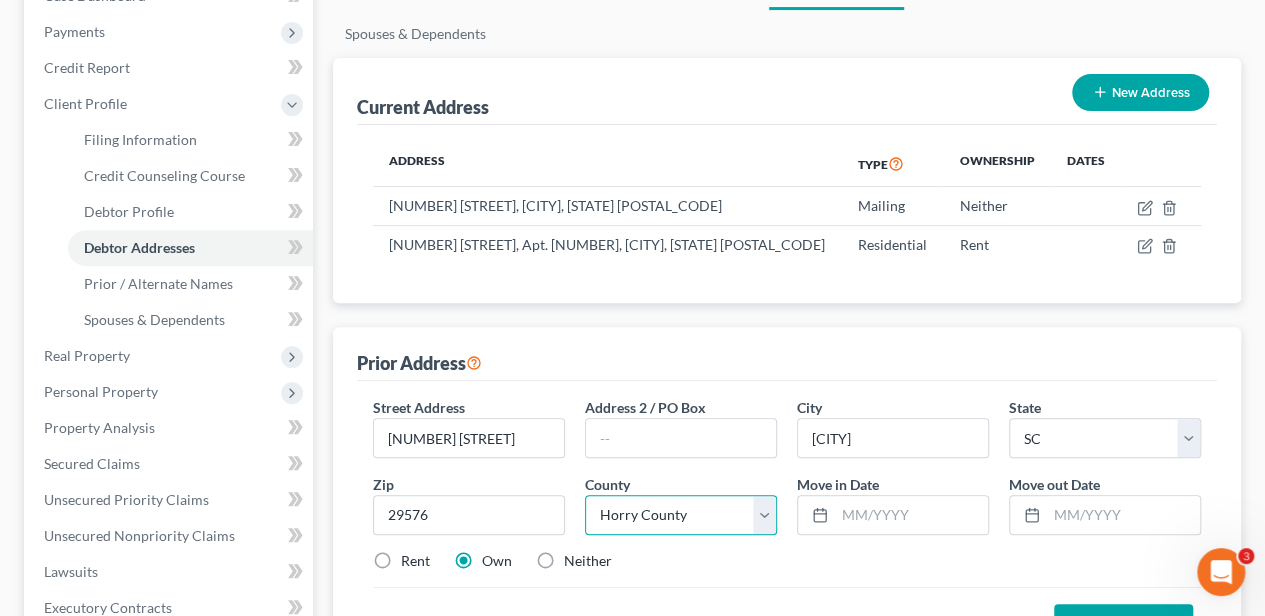 click on "County Abbeville County Aiken County Allendale County Anderson County Bamberg County Barnwell County Beaufort County Berkeley County Calhoun County Charleston County Cherokee County Chester County Chesterfield County Clarendon County Colleton County Darlington County Dillon County Dorchester County Edgefield County Fairfield County Florence County Georgetown County Greenville County Greenwood County Hampton County Horry County Jasper County Kershaw County Lancaster County Laurens County Lee County Lexington County Marion County Marlboro County McCormick County Newberry County Oconee County Orangeburg County Pickens County Richland County Saluda County Spartanburg County Sumter County Union County Williamsburg County York County" at bounding box center (681, 515) 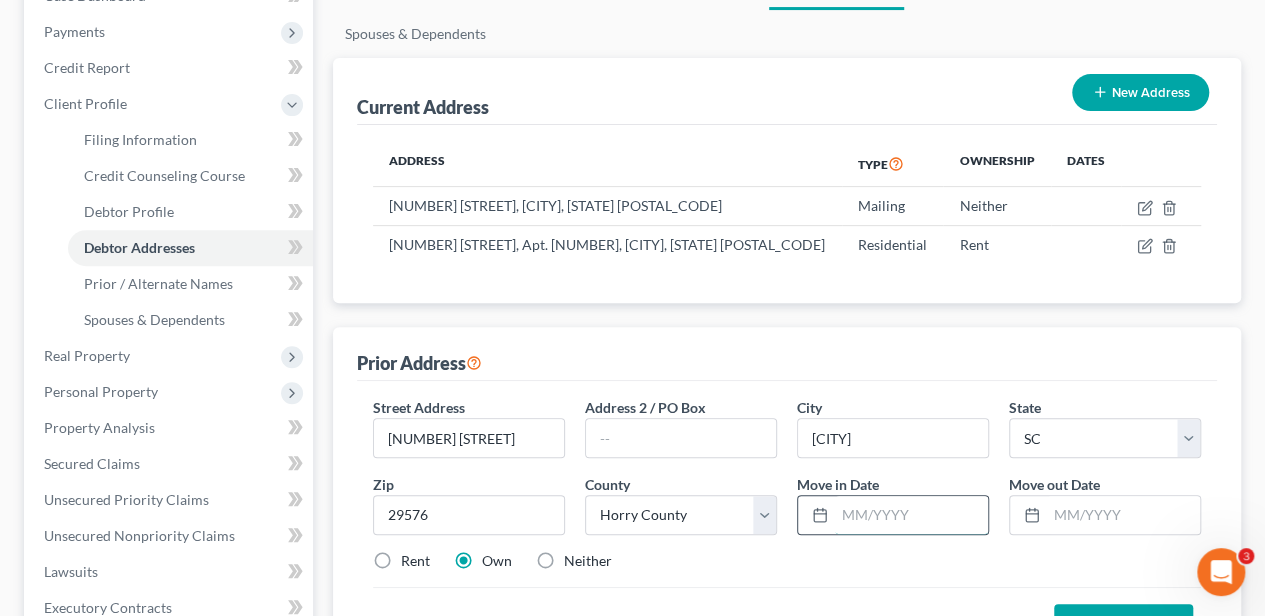 click at bounding box center [911, 515] 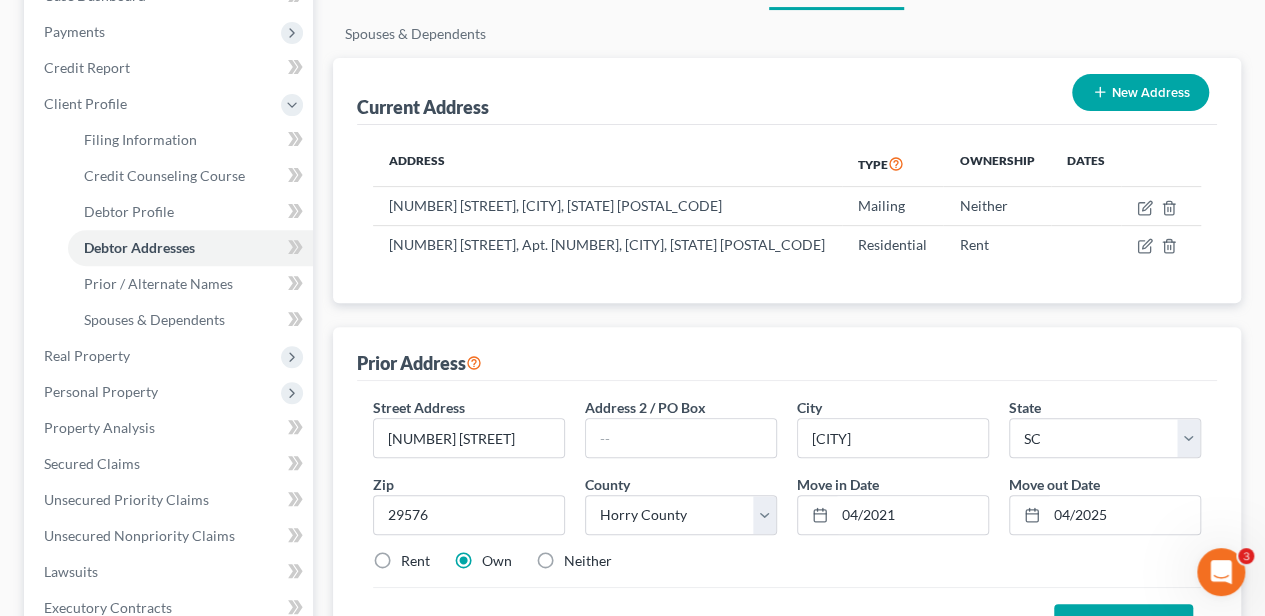 click on "Neither" at bounding box center [588, 561] 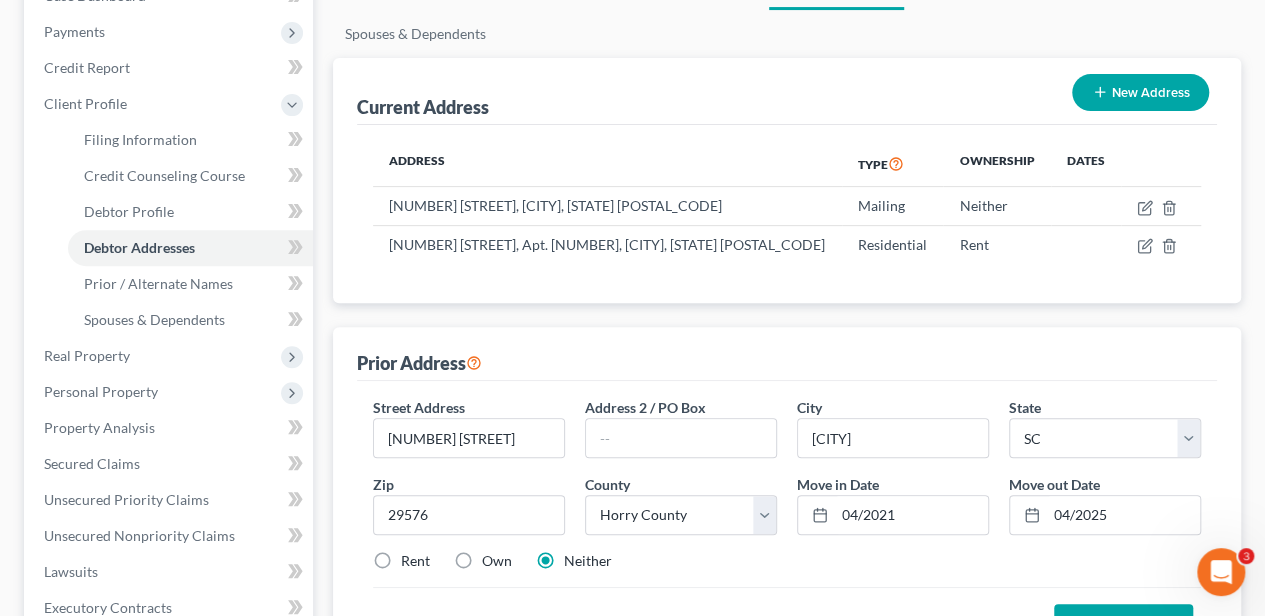 click at bounding box center (1221, 572) 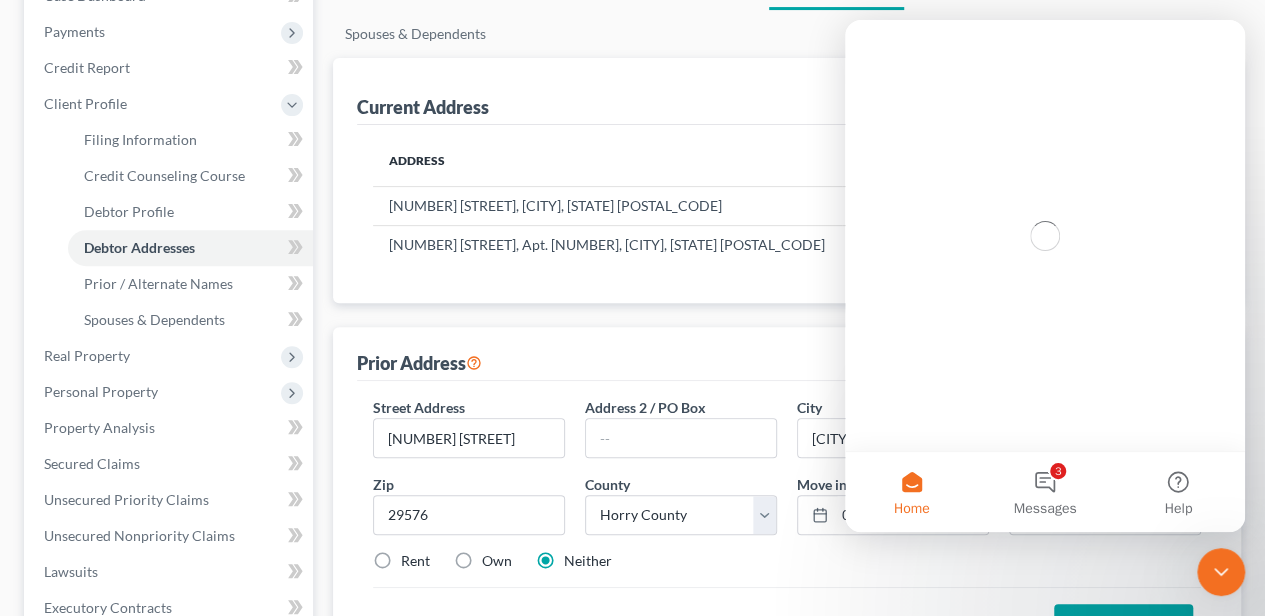 scroll, scrollTop: 0, scrollLeft: 0, axis: both 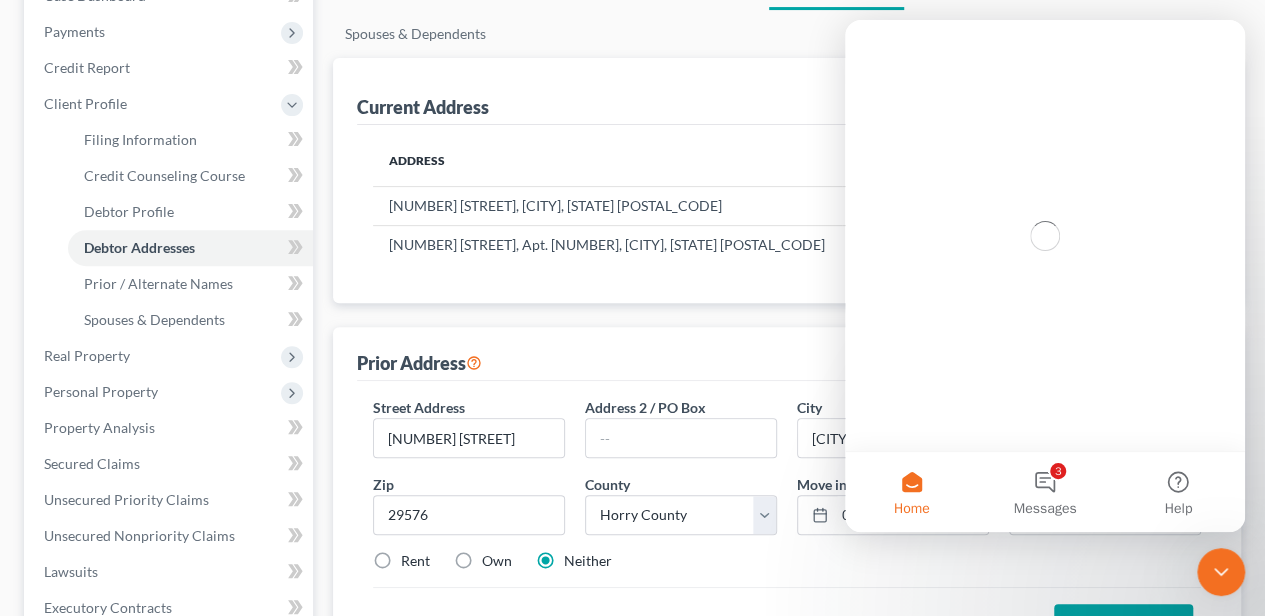 click on "Save Address" at bounding box center (1123, 625) 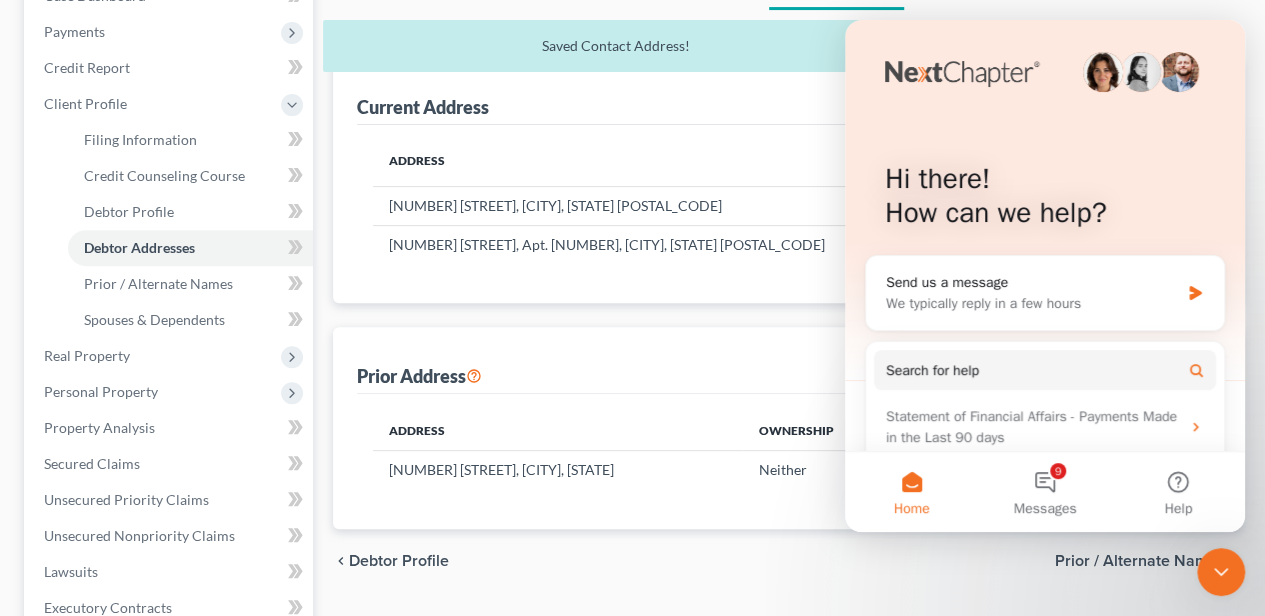 click 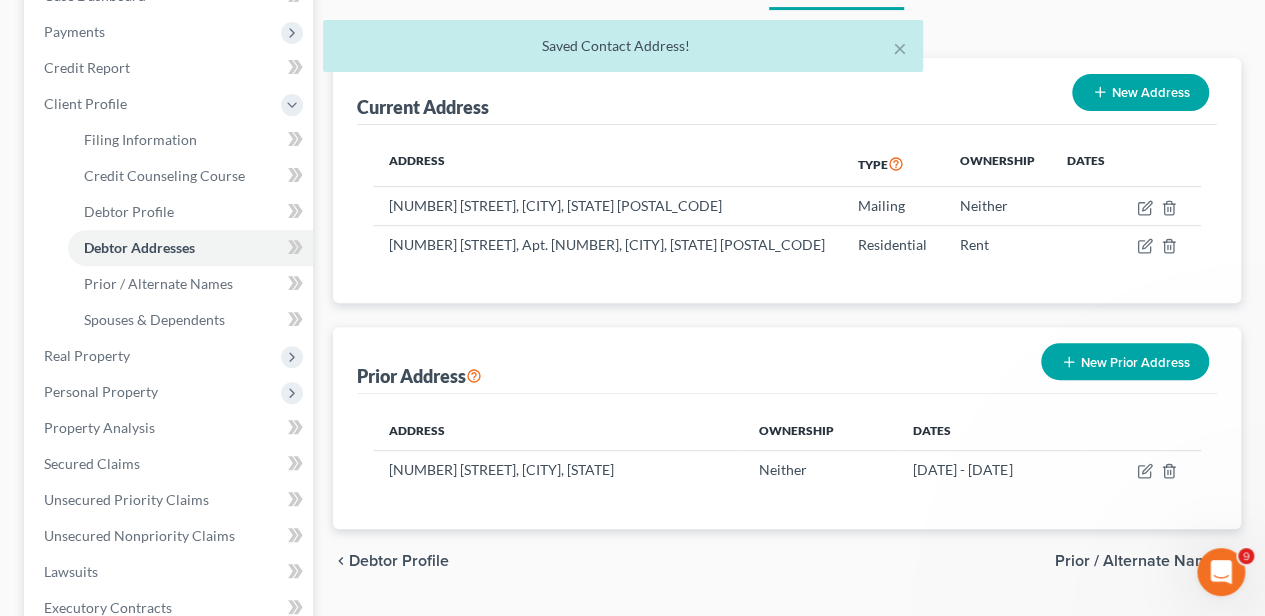 scroll, scrollTop: 0, scrollLeft: 0, axis: both 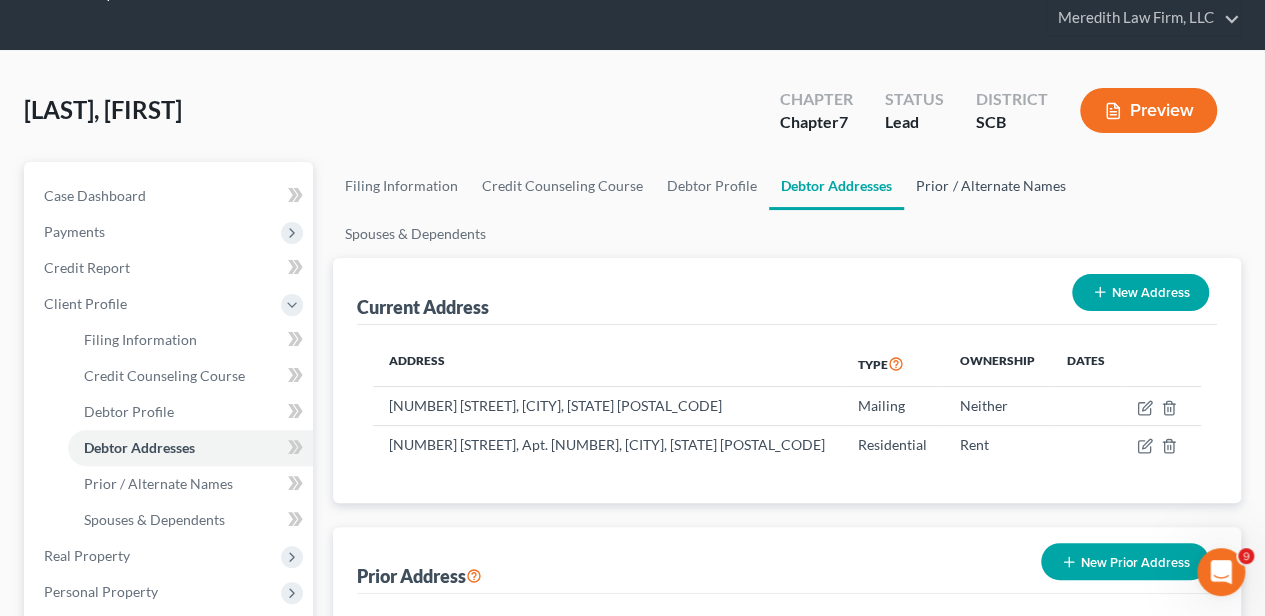 click on "Prior / Alternate Names" at bounding box center (990, 186) 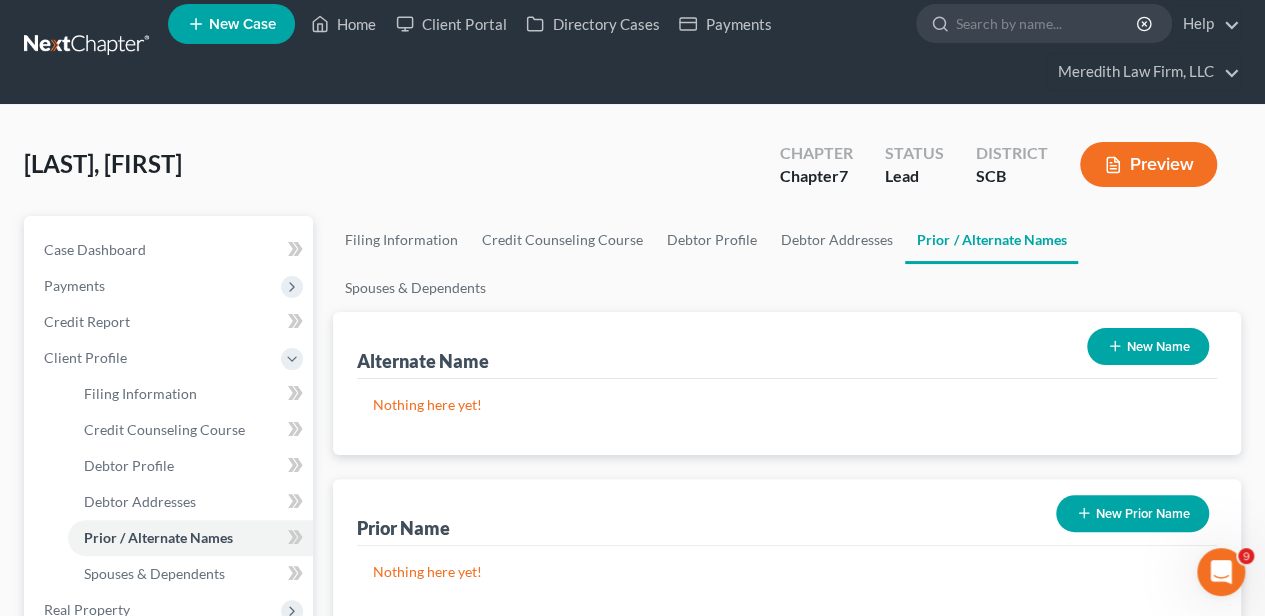 scroll, scrollTop: 0, scrollLeft: 0, axis: both 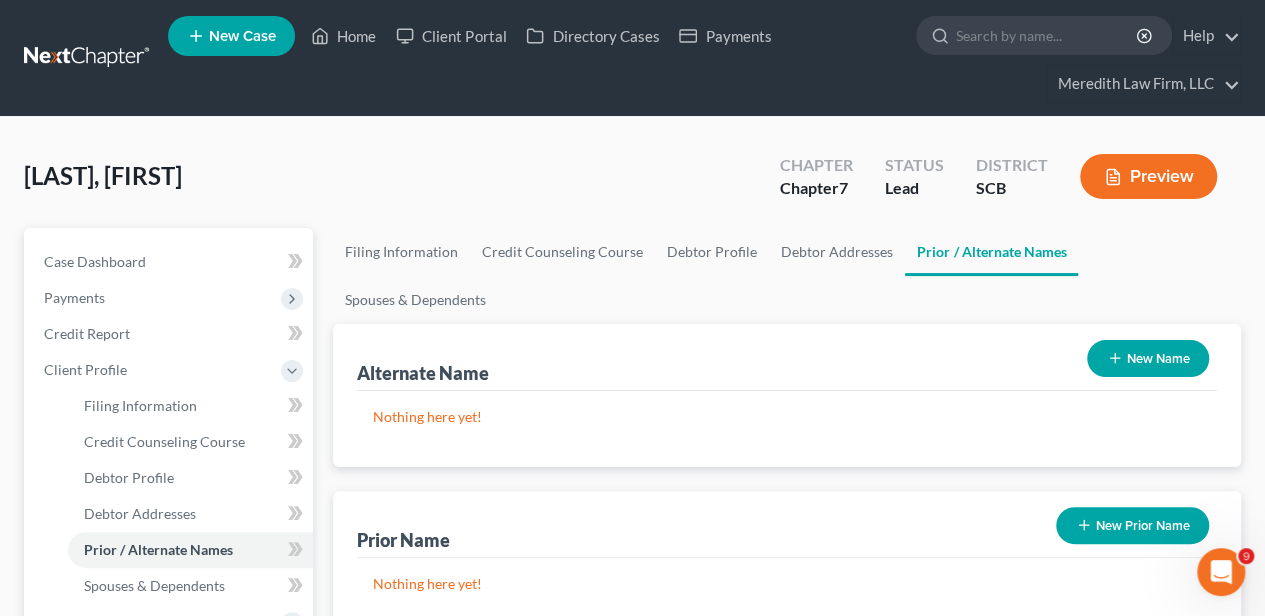 click on "New Name" at bounding box center [1148, 358] 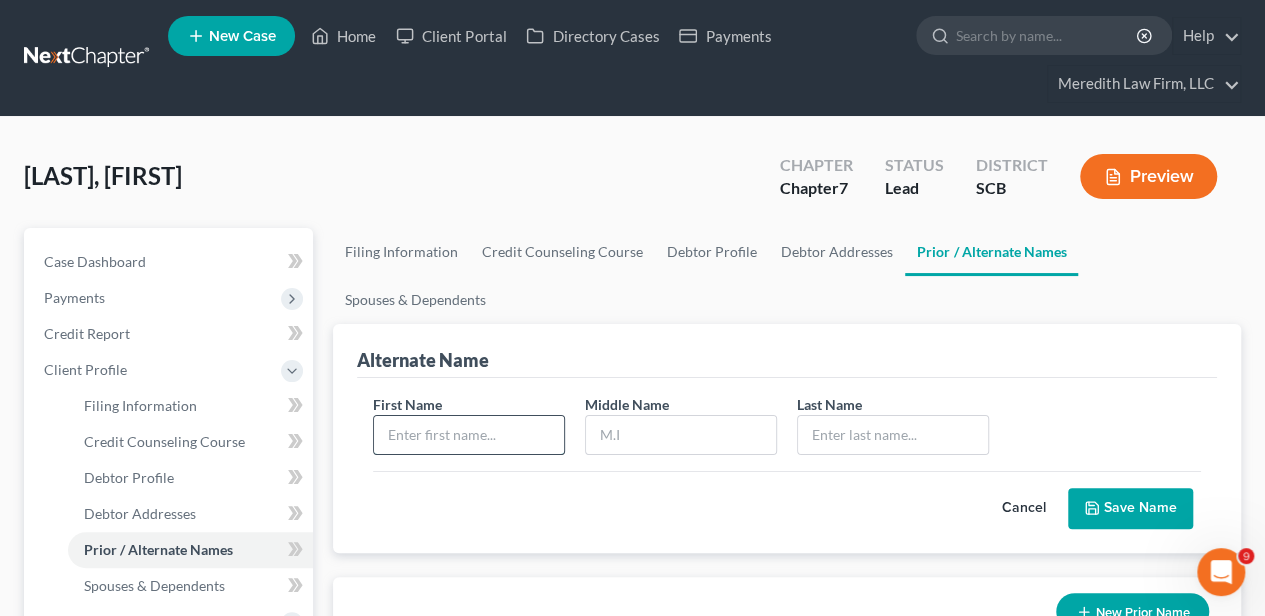 click at bounding box center (469, 435) 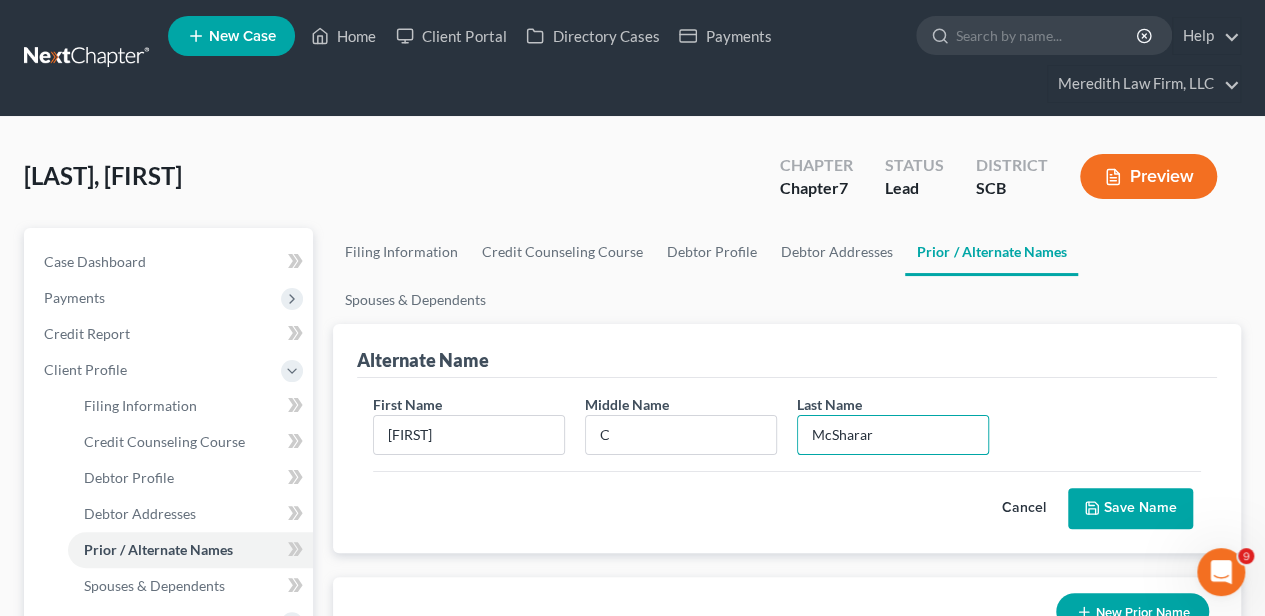 click 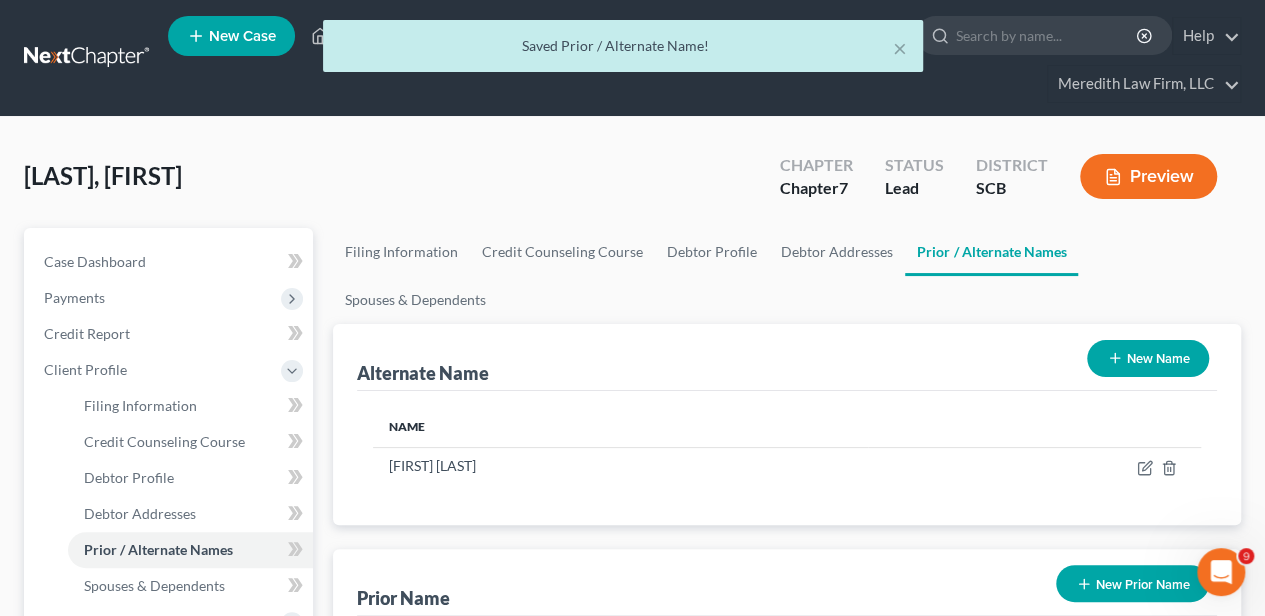click on "New Name" at bounding box center (1148, 358) 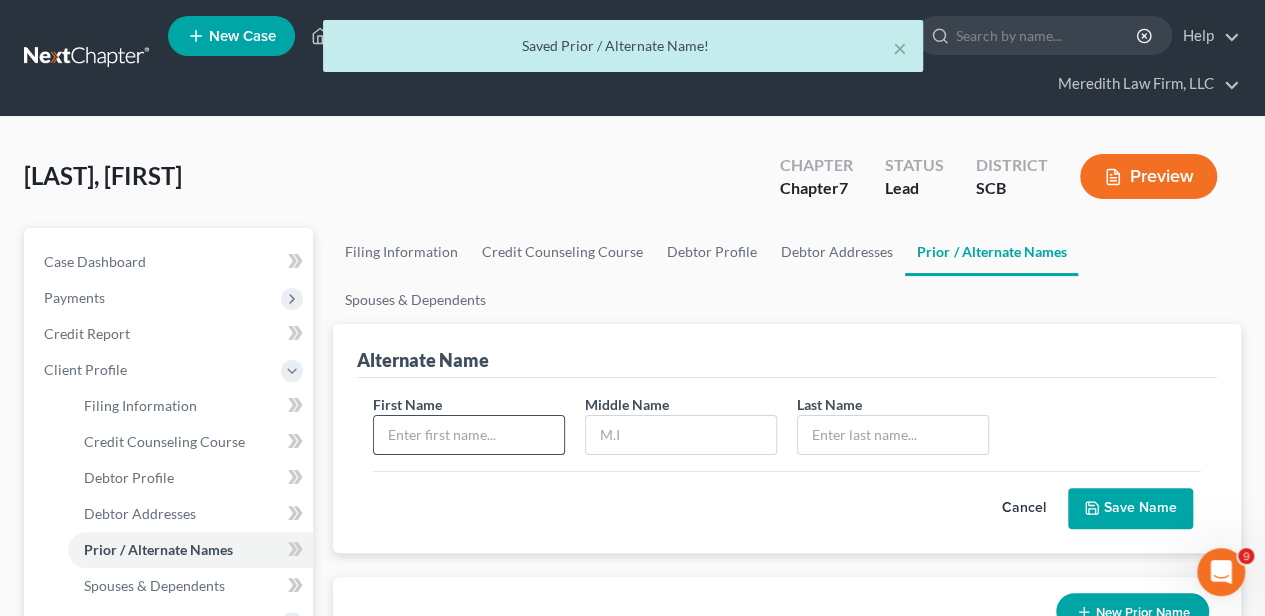 click at bounding box center [469, 435] 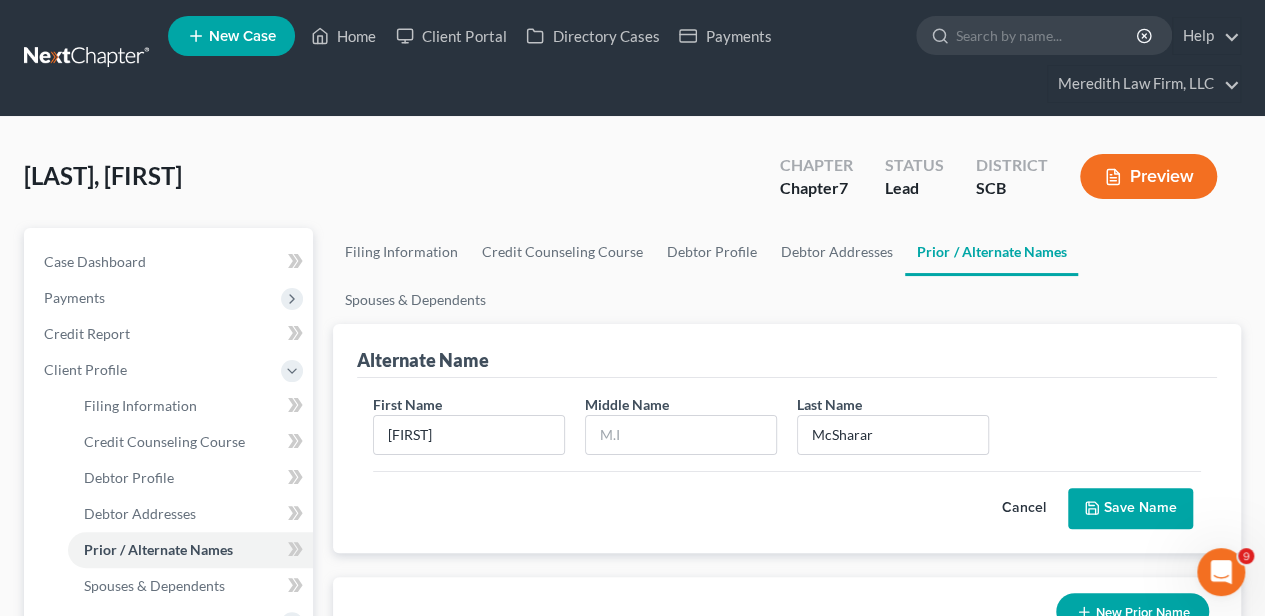 click on "Save Name" at bounding box center [1130, 509] 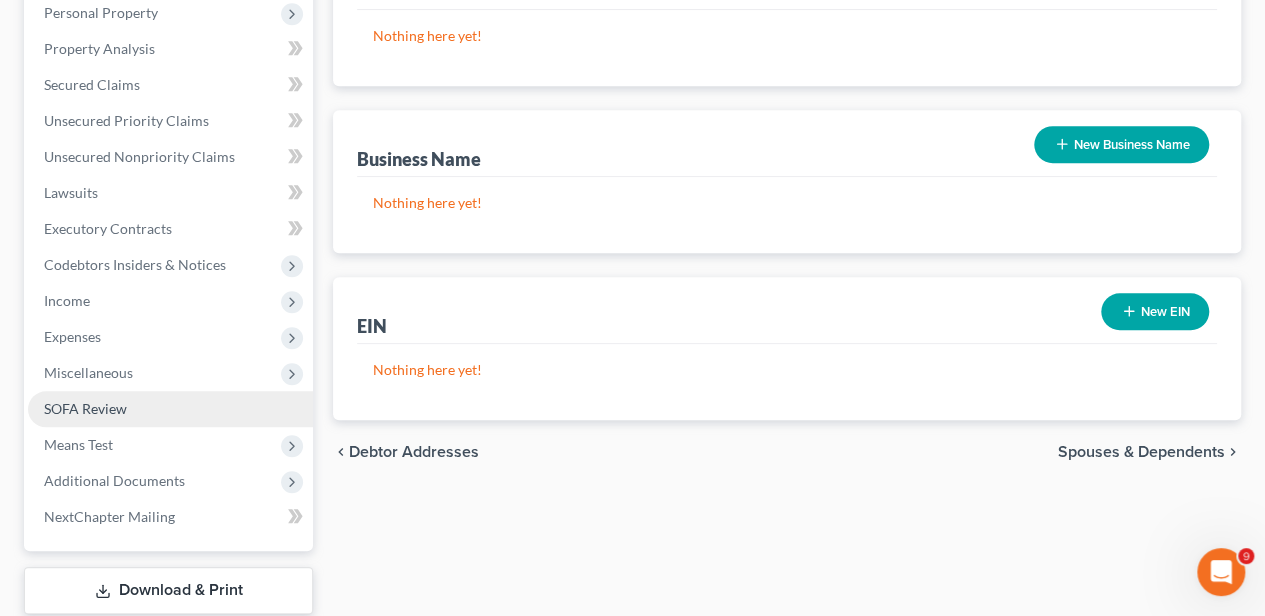 scroll, scrollTop: 666, scrollLeft: 0, axis: vertical 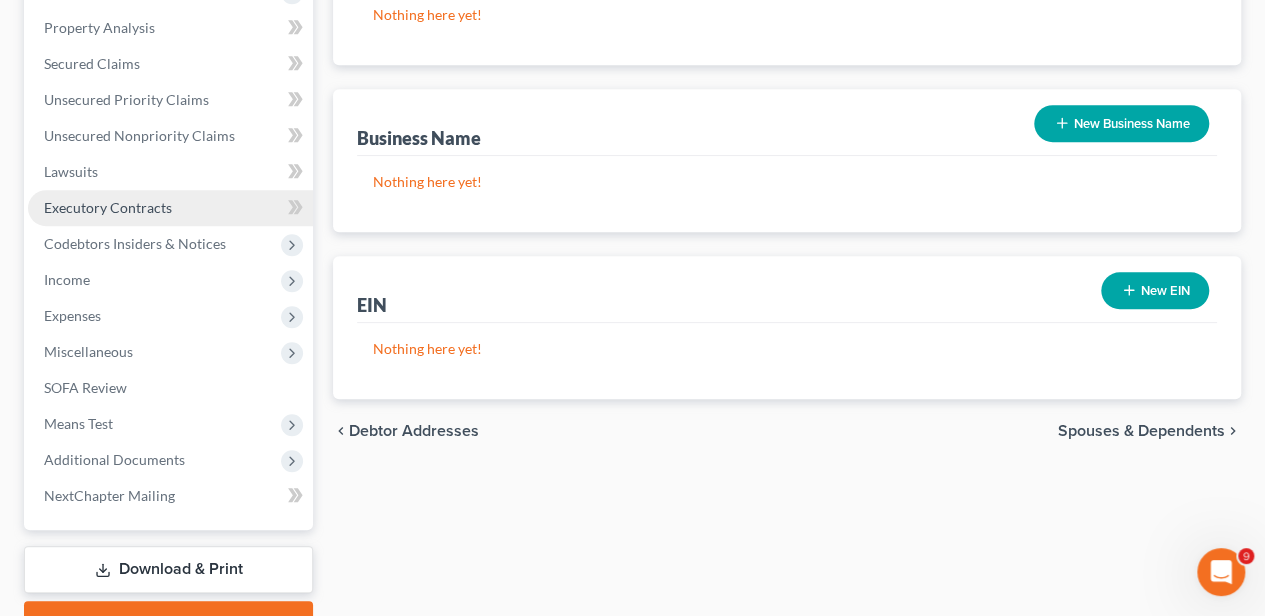 click on "Executory Contracts" at bounding box center [170, 208] 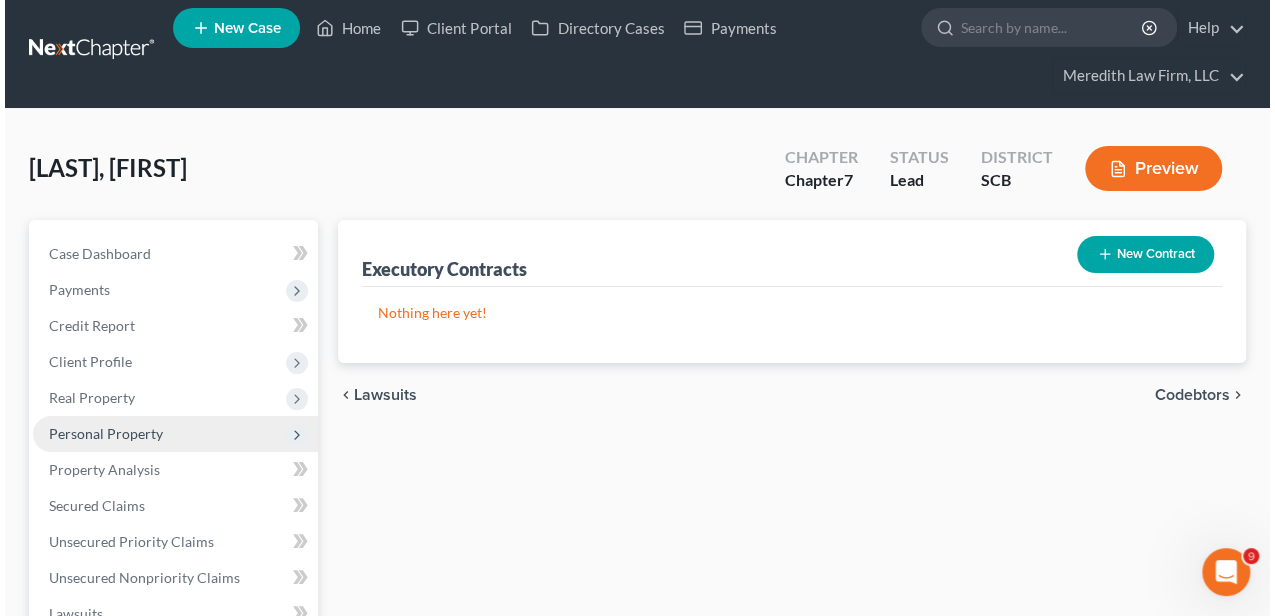 scroll, scrollTop: 0, scrollLeft: 0, axis: both 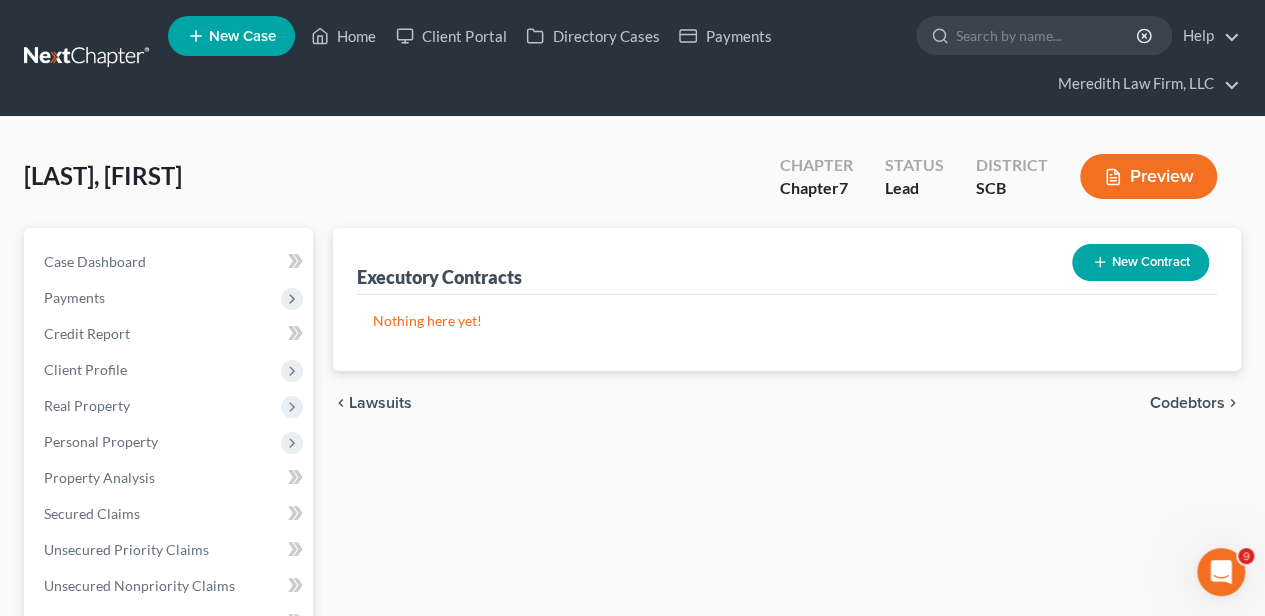 click on "New Contract" at bounding box center [1140, 262] 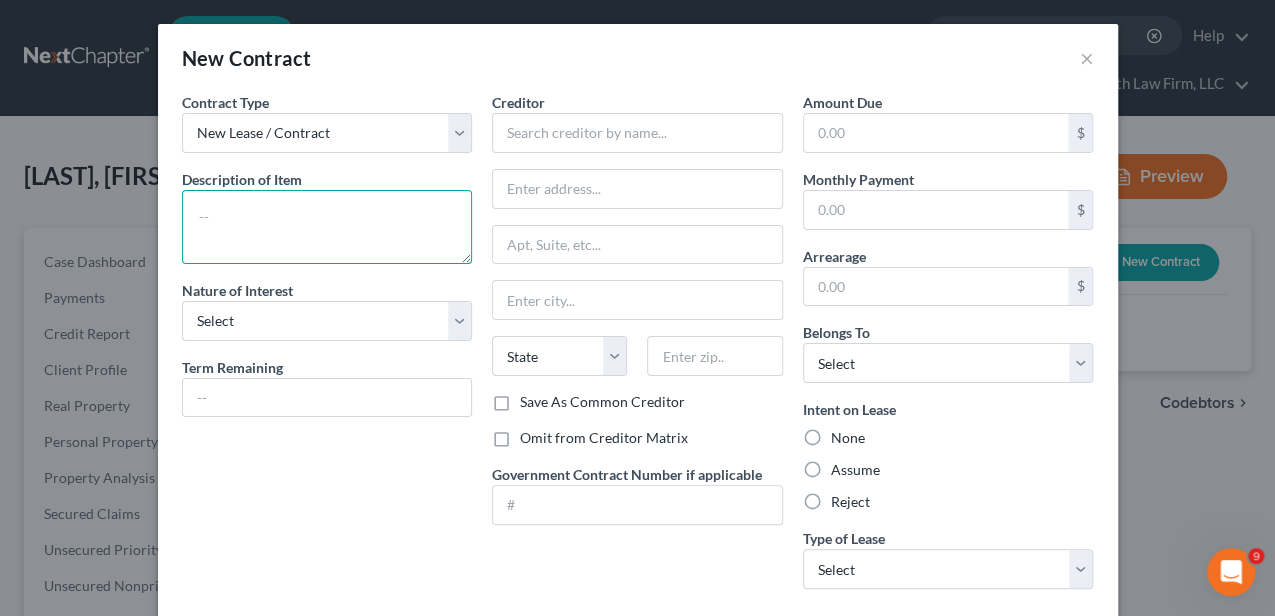 click at bounding box center (327, 227) 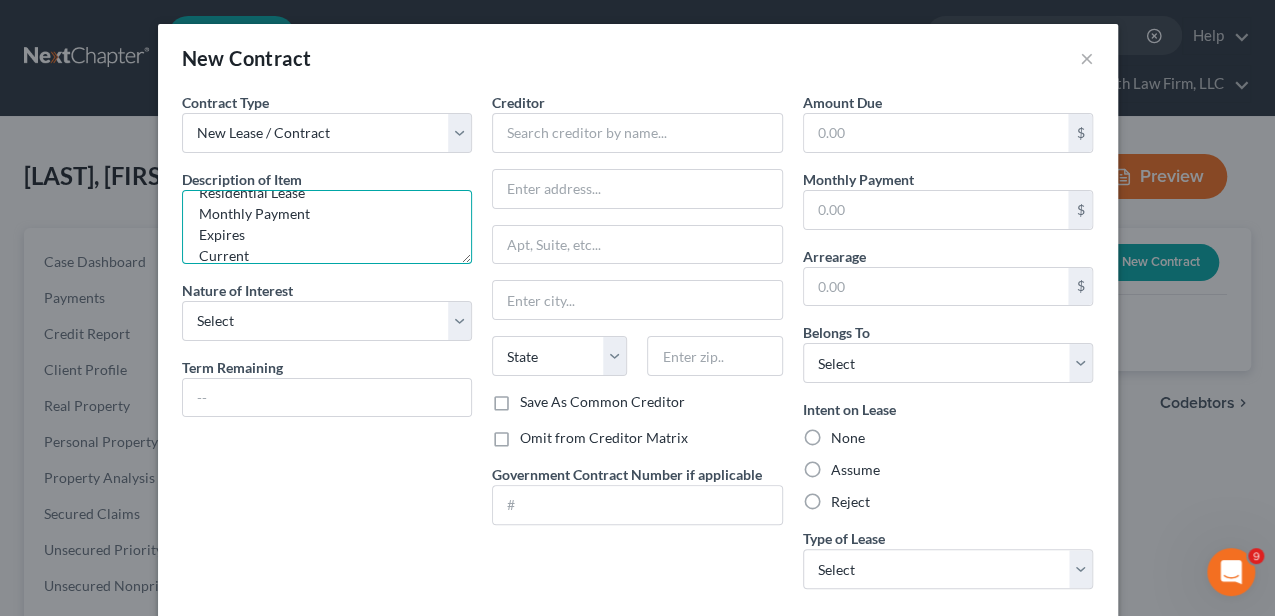 scroll, scrollTop: 46, scrollLeft: 0, axis: vertical 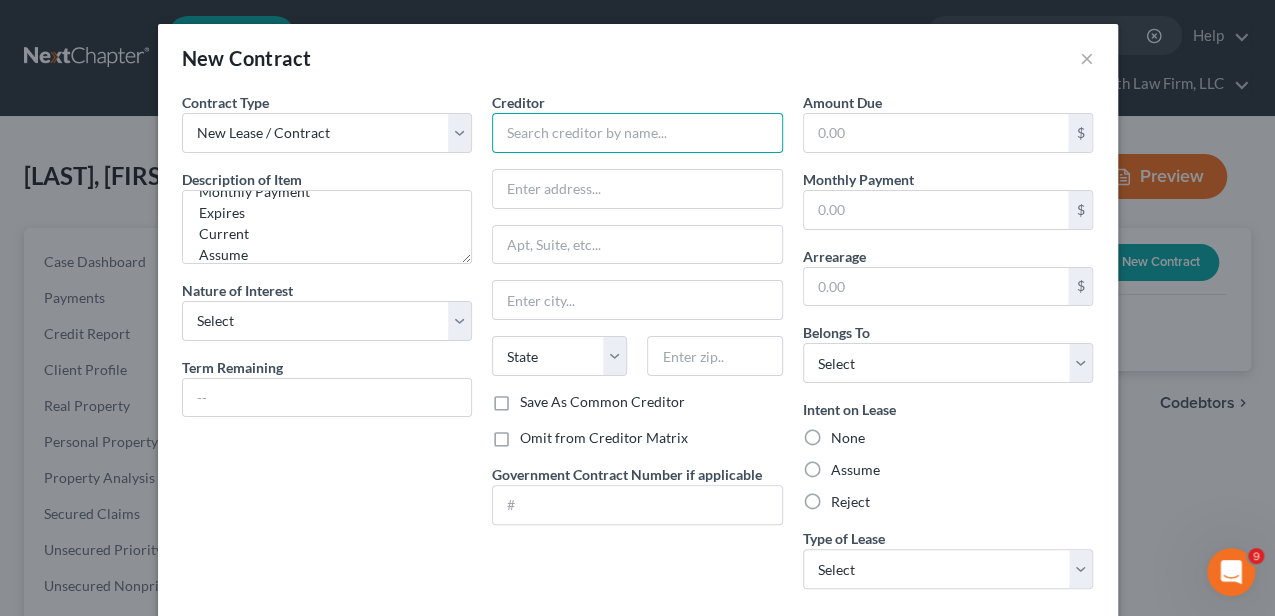 click at bounding box center [637, 133] 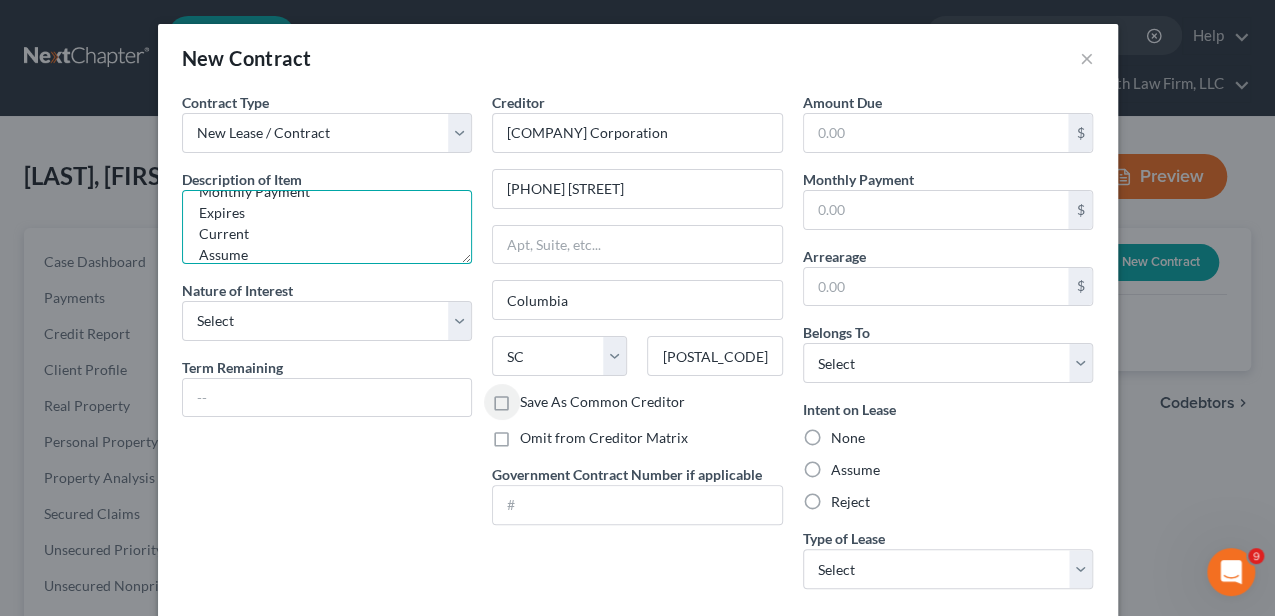 click on "Residential Lease
Monthly Payment
Expires
Current
Assume" at bounding box center (327, 227) 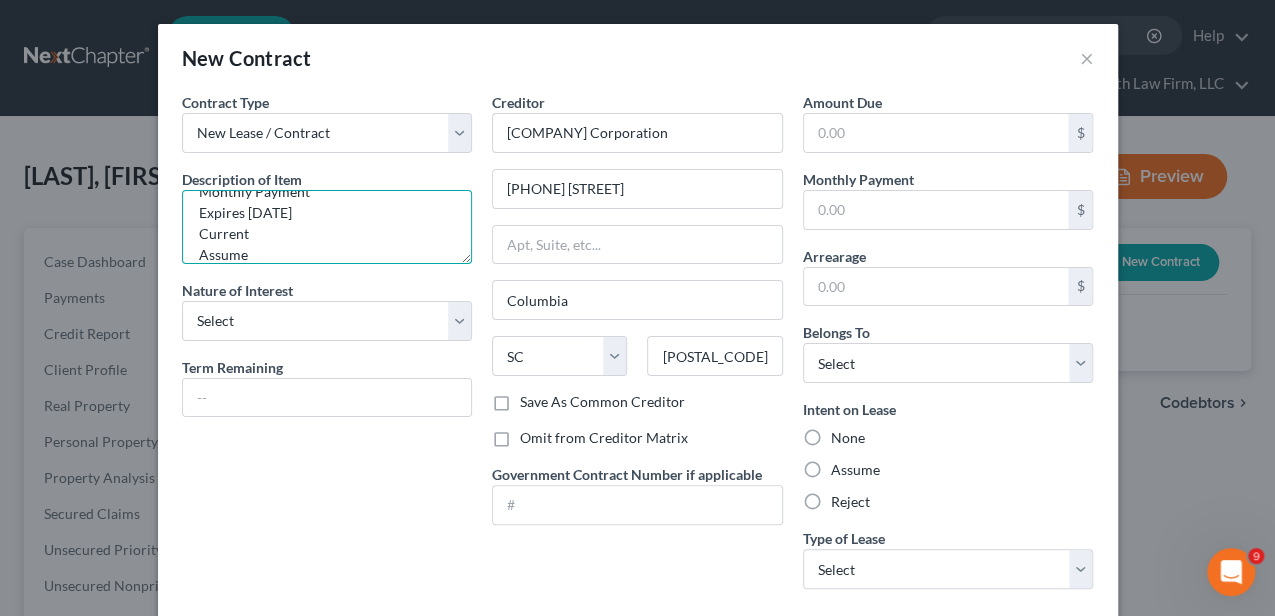 scroll, scrollTop: 37, scrollLeft: 0, axis: vertical 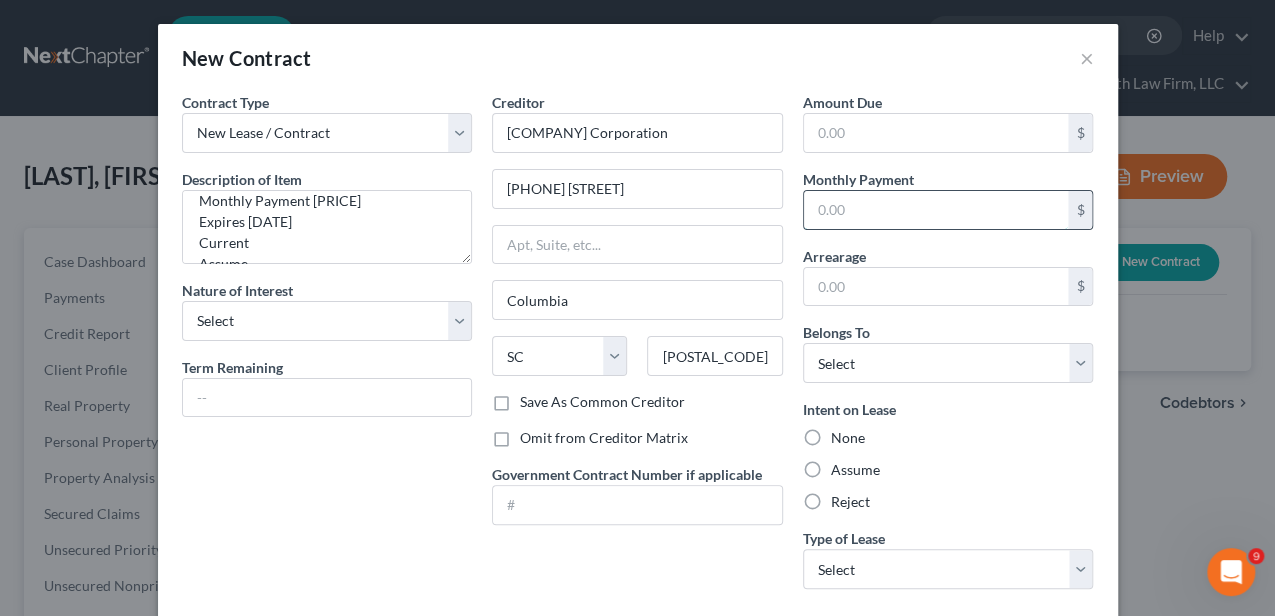 click at bounding box center [936, 210] 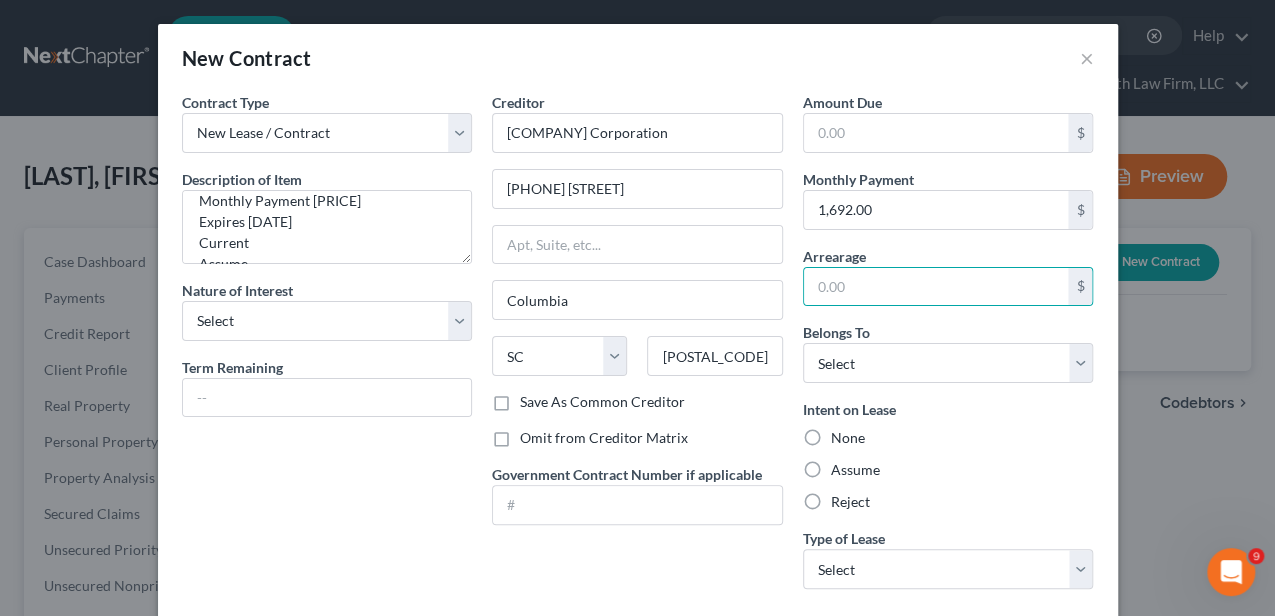 click on "Assume" at bounding box center [855, 470] 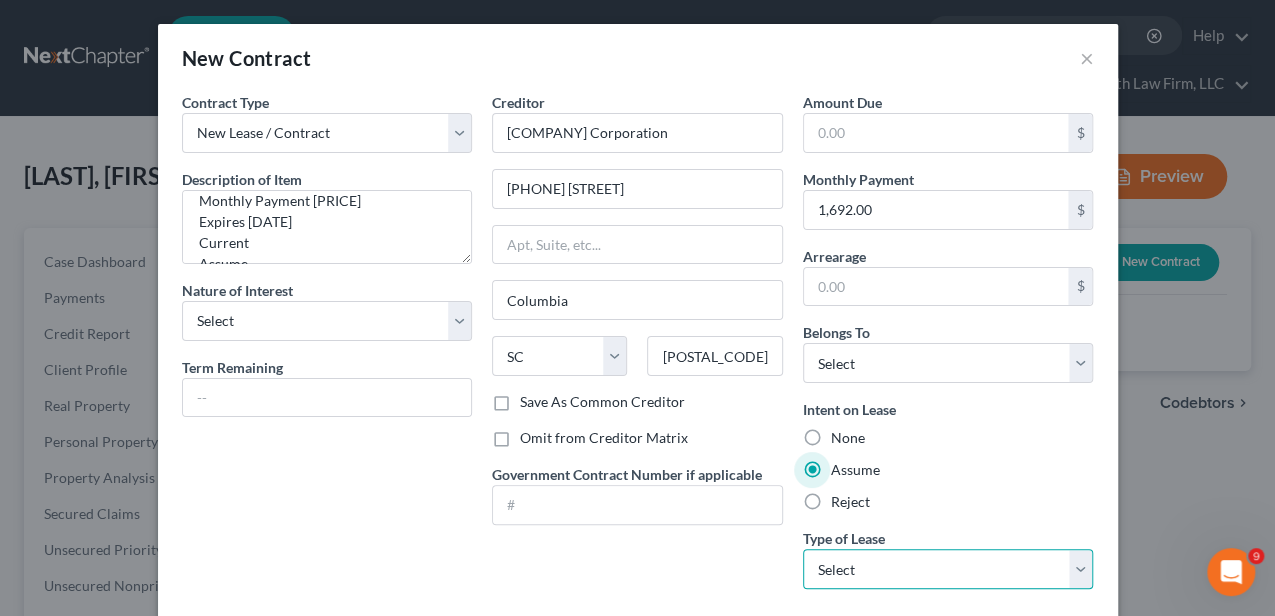 click on "Select Real Estate Car Other" at bounding box center (948, 569) 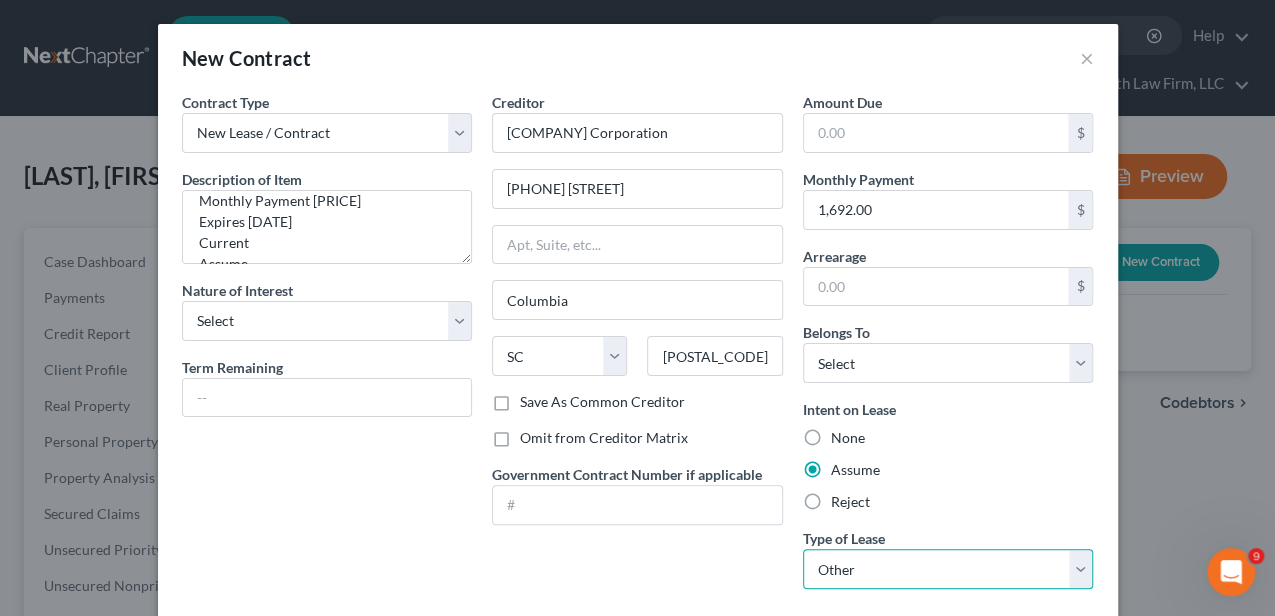 click on "Select Real Estate Car Other" at bounding box center (948, 569) 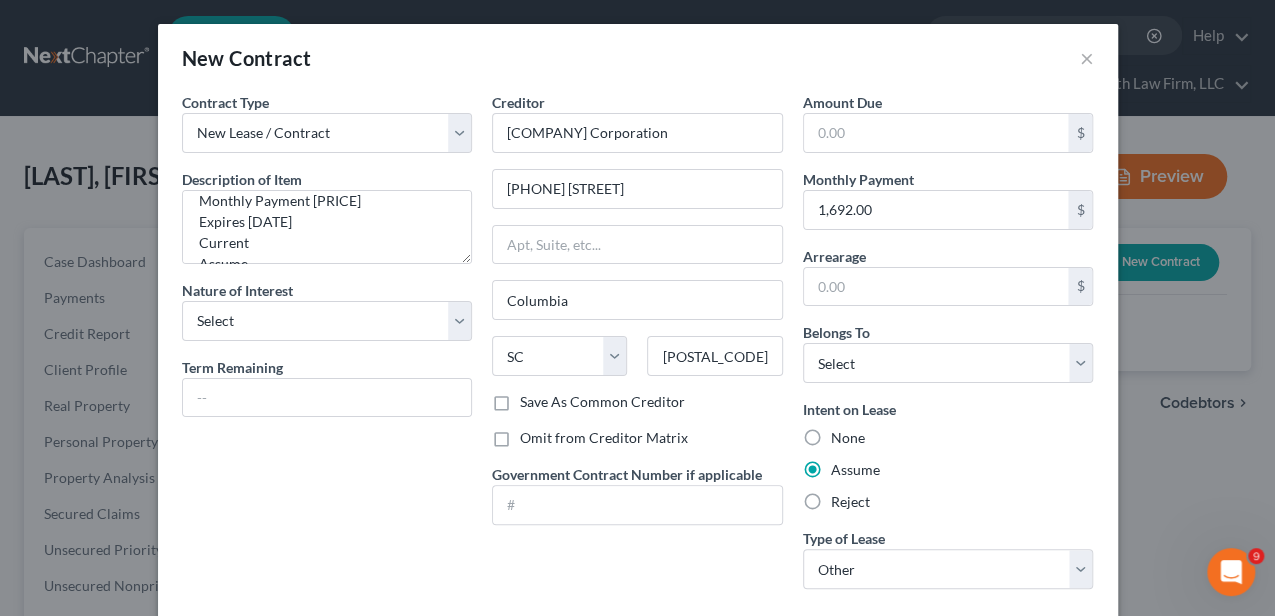 click on "Creditor *    Intermark Management Corporation                      803-B Ladt Street Columbia State [STATE] 29201 Save As Common Creditor Omit from Creditor Matrix Government Contract Number if applicable" at bounding box center [637, 348] 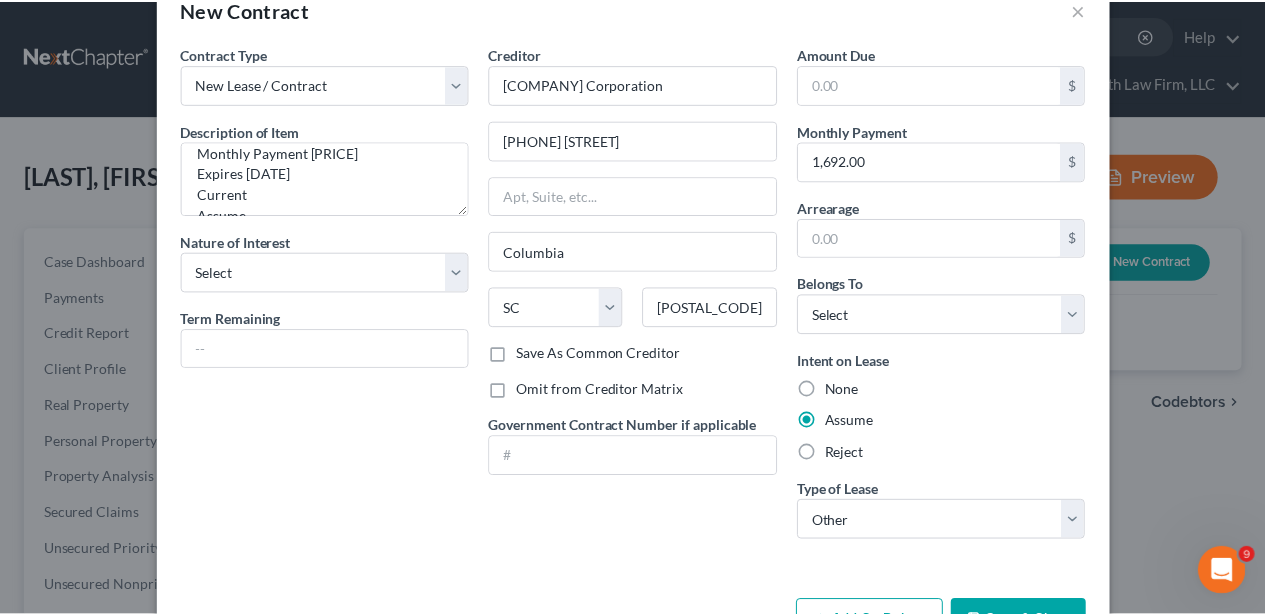 scroll, scrollTop: 111, scrollLeft: 0, axis: vertical 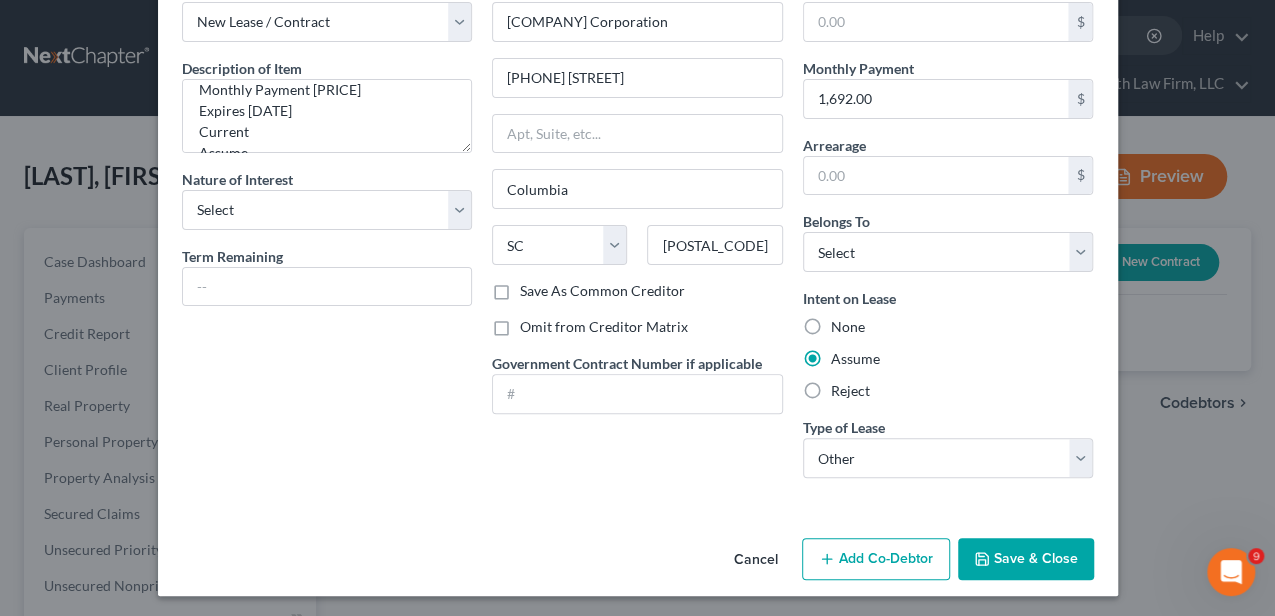 click on "Save & Close" at bounding box center (1026, 559) 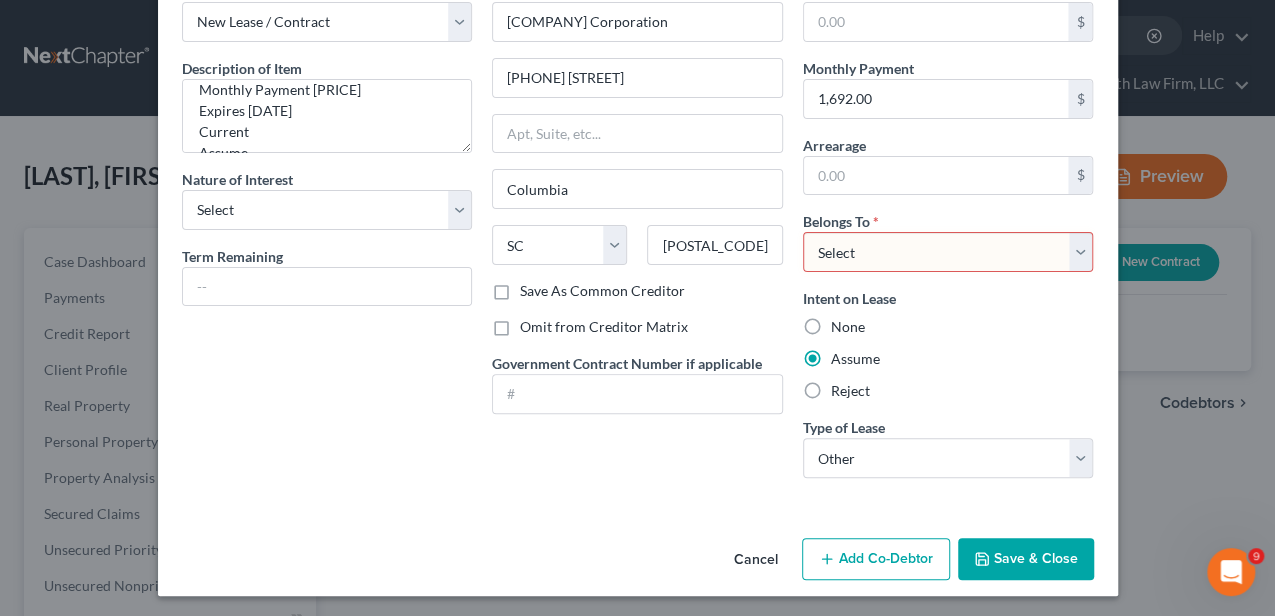 click on "Select Debtor 1 Only Debtor 2 Only Debtor 1 And Debtor 2 Only At Least One Of The Debtors And Another Community Property" at bounding box center (948, 252) 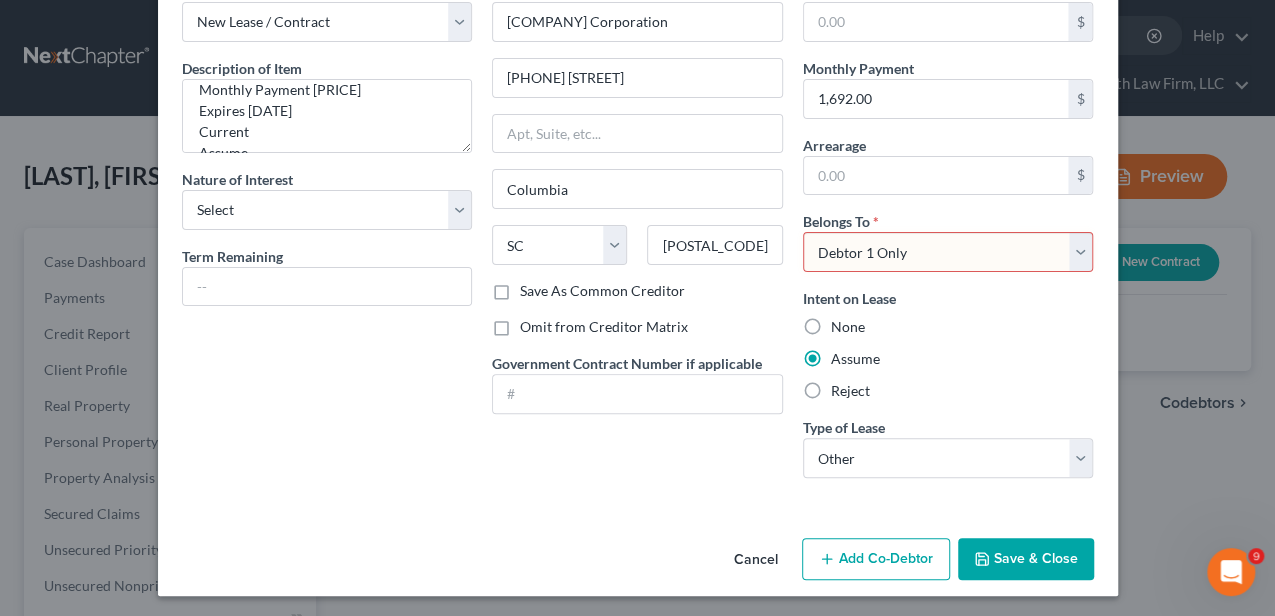 click on "Select Debtor 1 Only Debtor 2 Only Debtor 1 And Debtor 2 Only At Least One Of The Debtors And Another Community Property" at bounding box center (948, 252) 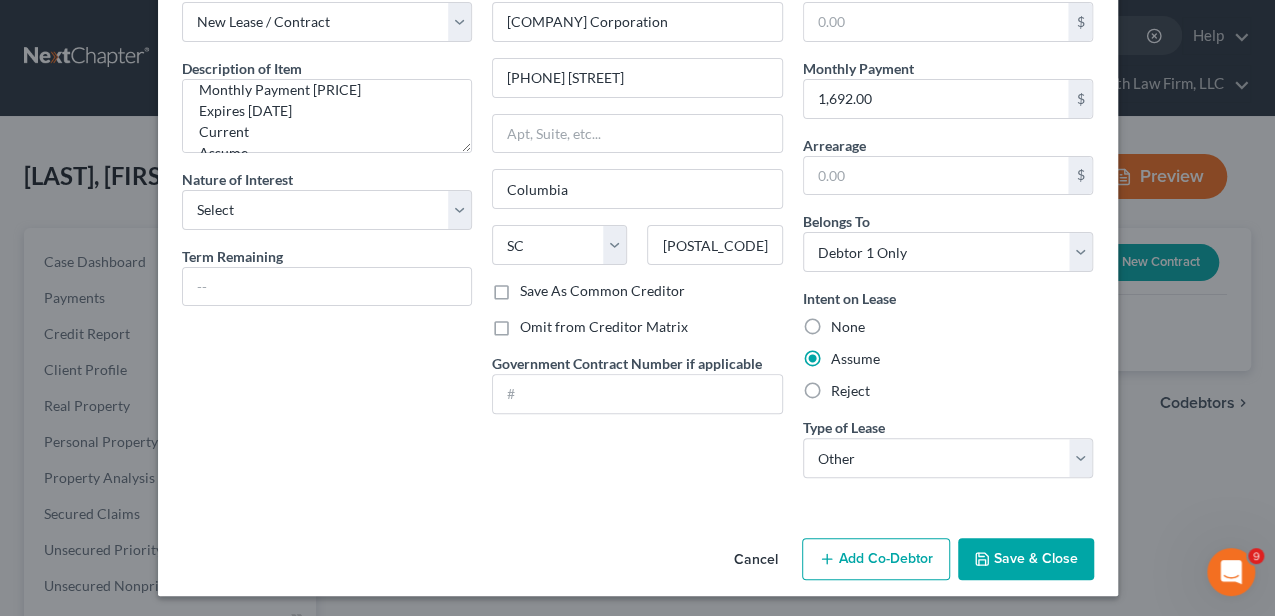 click on "Save & Close" at bounding box center (1026, 559) 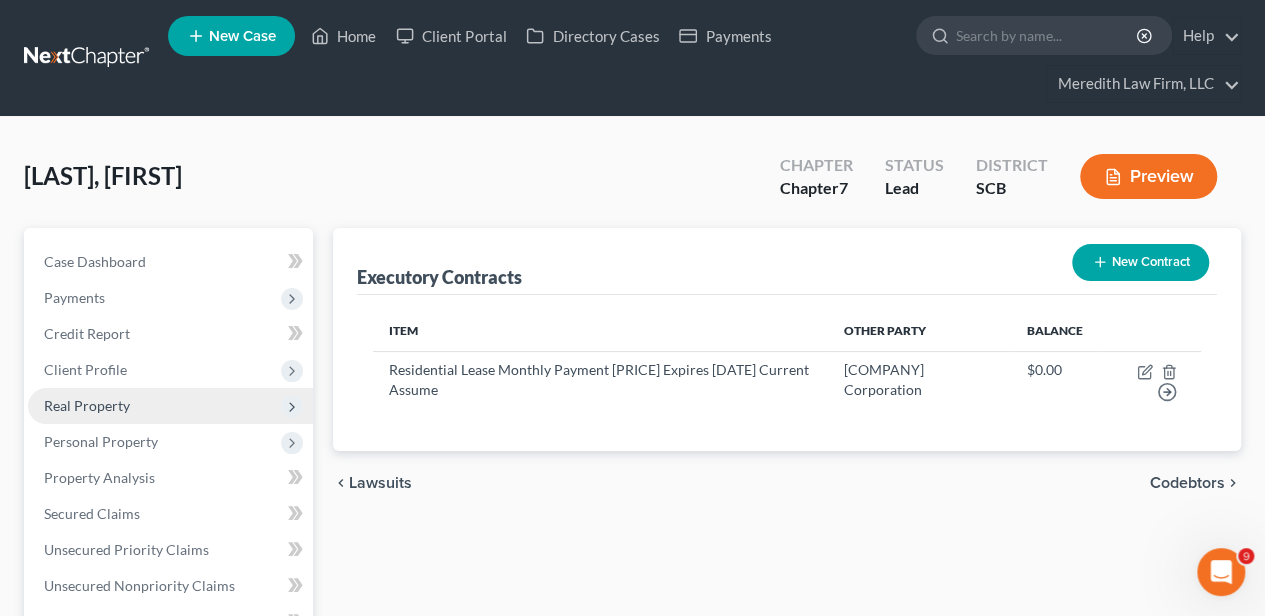 click on "Real Property" at bounding box center [87, 405] 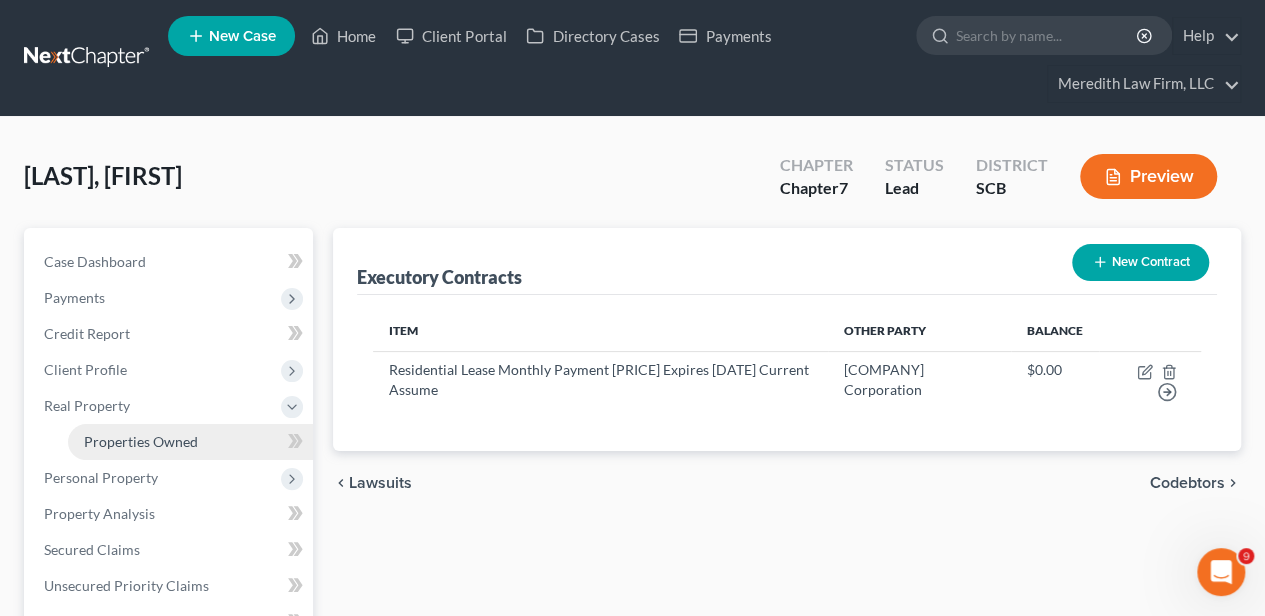click on "Properties Owned" at bounding box center (141, 441) 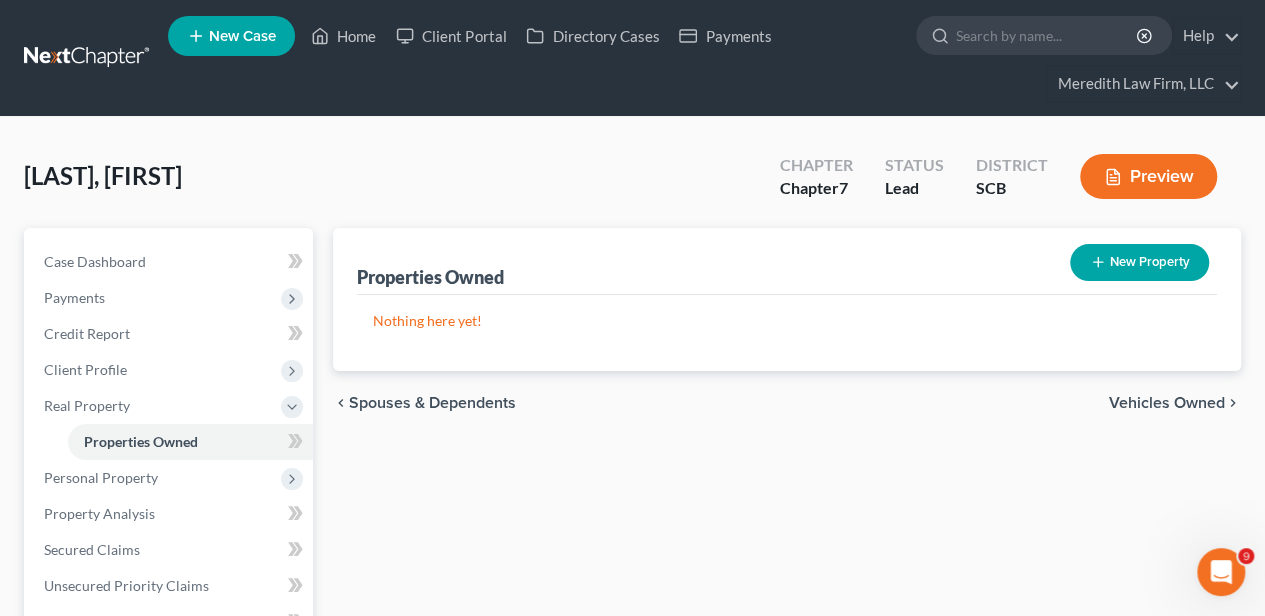 click on "chevron_left
Spouses & Dependents
Vehicles Owned
chevron_right" at bounding box center [787, 403] 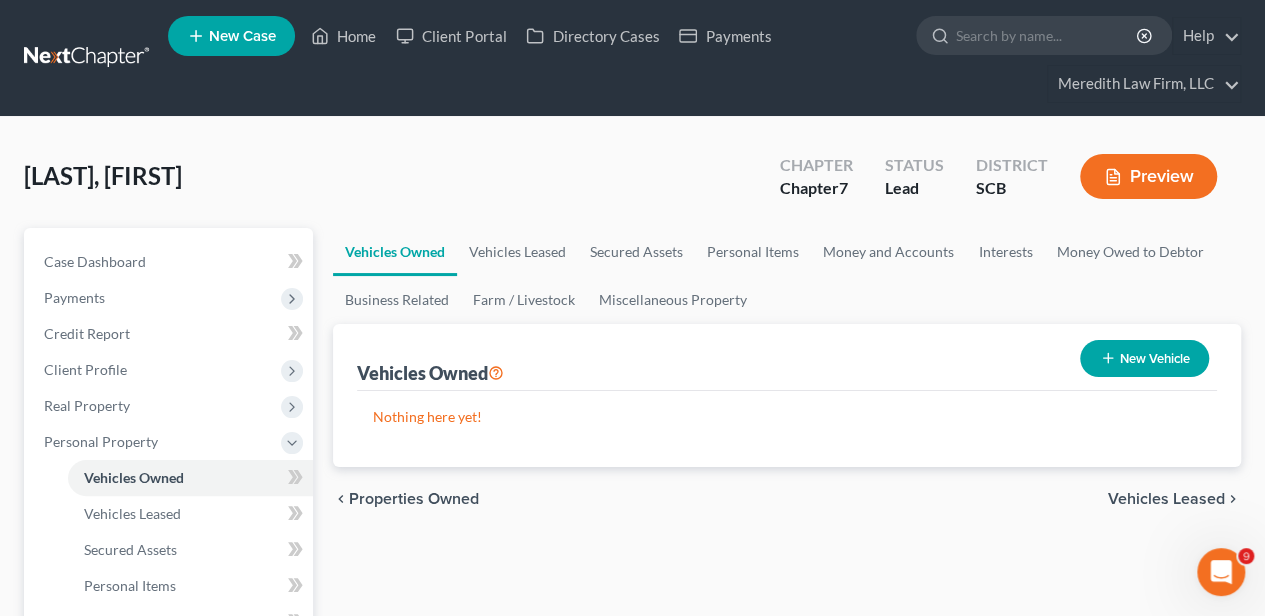 click on "New Vehicle" at bounding box center [1144, 358] 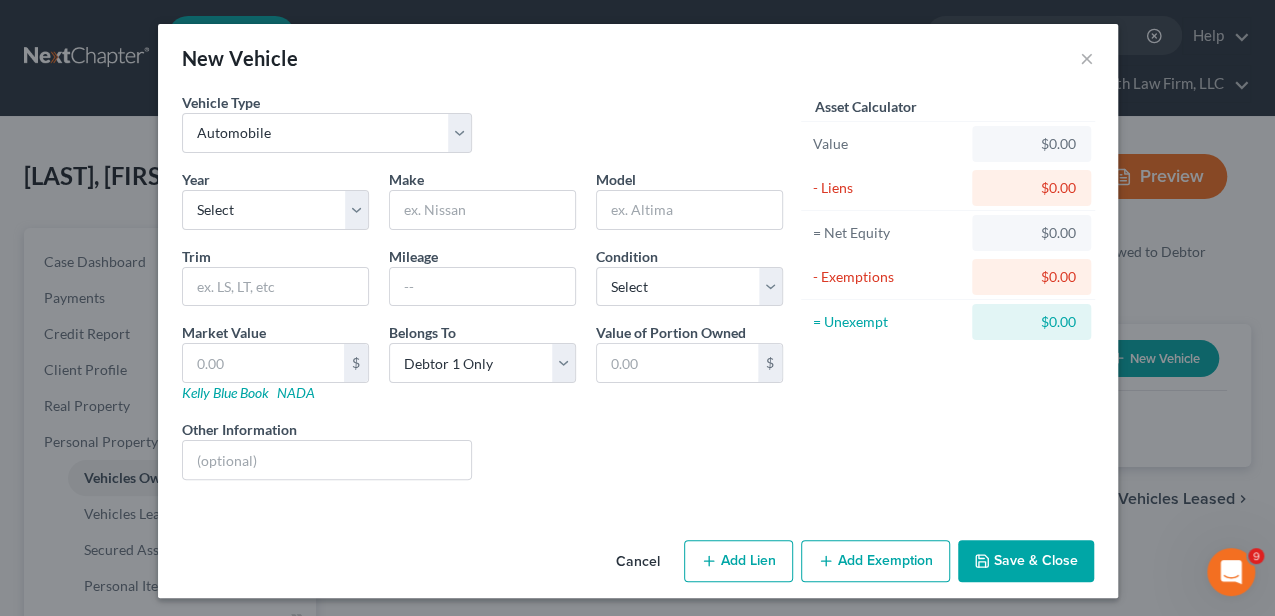 click on "Cancel" at bounding box center (638, 562) 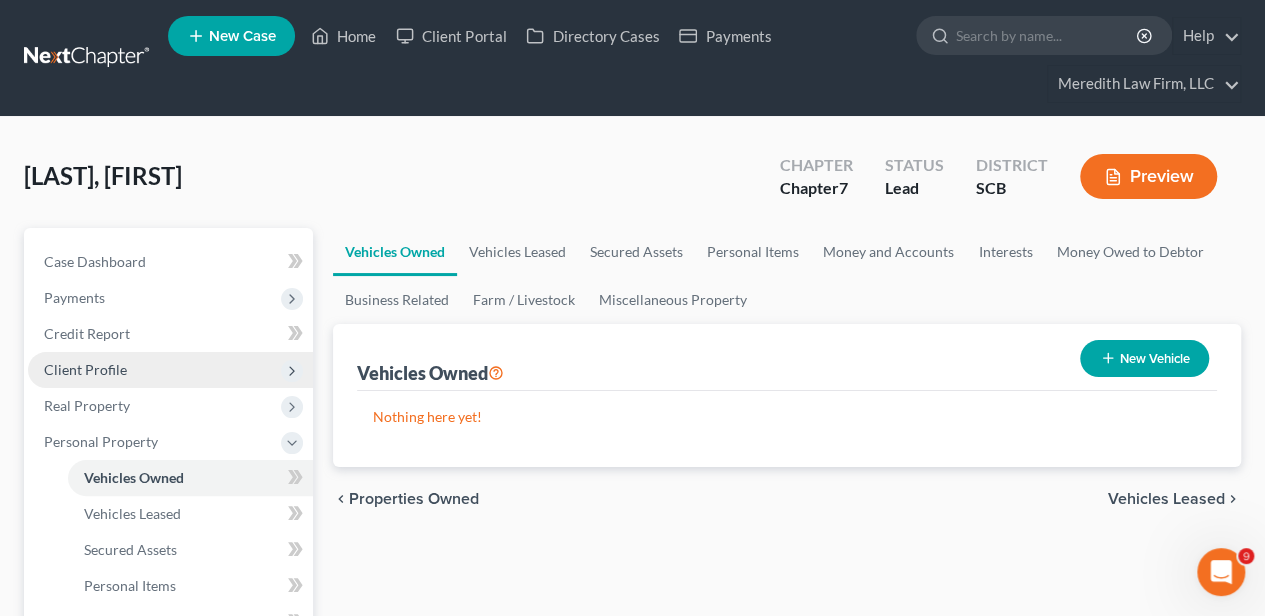 click on "Client Profile" at bounding box center [170, 370] 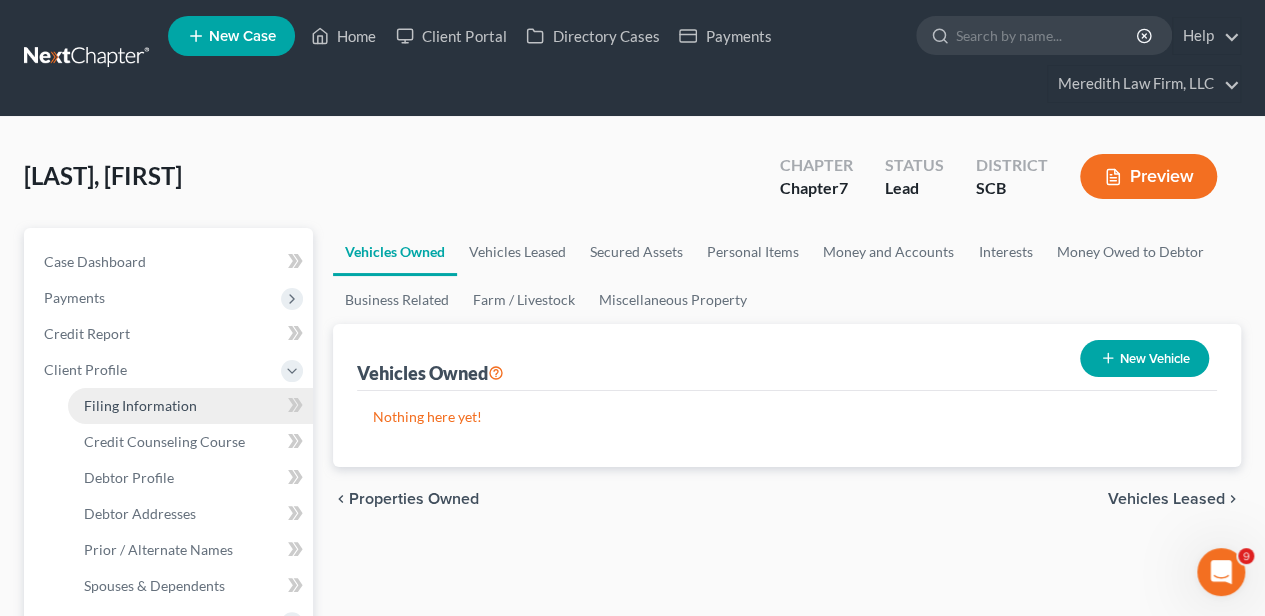 click on "Filing Information" at bounding box center [140, 405] 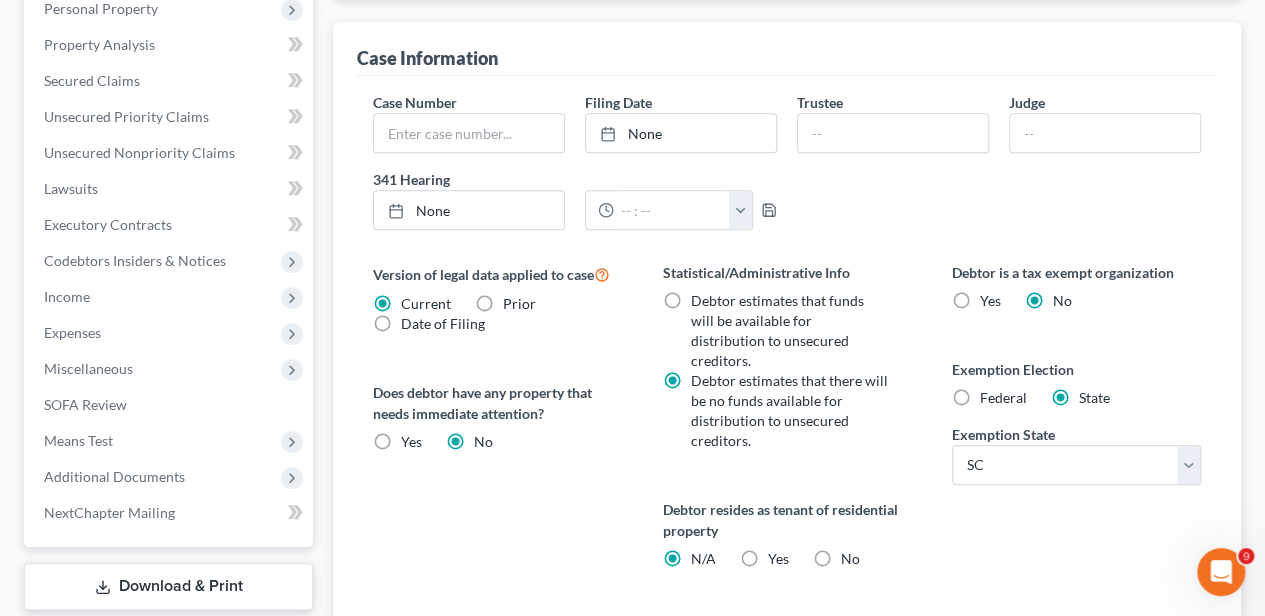 scroll, scrollTop: 666, scrollLeft: 0, axis: vertical 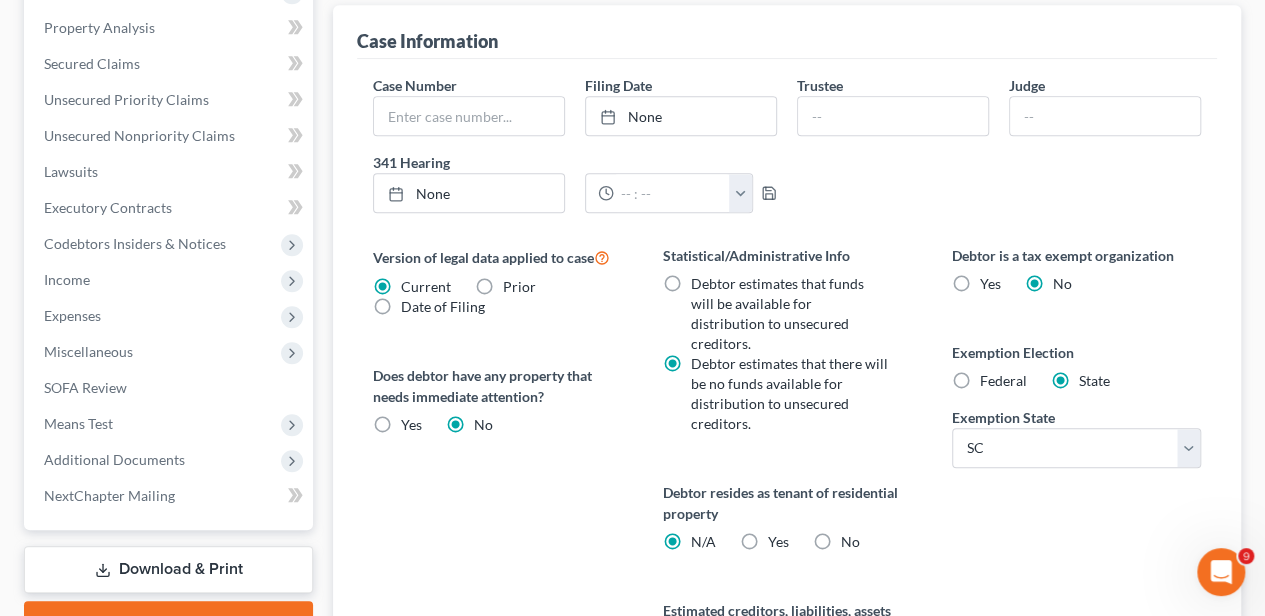 click on "Yes Yes" at bounding box center [777, 542] 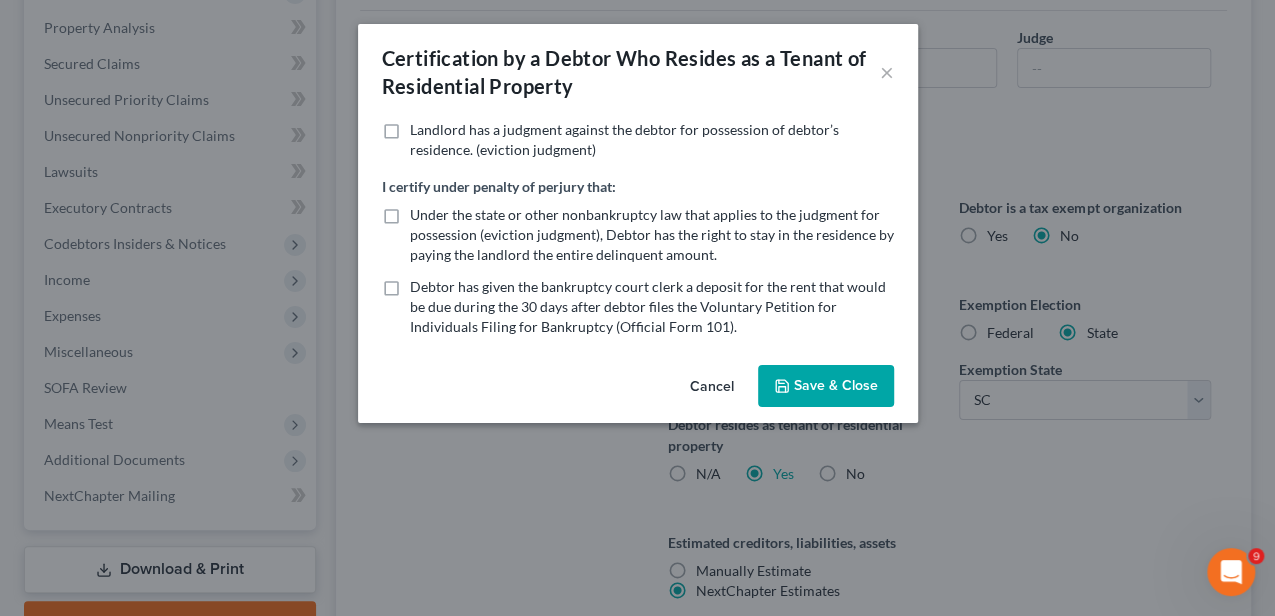 click on "Save & Close" at bounding box center (826, 386) 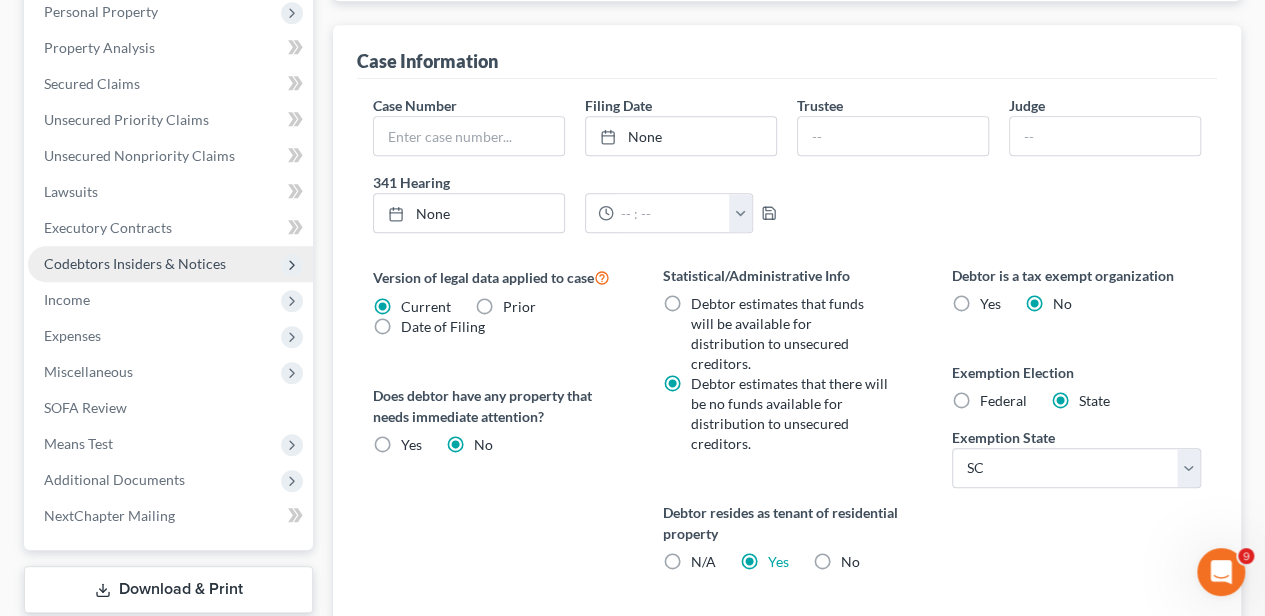 scroll, scrollTop: 533, scrollLeft: 0, axis: vertical 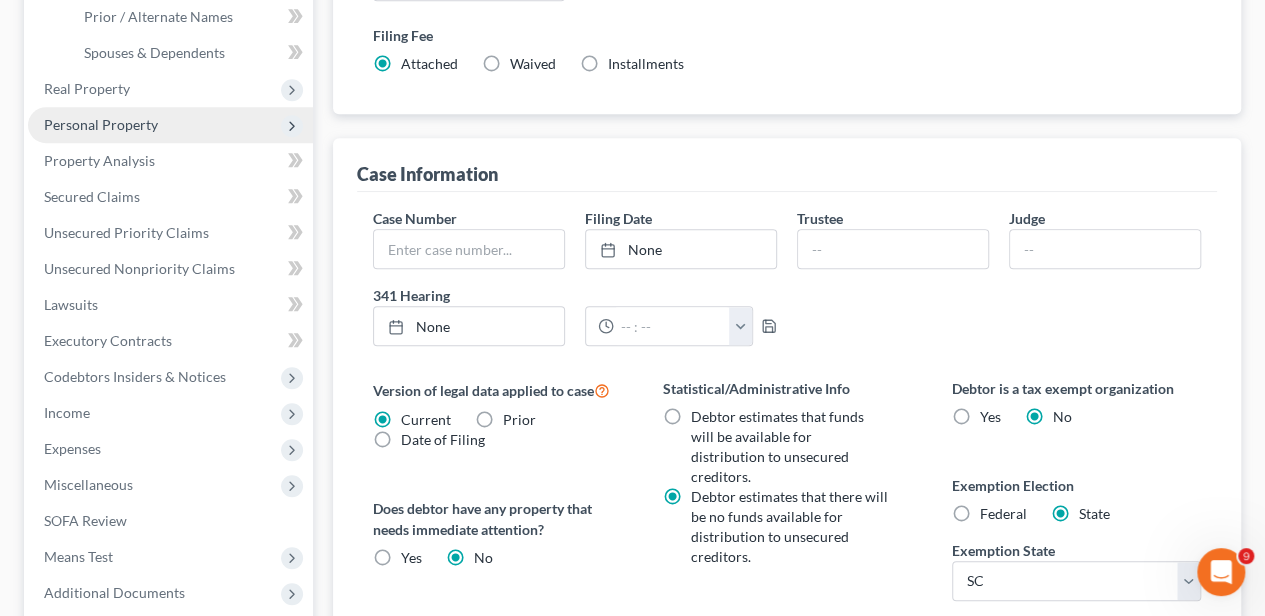 click on "Personal Property" at bounding box center [170, 125] 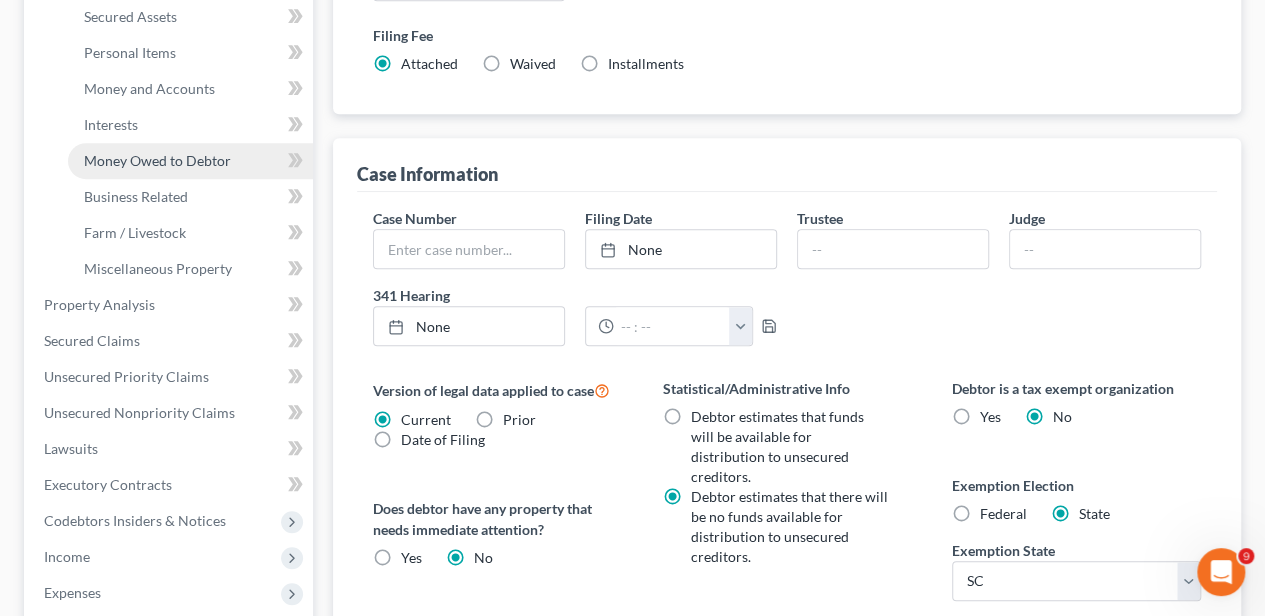 click on "Money Owed to Debtor" at bounding box center (157, 160) 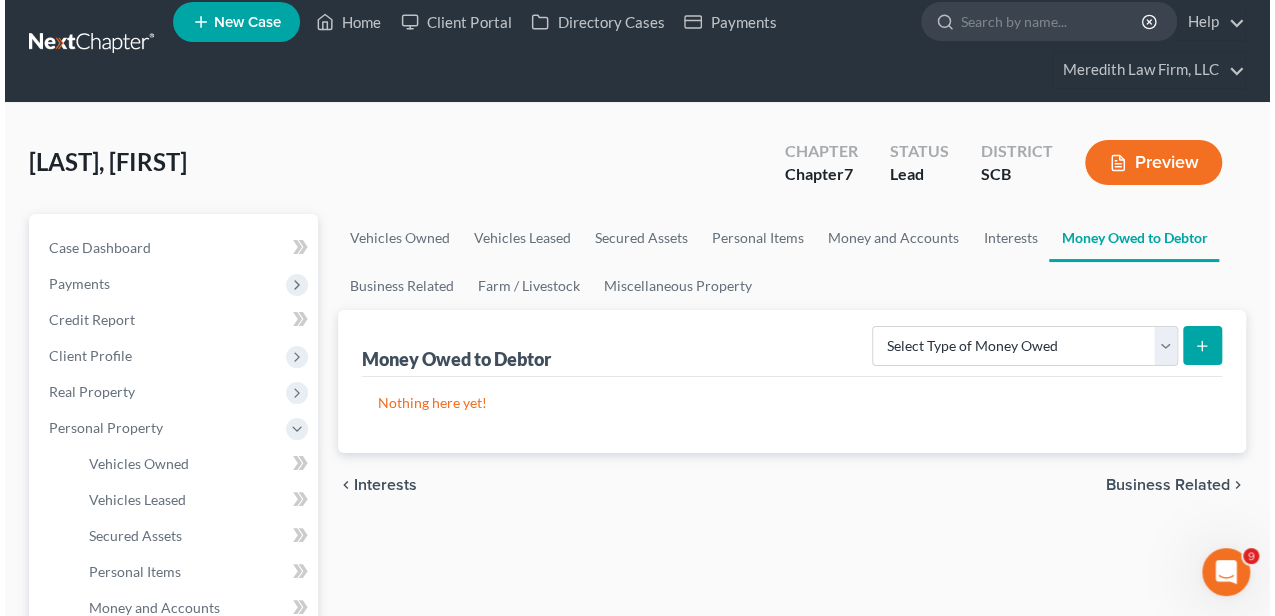 scroll, scrollTop: 0, scrollLeft: 0, axis: both 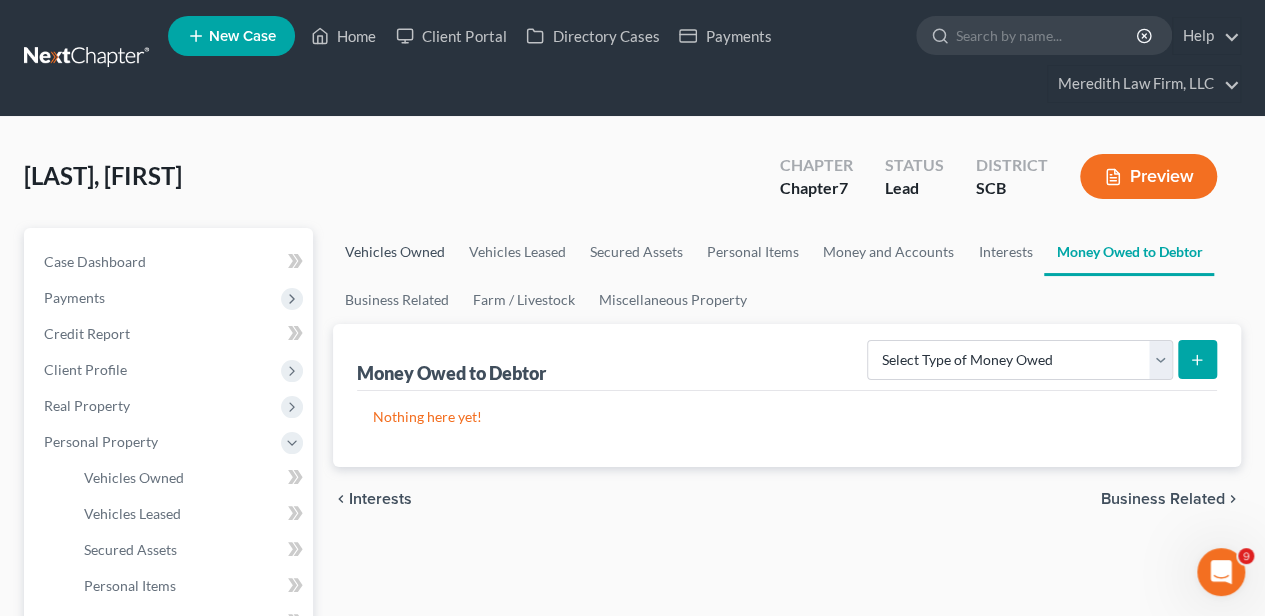 click on "Vehicles Owned" at bounding box center (395, 252) 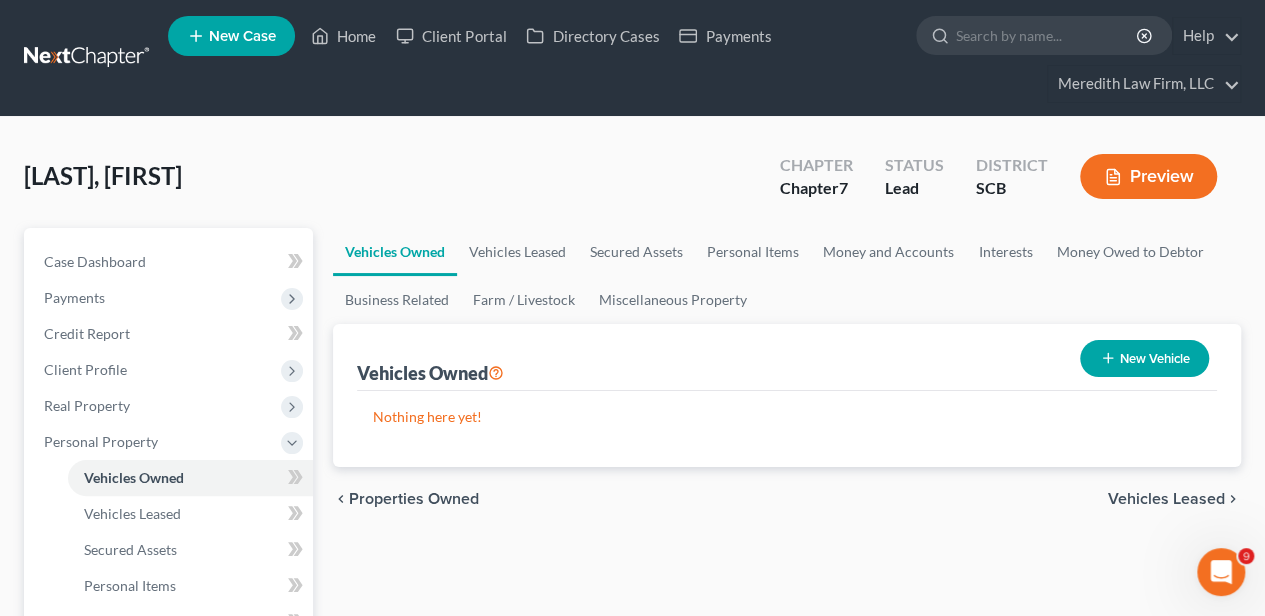 click on "New Vehicle" at bounding box center [1144, 358] 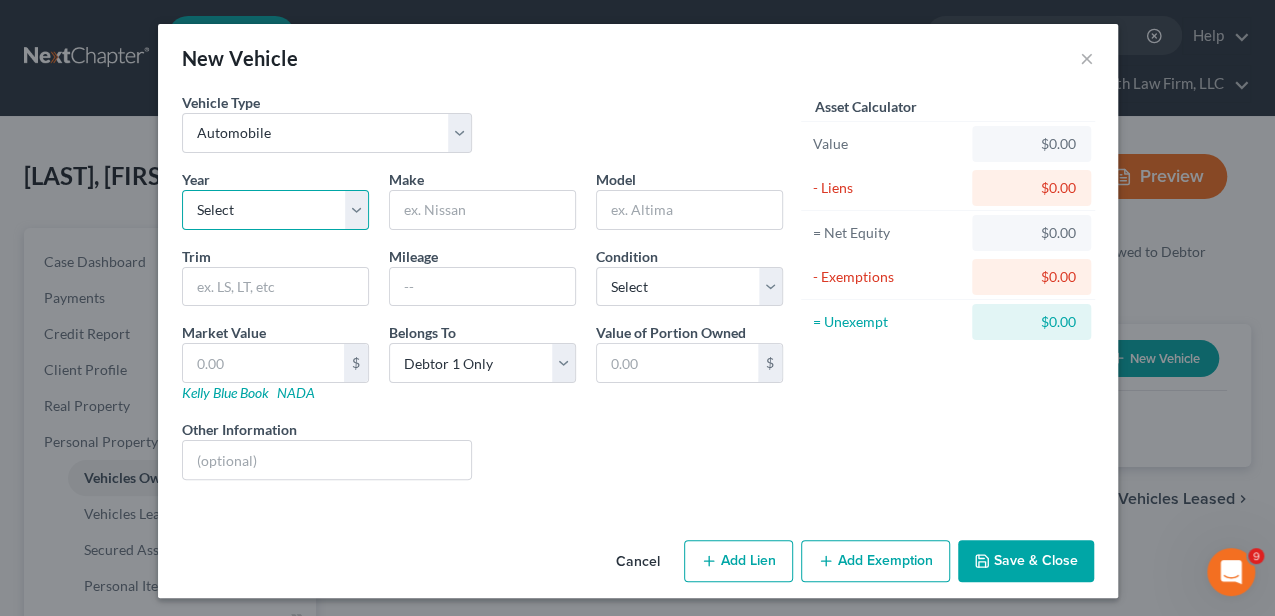 click on "Select 2026 2025 2024 2023 2022 2021 2020 2019 2018 2017 2016 2015 2014 2013 2012 2011 2010 2009 2008 2007 2006 2005 2004 2003 2002 2001 2000 1999 1998 1997 1996 1995 1994 1993 1992 1991 1990 1989 1988 1987 1986 1985 1984 1983 1982 1981 1980 1979 1978 1977 1976 1975 1974 1973 1972 1971 1970 1969 1968 1967 1966 1965 1964 1963 1962 1961 1960 1959 1958 1957 1956 1955 1954 1953 1952 1951 1950 1949 1948 1947 1946 1945 1944 1943 1942 1941 1940 1939 1938 1937 1936 1935 1934 1933 1932 1931 1930 1929 1928 1927 1926 1925 1924 1923 1922 1921 1920 1919 1918 1917 1916 1915 1914 1913 1912 1911 1910 1909 1908 1907 1906 1905 1904 1903 1902 1901" at bounding box center [275, 210] 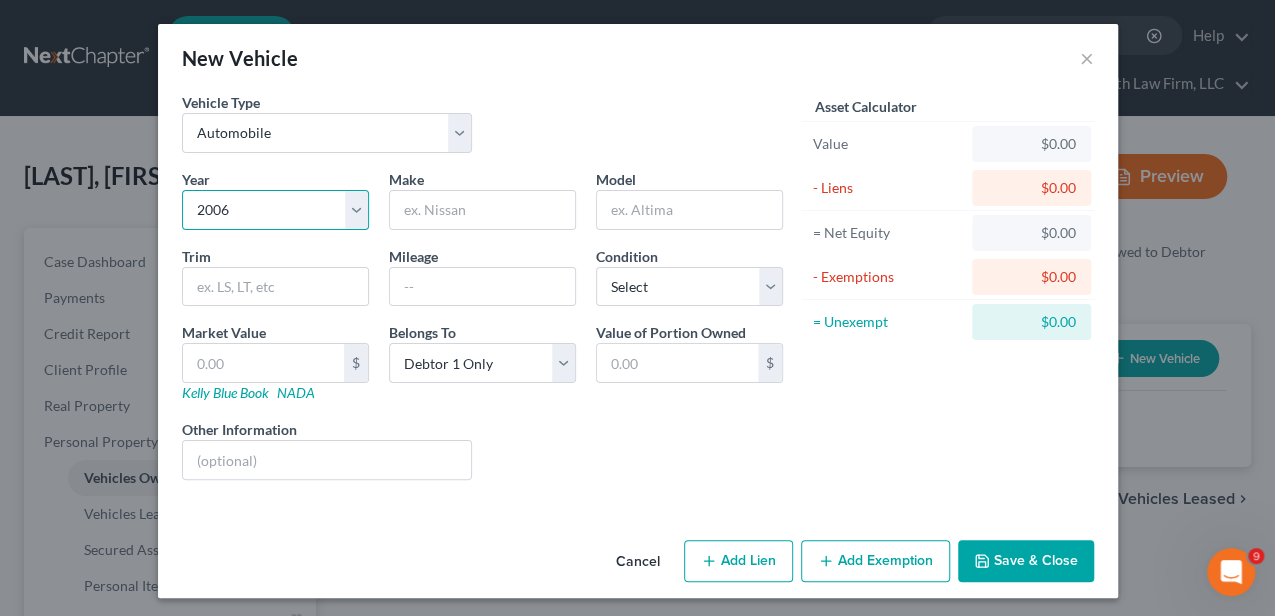 click on "Select 2026 2025 2024 2023 2022 2021 2020 2019 2018 2017 2016 2015 2014 2013 2012 2011 2010 2009 2008 2007 2006 2005 2004 2003 2002 2001 2000 1999 1998 1997 1996 1995 1994 1993 1992 1991 1990 1989 1988 1987 1986 1985 1984 1983 1982 1981 1980 1979 1978 1977 1976 1975 1974 1973 1972 1971 1970 1969 1968 1967 1966 1965 1964 1963 1962 1961 1960 1959 1958 1957 1956 1955 1954 1953 1952 1951 1950 1949 1948 1947 1946 1945 1944 1943 1942 1941 1940 1939 1938 1937 1936 1935 1934 1933 1932 1931 1930 1929 1928 1927 1926 1925 1924 1923 1922 1921 1920 1919 1918 1917 1916 1915 1914 1913 1912 1911 1910 1909 1908 1907 1906 1905 1904 1903 1902 1901" at bounding box center [275, 210] 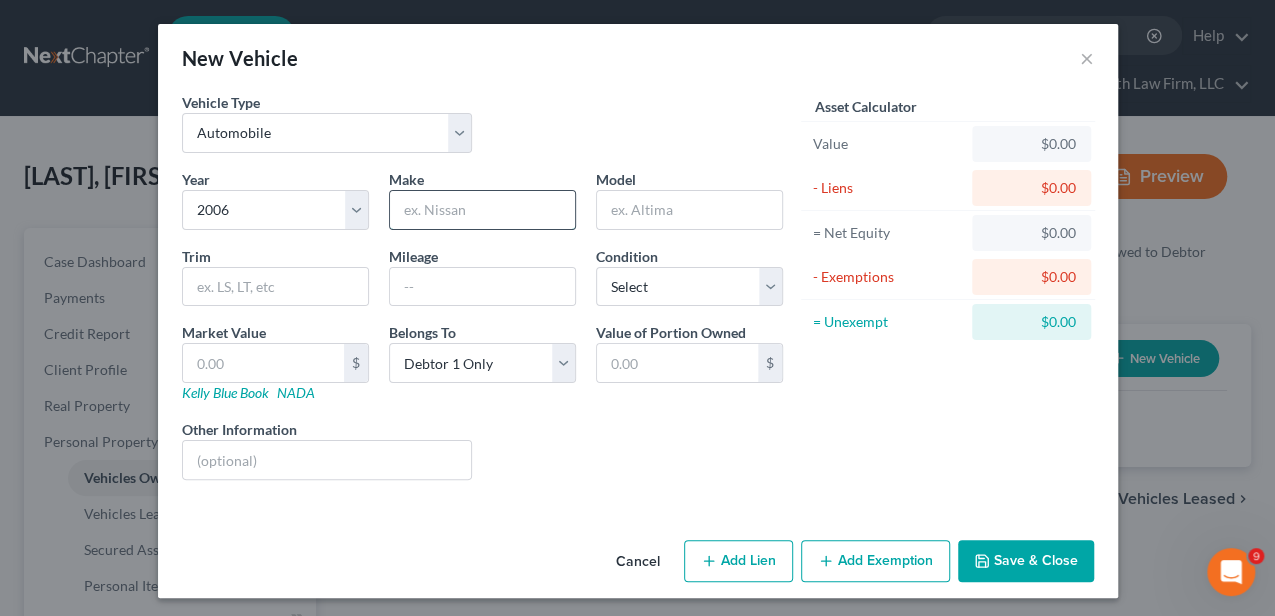 click at bounding box center [482, 210] 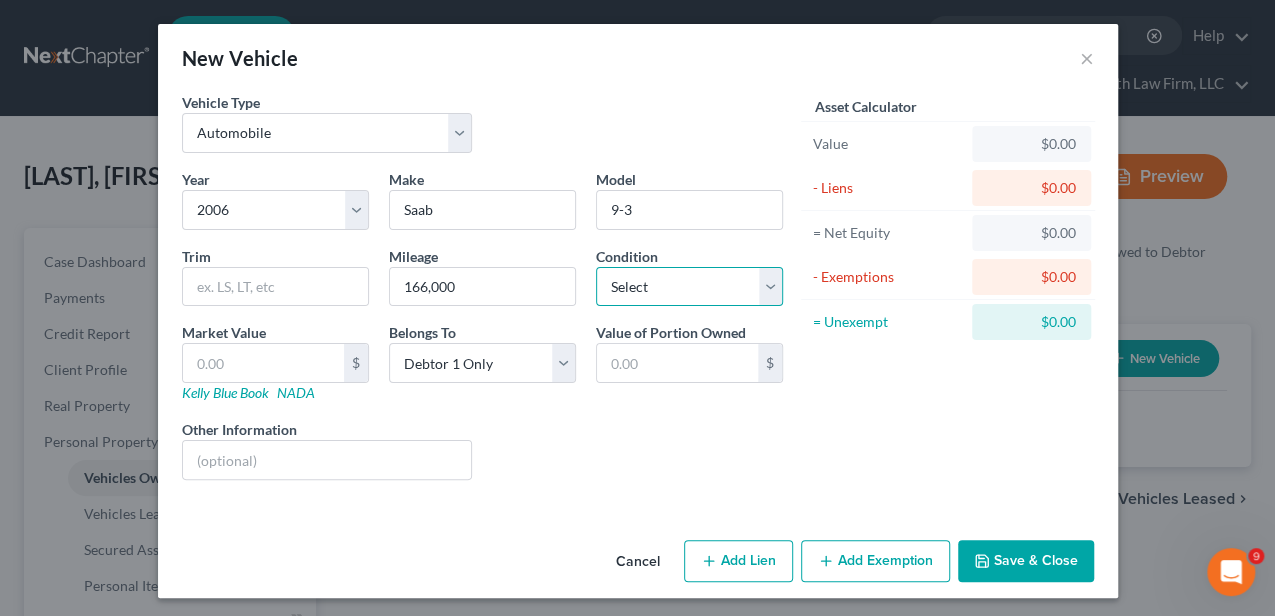 drag, startPoint x: 648, startPoint y: 275, endPoint x: 640, endPoint y: 294, distance: 20.615528 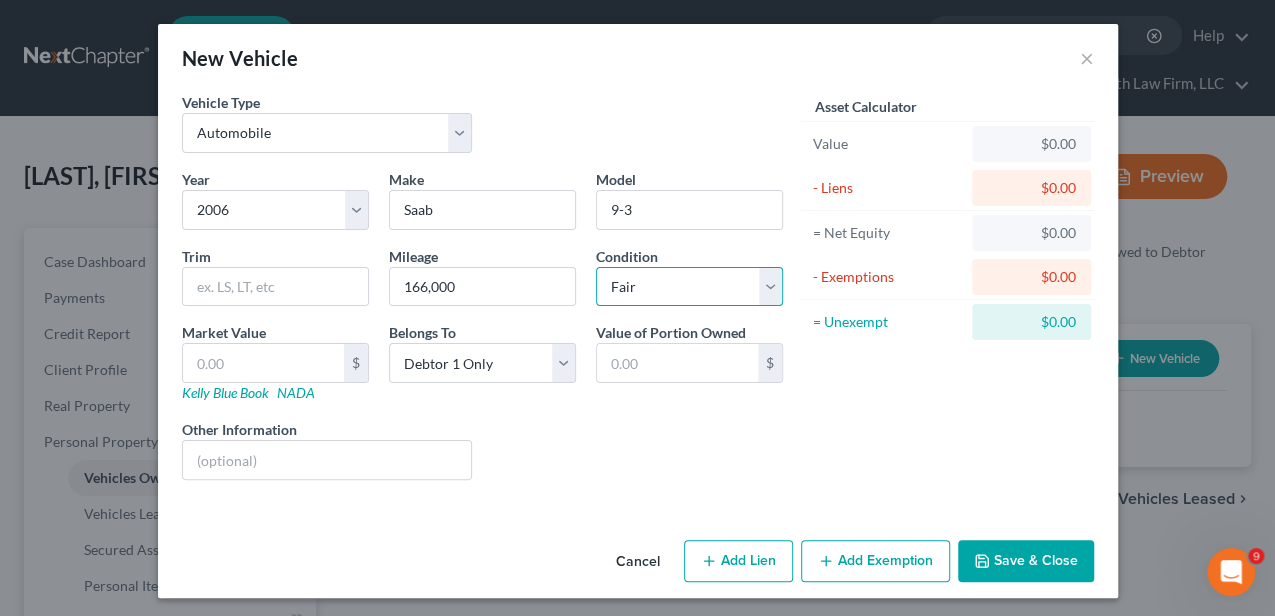 click on "Select Excellent Very Good Good Fair Poor" at bounding box center (689, 287) 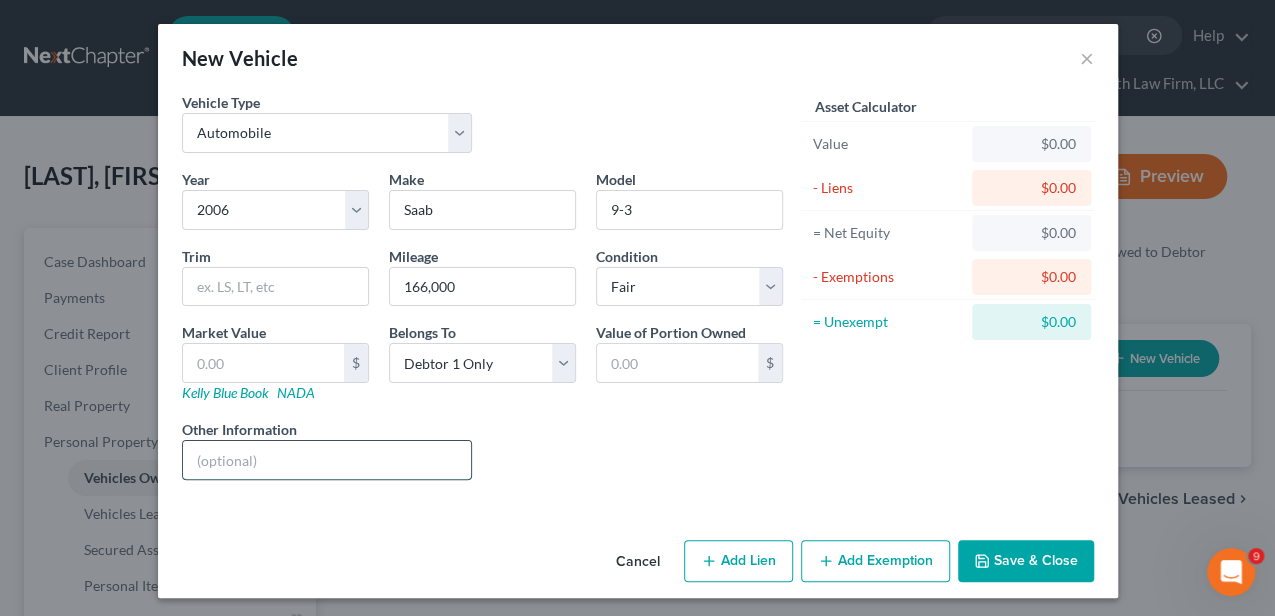 click at bounding box center [327, 460] 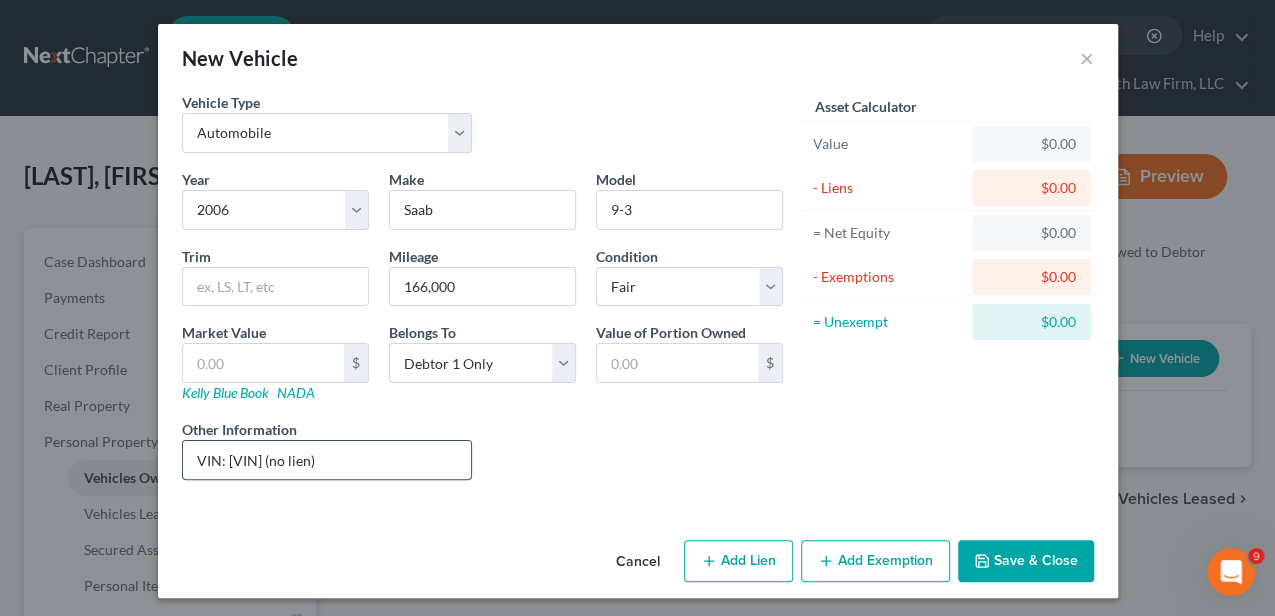 click on "VIN: [VIN] (no lien)" at bounding box center [327, 460] 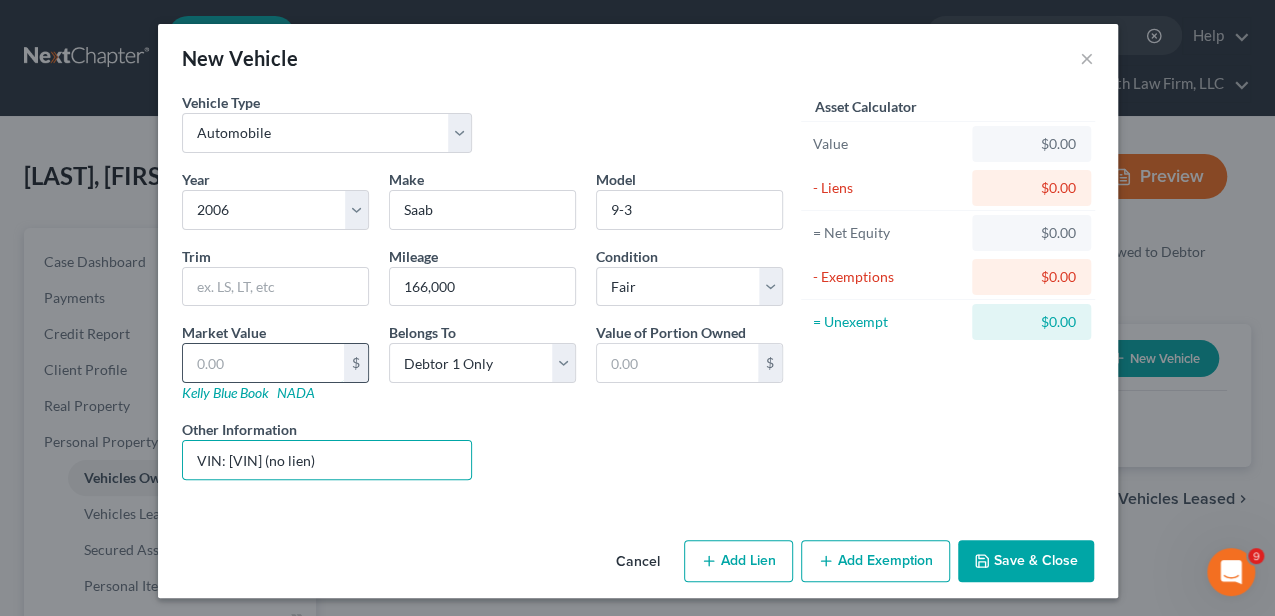 click at bounding box center [263, 363] 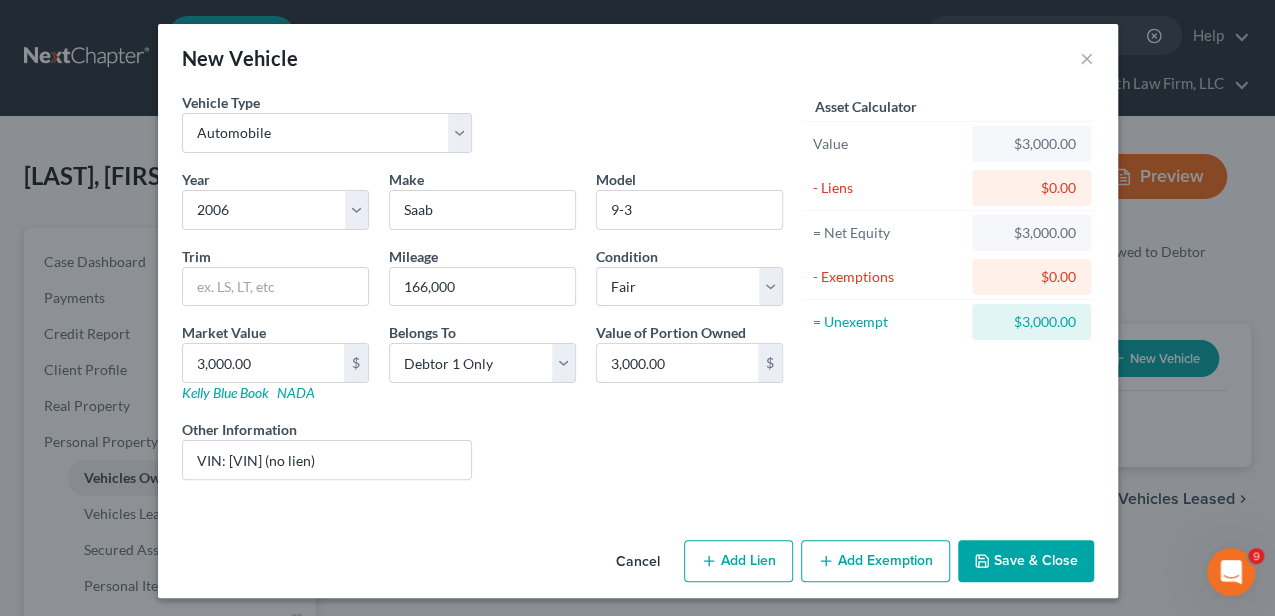 click on "Add Exemption" at bounding box center (875, 561) 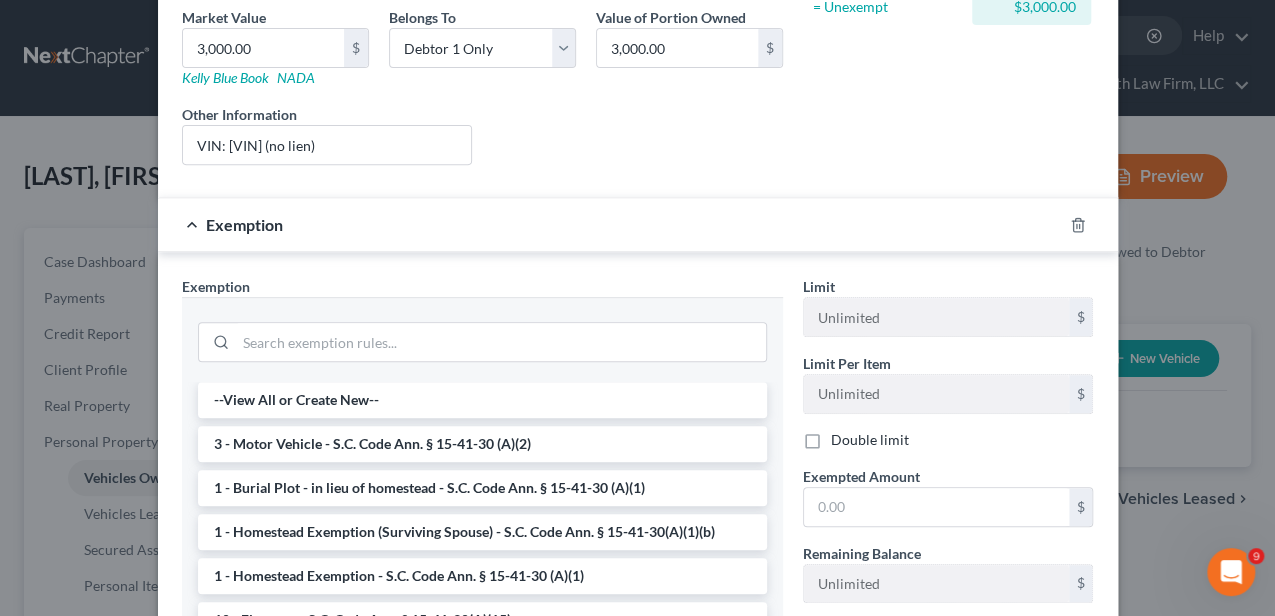 scroll, scrollTop: 333, scrollLeft: 0, axis: vertical 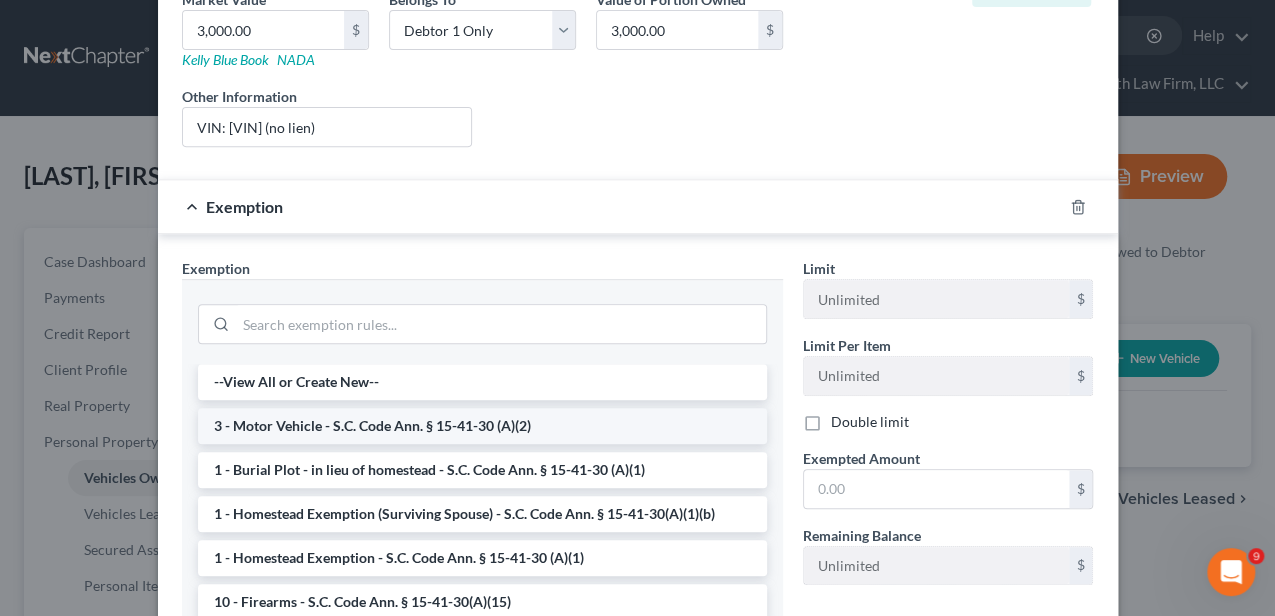 click on "3 - Motor Vehicle - S.C. Code Ann. § 15-41-30 (A)(2)" at bounding box center (482, 426) 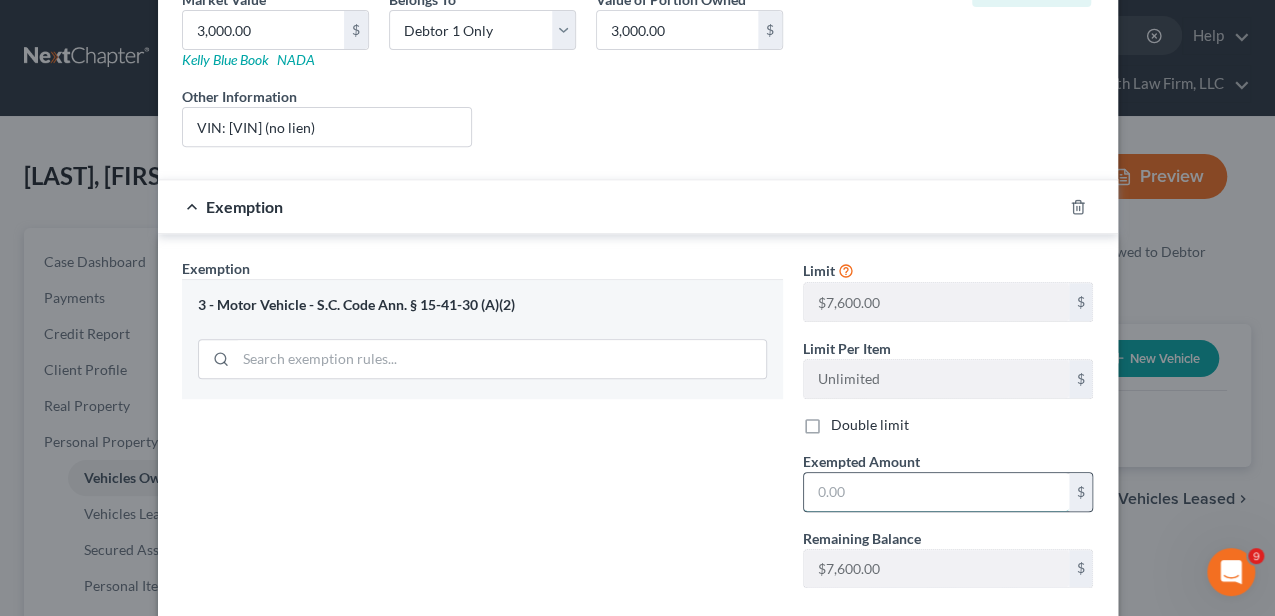 click at bounding box center (936, 492) 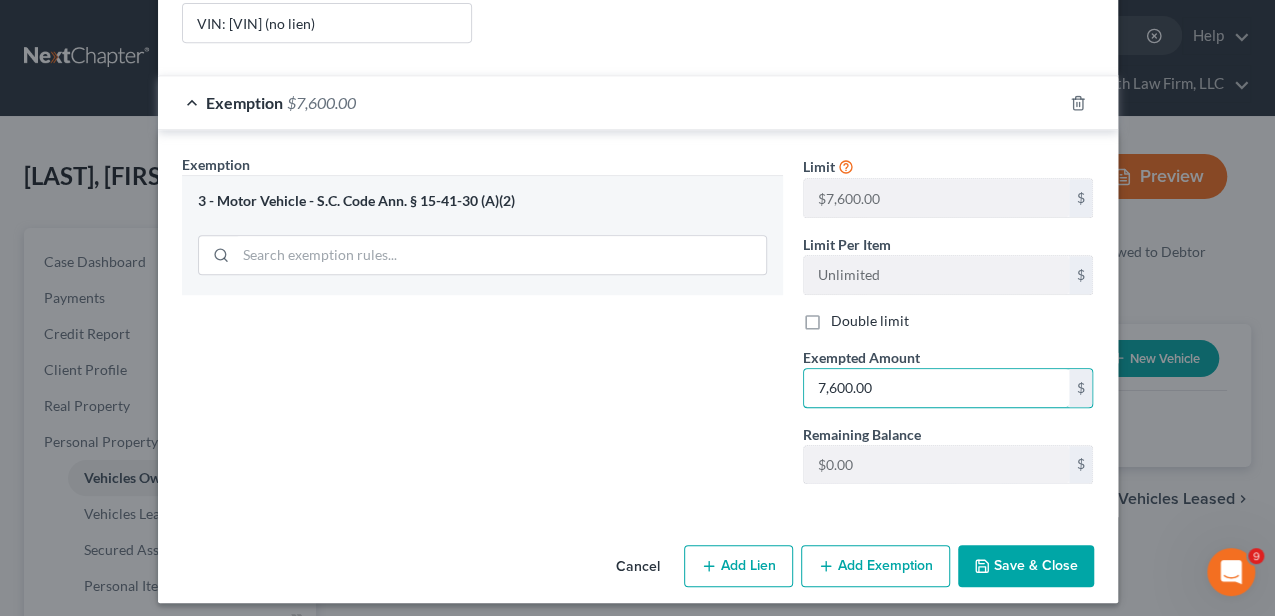 scroll, scrollTop: 441, scrollLeft: 0, axis: vertical 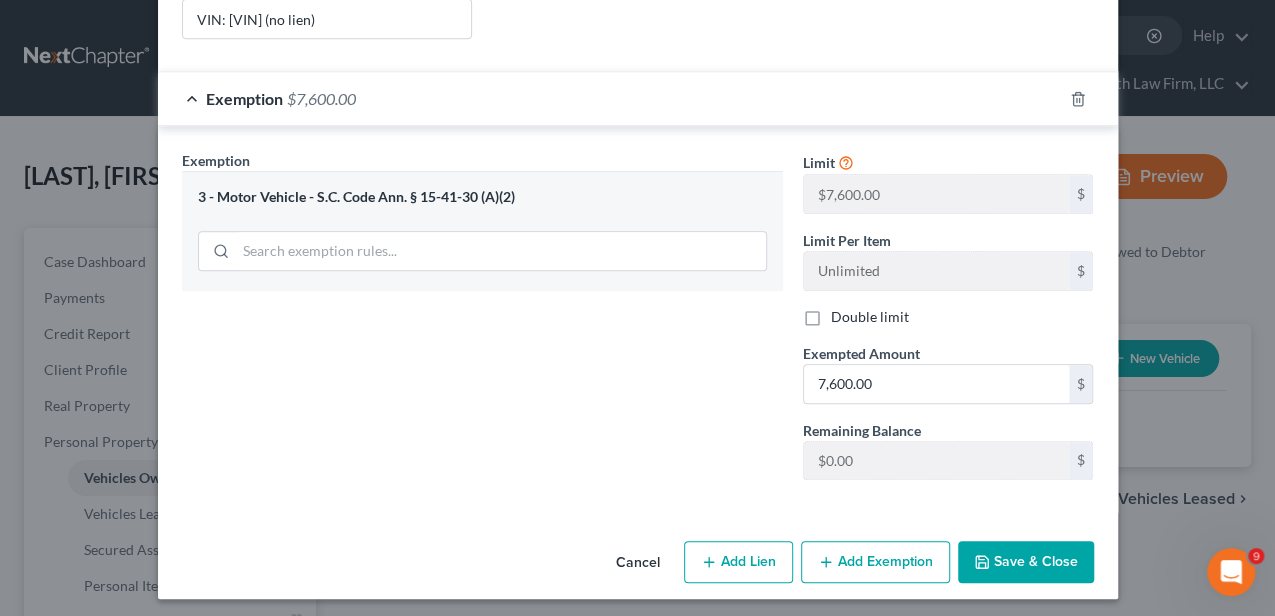 click on "Save & Close" at bounding box center [1026, 562] 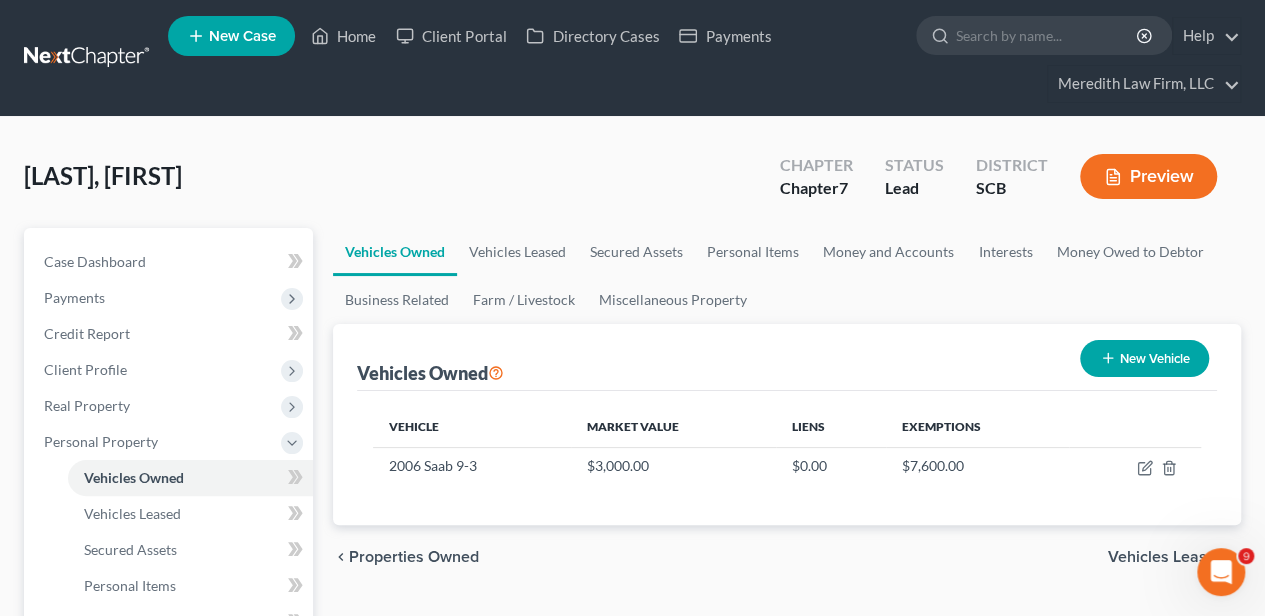click 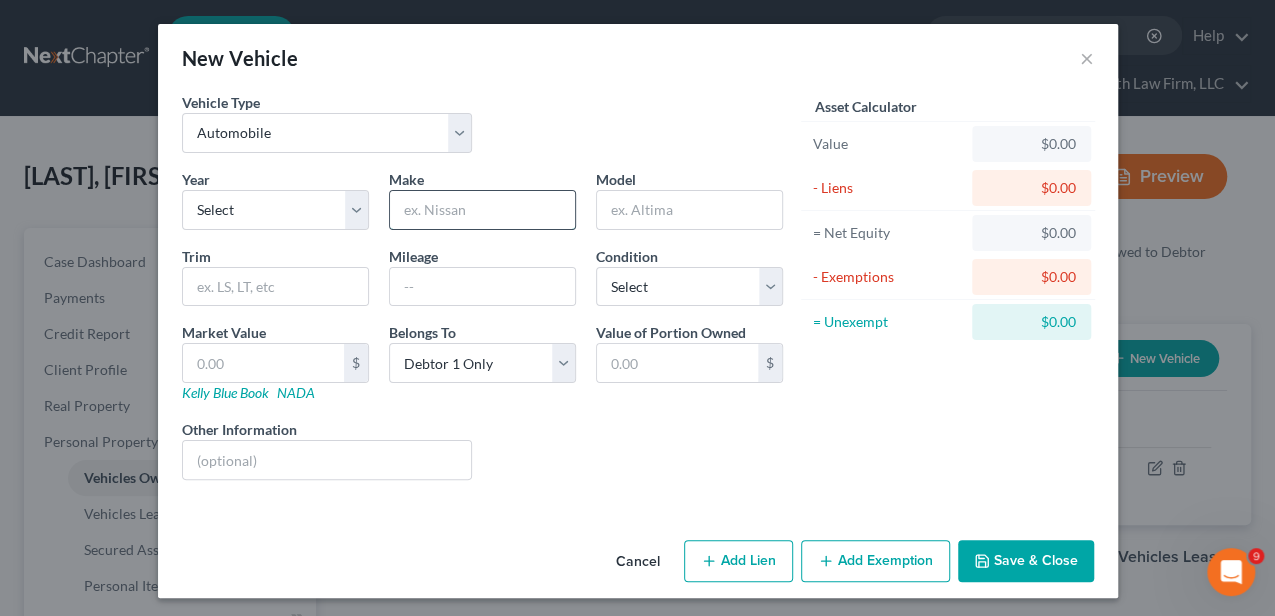 click at bounding box center (482, 210) 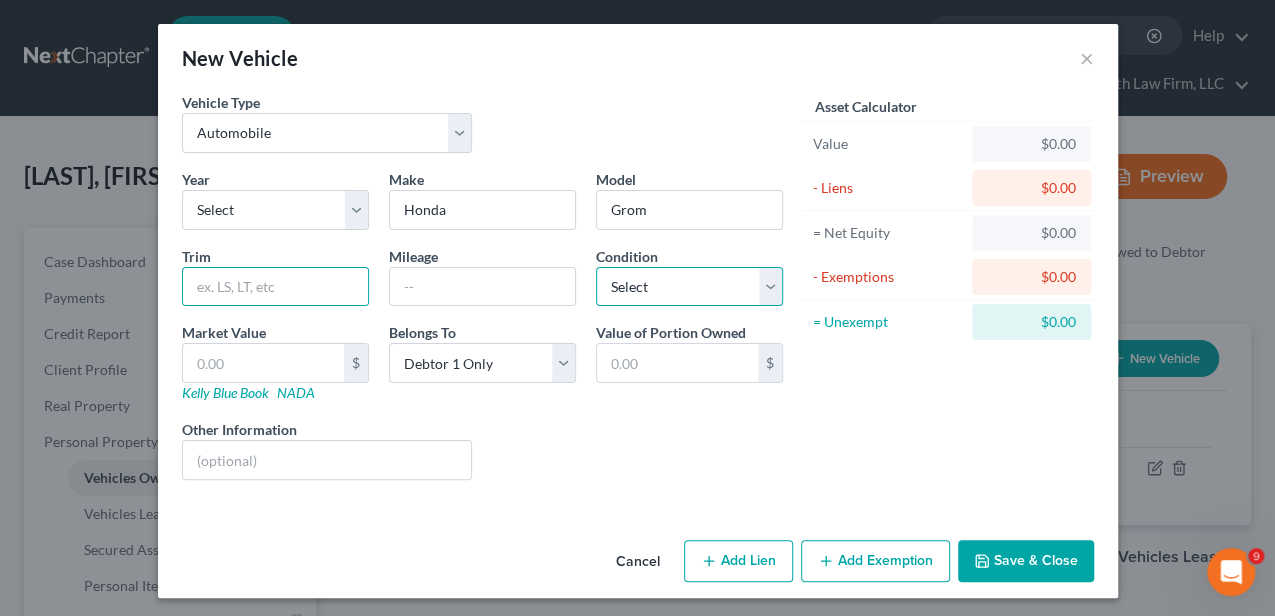 click on "Select Excellent Very Good Good Fair Poor" at bounding box center [689, 287] 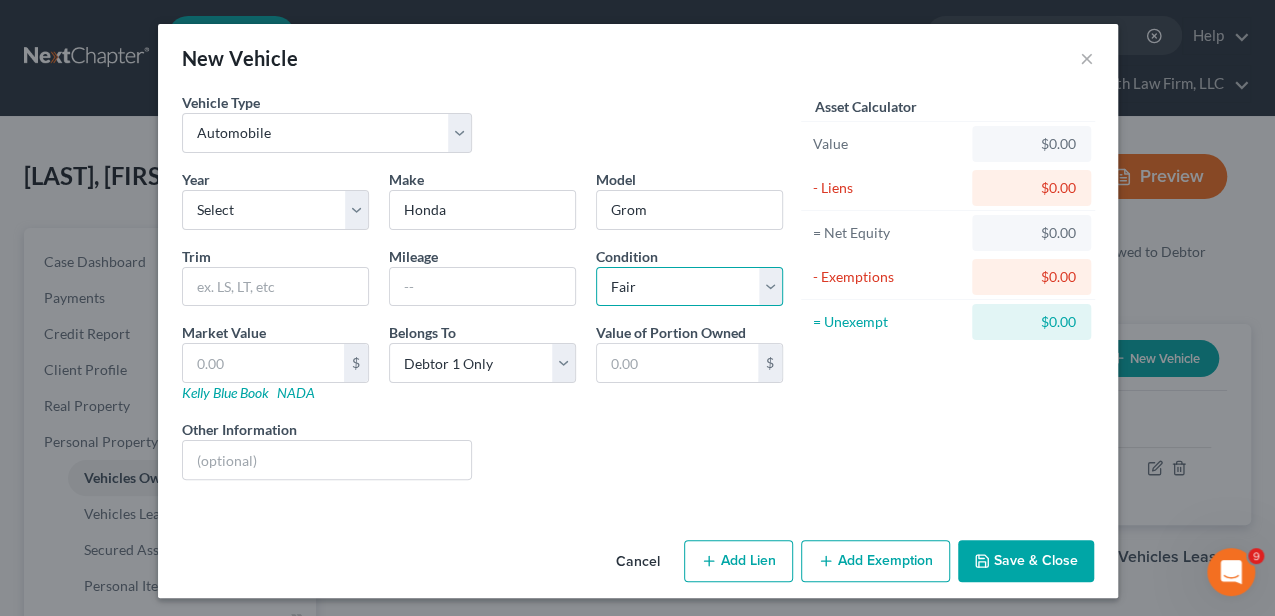 click on "Select Excellent Very Good Good Fair Poor" at bounding box center [689, 287] 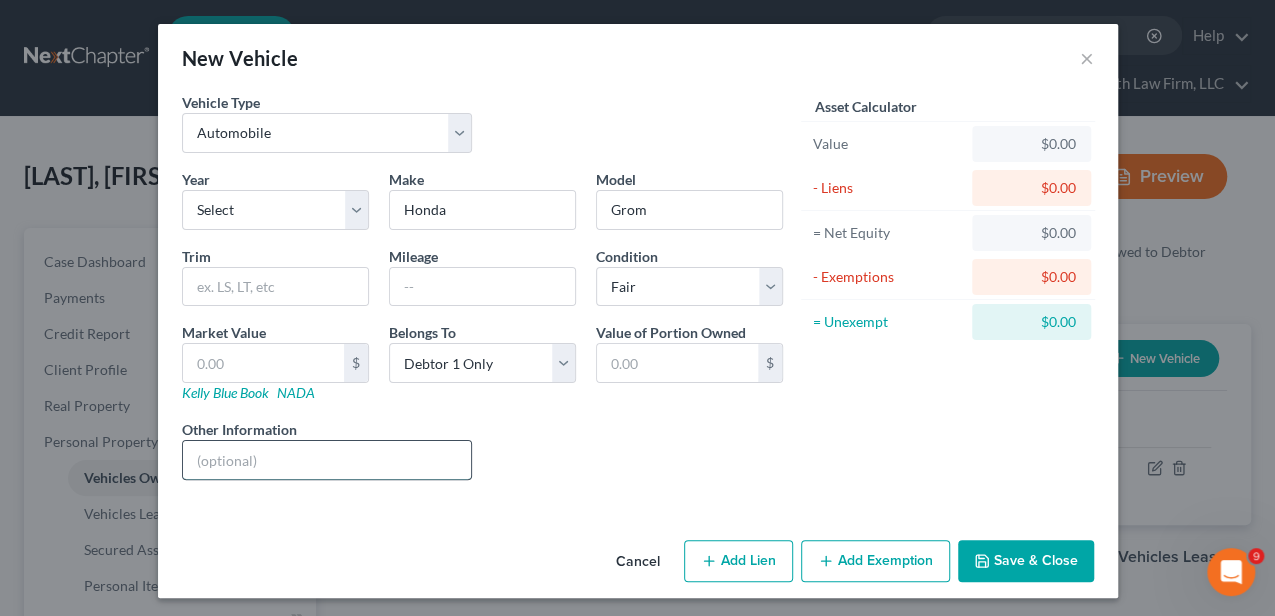 click at bounding box center (327, 460) 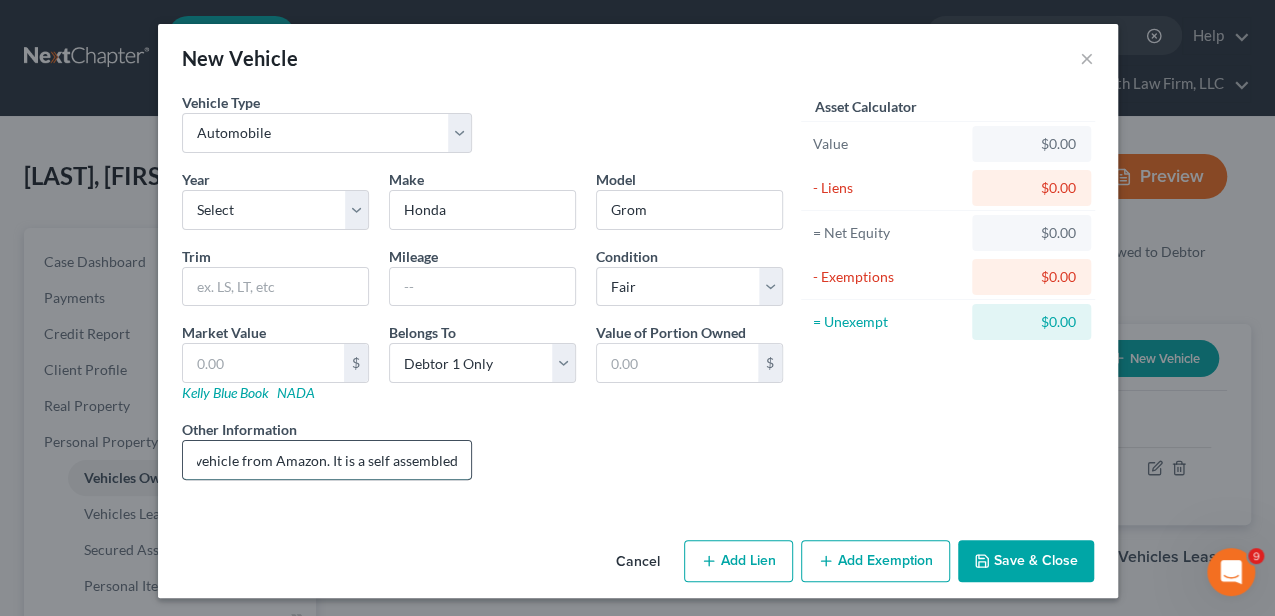 scroll, scrollTop: 0, scrollLeft: 235, axis: horizontal 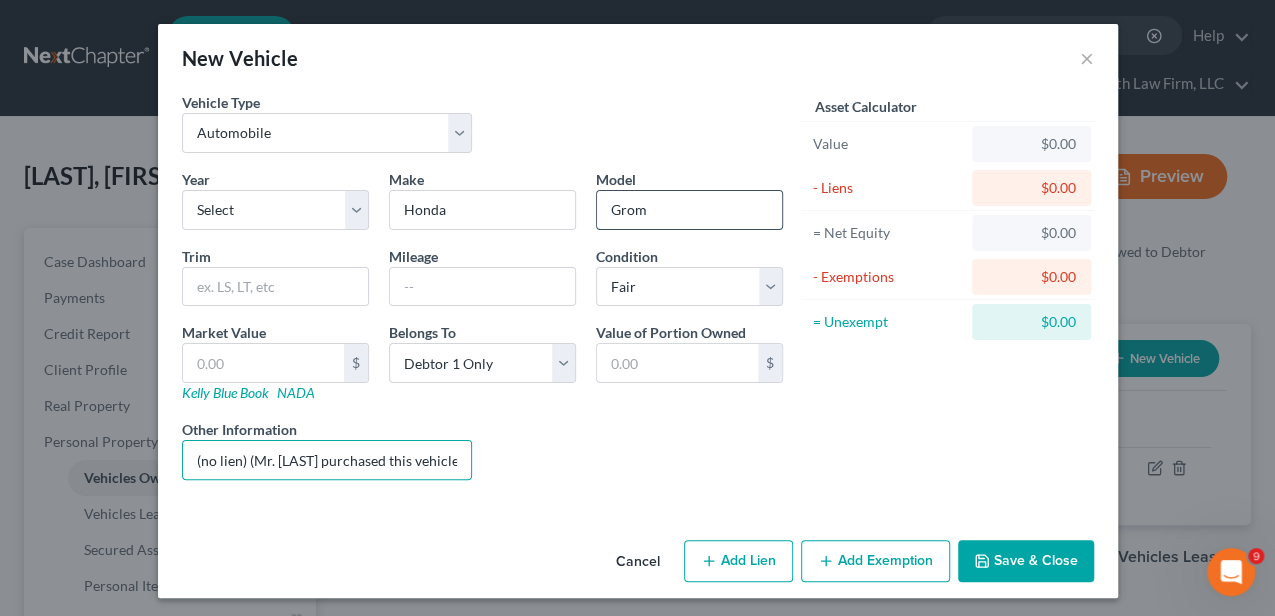click on "Grom" at bounding box center (689, 210) 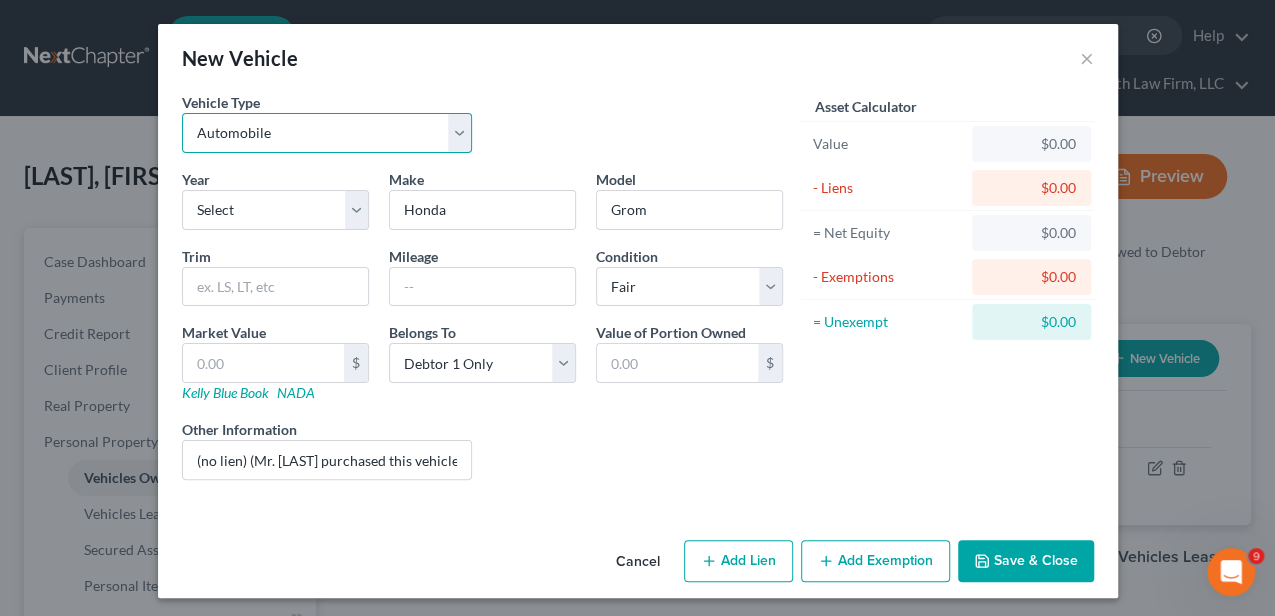 click on "Select Automobile Truck Trailer Watercraft Aircraft Motor Home Atv Other Vehicle" at bounding box center [327, 133] 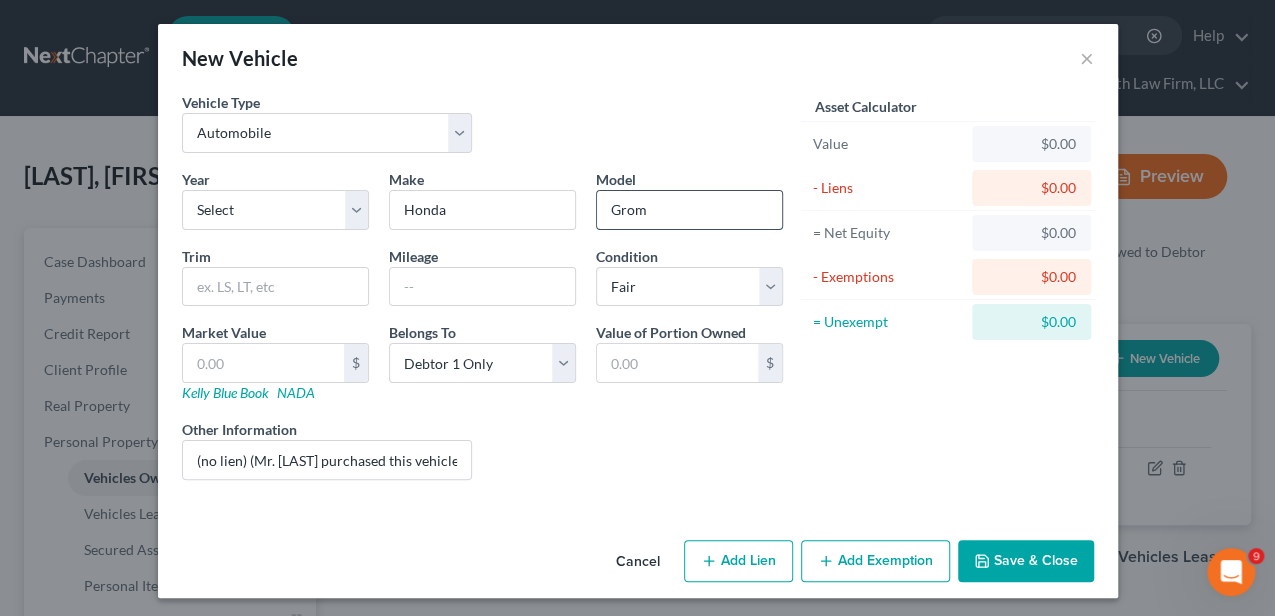 click on "Grom" at bounding box center [689, 210] 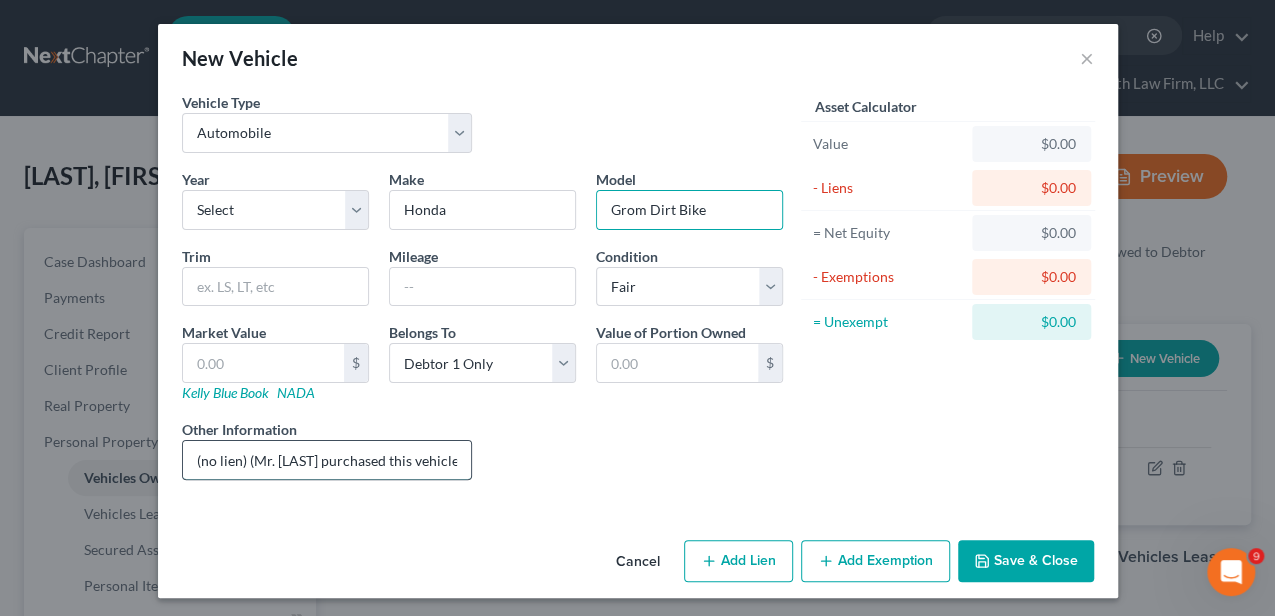 click on "(no lien) (Mr. [LAST] purchased this vehicle from Amazon. It is a self assembled" at bounding box center (327, 460) 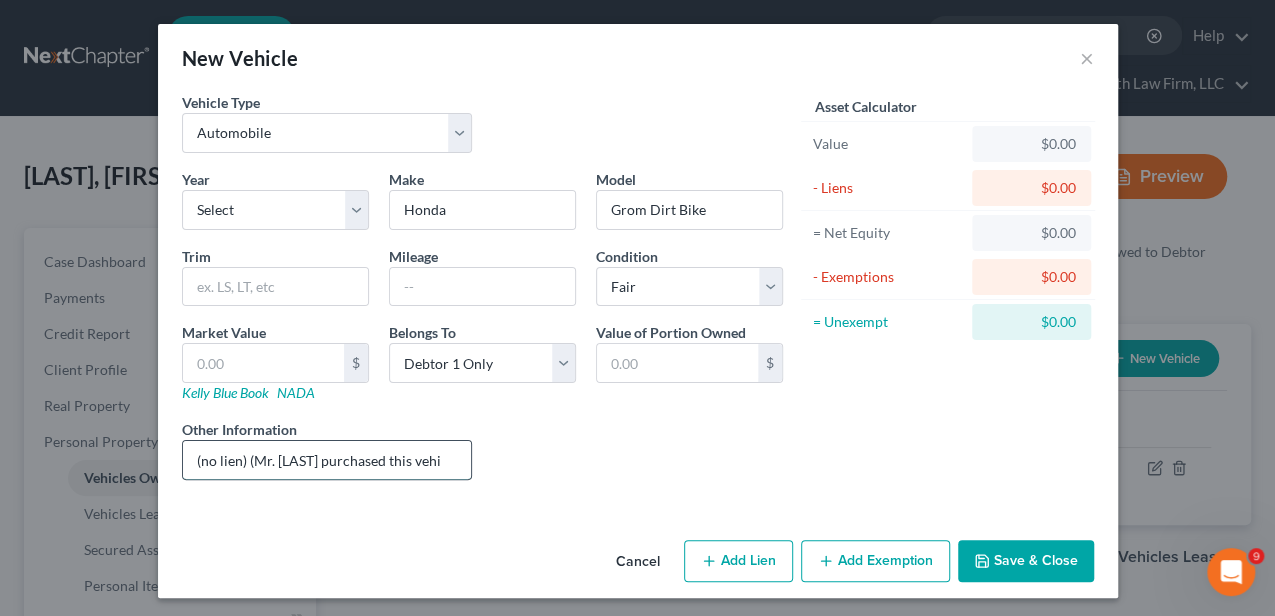 scroll, scrollTop: 0, scrollLeft: 0, axis: both 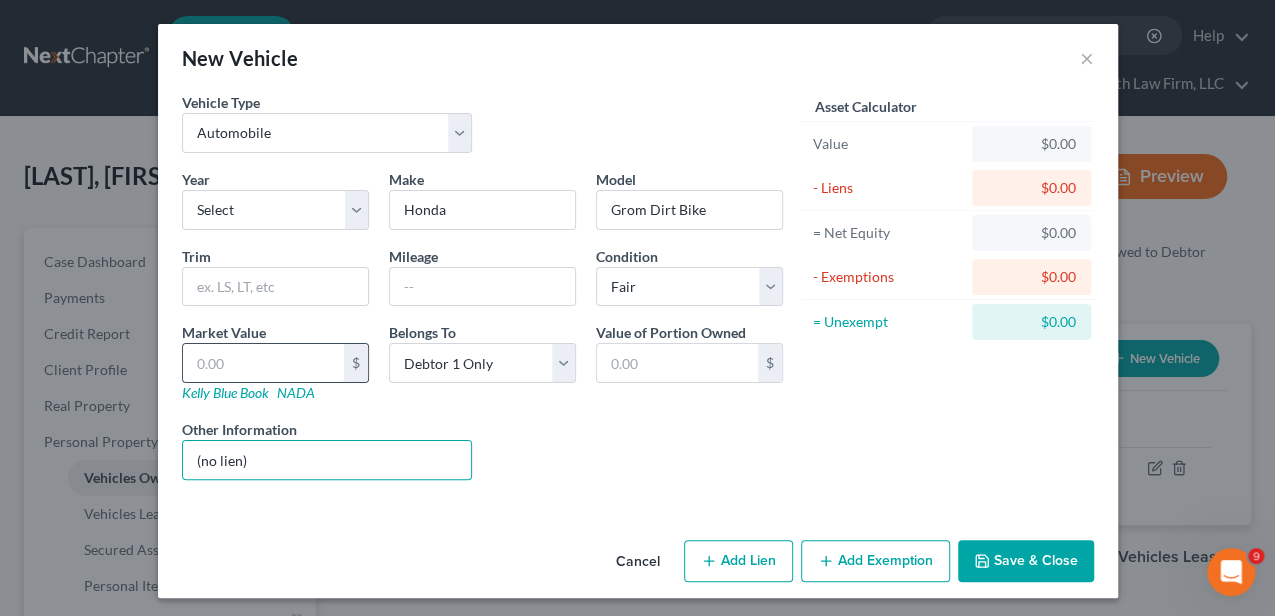 click at bounding box center (263, 363) 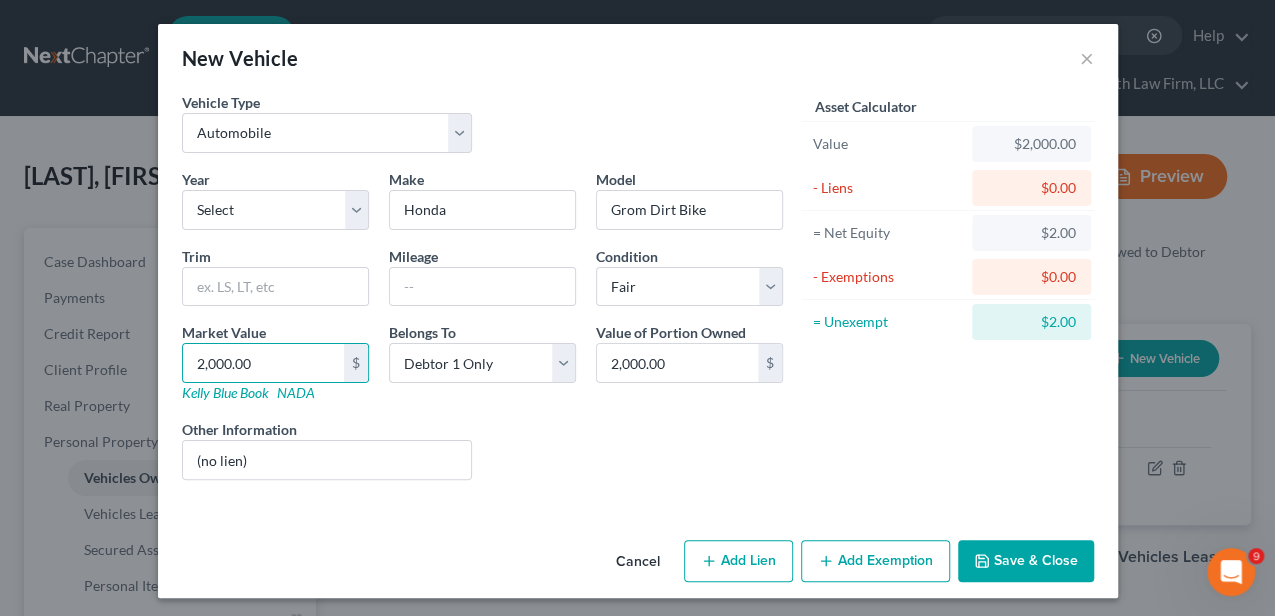 click on "Save & Close" at bounding box center [1026, 561] 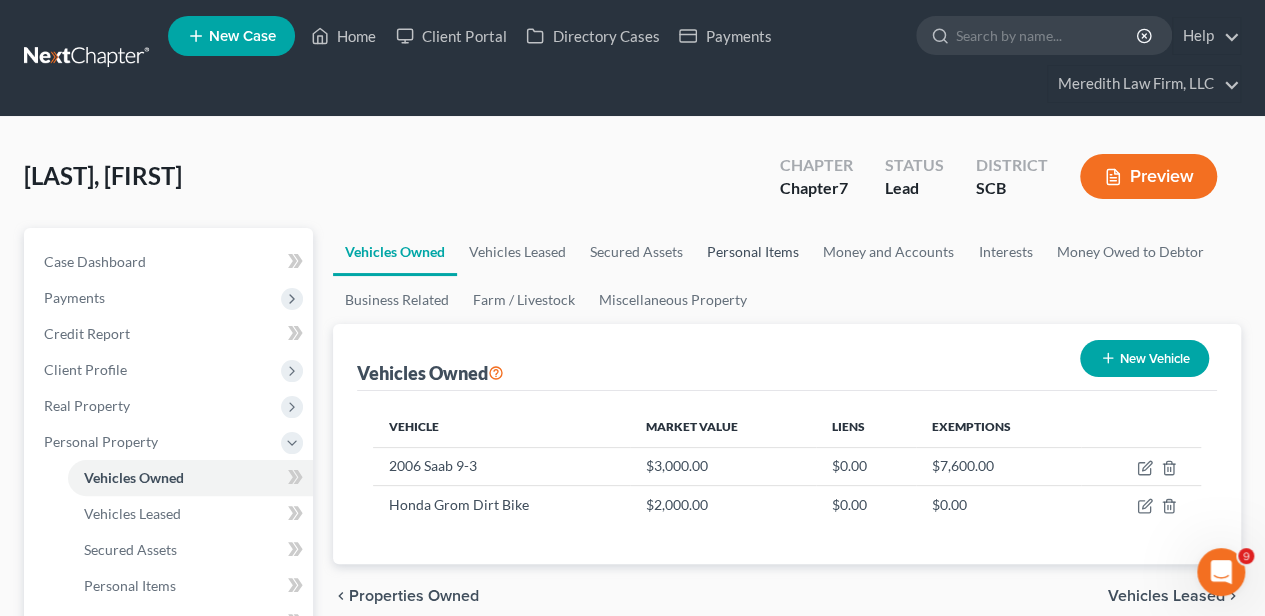 click on "Personal Items" at bounding box center [753, 252] 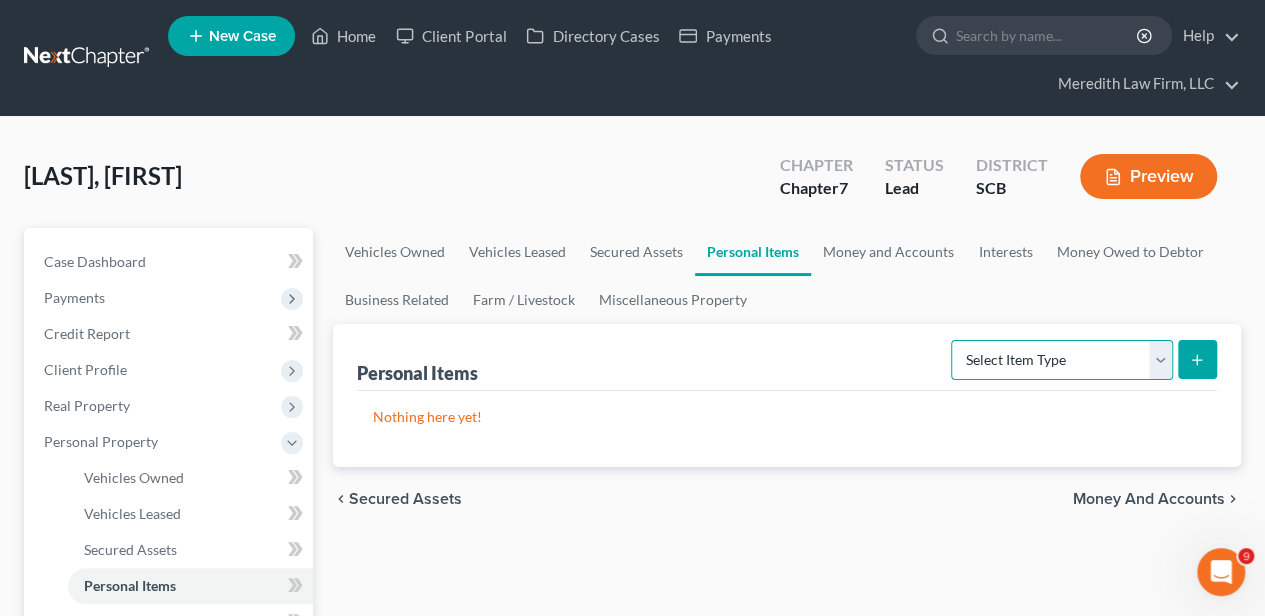 drag, startPoint x: 1048, startPoint y: 351, endPoint x: 1032, endPoint y: 374, distance: 28.01785 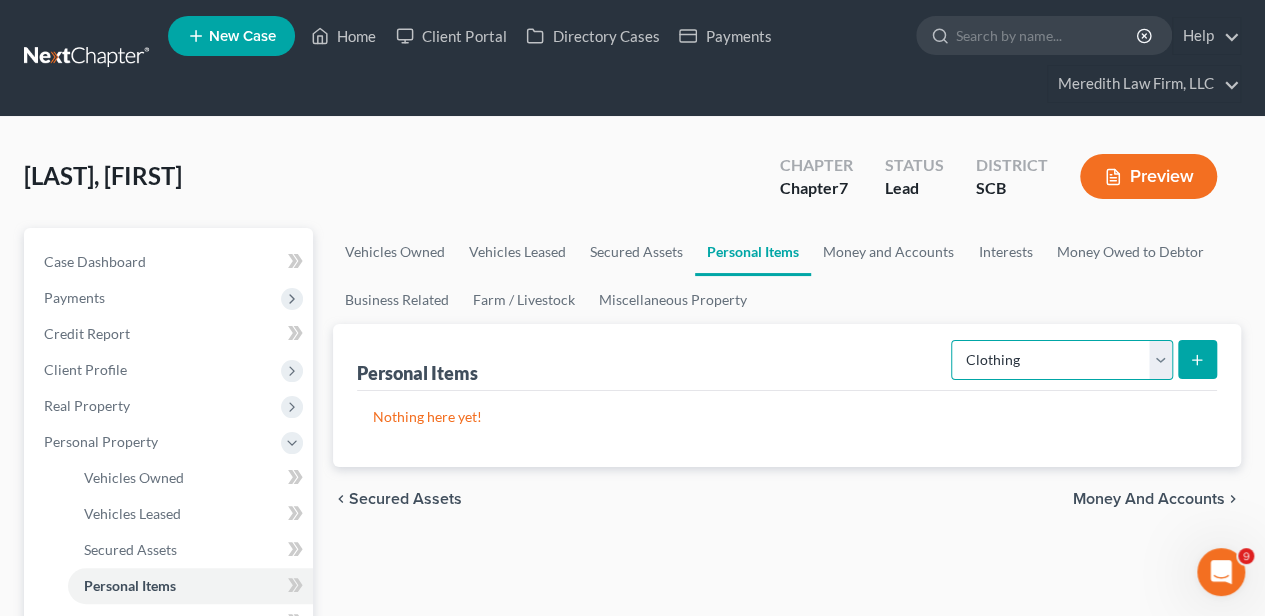 click on "Select Item Type Clothing Collectibles Of Value Electronics Firearms Household Goods Jewelry Other Pet(s) Sports & Hobby Equipment" at bounding box center [1062, 360] 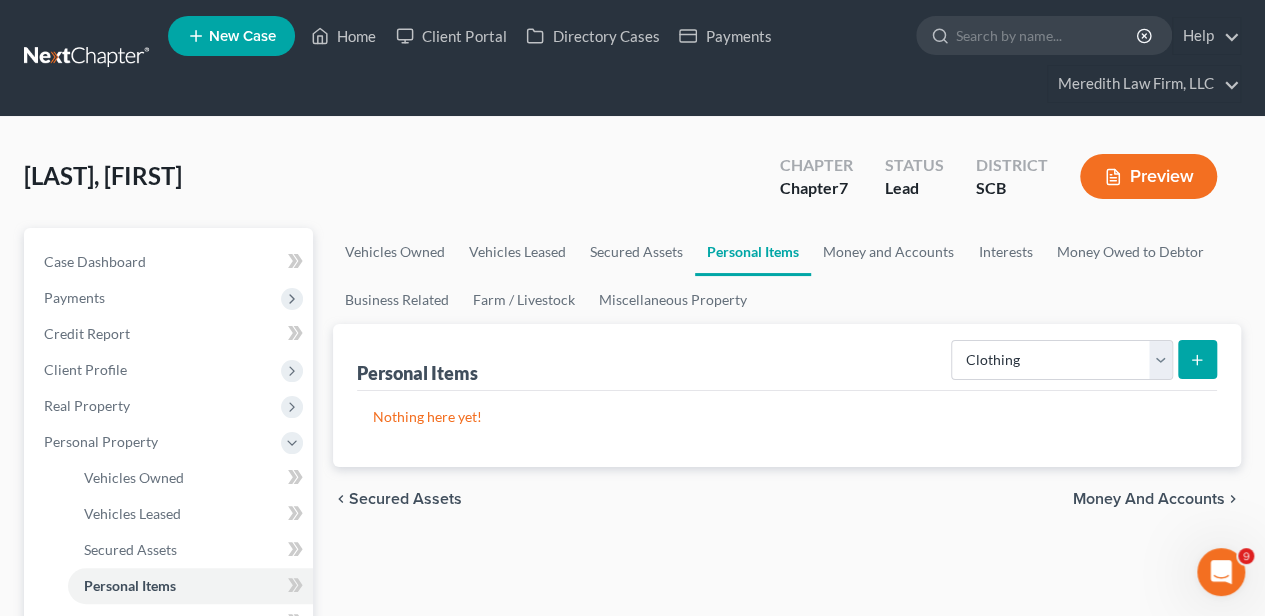 click 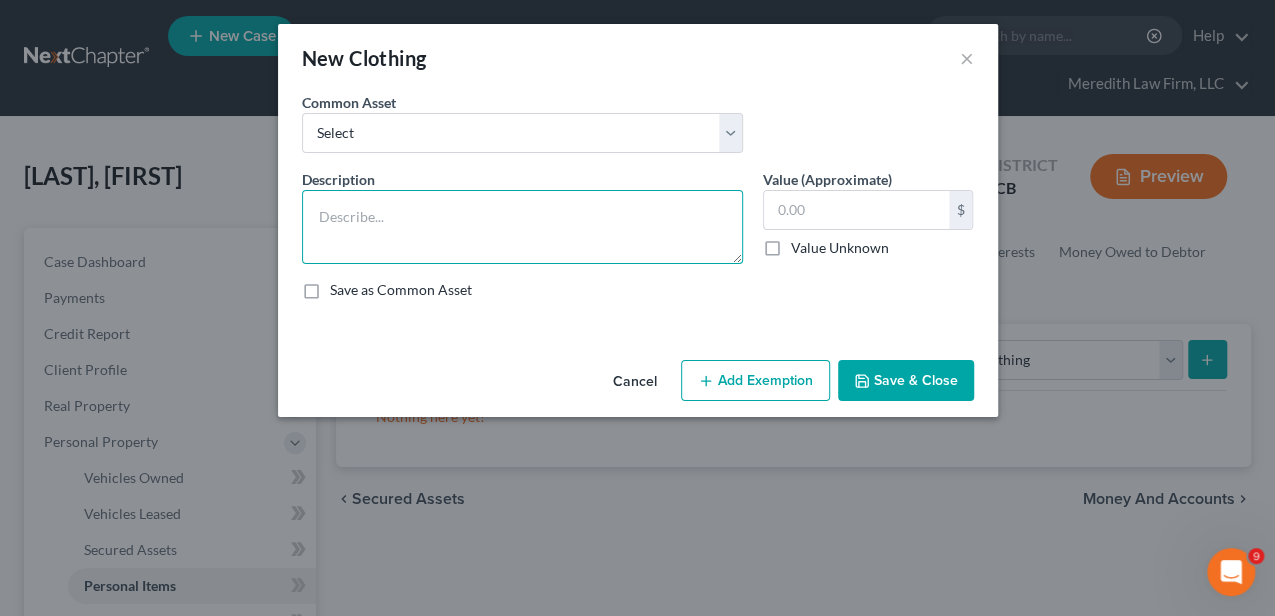 click at bounding box center [522, 227] 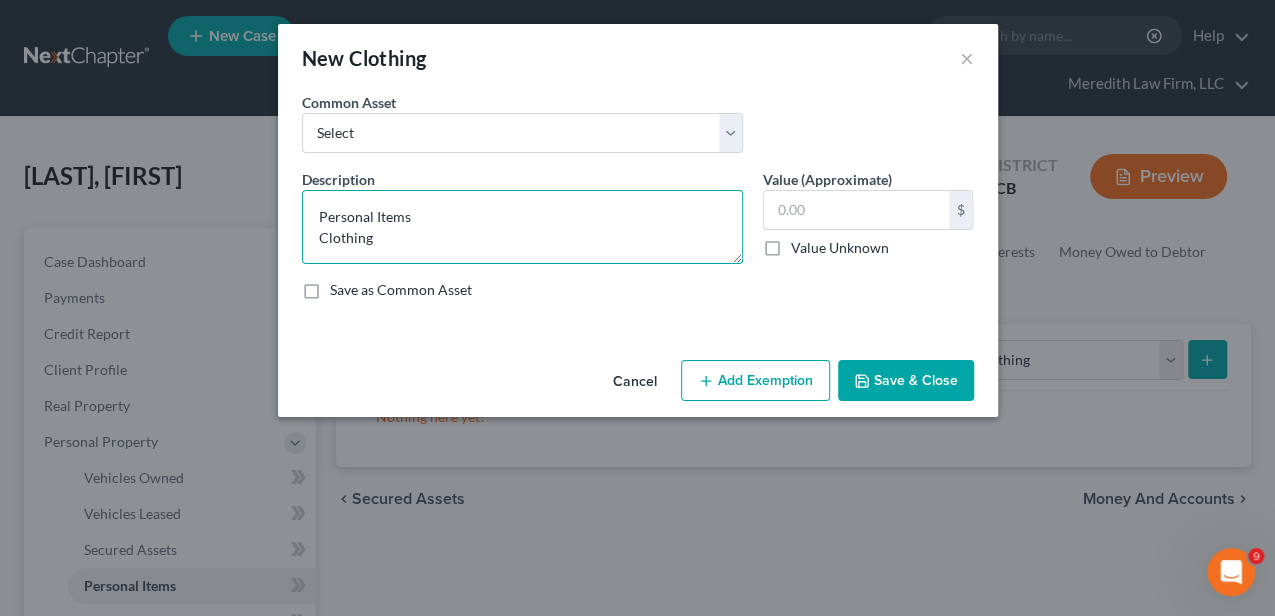 scroll, scrollTop: 4, scrollLeft: 0, axis: vertical 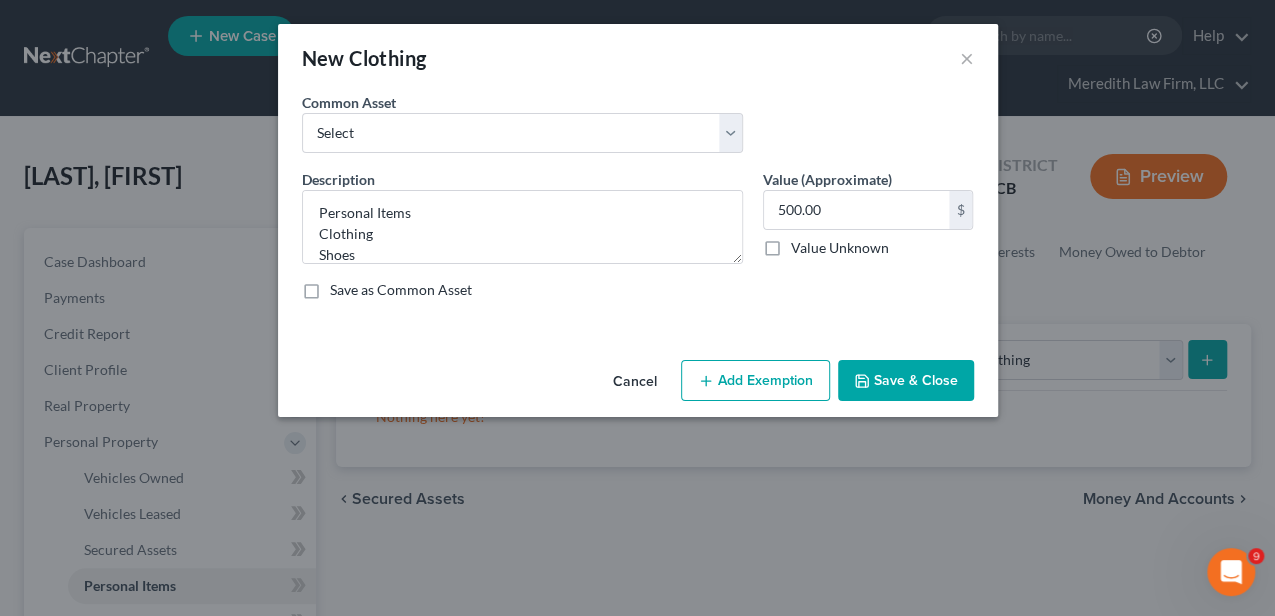 click on "Add Exemption" at bounding box center (755, 381) 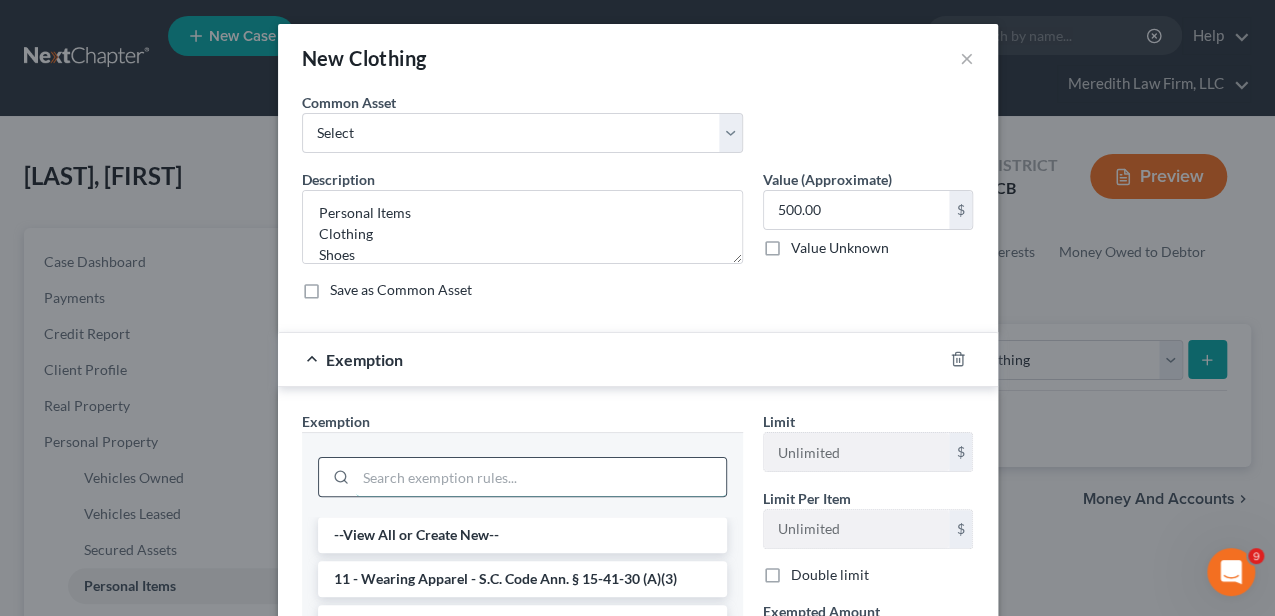 click at bounding box center [541, 477] 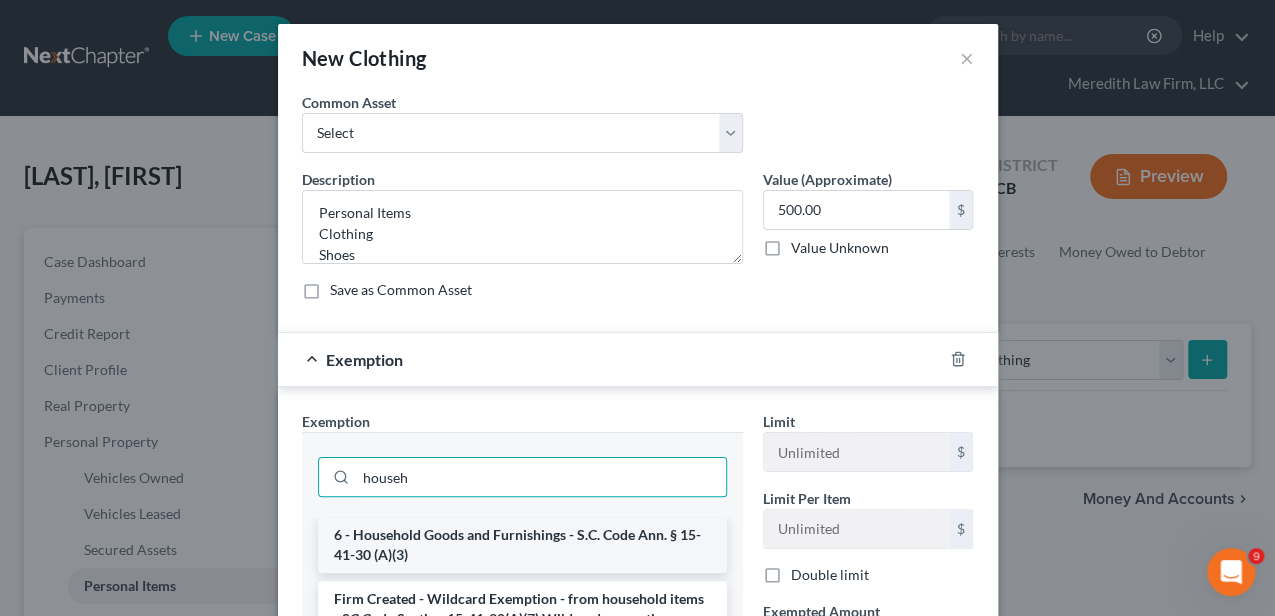 click on "6 - Household Goods and Furnishings - S.C. Code Ann. § 15-41-30 (A)(3)" at bounding box center (522, 545) 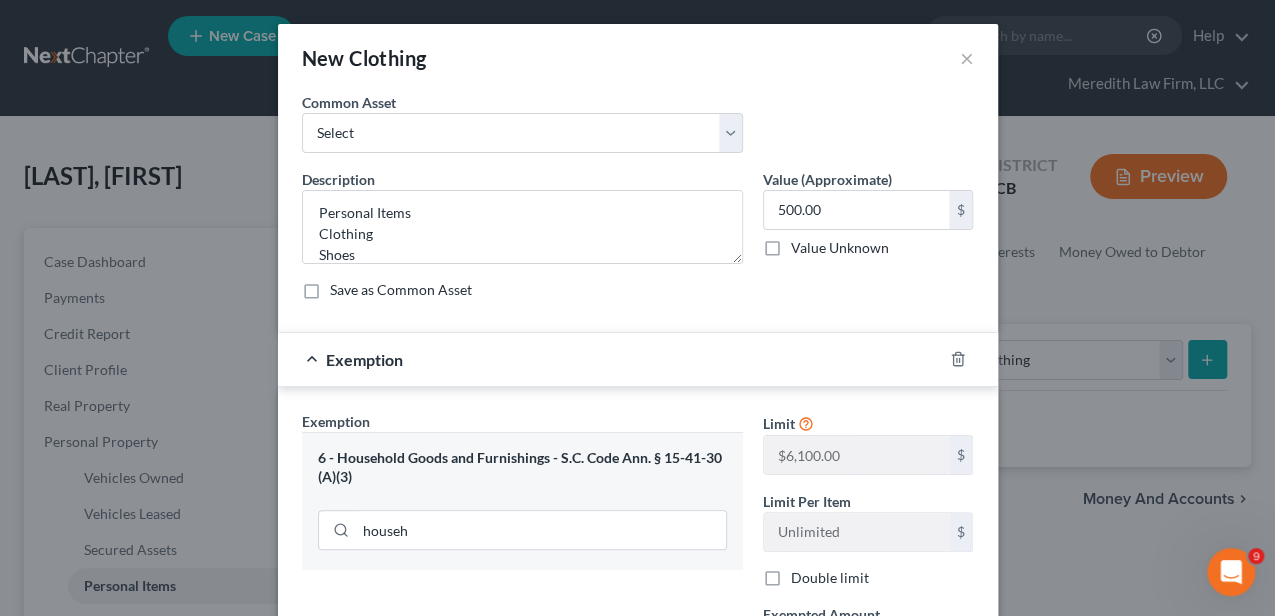 scroll, scrollTop: 66, scrollLeft: 0, axis: vertical 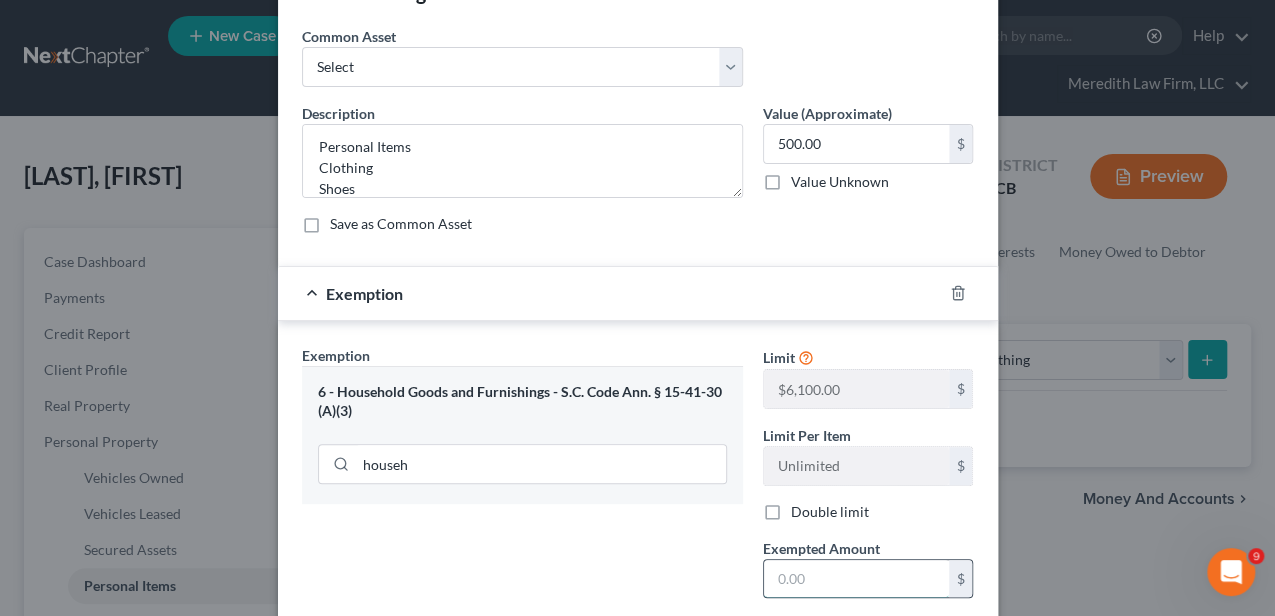 click at bounding box center (856, 579) 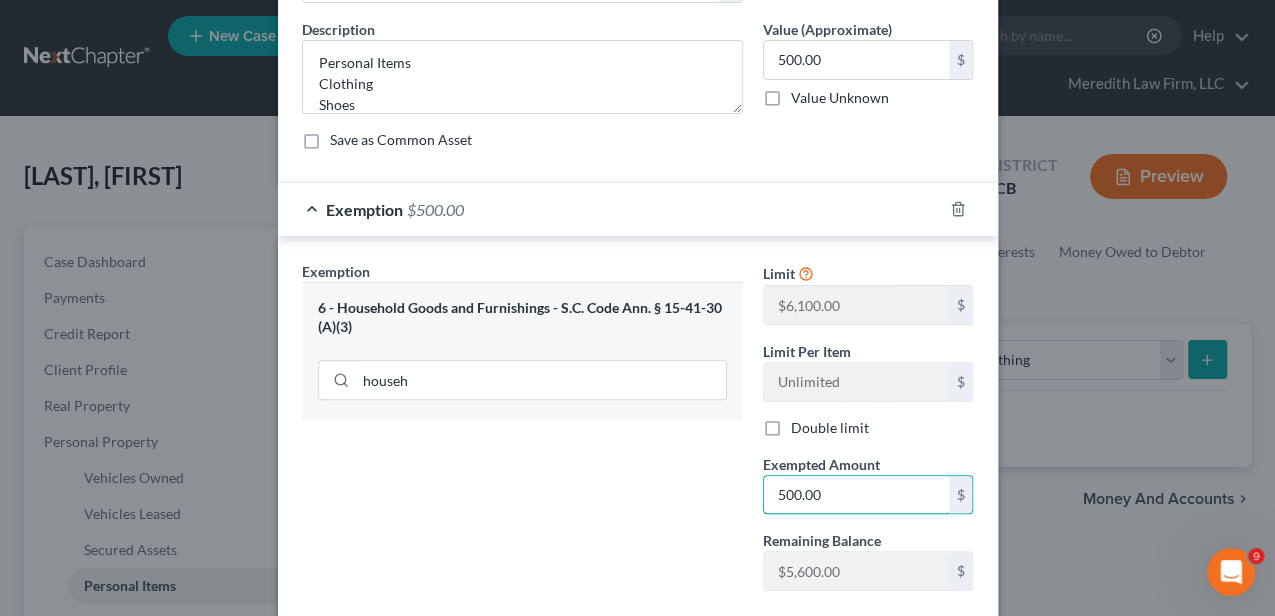 scroll, scrollTop: 263, scrollLeft: 0, axis: vertical 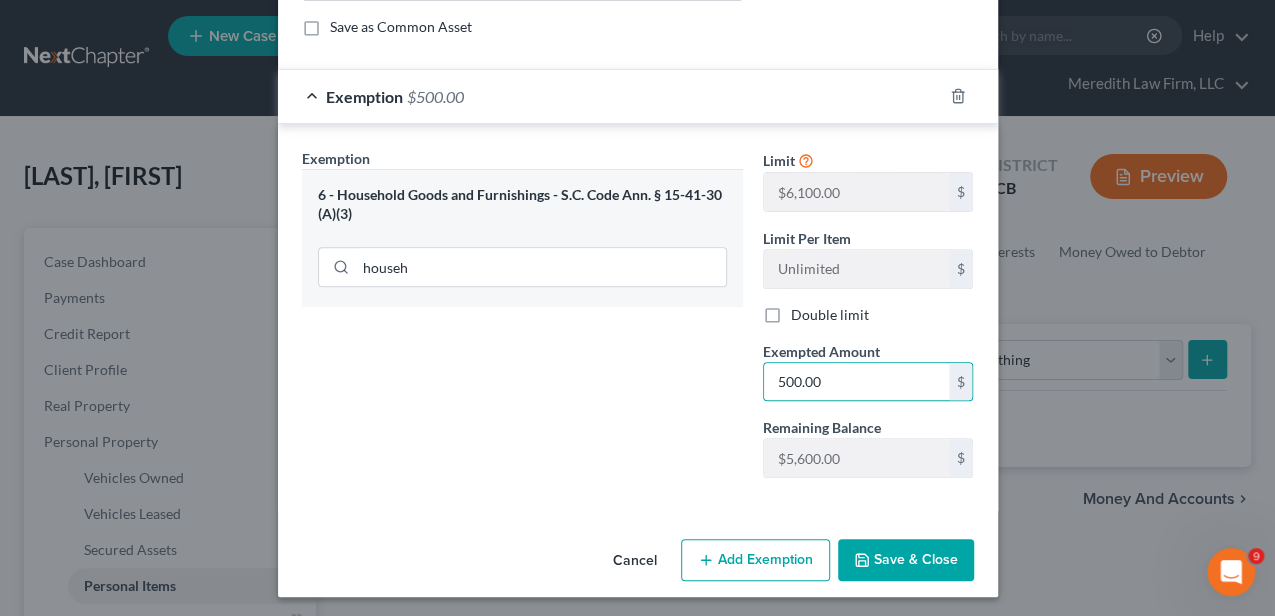 click on "Save & Close" at bounding box center (906, 560) 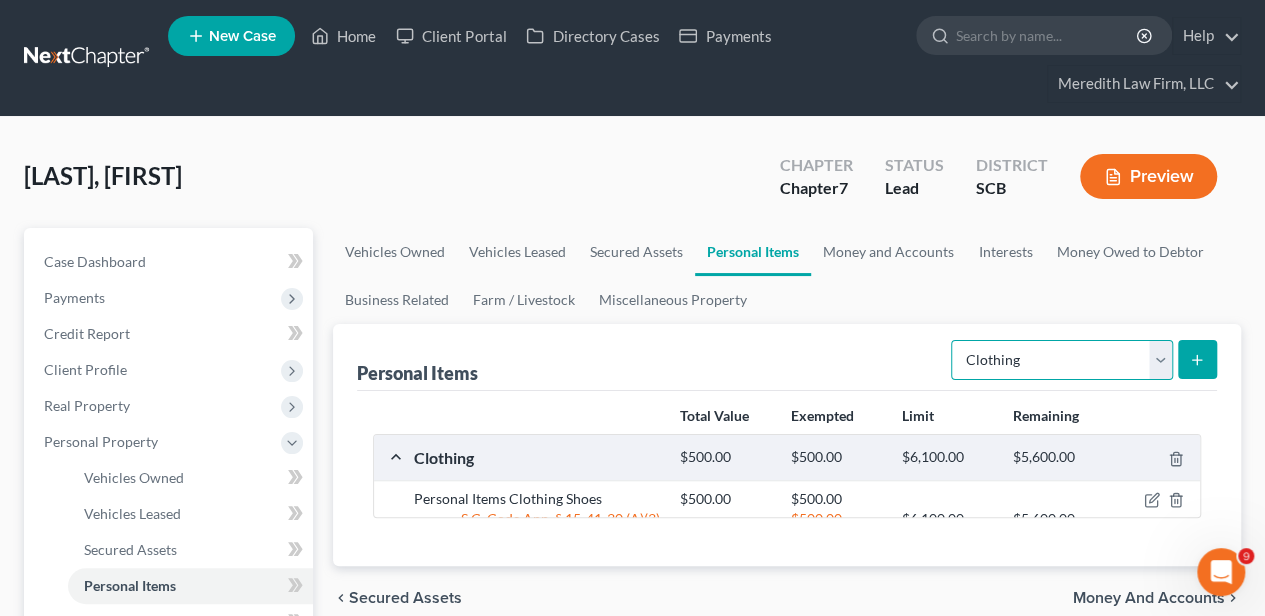 click on "Select Item Type Clothing Collectibles Of Value Electronics Firearms Household Goods Jewelry Other Pet(s) Sports & Hobby Equipment" at bounding box center (1062, 360) 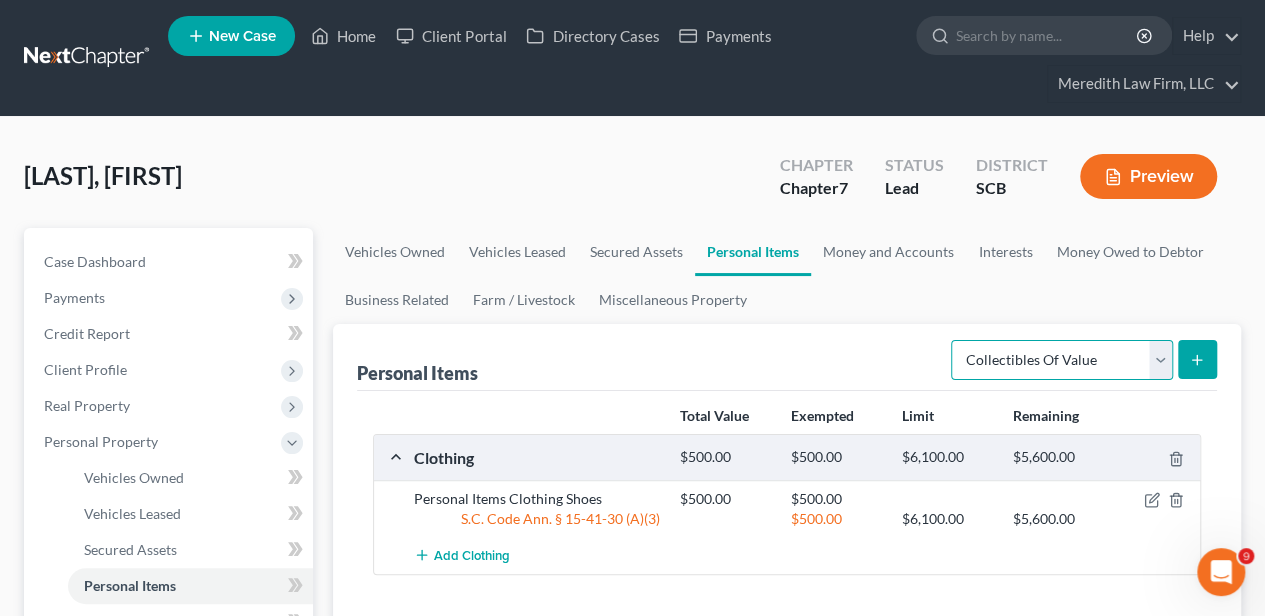 click on "Select Item Type Clothing Collectibles Of Value Electronics Firearms Household Goods Jewelry Other Pet(s) Sports & Hobby Equipment" at bounding box center (1062, 360) 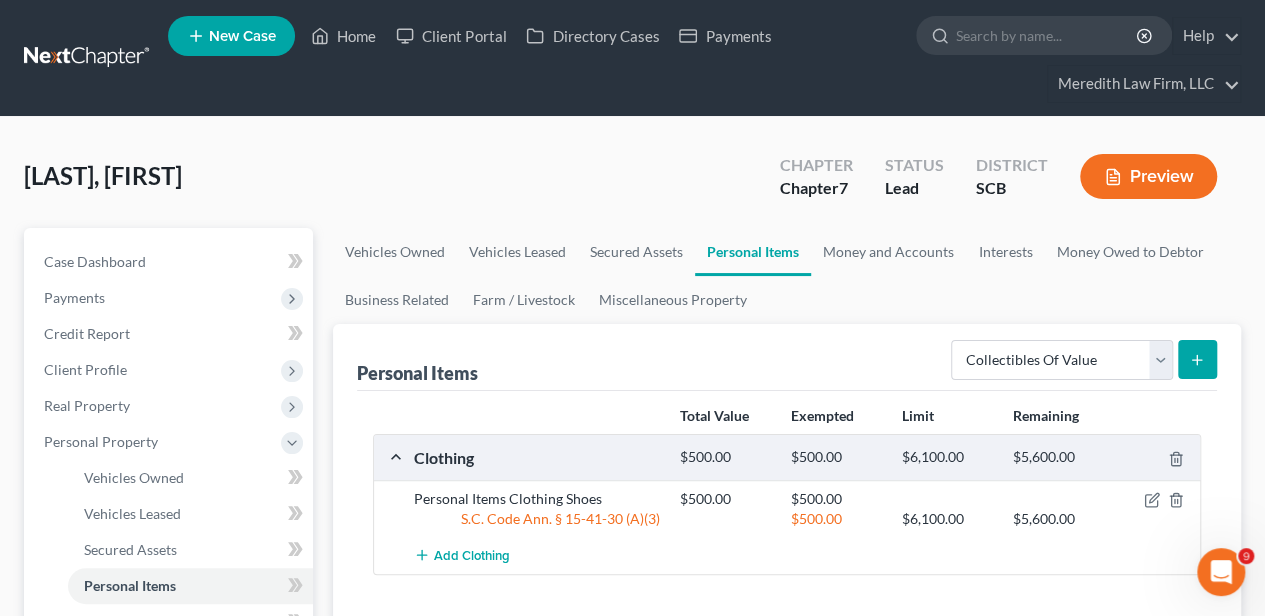 click 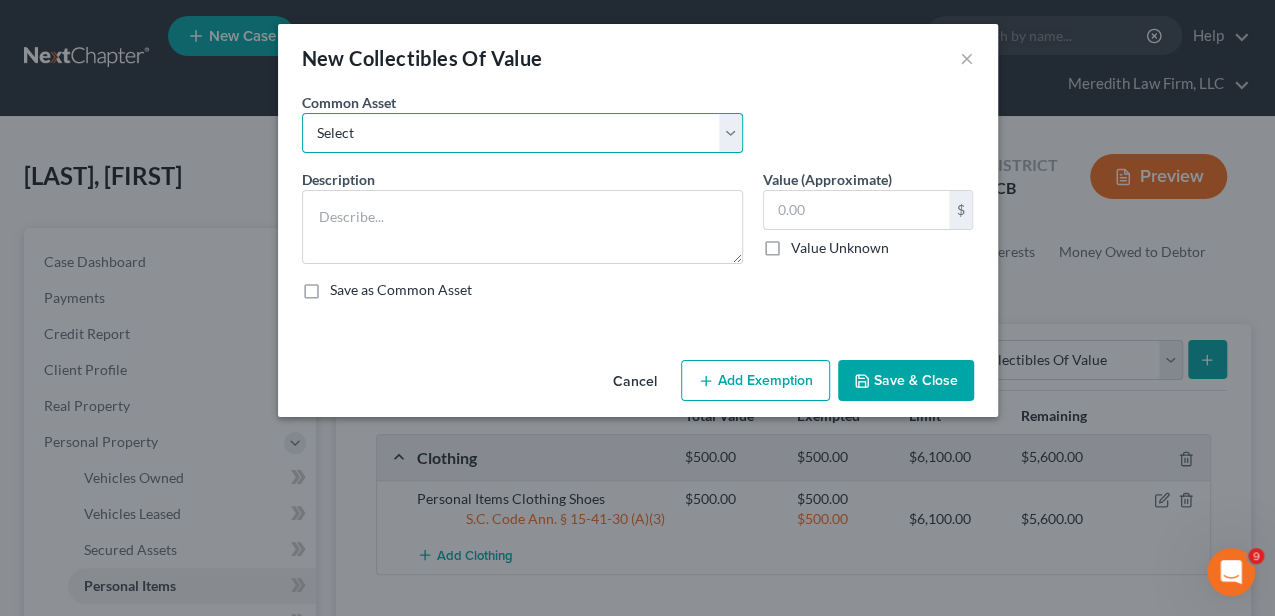 click on "Select Household Décor Hard and Soft Cover Books
Household Décor" at bounding box center (522, 133) 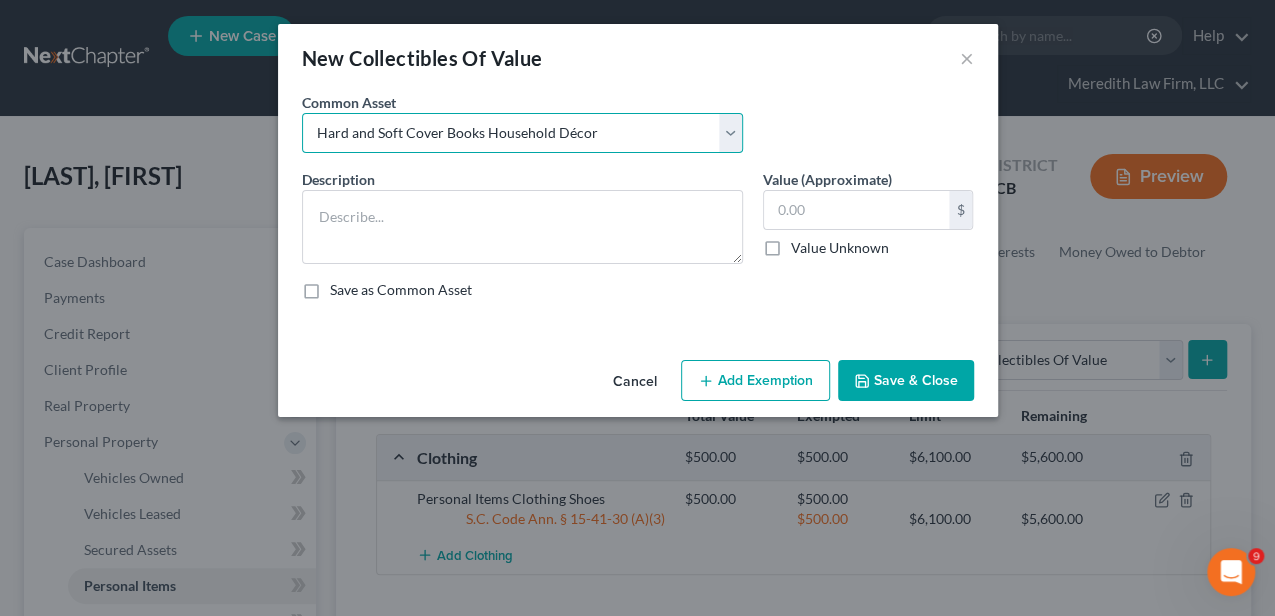 click on "Select Household Décor Hard and Soft Cover Books
Household Décor" at bounding box center [522, 133] 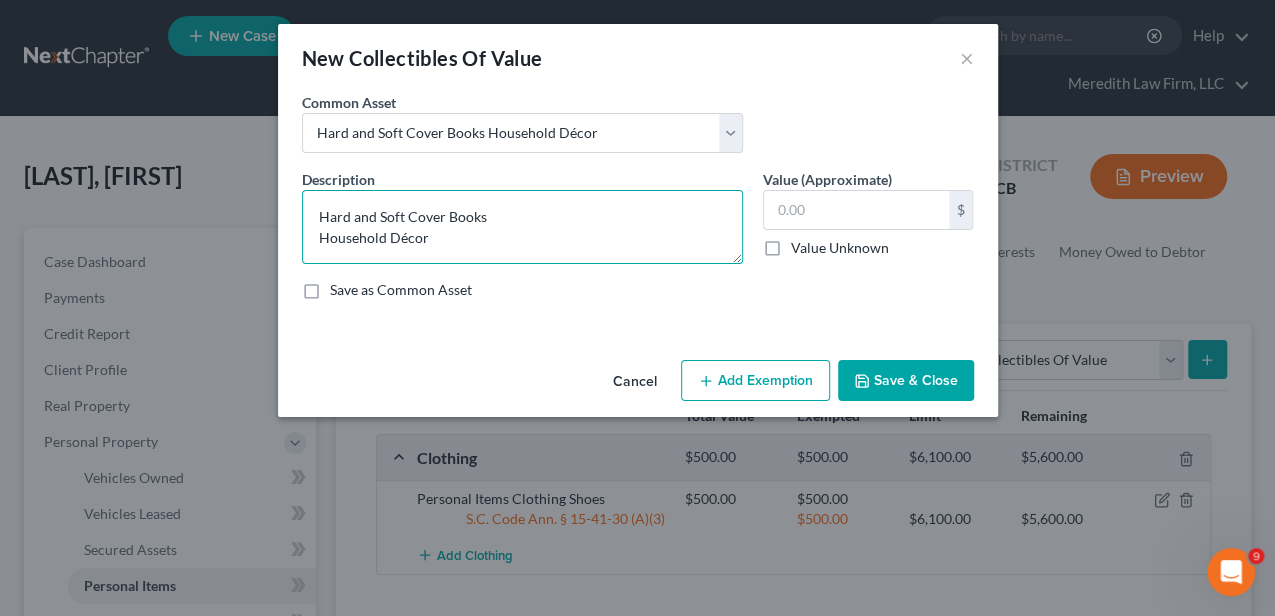click on "Hard and Soft Cover Books
Household Décor" at bounding box center (522, 227) 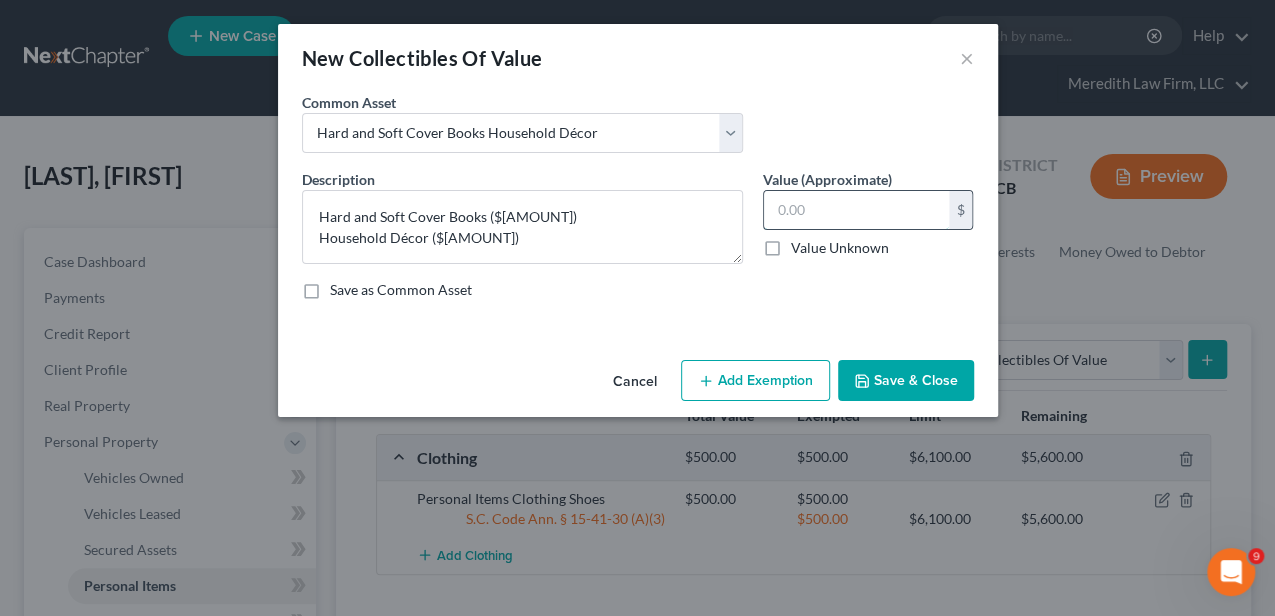 click at bounding box center (856, 210) 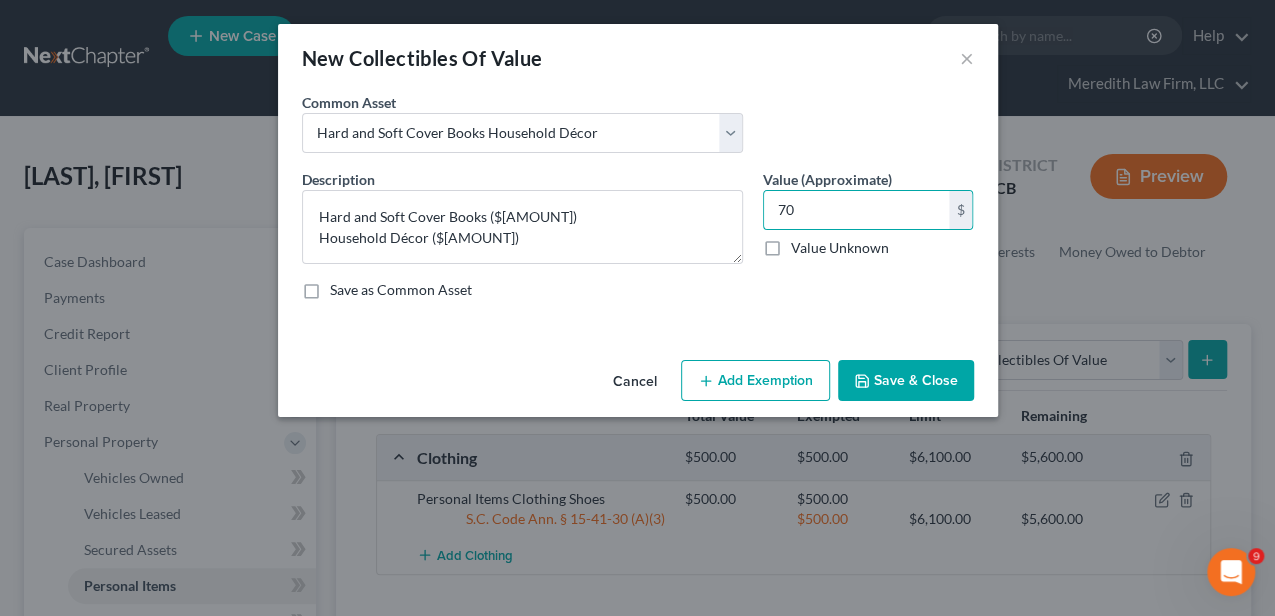 drag, startPoint x: 777, startPoint y: 369, endPoint x: 569, endPoint y: 404, distance: 210.92416 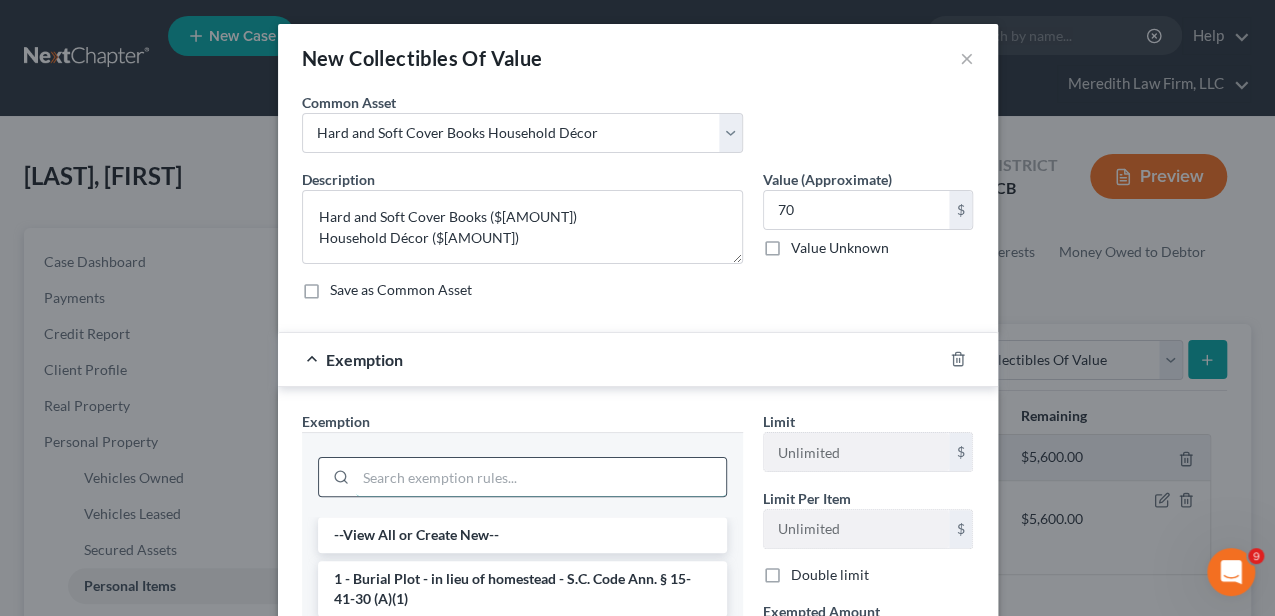 click at bounding box center (541, 477) 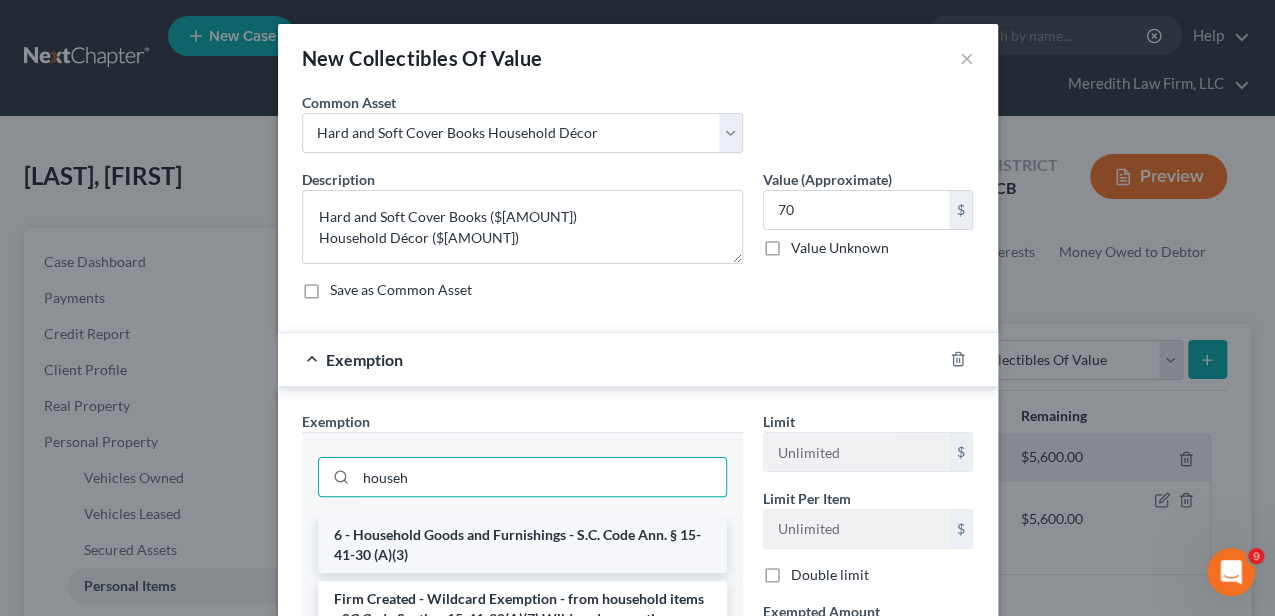 click on "6 - Household Goods and Furnishings - S.C. Code Ann. § 15-41-30 (A)(3)" at bounding box center (522, 545) 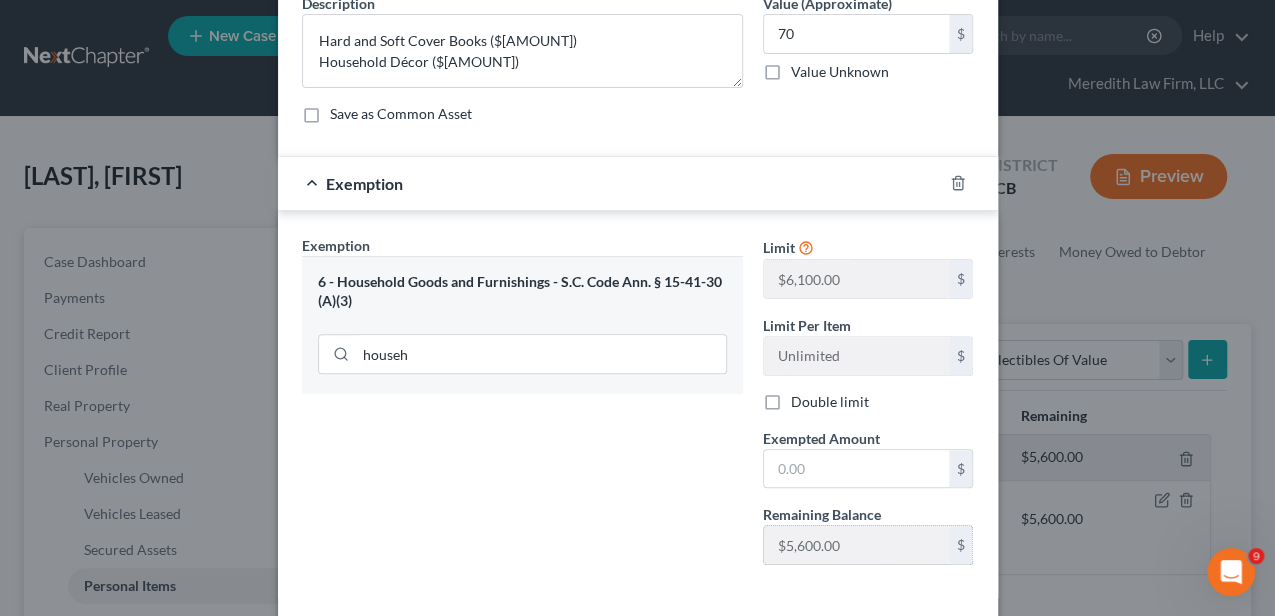 scroll, scrollTop: 200, scrollLeft: 0, axis: vertical 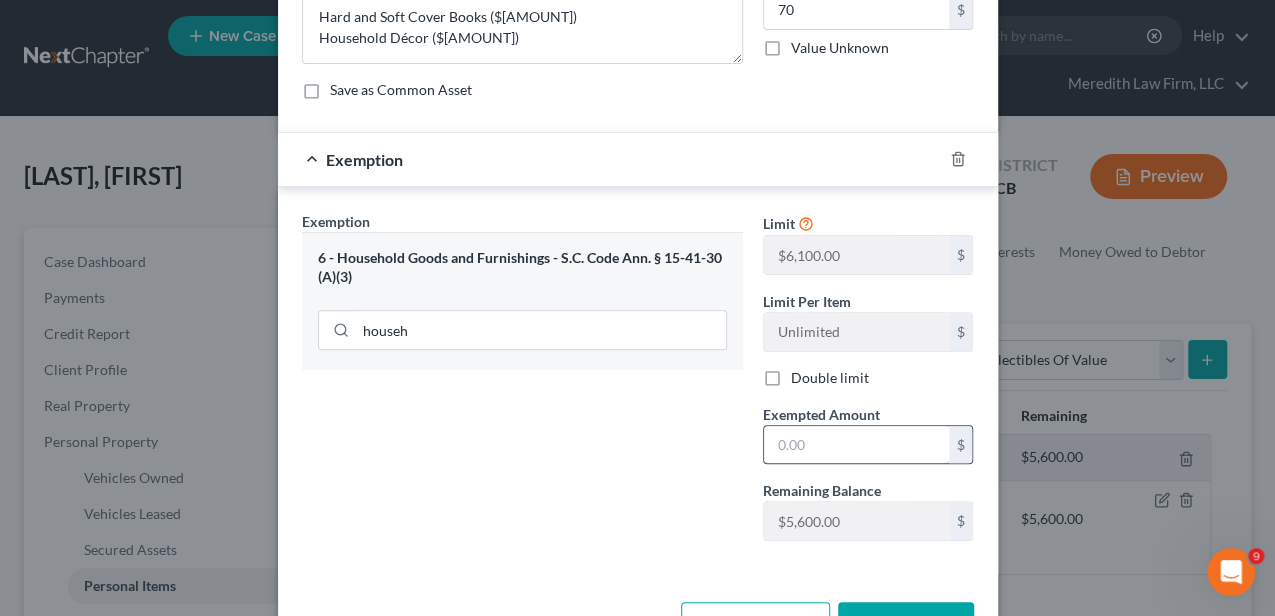 click at bounding box center (856, 445) 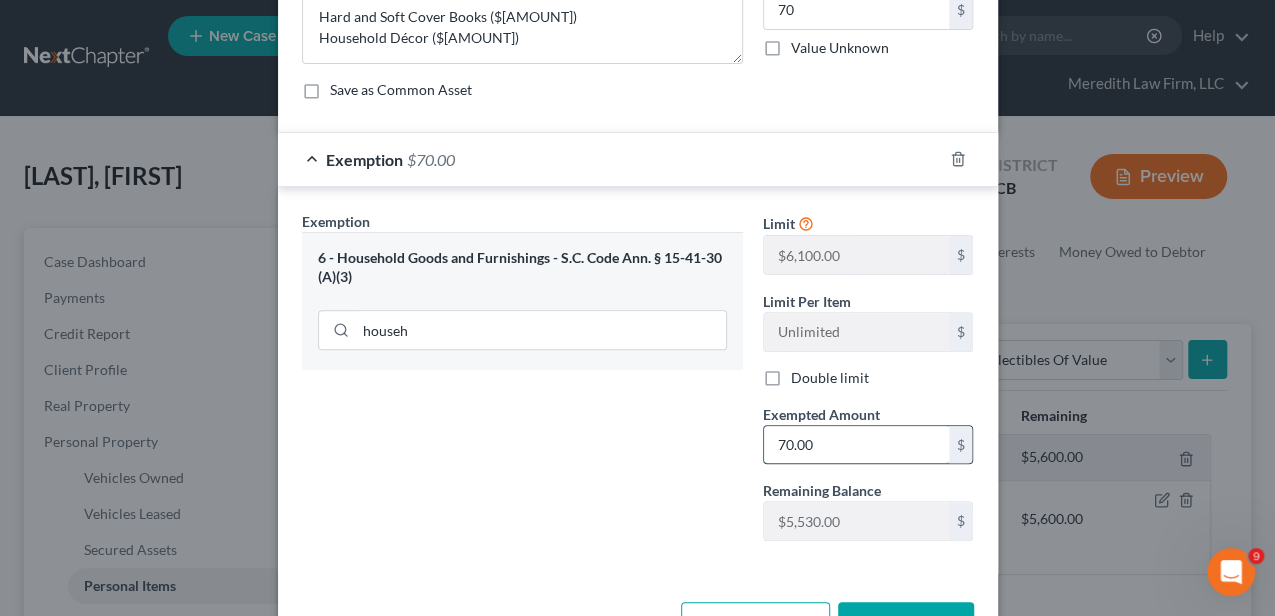scroll, scrollTop: 263, scrollLeft: 0, axis: vertical 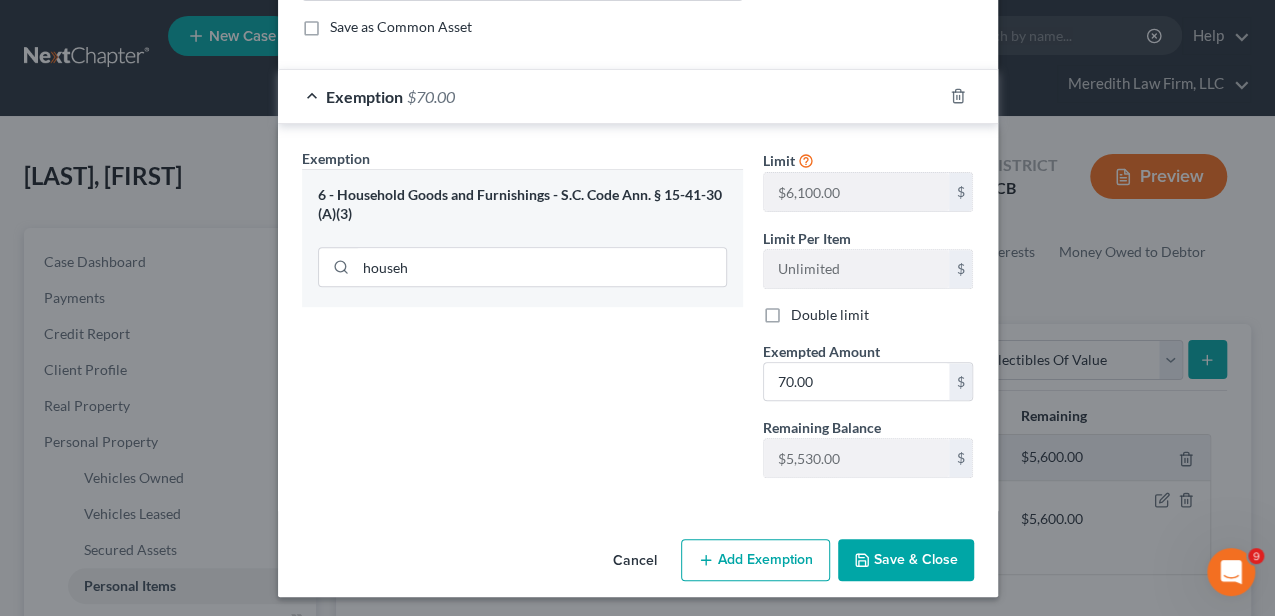 click on "Save & Close" at bounding box center (906, 560) 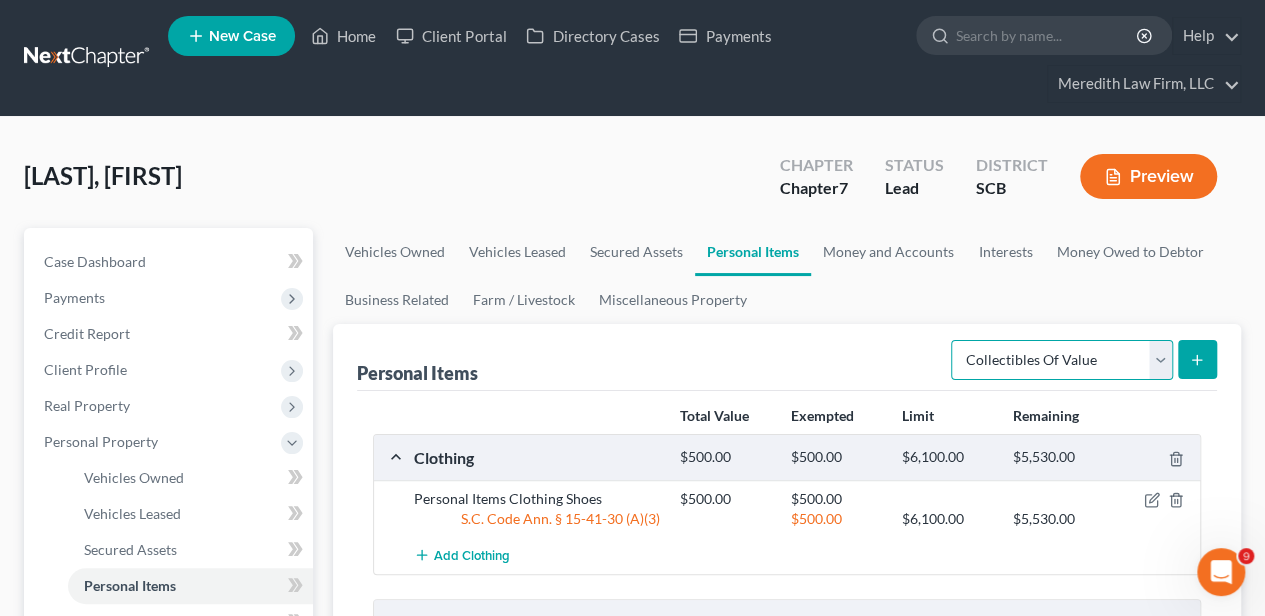 click on "Select Item Type Clothing Collectibles Of Value Electronics Firearms Household Goods Jewelry Other Pet(s) Sports & Hobby Equipment" at bounding box center [1062, 360] 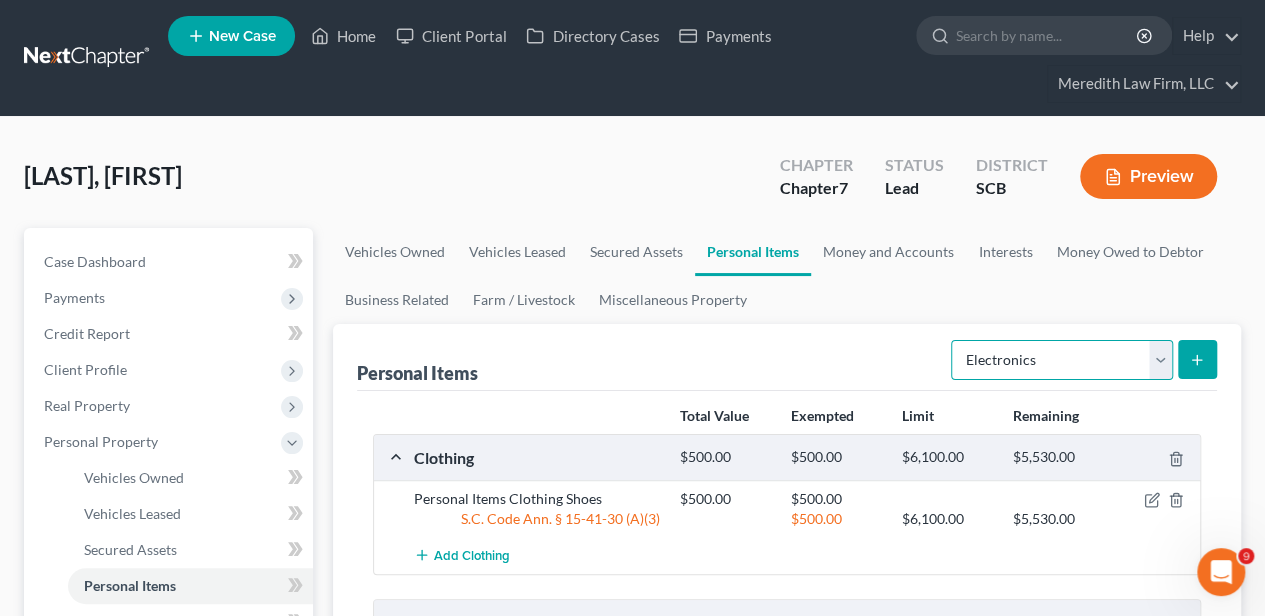 click on "Select Item Type Clothing Collectibles Of Value Electronics Firearms Household Goods Jewelry Other Pet(s) Sports & Hobby Equipment" at bounding box center (1062, 360) 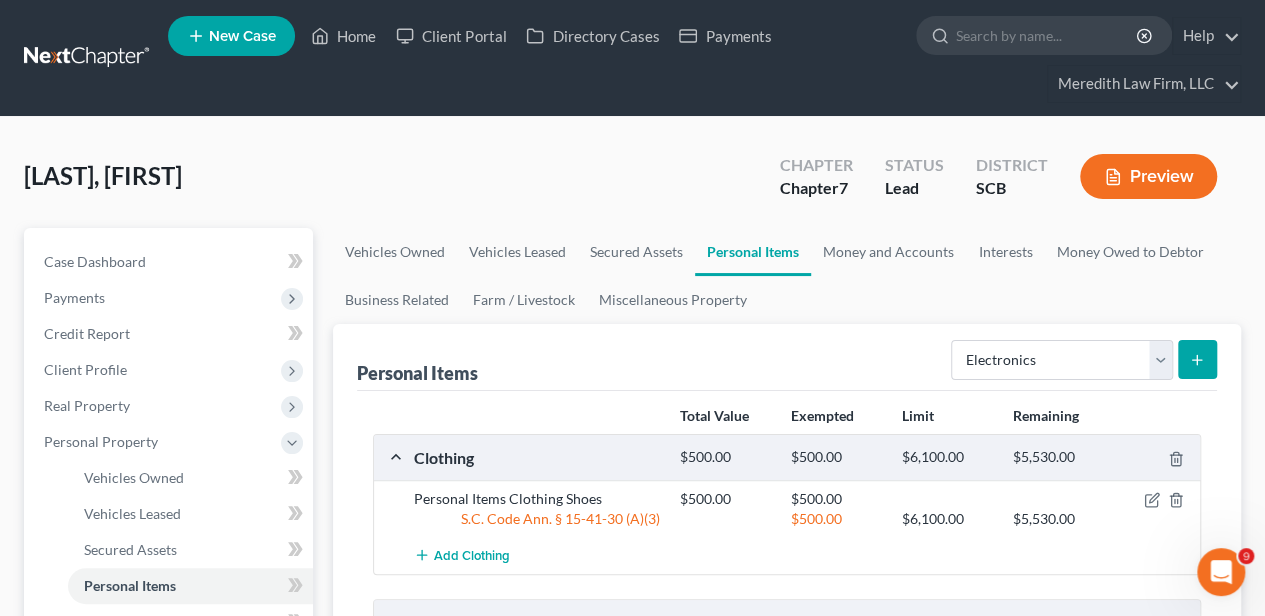 click at bounding box center [1197, 359] 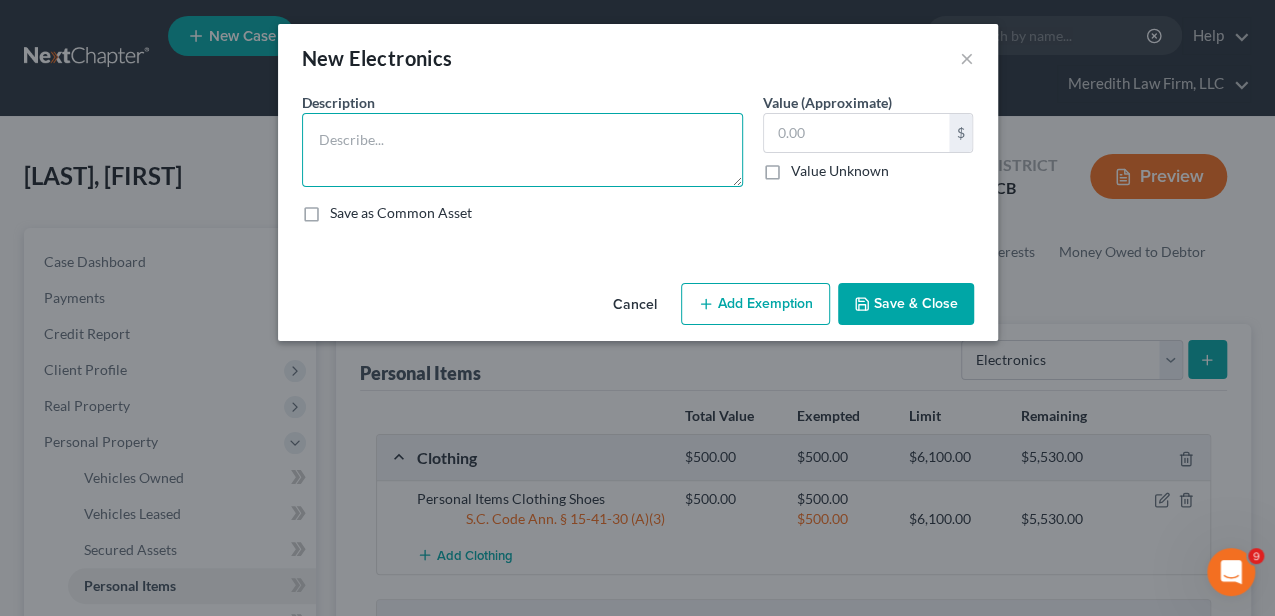 click at bounding box center [522, 150] 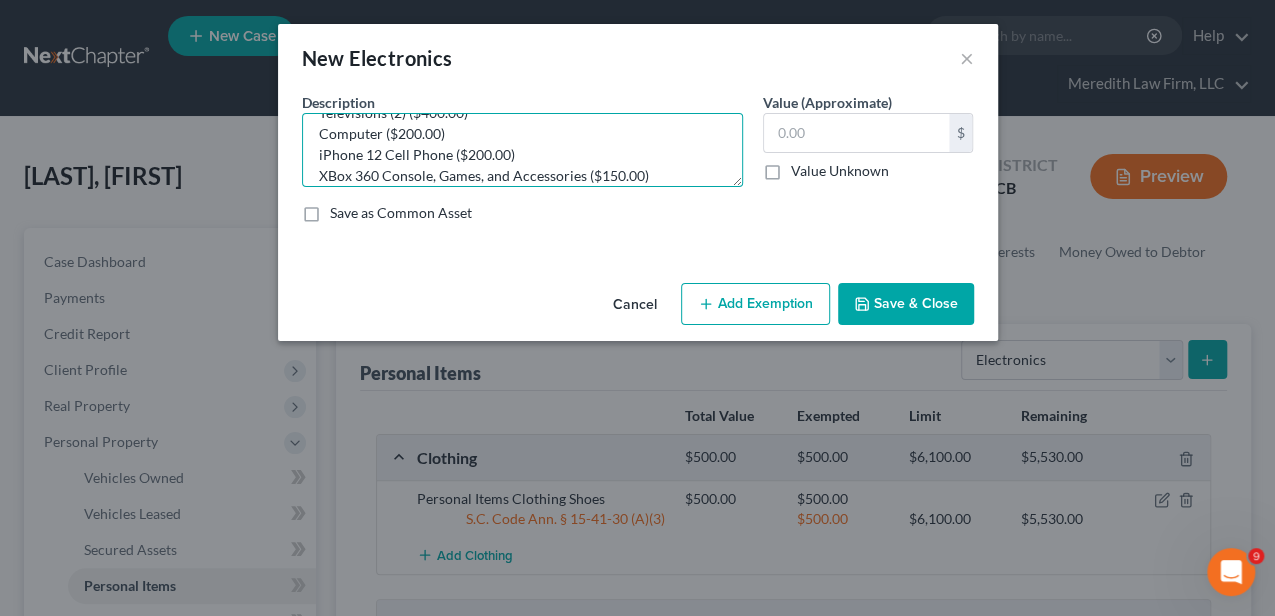 scroll, scrollTop: 42, scrollLeft: 0, axis: vertical 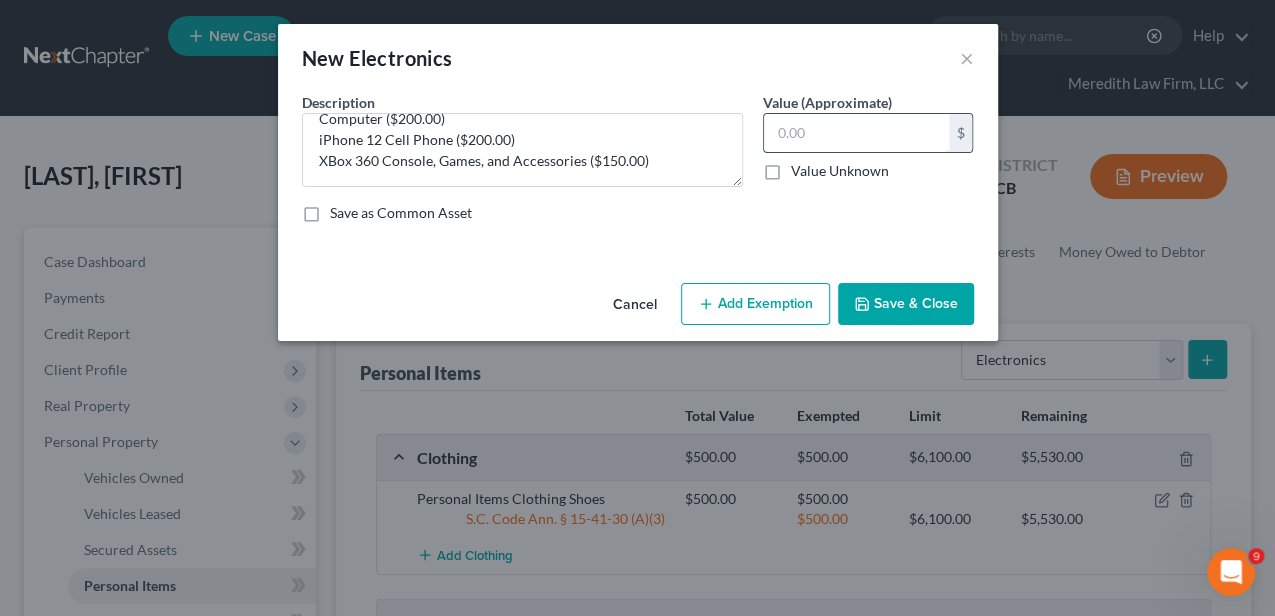 click at bounding box center [856, 133] 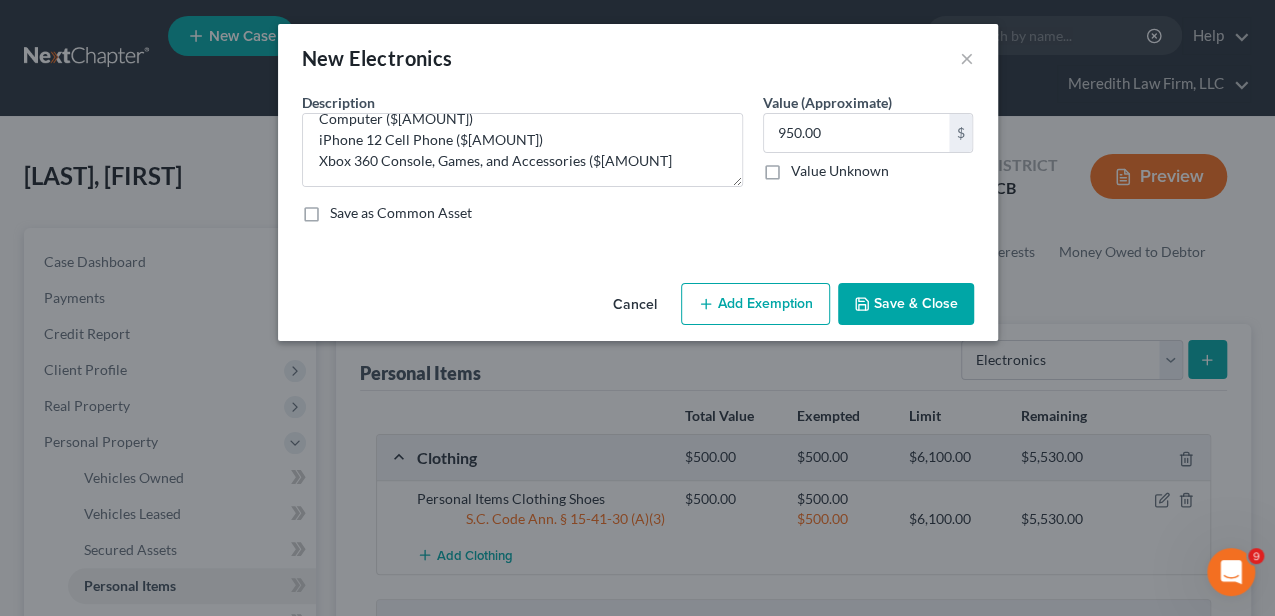 click on "Add Exemption" at bounding box center (755, 304) 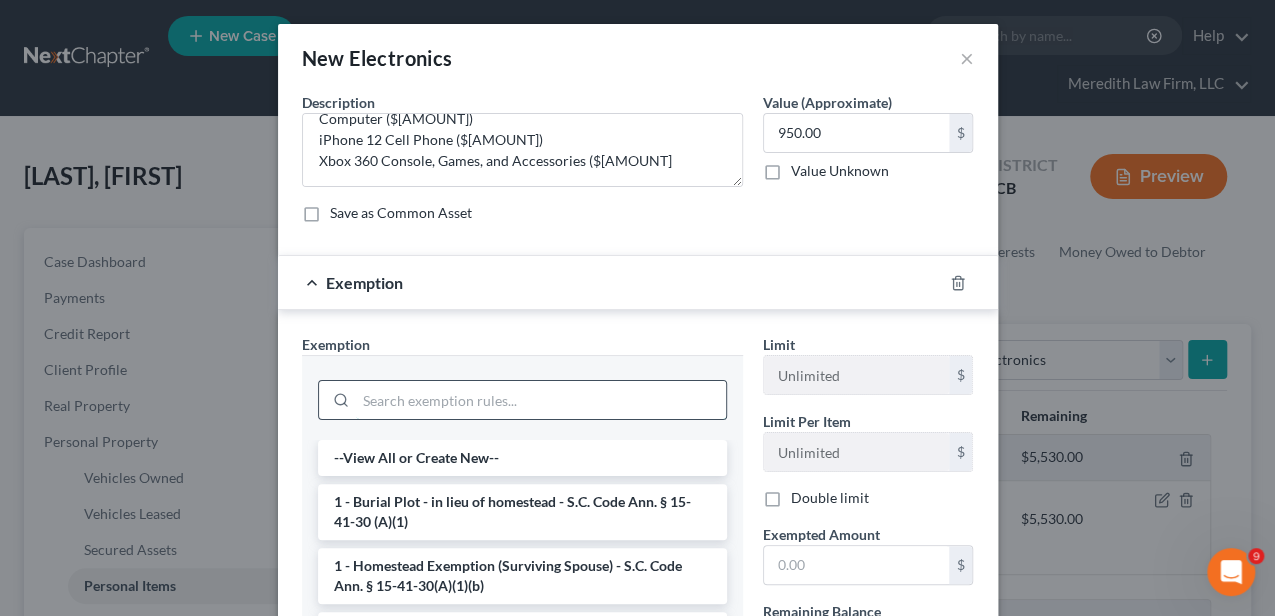 click at bounding box center [541, 400] 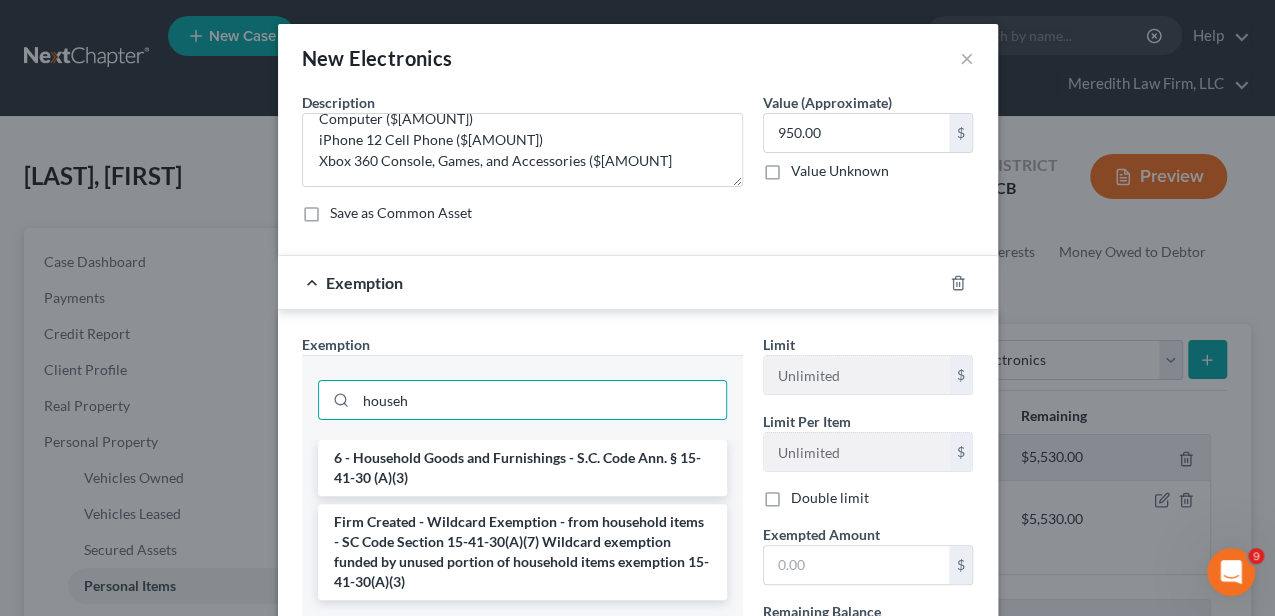 click on "6 - Household Goods and Furnishings - S.C. Code Ann. § 15-41-30 (A)(3)" at bounding box center [522, 468] 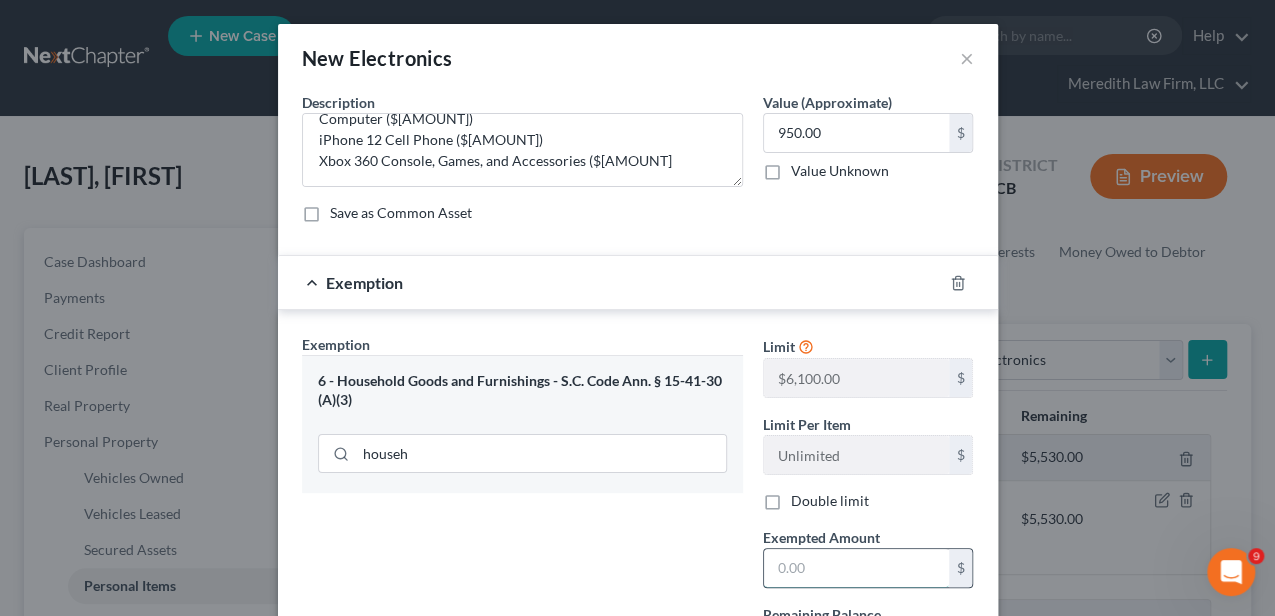 click at bounding box center [856, 568] 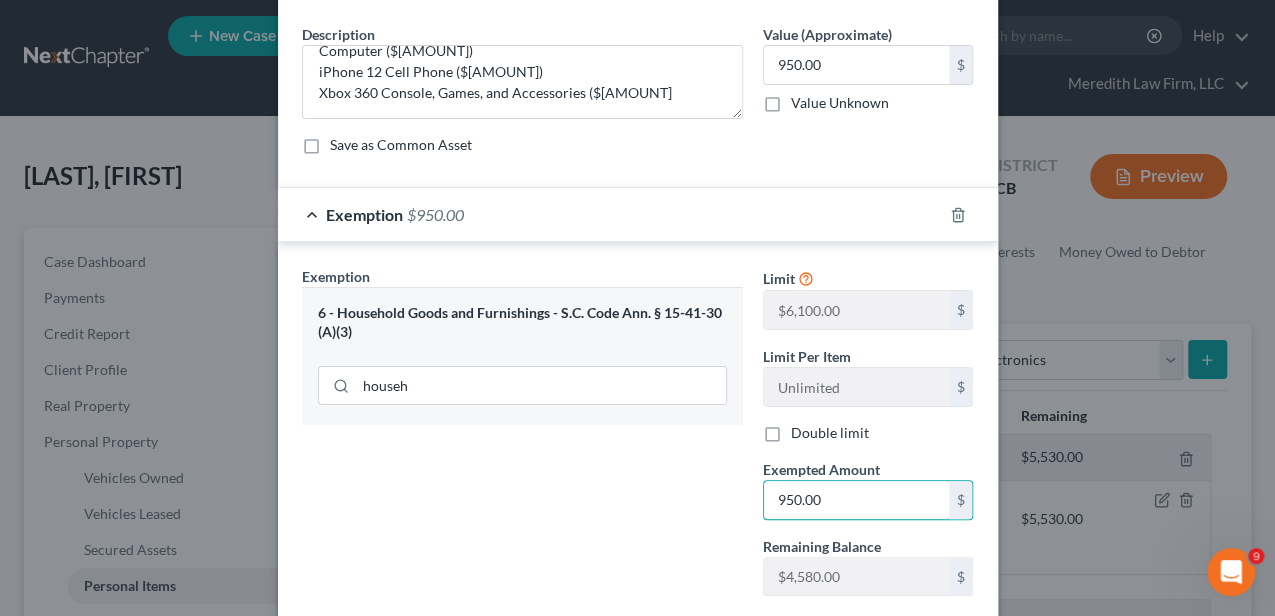 scroll, scrollTop: 187, scrollLeft: 0, axis: vertical 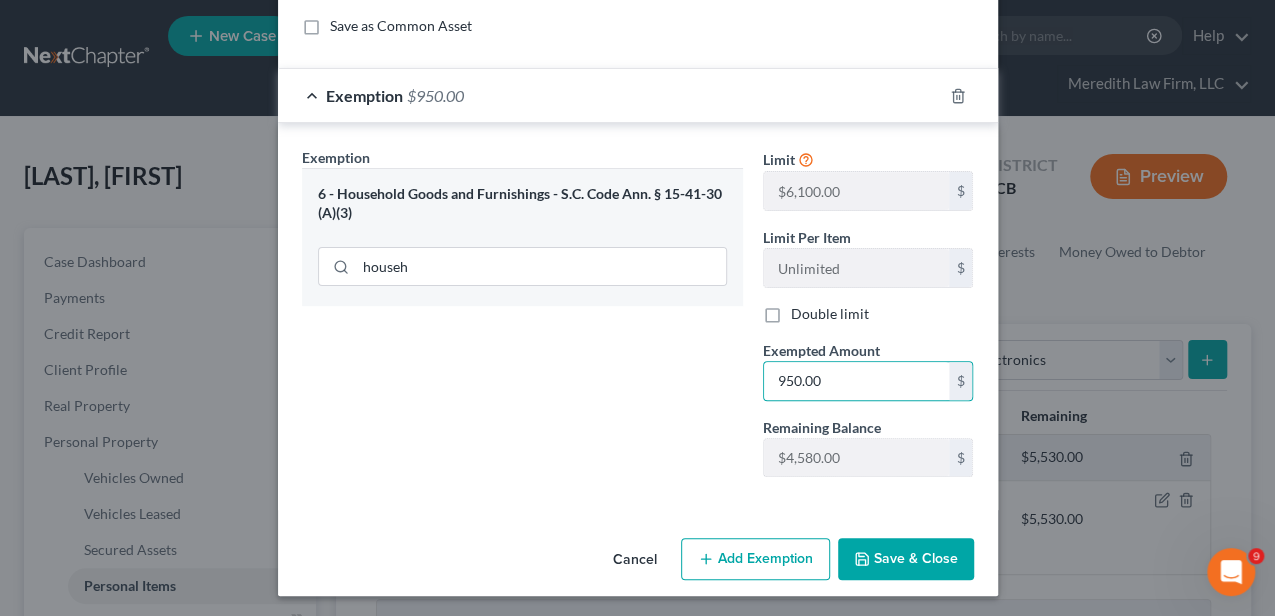 click on "Save & Close" at bounding box center [906, 559] 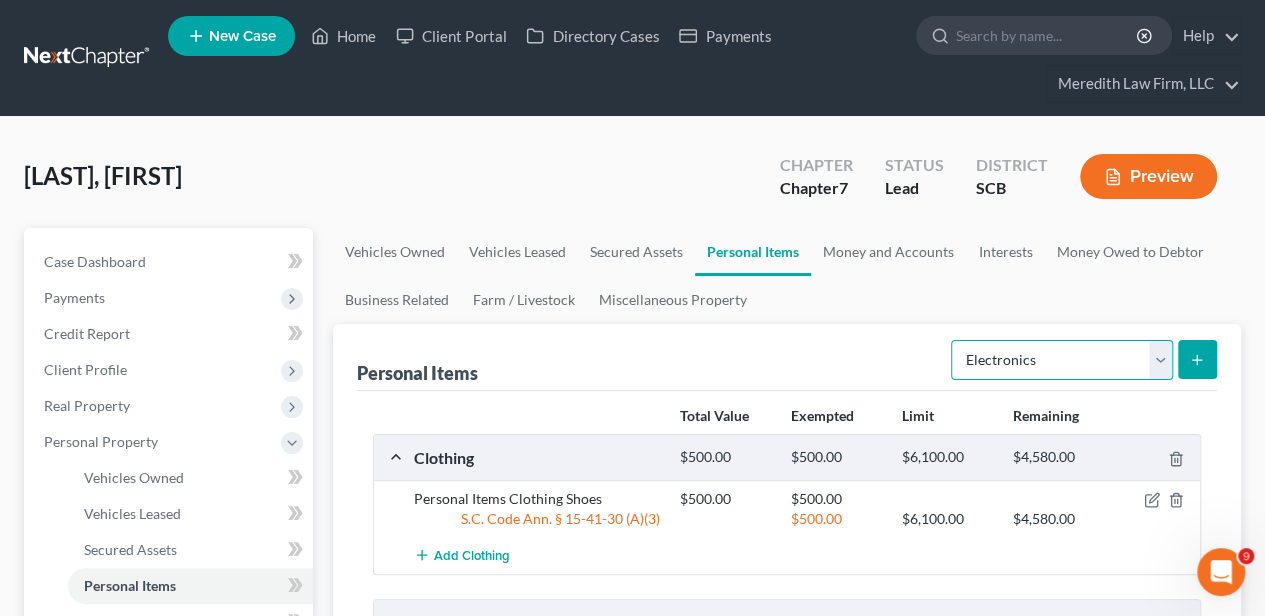 click on "Select Item Type Clothing Collectibles Of Value Electronics Firearms Household Goods Jewelry Other Pet(s) Sports & Hobby Equipment" at bounding box center [1062, 360] 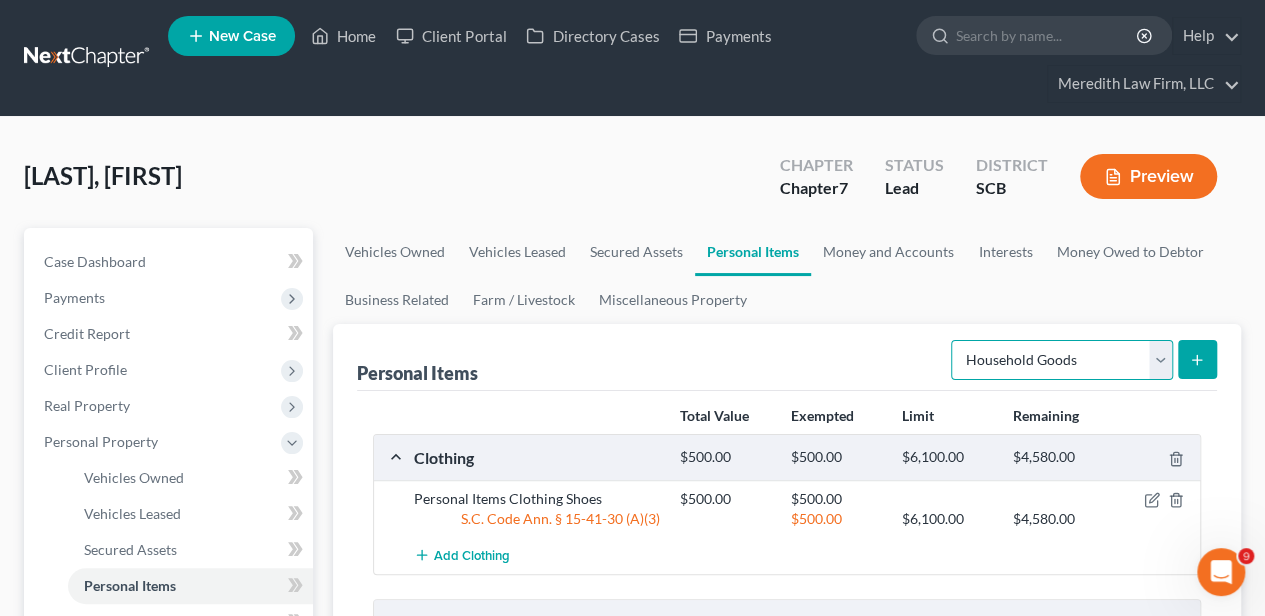 click on "Select Item Type Clothing Collectibles Of Value Electronics Firearms Household Goods Jewelry Other Pet(s) Sports & Hobby Equipment" at bounding box center [1062, 360] 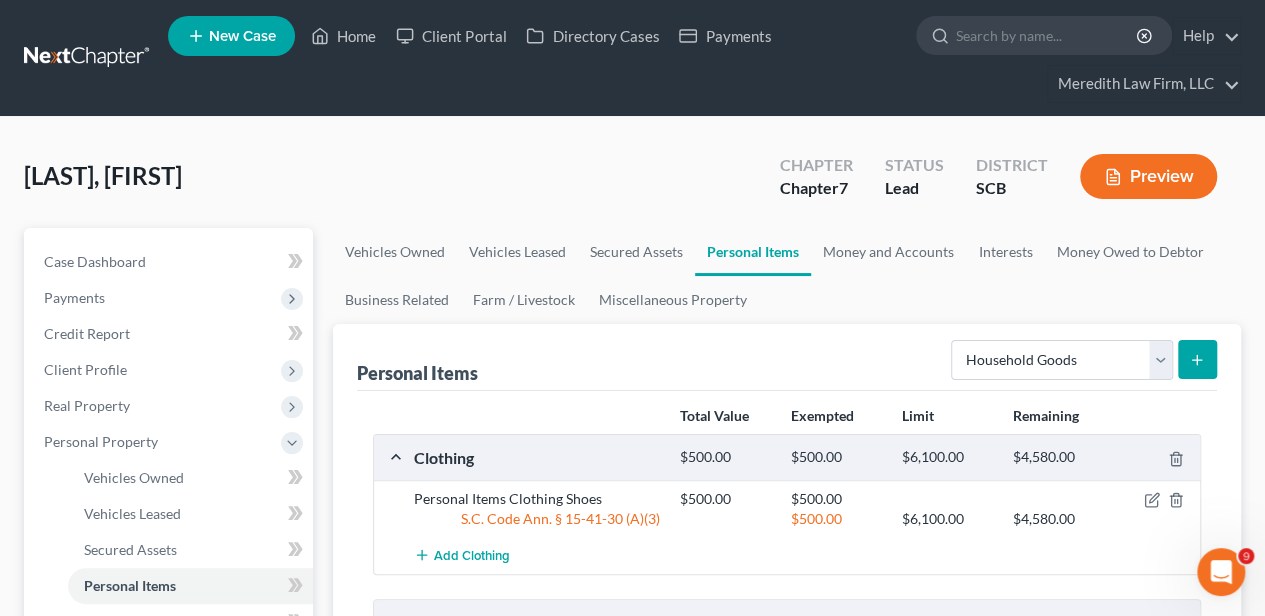 click 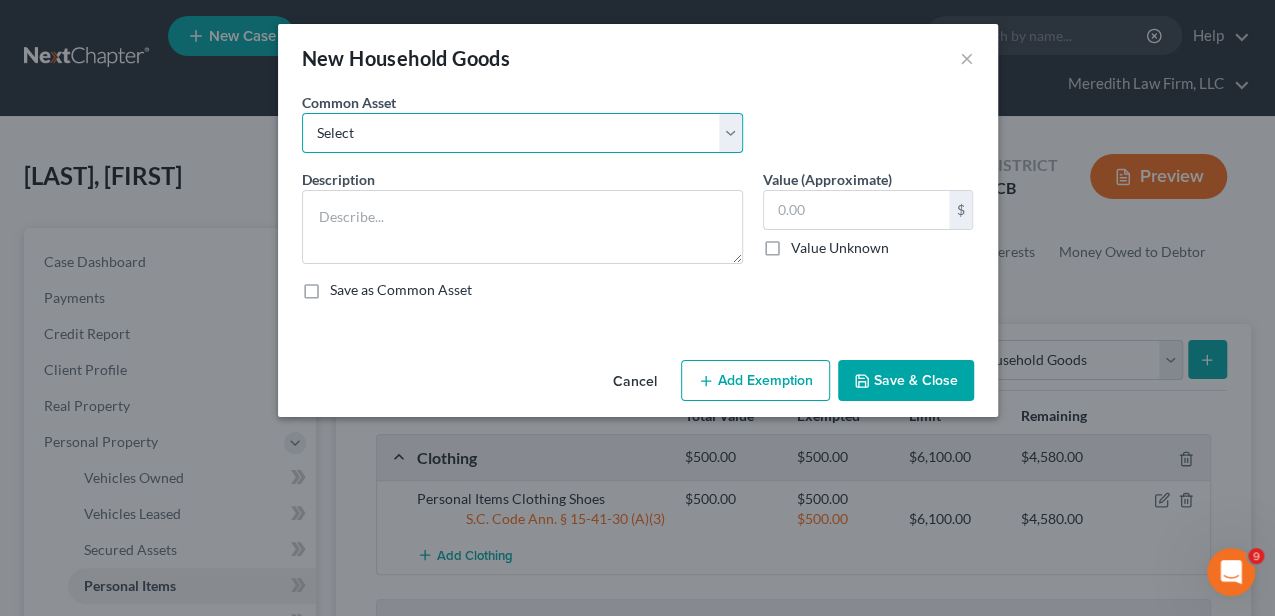drag, startPoint x: 422, startPoint y: 132, endPoint x: 412, endPoint y: 154, distance: 24.166092 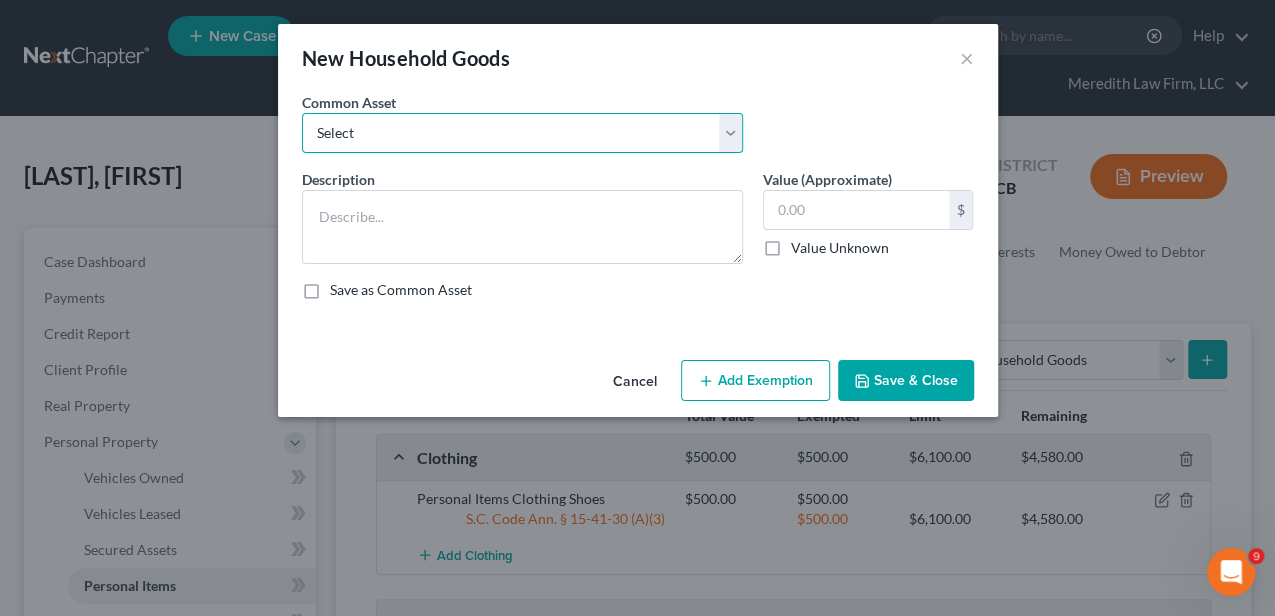 click on "Select Kitchenware
Stove
Refrigerator
Washing Machine
Dryer
Living Room Furniture
Bedroom Furniture
Dining Room Furniture
Lawn Furniture
Lawn Mower
Yard Tools" at bounding box center [522, 133] 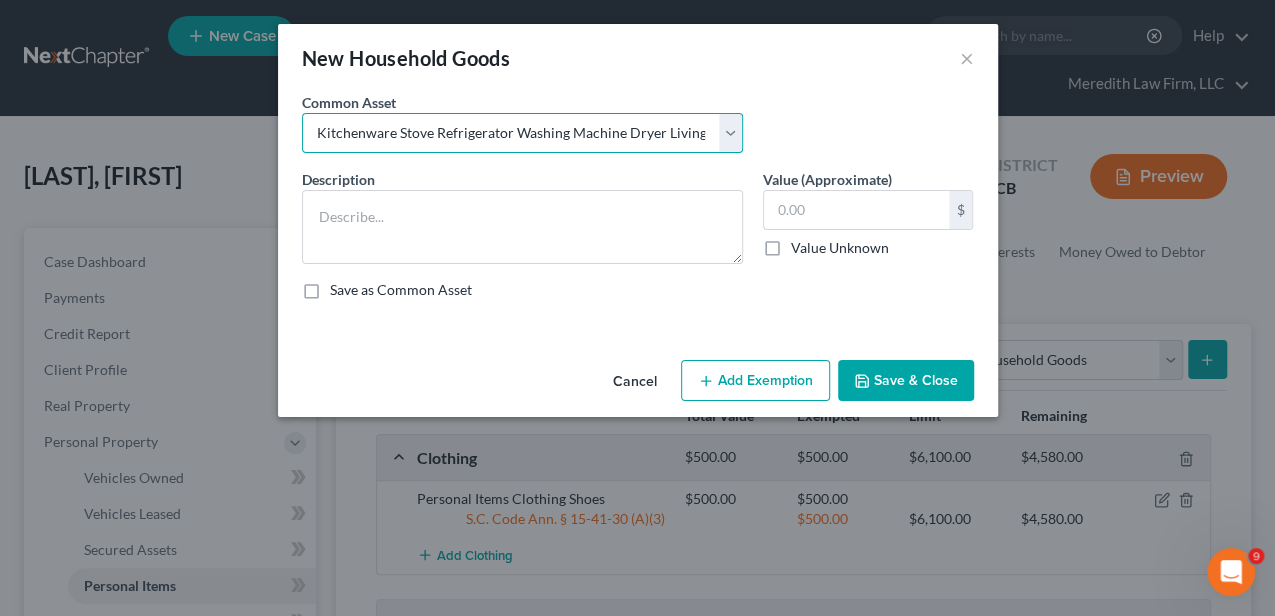 click on "Select Kitchenware
Stove
Refrigerator
Washing Machine
Dryer
Living Room Furniture
Bedroom Furniture
Dining Room Furniture
Lawn Furniture
Lawn Mower
Yard Tools" at bounding box center (522, 133) 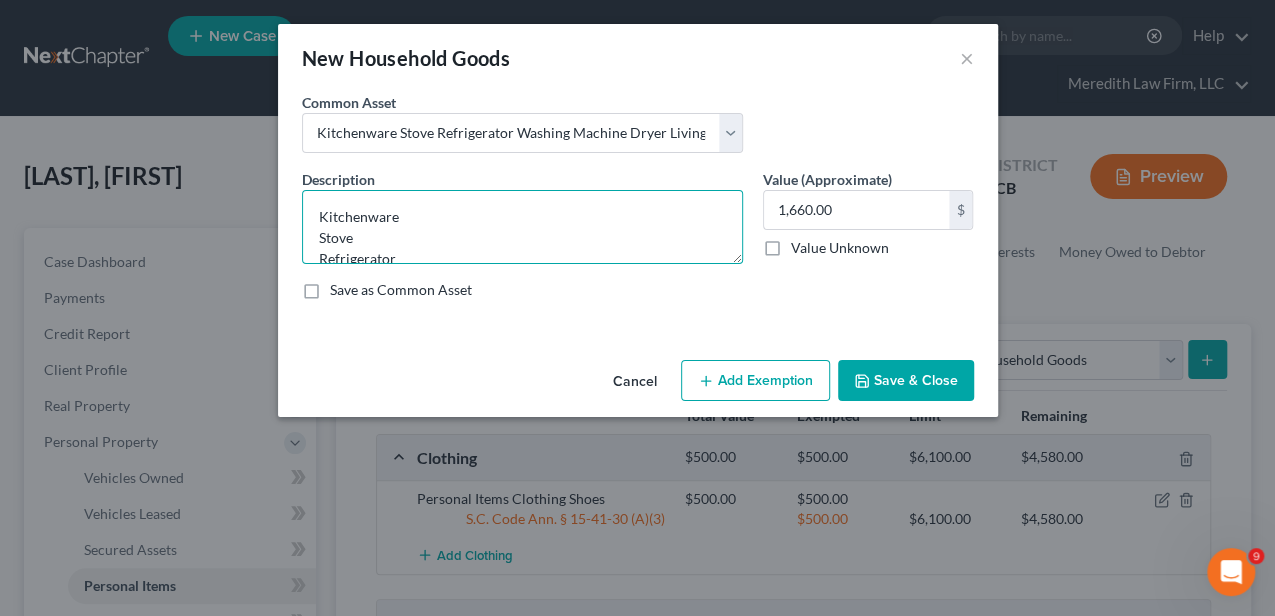 click on "Kitchenware
Stove
Refrigerator
Washing Machine
Dryer
Living Room Furniture
Bedroom Furniture
Dining Room Furniture
Lawn Furniture
Lawn Mower
Yard Tools" at bounding box center (522, 227) 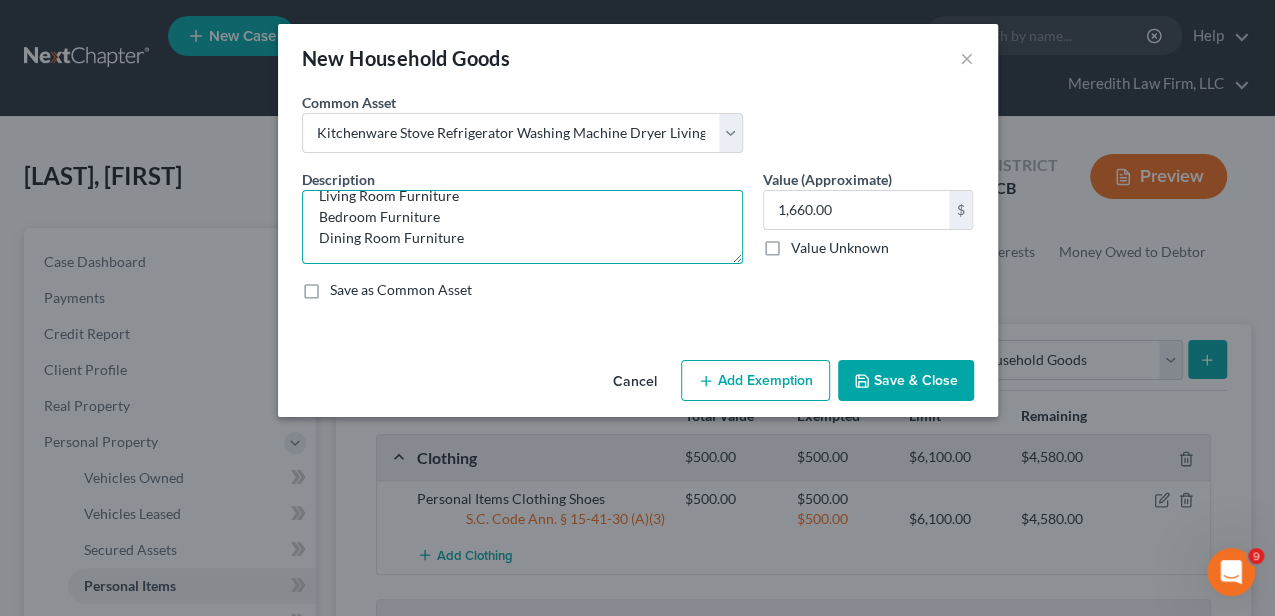 scroll, scrollTop: 42, scrollLeft: 0, axis: vertical 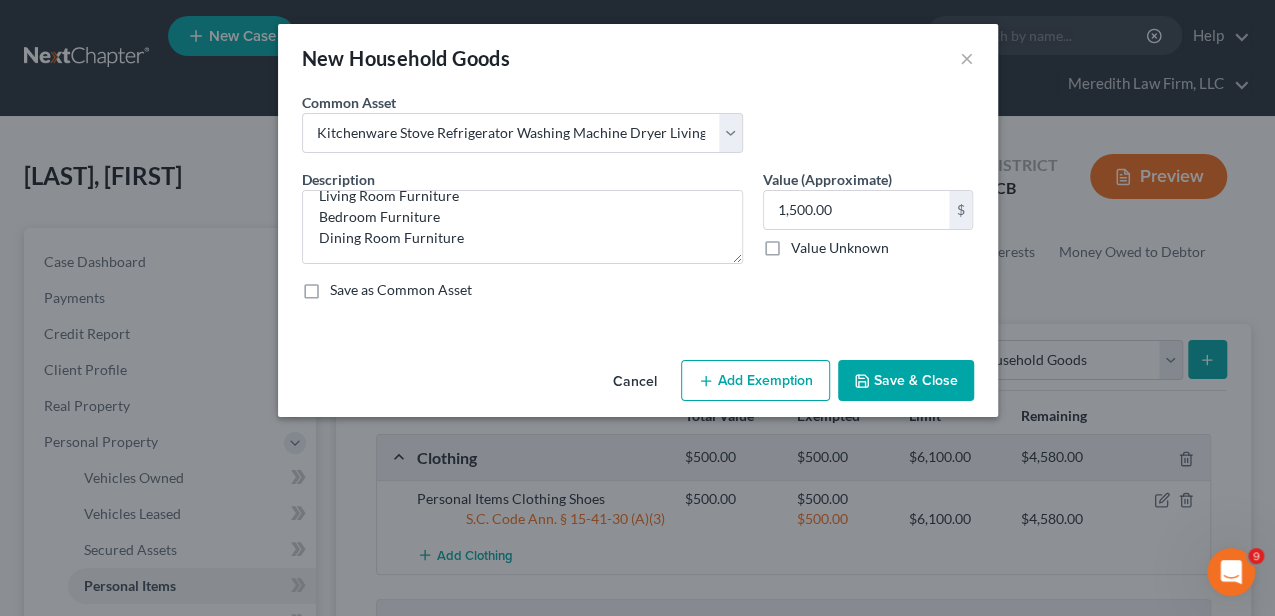 click on "Add Exemption" at bounding box center (755, 381) 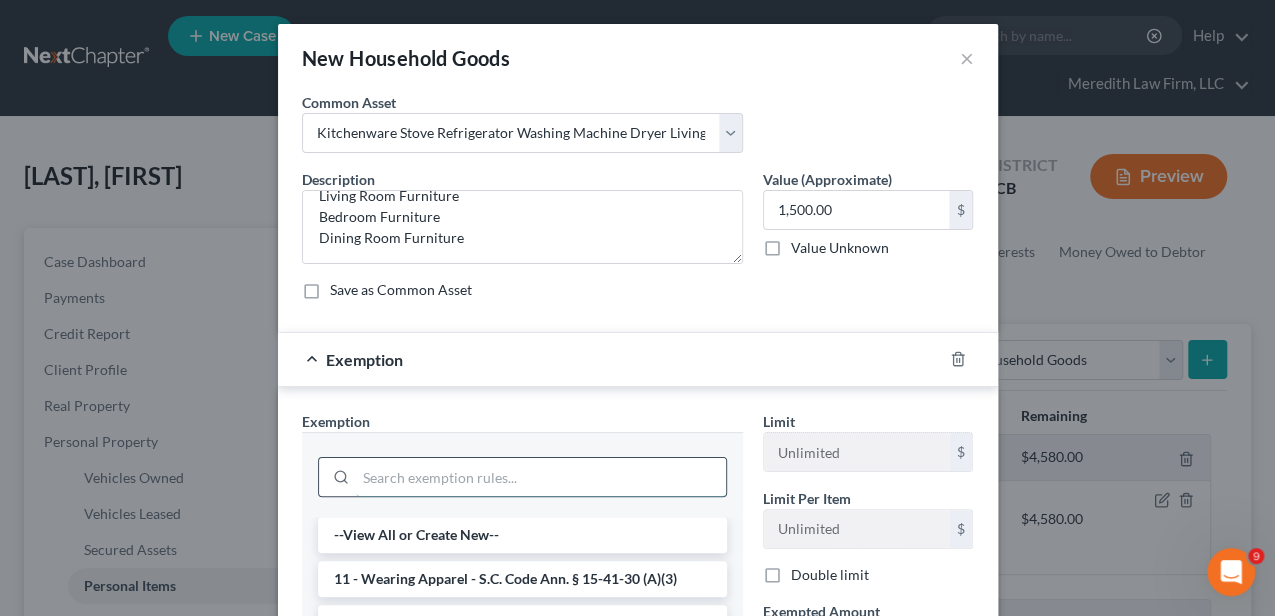 click at bounding box center [541, 477] 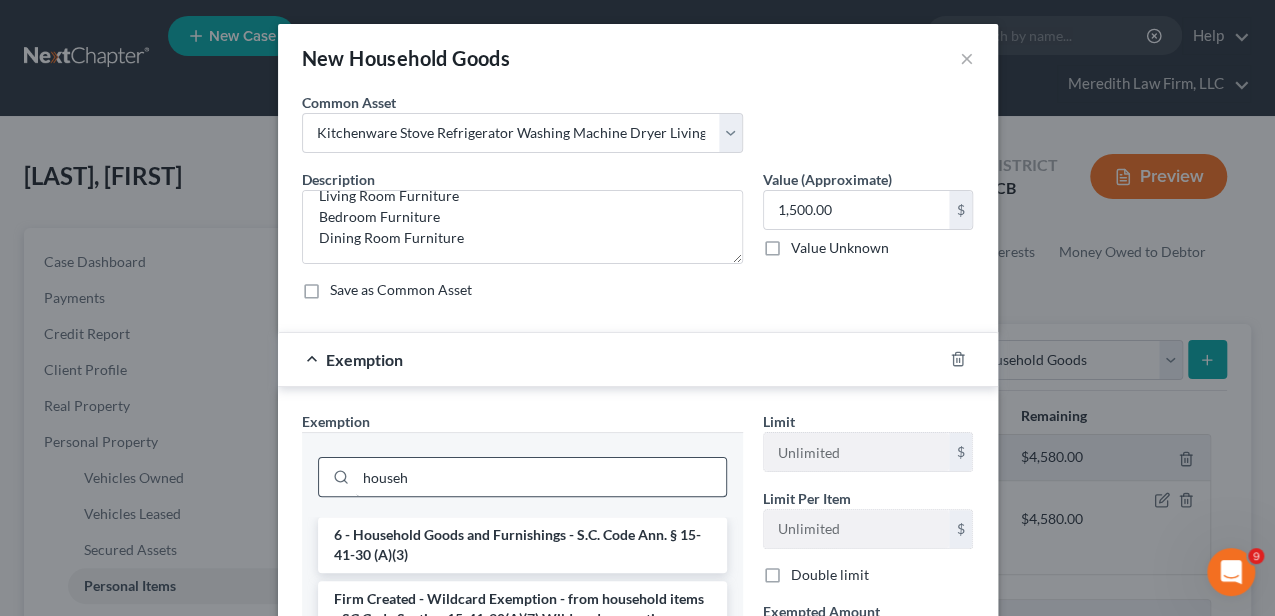 click on "6 - Household Goods and Furnishings - S.C. Code Ann. § 15-41-30 (A)(3)" at bounding box center [522, 545] 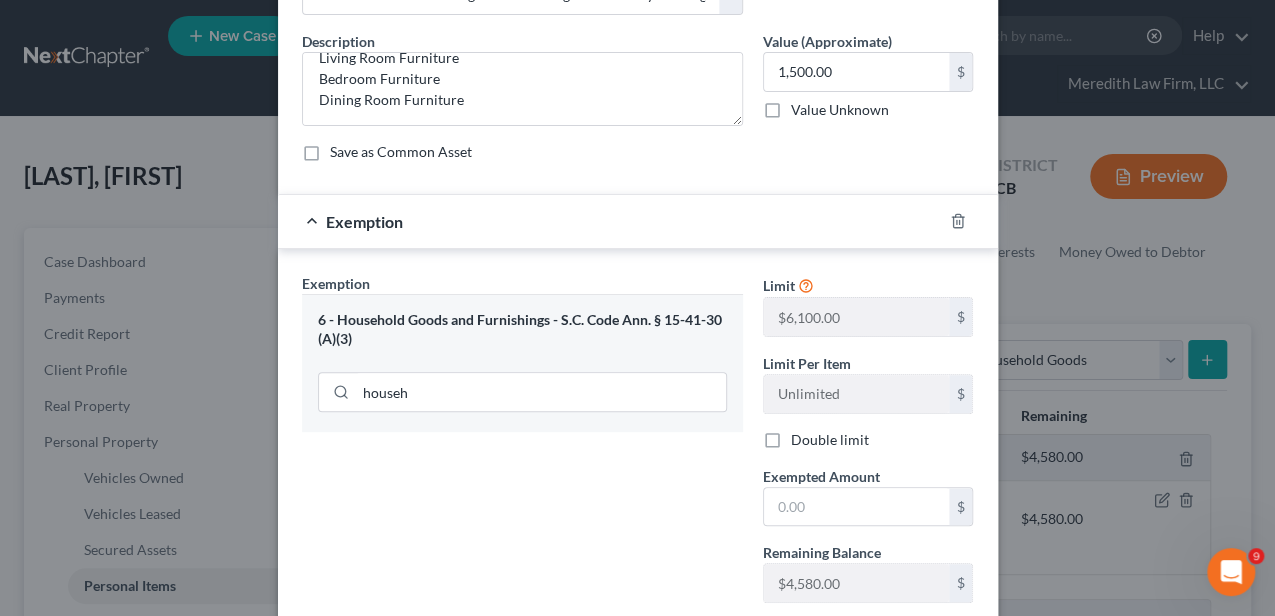 scroll, scrollTop: 200, scrollLeft: 0, axis: vertical 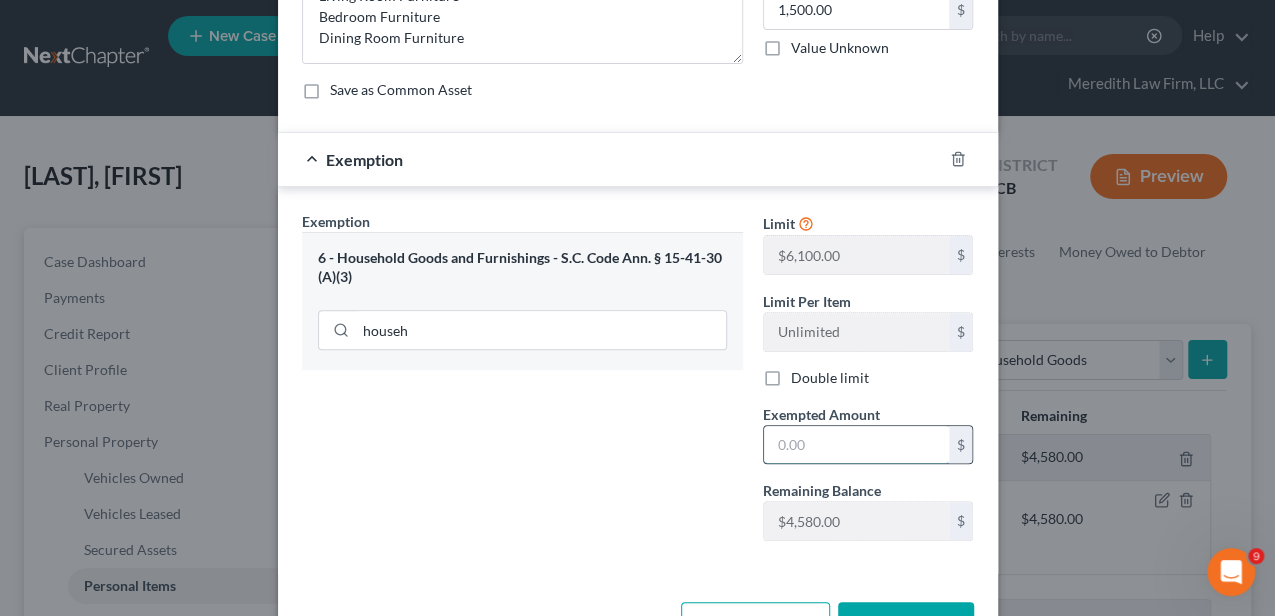 click at bounding box center (856, 445) 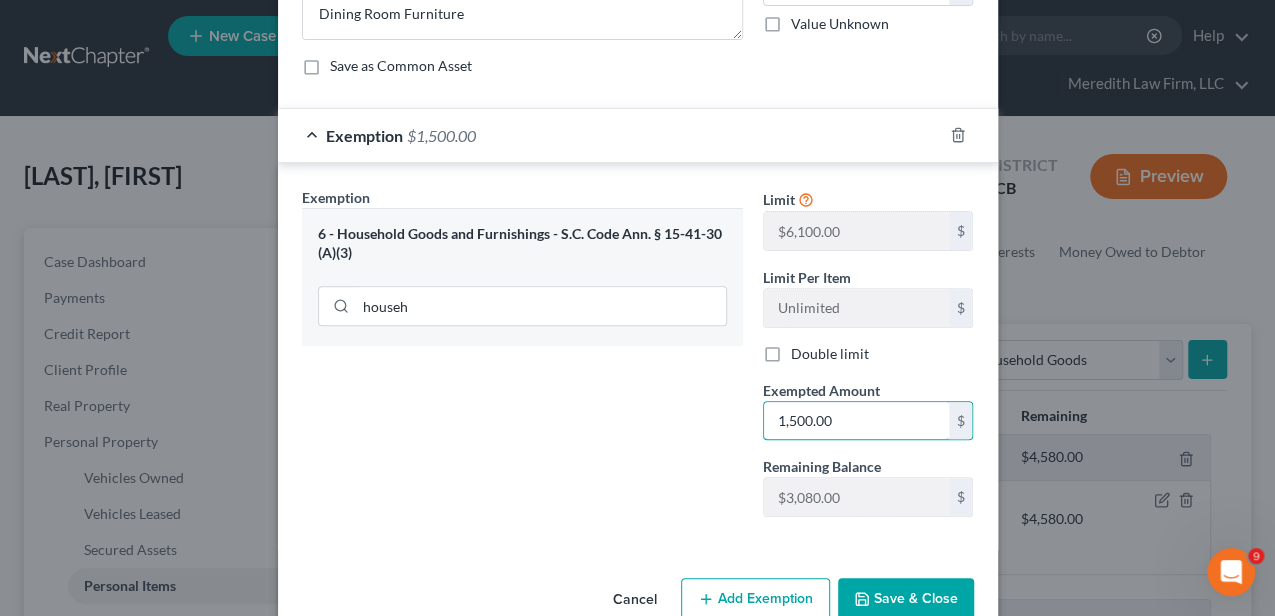 scroll, scrollTop: 263, scrollLeft: 0, axis: vertical 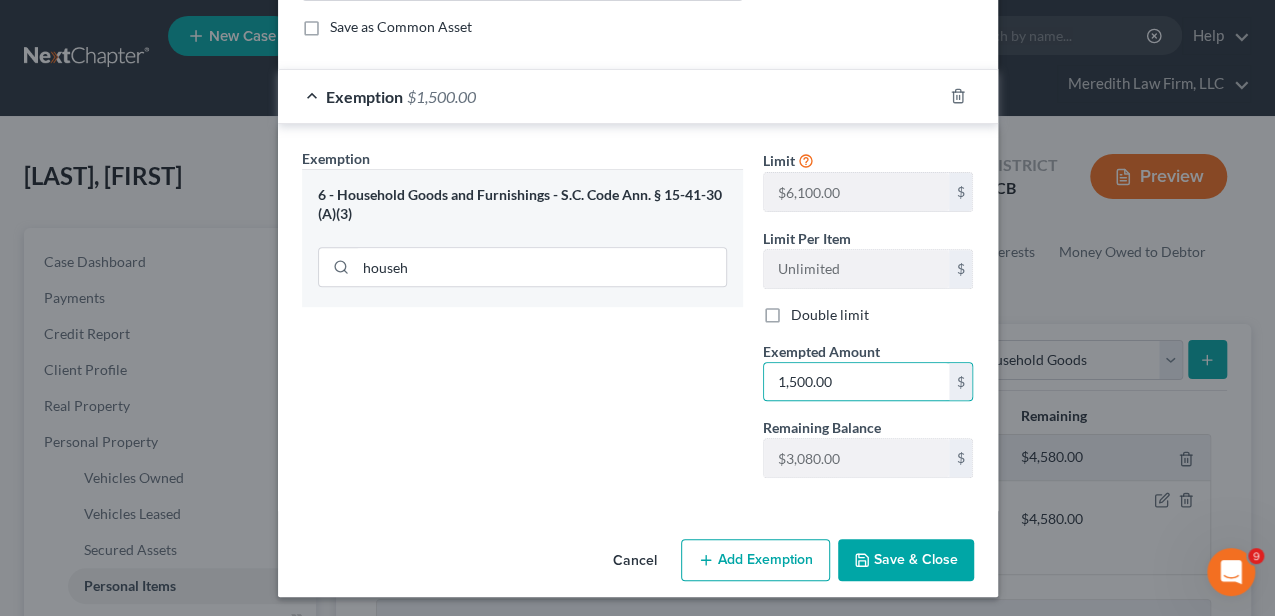 click on "Save & Close" at bounding box center (906, 560) 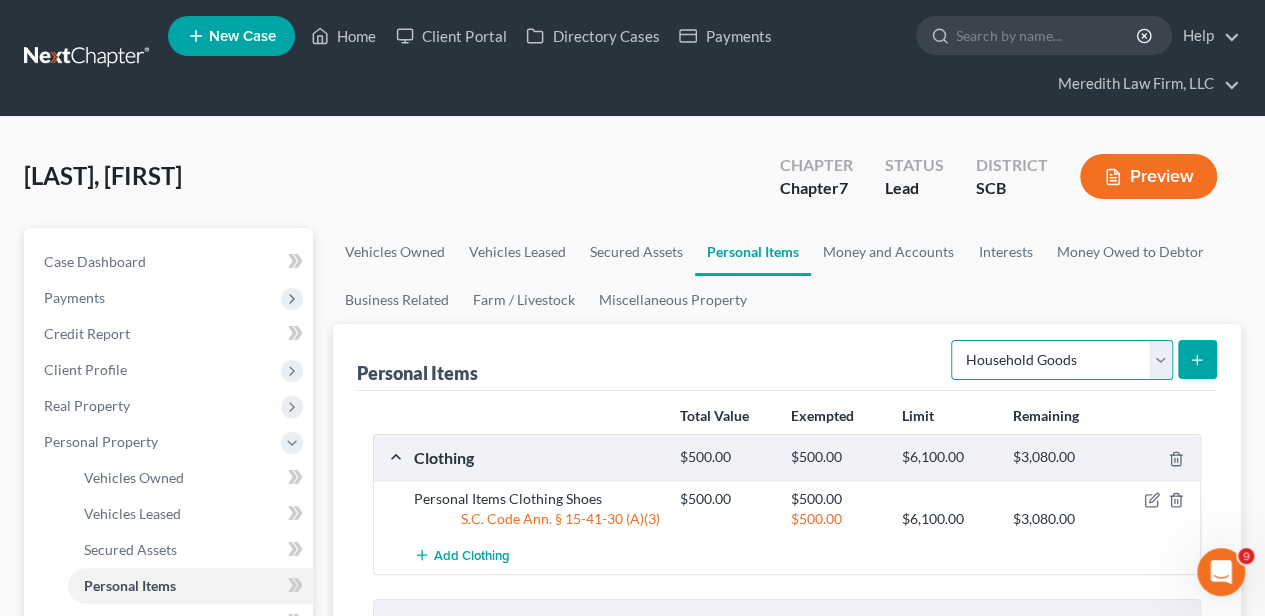 drag, startPoint x: 1024, startPoint y: 352, endPoint x: 1023, endPoint y: 369, distance: 17.029387 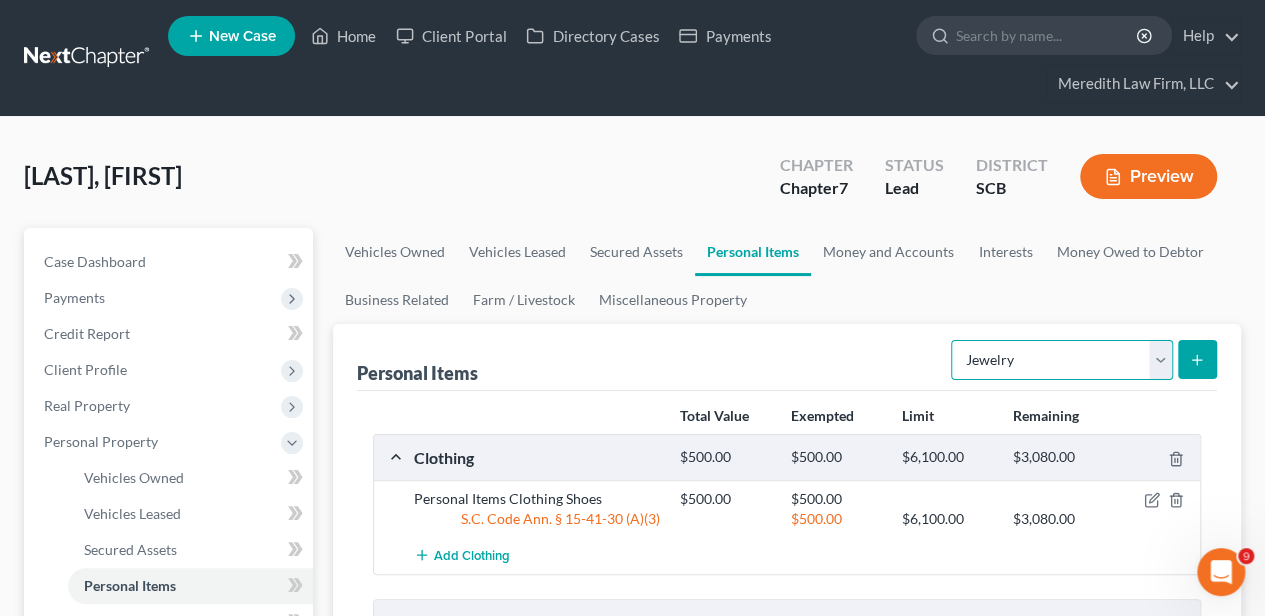 click on "Select Item Type Clothing Collectibles Of Value Electronics Firearms Household Goods Jewelry Other Pet(s) Sports & Hobby Equipment" at bounding box center [1062, 360] 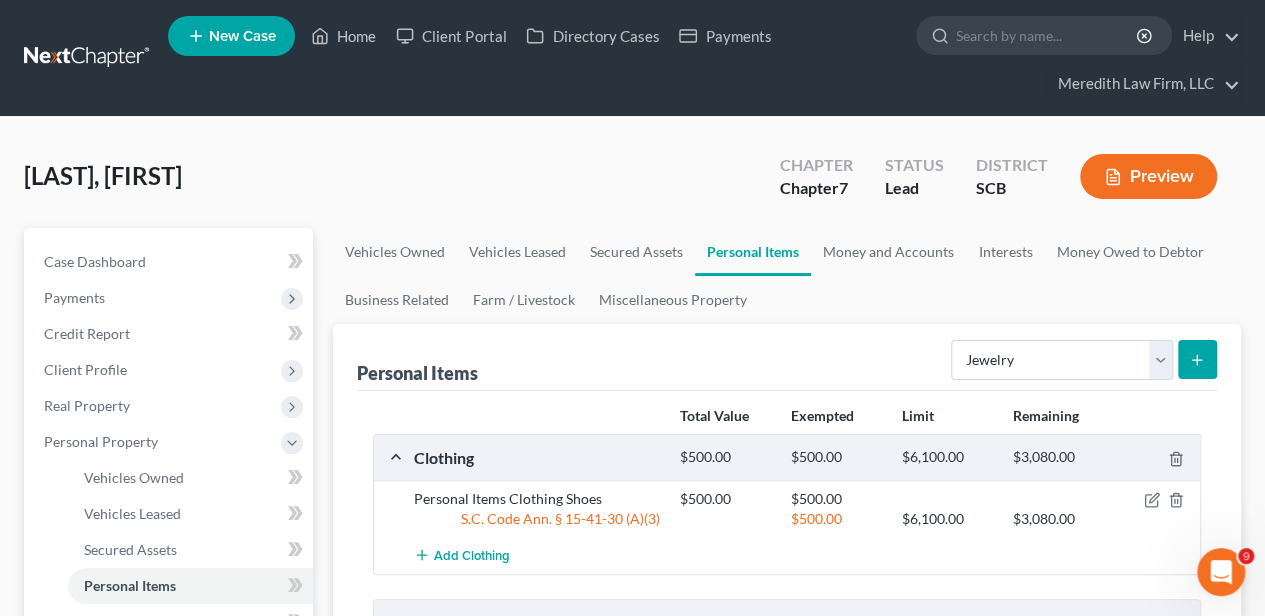 click 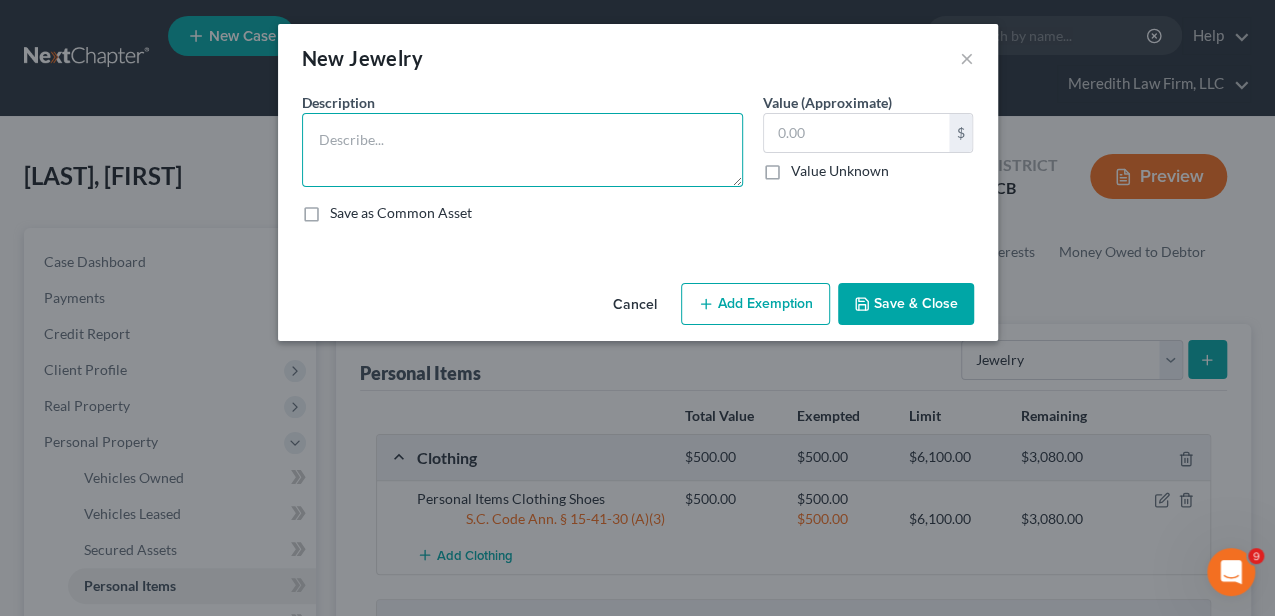 click at bounding box center [522, 150] 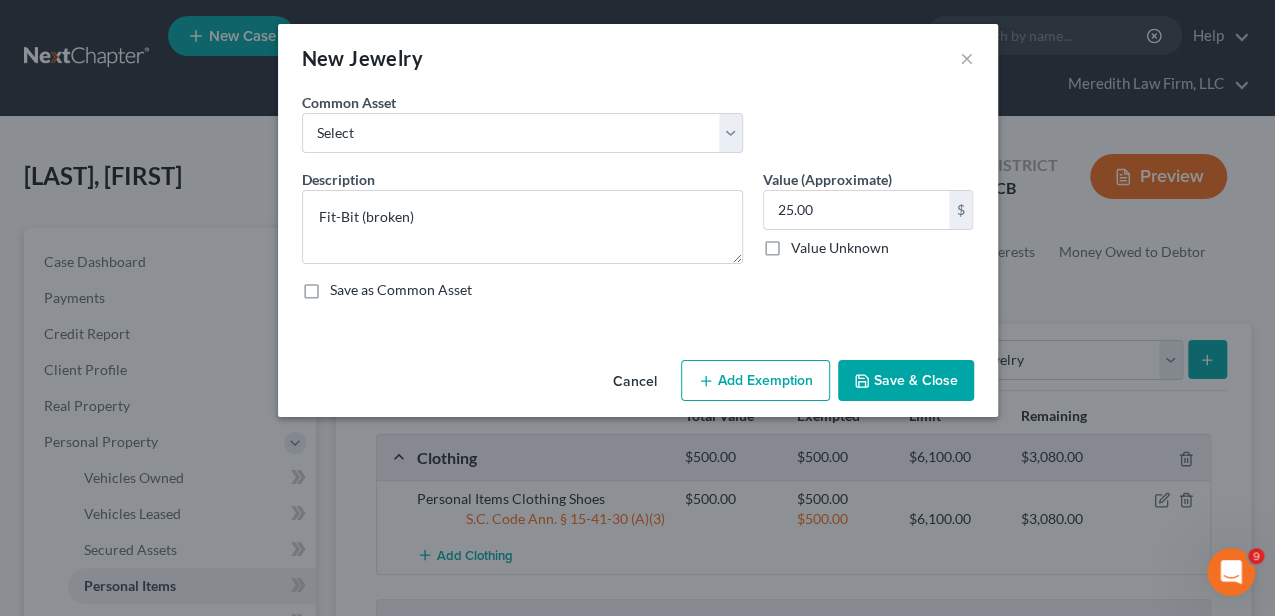 click on "Add Exemption" at bounding box center [755, 381] 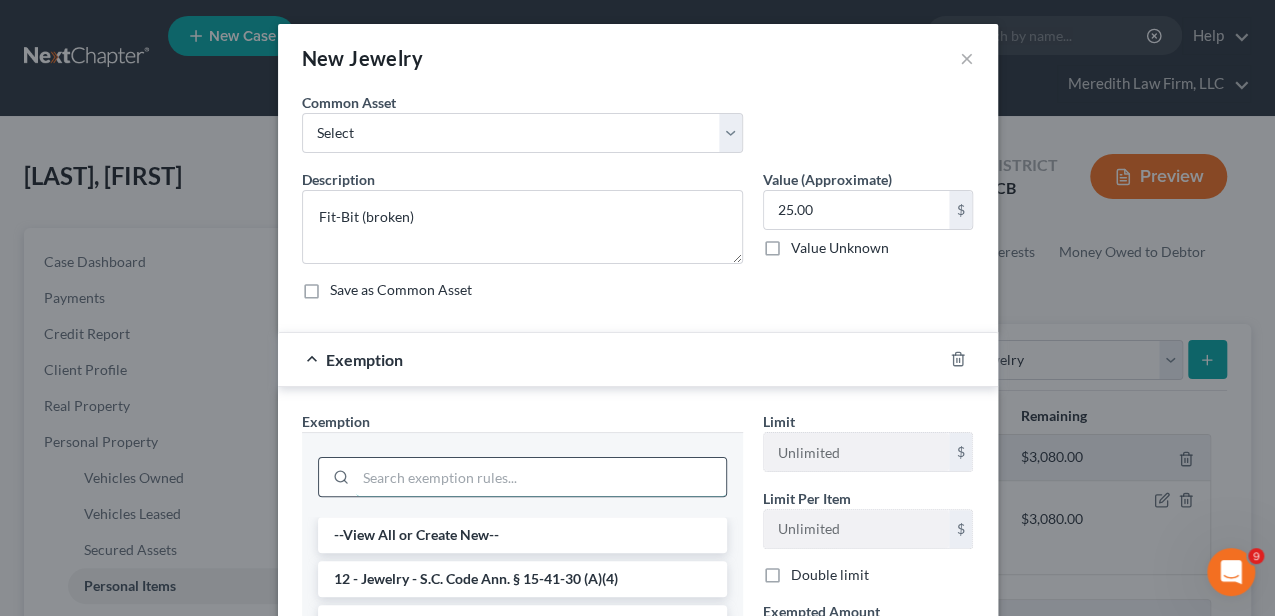 click at bounding box center (541, 477) 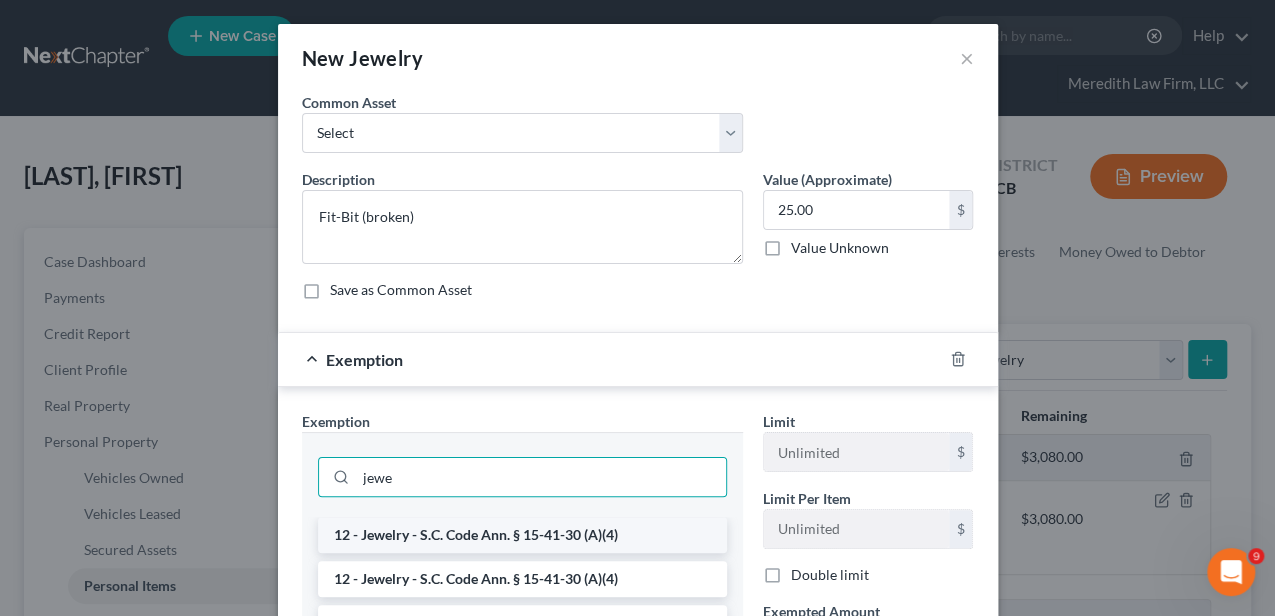 click on "12 - Jewelry - S.C. Code Ann. § 15-41-30 (A)(4)" at bounding box center (522, 535) 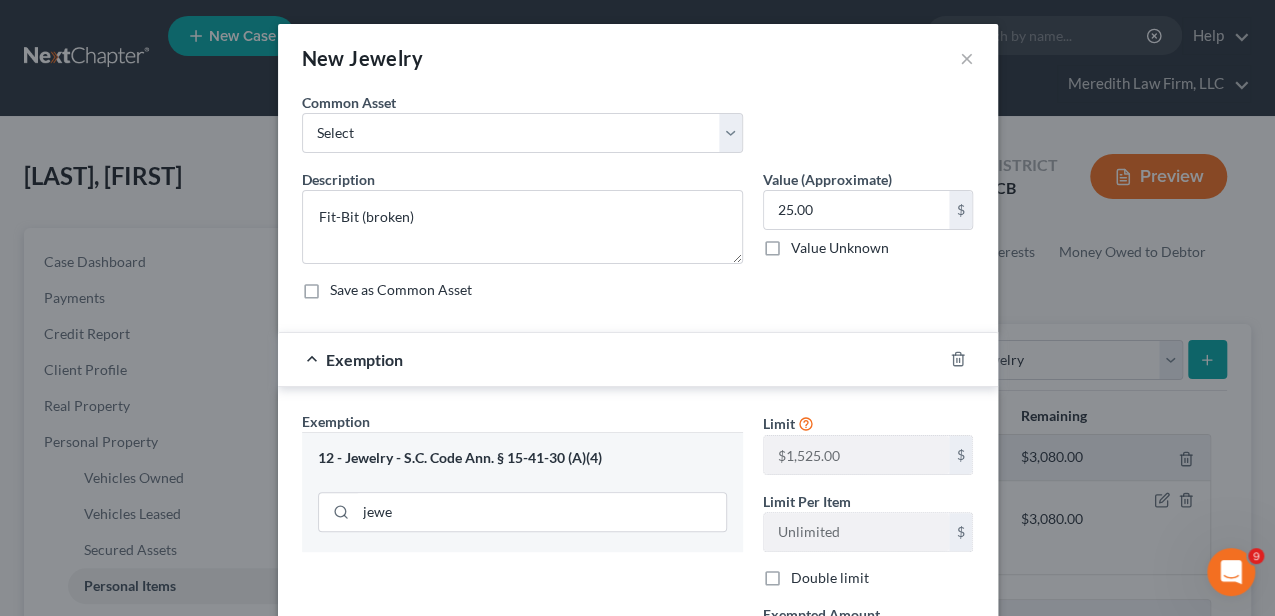 scroll, scrollTop: 66, scrollLeft: 0, axis: vertical 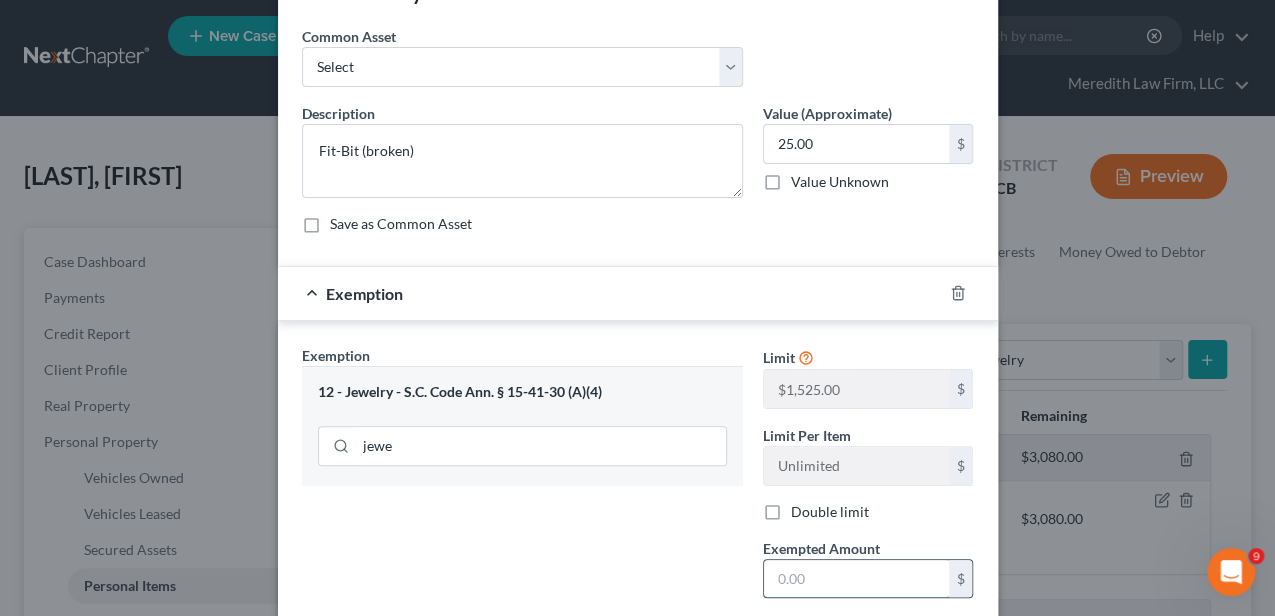 click at bounding box center [856, 579] 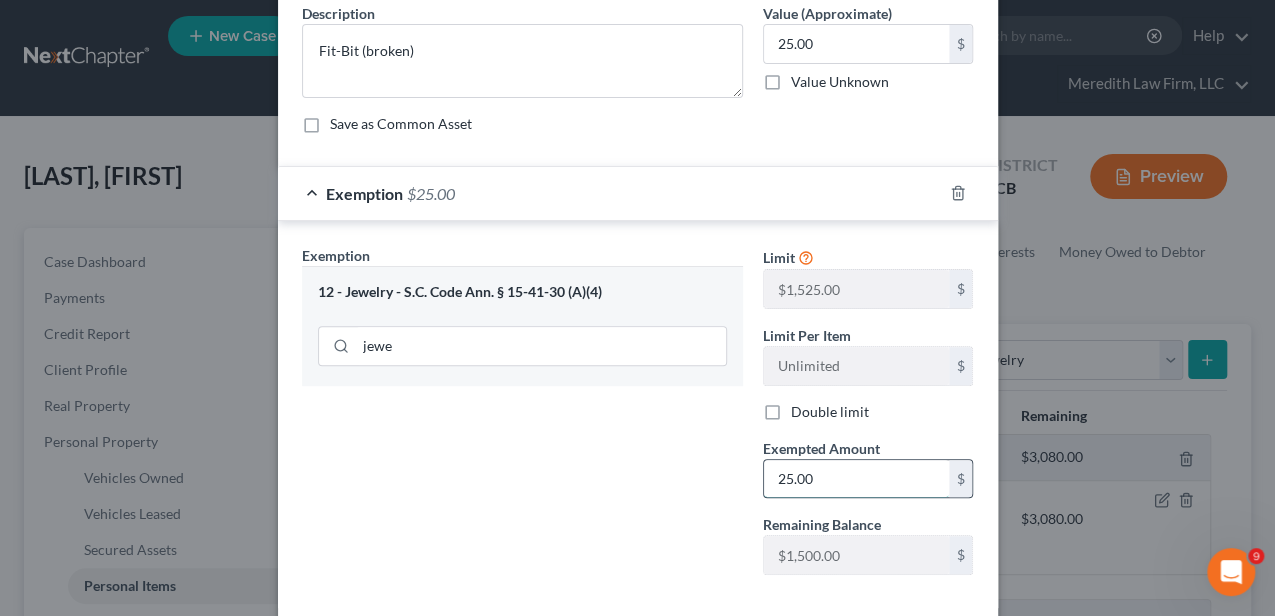 scroll, scrollTop: 263, scrollLeft: 0, axis: vertical 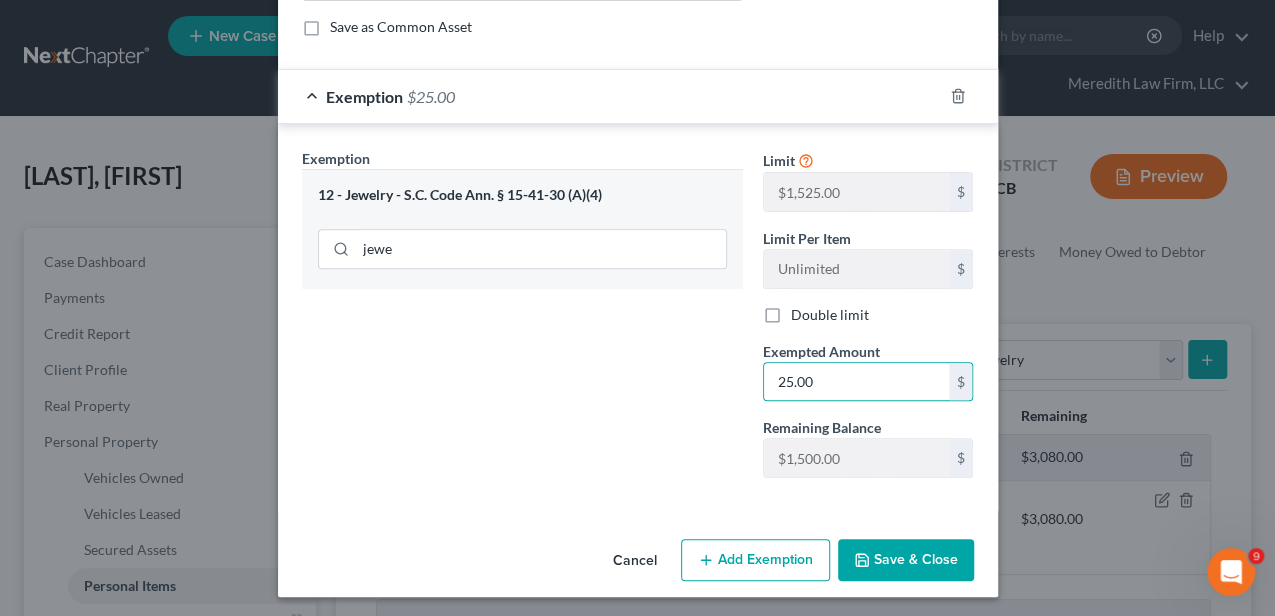 click on "Save & Close" at bounding box center [906, 560] 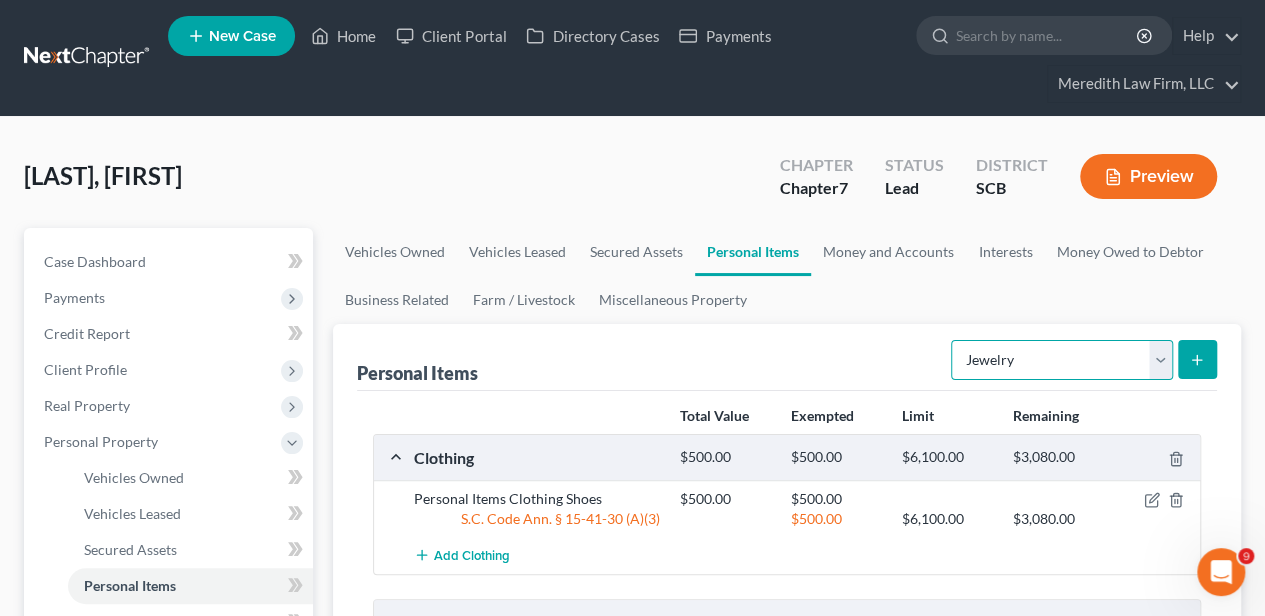 click on "Select Item Type Clothing Collectibles Of Value Electronics Firearms Household Goods Jewelry Other Pet(s) Sports & Hobby Equipment" at bounding box center [1062, 360] 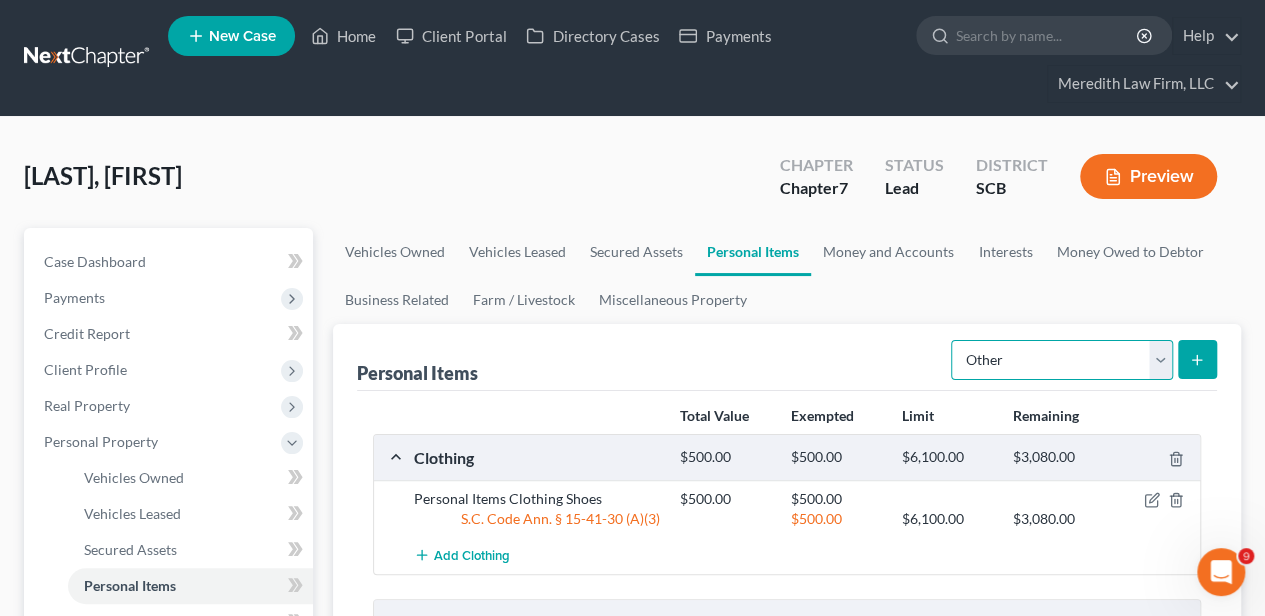 click on "Select Item Type Clothing Collectibles Of Value Electronics Firearms Household Goods Jewelry Other Pet(s) Sports & Hobby Equipment" at bounding box center [1062, 360] 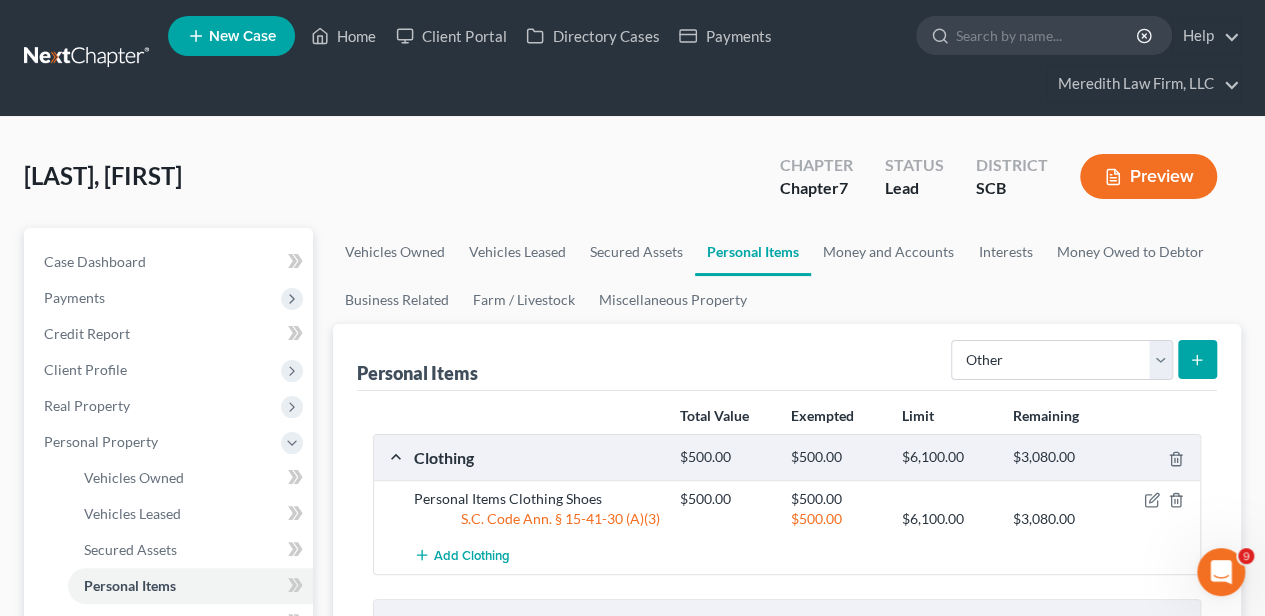 click at bounding box center (1197, 359) 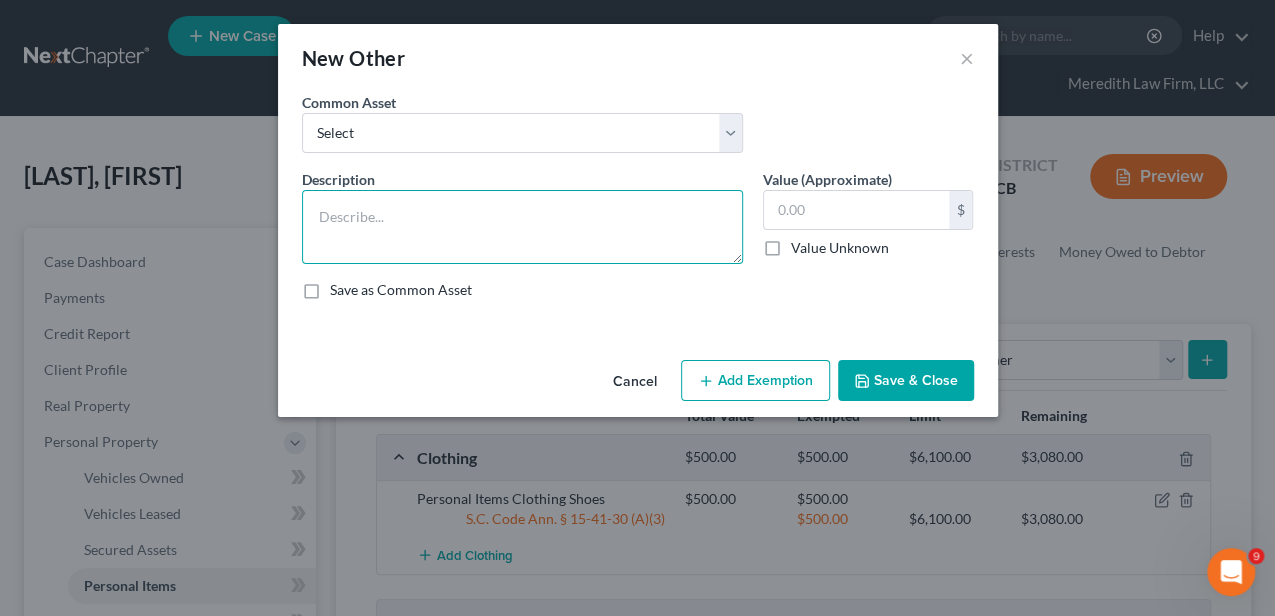 click at bounding box center (522, 227) 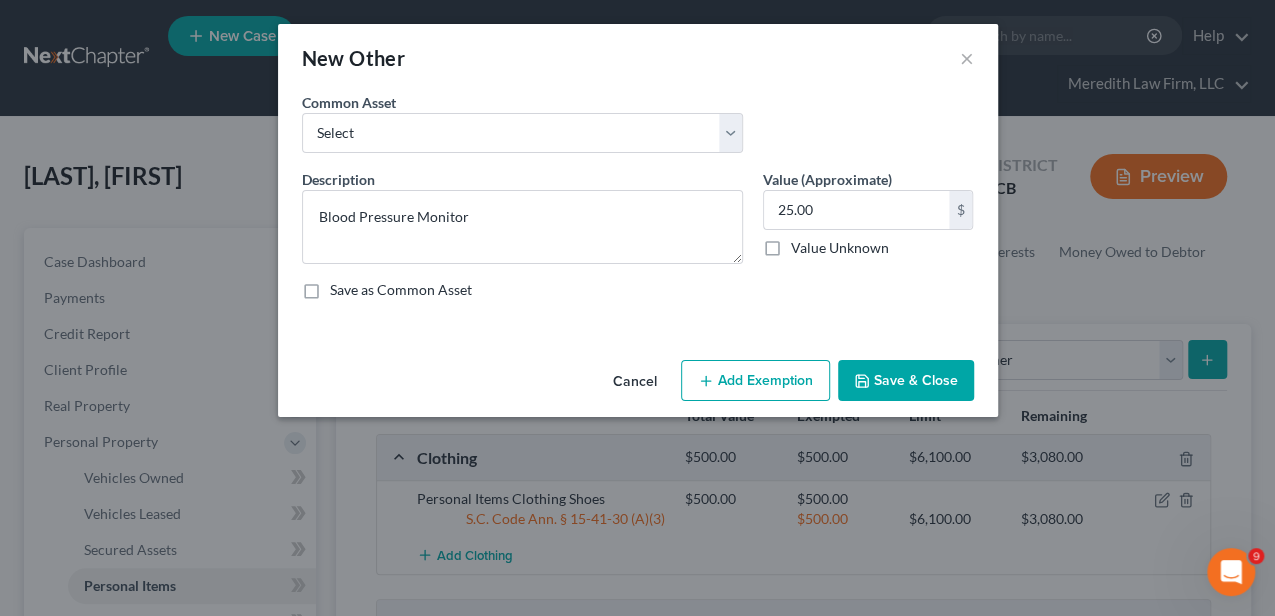 click on "Add Exemption" at bounding box center [755, 381] 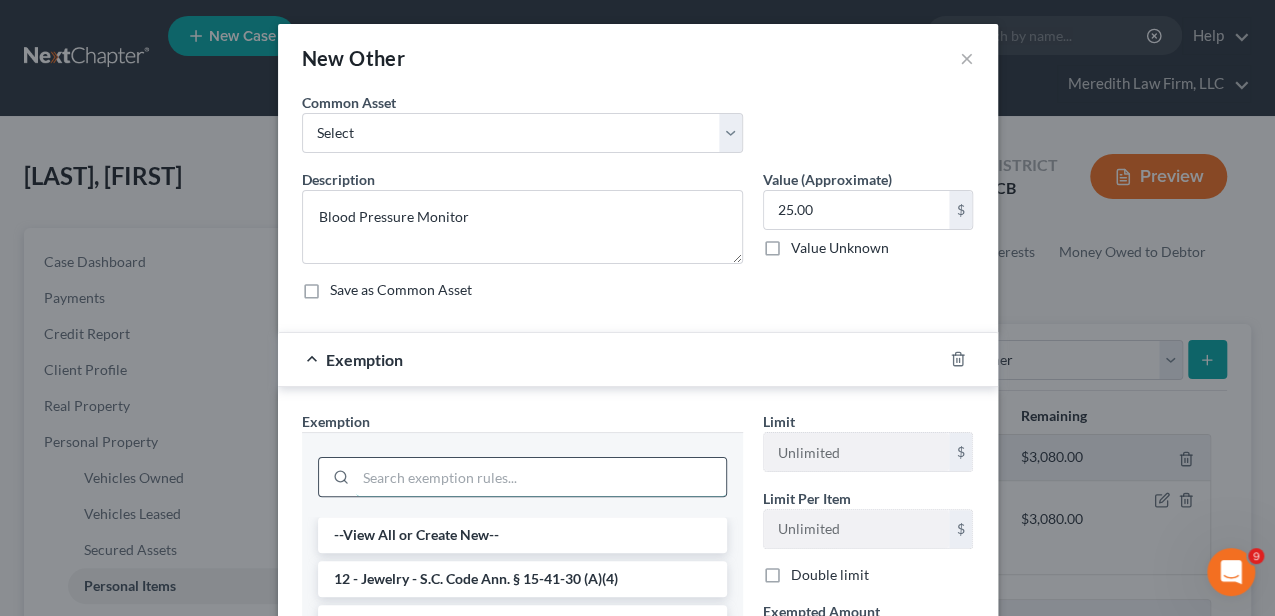 click at bounding box center [541, 477] 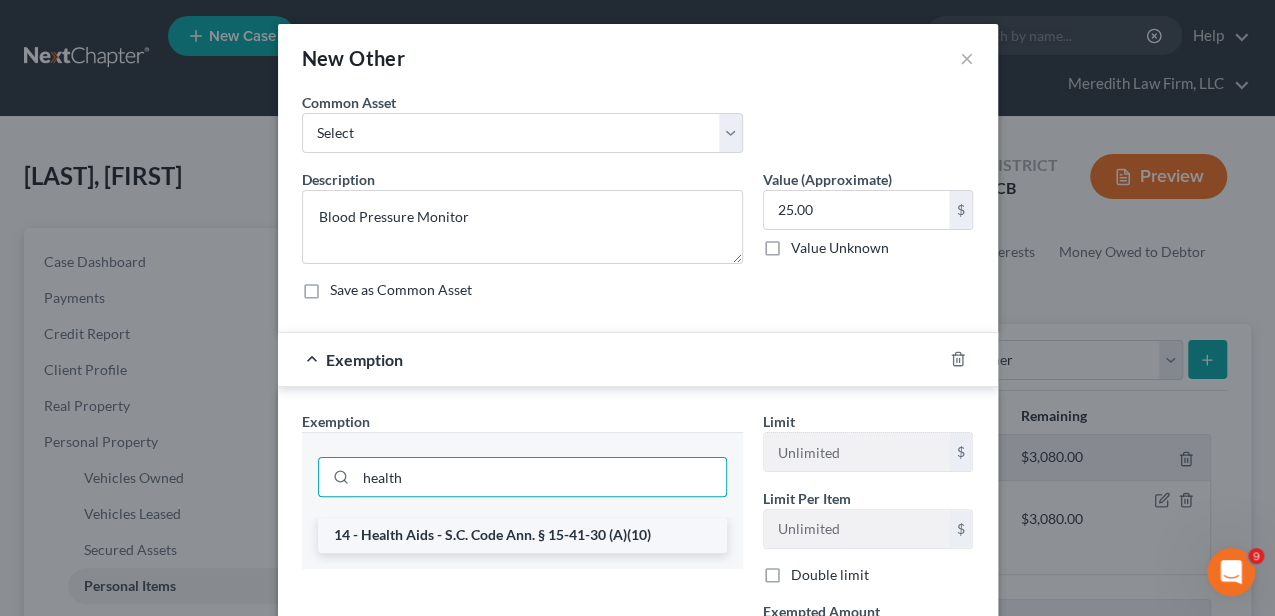 click on "14 - Health Aids - S.C. Code Ann. § 15-41-30 (A)(10)" at bounding box center [522, 535] 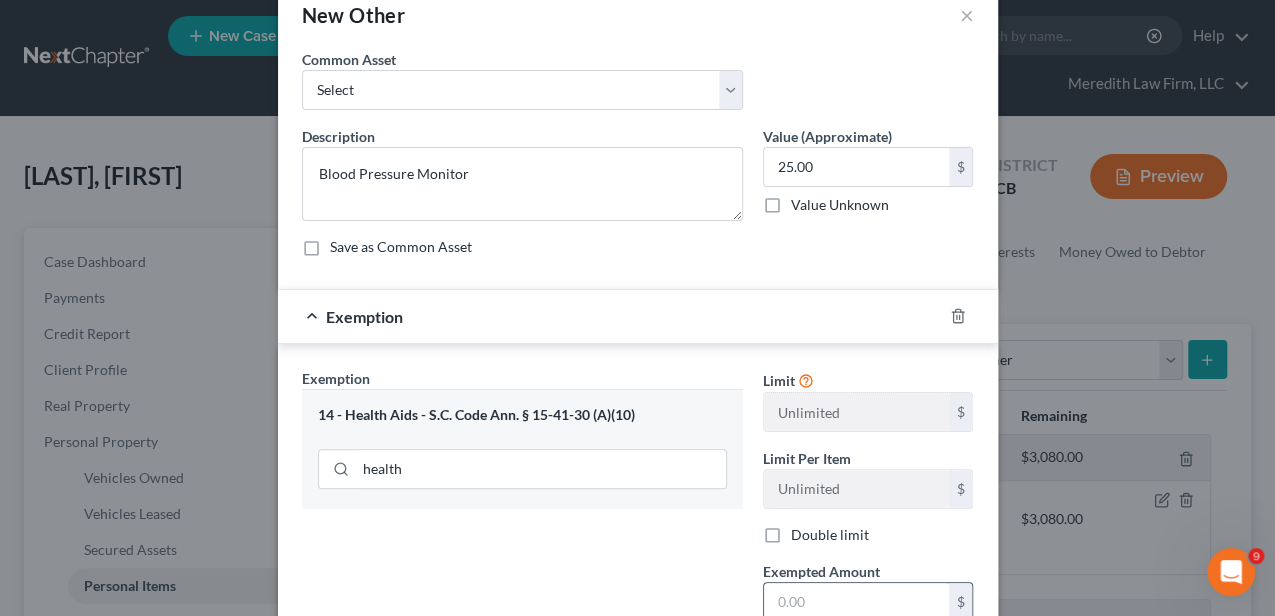 scroll, scrollTop: 66, scrollLeft: 0, axis: vertical 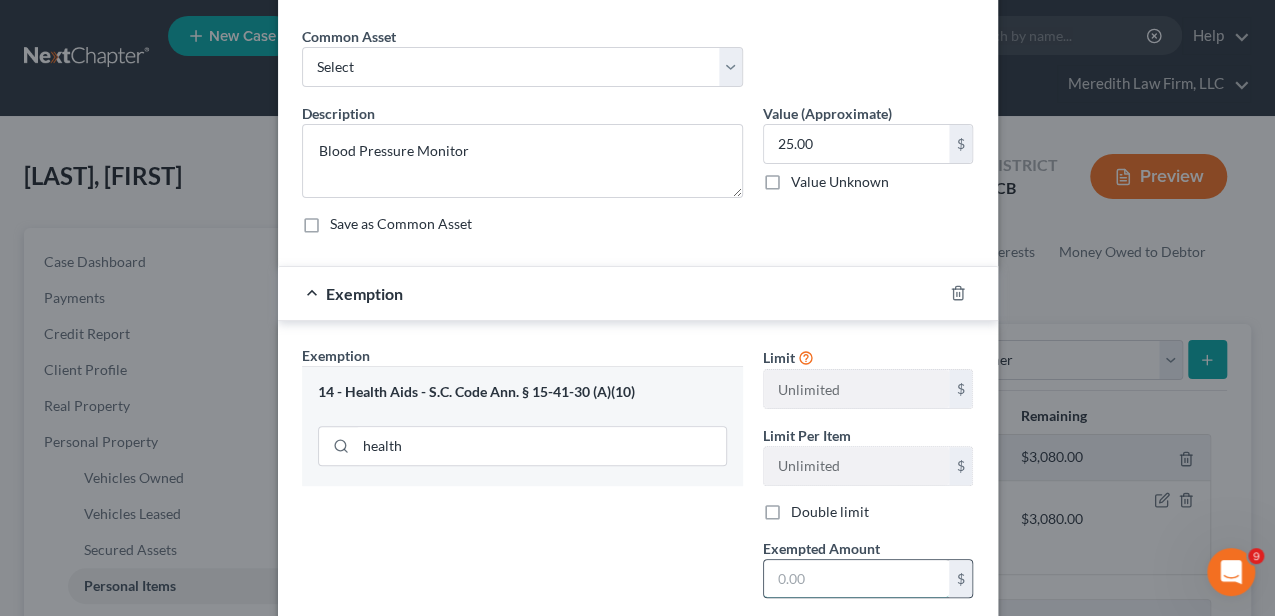 click at bounding box center (856, 579) 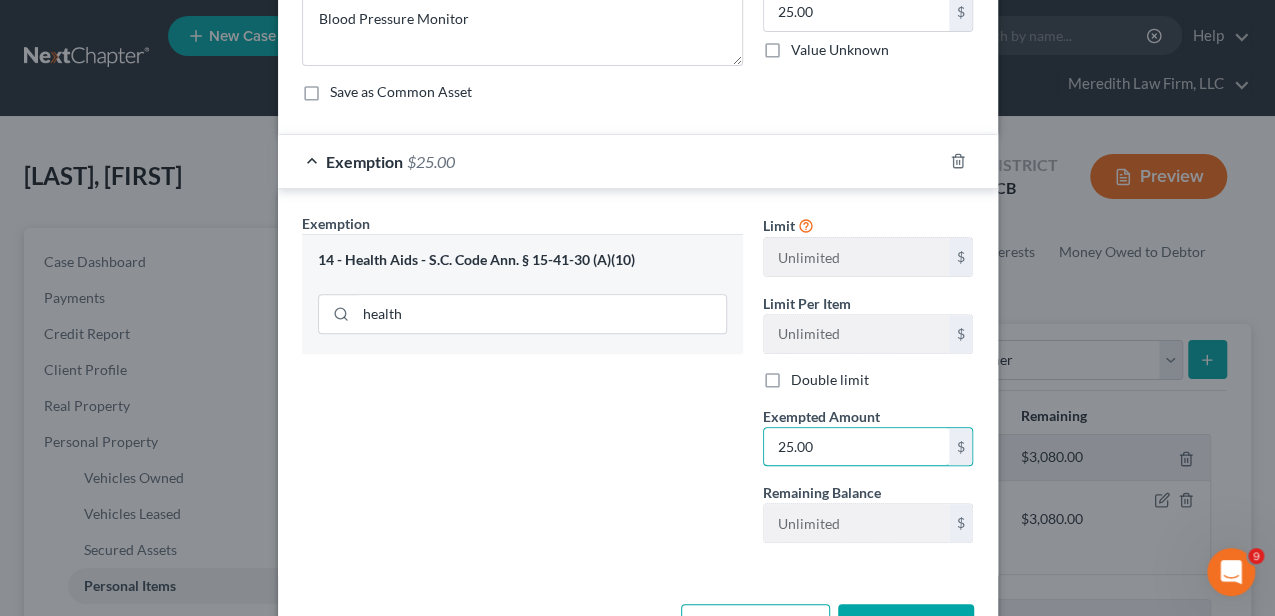 scroll, scrollTop: 200, scrollLeft: 0, axis: vertical 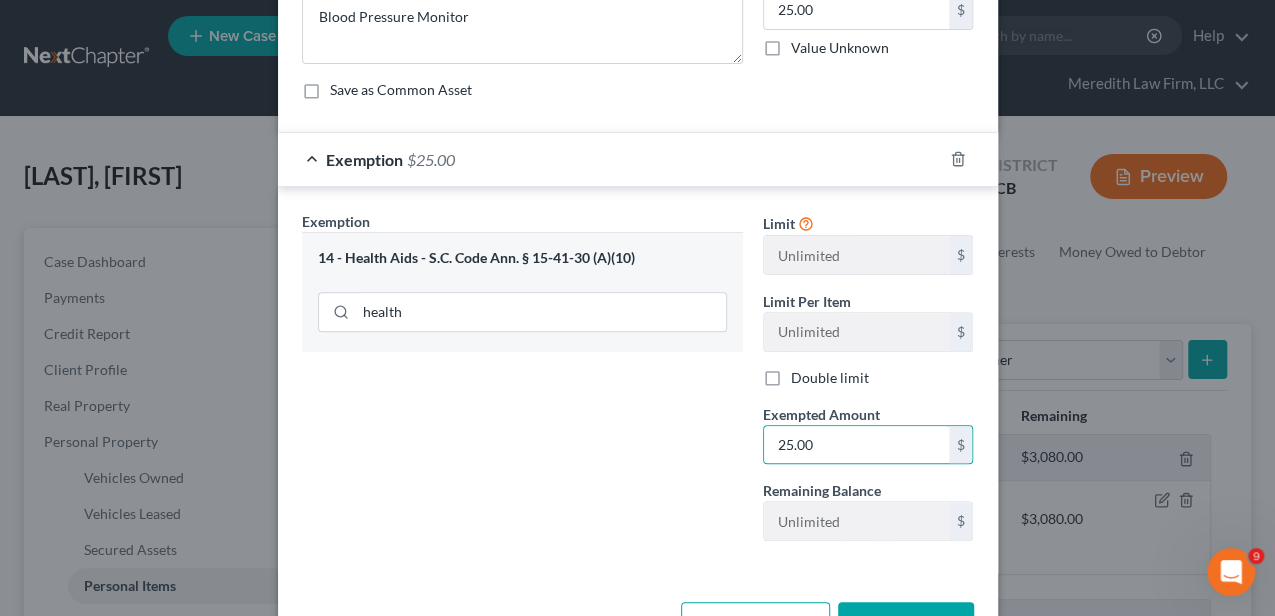 click on "Save & Close" at bounding box center [906, 623] 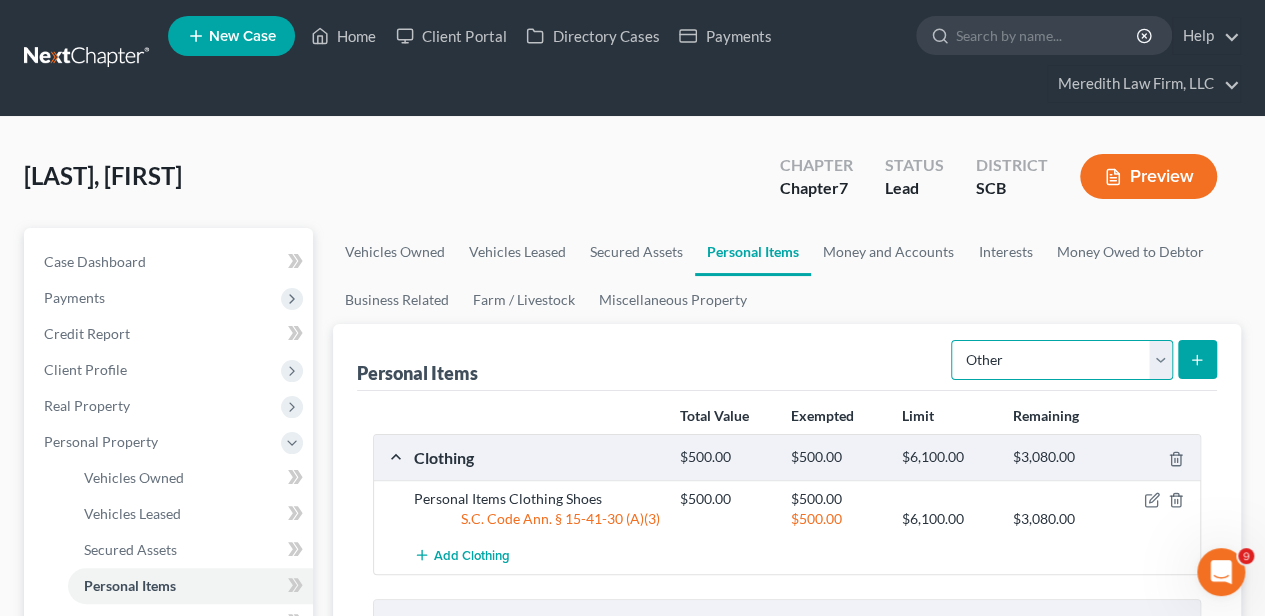 click on "Select Item Type Clothing Collectibles Of Value Electronics Firearms Household Goods Jewelry Other Pet(s) Sports & Hobby Equipment" at bounding box center (1062, 360) 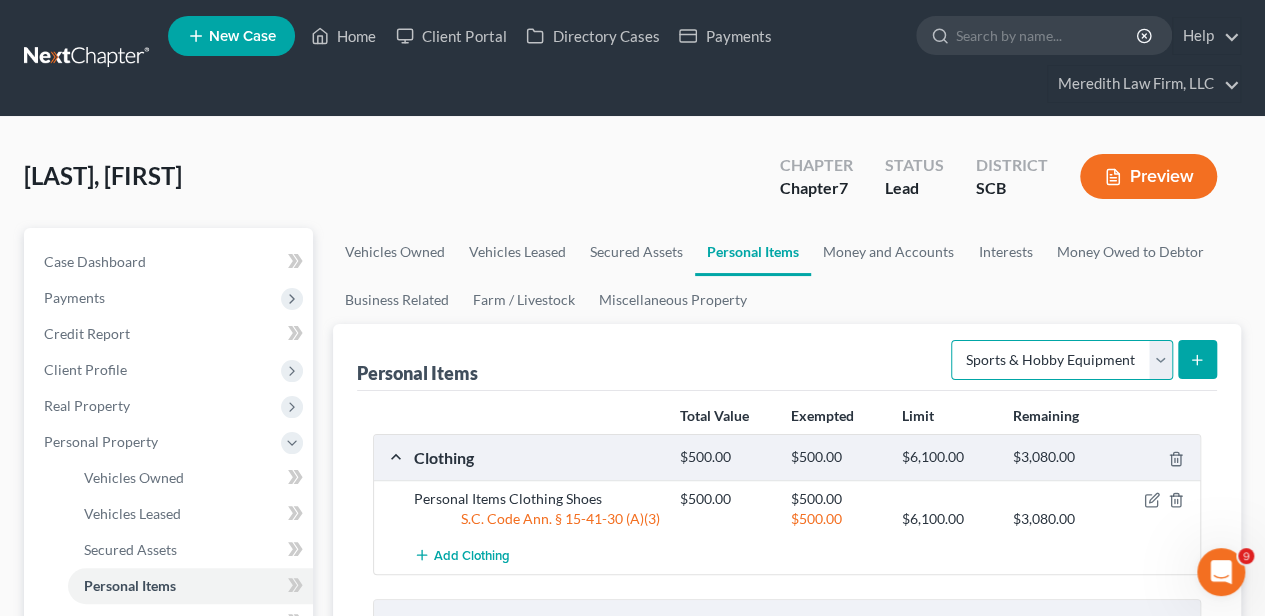 click on "Select Item Type Clothing Collectibles Of Value Electronics Firearms Household Goods Jewelry Other Pet(s) Sports & Hobby Equipment" at bounding box center (1062, 360) 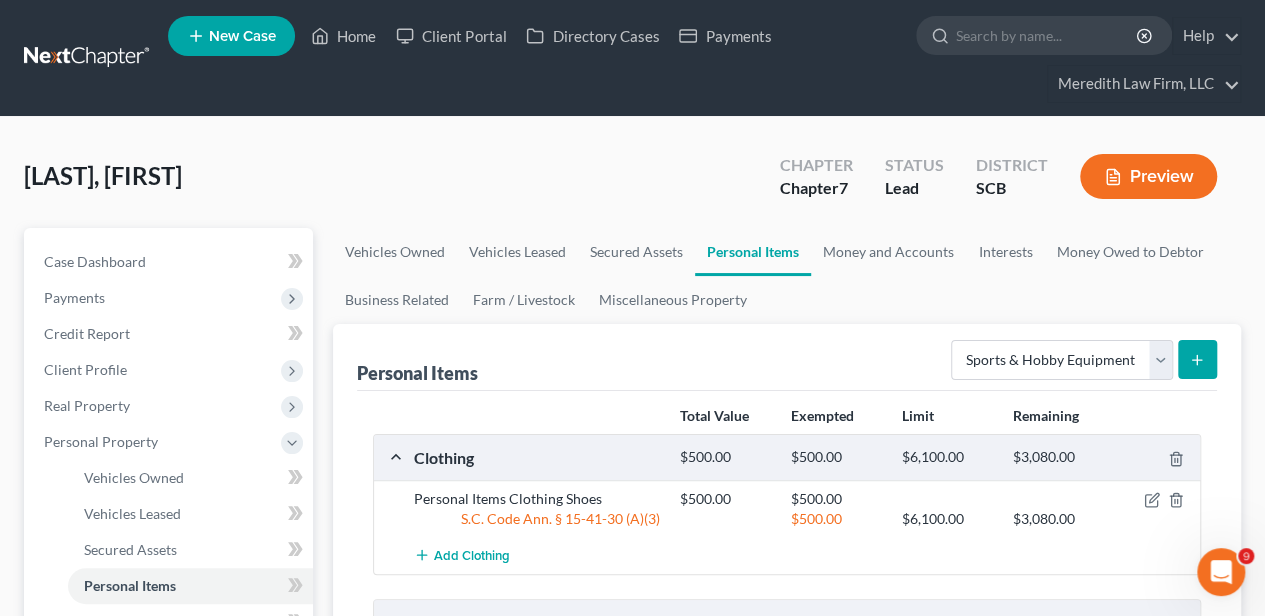 click 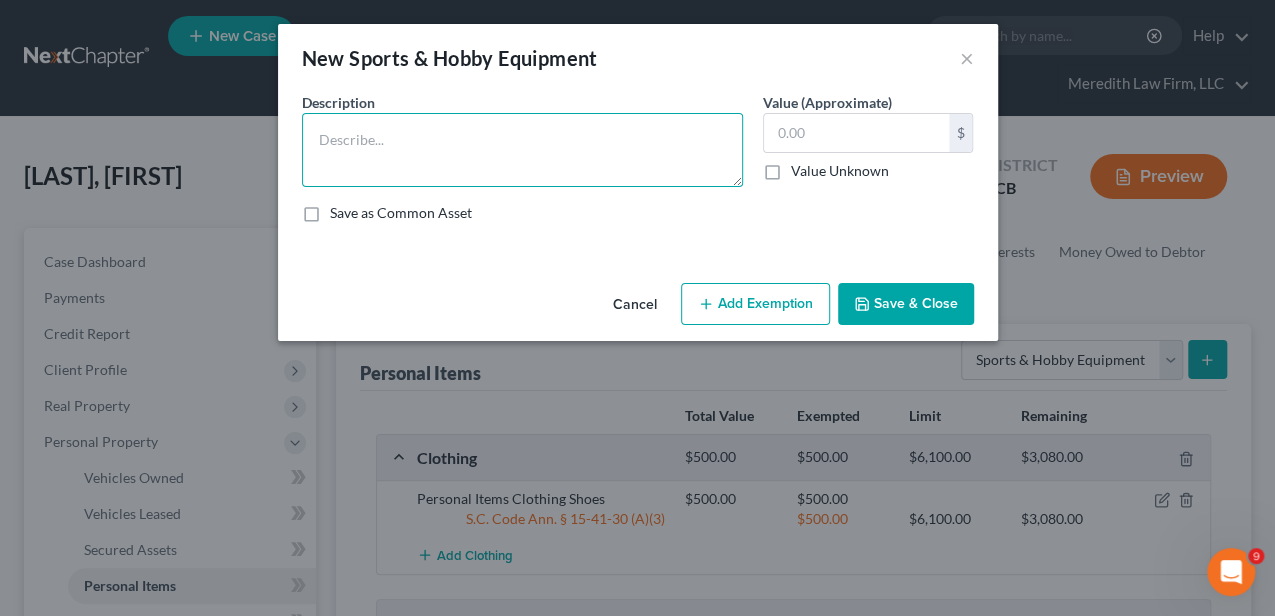 click at bounding box center (522, 150) 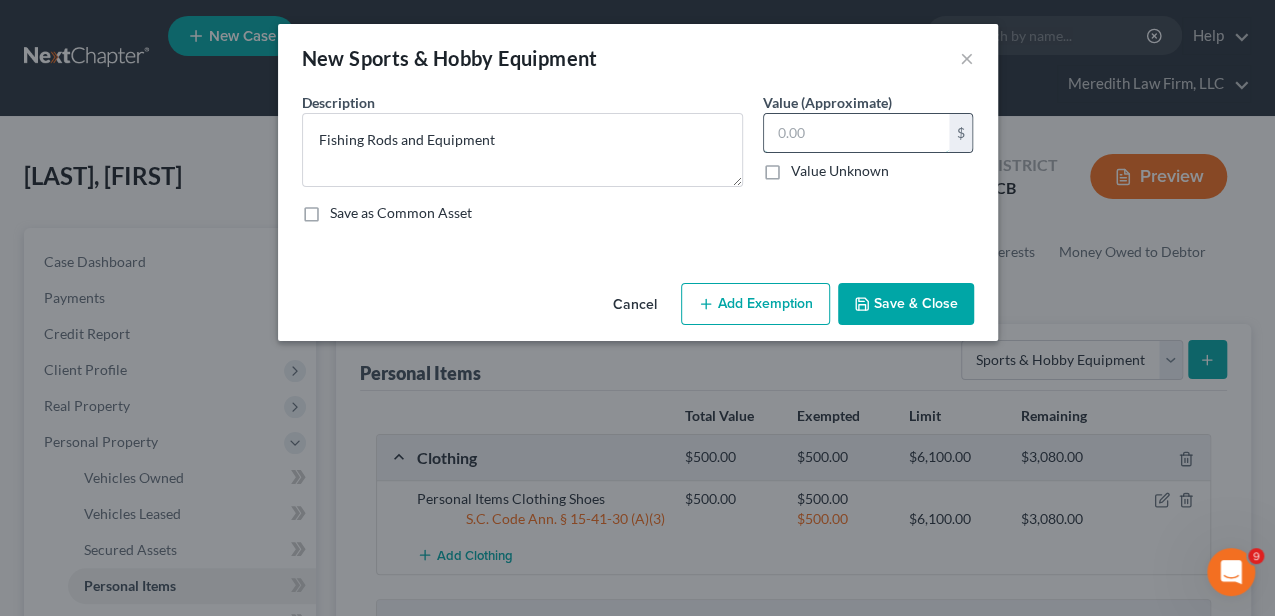 click at bounding box center [856, 133] 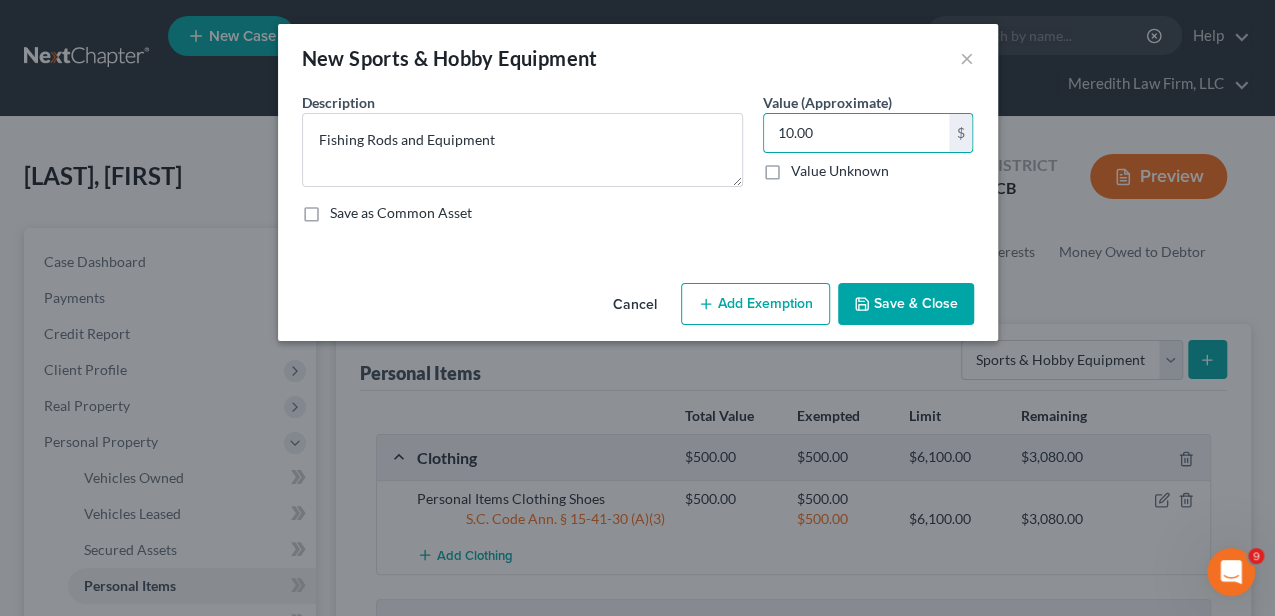 click on "Add Exemption" at bounding box center (755, 304) 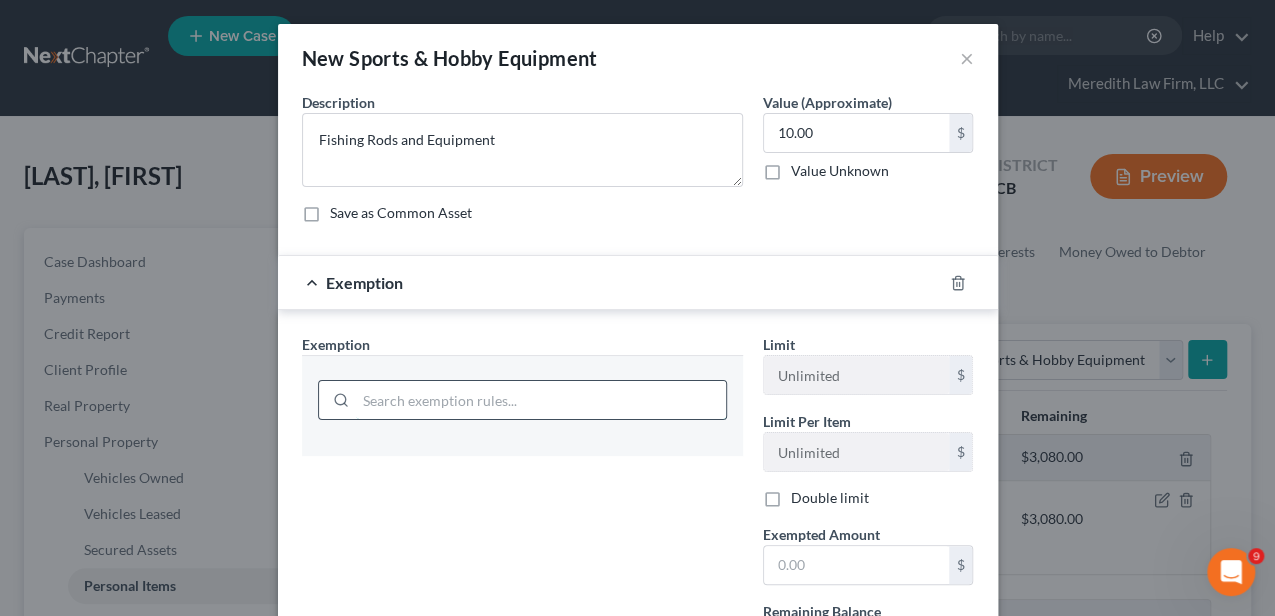 click at bounding box center (541, 400) 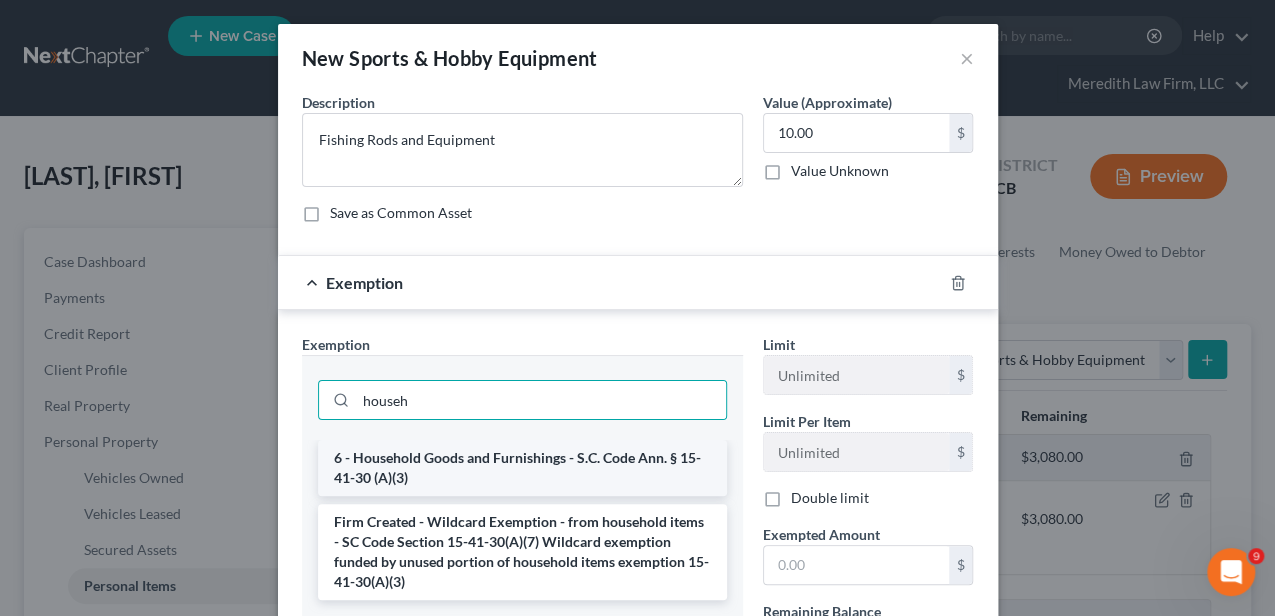 click on "6 - Household Goods and Furnishings - S.C. Code Ann. § 15-41-30 (A)(3)" at bounding box center [522, 468] 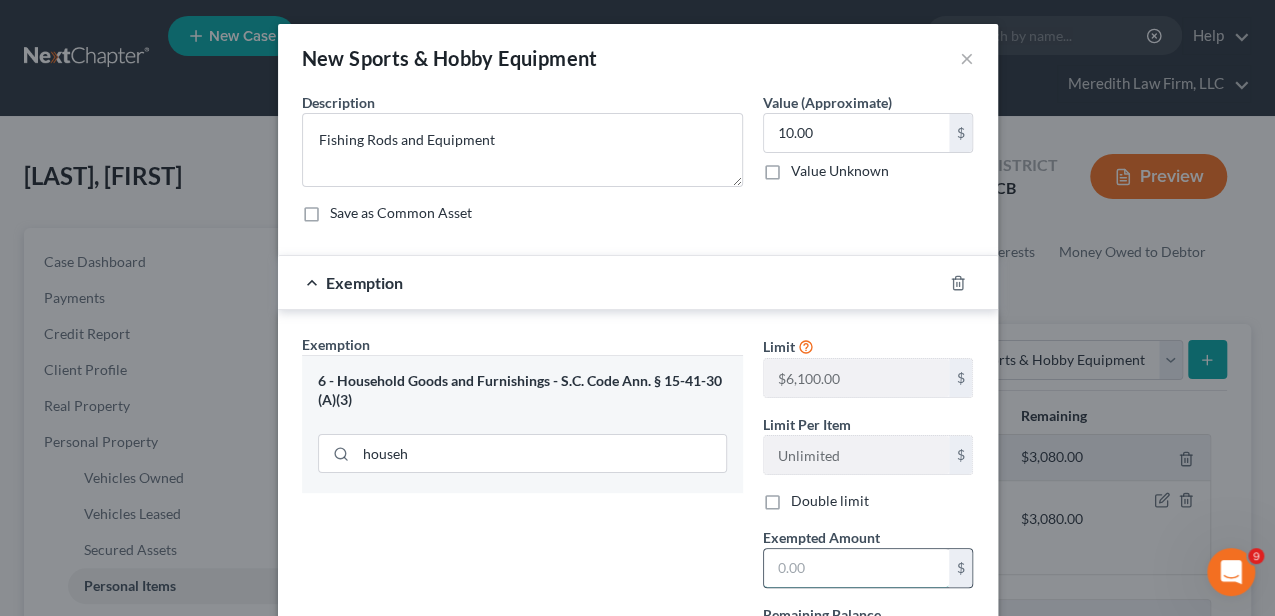 click at bounding box center [856, 568] 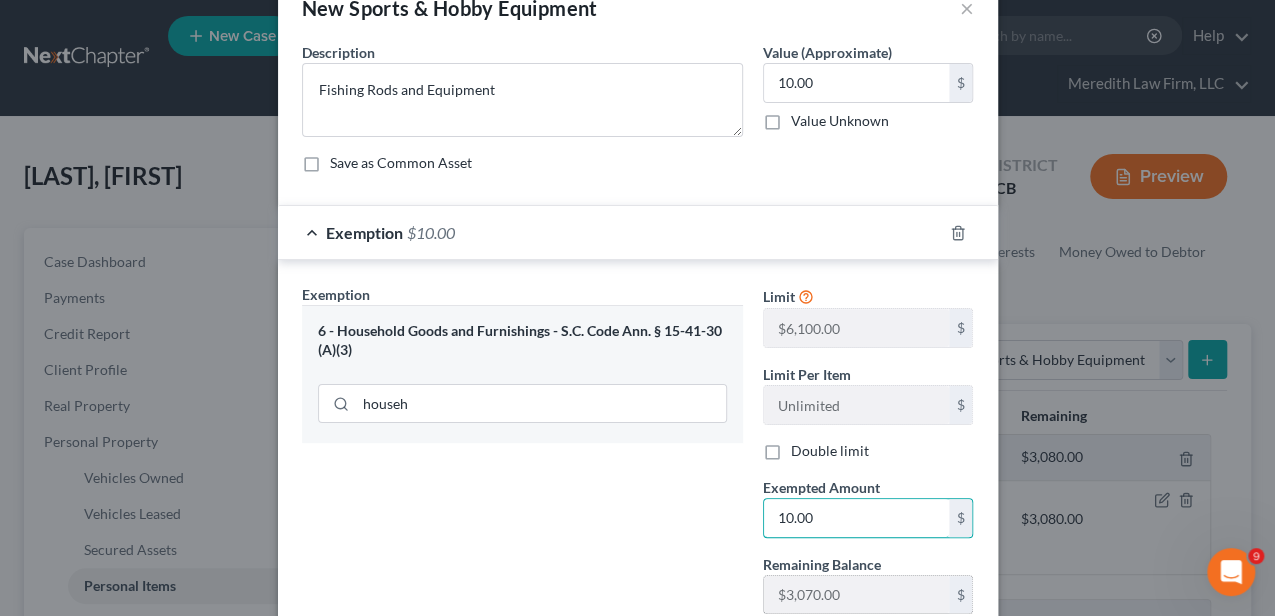 scroll, scrollTop: 133, scrollLeft: 0, axis: vertical 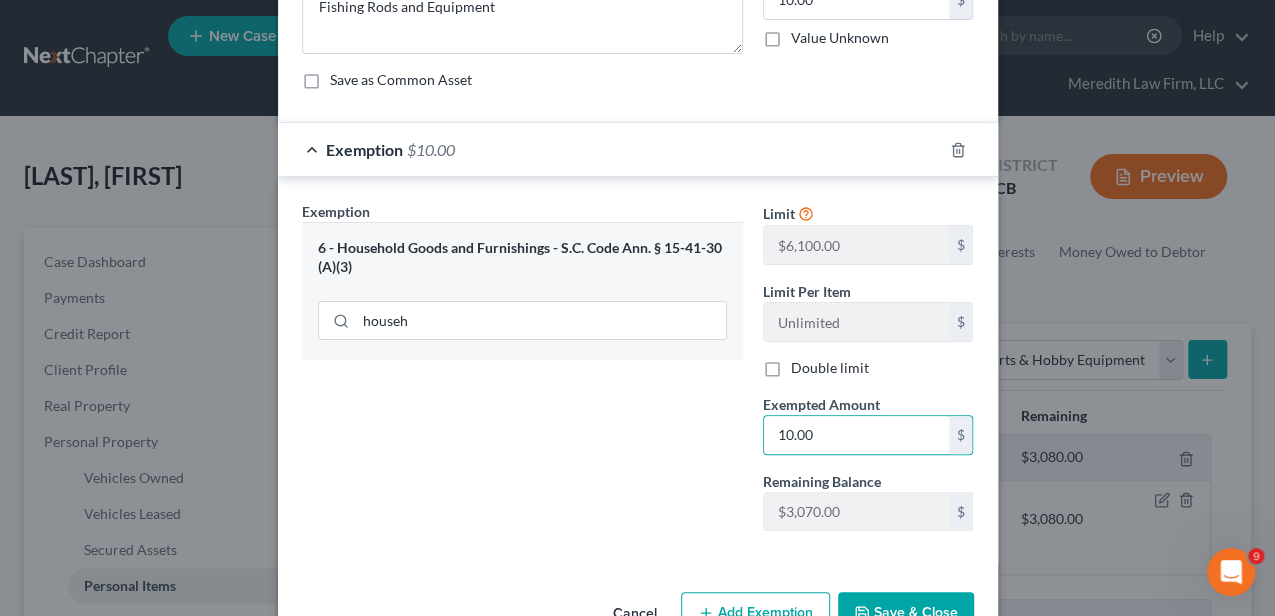 click on "Save & Close" at bounding box center [906, 613] 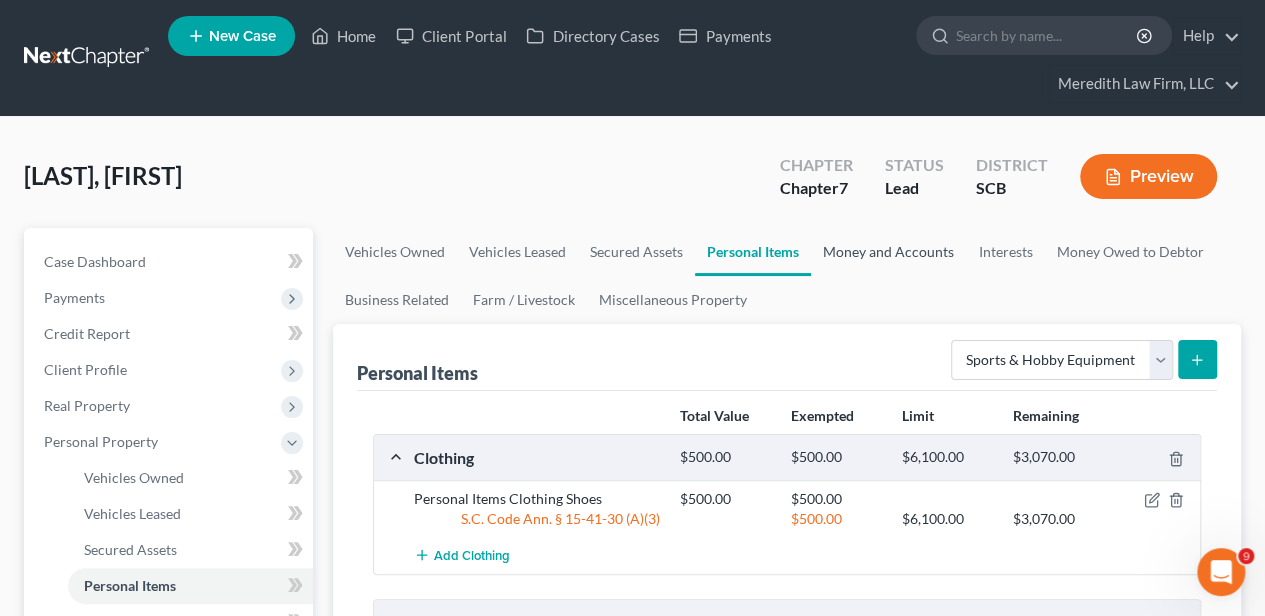 click on "Money and Accounts" at bounding box center [888, 252] 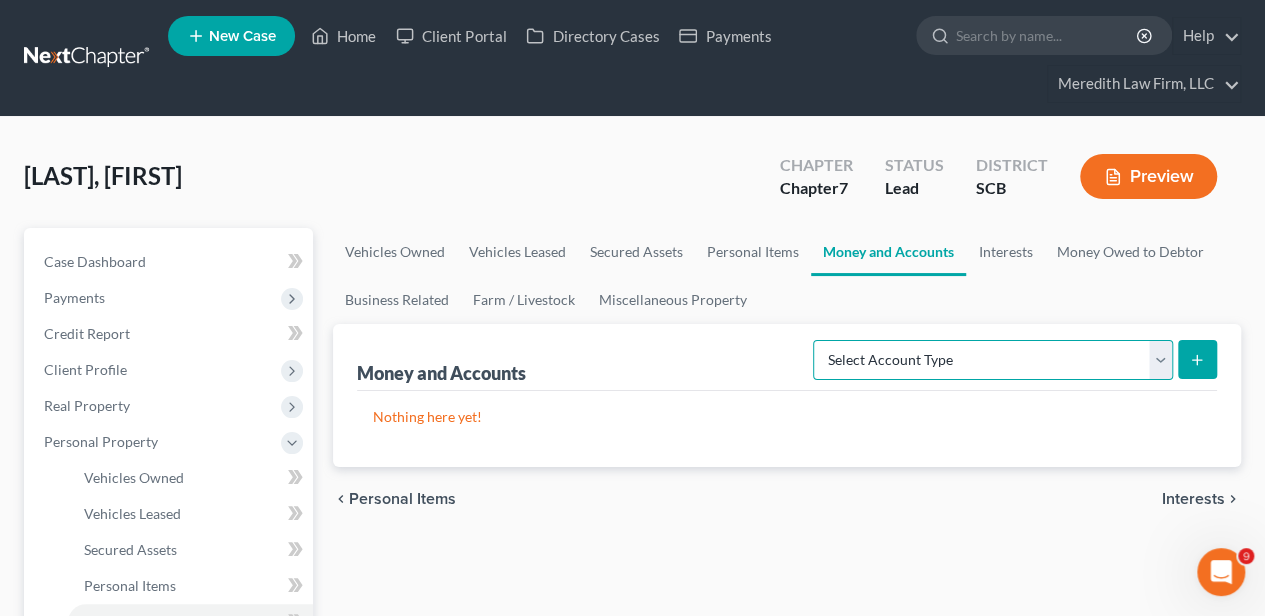 drag, startPoint x: 916, startPoint y: 348, endPoint x: 902, endPoint y: 376, distance: 31.304953 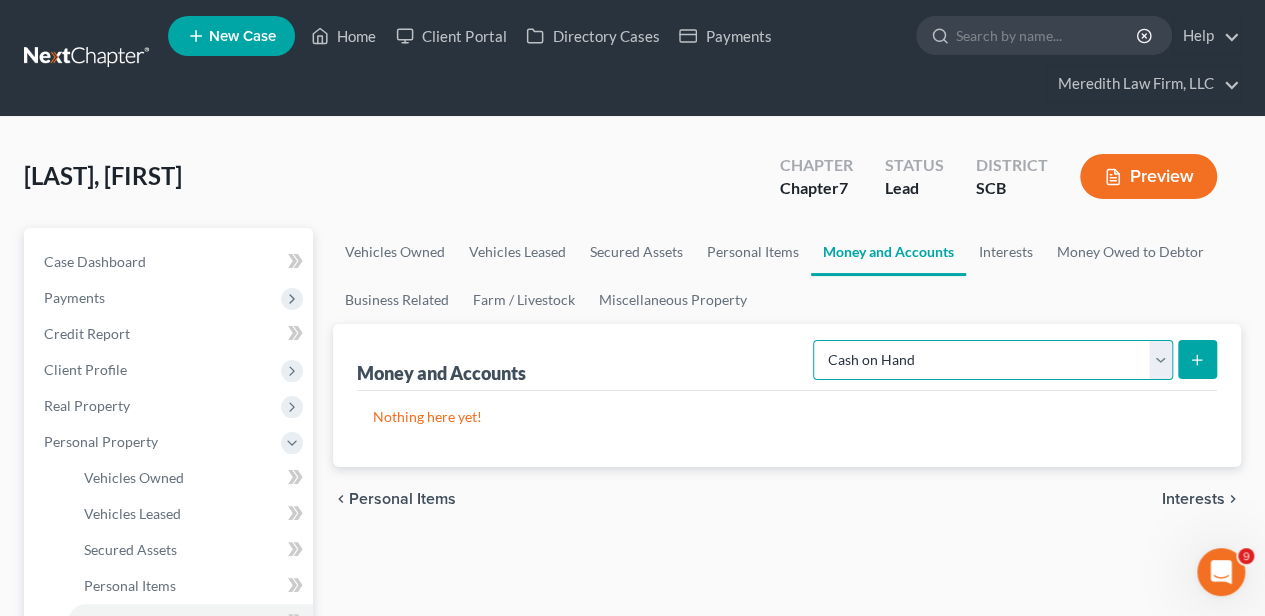 click on "Select Account Type Brokerage Cash on Hand Certificates of Deposit Checking Account Money Market Other (Credit Union, Health Savings Account, etc) Safe Deposit Box Savings Account Security Deposits or Prepayments" at bounding box center [993, 360] 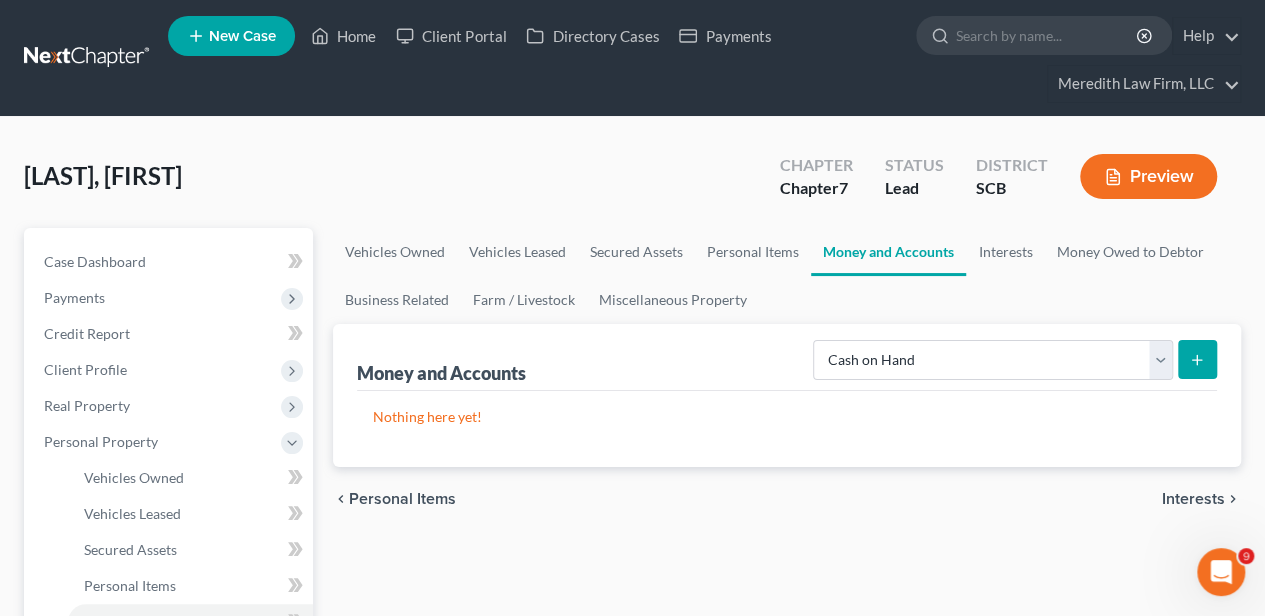 click 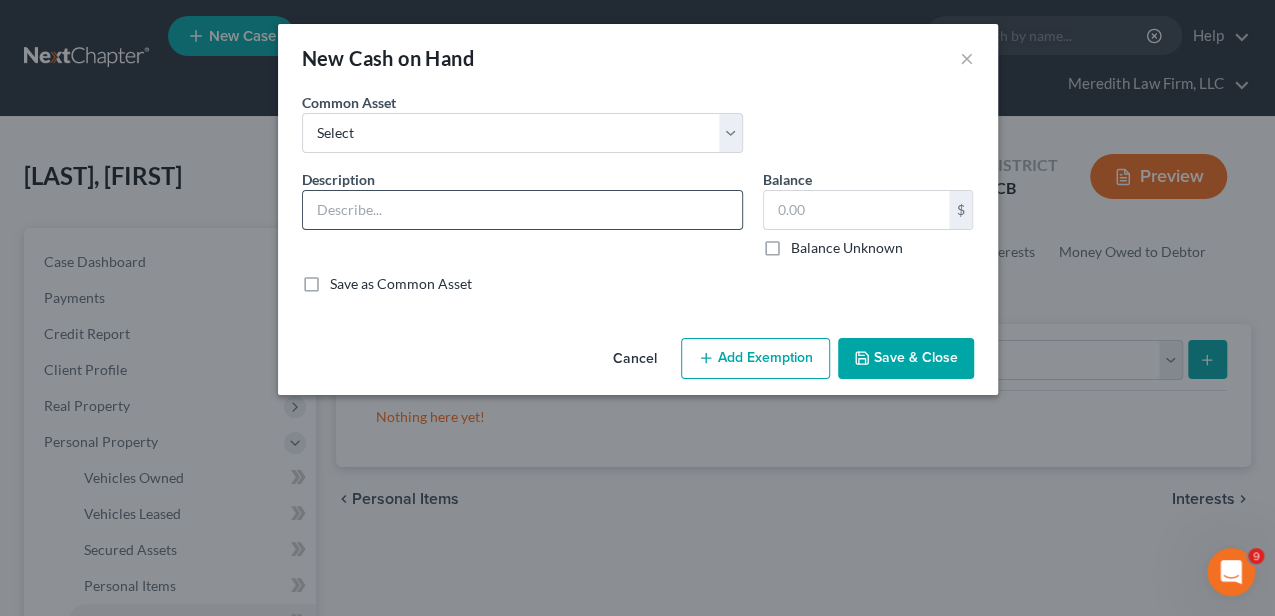 click at bounding box center [522, 210] 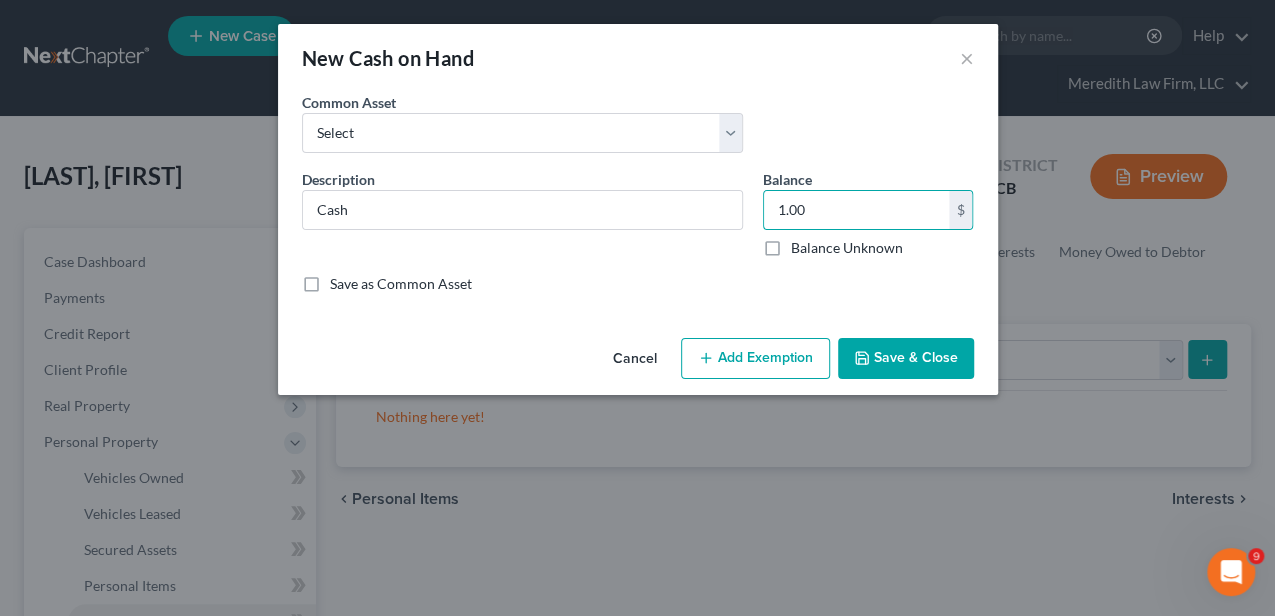 click on "Cancel Add Exemption Save & Close" at bounding box center (638, 363) 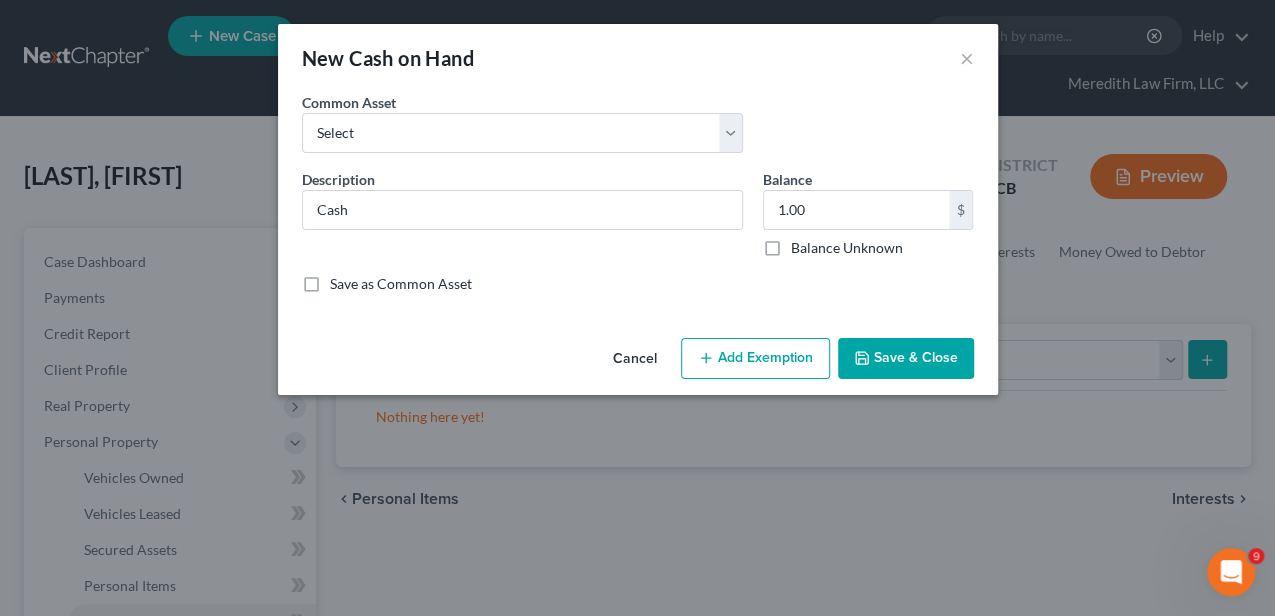 click on "Add Exemption" at bounding box center [755, 359] 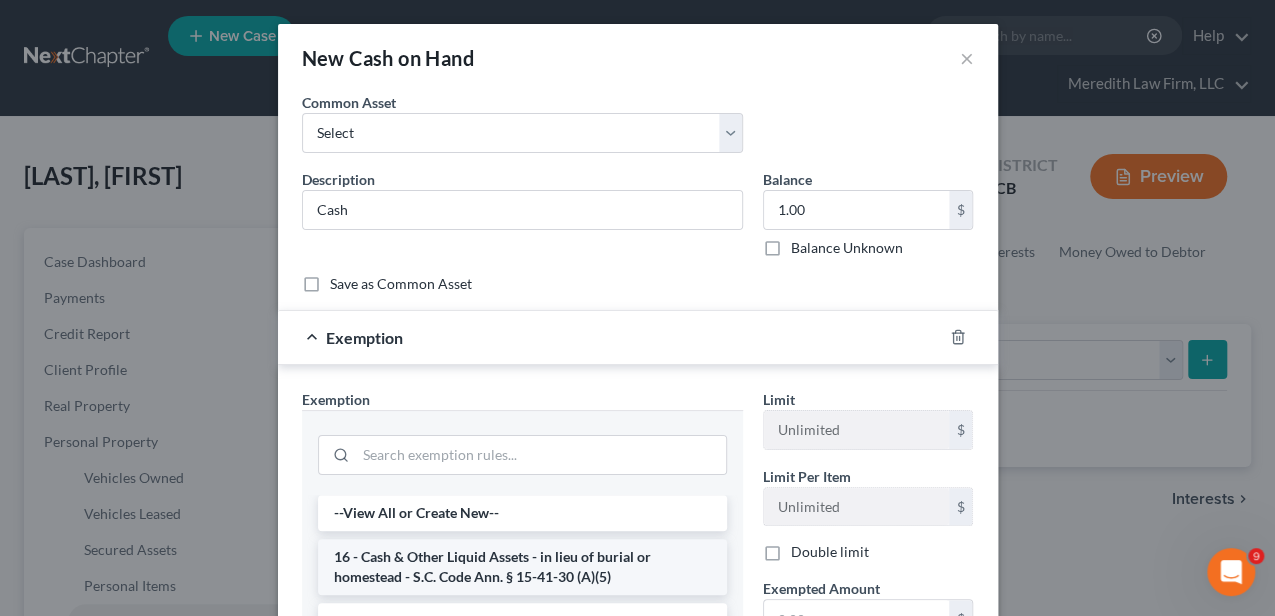 click on "16 - Cash & Other Liquid Assets - in lieu of burial or homestead - S.C. Code Ann. § 15-41-30 (A)(5)" at bounding box center [522, 567] 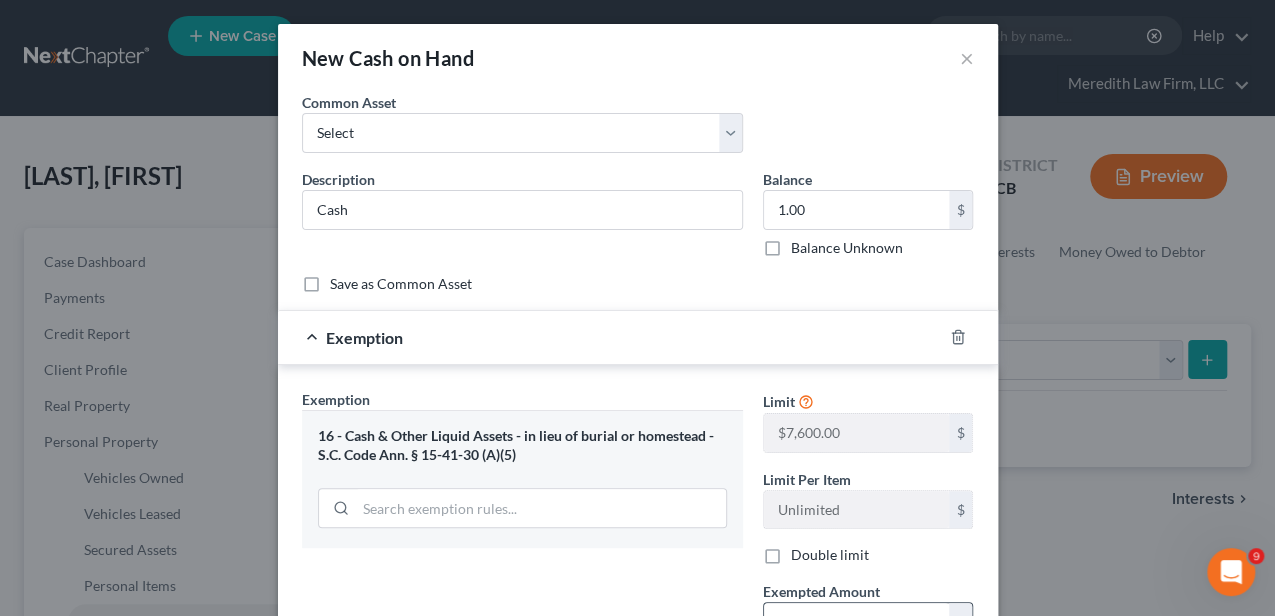 click at bounding box center (856, 622) 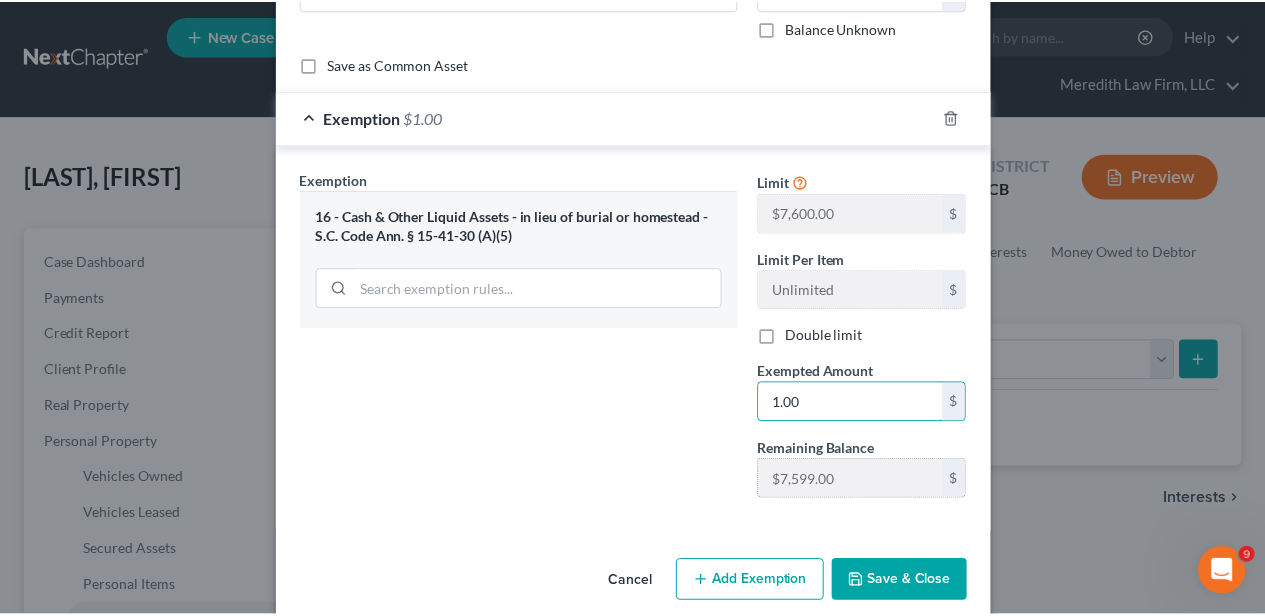 scroll, scrollTop: 241, scrollLeft: 0, axis: vertical 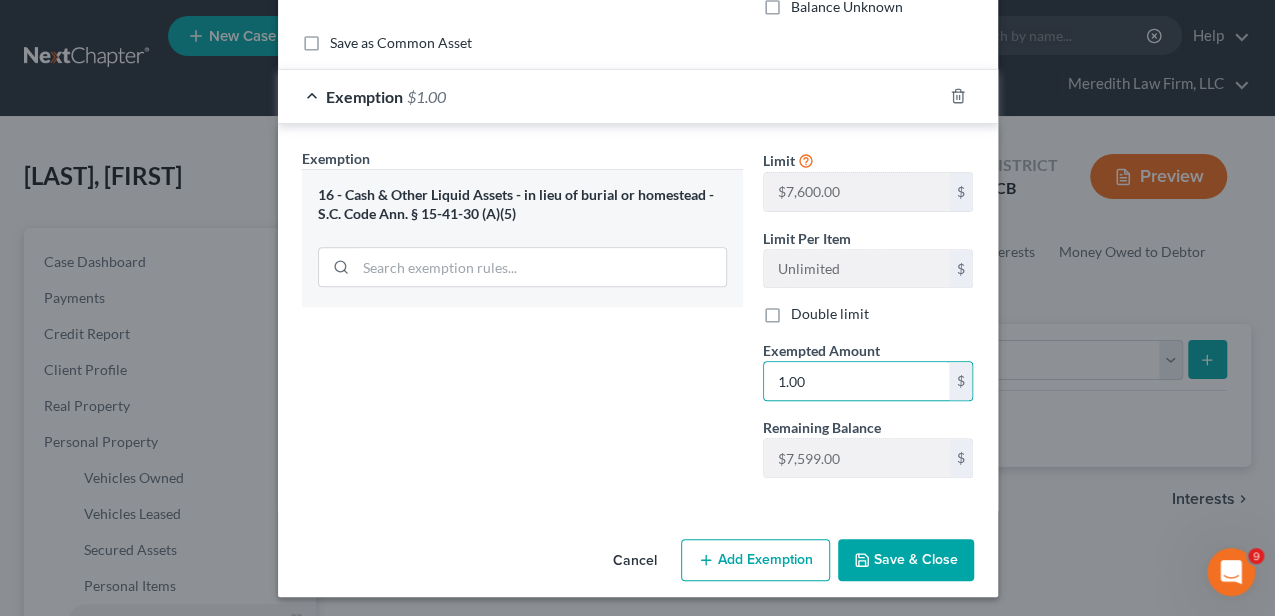 click on "Save & Close" at bounding box center (906, 560) 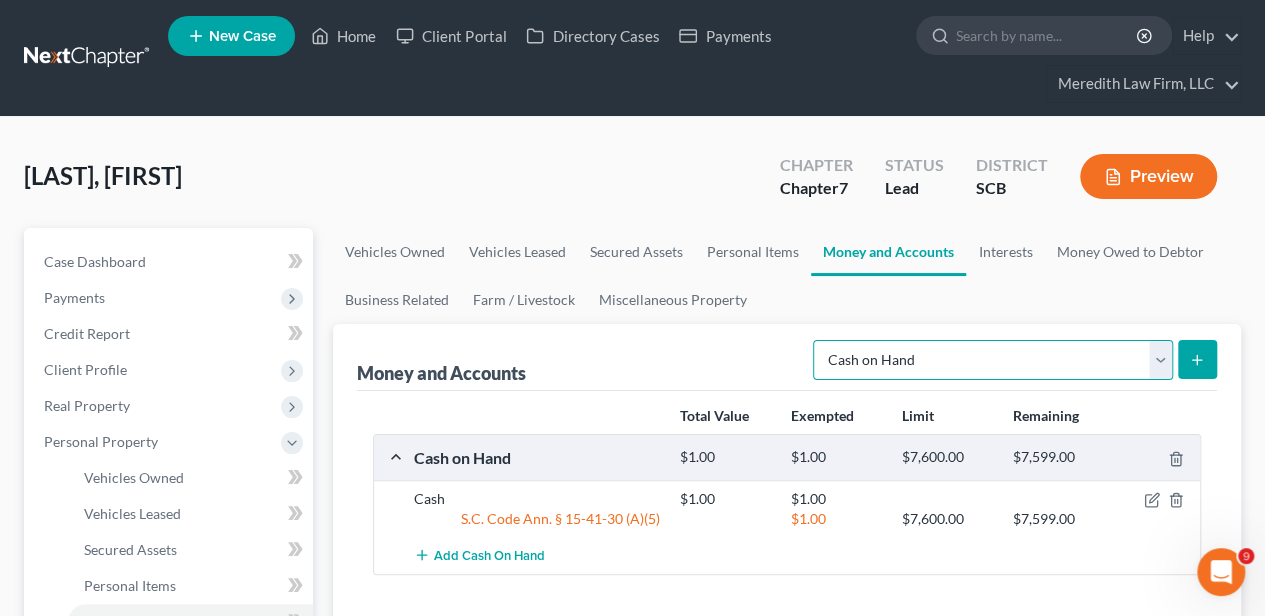 drag, startPoint x: 944, startPoint y: 365, endPoint x: 937, endPoint y: 378, distance: 14.764823 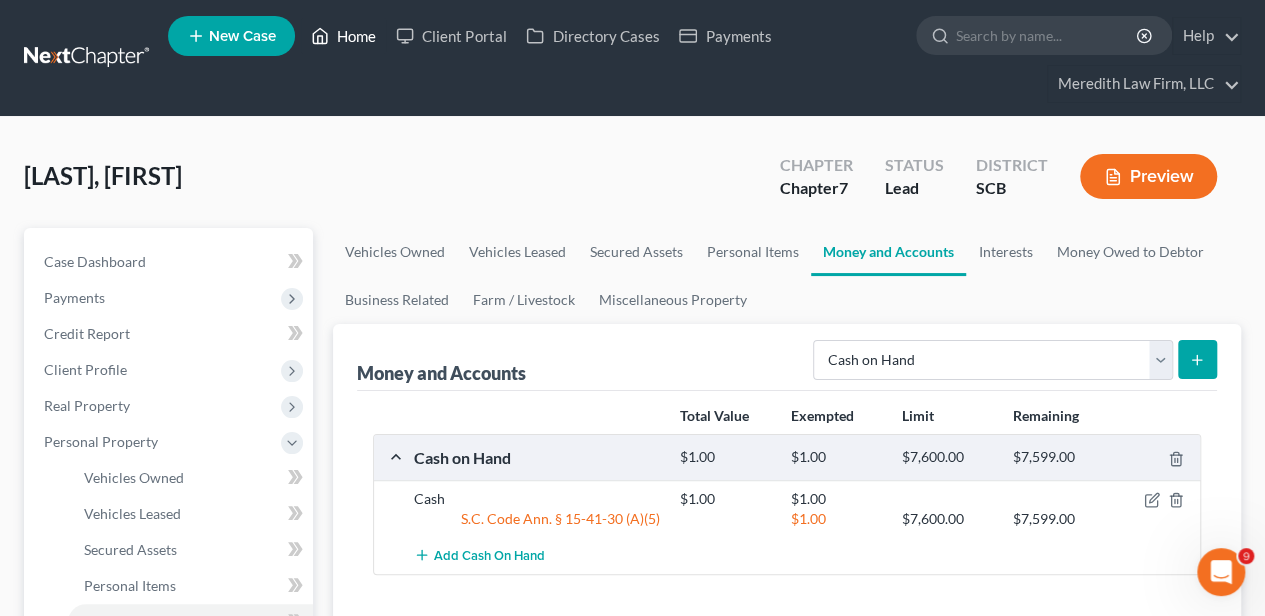 click on "Home" at bounding box center [343, 36] 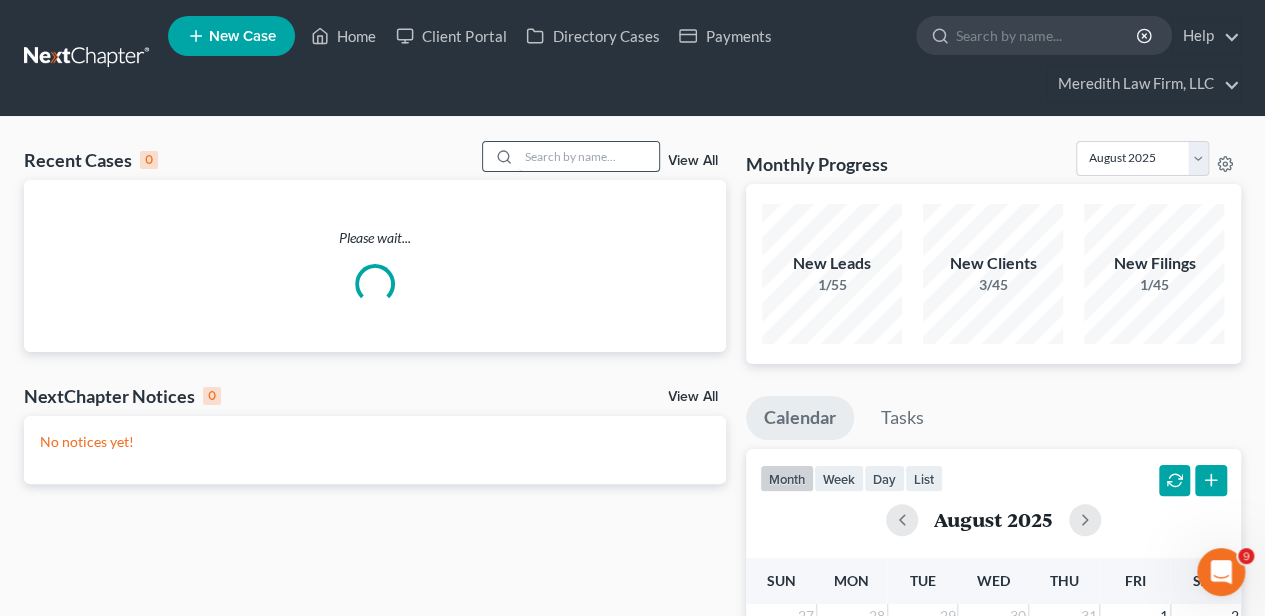 click at bounding box center (589, 156) 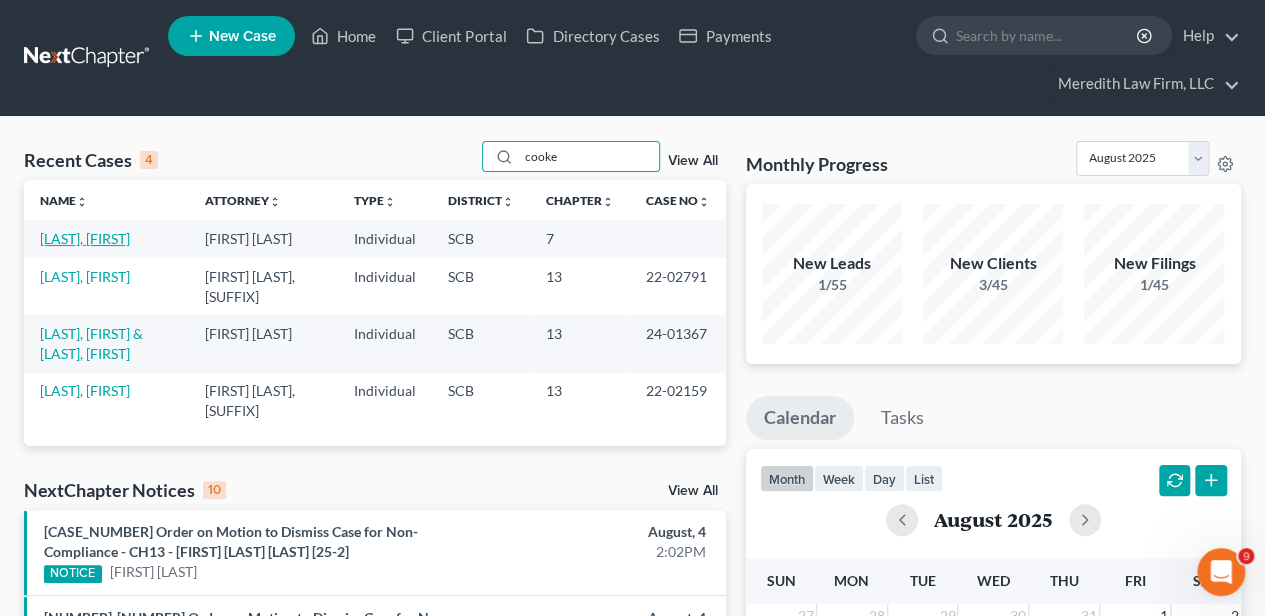 click on "[LAST], [FIRST]" at bounding box center (85, 238) 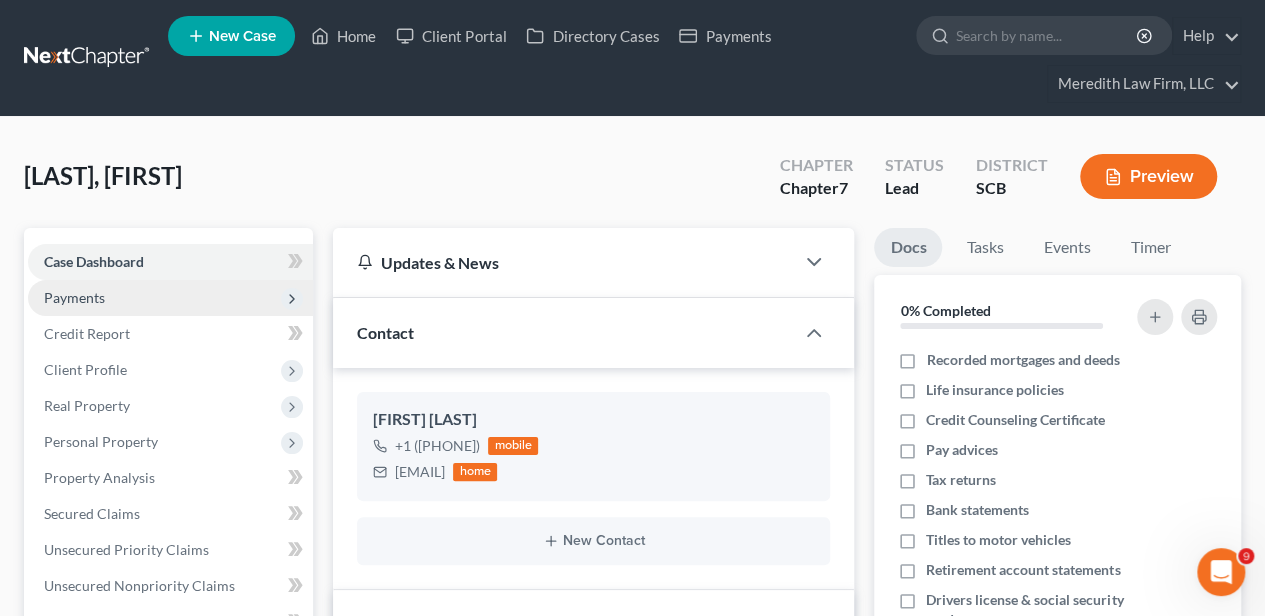click on "Payments" at bounding box center [74, 297] 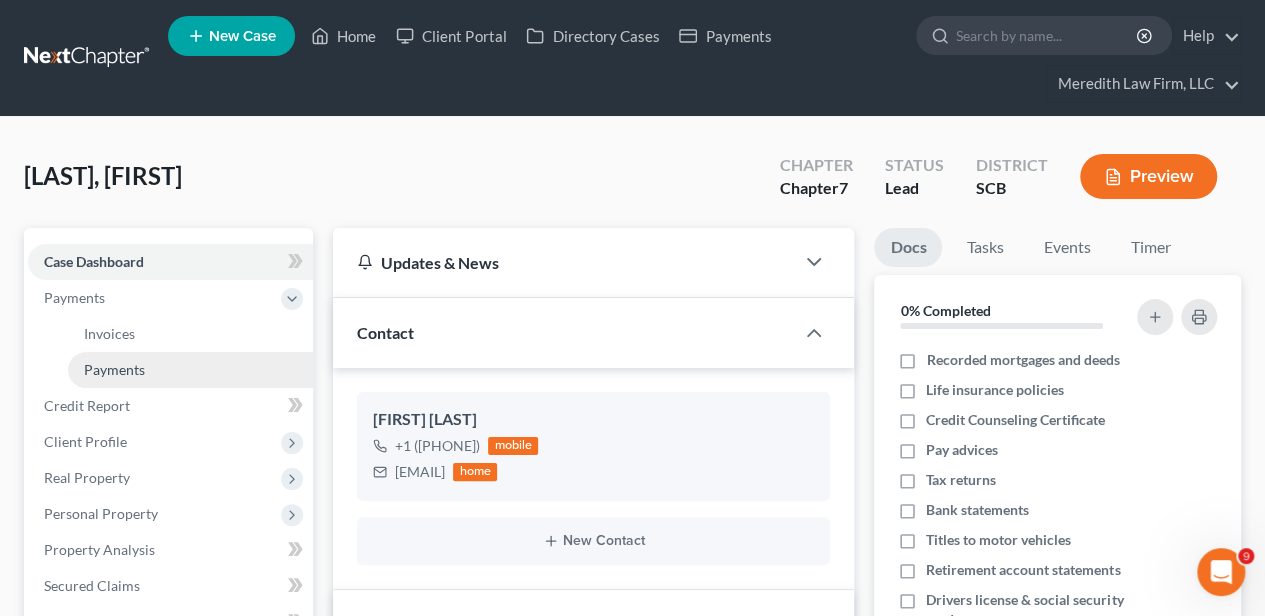 click on "Payments" at bounding box center (114, 369) 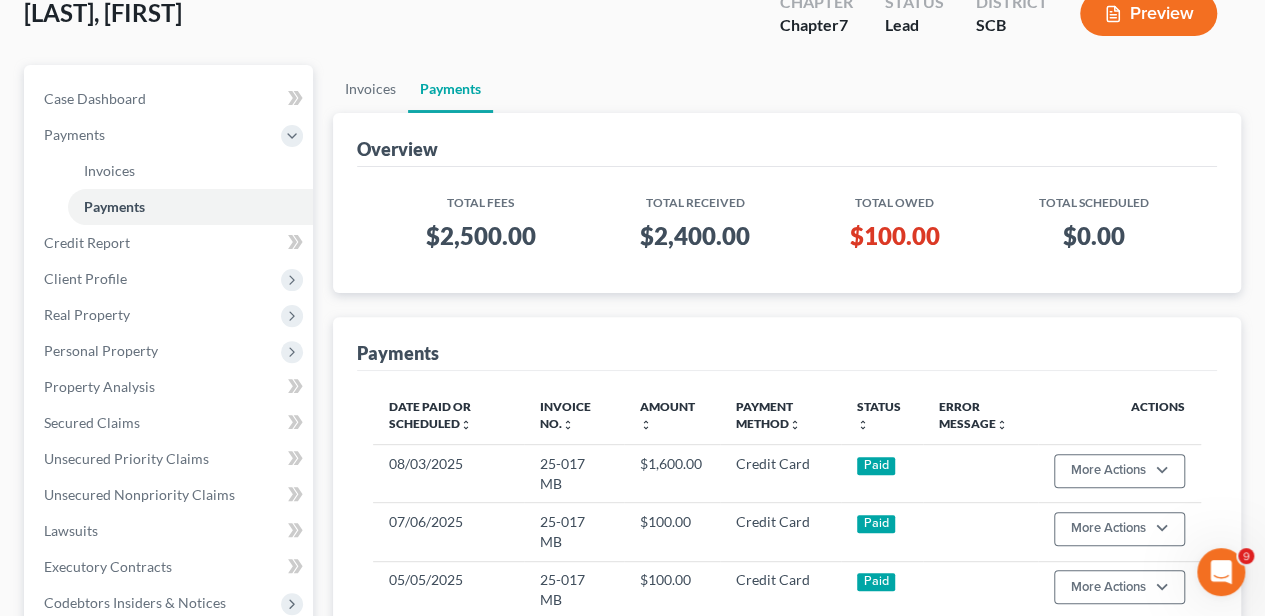 scroll, scrollTop: 133, scrollLeft: 0, axis: vertical 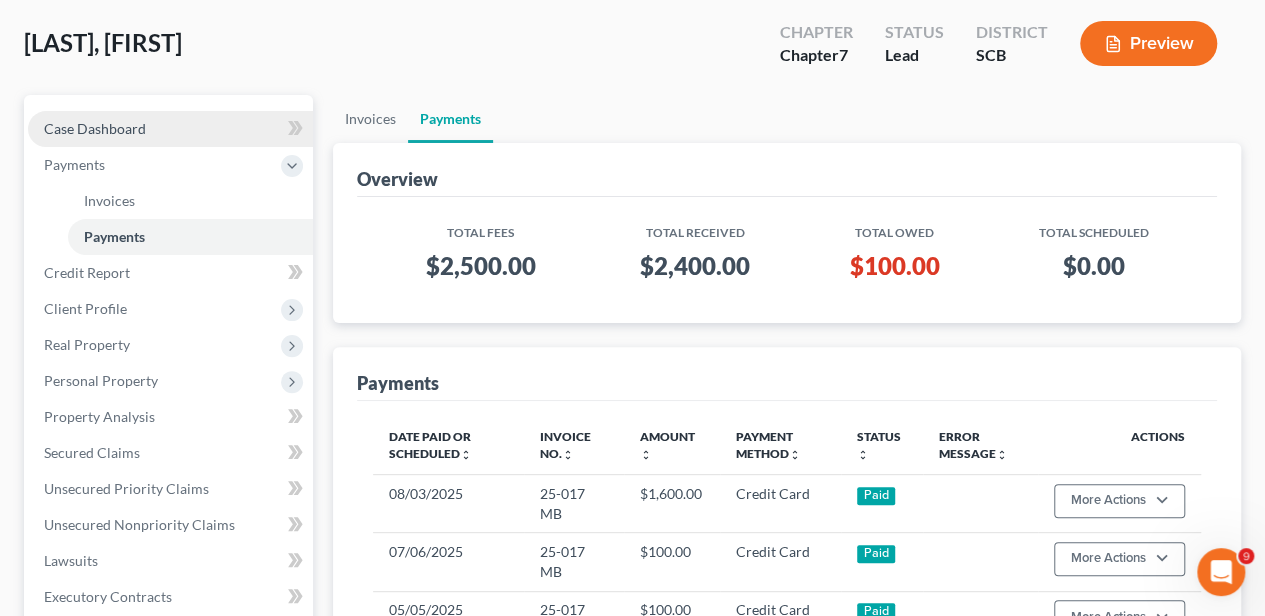 click on "Case Dashboard" at bounding box center [170, 129] 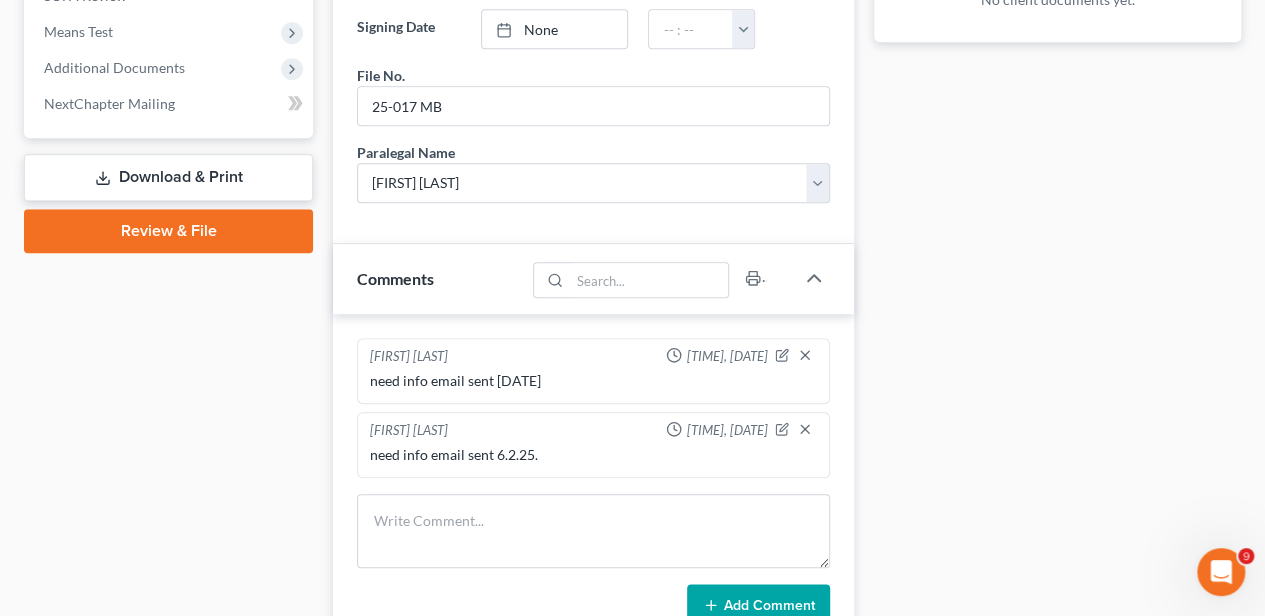 scroll, scrollTop: 866, scrollLeft: 0, axis: vertical 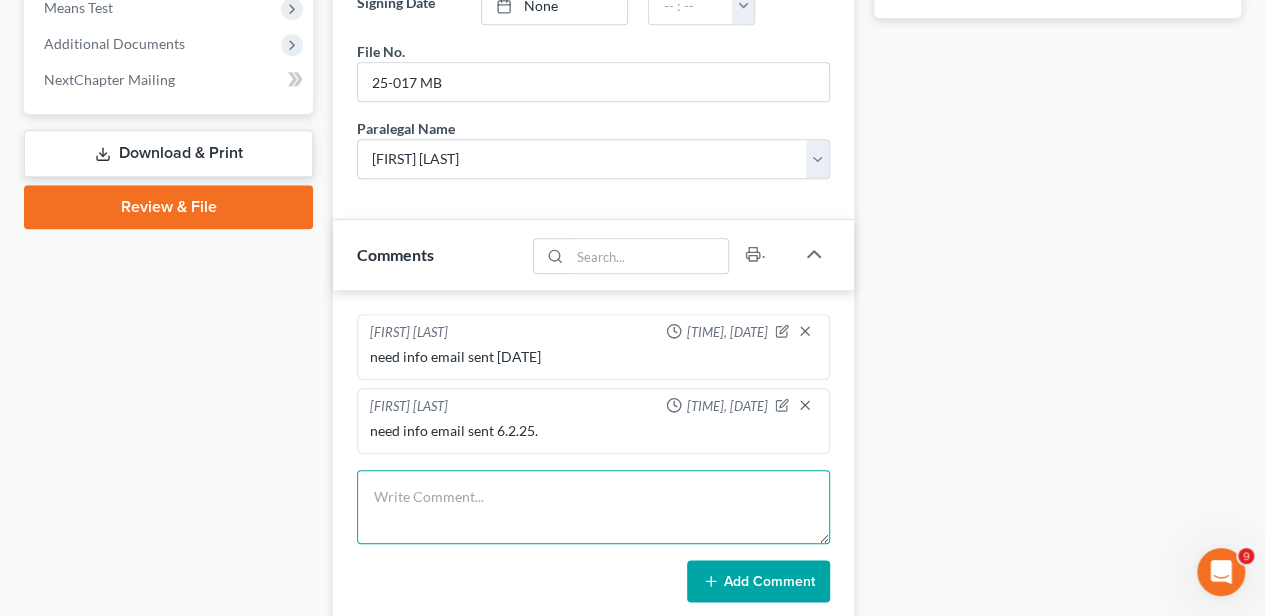 click at bounding box center (593, 507) 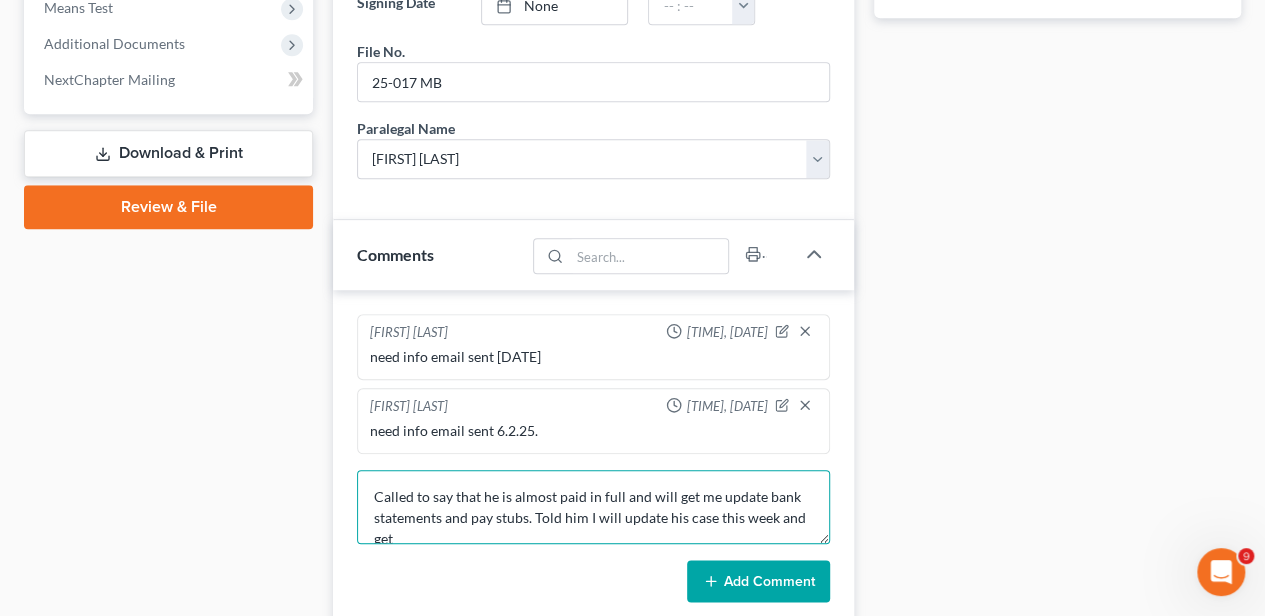 scroll, scrollTop: 4, scrollLeft: 0, axis: vertical 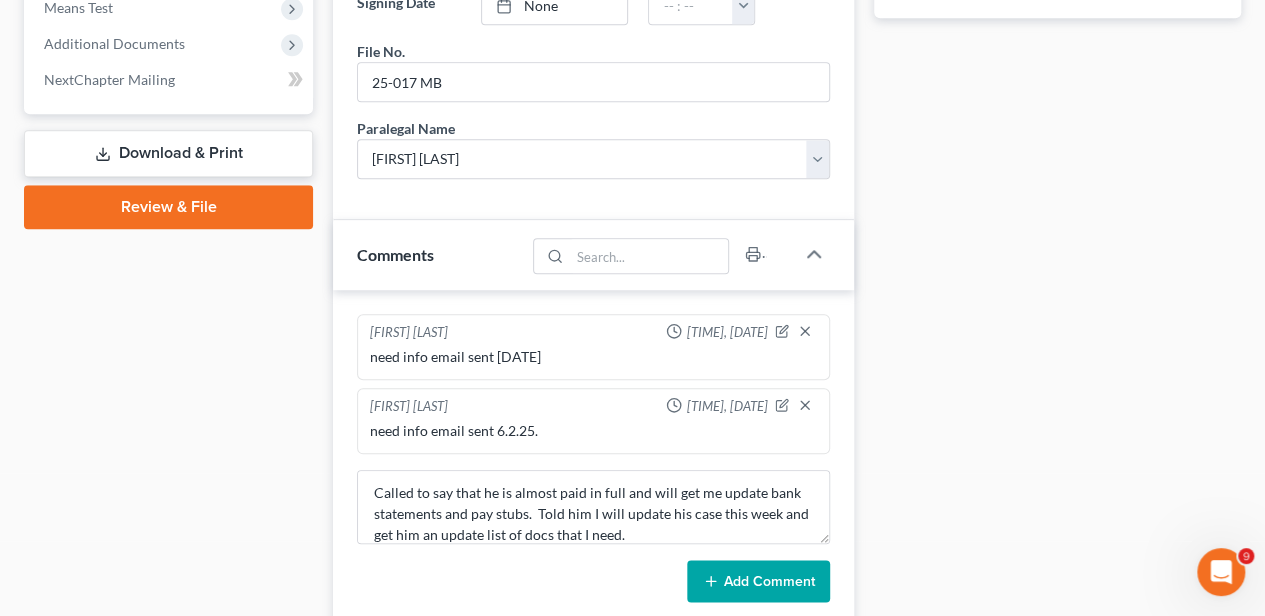 click on "Add Comment" at bounding box center (758, 581) 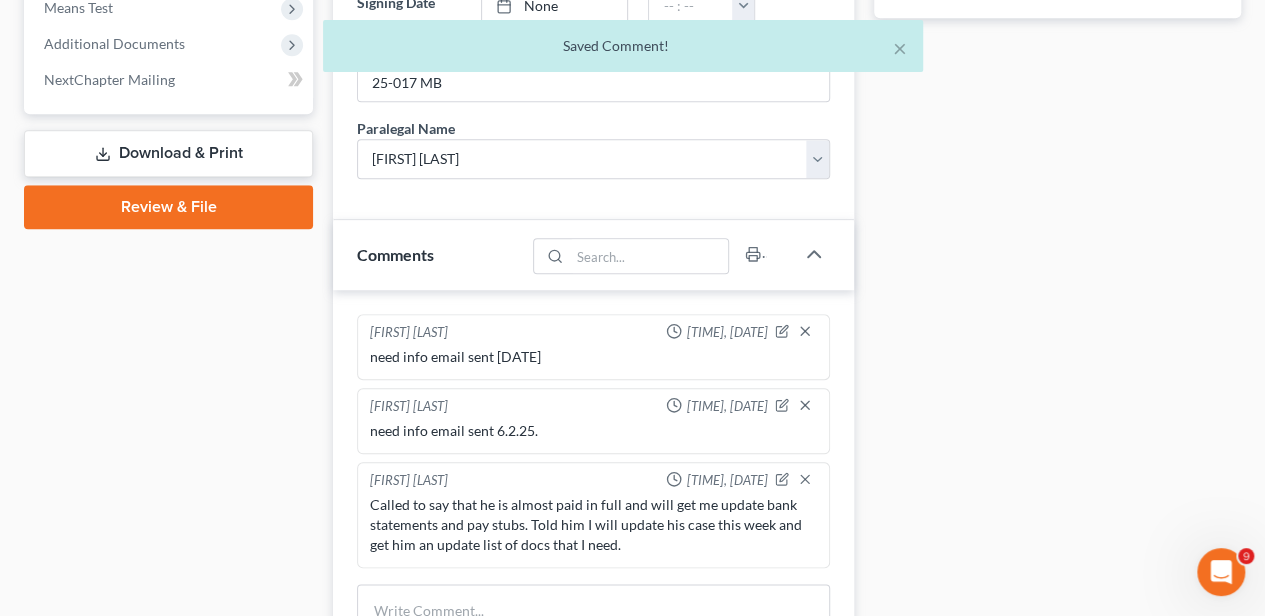 scroll, scrollTop: 0, scrollLeft: 0, axis: both 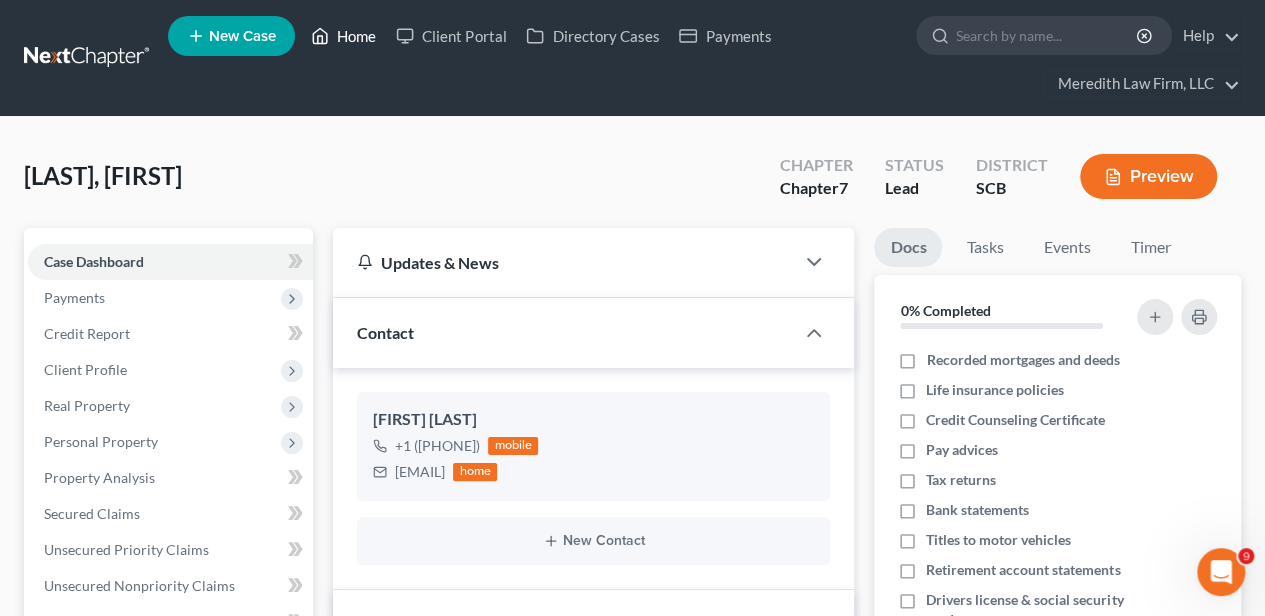 click on "Home" at bounding box center [343, 36] 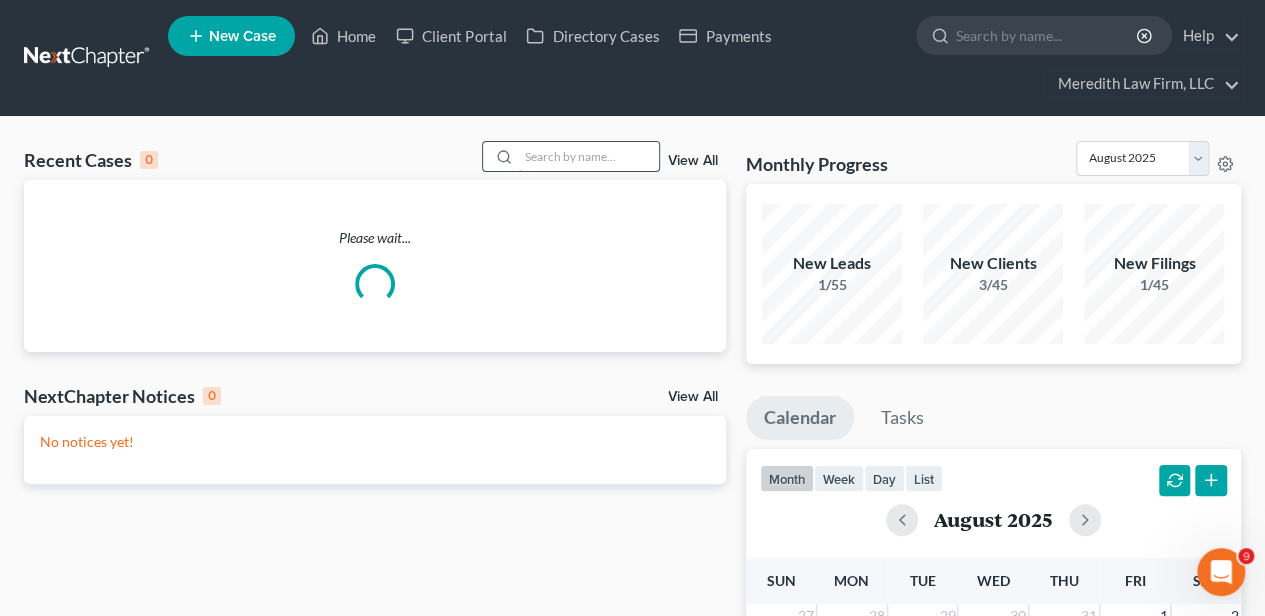 click at bounding box center [589, 156] 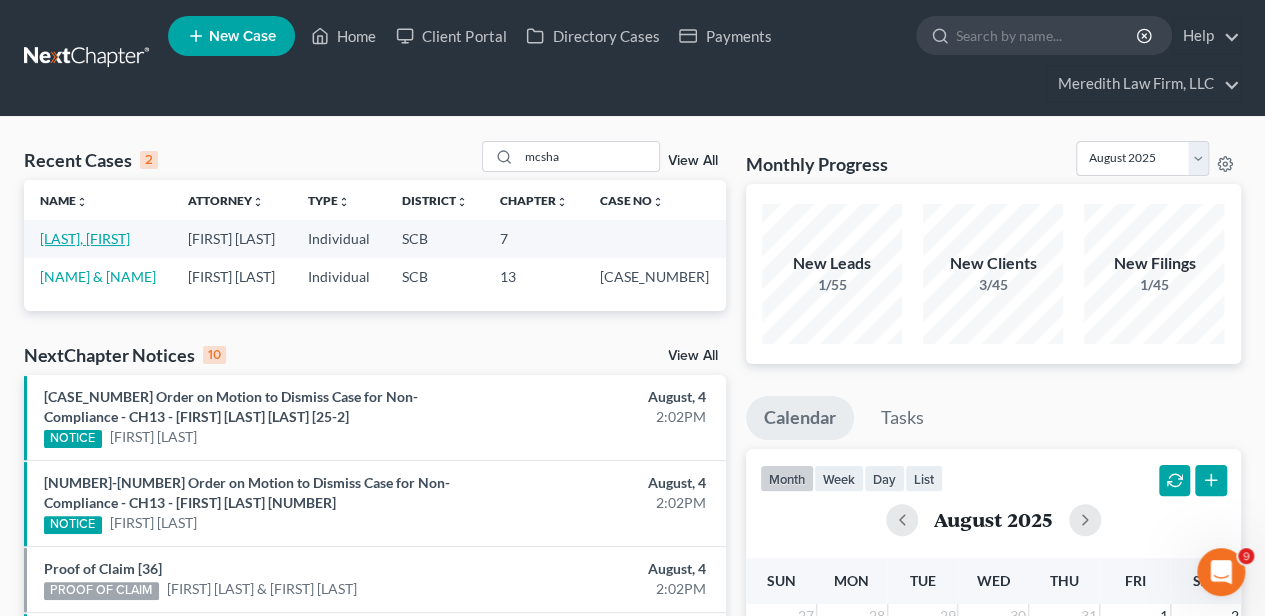 click on "[LAST], [FIRST]" at bounding box center (85, 238) 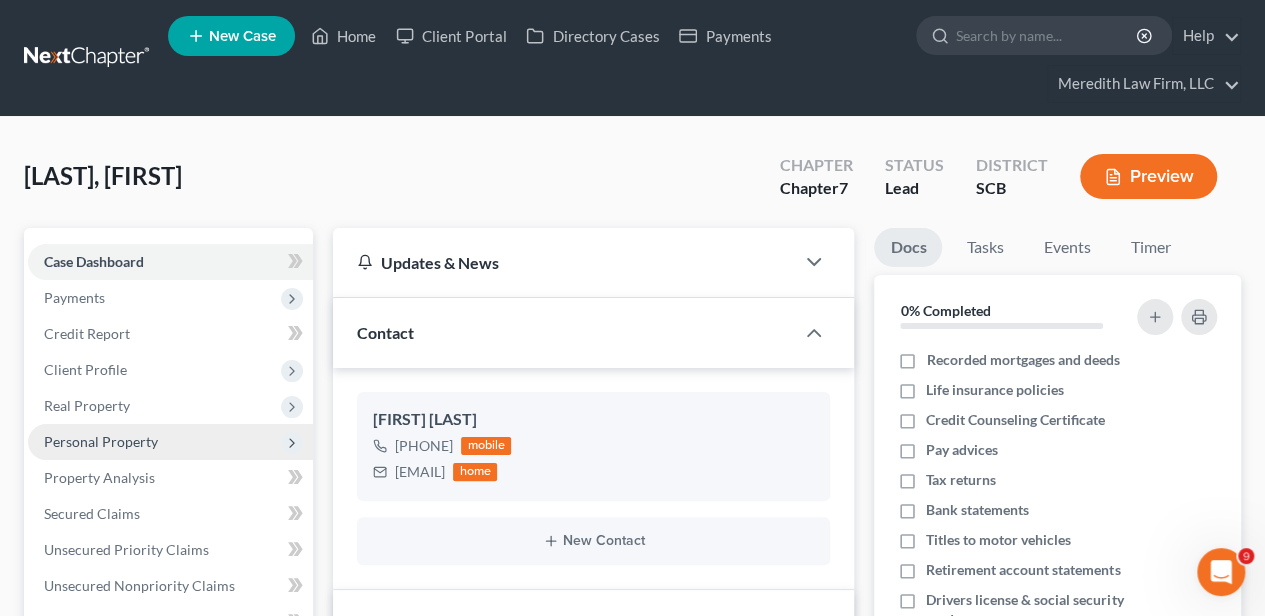 click on "Personal Property" at bounding box center (170, 442) 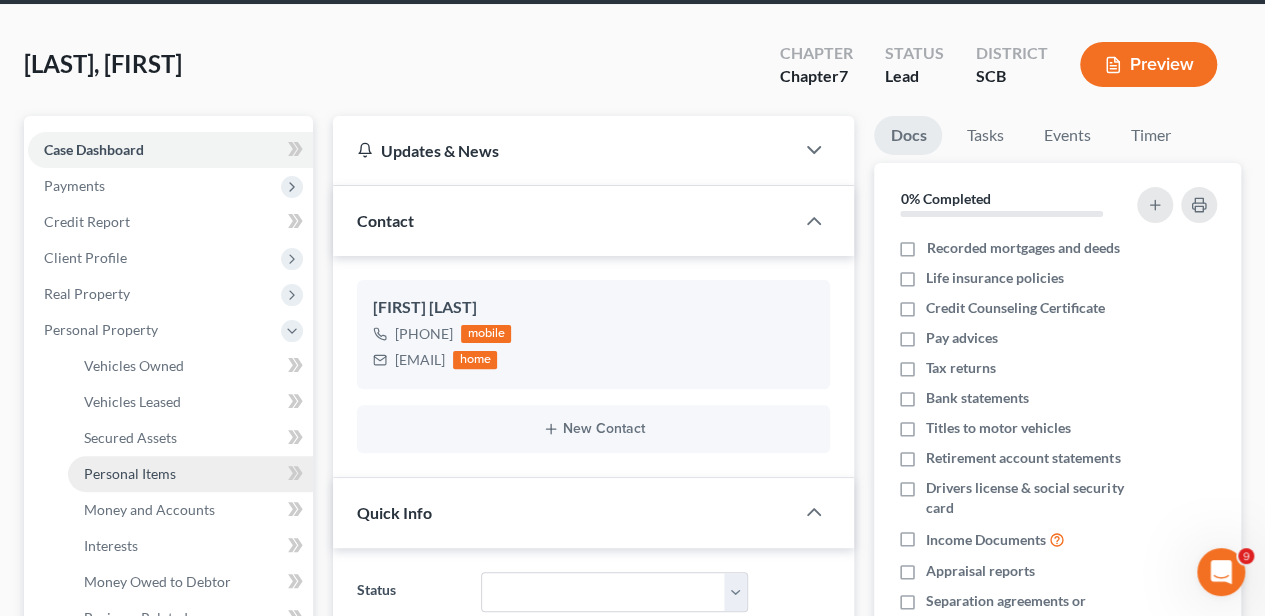 scroll, scrollTop: 133, scrollLeft: 0, axis: vertical 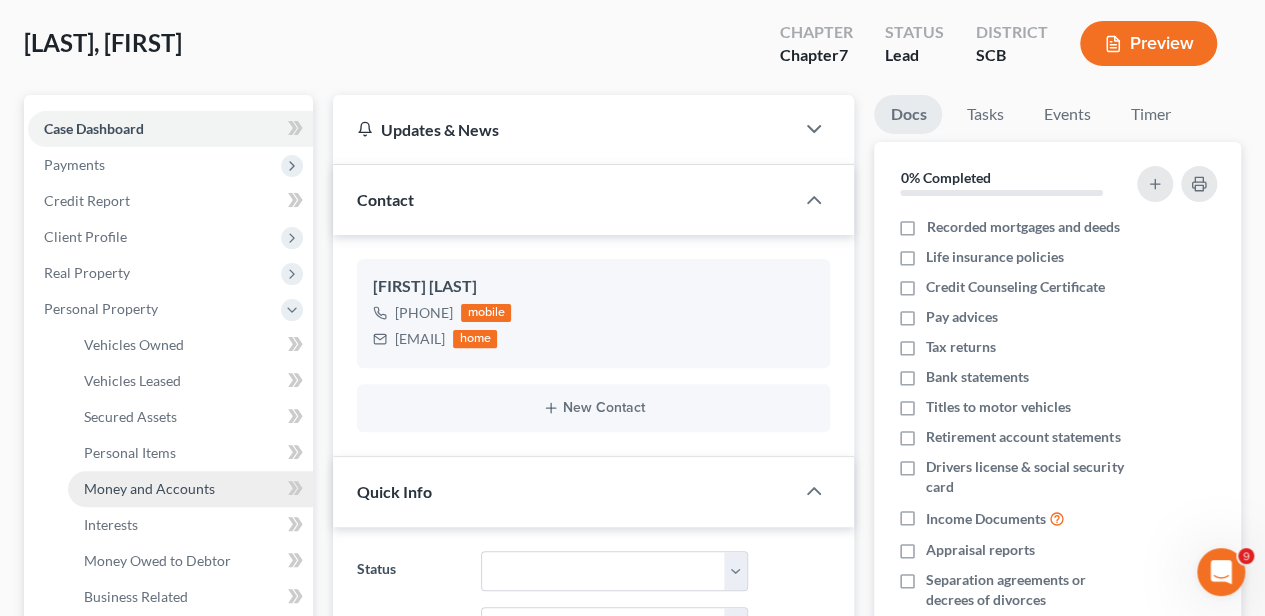 click on "Money and Accounts" at bounding box center [149, 488] 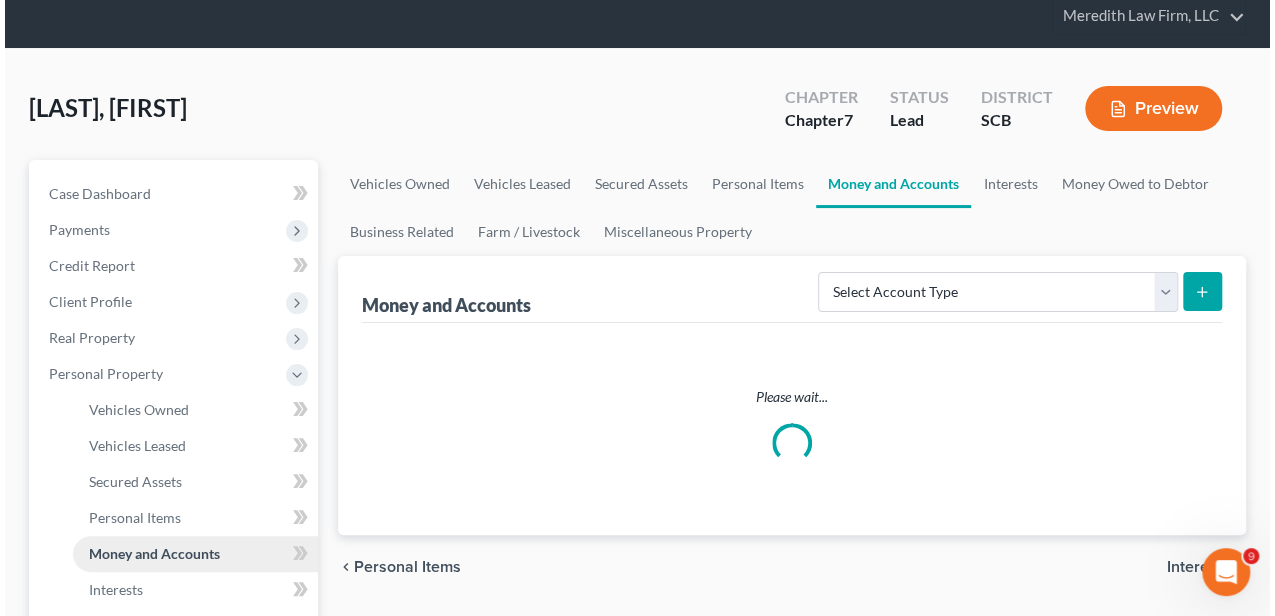 scroll, scrollTop: 0, scrollLeft: 0, axis: both 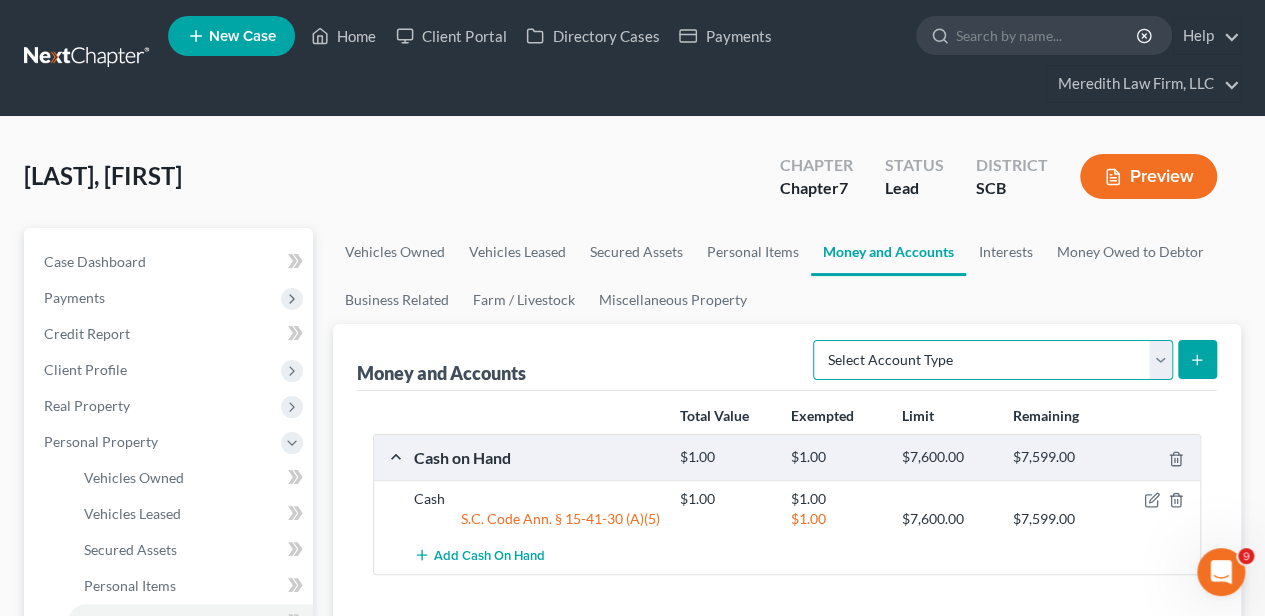 click on "Select Account Type Brokerage Cash on Hand Certificates of Deposit Checking Account Money Market Other (Credit Union, Health Savings Account, etc) Safe Deposit Box Savings Account Security Deposits or Prepayments" at bounding box center [993, 360] 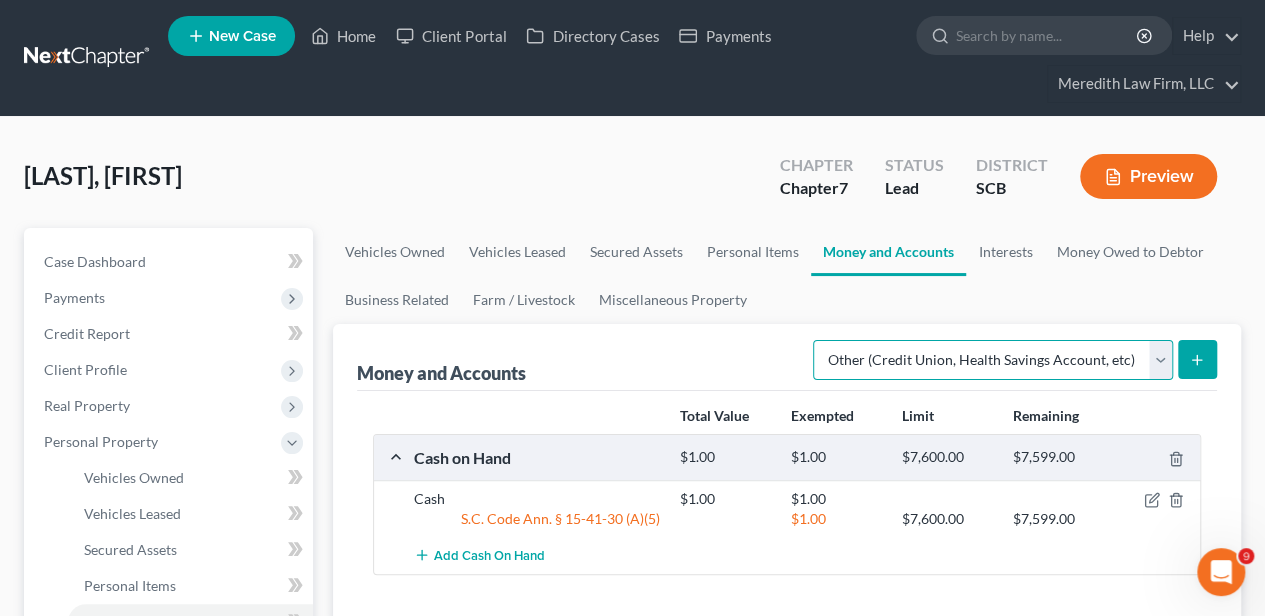 click on "Select Account Type Brokerage Cash on Hand Certificates of Deposit Checking Account Money Market Other (Credit Union, Health Savings Account, etc) Safe Deposit Box Savings Account Security Deposits or Prepayments" at bounding box center (993, 360) 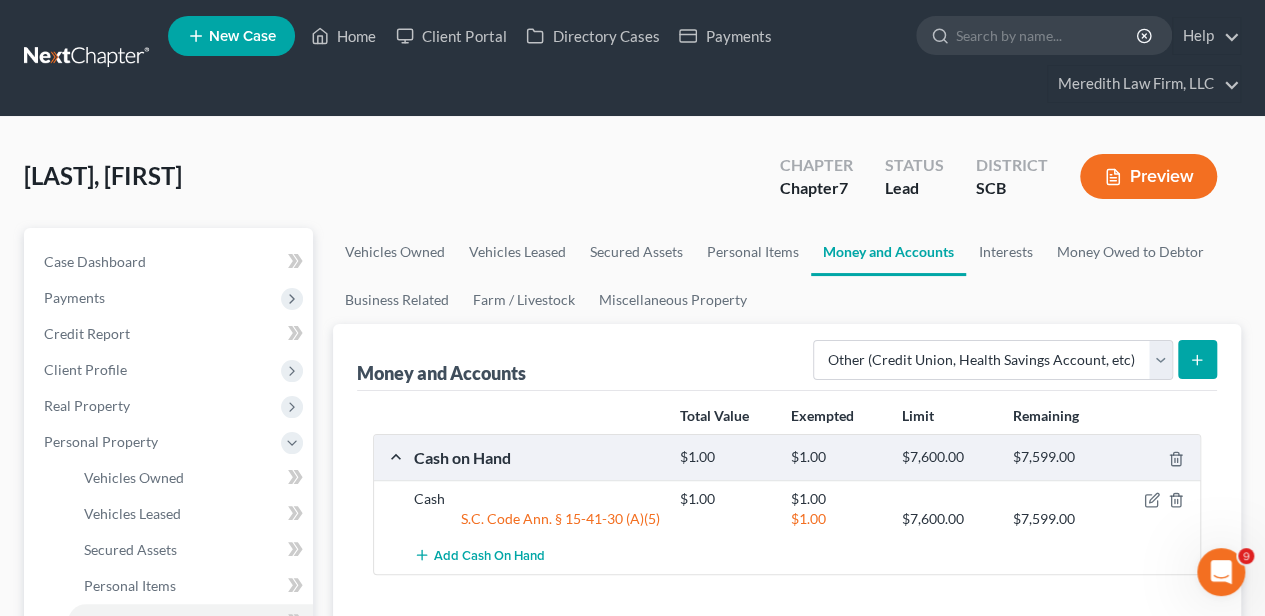 click at bounding box center [1197, 359] 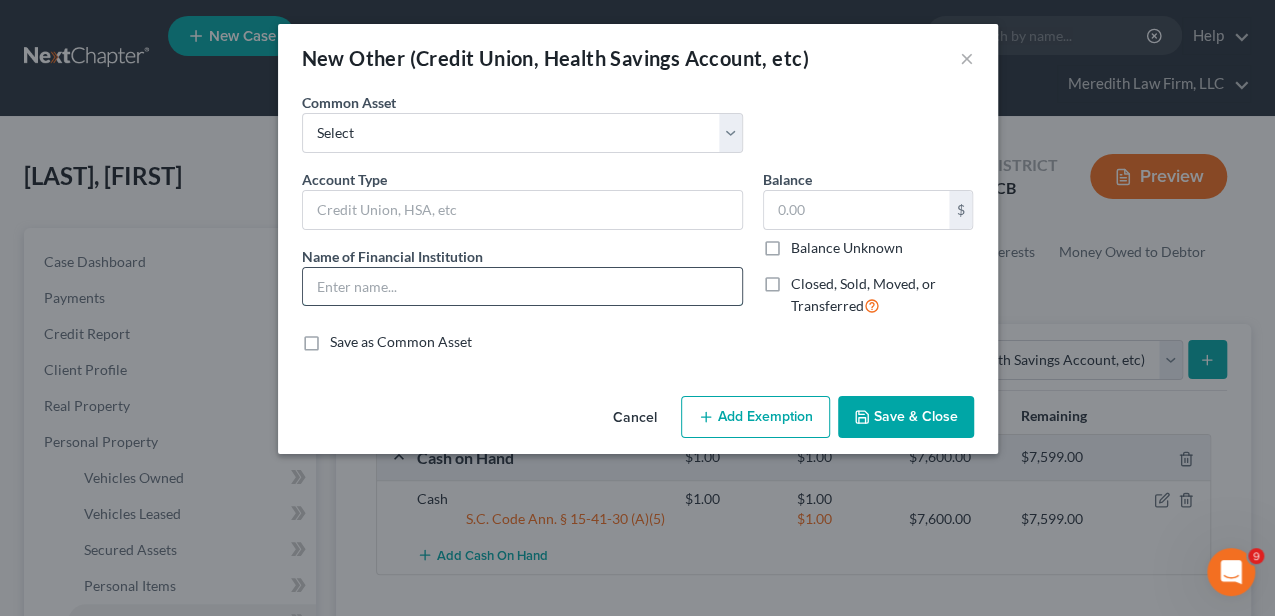 click at bounding box center [522, 287] 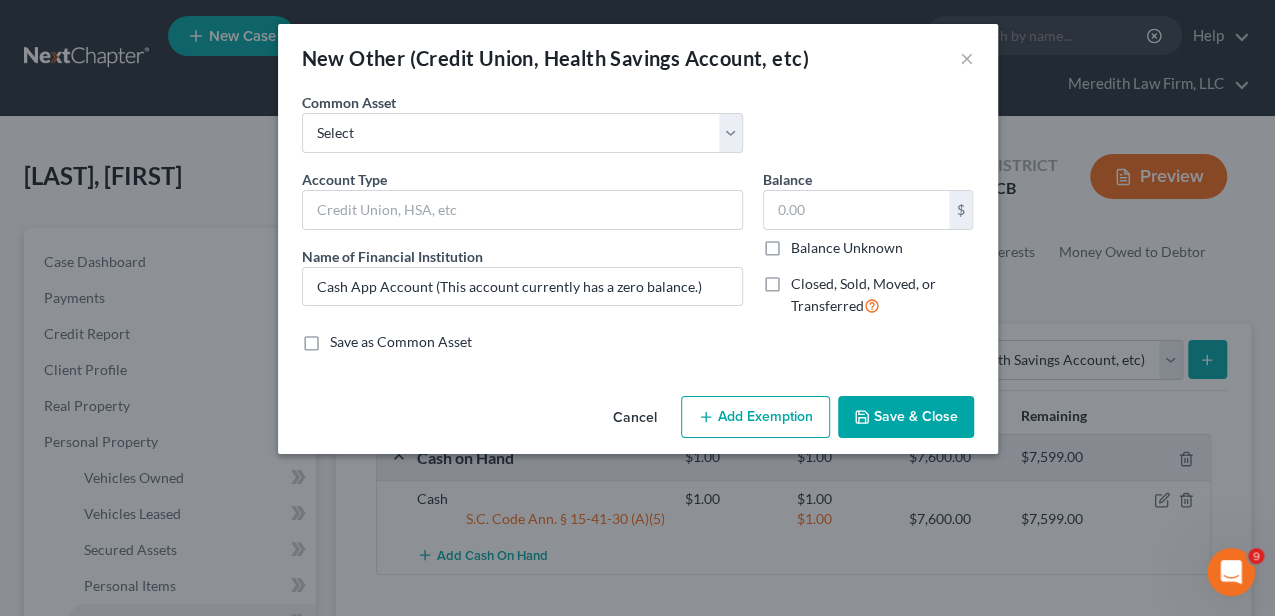 click on "Save & Close" at bounding box center (906, 417) 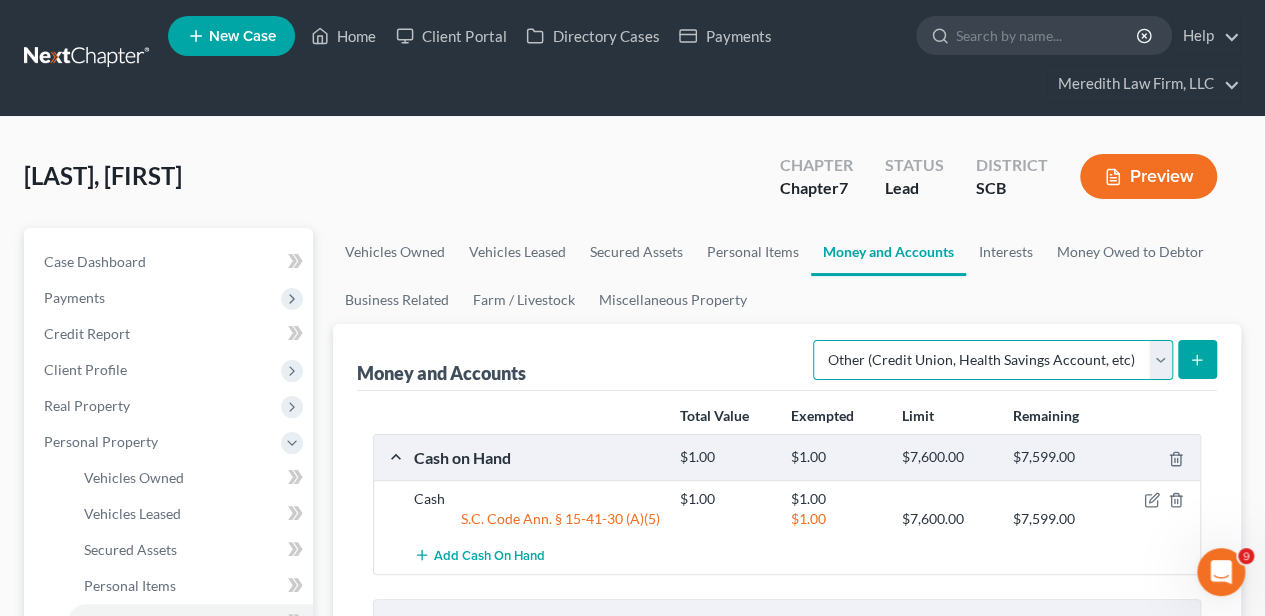 click on "Select Account Type Brokerage Cash on Hand Certificates of Deposit Checking Account Money Market Other (Credit Union, Health Savings Account, etc) Safe Deposit Box Savings Account Security Deposits or Prepayments" at bounding box center [993, 360] 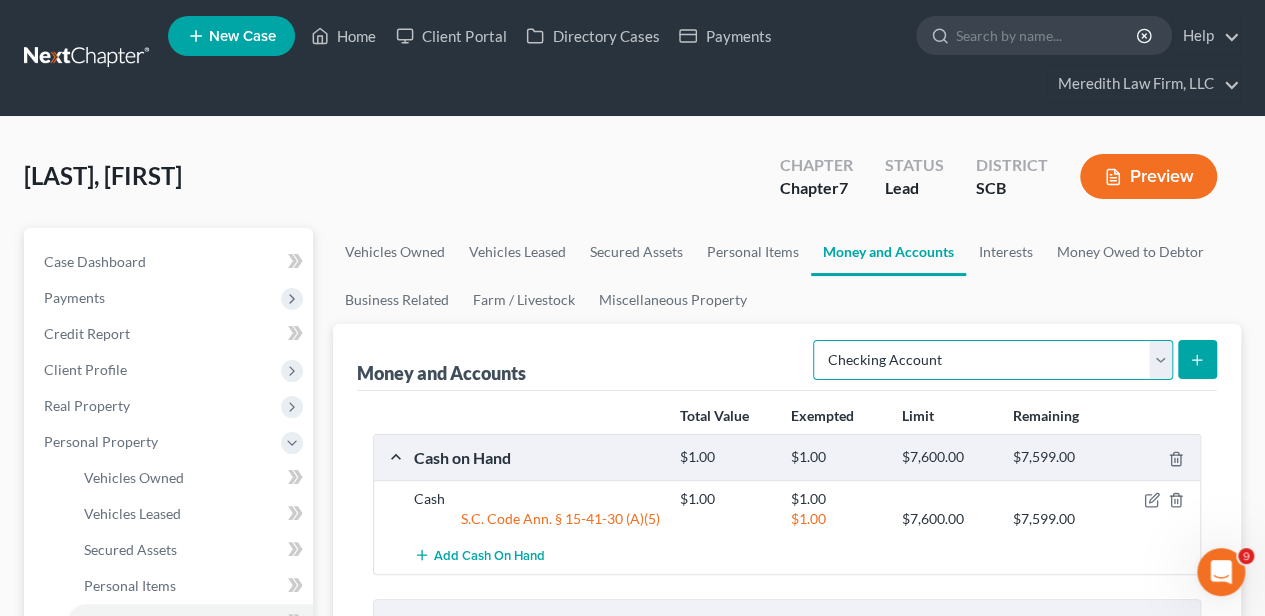 click on "Select Account Type Brokerage Cash on Hand Certificates of Deposit Checking Account Money Market Other (Credit Union, Health Savings Account, etc) Safe Deposit Box Savings Account Security Deposits or Prepayments" at bounding box center [993, 360] 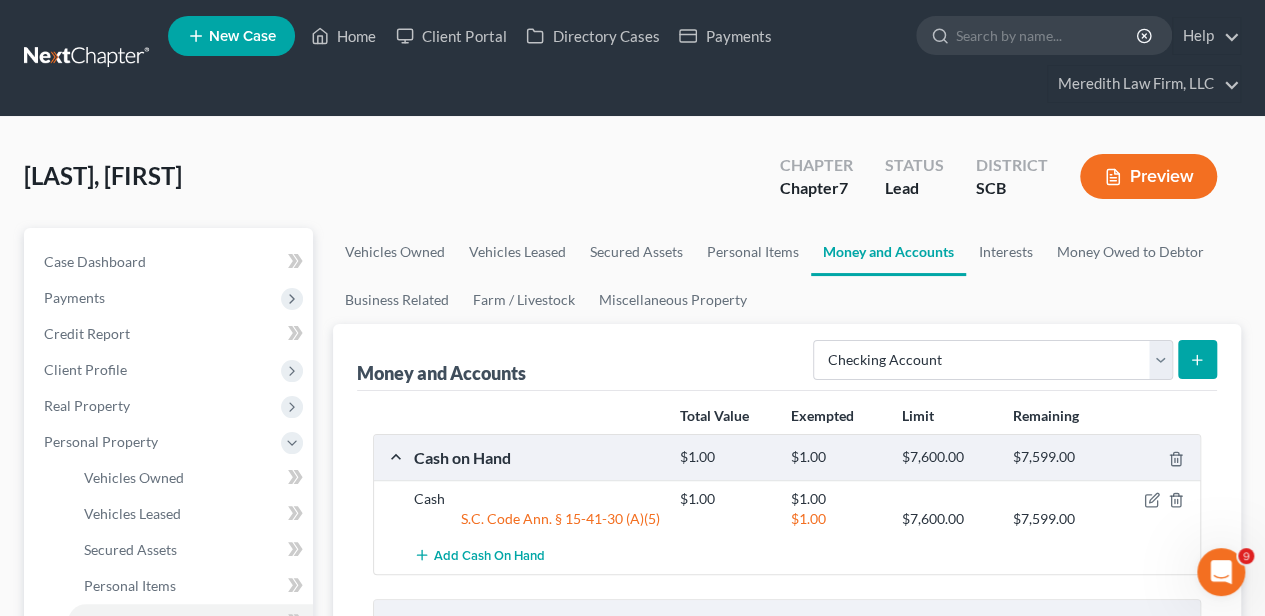 click 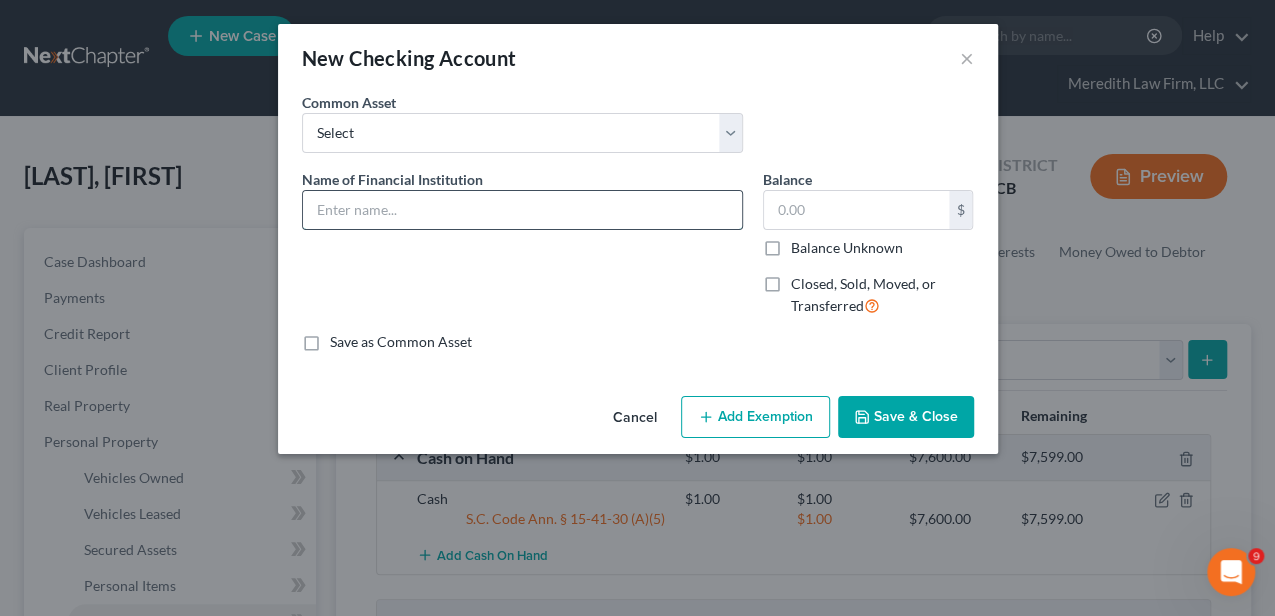 click at bounding box center [522, 210] 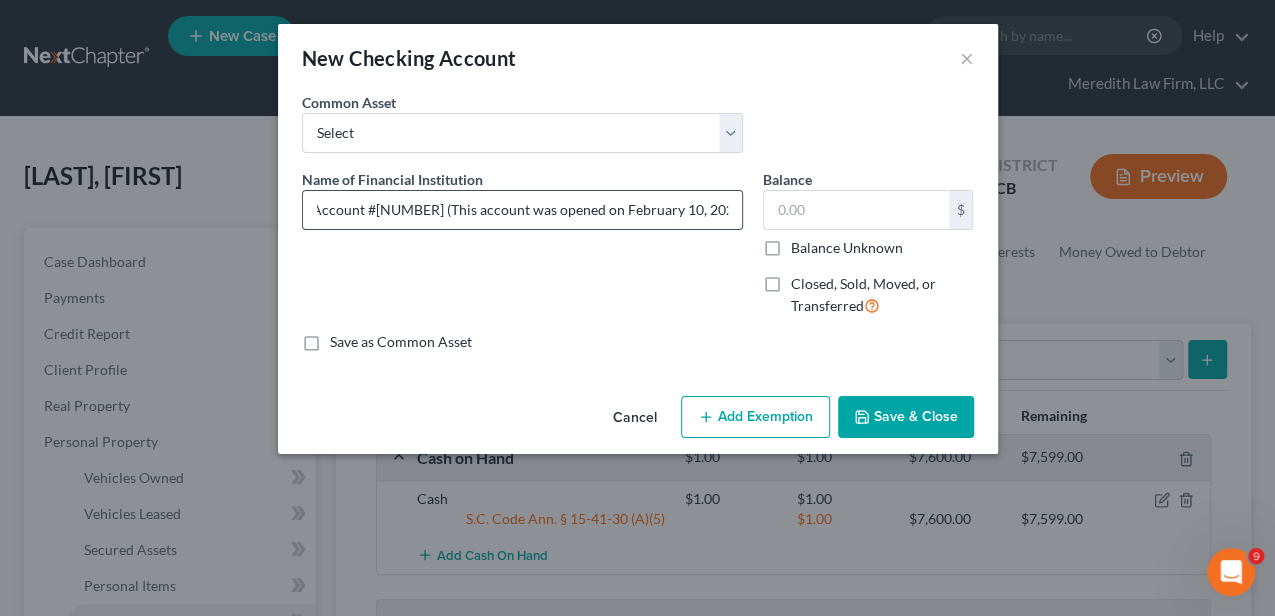 scroll, scrollTop: 0, scrollLeft: 166, axis: horizontal 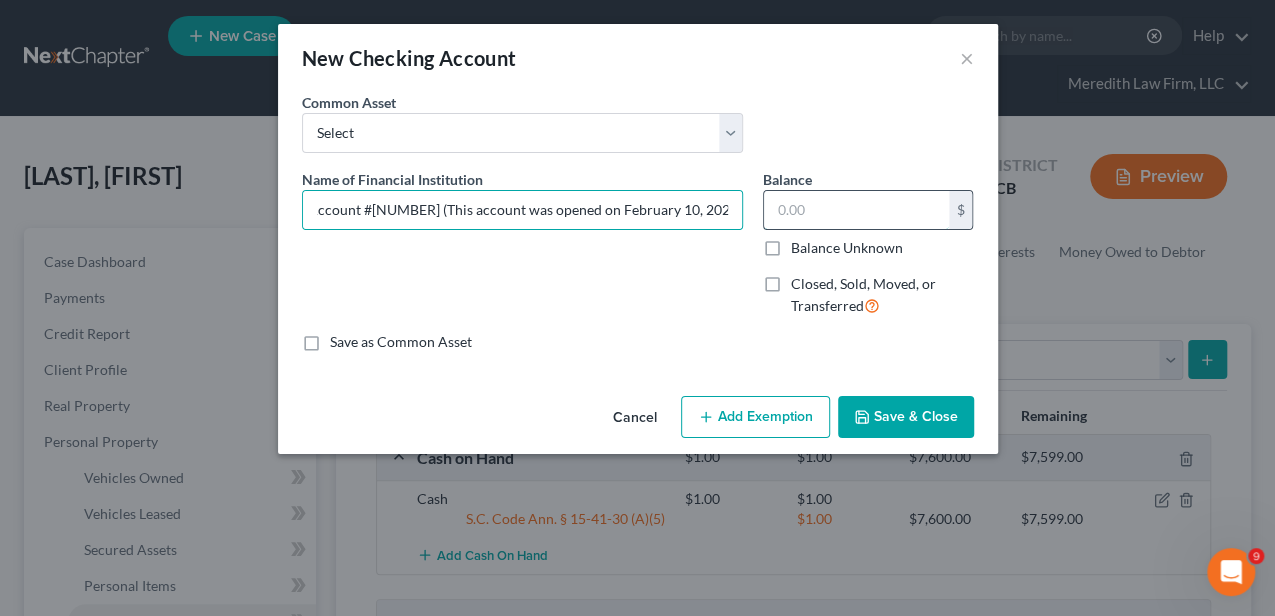 click at bounding box center [856, 210] 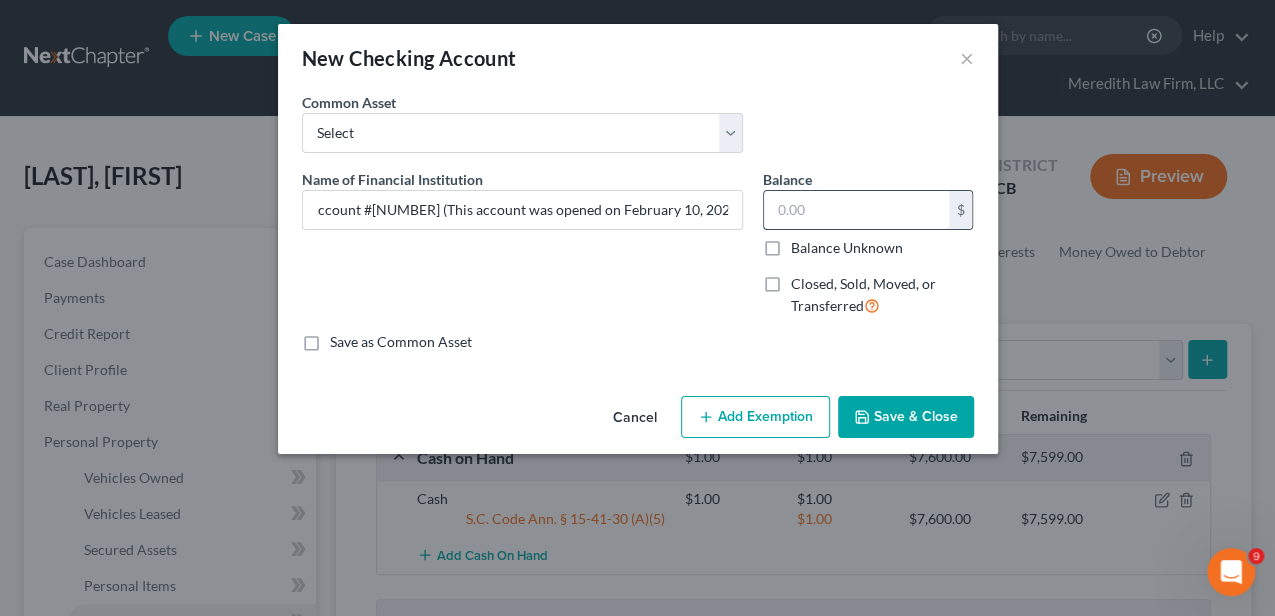 scroll, scrollTop: 0, scrollLeft: 0, axis: both 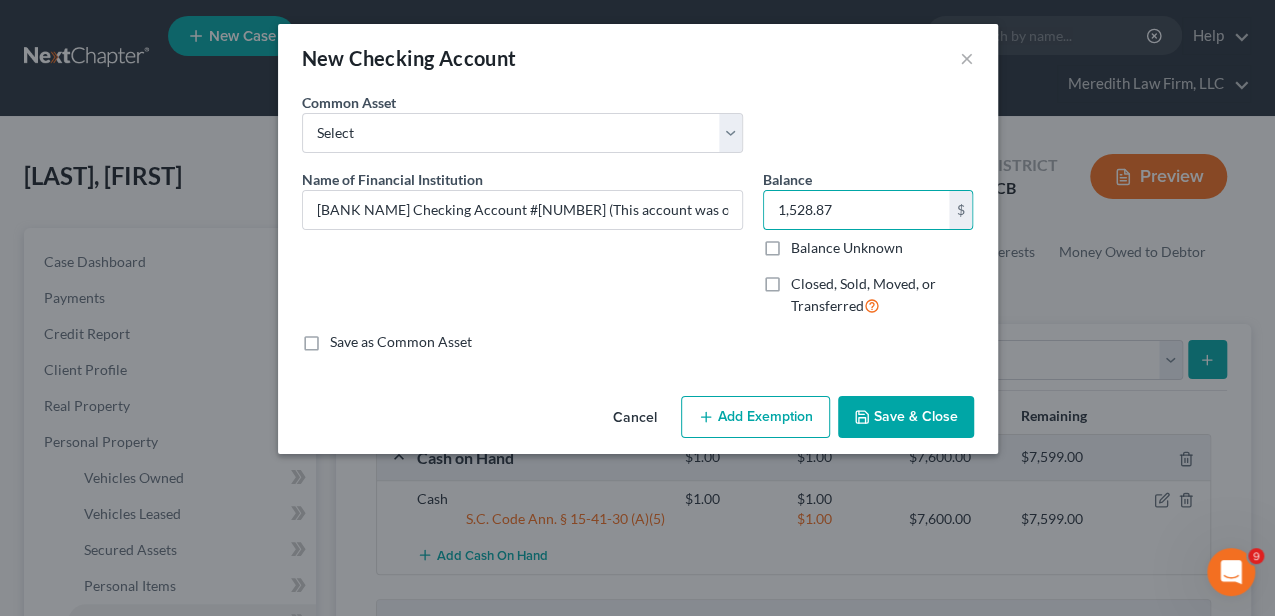 click on "Add Exemption" at bounding box center [755, 417] 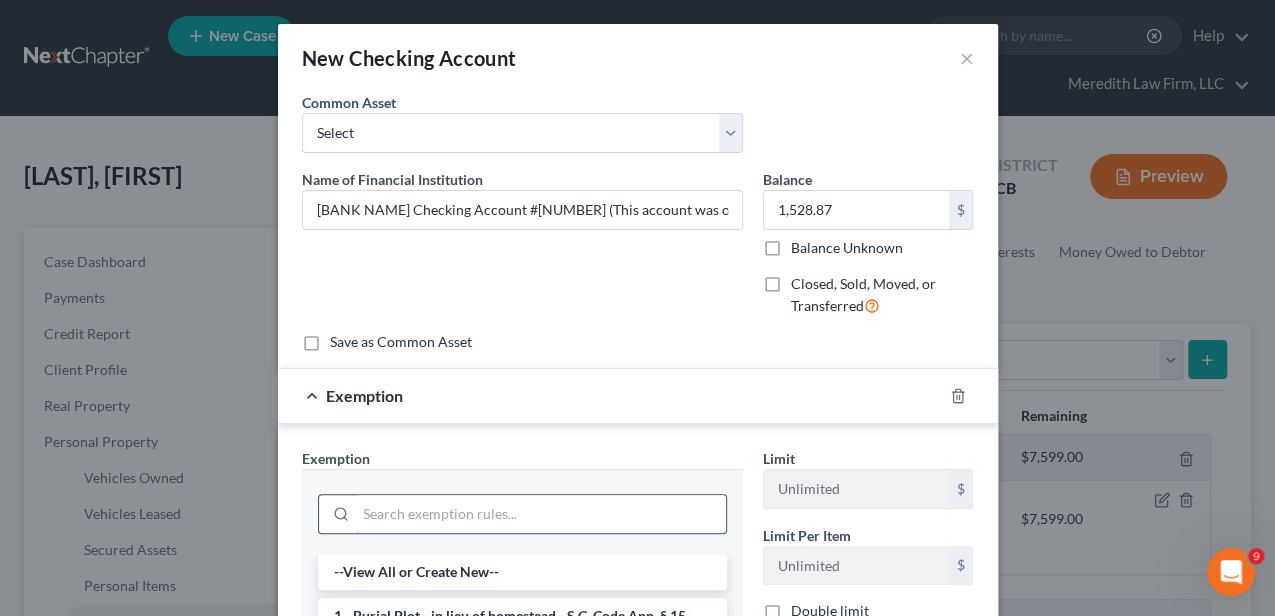 click at bounding box center (541, 514) 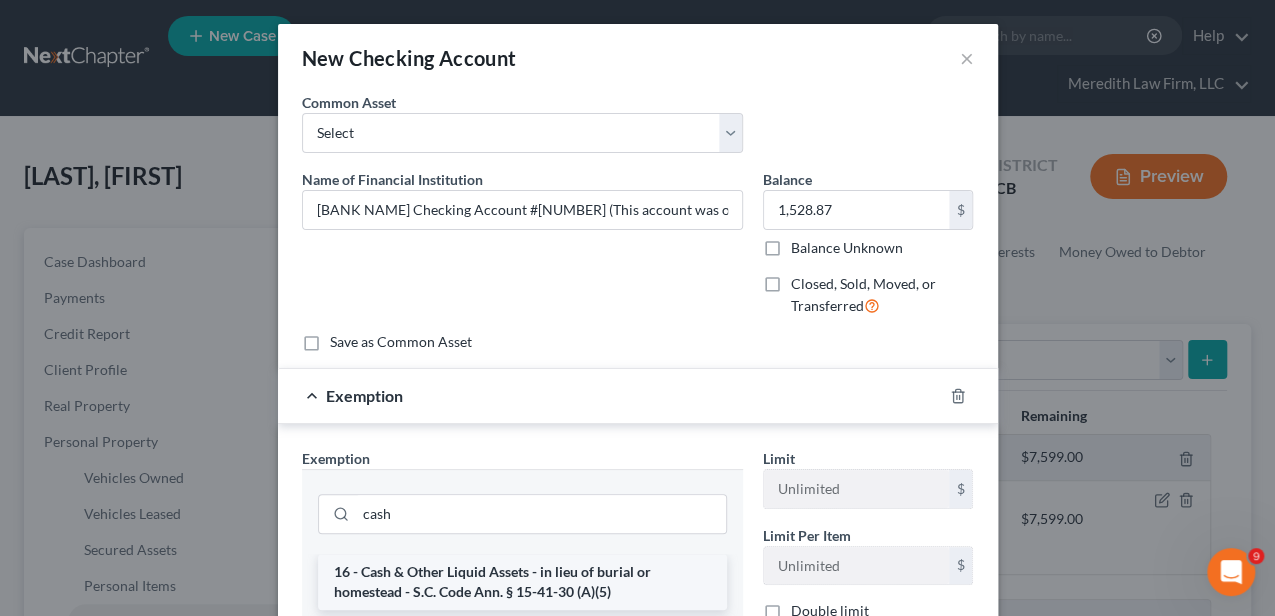click on "16 - Cash & Other Liquid Assets - in lieu of burial or homestead - S.C. Code Ann. § 15-41-30 (A)(5)" at bounding box center [522, 582] 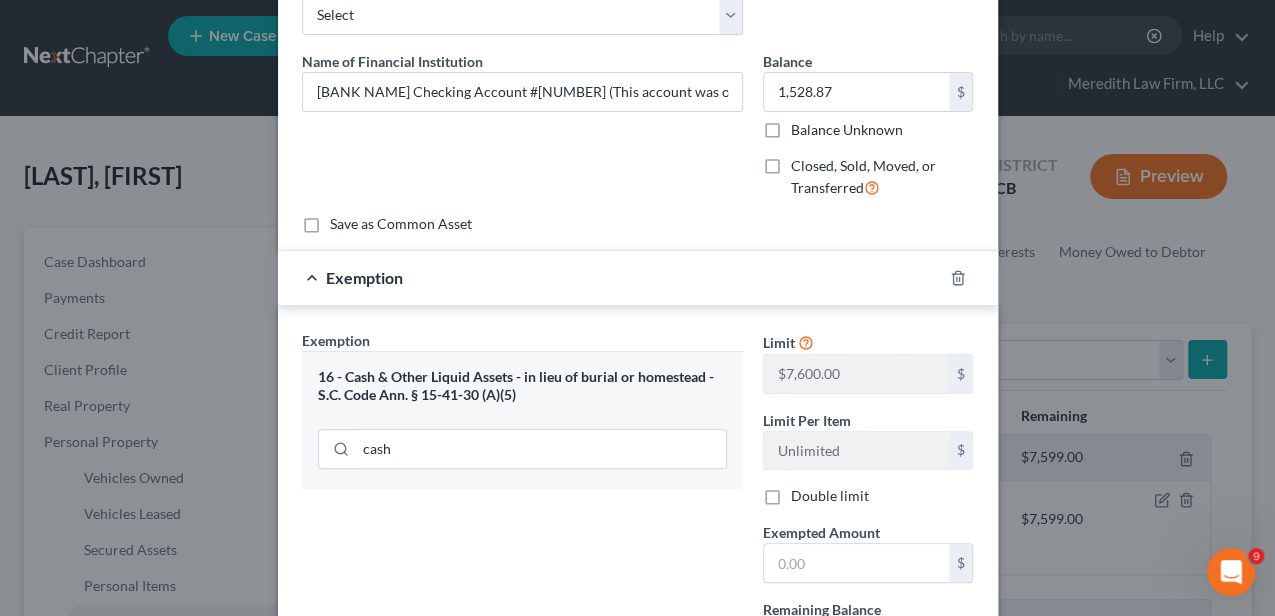 scroll, scrollTop: 133, scrollLeft: 0, axis: vertical 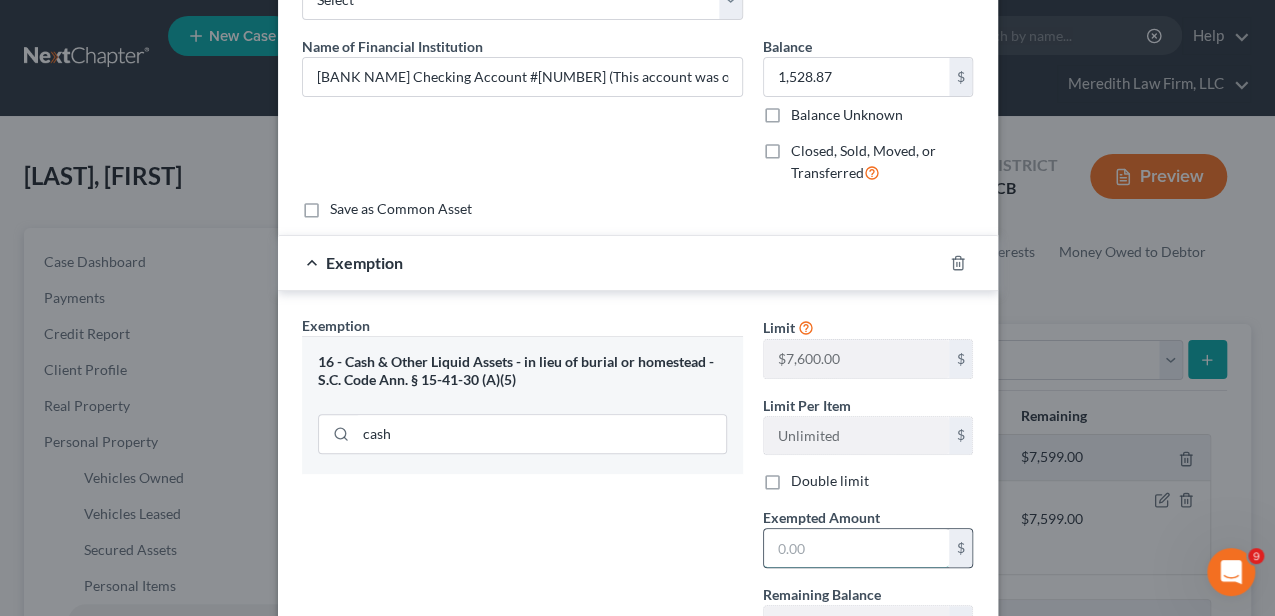 click at bounding box center [856, 548] 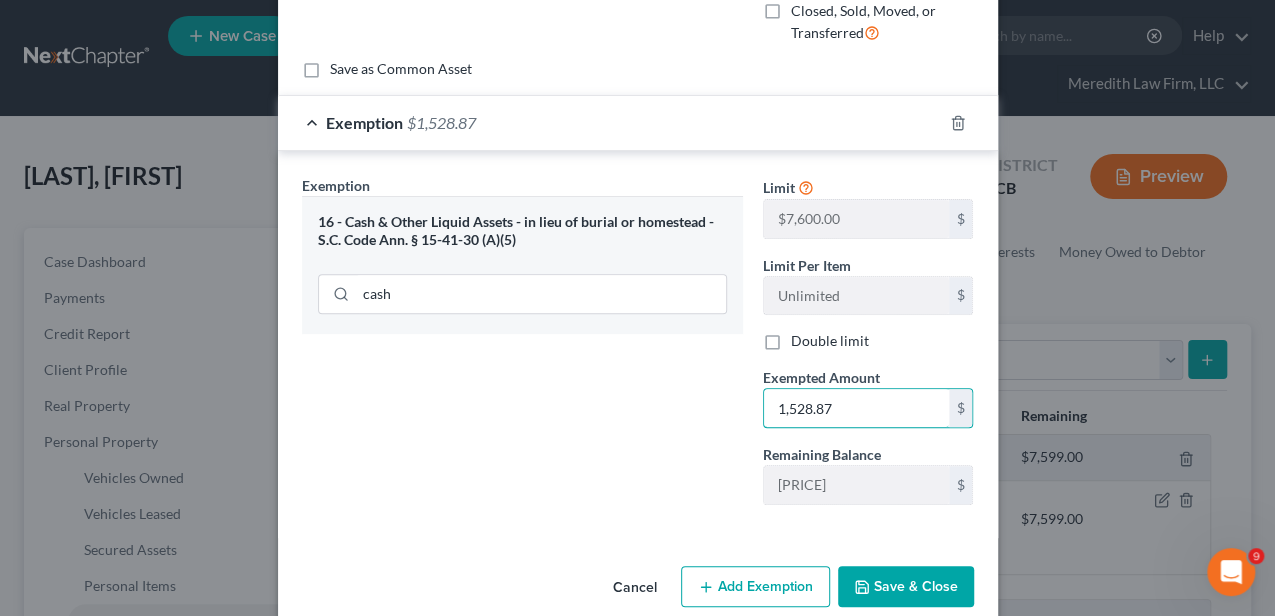 scroll, scrollTop: 300, scrollLeft: 0, axis: vertical 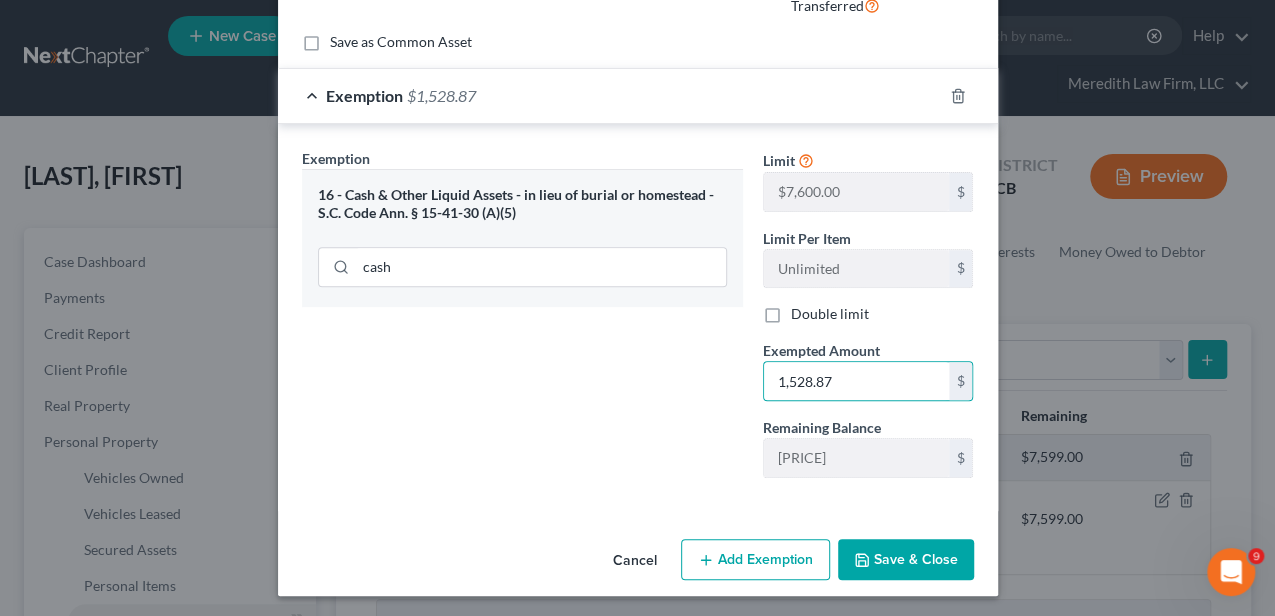 click on "Save & Close" at bounding box center (906, 560) 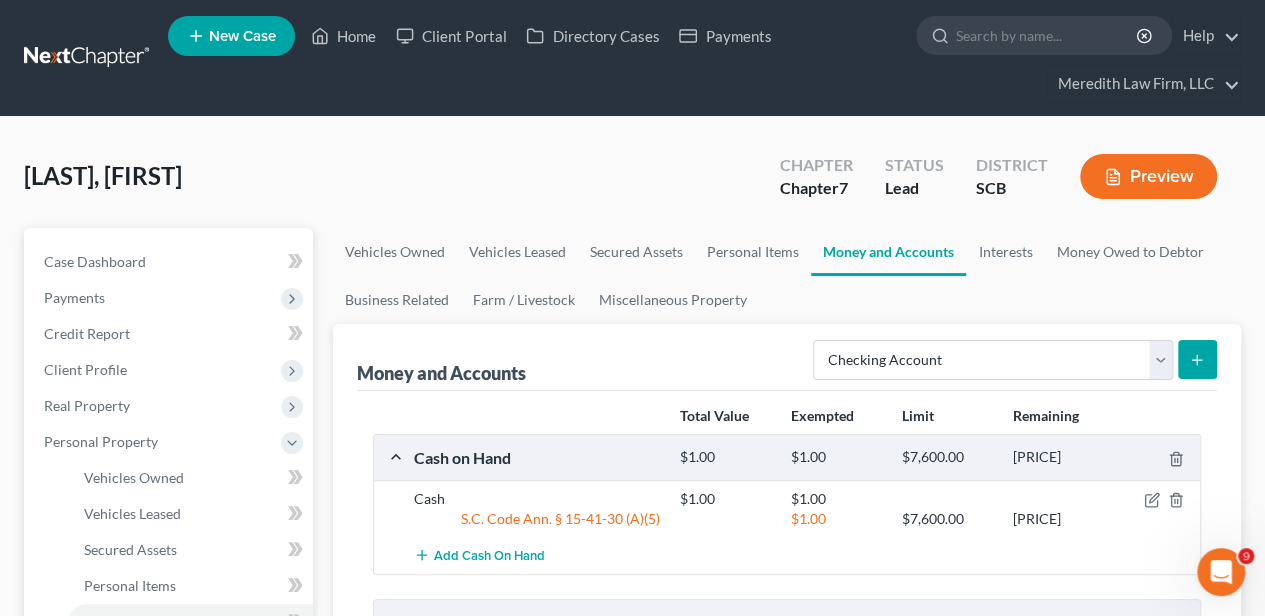 click 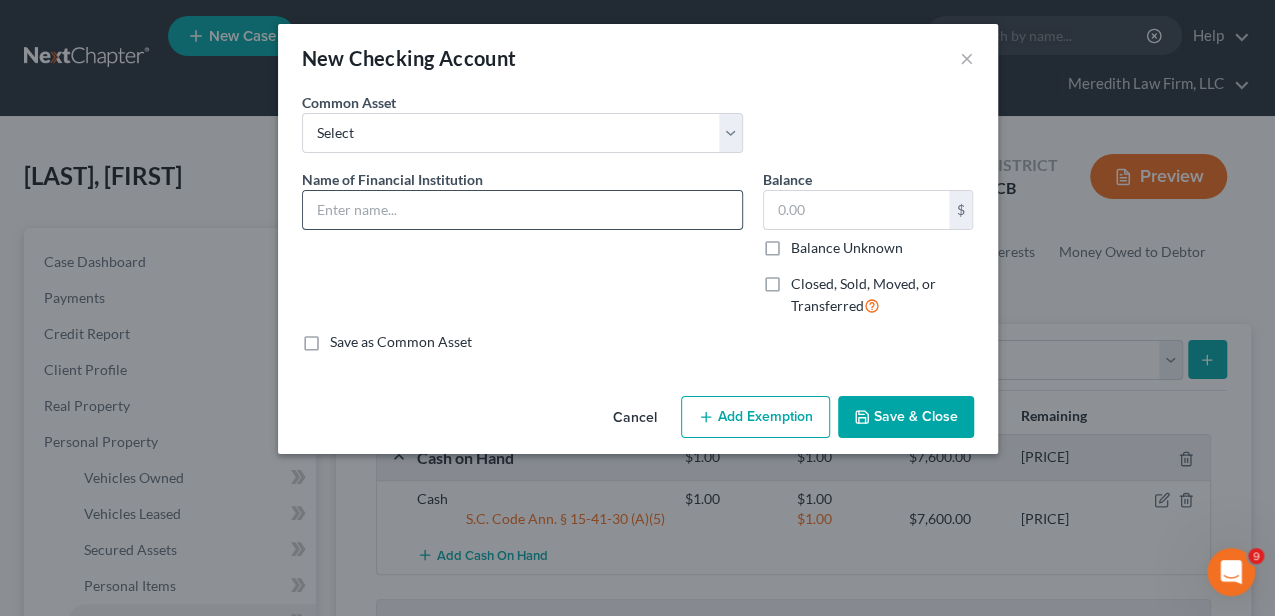 click at bounding box center (522, 210) 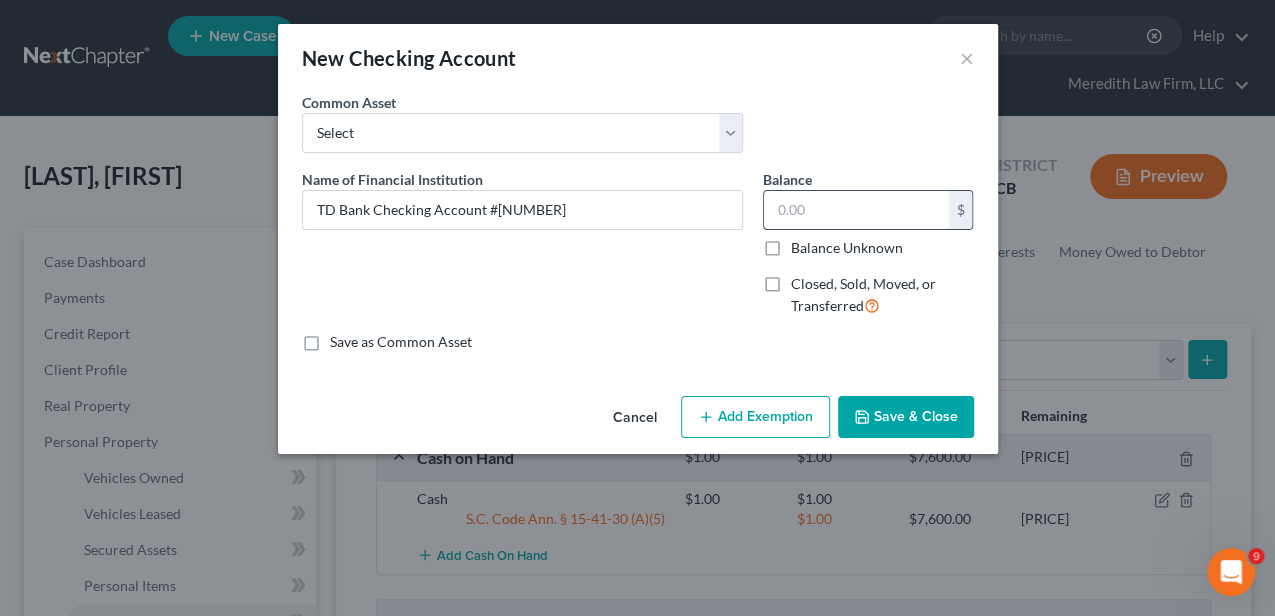click at bounding box center (856, 210) 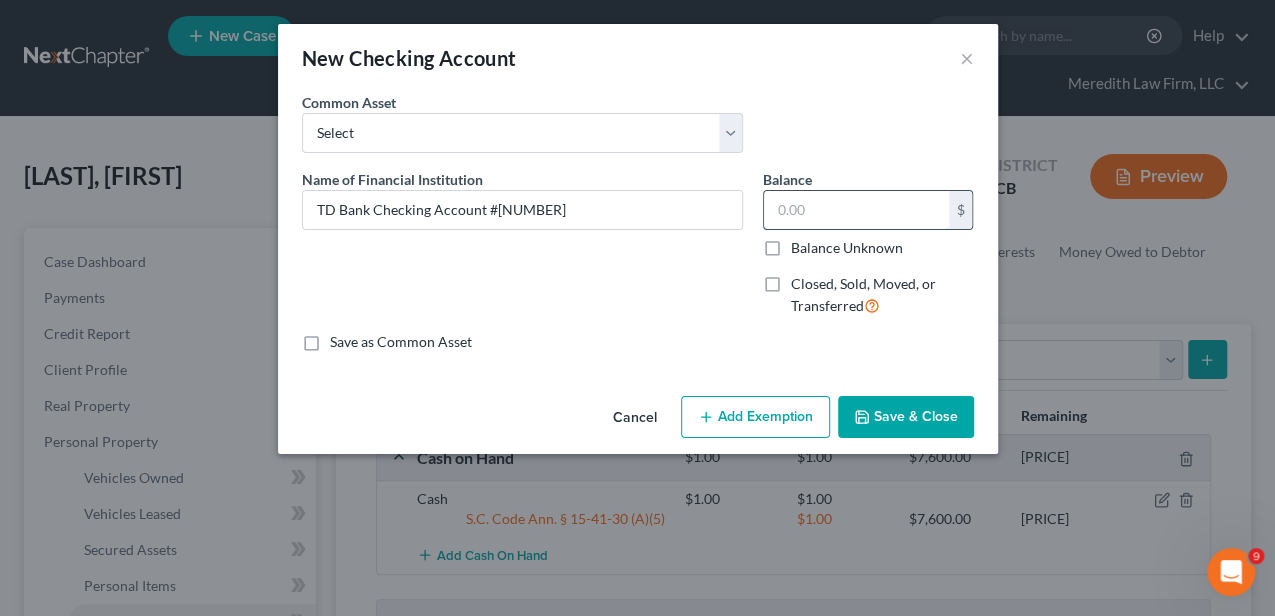 click at bounding box center [856, 210] 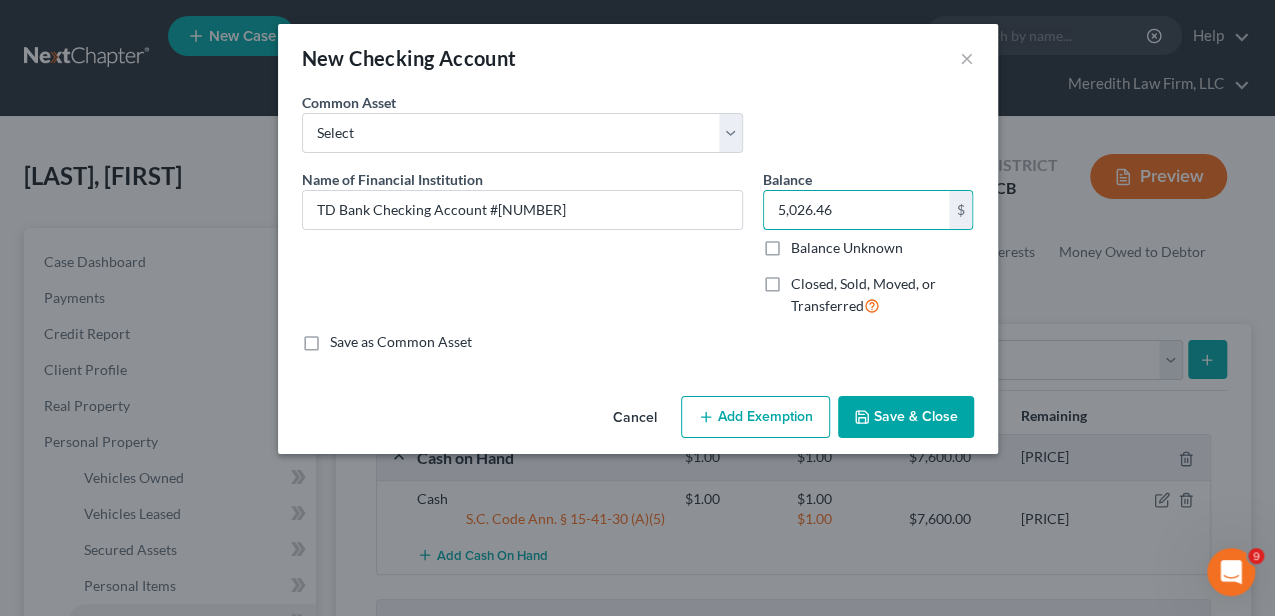 click on "Add Exemption" at bounding box center (755, 417) 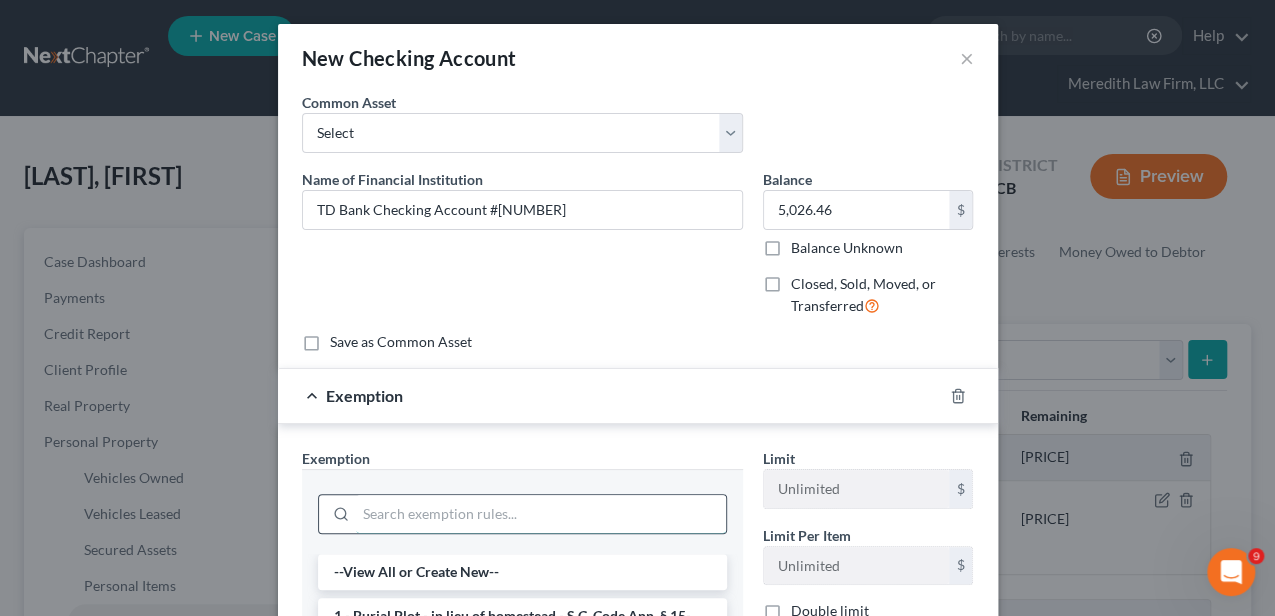 click at bounding box center [541, 514] 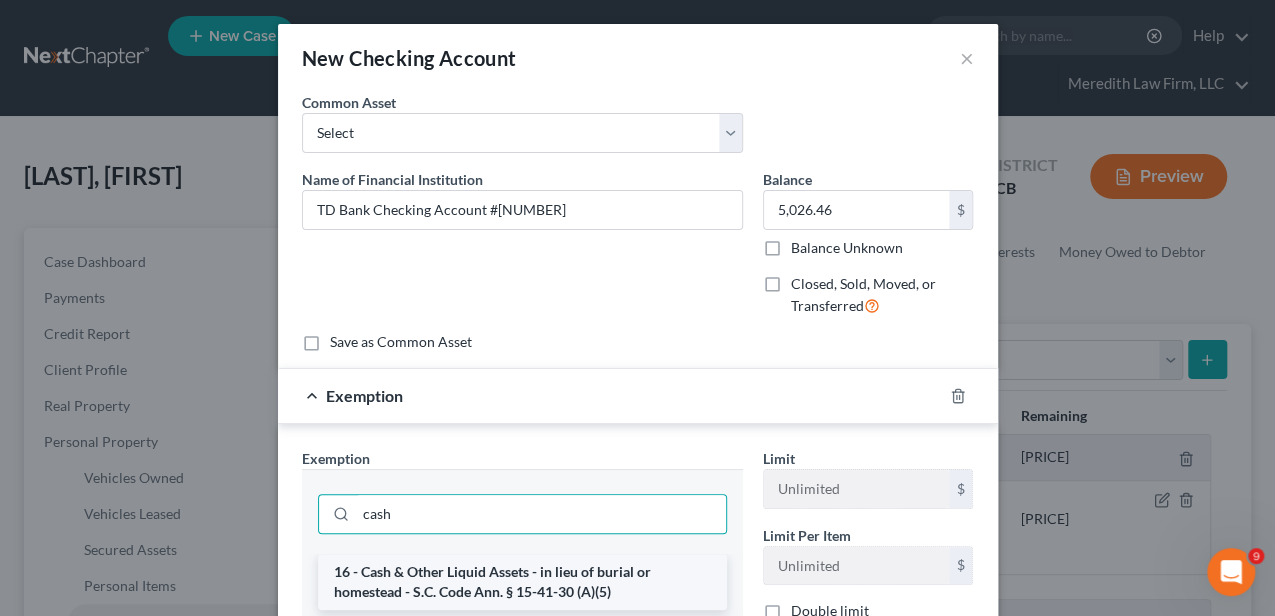 click on "16 - Cash & Other Liquid Assets - in lieu of burial or homestead - S.C. Code Ann. § 15-41-30 (A)(5)" at bounding box center (522, 582) 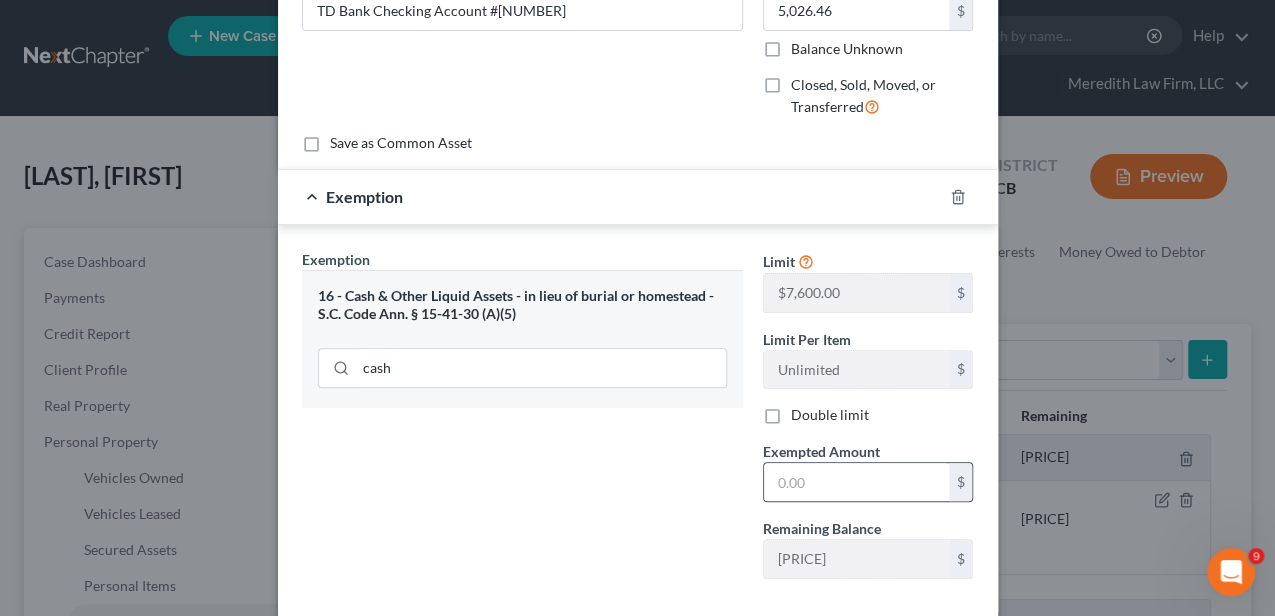 scroll, scrollTop: 200, scrollLeft: 0, axis: vertical 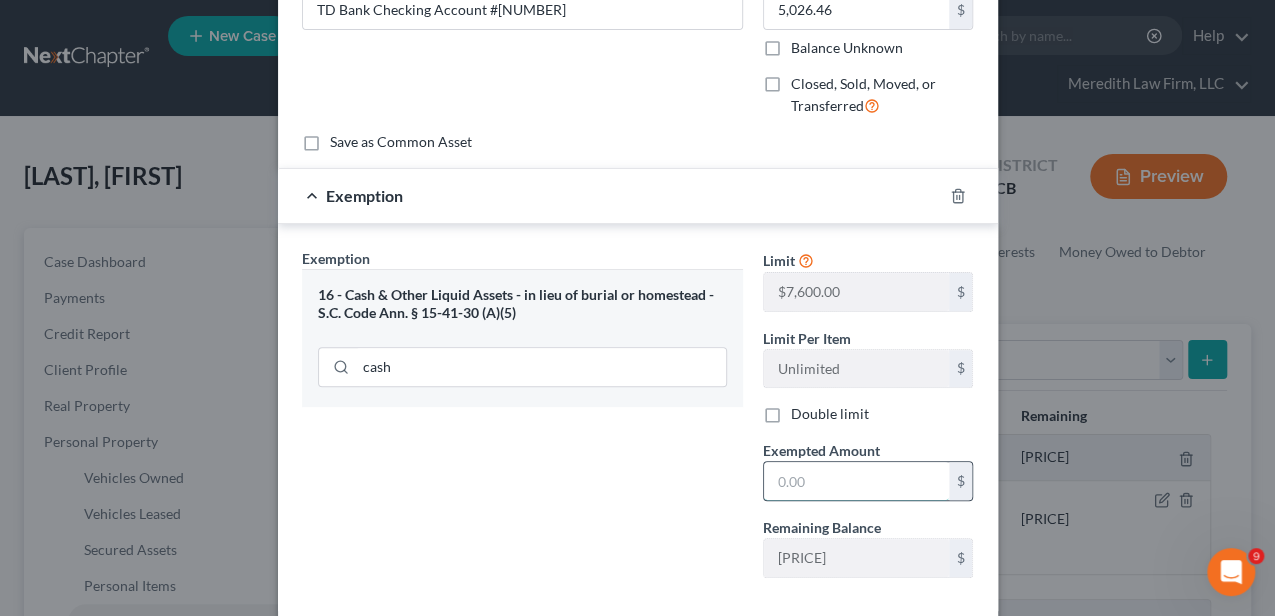 click at bounding box center (856, 481) 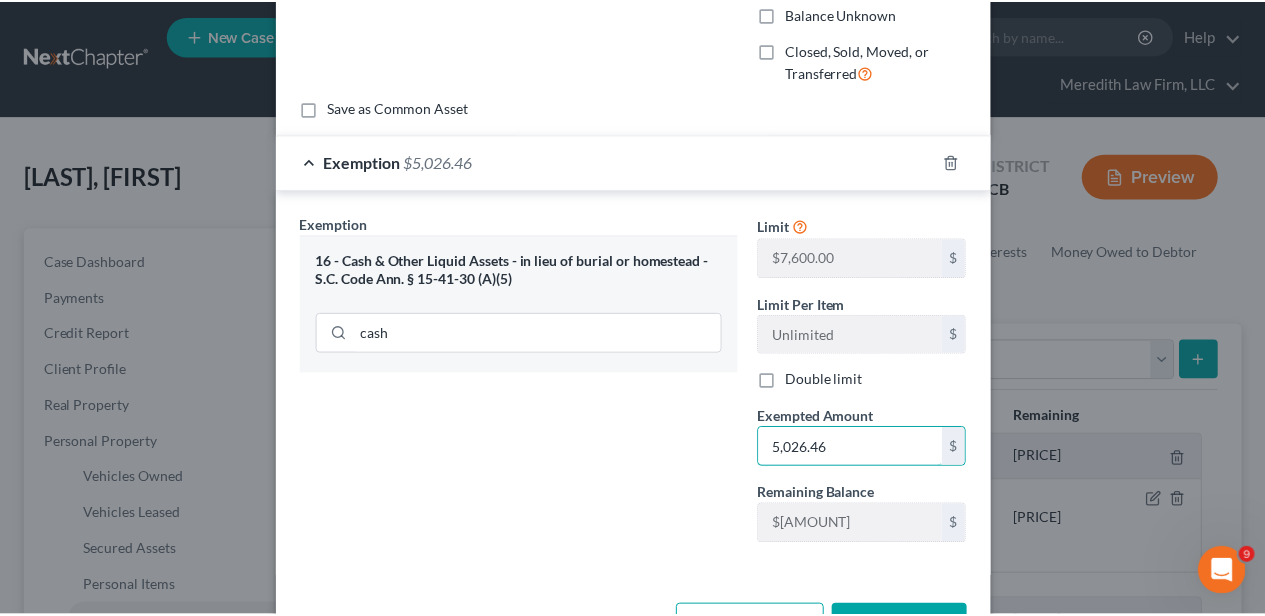 scroll, scrollTop: 300, scrollLeft: 0, axis: vertical 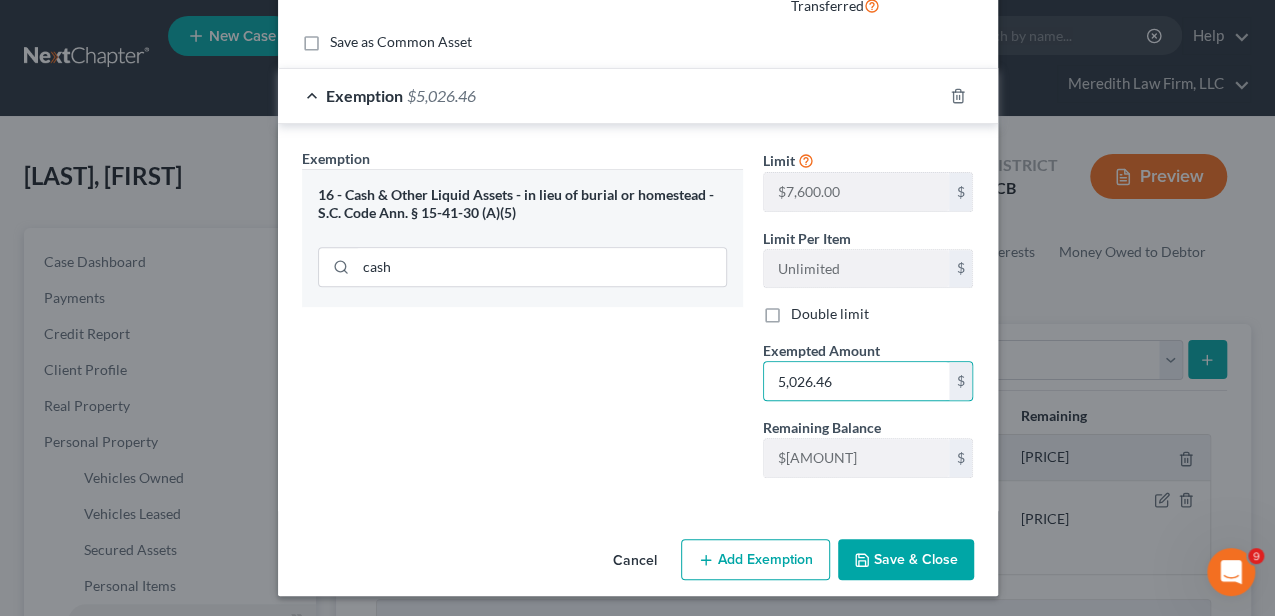 click on "Save & Close" at bounding box center [906, 560] 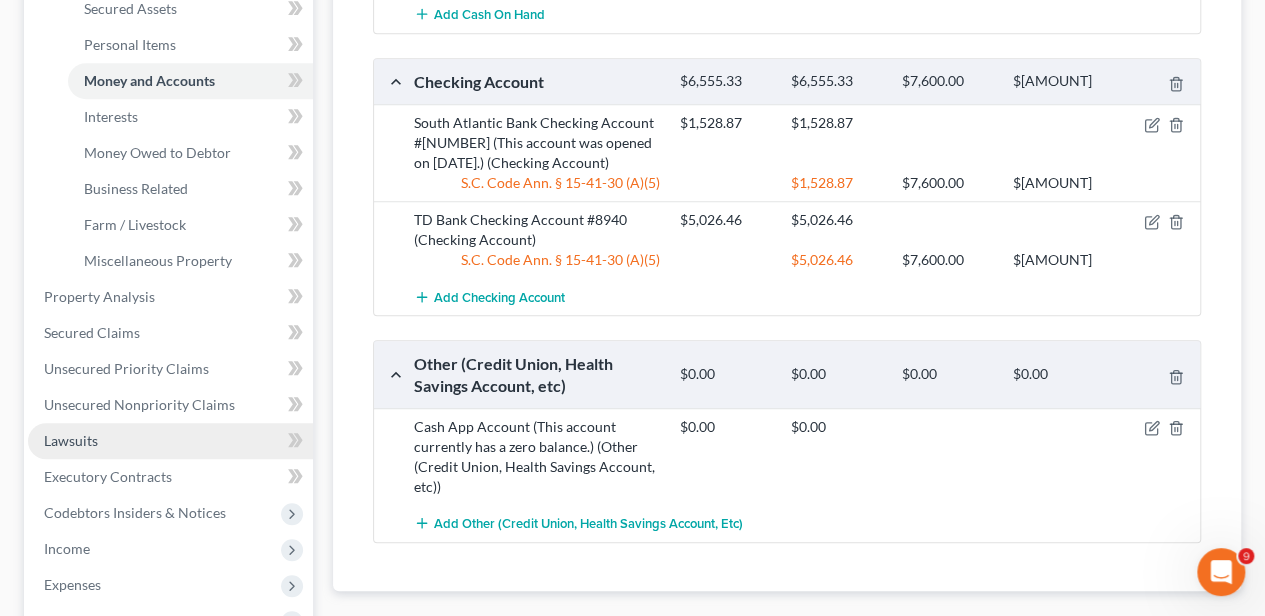 scroll, scrollTop: 600, scrollLeft: 0, axis: vertical 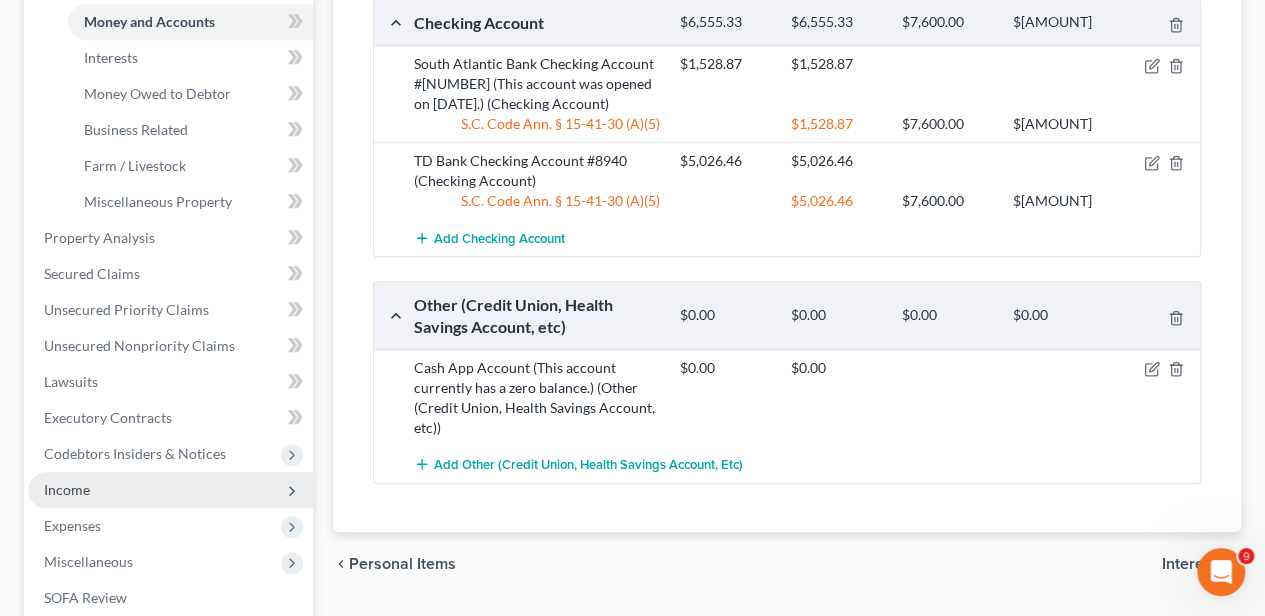 click on "Income" at bounding box center (67, 489) 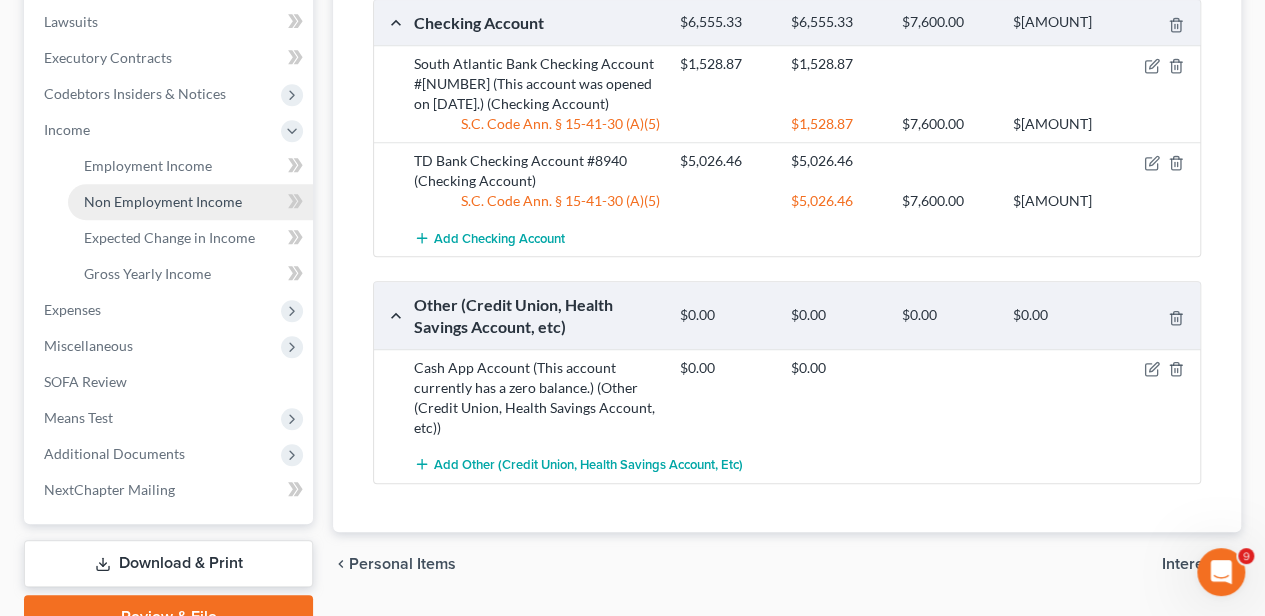 click on "Non Employment Income" at bounding box center (163, 201) 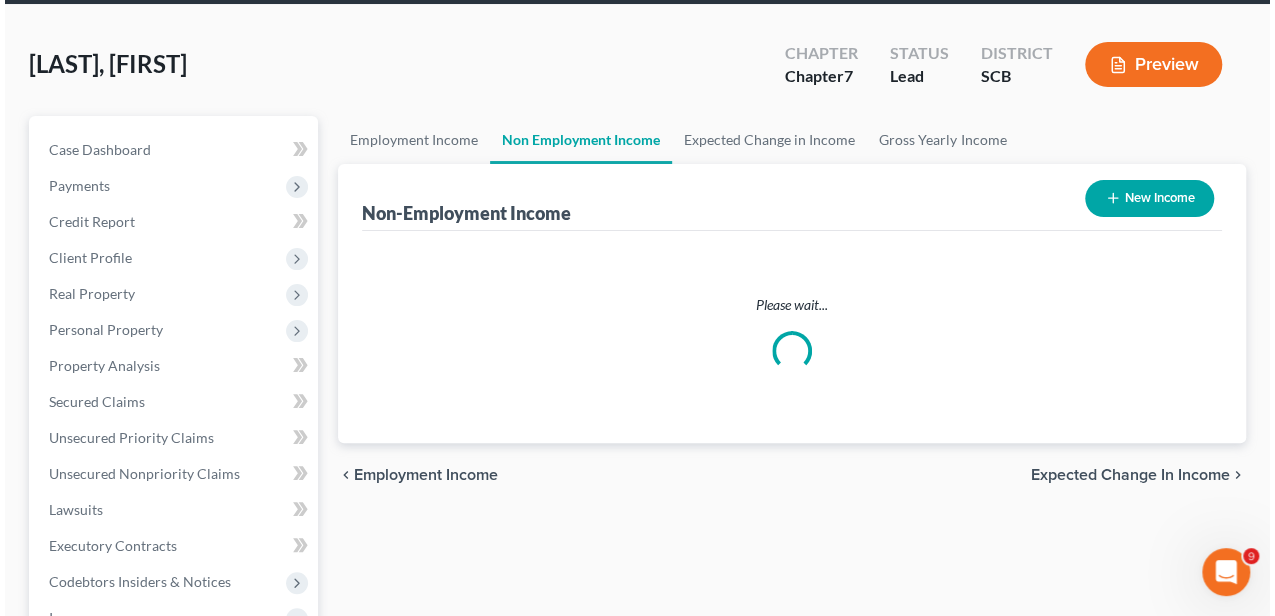scroll, scrollTop: 0, scrollLeft: 0, axis: both 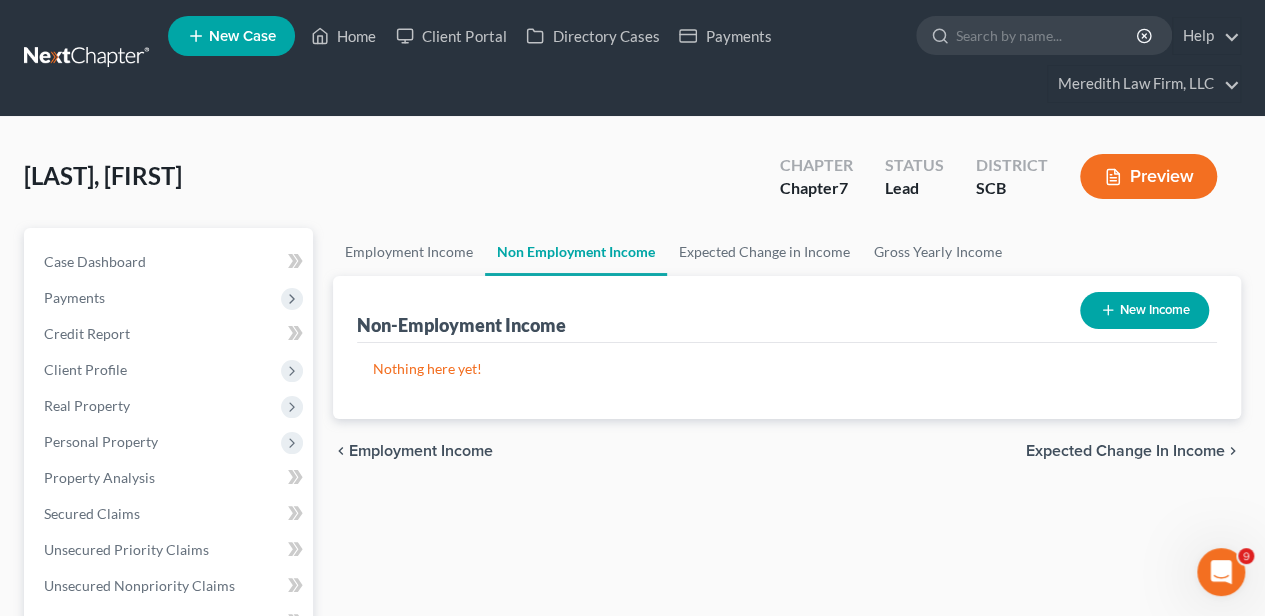 click on "New Income" at bounding box center [1144, 310] 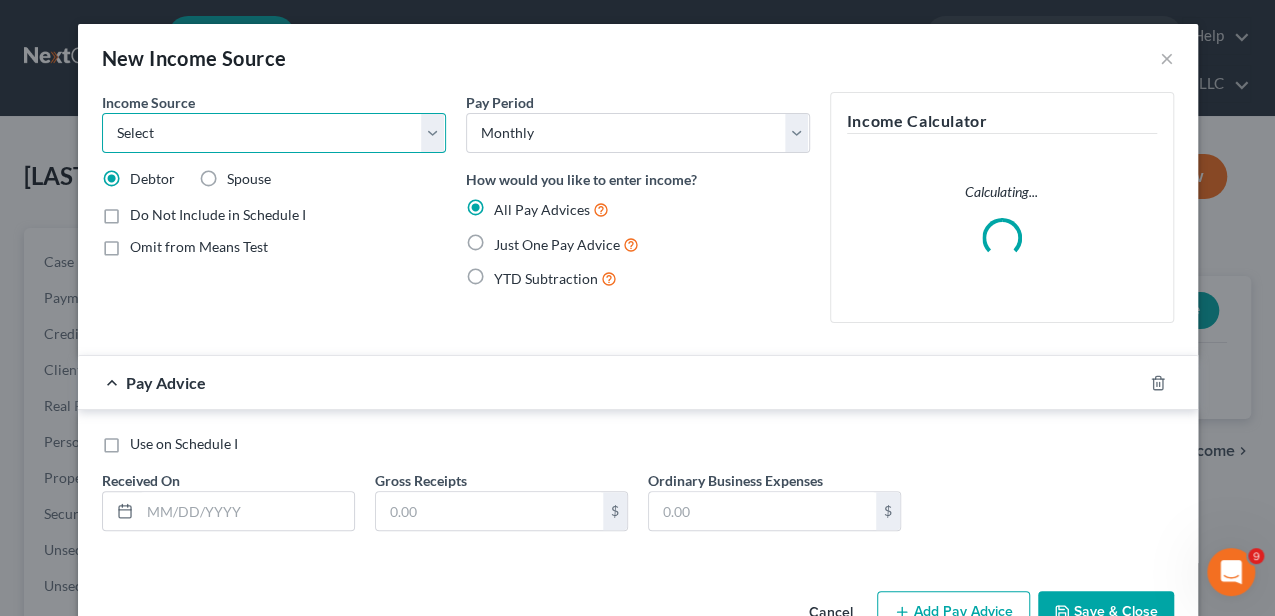 click on "Select Unemployment Disability (from employer) Pension Retirement Social Security / Social Security Disability Other Government Assistance Interests, Dividends or Royalties Child / Family Support Contributions to Household Property / Rental Business, Professional or Farm Alimony / Maintenance Payments Military Disability Benefits Other Monthly Income" at bounding box center [274, 133] 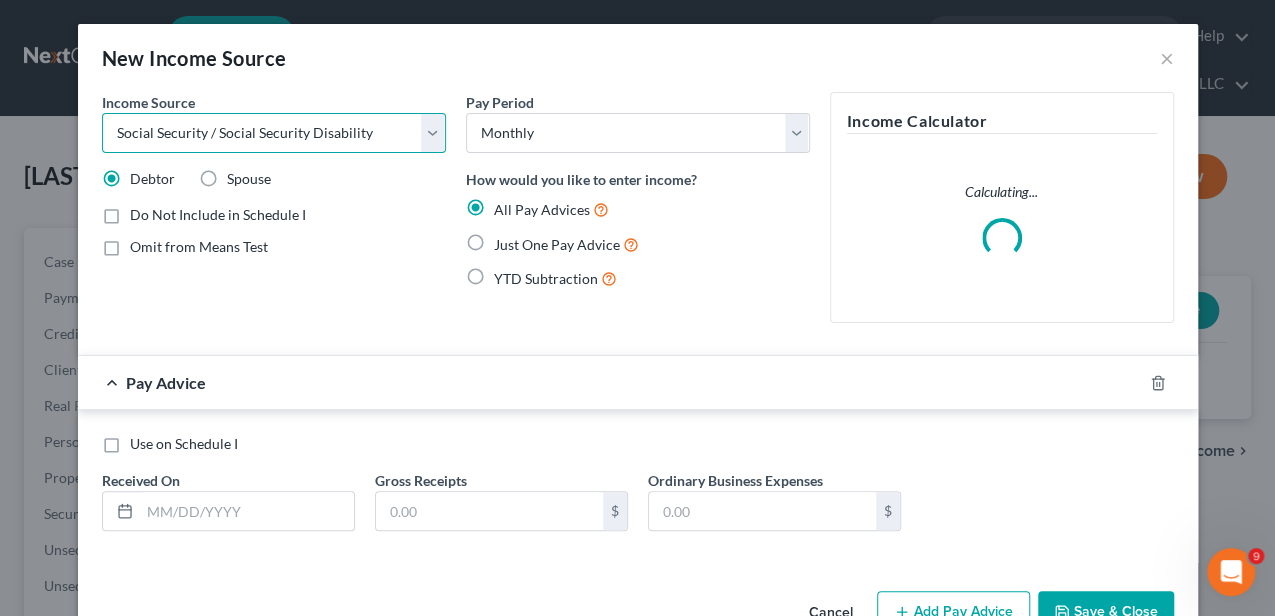 click on "Select Unemployment Disability (from employer) Pension Retirement Social Security / Social Security Disability Other Government Assistance Interests, Dividends or Royalties Child / Family Support Contributions to Household Property / Rental Business, Professional or Farm Alimony / Maintenance Payments Military Disability Benefits Other Monthly Income" at bounding box center [274, 133] 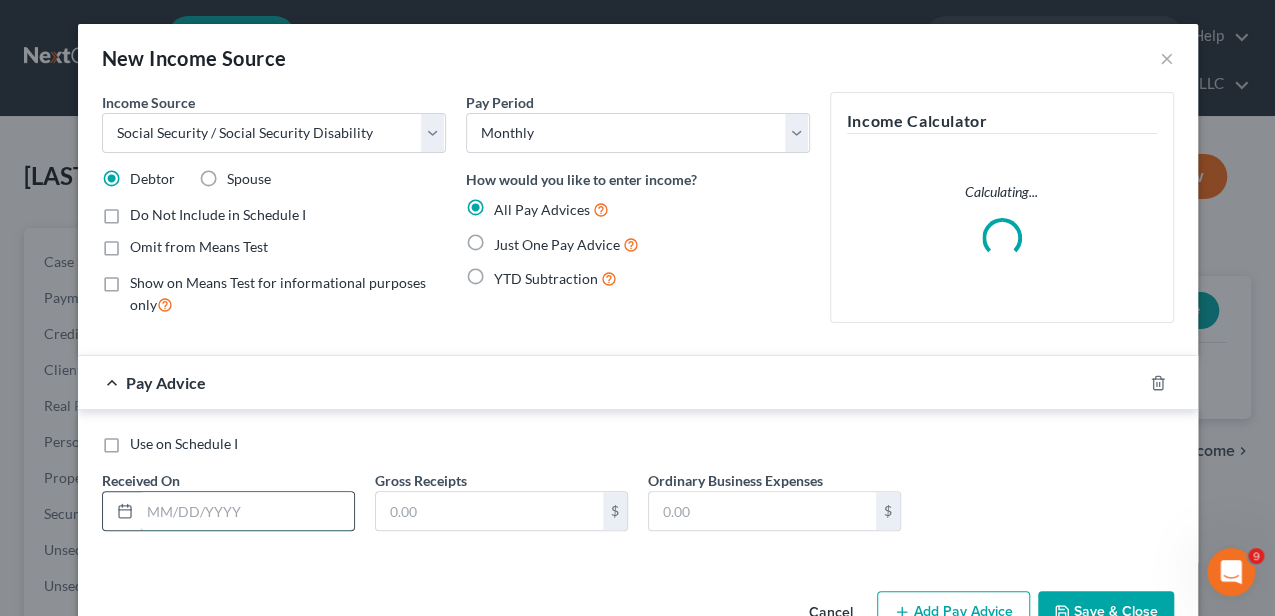 click at bounding box center [247, 511] 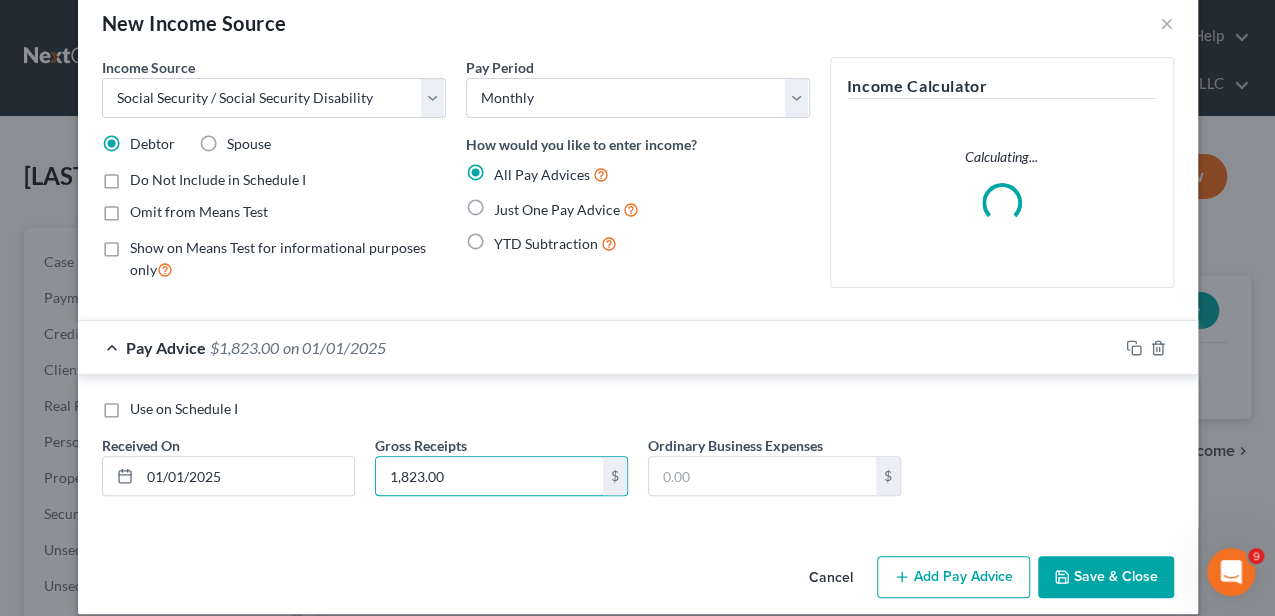 scroll, scrollTop: 54, scrollLeft: 0, axis: vertical 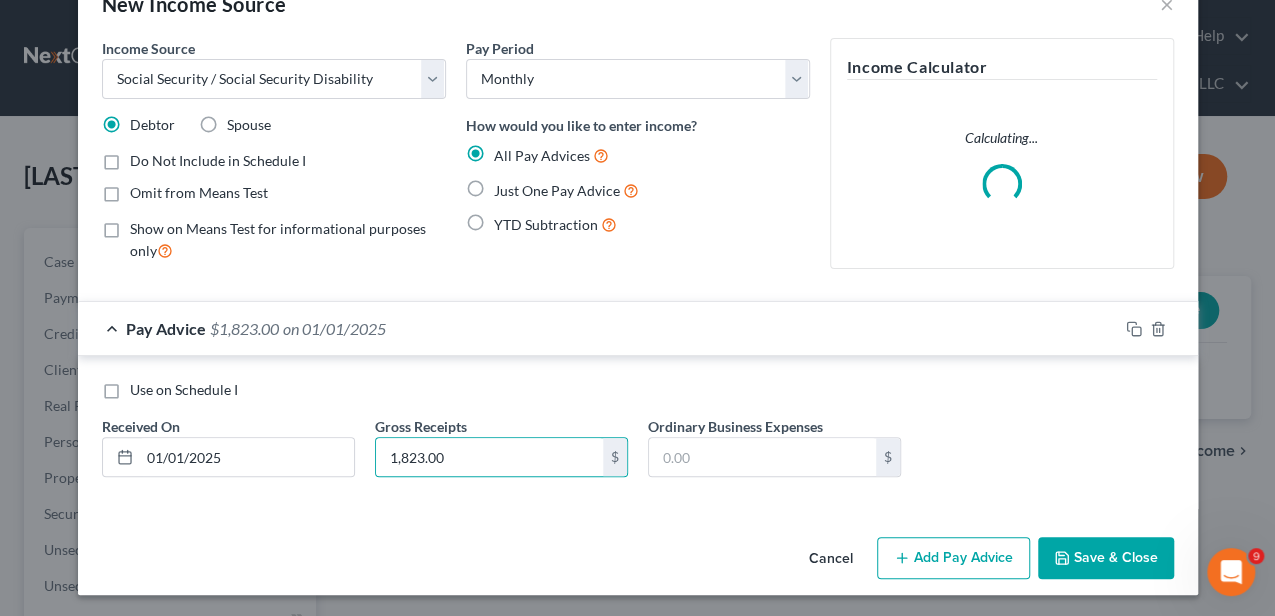 click on "Do Not Include in Schedule I" at bounding box center [218, 160] 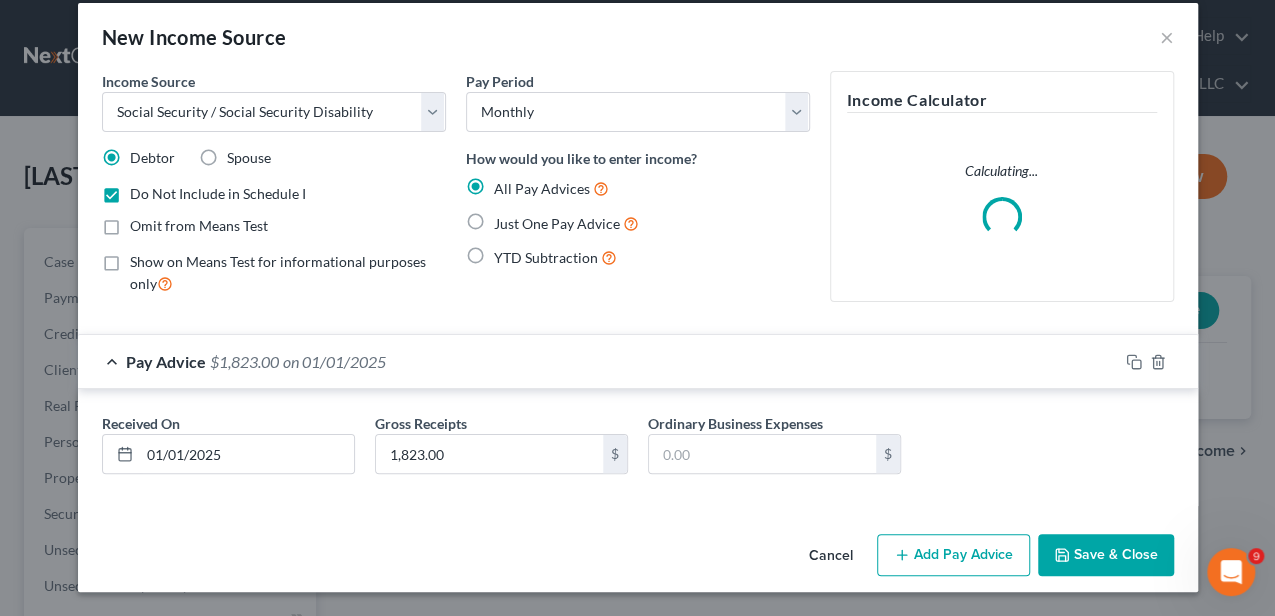 scroll, scrollTop: 18, scrollLeft: 0, axis: vertical 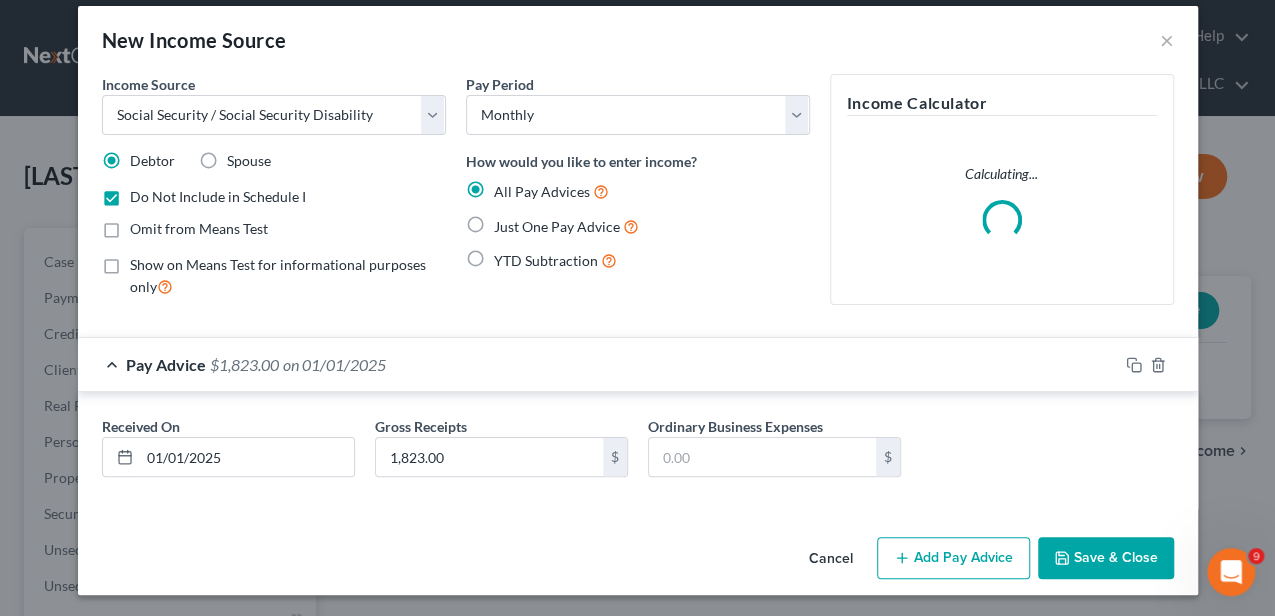 click on "Add Pay Advice" at bounding box center [953, 558] 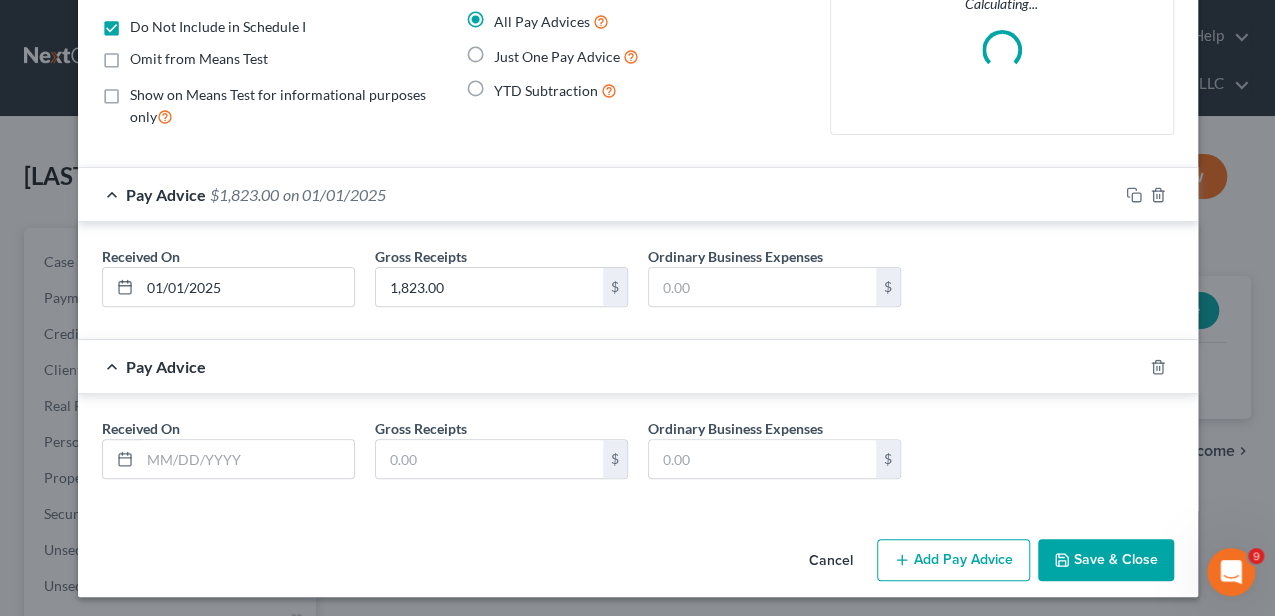 scroll, scrollTop: 189, scrollLeft: 0, axis: vertical 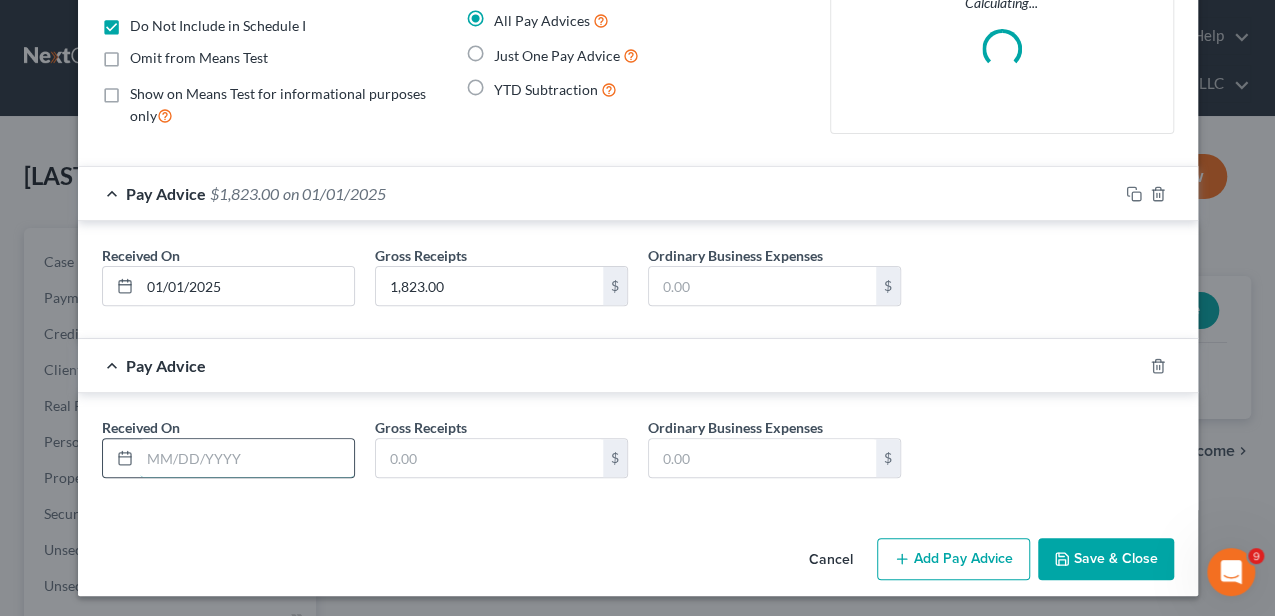 click at bounding box center (247, 458) 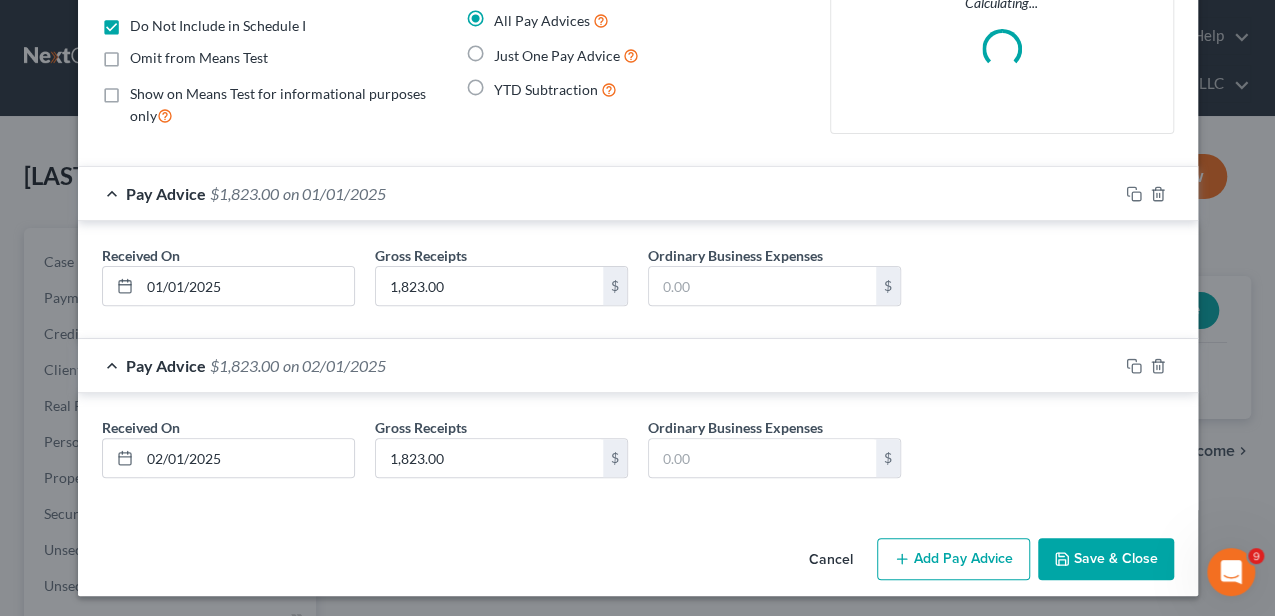 click on "Add Pay Advice" at bounding box center (953, 559) 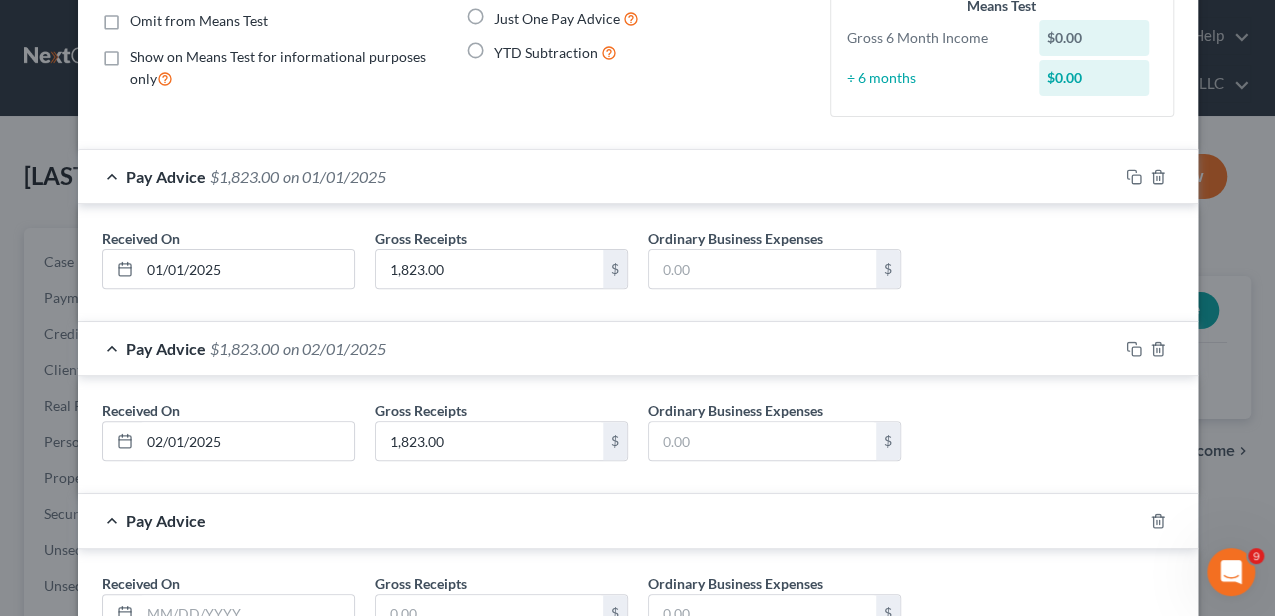 scroll, scrollTop: 256, scrollLeft: 0, axis: vertical 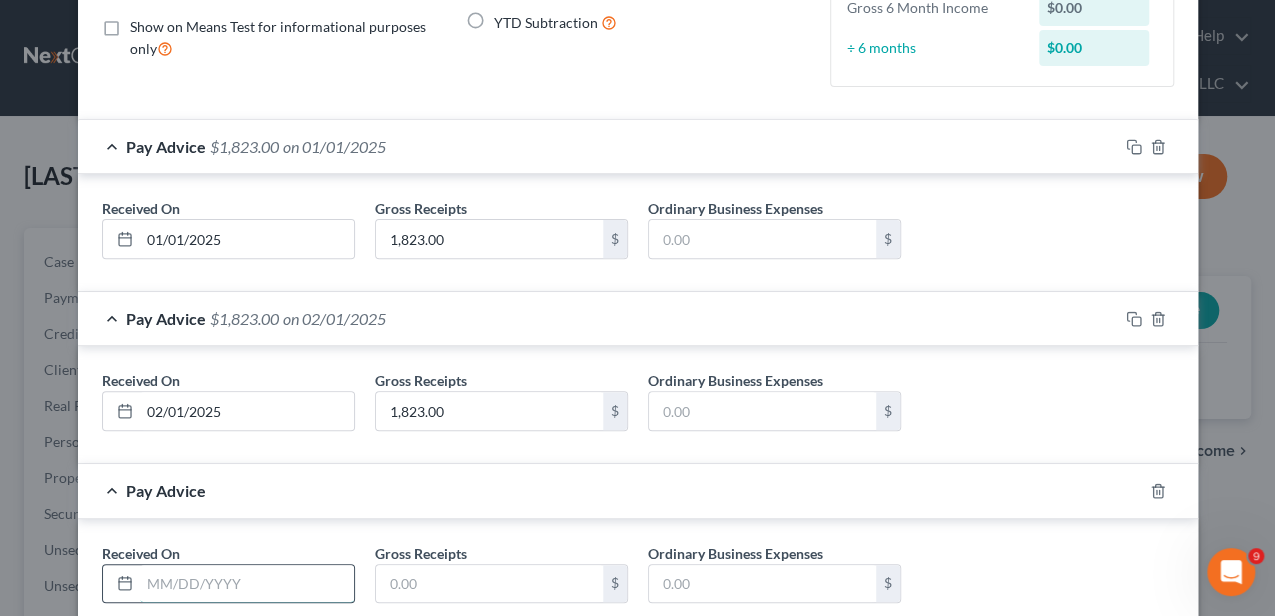 click at bounding box center (247, 584) 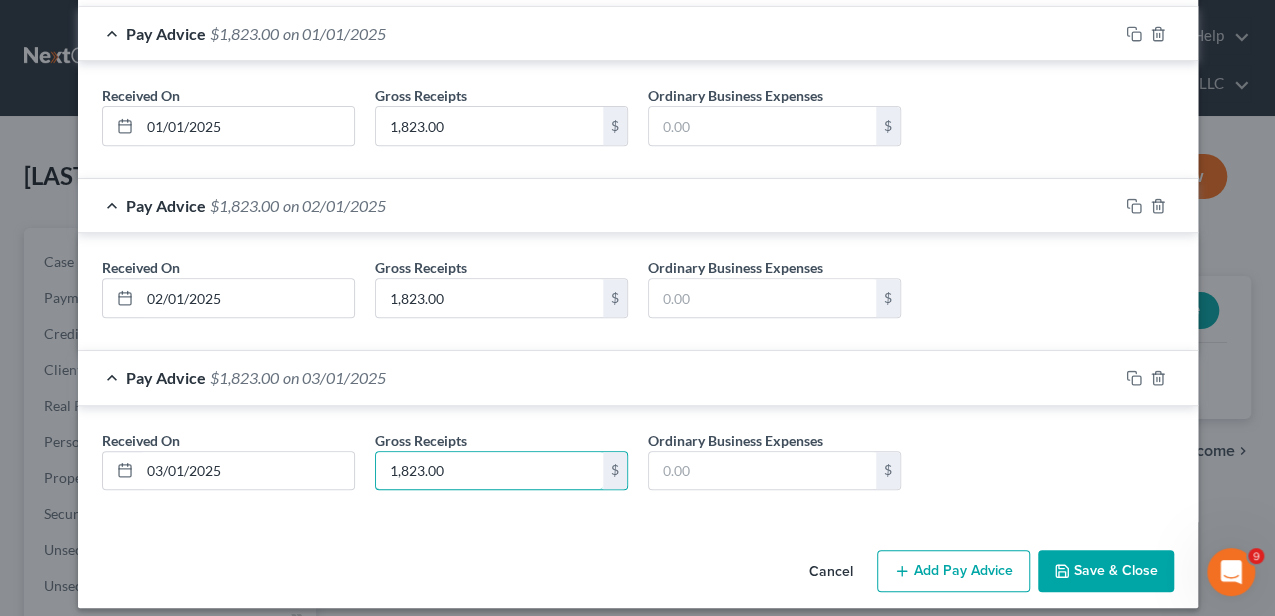 scroll, scrollTop: 380, scrollLeft: 0, axis: vertical 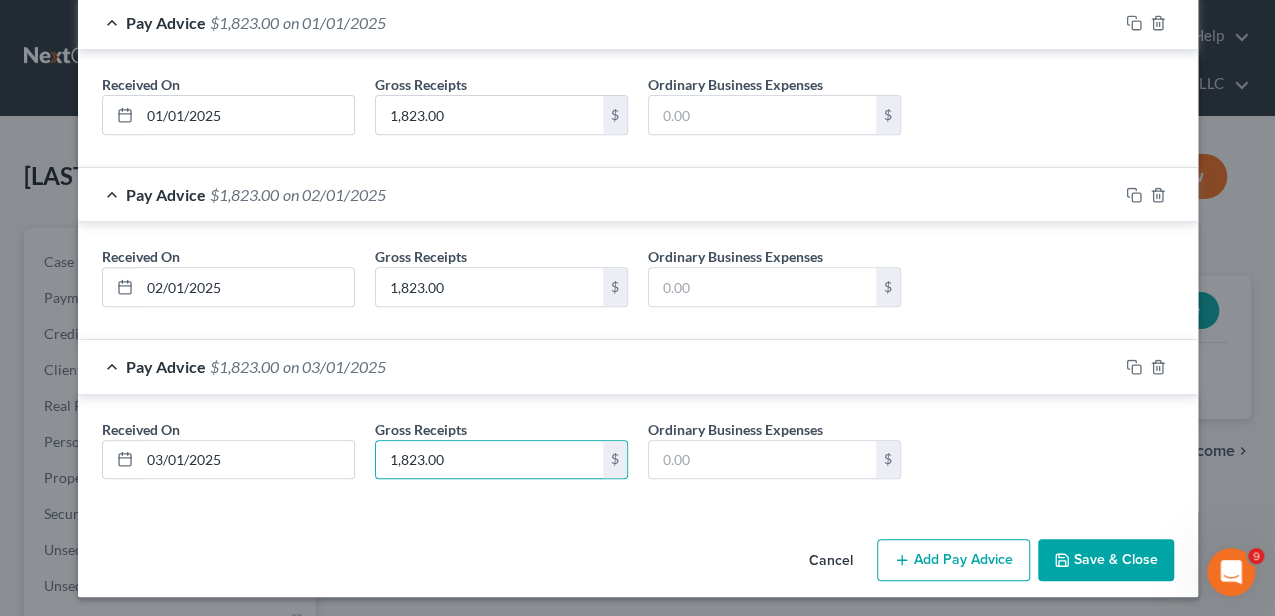 click on "Add Pay Advice" at bounding box center [953, 560] 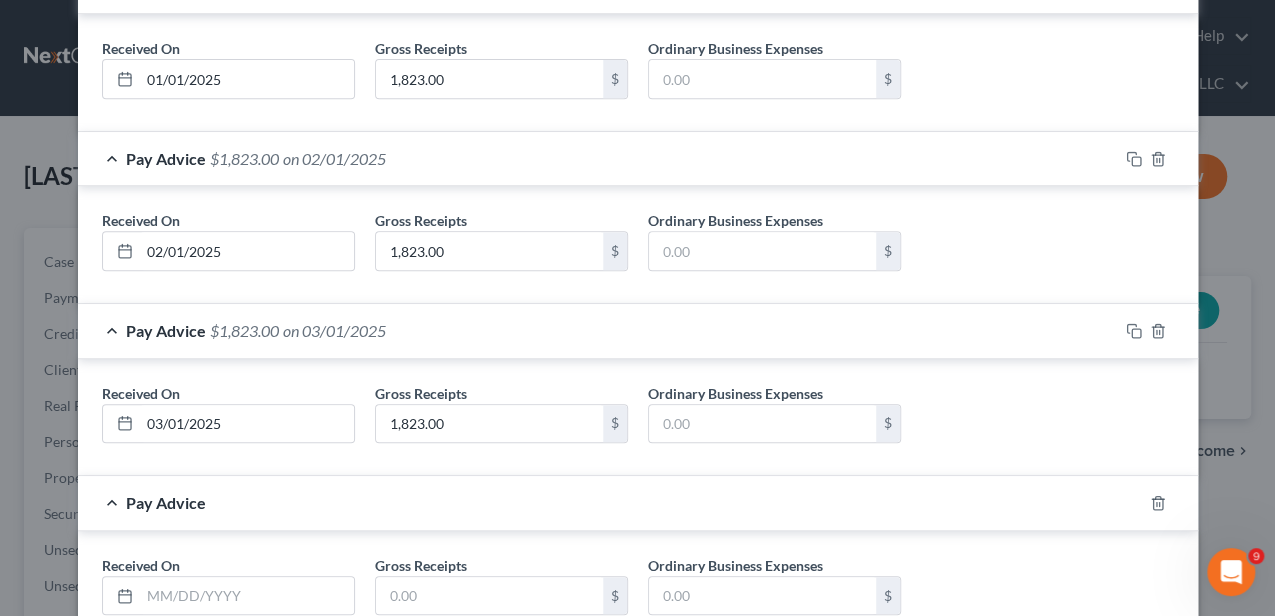 scroll, scrollTop: 446, scrollLeft: 0, axis: vertical 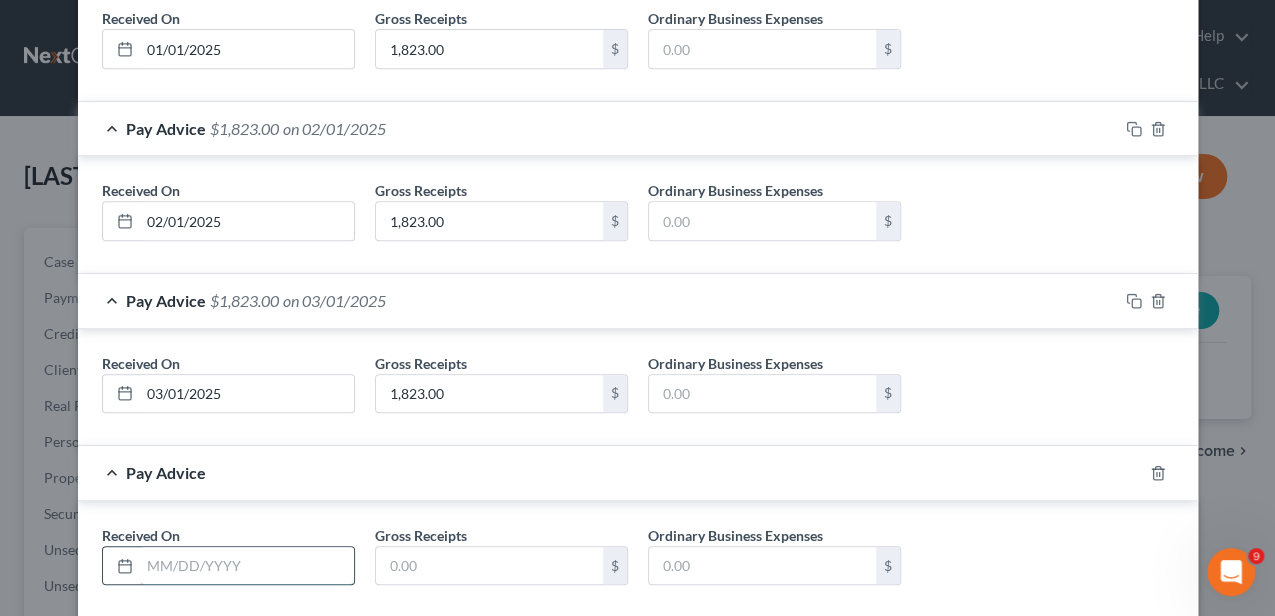 click at bounding box center (247, 566) 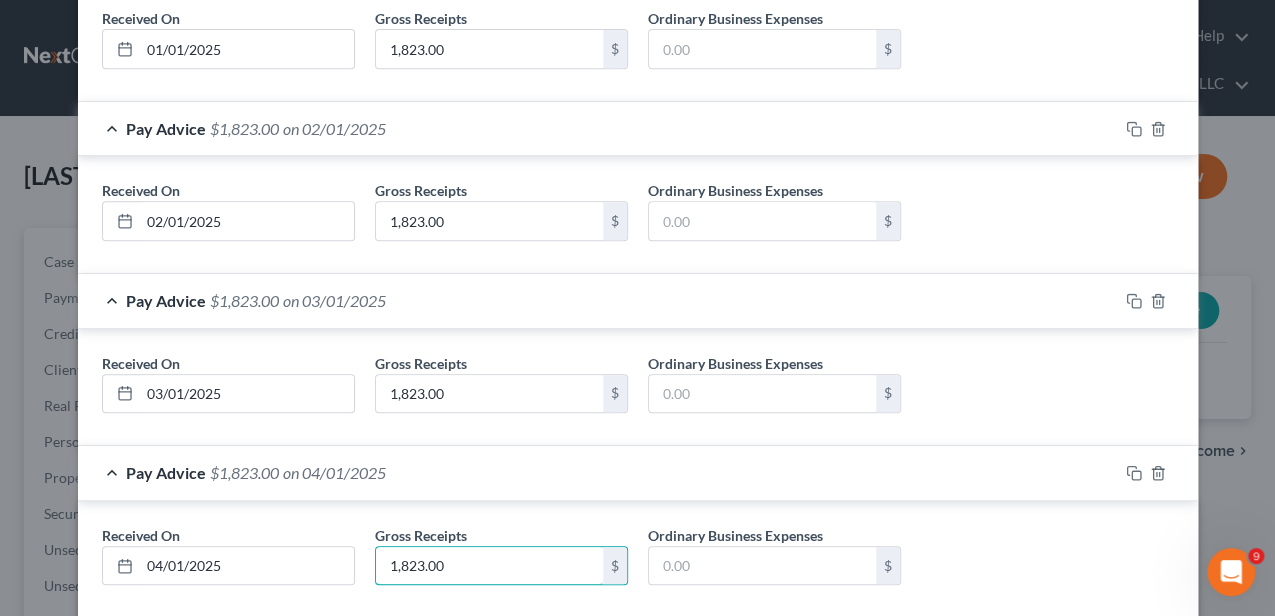 scroll, scrollTop: 550, scrollLeft: 0, axis: vertical 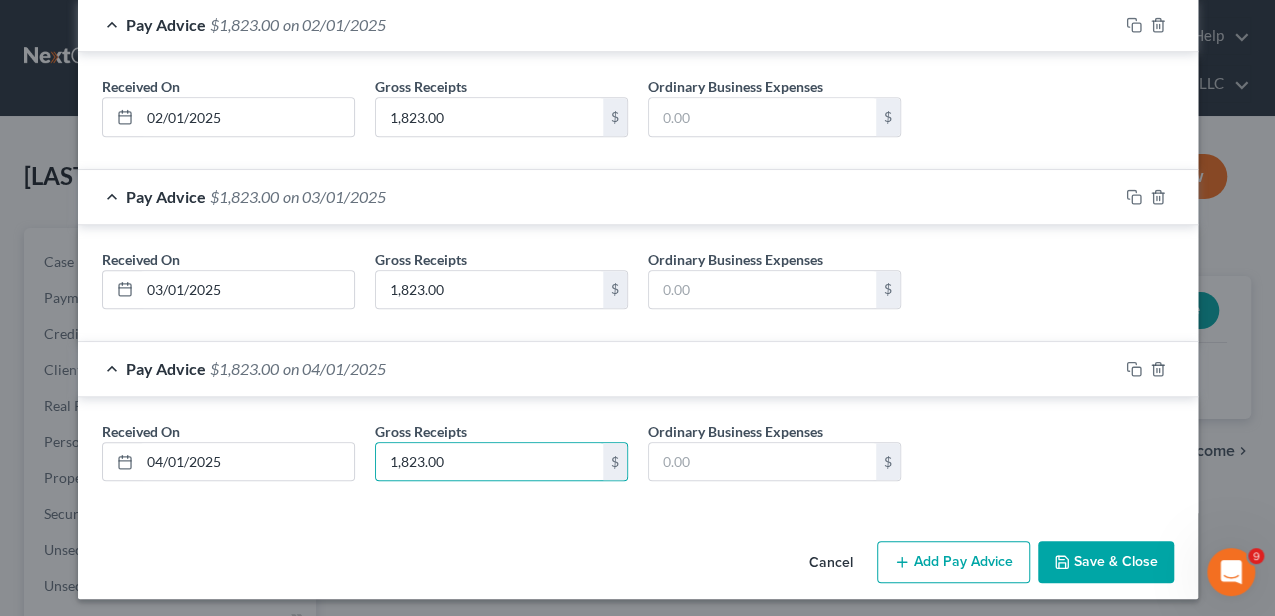 click on "Add Pay Advice" at bounding box center [953, 562] 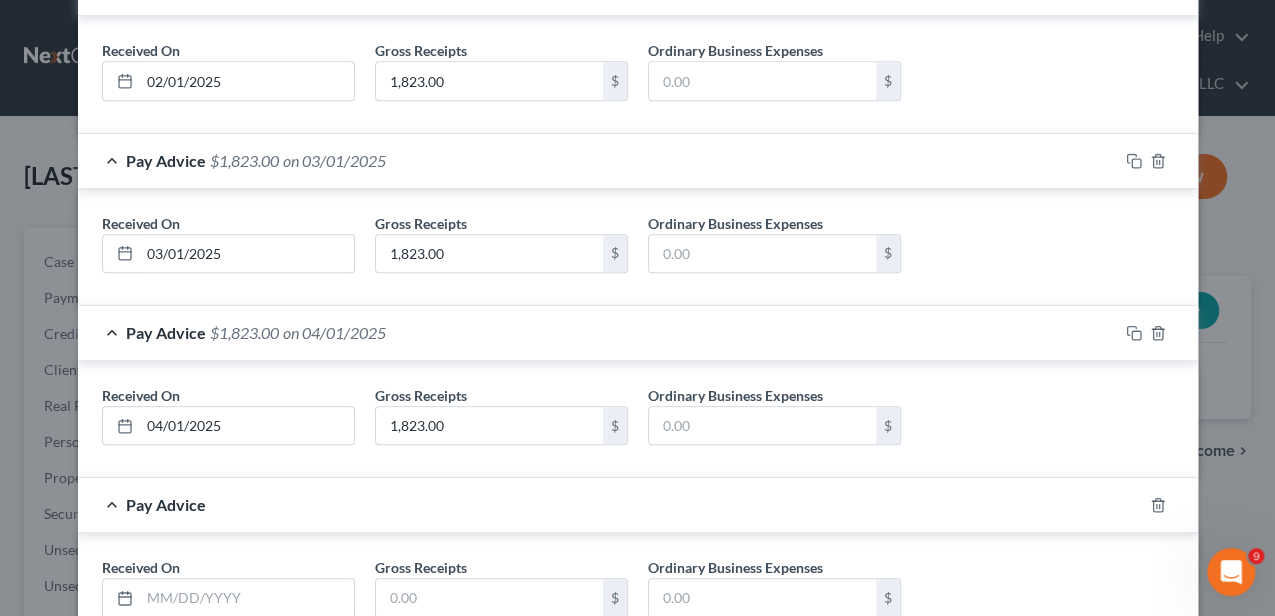 scroll, scrollTop: 617, scrollLeft: 0, axis: vertical 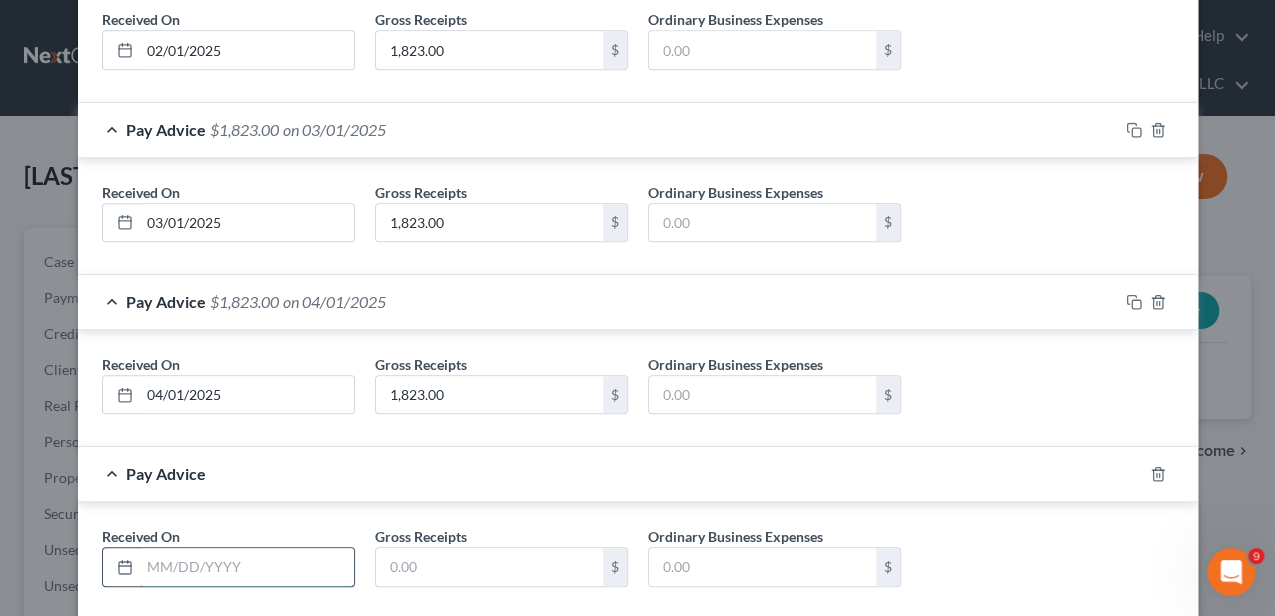 click at bounding box center (247, 567) 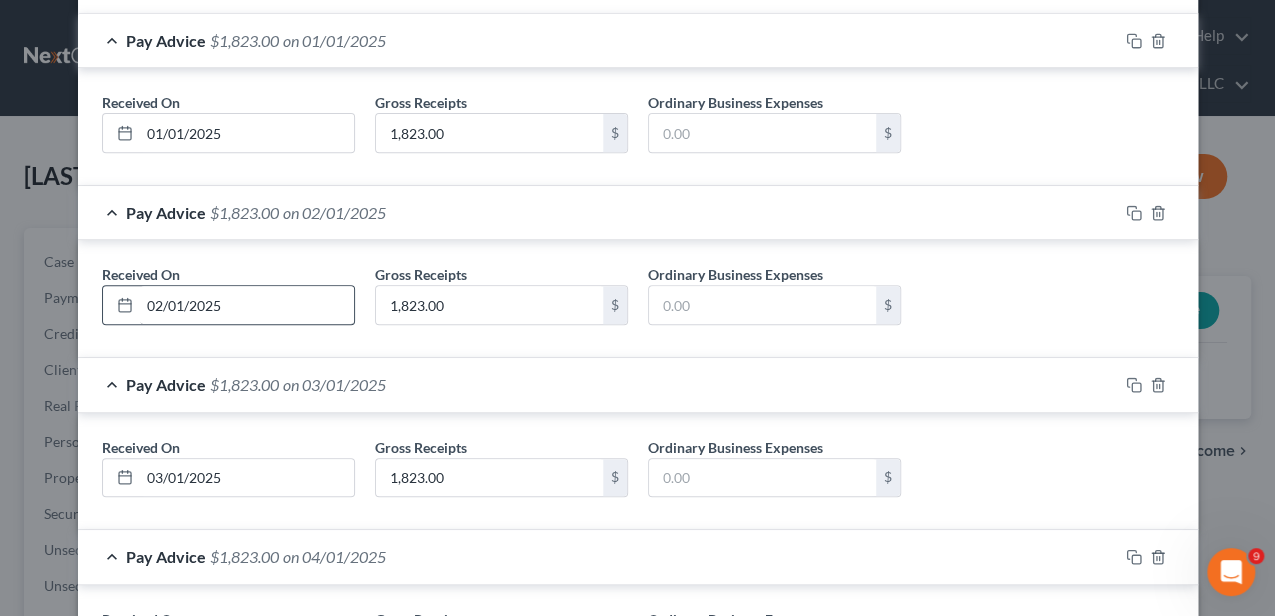 scroll, scrollTop: 350, scrollLeft: 0, axis: vertical 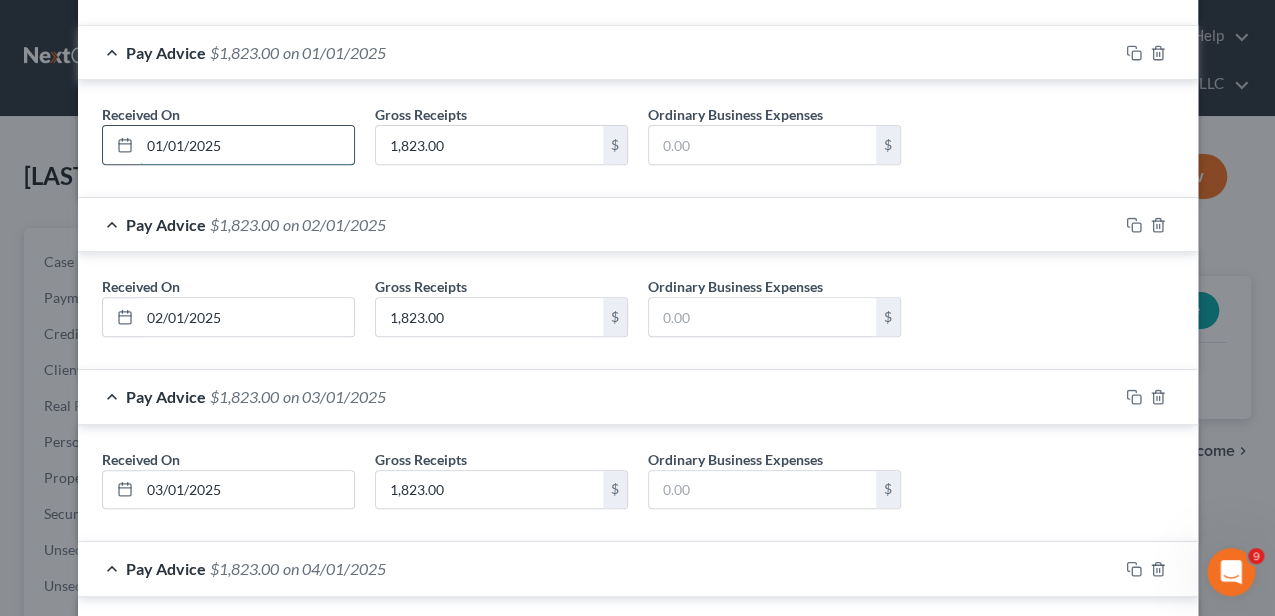 click on "01/01/2025" at bounding box center (247, 145) 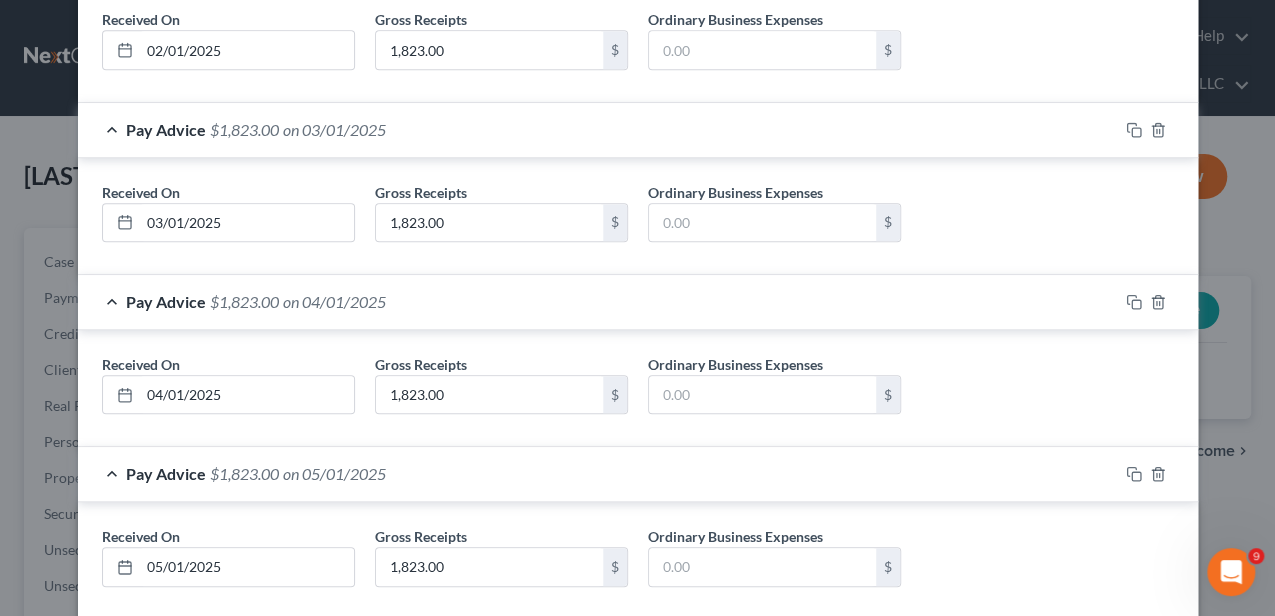 scroll, scrollTop: 721, scrollLeft: 0, axis: vertical 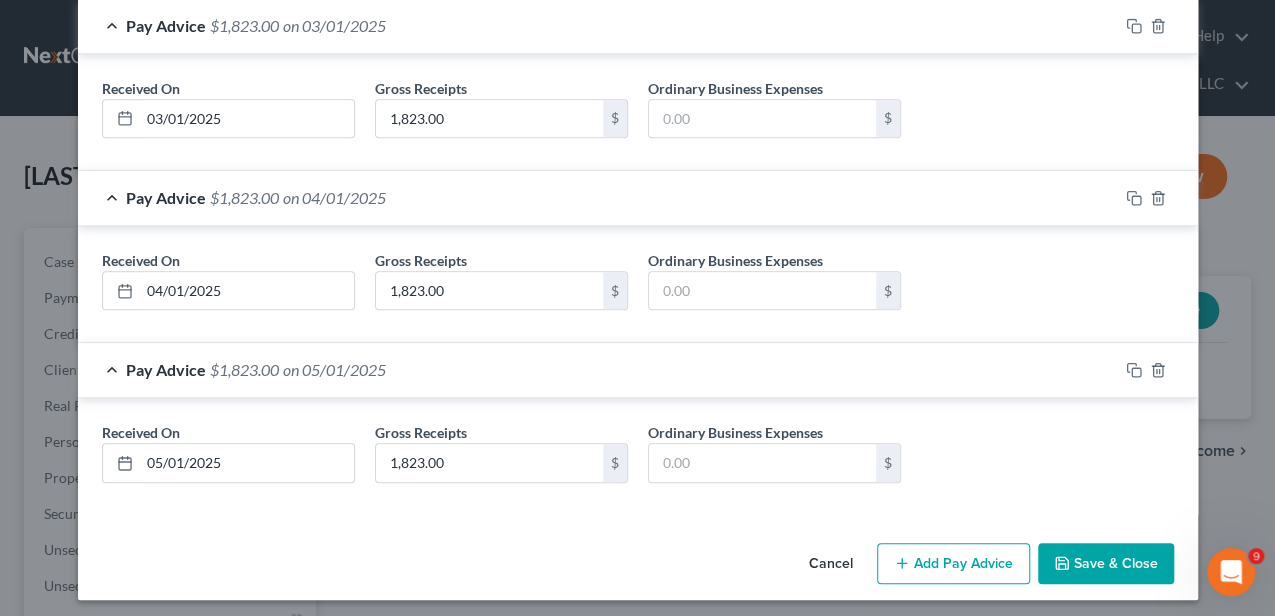 click on "Save & Close" at bounding box center [1106, 564] 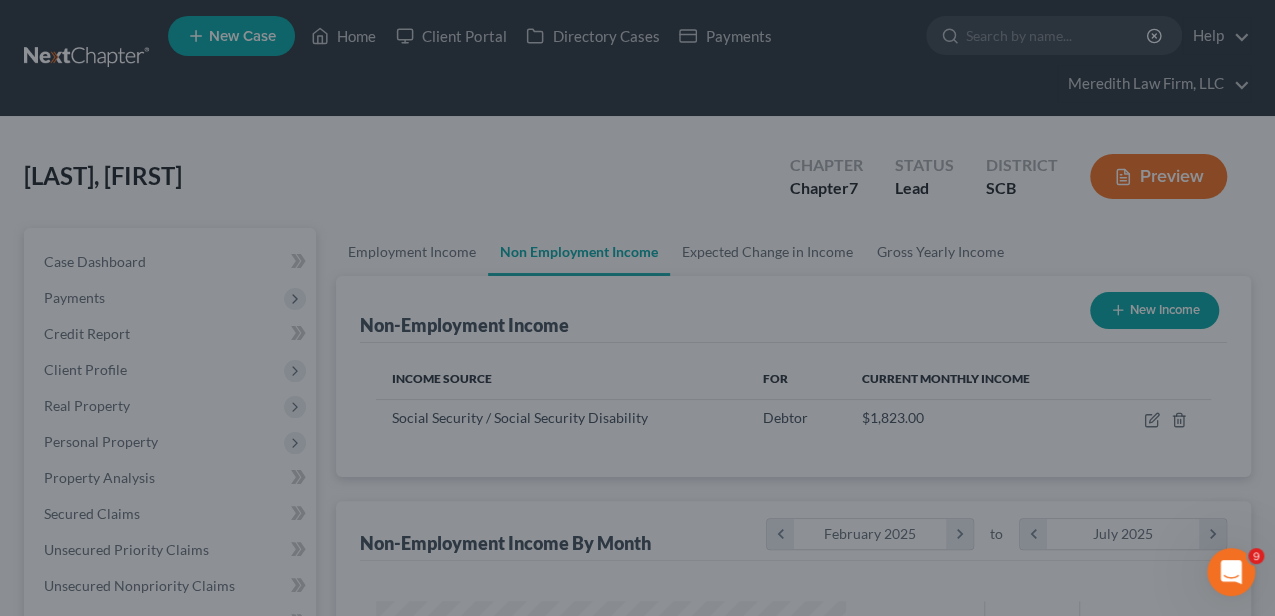 scroll, scrollTop: 999644, scrollLeft: 999494, axis: both 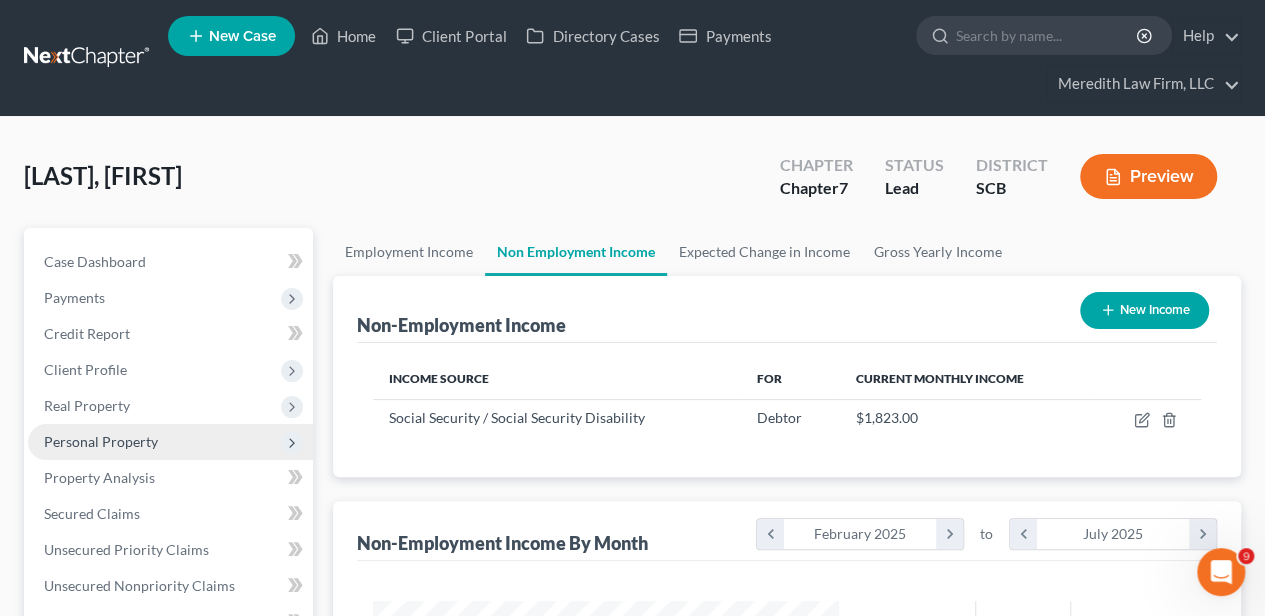 click on "Personal Property" at bounding box center [101, 441] 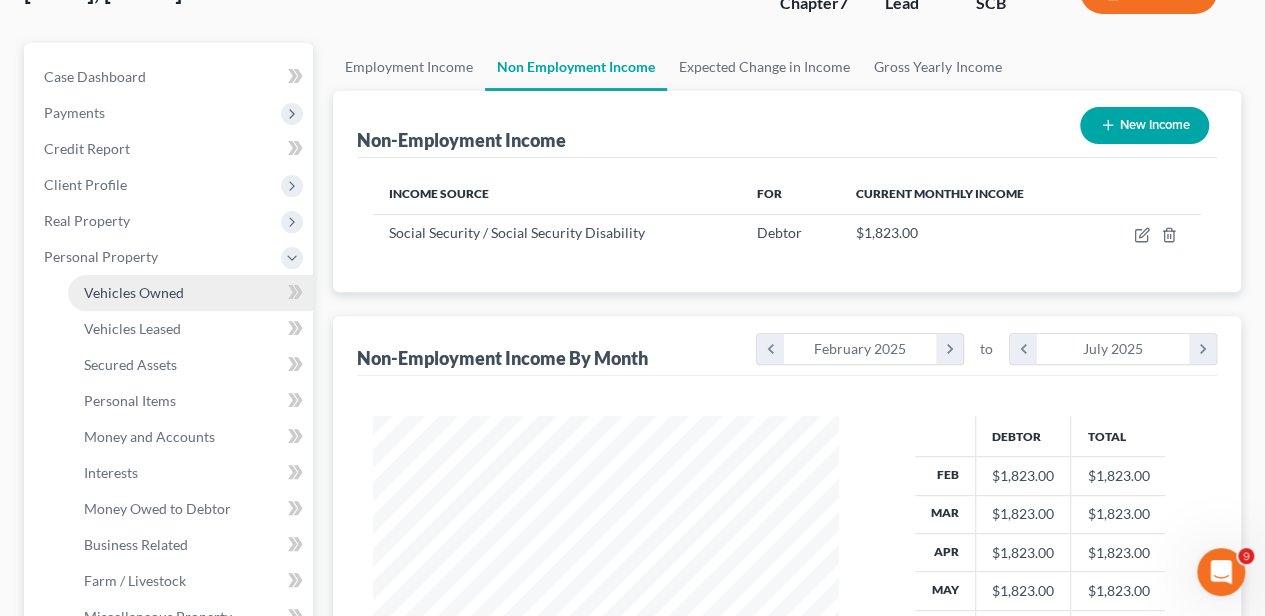 scroll, scrollTop: 200, scrollLeft: 0, axis: vertical 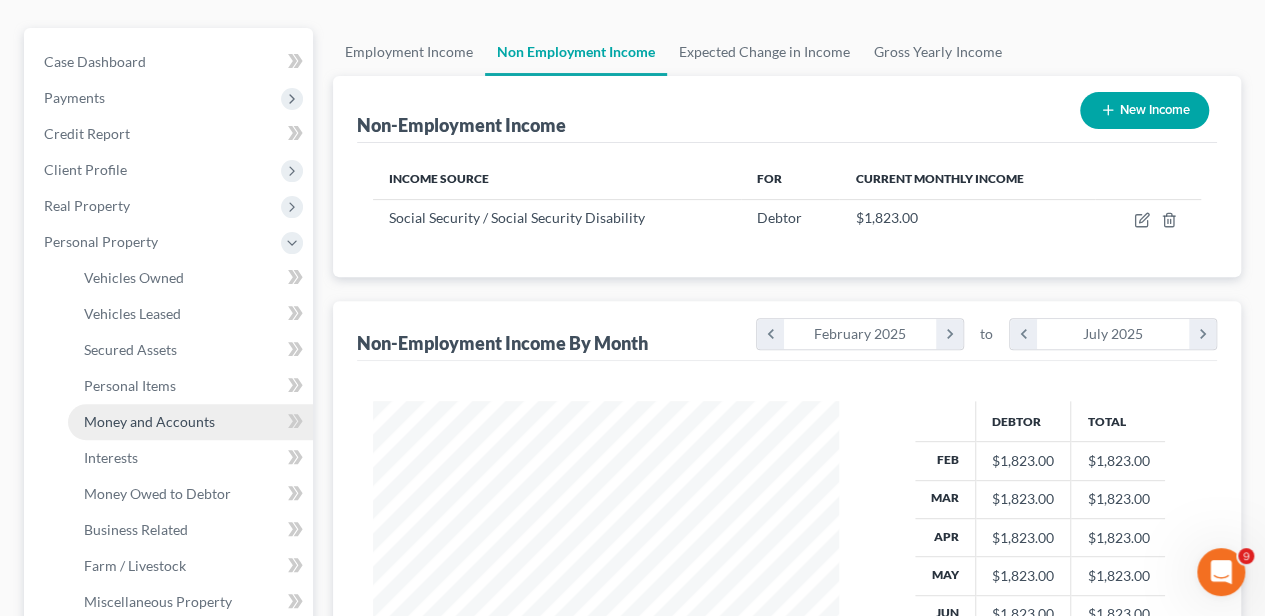 click on "Money and Accounts" at bounding box center [190, 422] 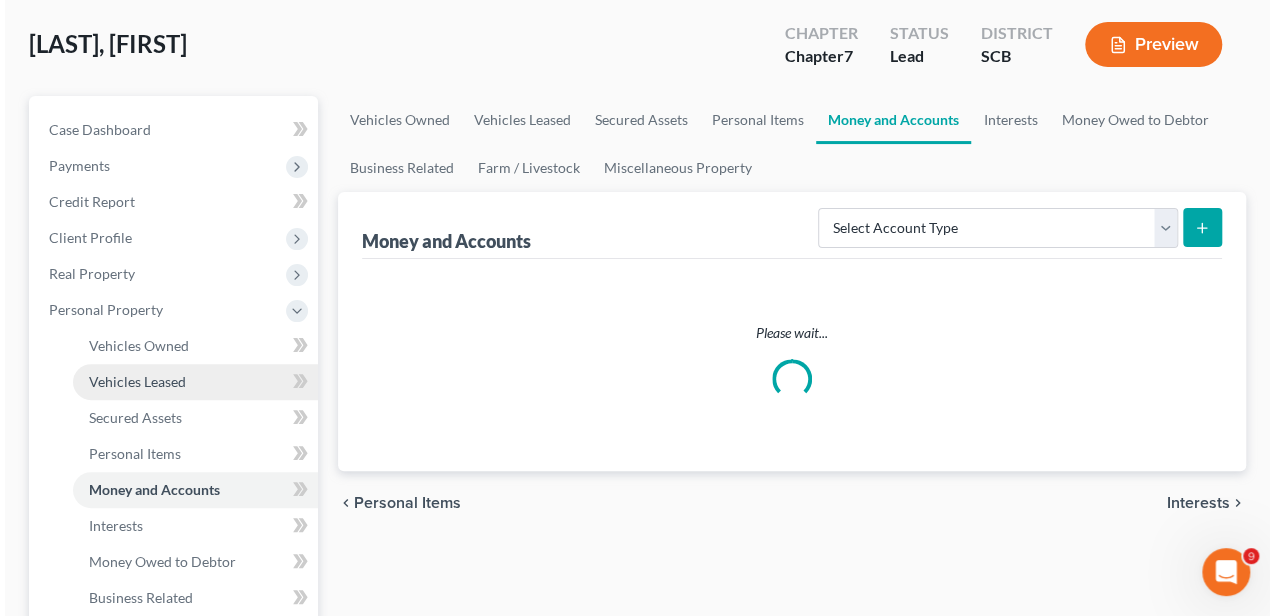 scroll, scrollTop: 0, scrollLeft: 0, axis: both 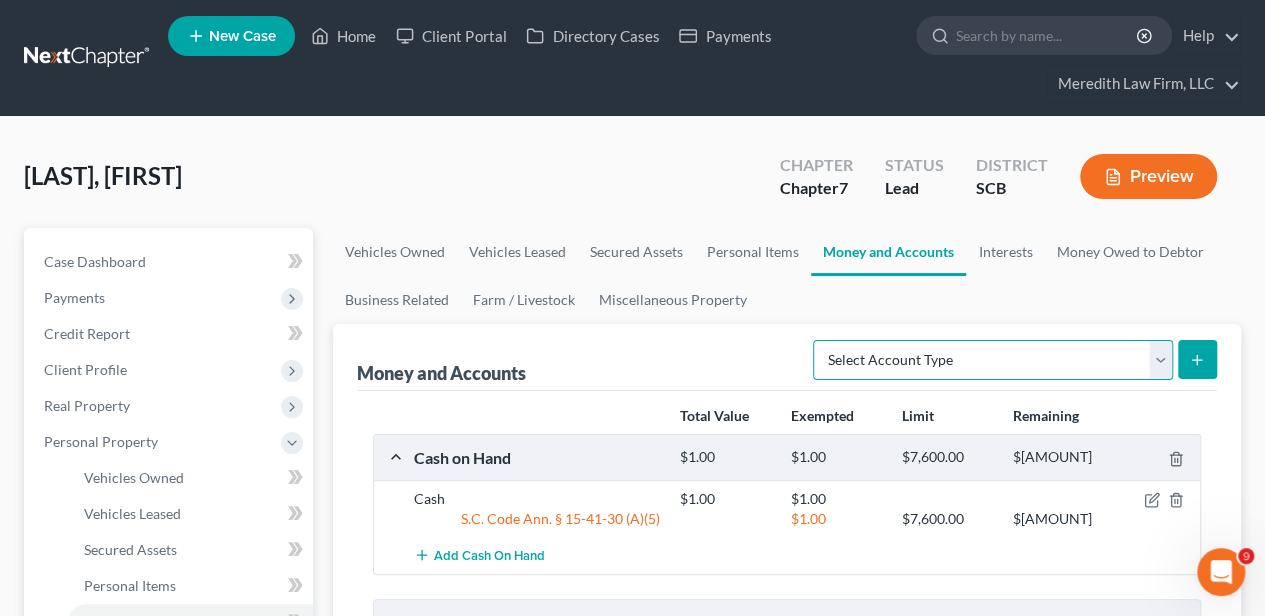 drag, startPoint x: 1095, startPoint y: 356, endPoint x: 1018, endPoint y: 376, distance: 79.555016 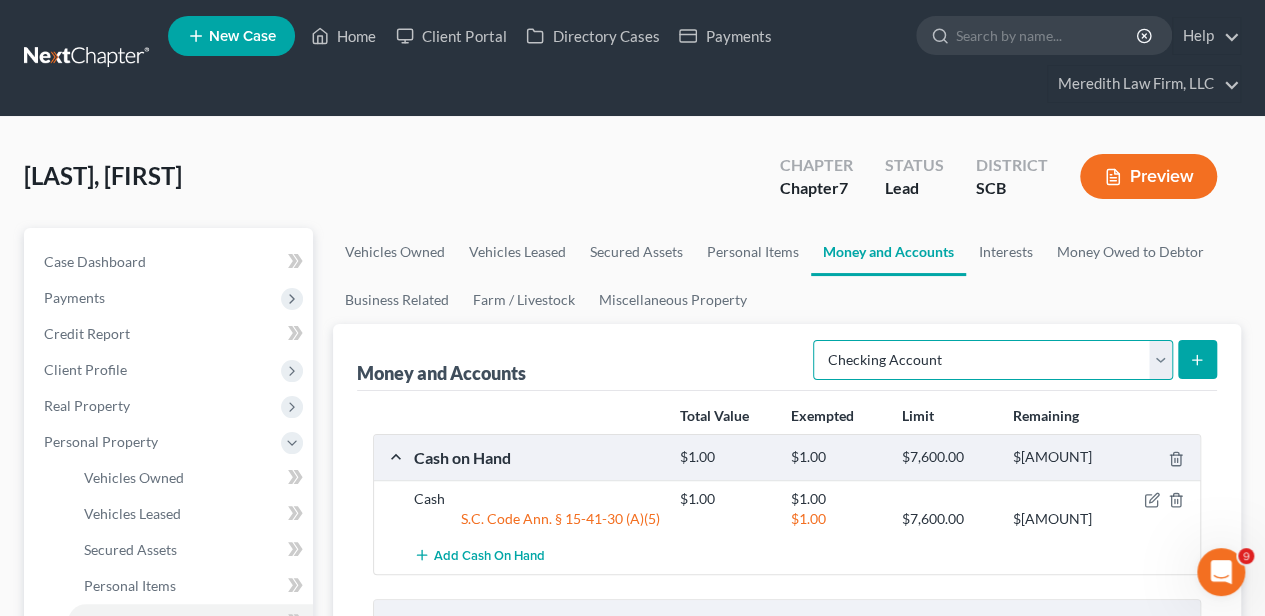 click on "Select Account Type Brokerage Cash on Hand Certificates of Deposit Checking Account Money Market Other (Credit Union, Health Savings Account, etc) Safe Deposit Box Savings Account Security Deposits or Prepayments" at bounding box center [993, 360] 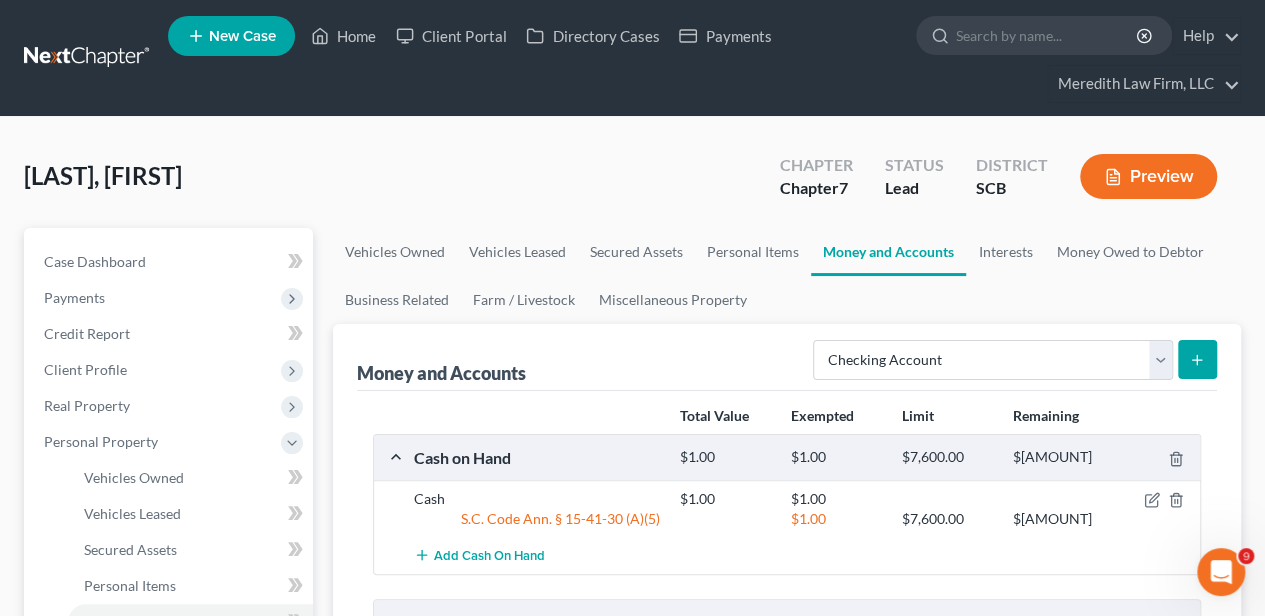 click at bounding box center (1197, 359) 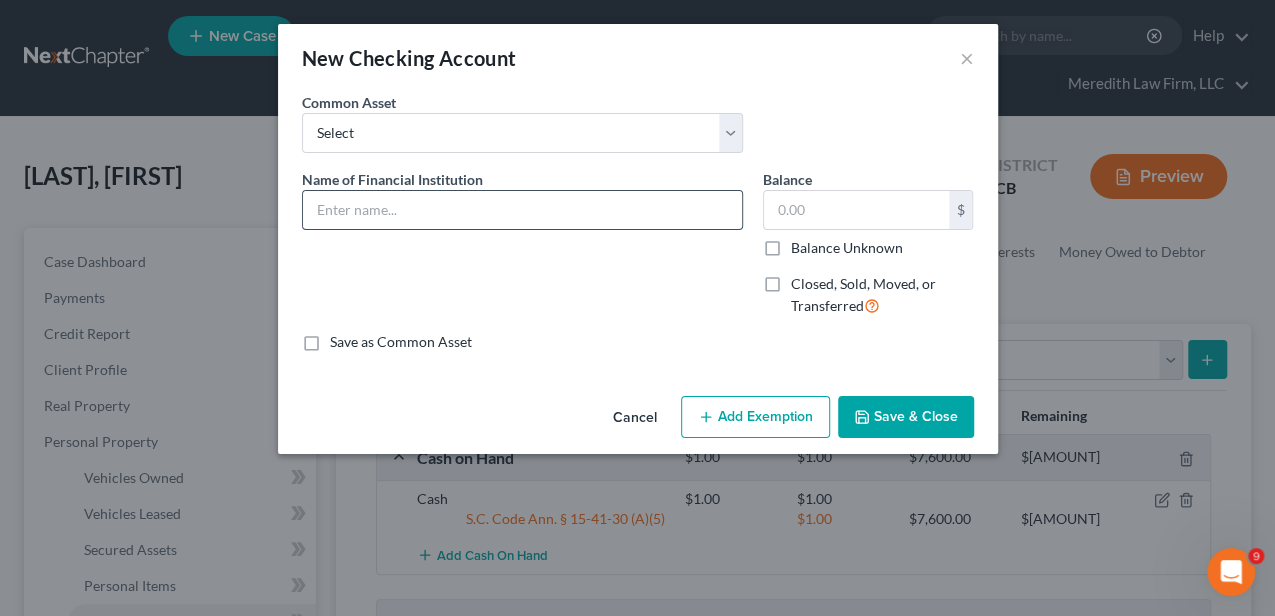 click at bounding box center [522, 210] 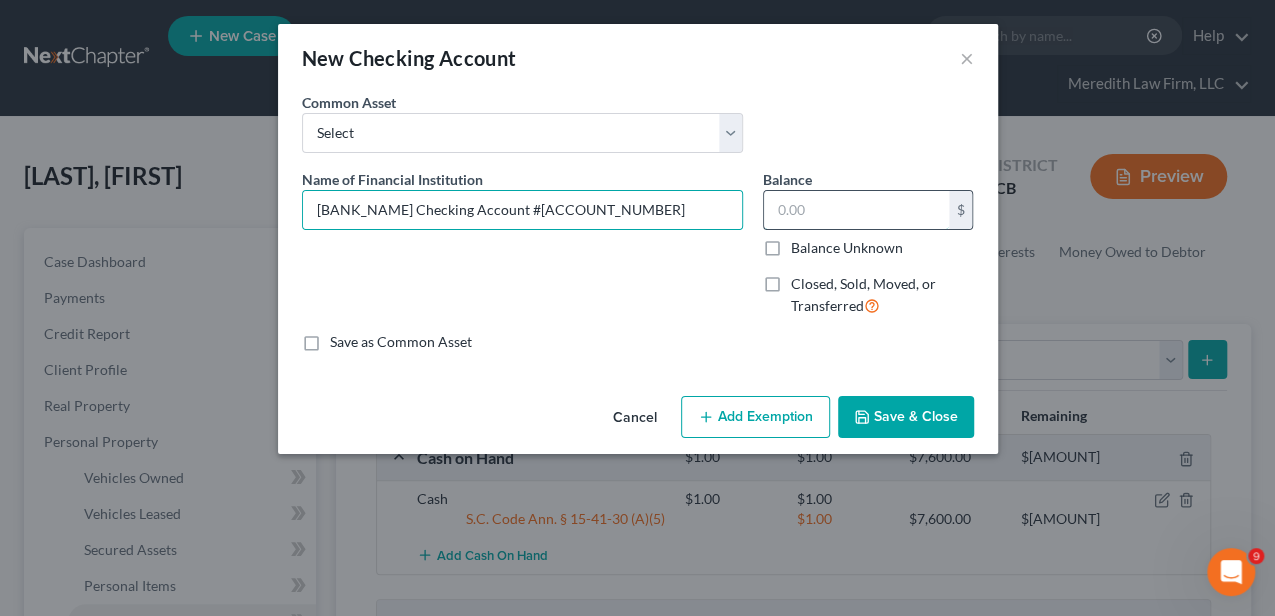 click at bounding box center (856, 210) 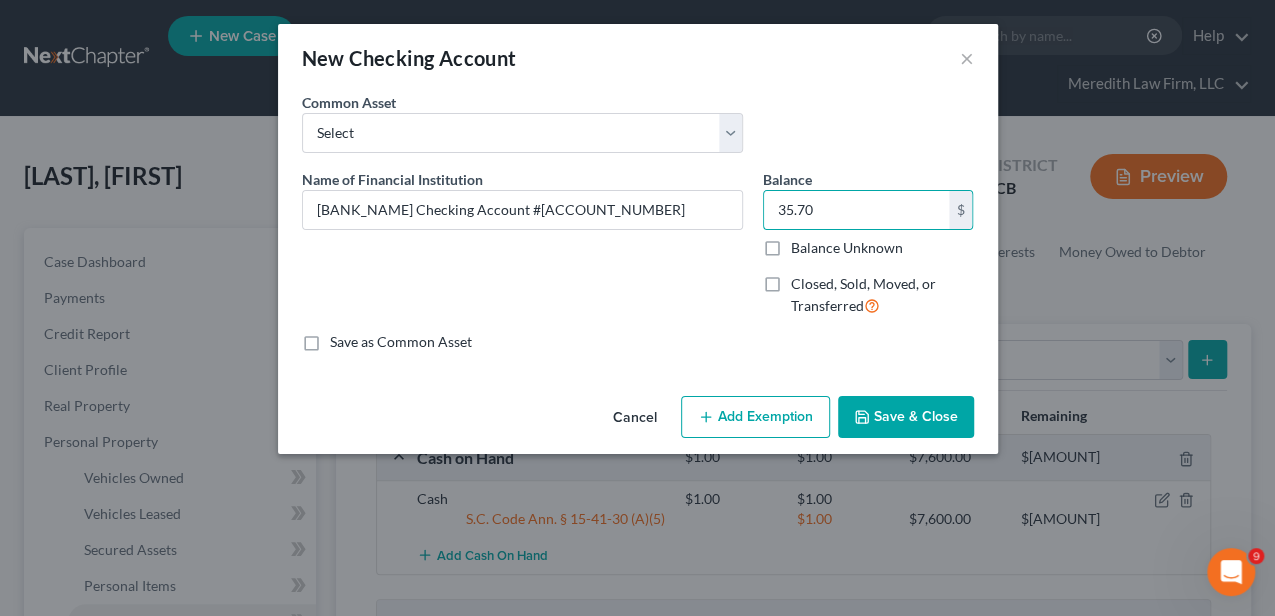 click on "Add Exemption" at bounding box center (755, 417) 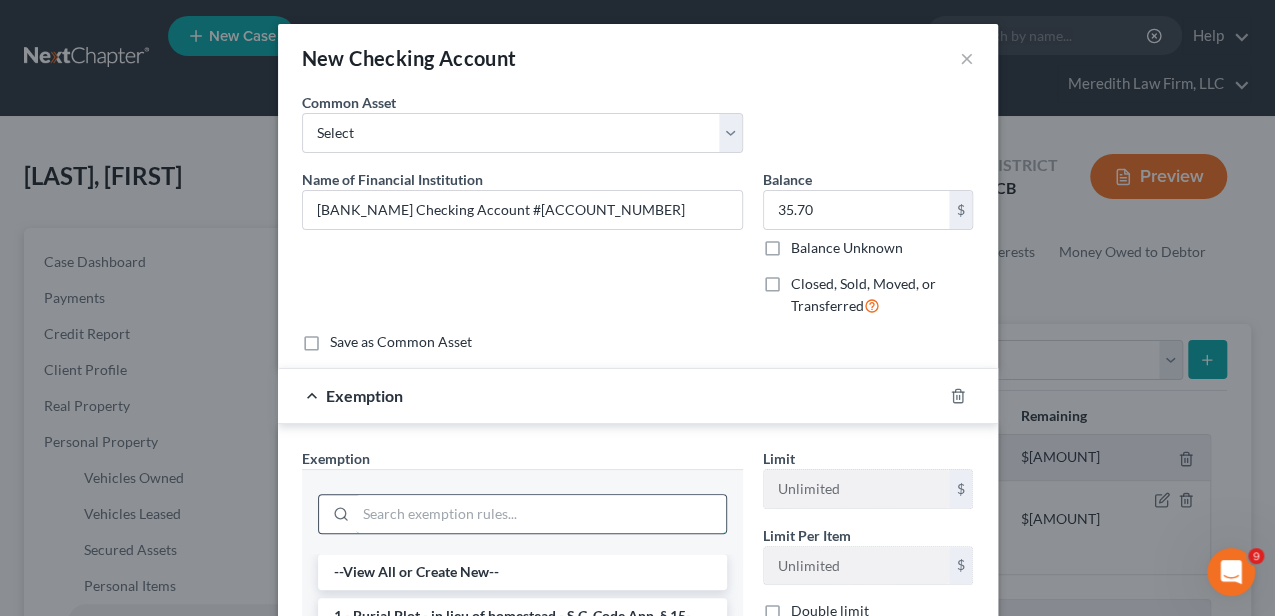 click at bounding box center (541, 514) 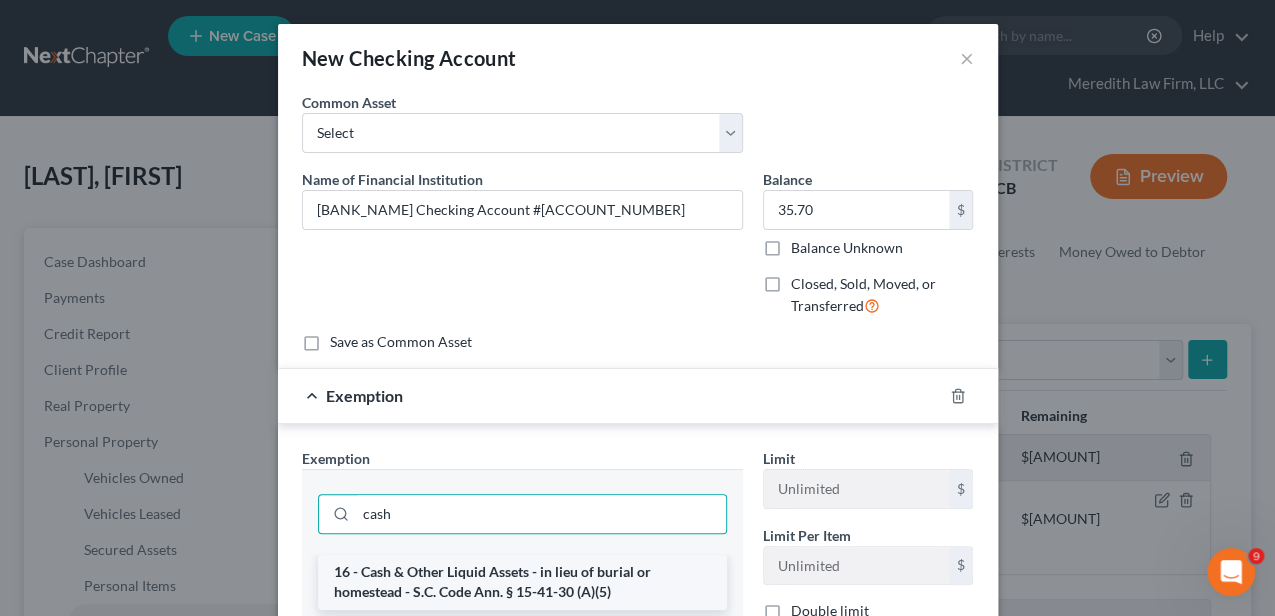 click on "16 - Cash & Other Liquid Assets - in lieu of burial or homestead - S.C. Code Ann. § 15-41-30 (A)(5)" at bounding box center (522, 582) 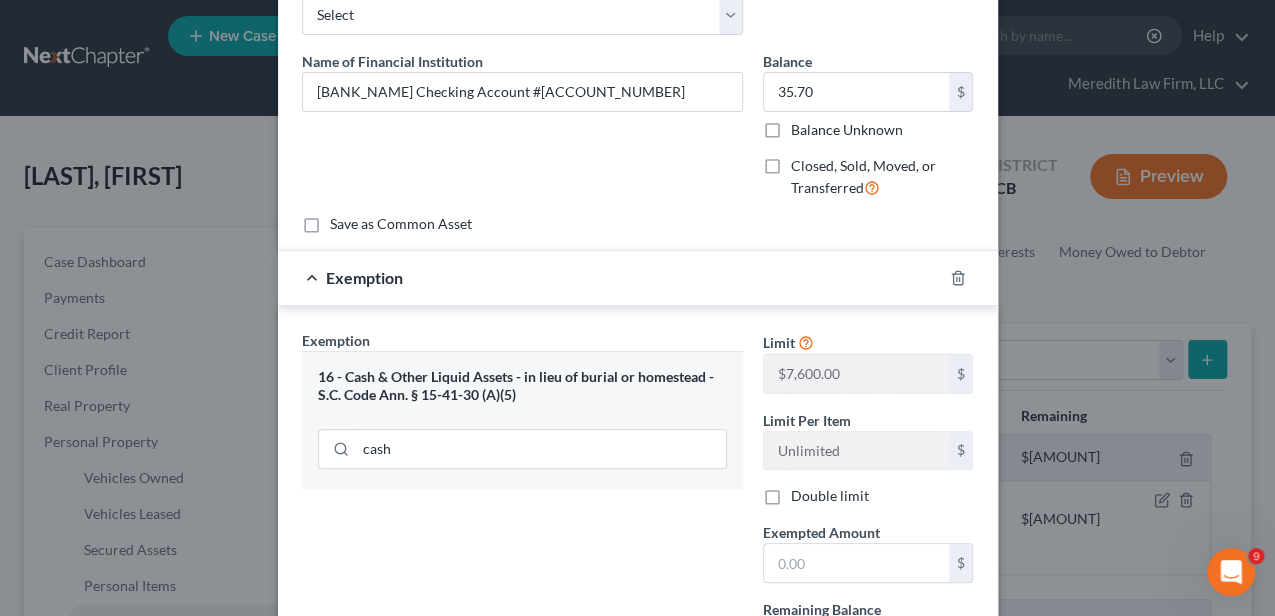 scroll, scrollTop: 133, scrollLeft: 0, axis: vertical 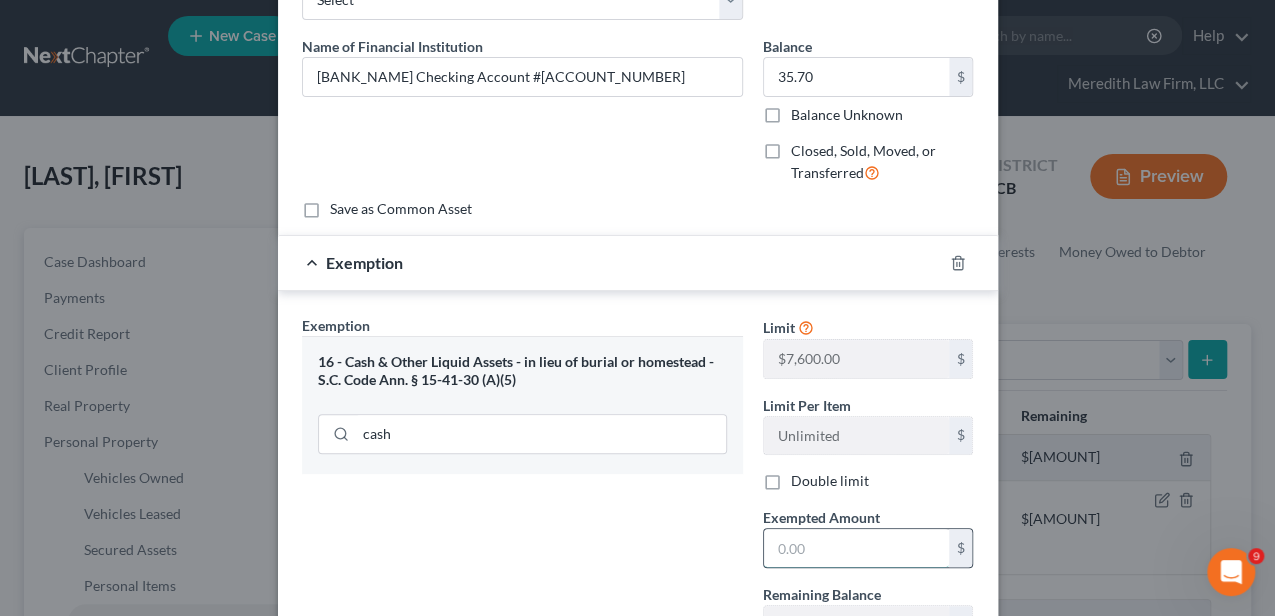 click at bounding box center (856, 548) 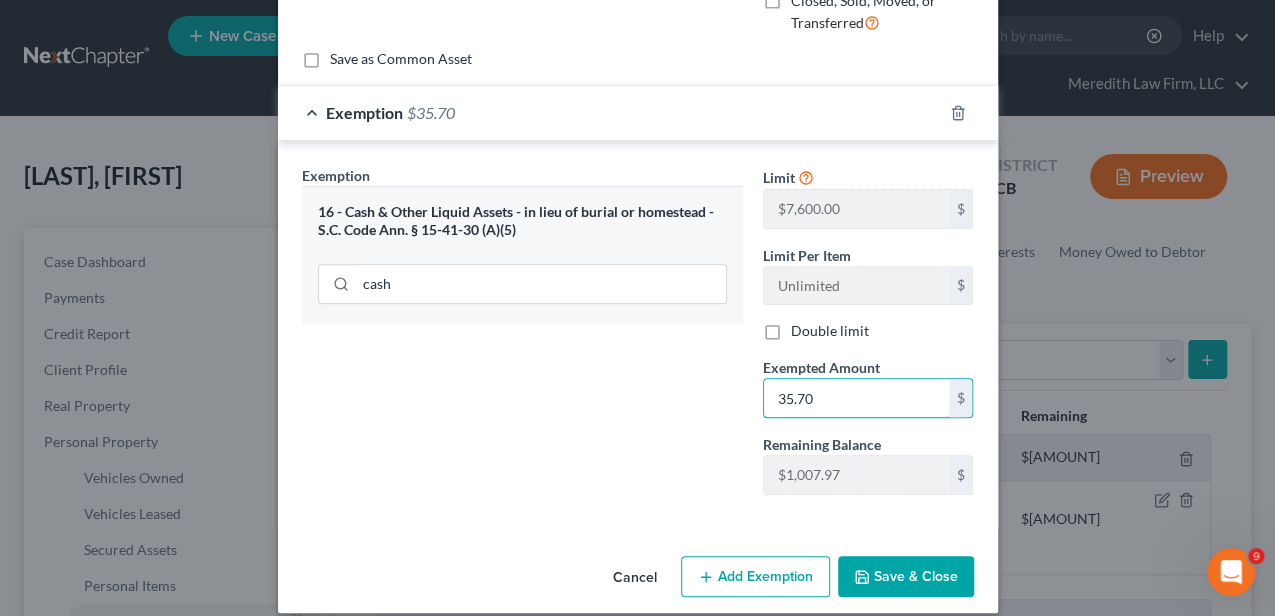 scroll, scrollTop: 300, scrollLeft: 0, axis: vertical 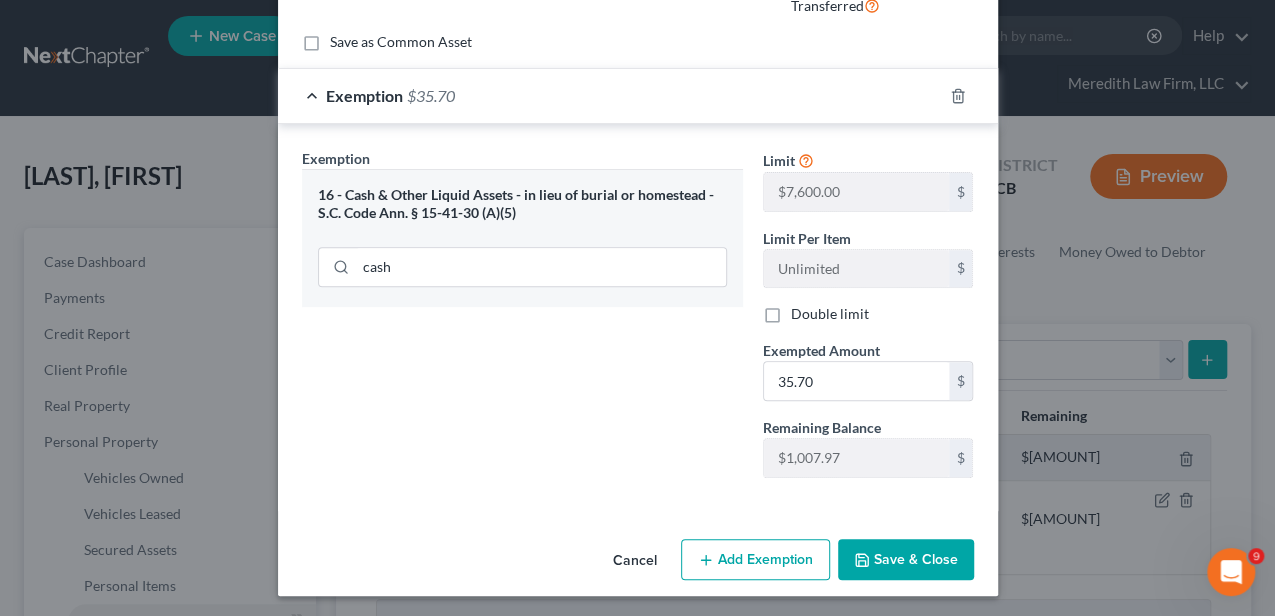 click on "Save & Close" at bounding box center [906, 560] 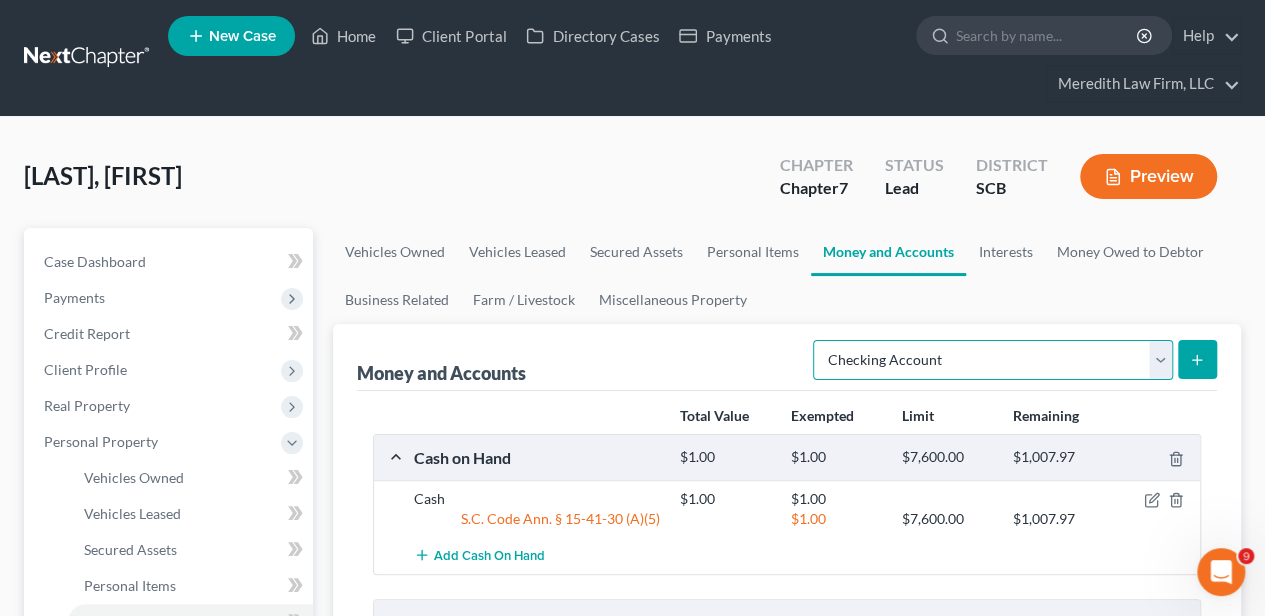 click on "Select Account Type Brokerage Cash on Hand Certificates of Deposit Checking Account Money Market Other (Credit Union, Health Savings Account, etc) Safe Deposit Box Savings Account Security Deposits or Prepayments" at bounding box center (993, 360) 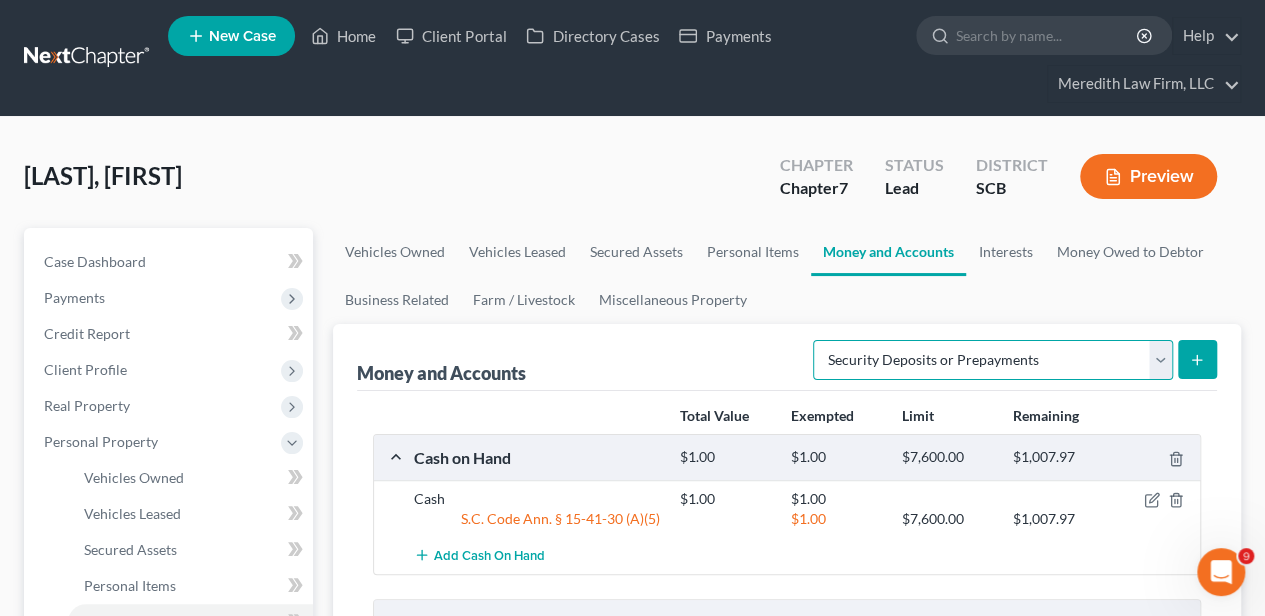click on "Select Account Type Brokerage Cash on Hand Certificates of Deposit Checking Account Money Market Other (Credit Union, Health Savings Account, etc) Safe Deposit Box Savings Account Security Deposits or Prepayments" at bounding box center [993, 360] 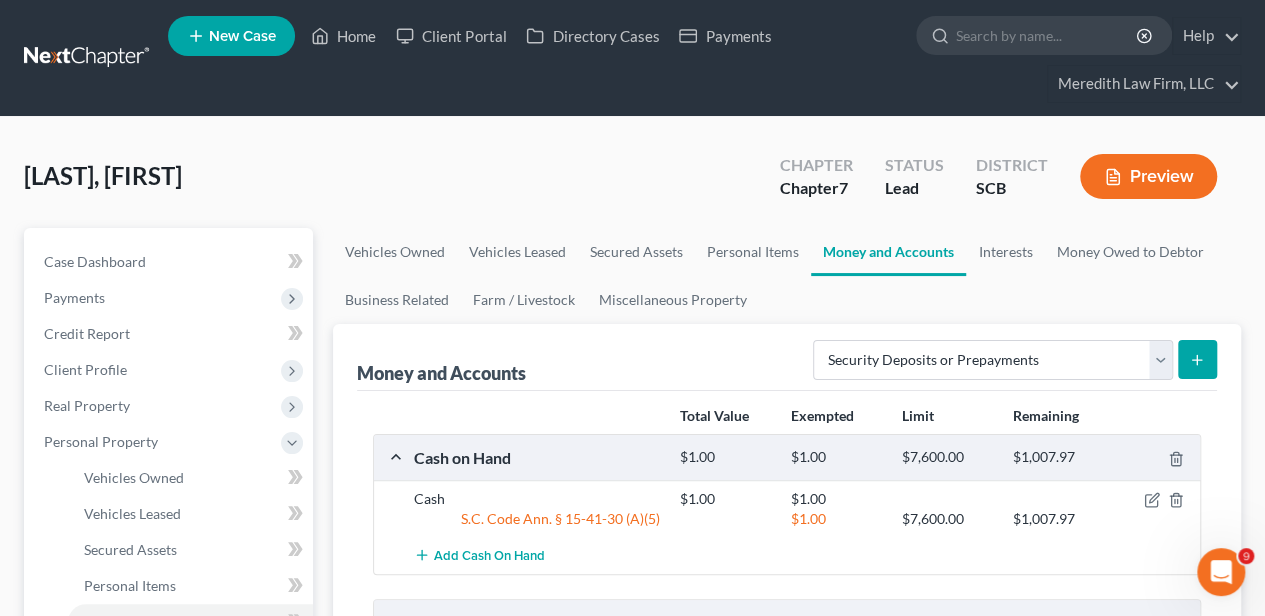 click 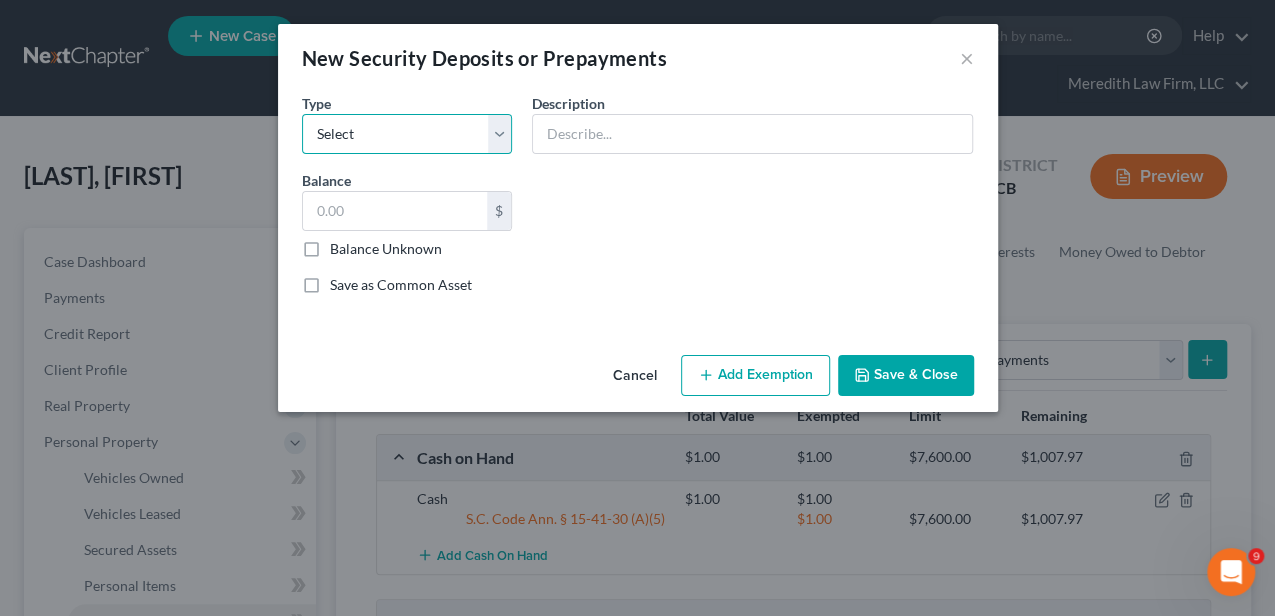 click on "Select Electric Gas Heating Oil Security Deposit On Rental Unit Prepaid Rent Telephone Water Rented Furniture Other" at bounding box center (407, 134) 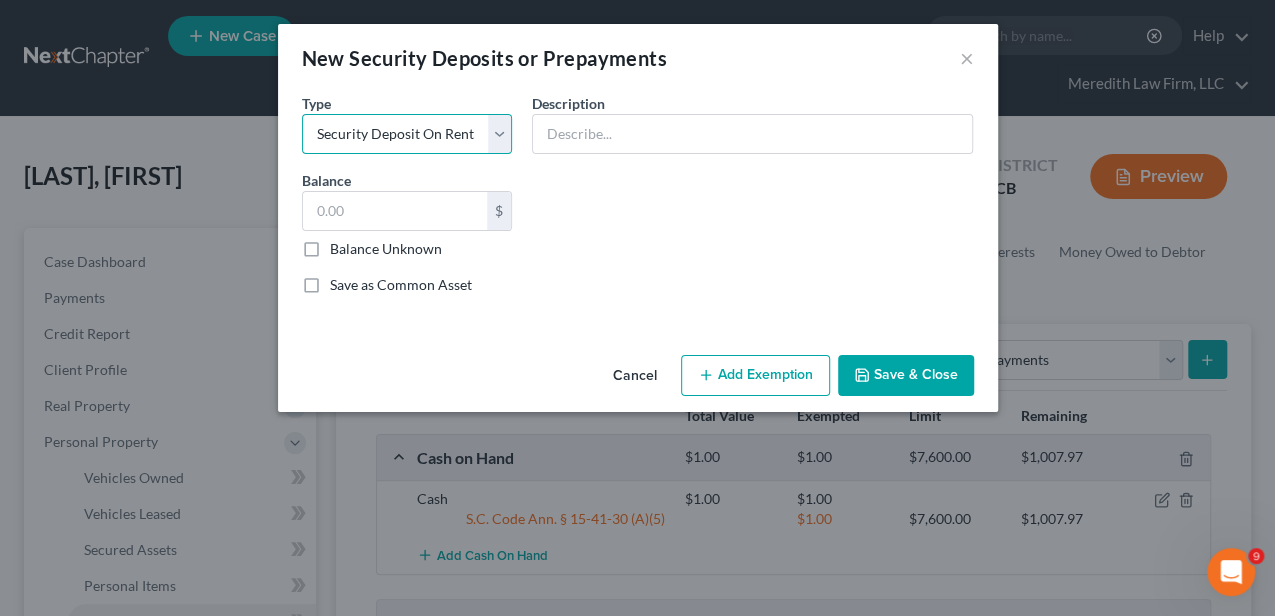 click on "Select Electric Gas Heating Oil Security Deposit On Rental Unit Prepaid Rent Telephone Water Rented Furniture Other" at bounding box center [407, 134] 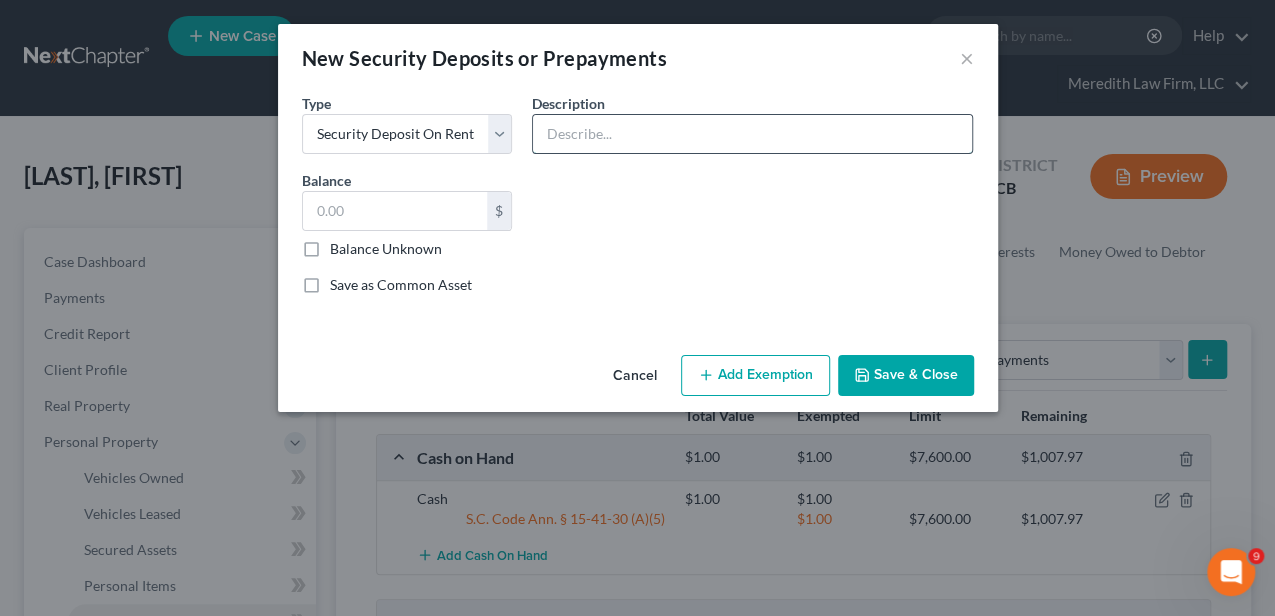 click at bounding box center (752, 134) 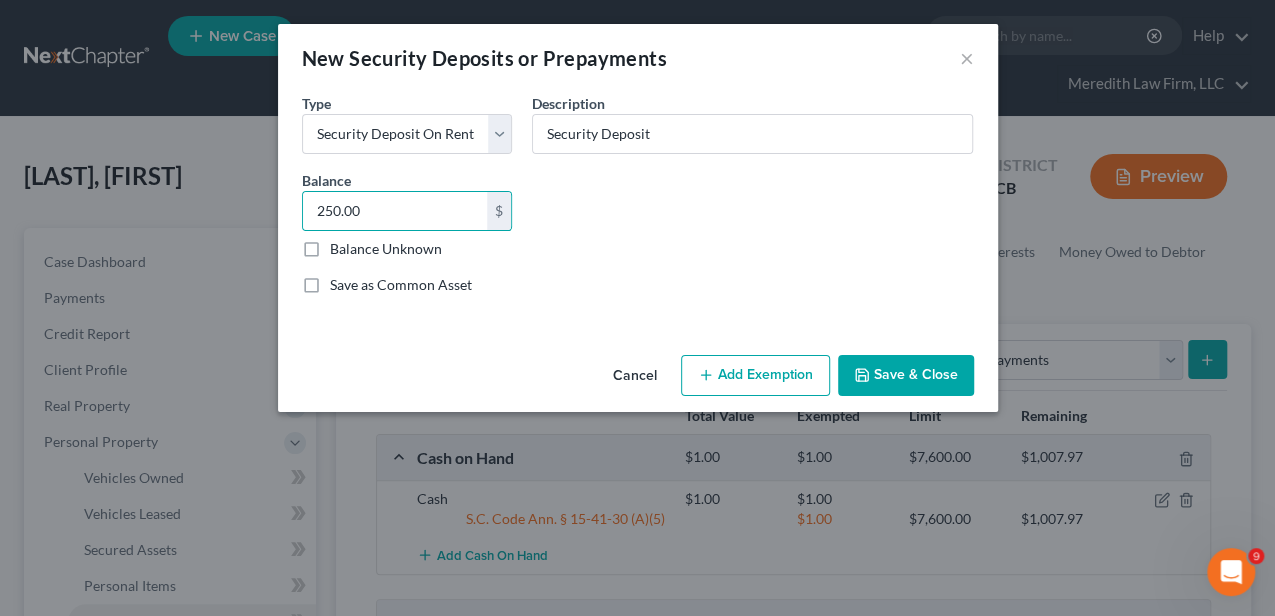 click on "Add Exemption" at bounding box center (755, 376) 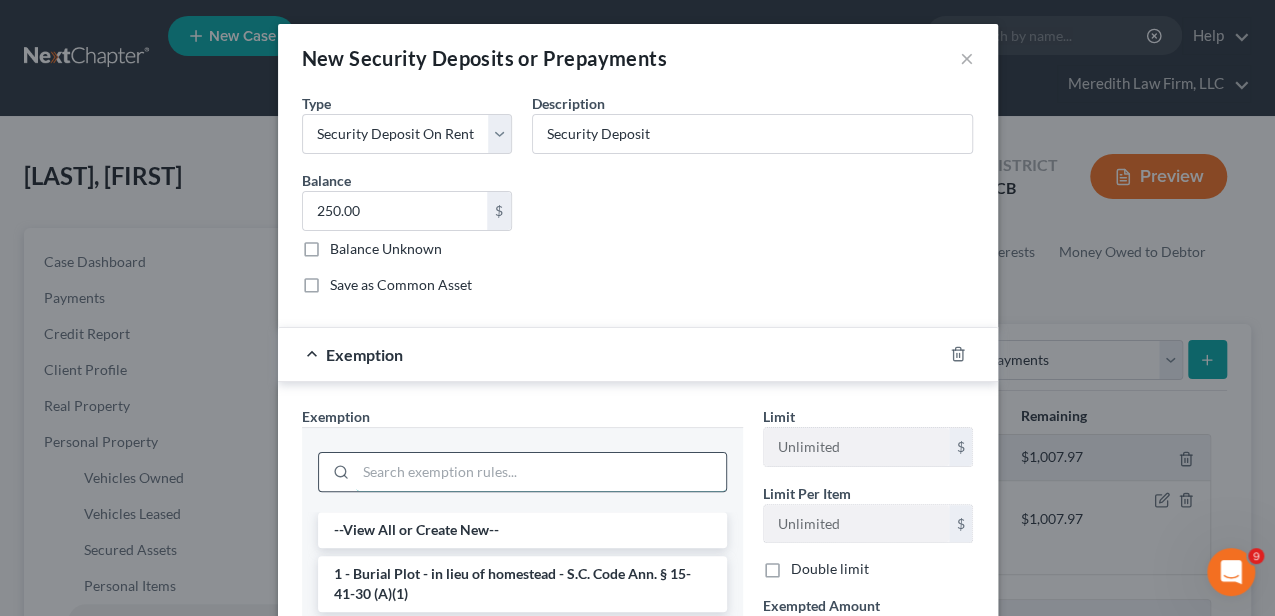 click at bounding box center (541, 472) 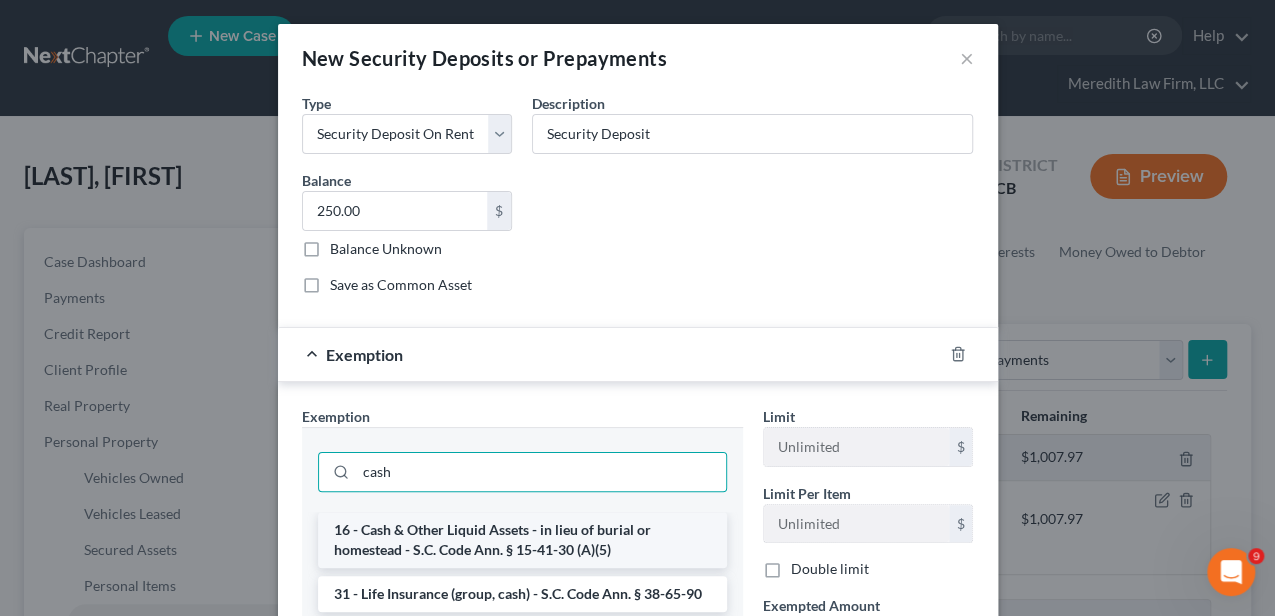click on "16 - Cash & Other Liquid Assets - in lieu of burial or homestead - S.C. Code Ann. § 15-41-30 (A)(5)" at bounding box center (522, 540) 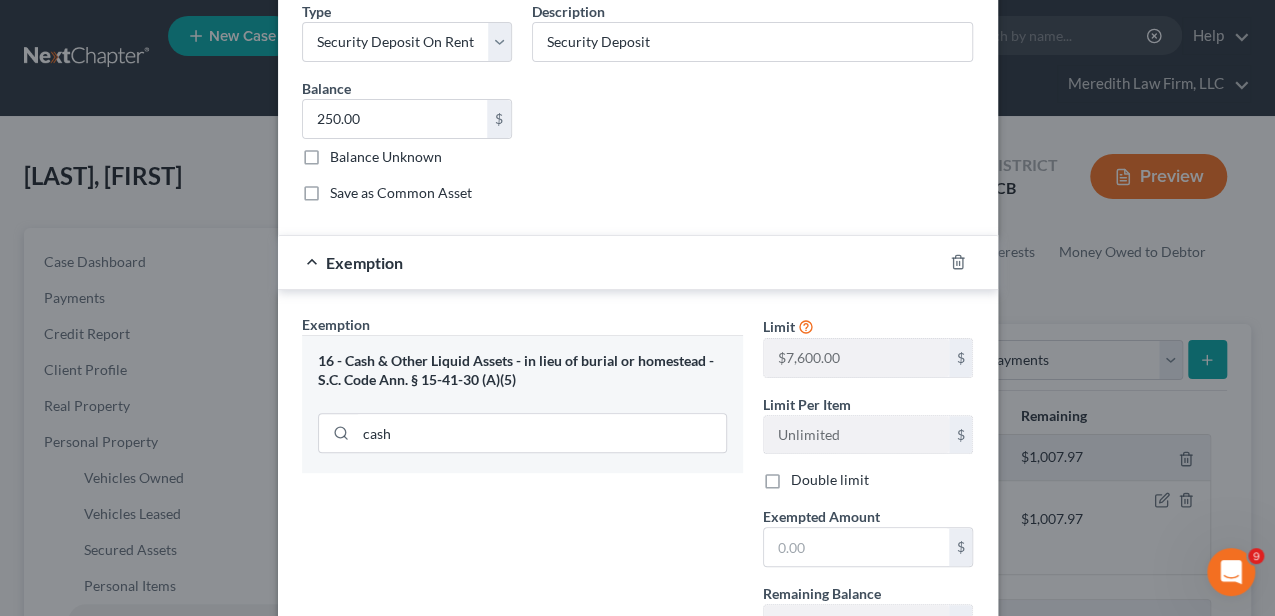 scroll, scrollTop: 133, scrollLeft: 0, axis: vertical 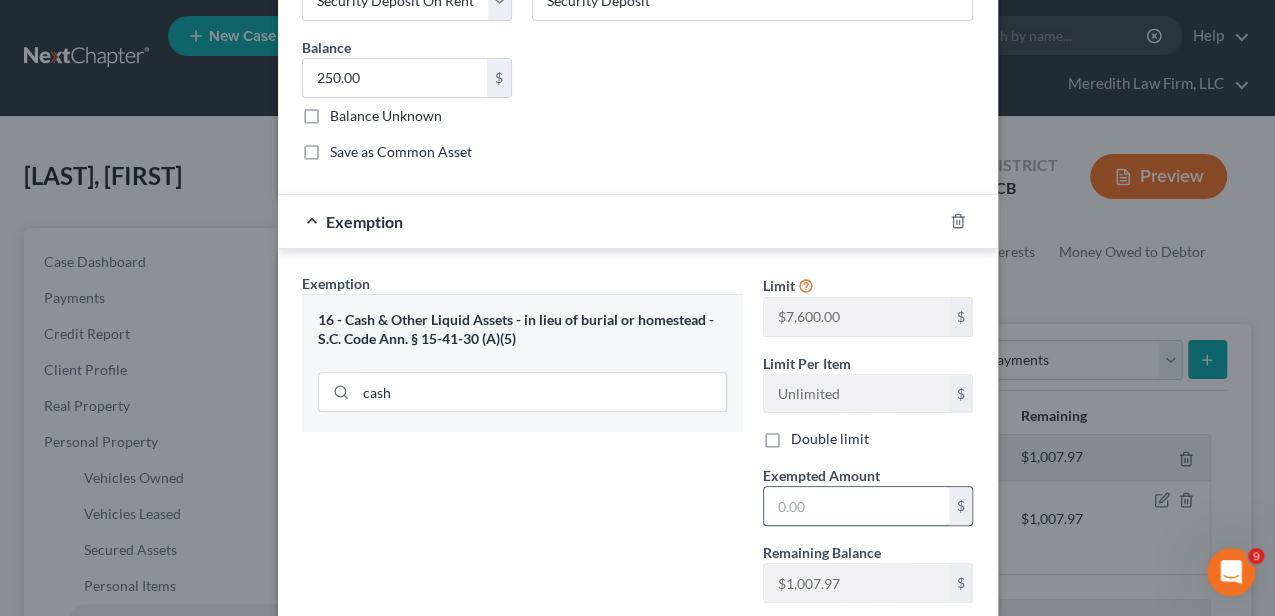 click at bounding box center [856, 506] 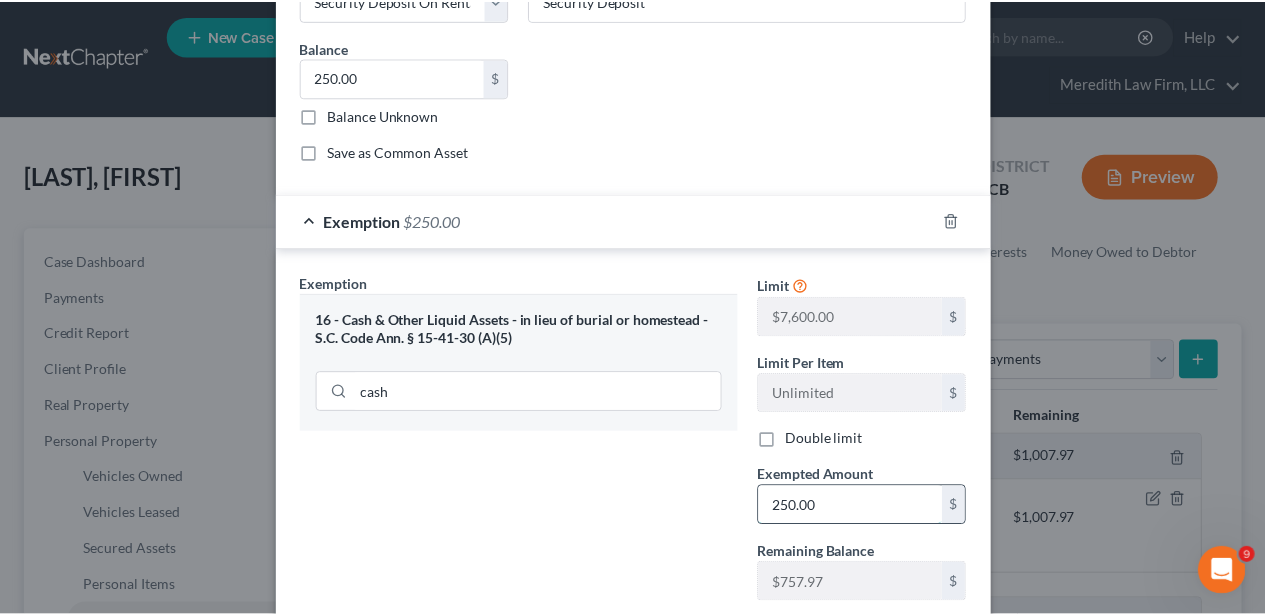 scroll, scrollTop: 258, scrollLeft: 0, axis: vertical 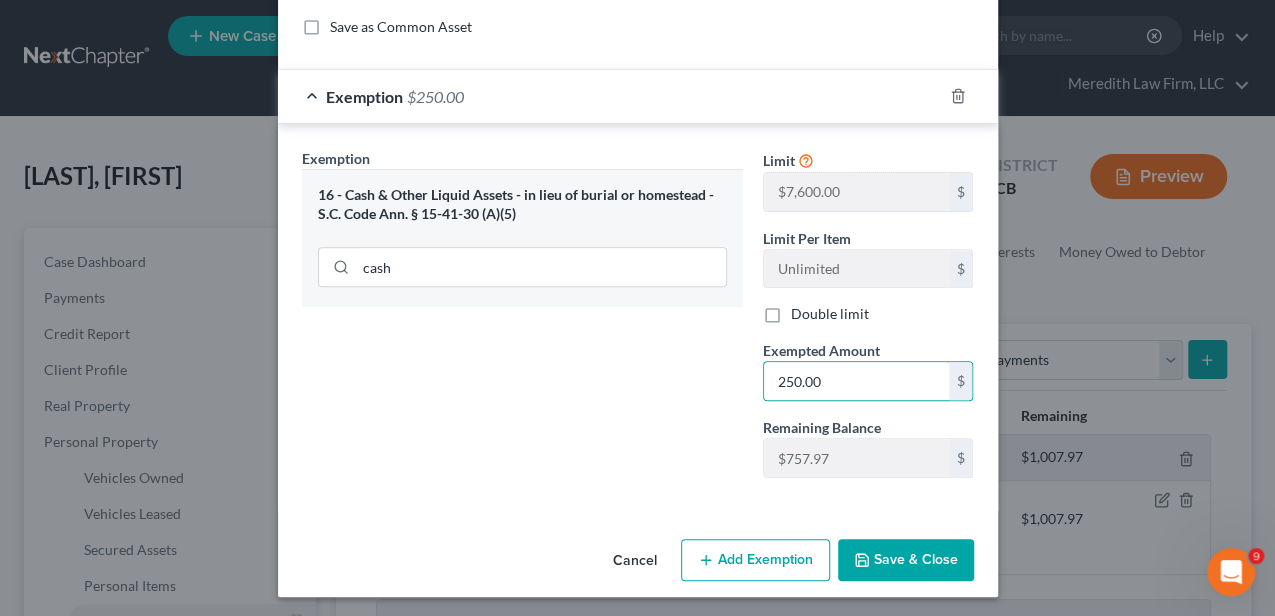 click on "Save & Close" at bounding box center [906, 560] 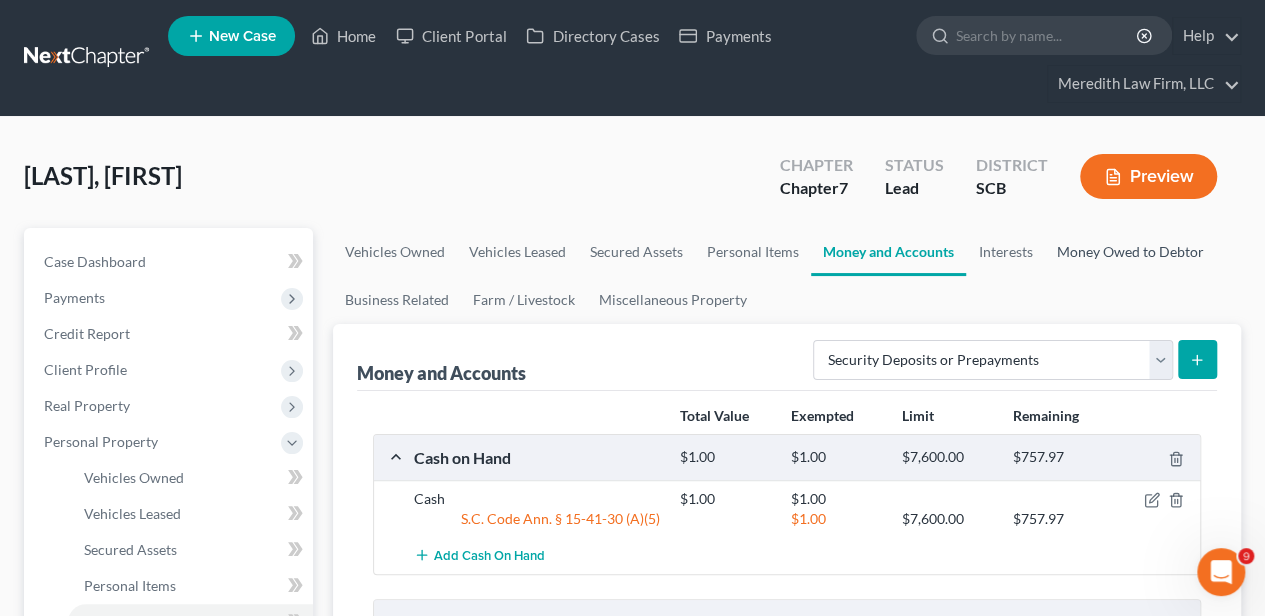 drag, startPoint x: 1109, startPoint y: 252, endPoint x: 1040, endPoint y: 266, distance: 70.40597 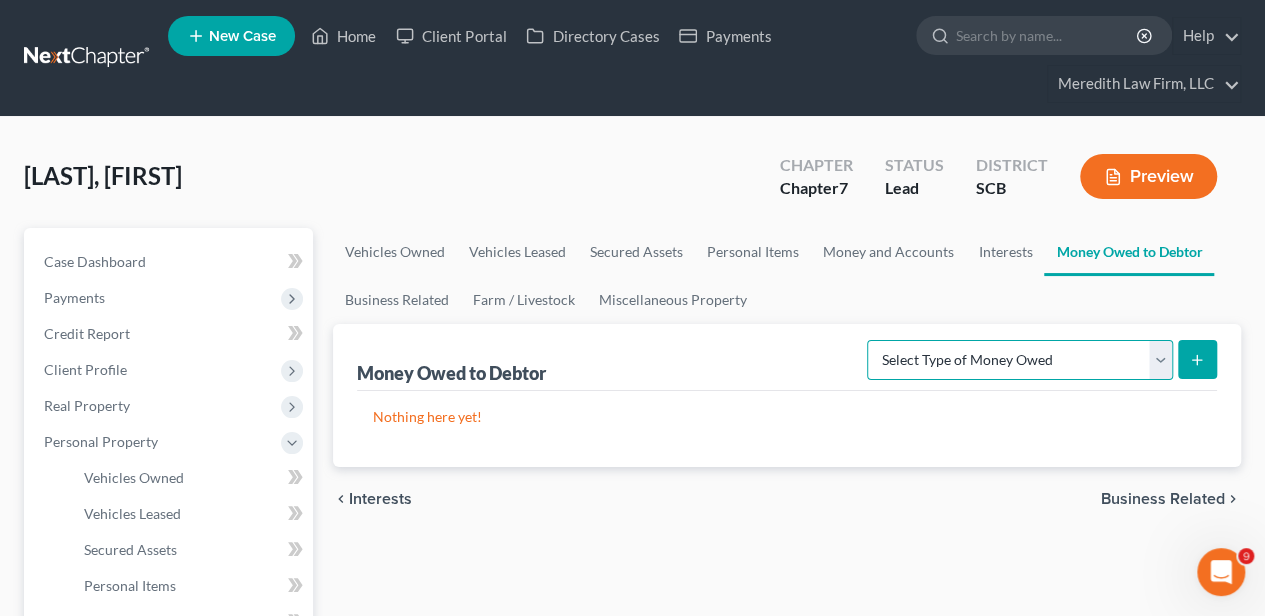 click on "Select Type of Money Owed Accounts Receivable Alimony Child Support Claims Against Third Parties Disability Benefits Disability Insurance Payments Divorce Settlements Equitable or Future Interests Expected Tax Refund and Unused NOLs Financial Assets Not Yet Listed Life Estate of Descendants Maintenance Other Contingent & Unliquidated Claims Property Settlements Sick or Vacation Pay Social Security Benefits Trusts Unpaid Loans Unpaid Wages Workers Compensation" at bounding box center [1020, 360] 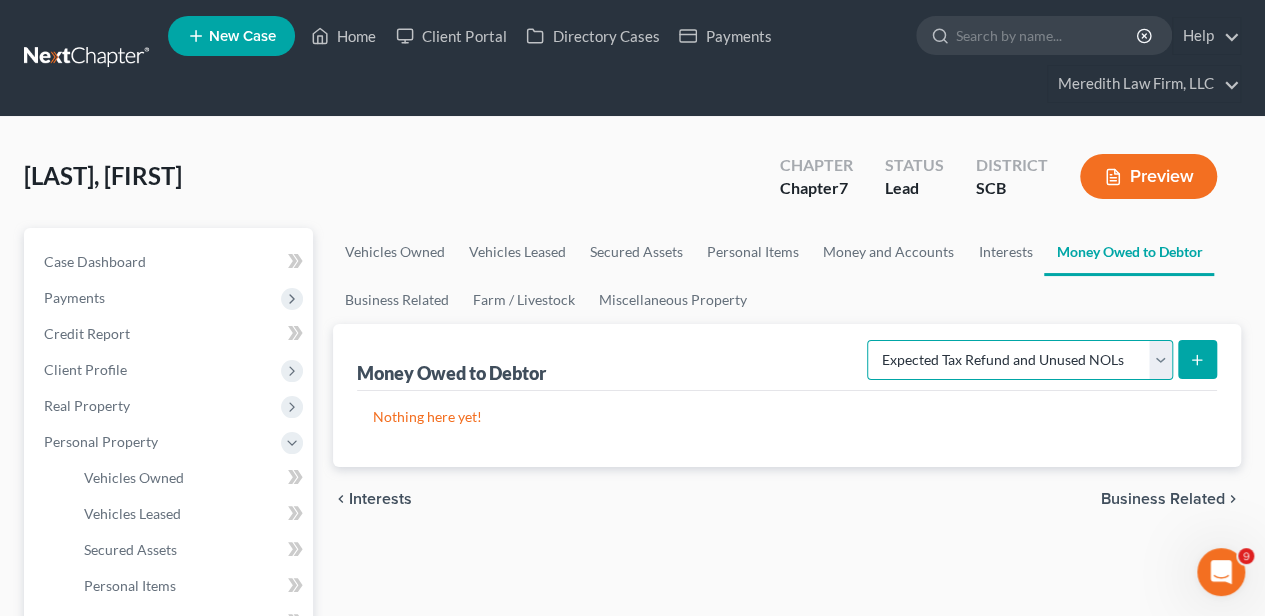 click on "Select Type of Money Owed Accounts Receivable Alimony Child Support Claims Against Third Parties Disability Benefits Disability Insurance Payments Divorce Settlements Equitable or Future Interests Expected Tax Refund and Unused NOLs Financial Assets Not Yet Listed Life Estate of Descendants Maintenance Other Contingent & Unliquidated Claims Property Settlements Sick or Vacation Pay Social Security Benefits Trusts Unpaid Loans Unpaid Wages Workers Compensation" at bounding box center [1020, 360] 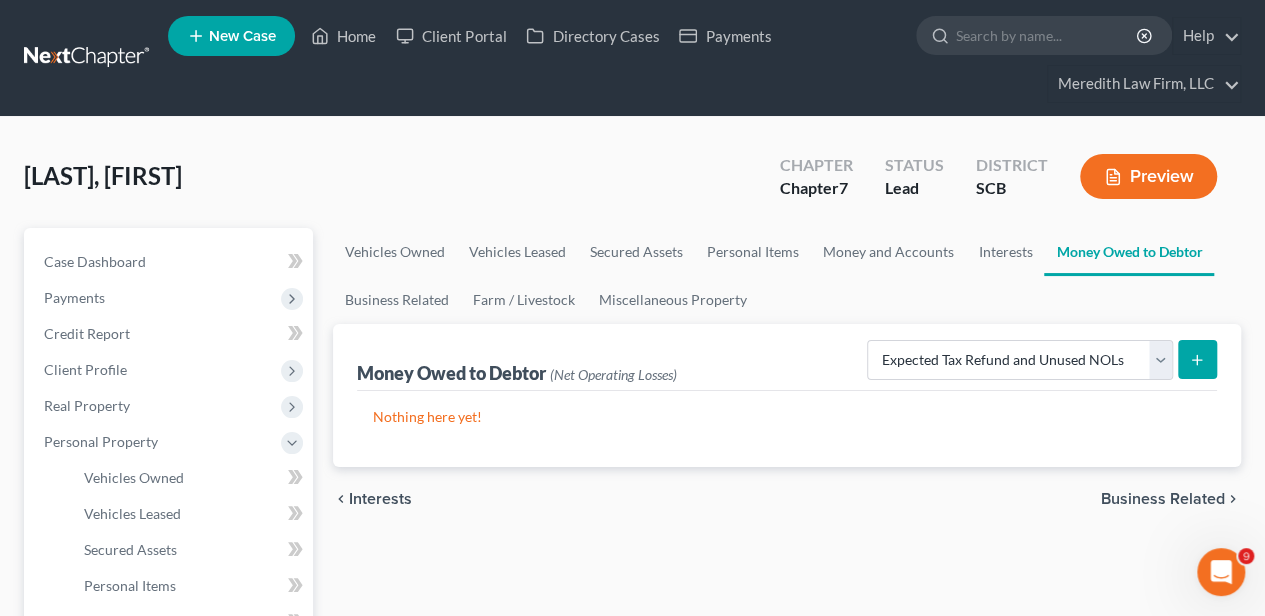 click at bounding box center (1197, 359) 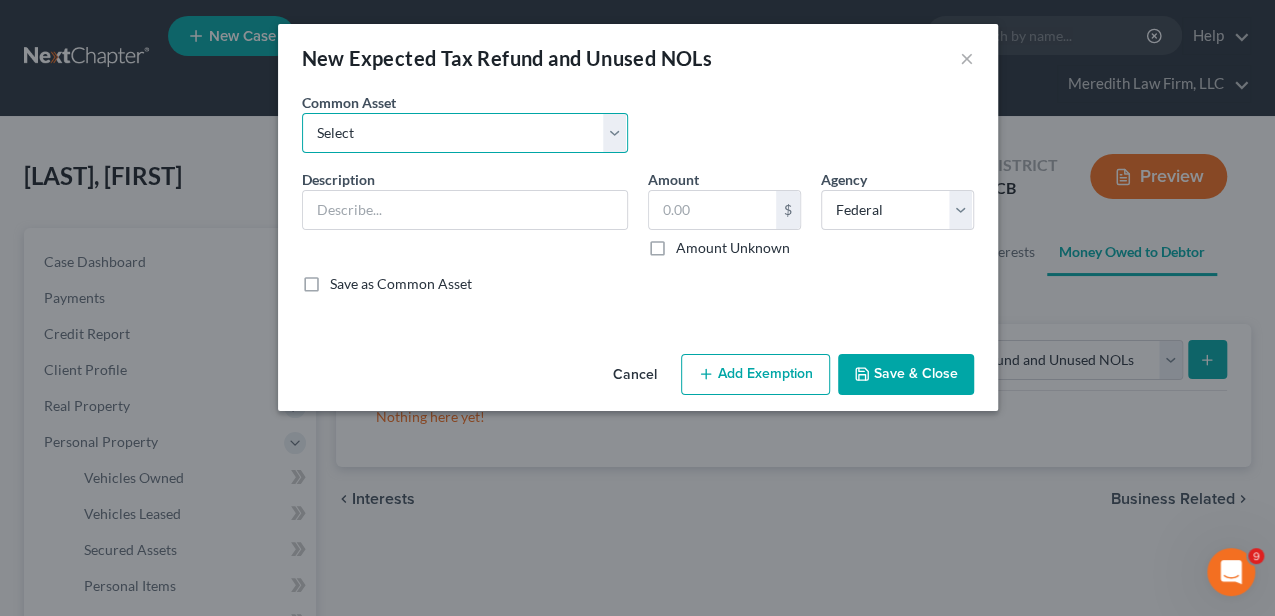 click on "Select 2024 Anticipated Federal and State Tax Refunds (This amount is based on what the debtor received from his 2023 Federal and State Tax Refunds.) The debtor is not required to file tax returns due to low income from Social Security and non-taxable income from VA Disability. The debtor is not required to file tax returns due to low income from Social Security. The debtor received her 2024 Federal and State Tax refund pre-petition in the amount of $[AMOUNT]. She used these proceeds to maintain bills and monthly expenditures. She did not gift any funds to family or friends. 2024 Anticipated Federal and State Tax Refunds (This amount is based on what the debtor received from her 2023 Federal and State Tax Refunds.) The debtor received his 2024 Federal and State Tax refunds prepetition in the amount of $[AMOUNT]. He used these proceeds to maintain household bills and monthly expenditures. He did not gift any funds to family or friends." at bounding box center [465, 133] 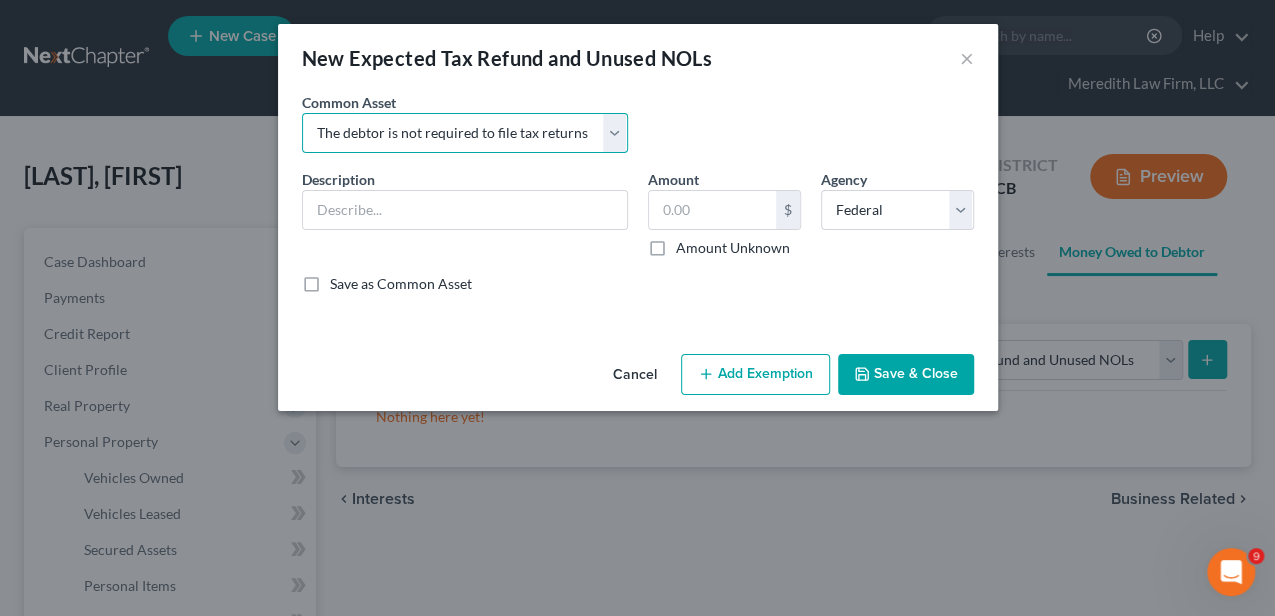click on "Select 2024 Anticipated Federal and State Tax Refunds (This amount is based on what the debtor received from his 2023 Federal and State Tax Refunds.) The debtor is not required to file tax returns due to low income from Social Security and non-taxable income from VA Disability. The debtor is not required to file tax returns due to low income from Social Security. The debtor received her 2024 Federal and State Tax refund pre-petition in the amount of $[AMOUNT]. She used these proceeds to maintain bills and monthly expenditures. She did not gift any funds to family or friends. 2024 Anticipated Federal and State Tax Refunds (This amount is based on what the debtor received from her 2023 Federal and State Tax Refunds.) The debtor received his 2024 Federal and State Tax refunds prepetition in the amount of $[AMOUNT]. He used these proceeds to maintain household bills and monthly expenditures. He did not gift any funds to family or friends." at bounding box center [465, 133] 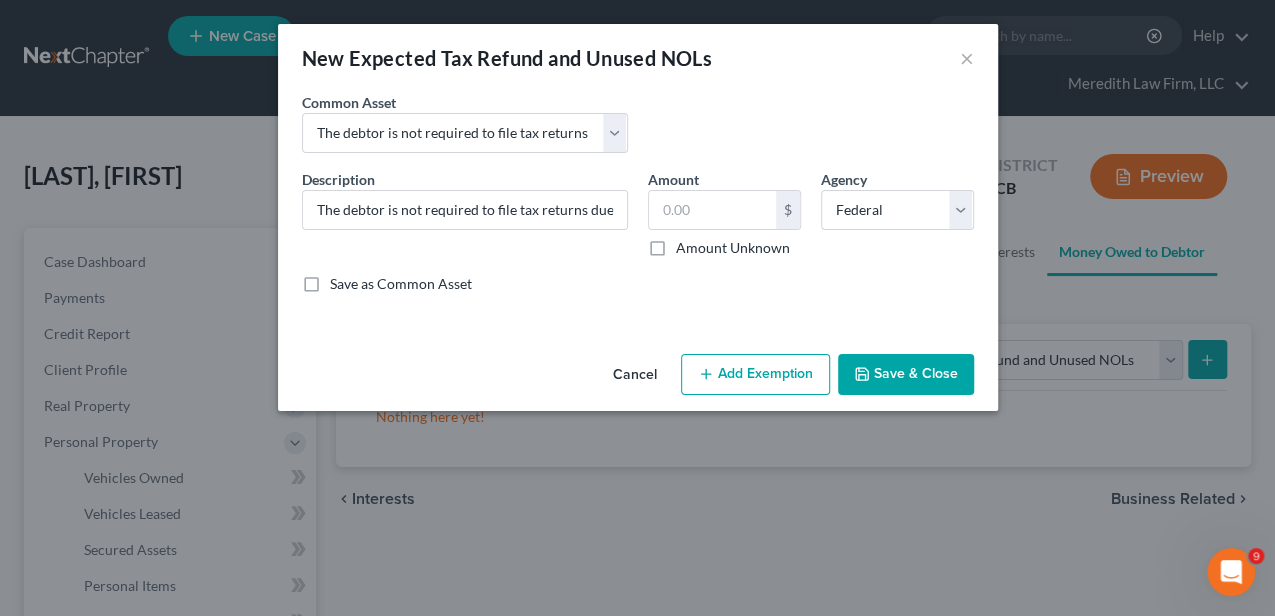 click on "Save & Close" at bounding box center [906, 375] 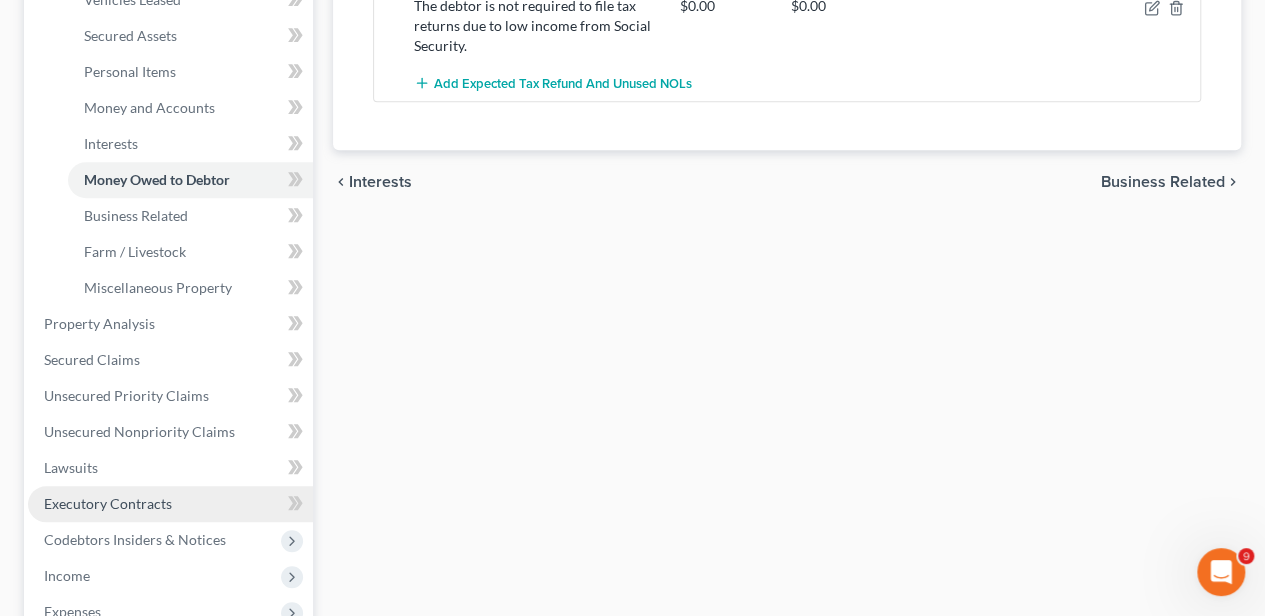 scroll, scrollTop: 533, scrollLeft: 0, axis: vertical 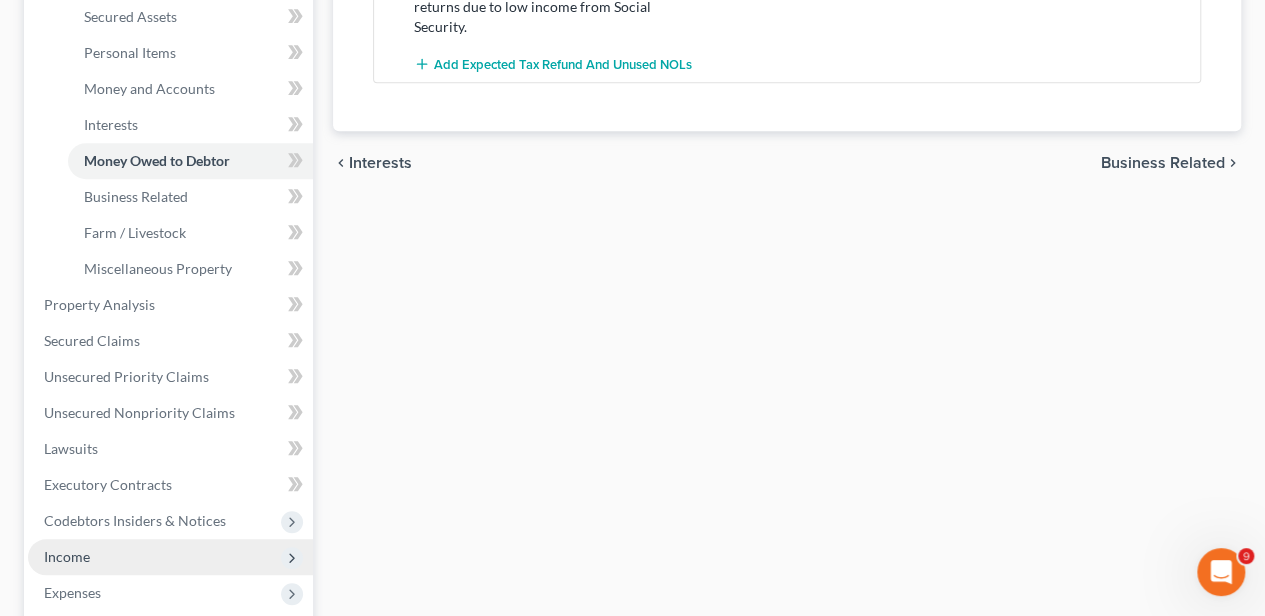 click on "Income" at bounding box center (170, 557) 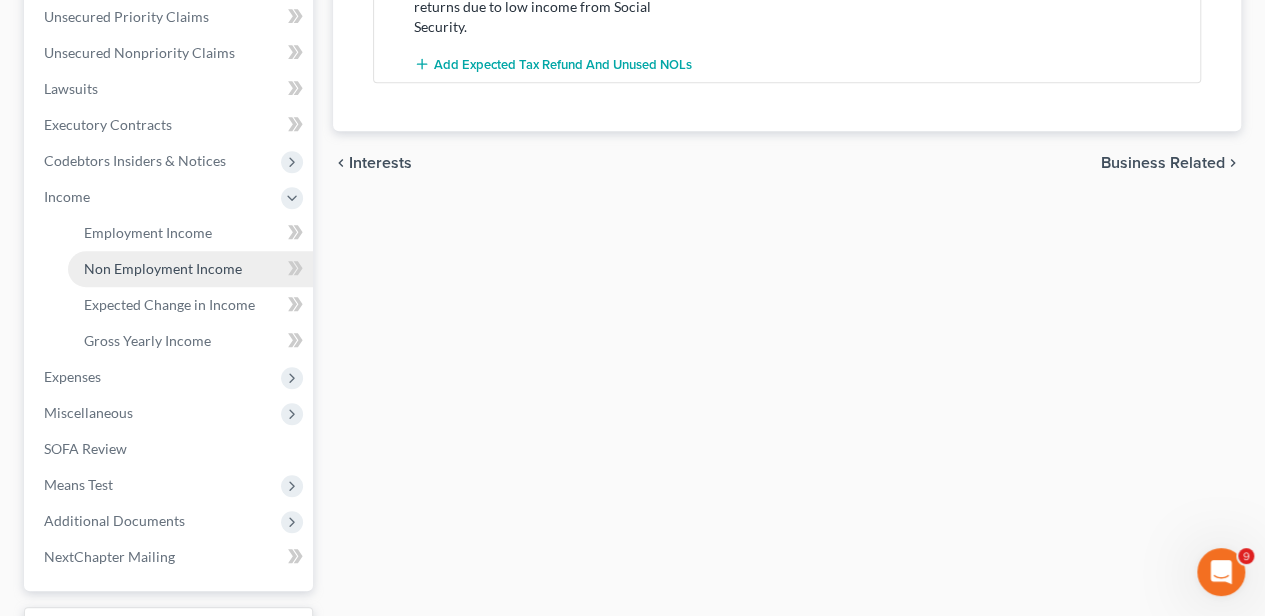 click on "Non Employment Income" at bounding box center (163, 268) 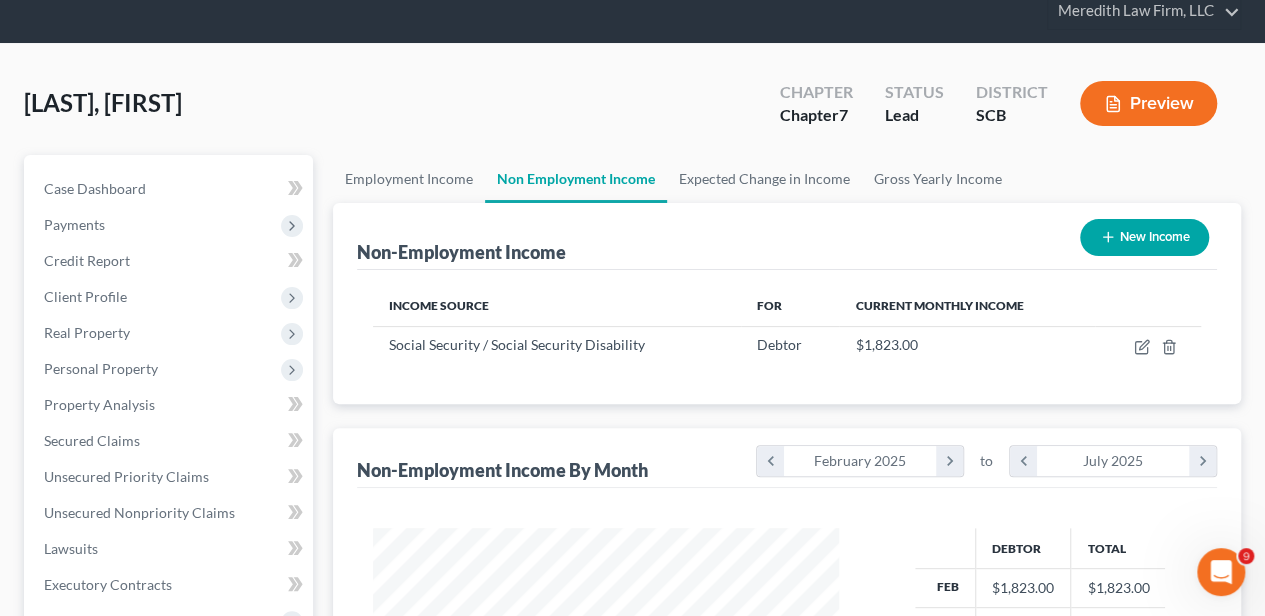 scroll, scrollTop: 0, scrollLeft: 0, axis: both 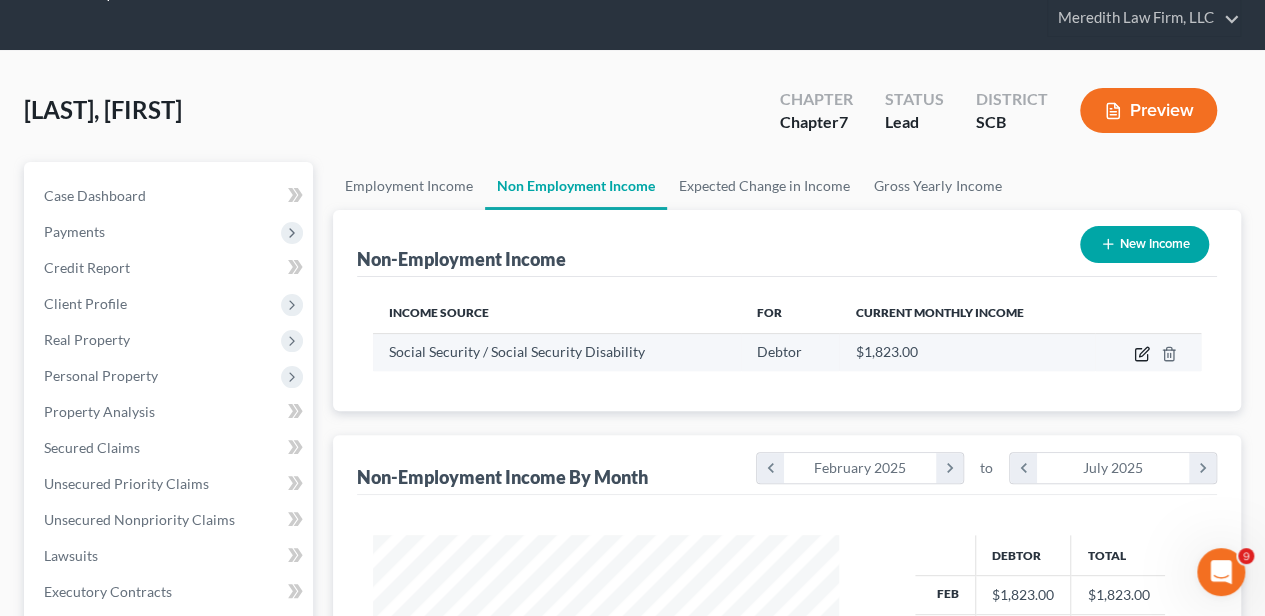click 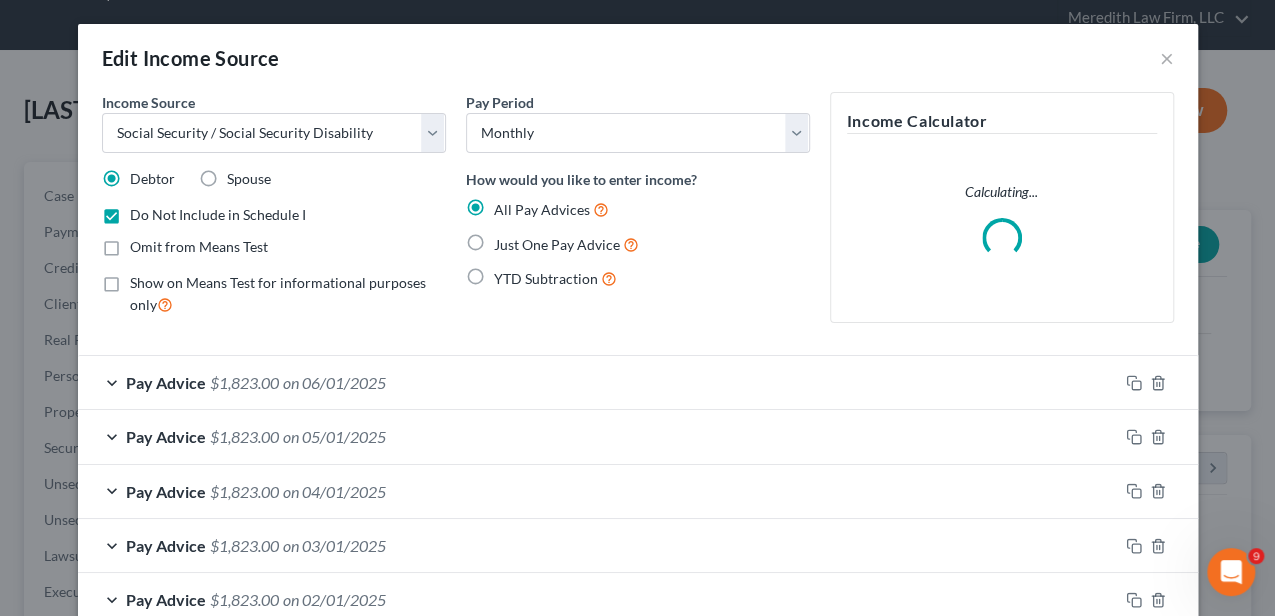 scroll, scrollTop: 999644, scrollLeft: 999489, axis: both 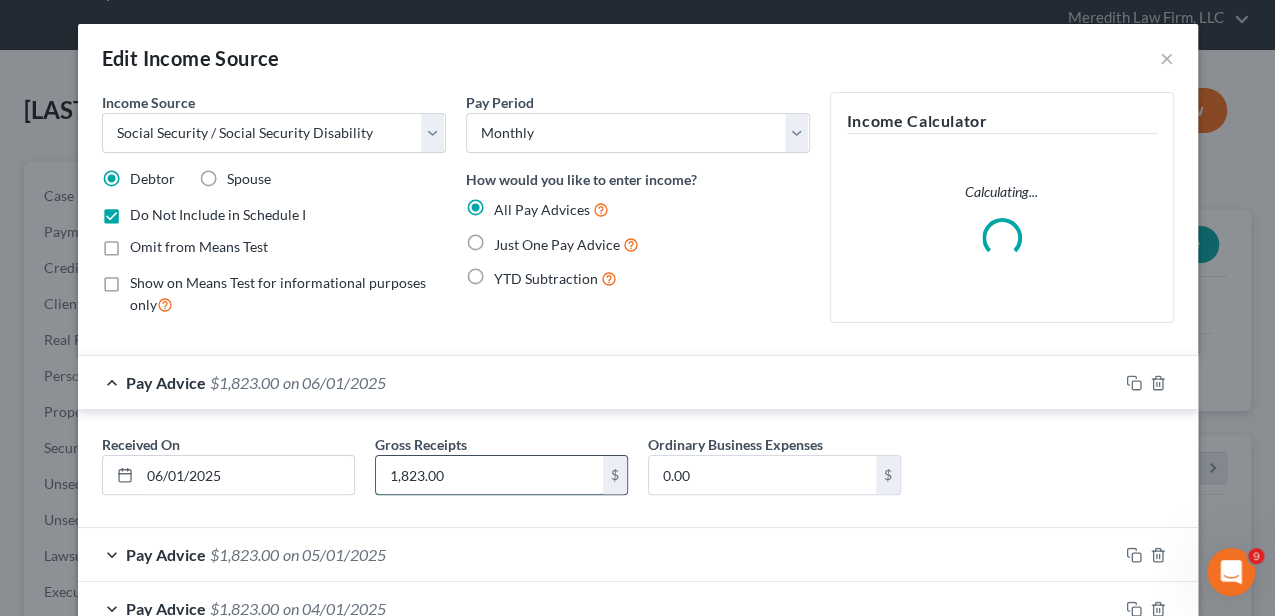 click on "1,823.00" at bounding box center (489, 475) 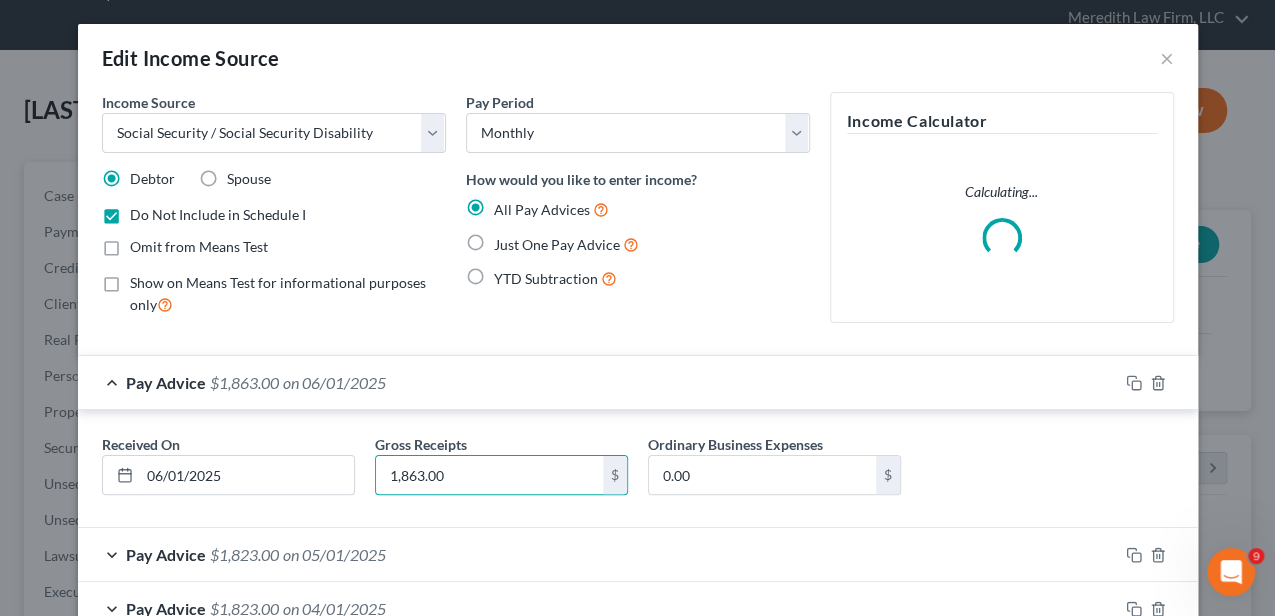click on "Pay Advice $[AMOUNT] on [DATE]" at bounding box center [598, 554] 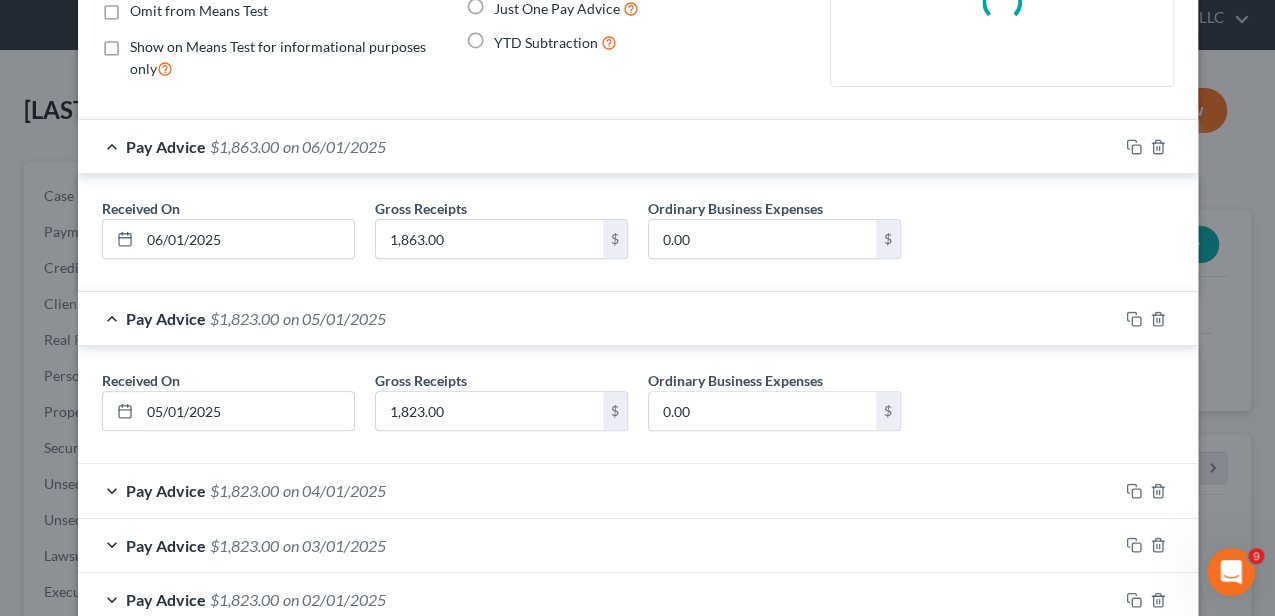 scroll, scrollTop: 266, scrollLeft: 0, axis: vertical 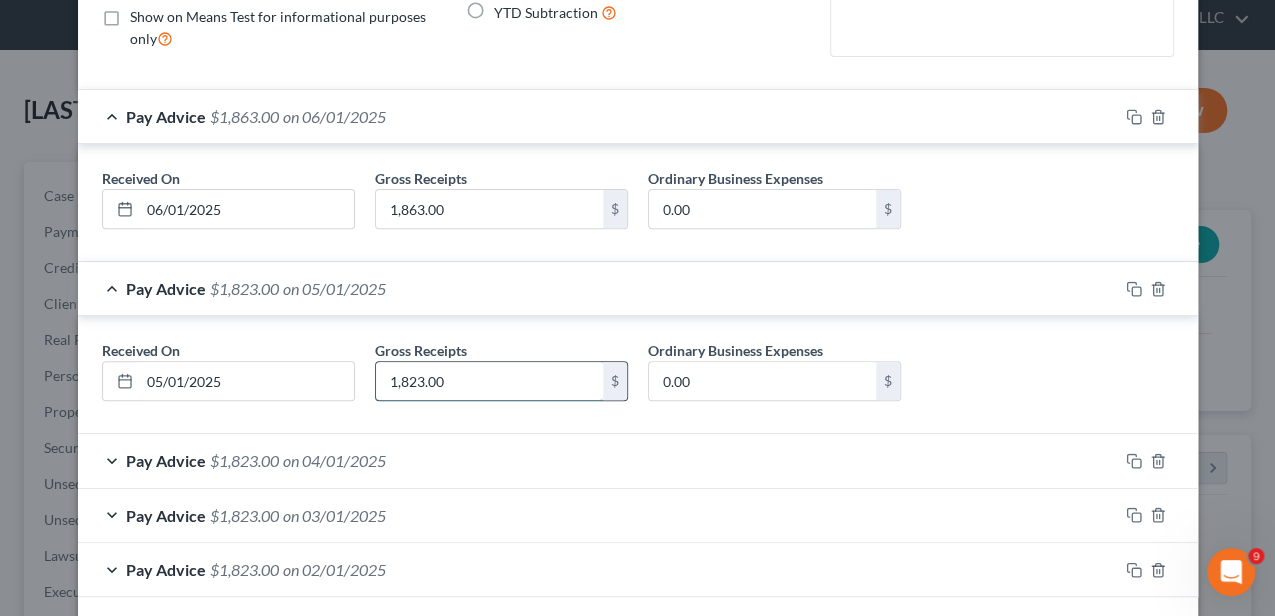 click on "1,823.00" at bounding box center [489, 381] 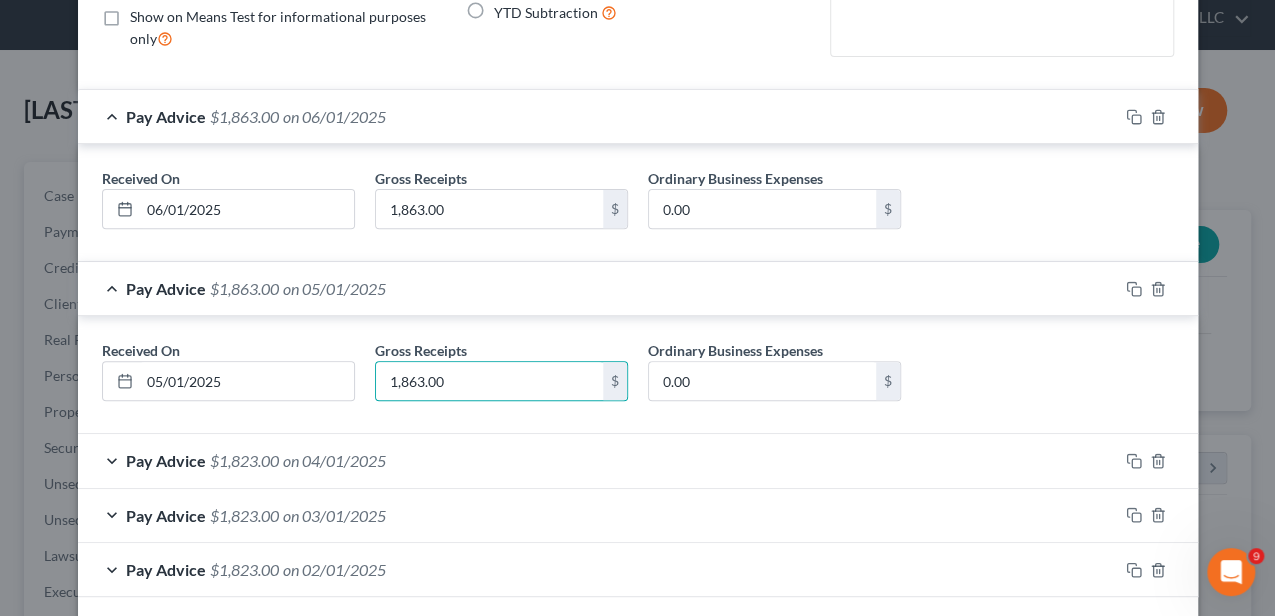click on "Pay Advice $[AMOUNT] on [DATE]" at bounding box center (598, 460) 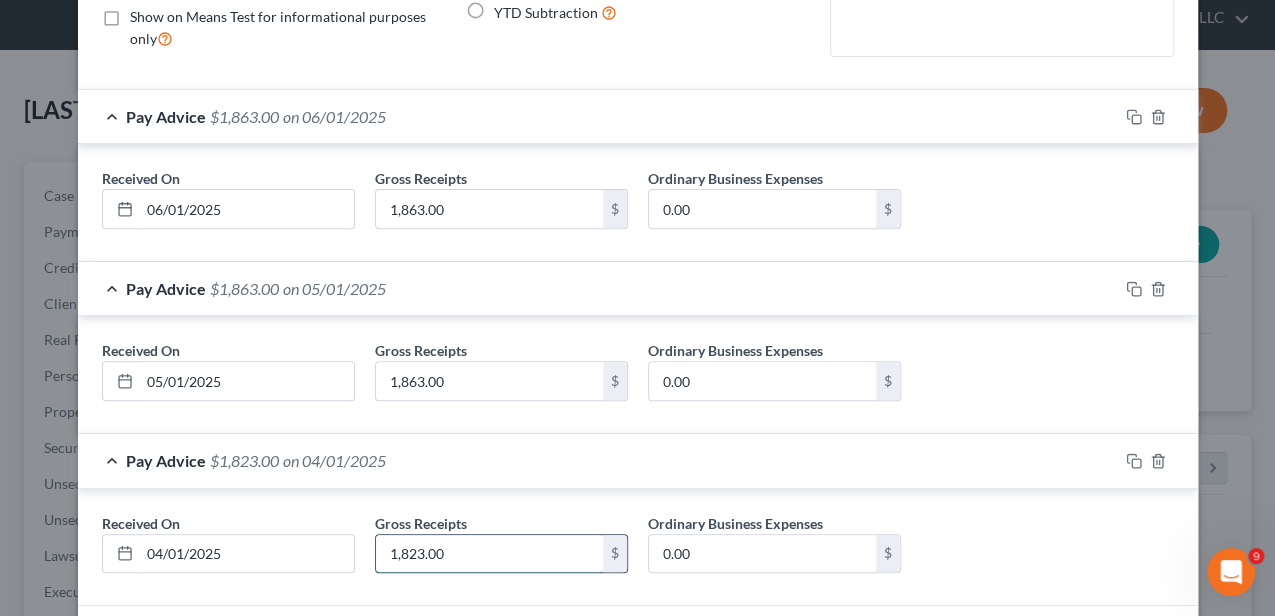 click on "1,823.00" at bounding box center [489, 554] 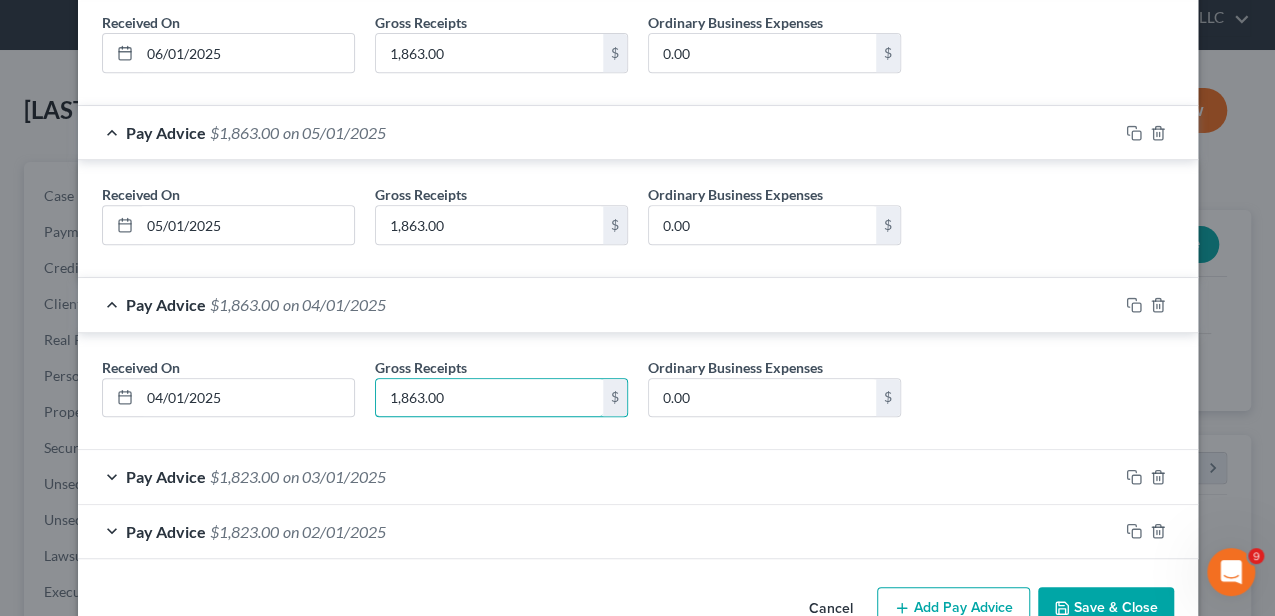 scroll, scrollTop: 466, scrollLeft: 0, axis: vertical 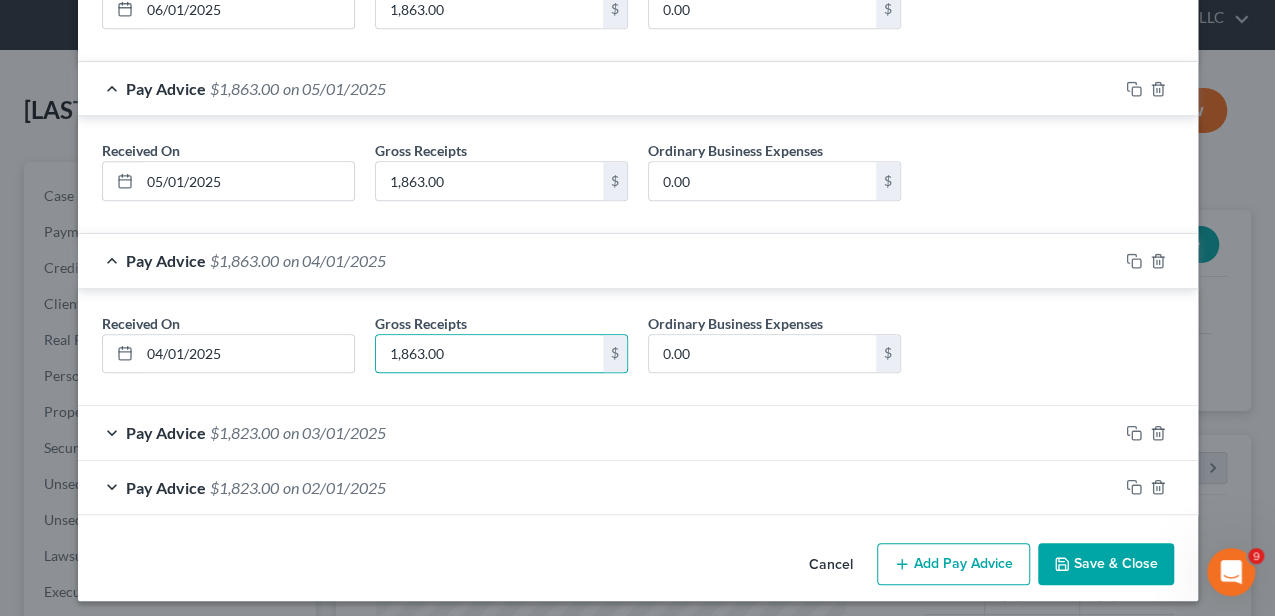 click on "Pay Advice $[AMOUNT] on [DATE]" at bounding box center [598, 432] 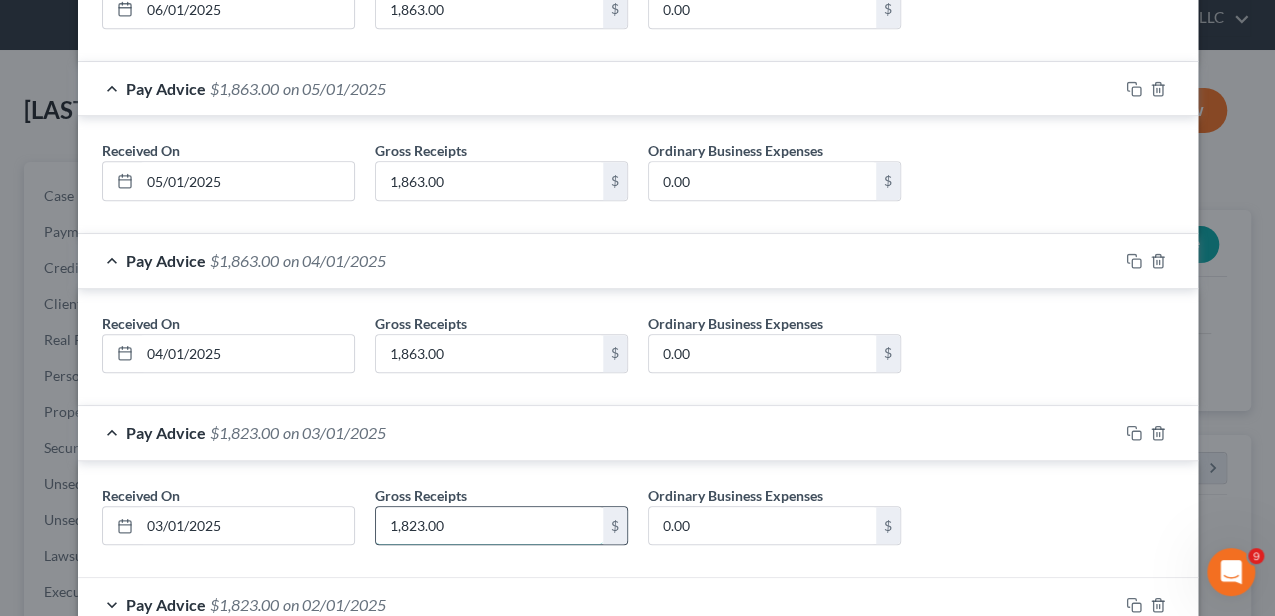 click on "1,823.00" at bounding box center [489, 526] 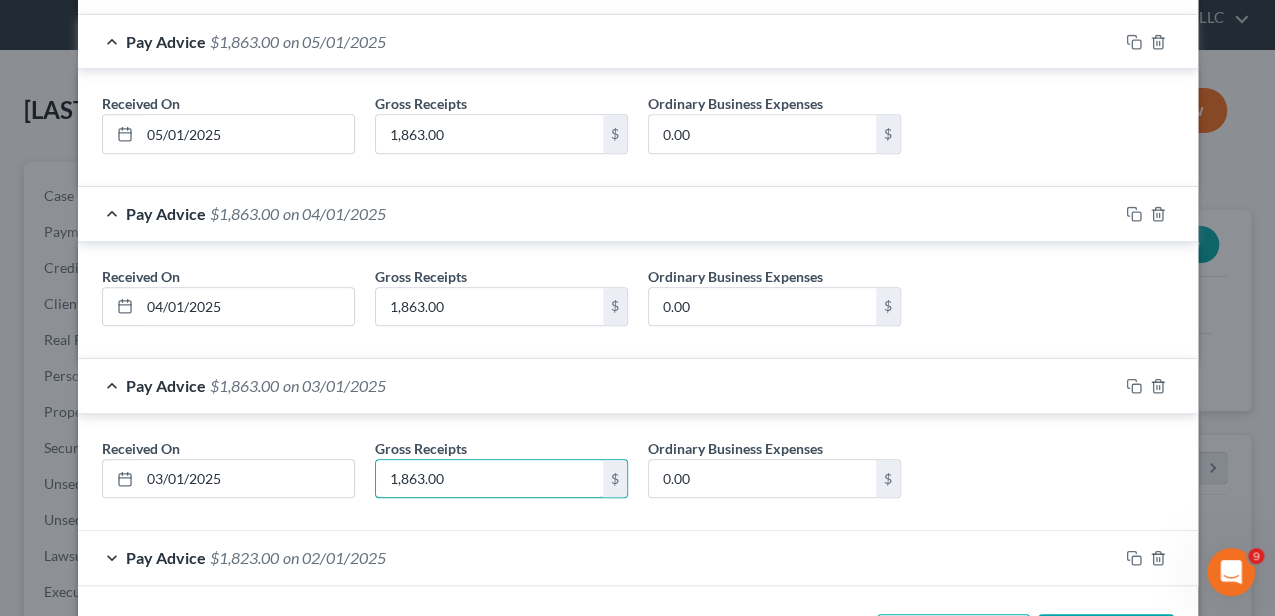 scroll, scrollTop: 585, scrollLeft: 0, axis: vertical 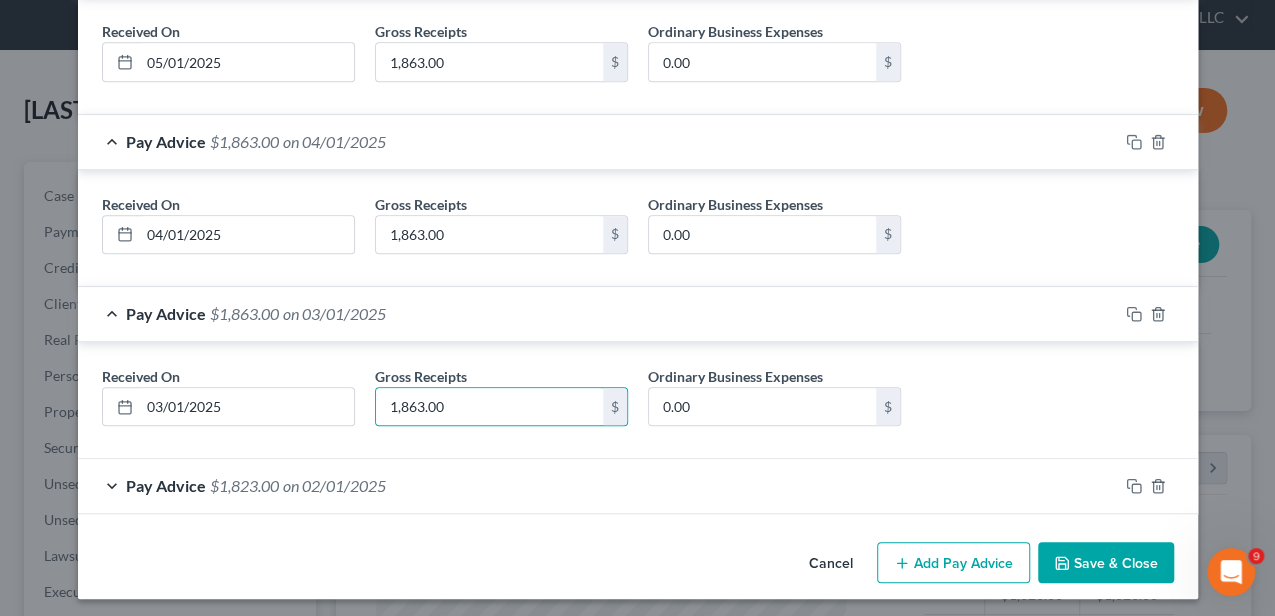 click on "Pay Advice $[AMOUNT] on [DATE]" at bounding box center (598, 485) 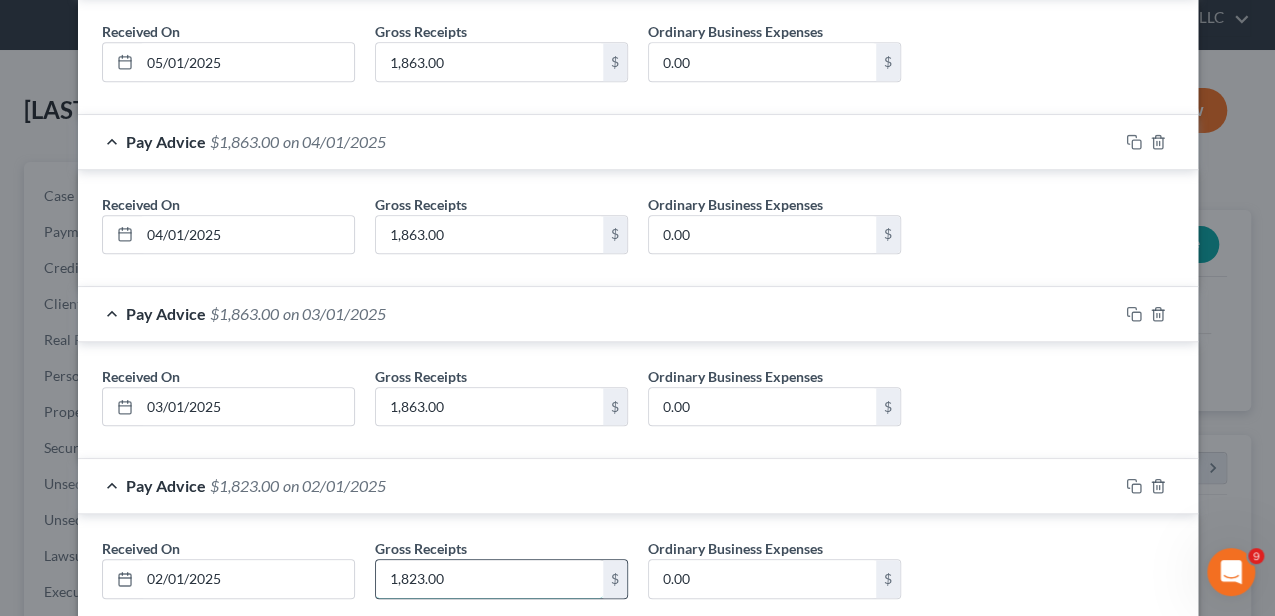 click on "1,823.00" at bounding box center (489, 579) 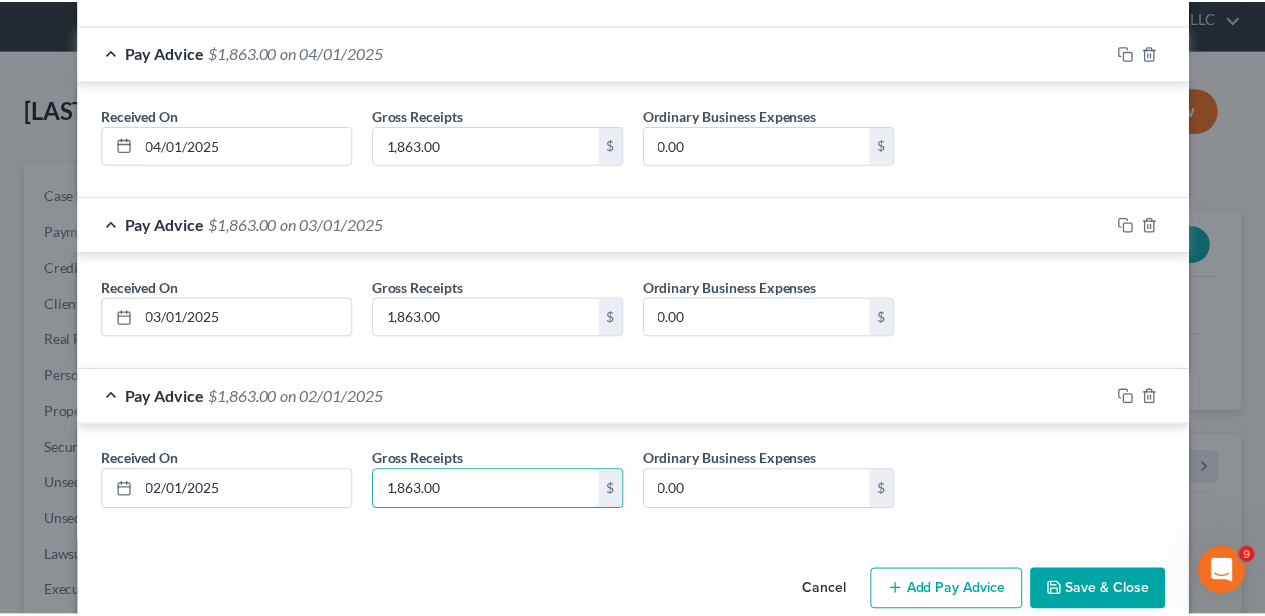 scroll, scrollTop: 701, scrollLeft: 0, axis: vertical 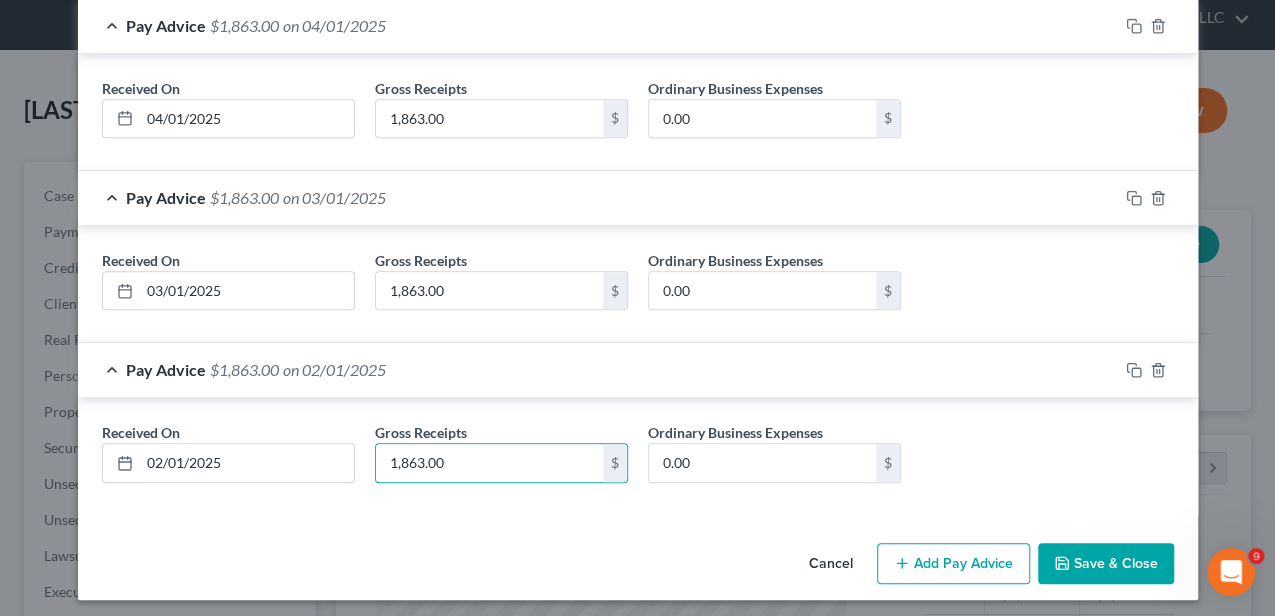 click on "Save & Close" at bounding box center (1106, 564) 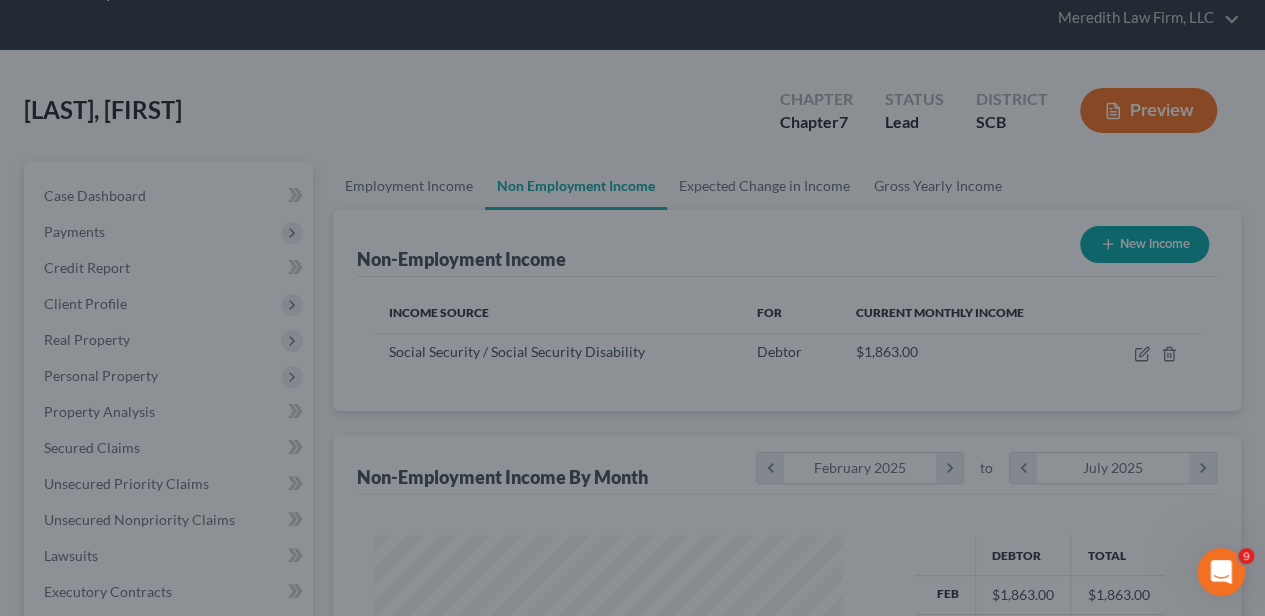 scroll, scrollTop: 356, scrollLeft: 506, axis: both 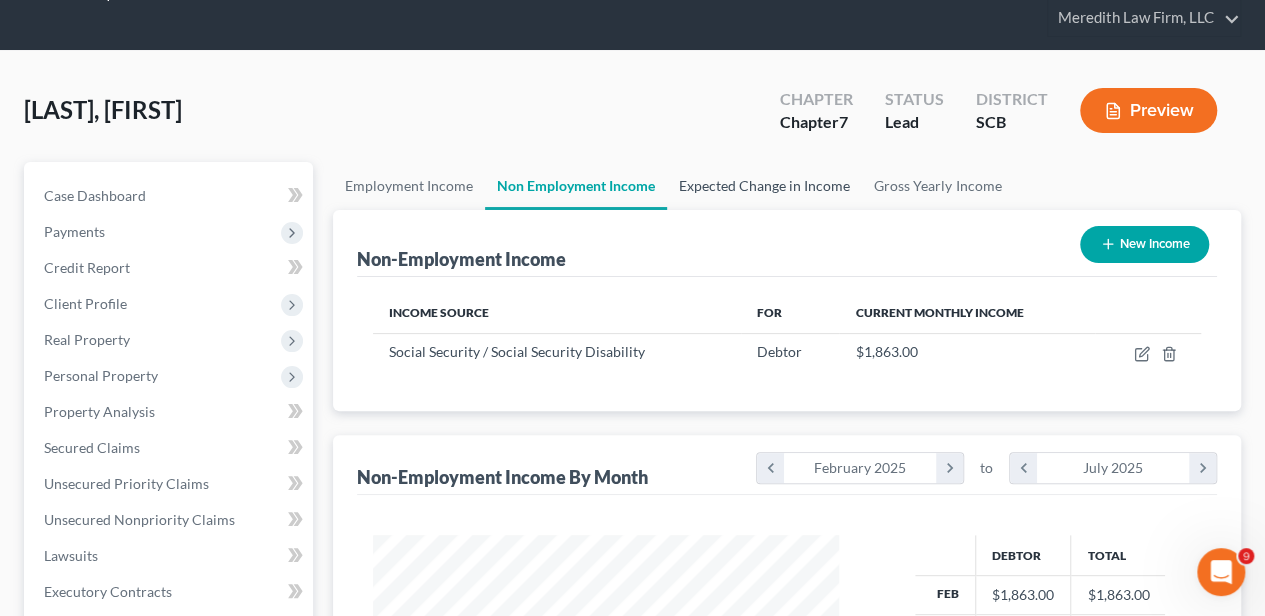 click on "Expected Change in Income" at bounding box center (764, 186) 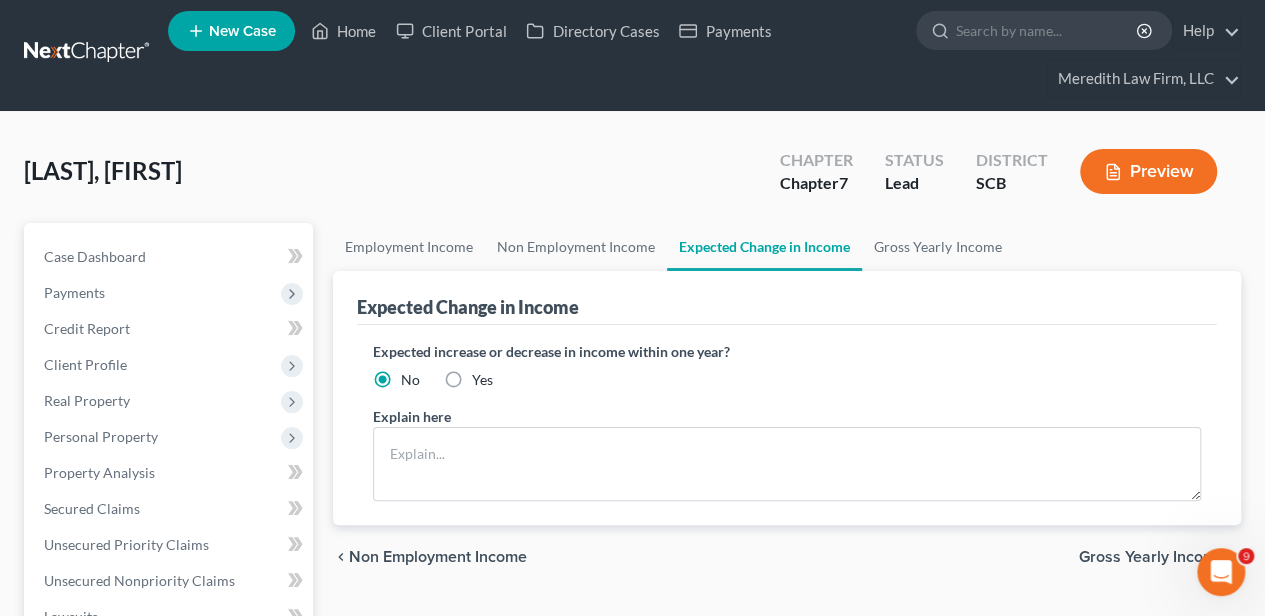 scroll, scrollTop: 0, scrollLeft: 0, axis: both 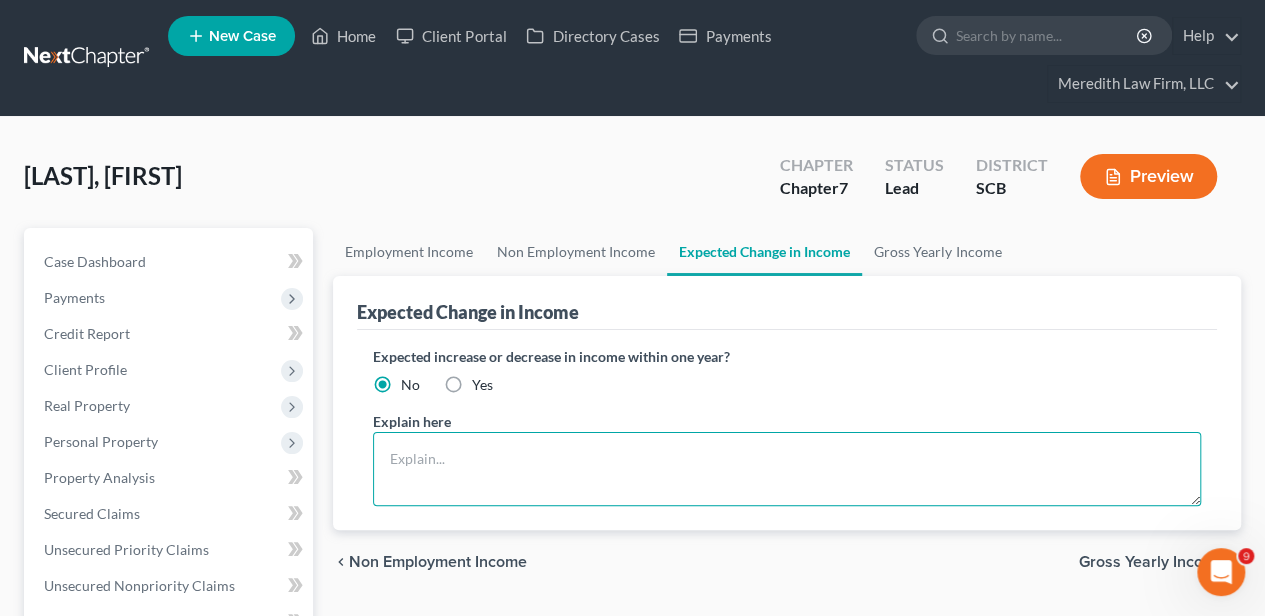 click at bounding box center (787, 469) 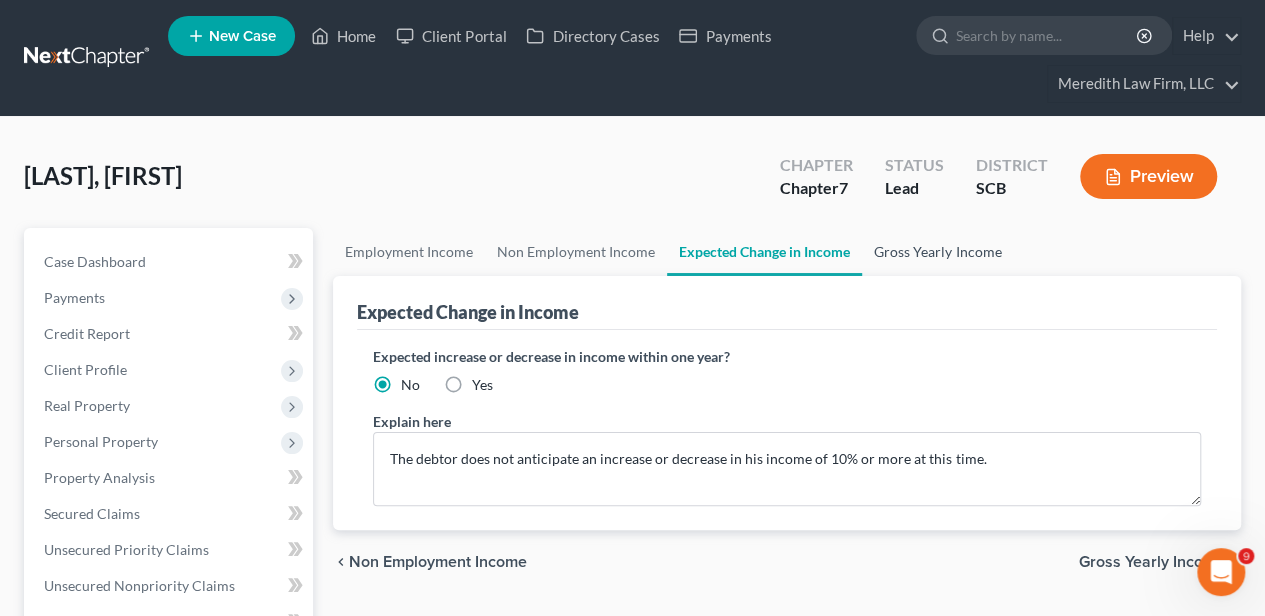 click on "Gross Yearly Income" at bounding box center [937, 252] 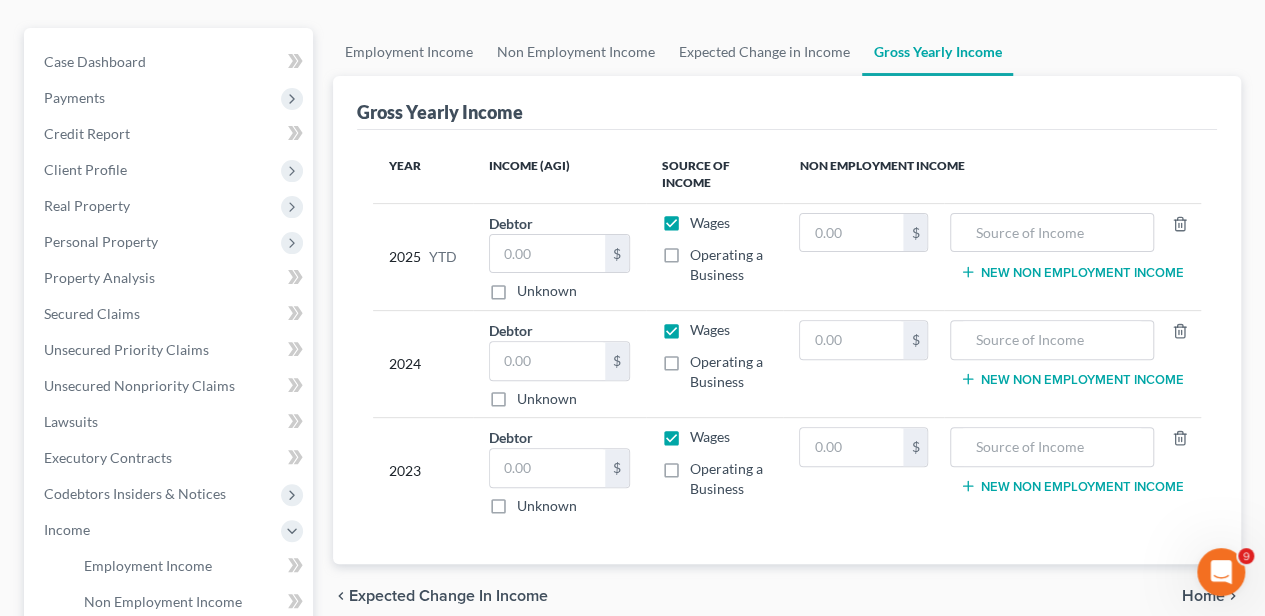 scroll, scrollTop: 266, scrollLeft: 0, axis: vertical 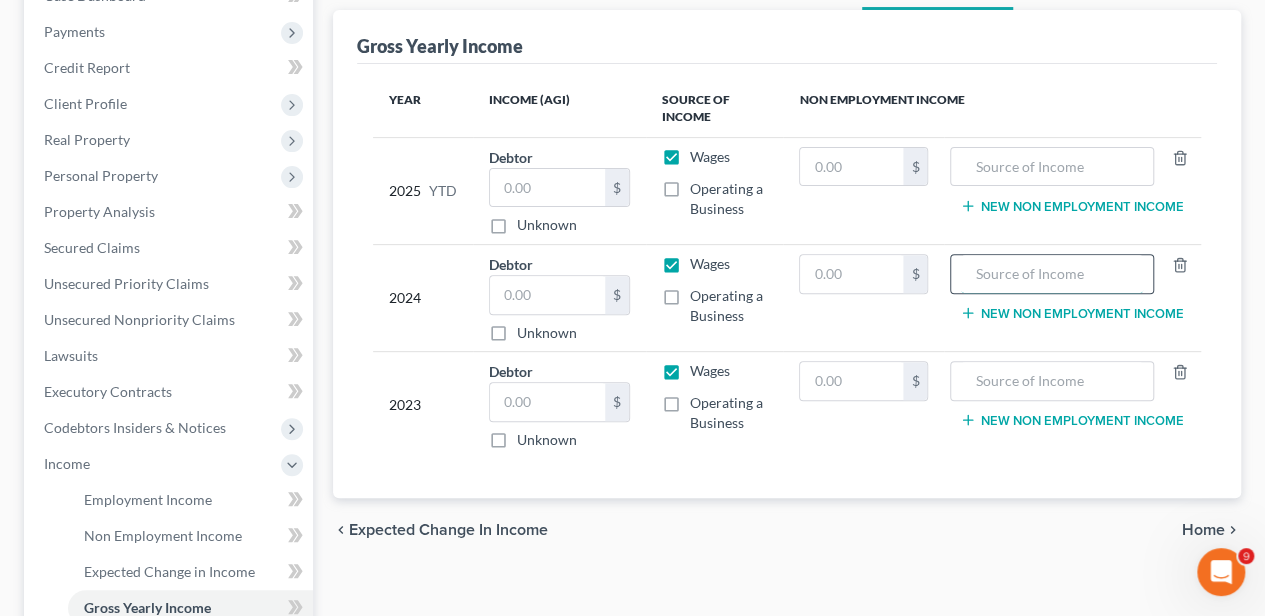 click at bounding box center [1052, 274] 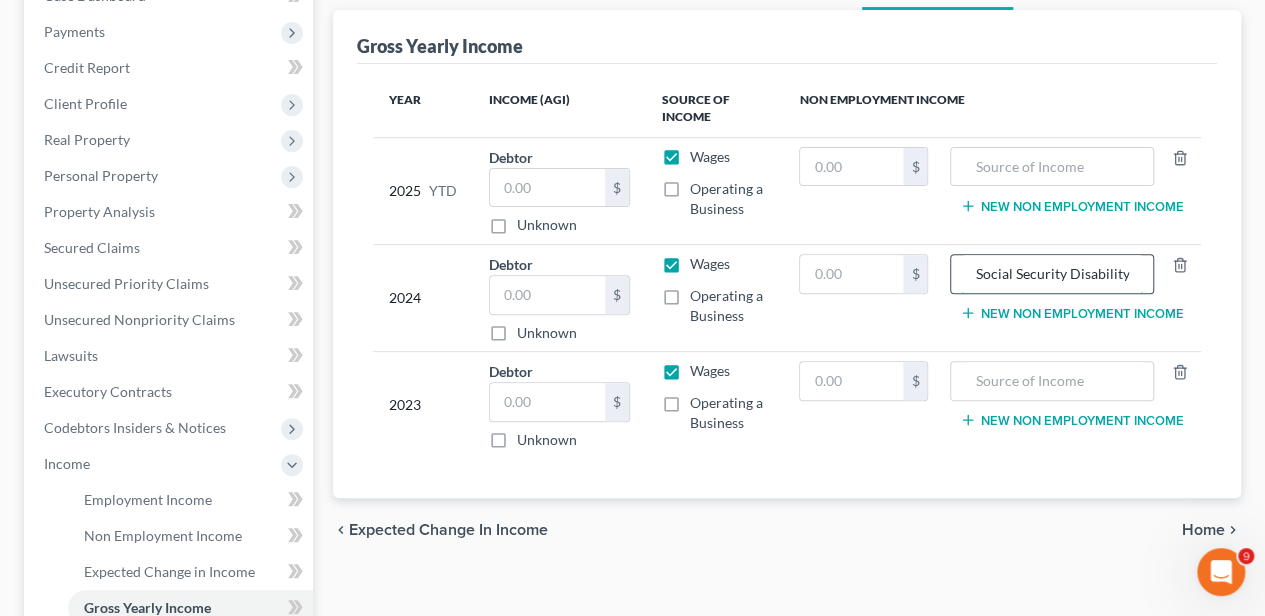 click on "Social Security Disability" at bounding box center (1052, 274) 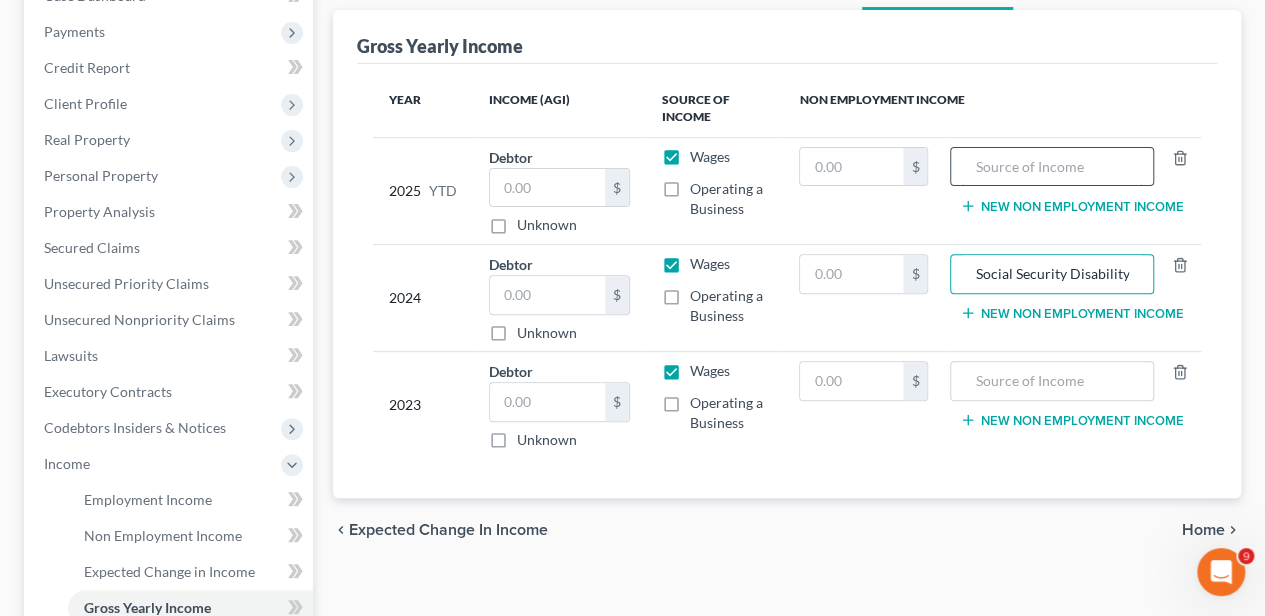click at bounding box center [1052, 167] 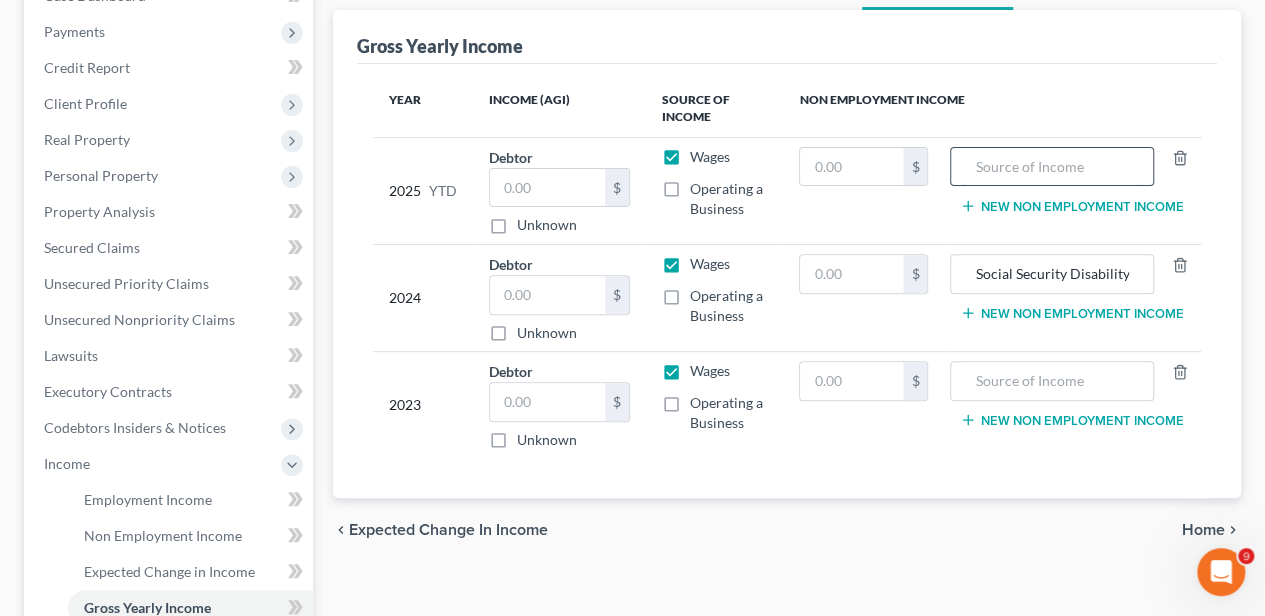 paste on "Social Security Disability" 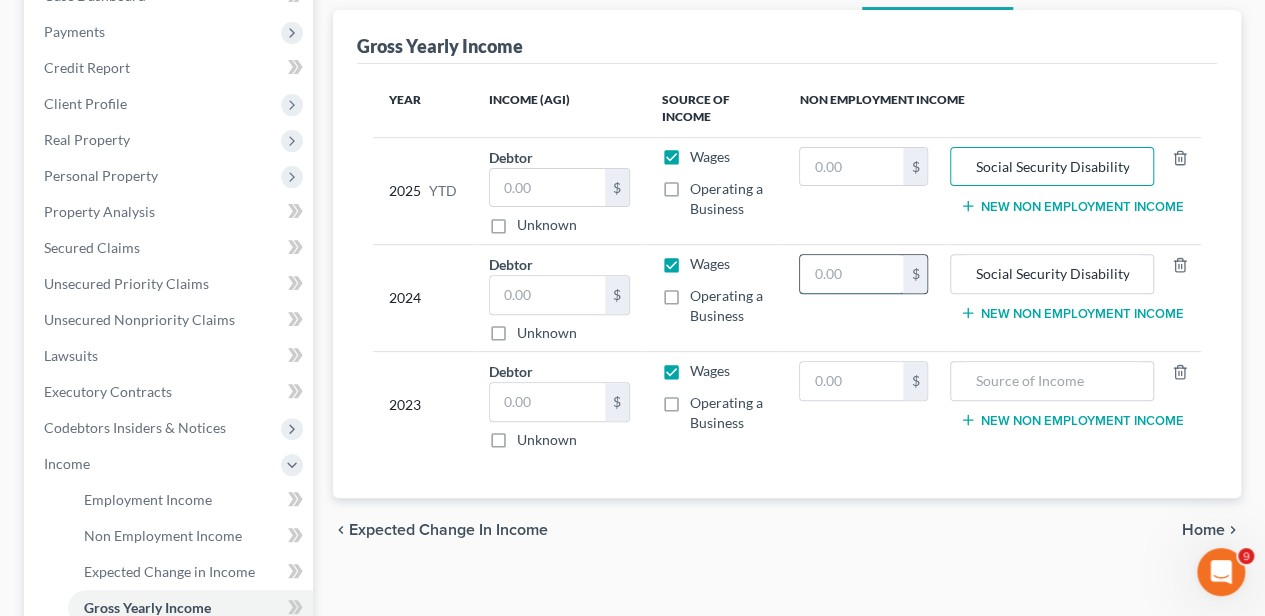 click at bounding box center (851, 274) 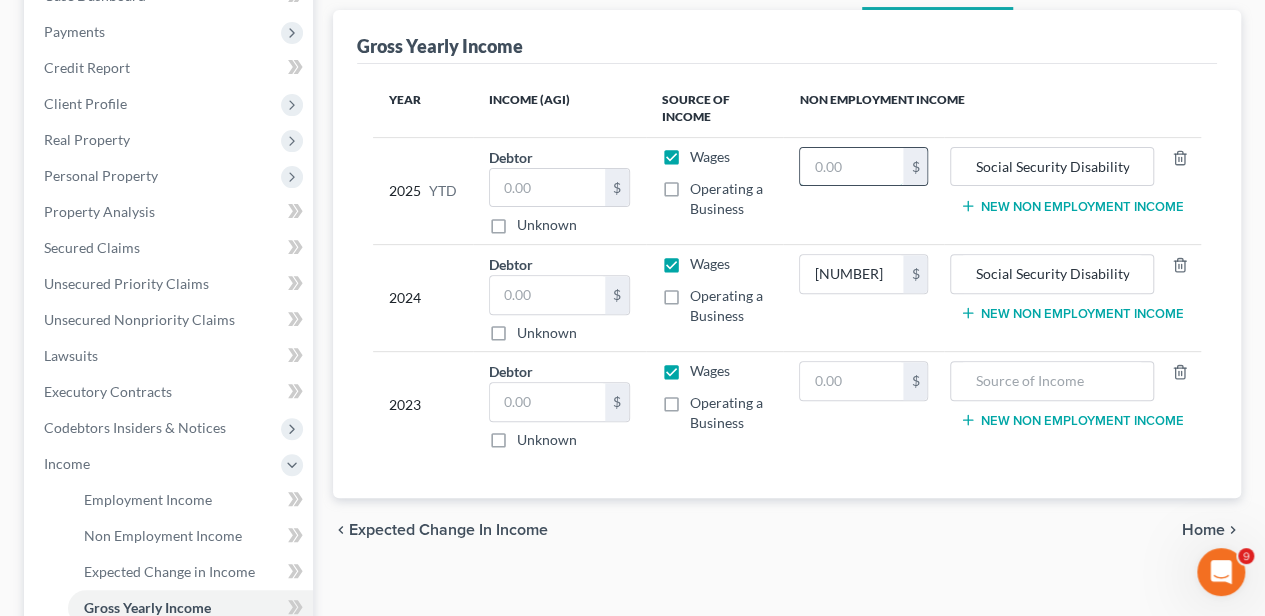 click at bounding box center (851, 167) 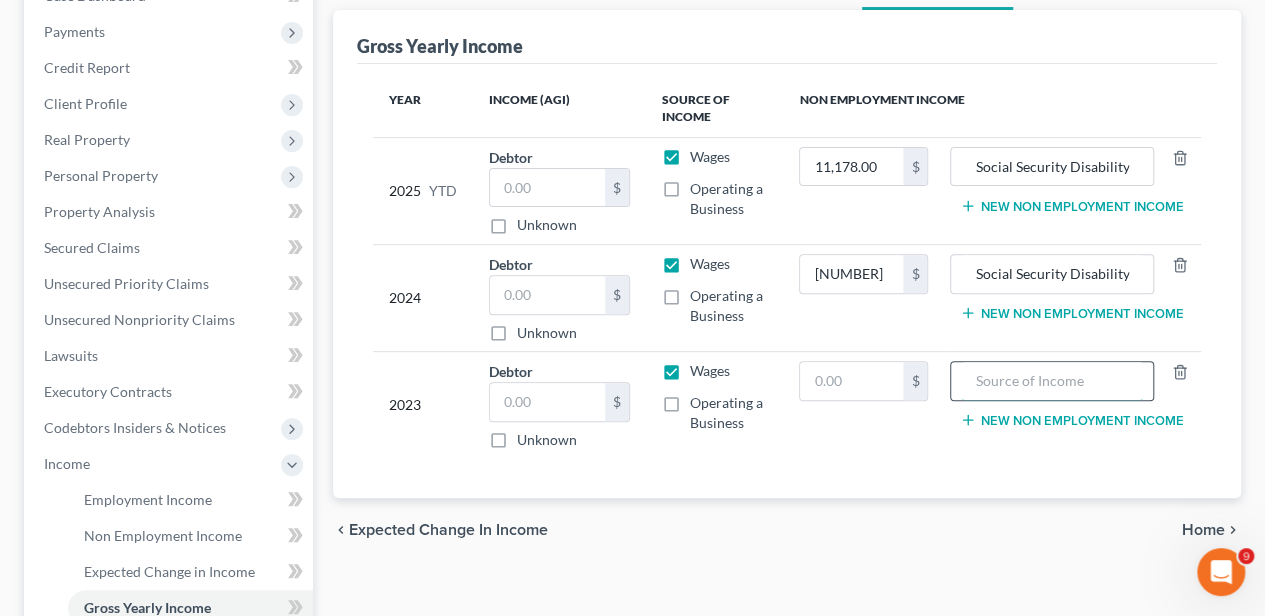 click at bounding box center (1052, 381) 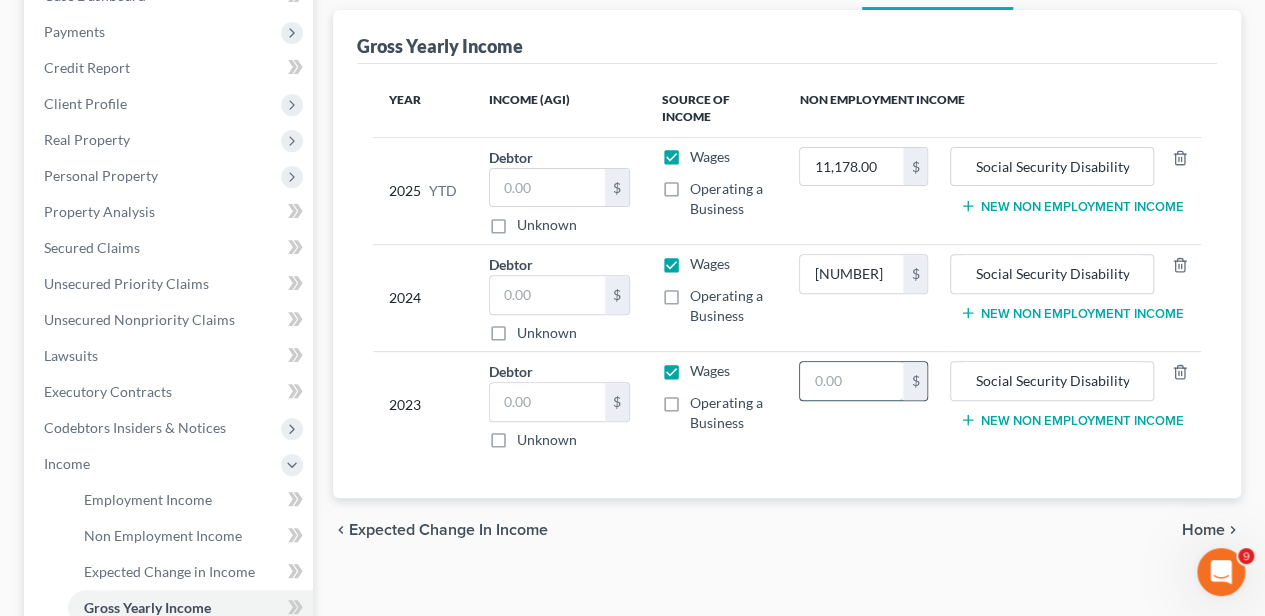 click at bounding box center (851, 381) 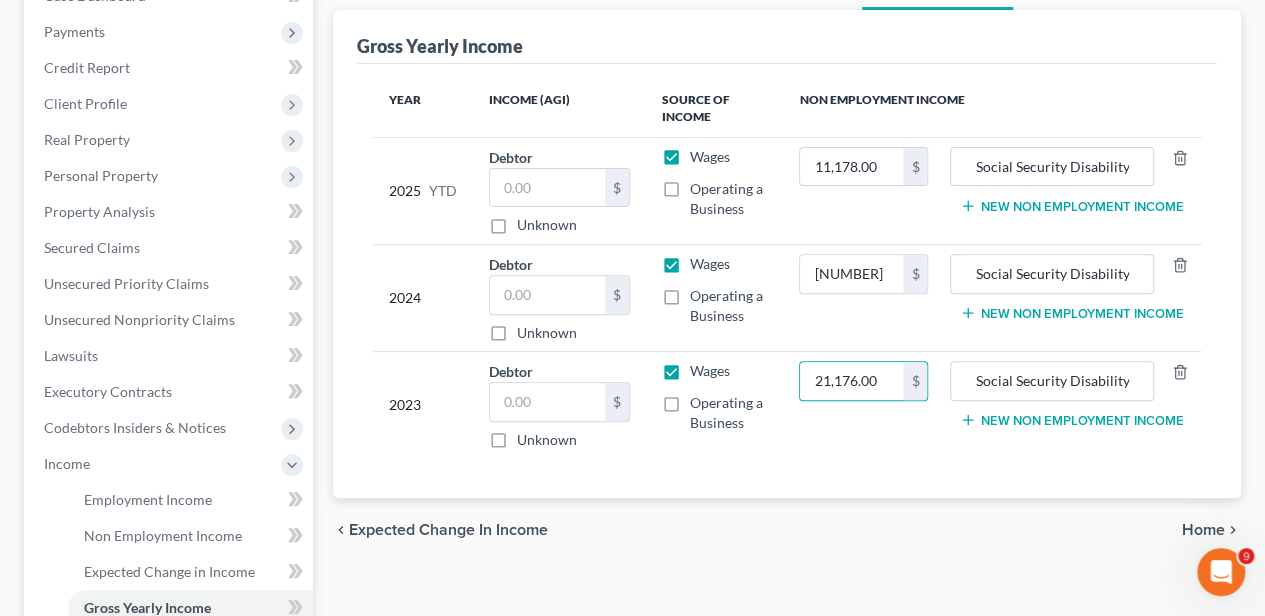 click on "Year Income (AGI) Source of Income Non Employment Income 2025  YTD Debtor
$
Unknown
Balance Undetermined
$
Unknown
Wages Operating a Business 11,178.00 $ Social Security Disability New Non Employment Income 2024 Debtor
$
Unknown
Balance Undetermined
$
Unknown
Wages Operating a Business 21,876.00 $ Social Security Disability New Non Employment Income 2023 Debtor
$
Unknown
Balance Undetermined
$
Unknown
Wages Operating a Business 21,176.00 $ Social Security Disability New Non Employment Income" at bounding box center [787, 281] 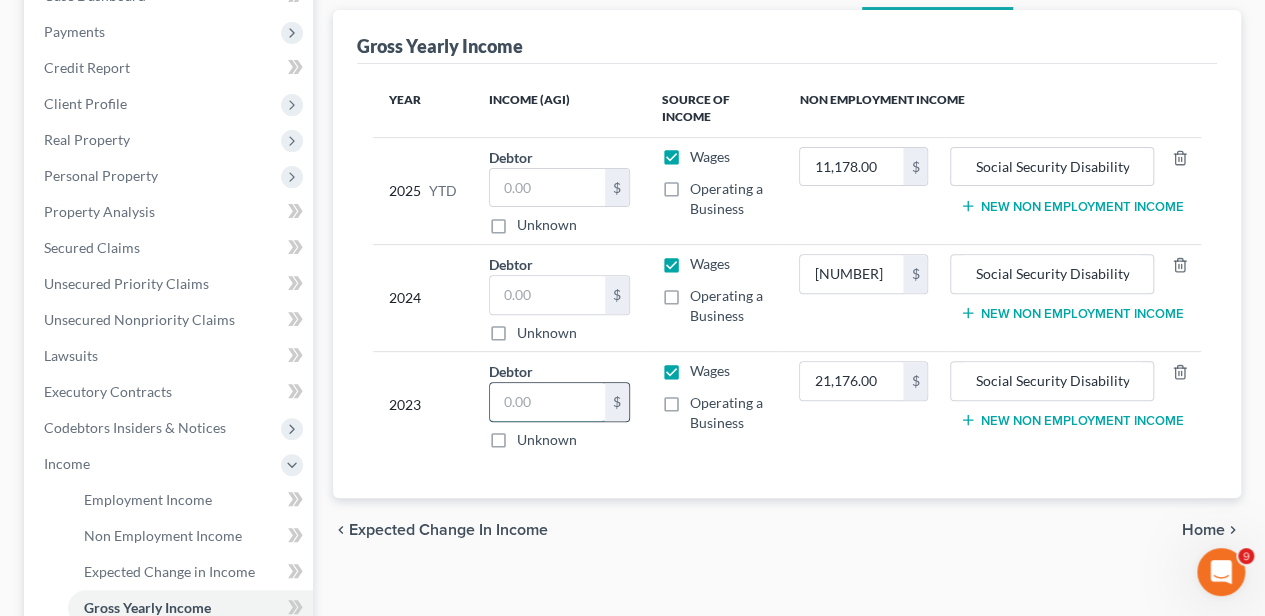 click at bounding box center (547, 402) 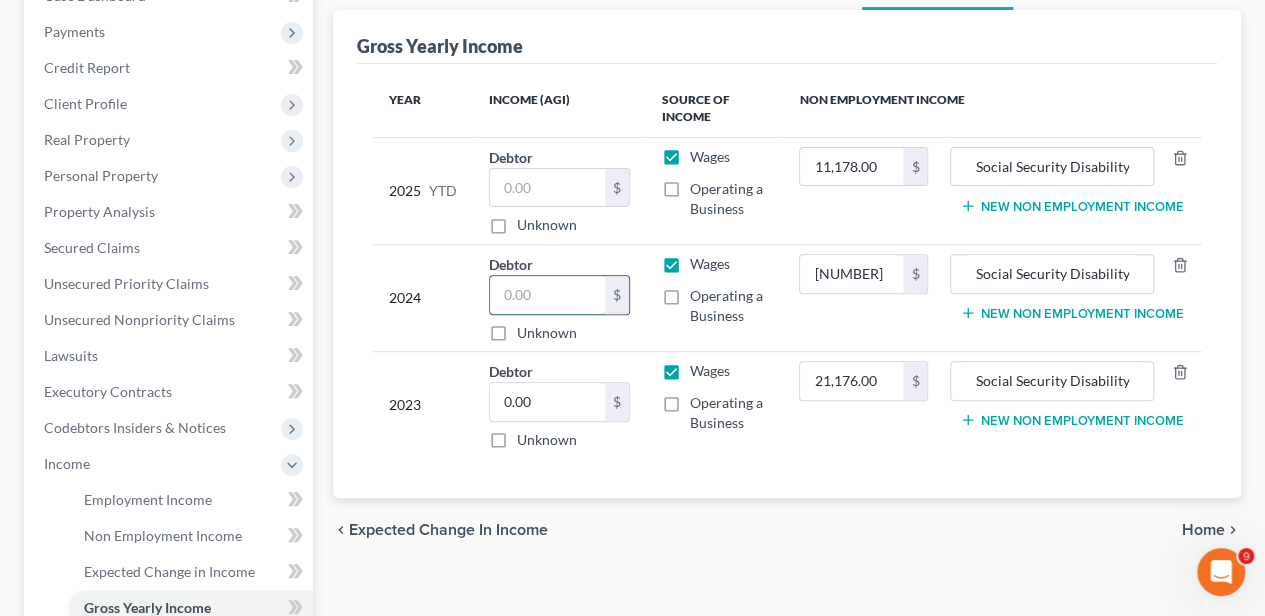 click at bounding box center [547, 295] 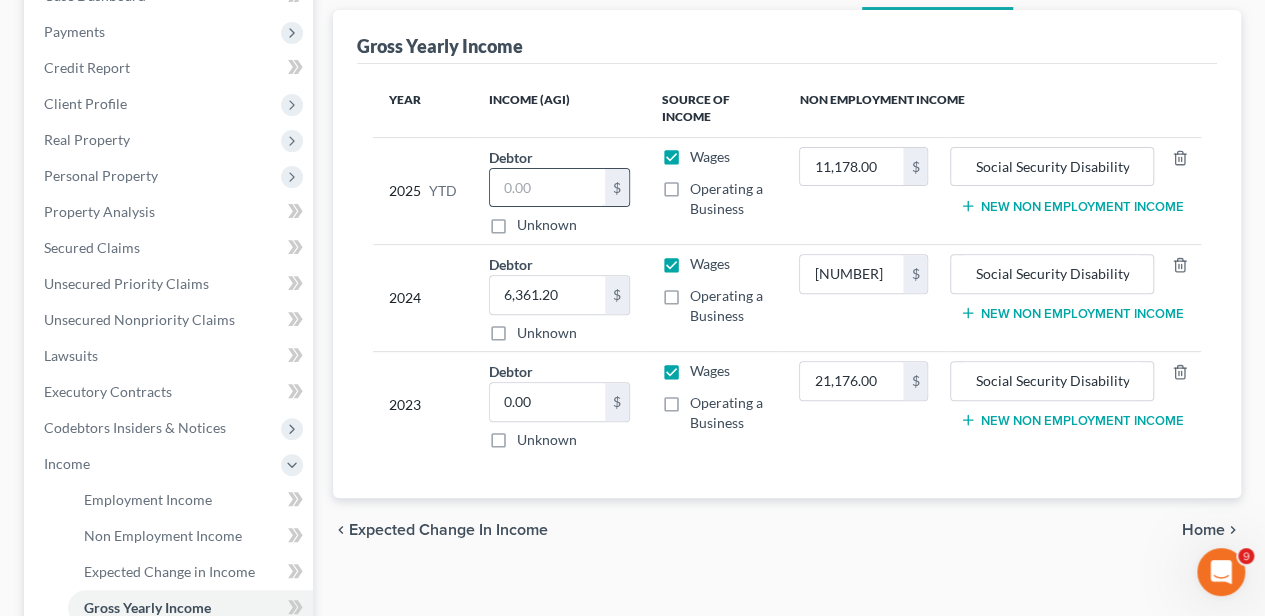 click at bounding box center (547, 188) 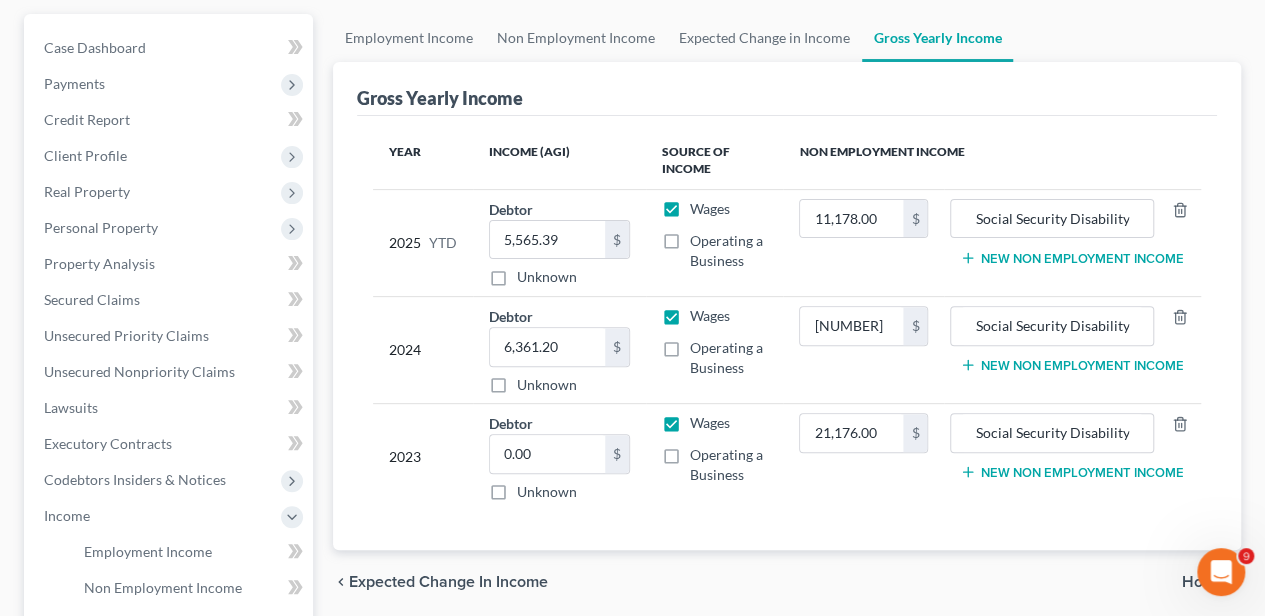 scroll, scrollTop: 200, scrollLeft: 0, axis: vertical 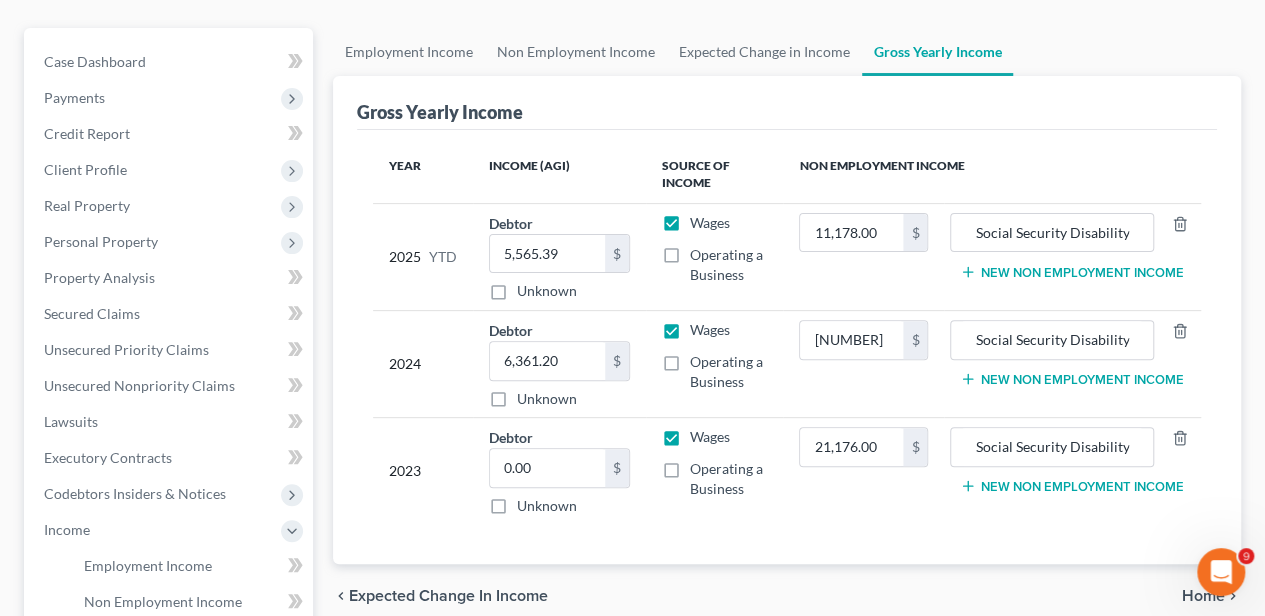 click on "Income (AGI)" at bounding box center (559, 175) 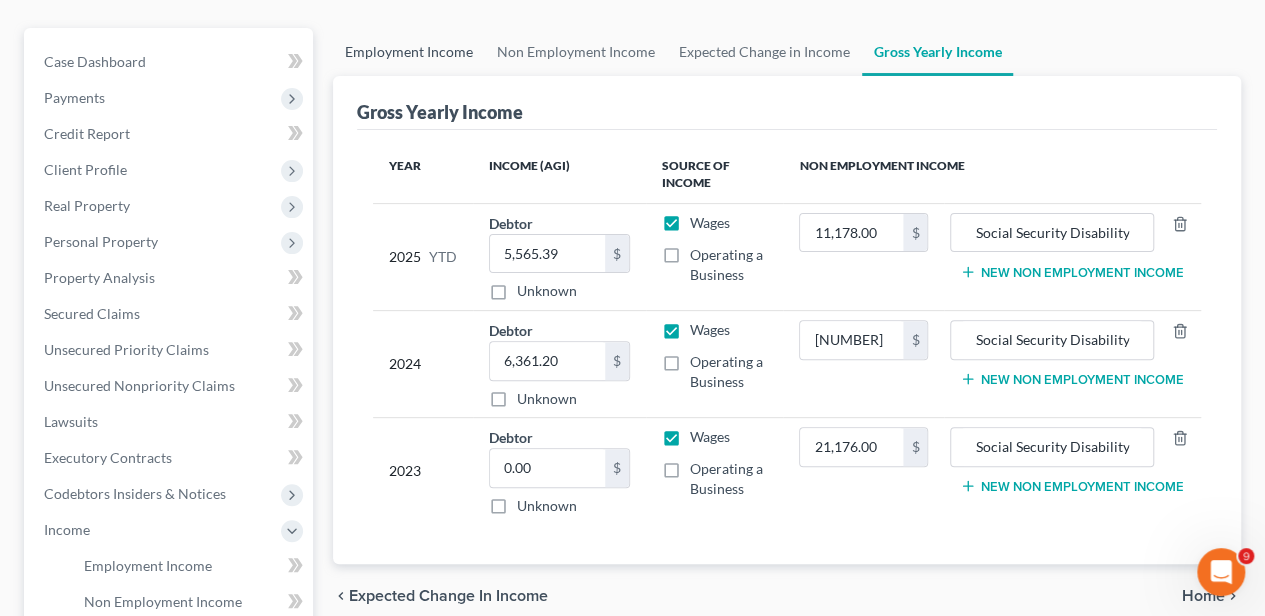 click on "Employment Income" at bounding box center [409, 52] 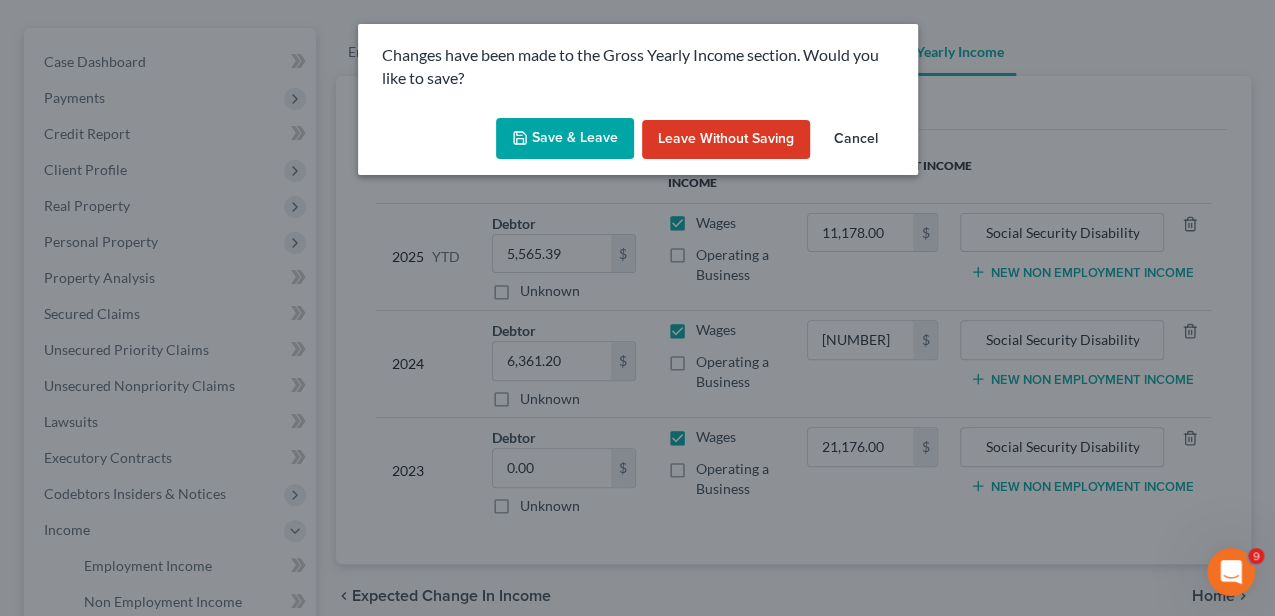 click on "Save & Leave" at bounding box center [565, 139] 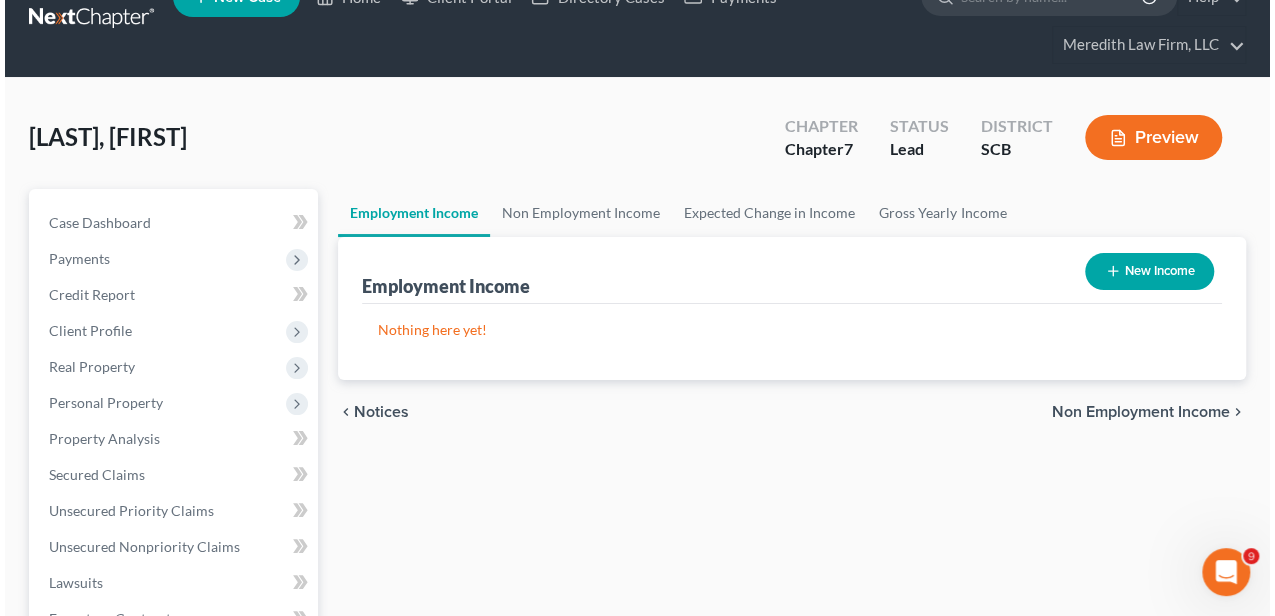 scroll, scrollTop: 0, scrollLeft: 0, axis: both 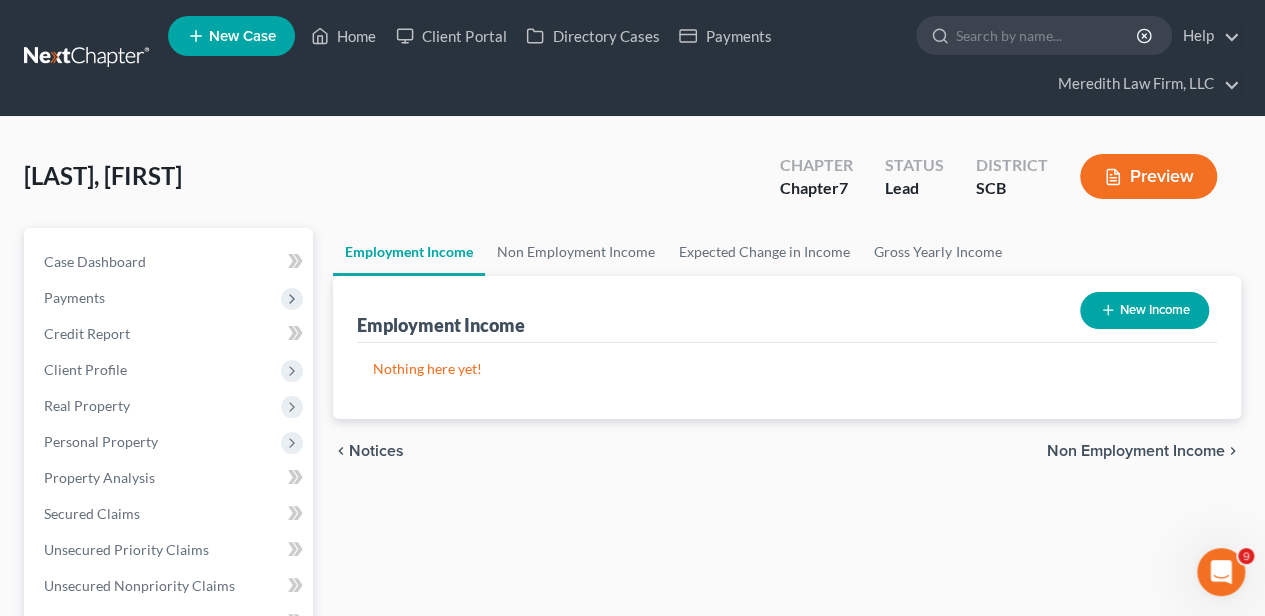 click on "New Income" at bounding box center (1144, 310) 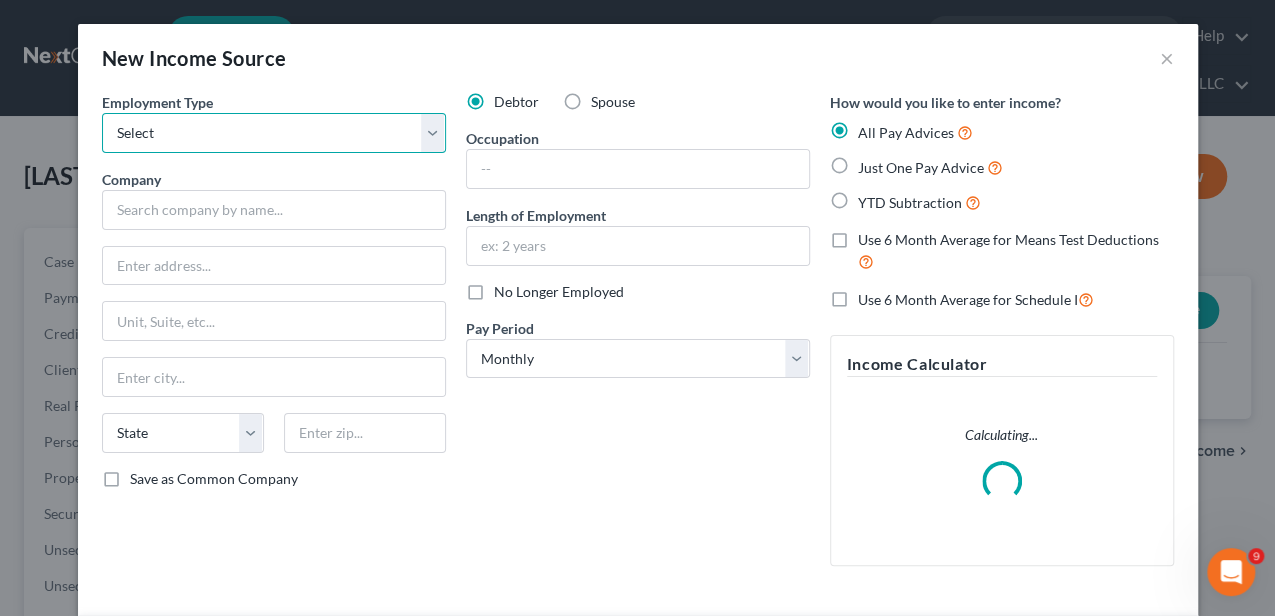 click on "Select Full or Part Time Employment Self Employment" at bounding box center [274, 133] 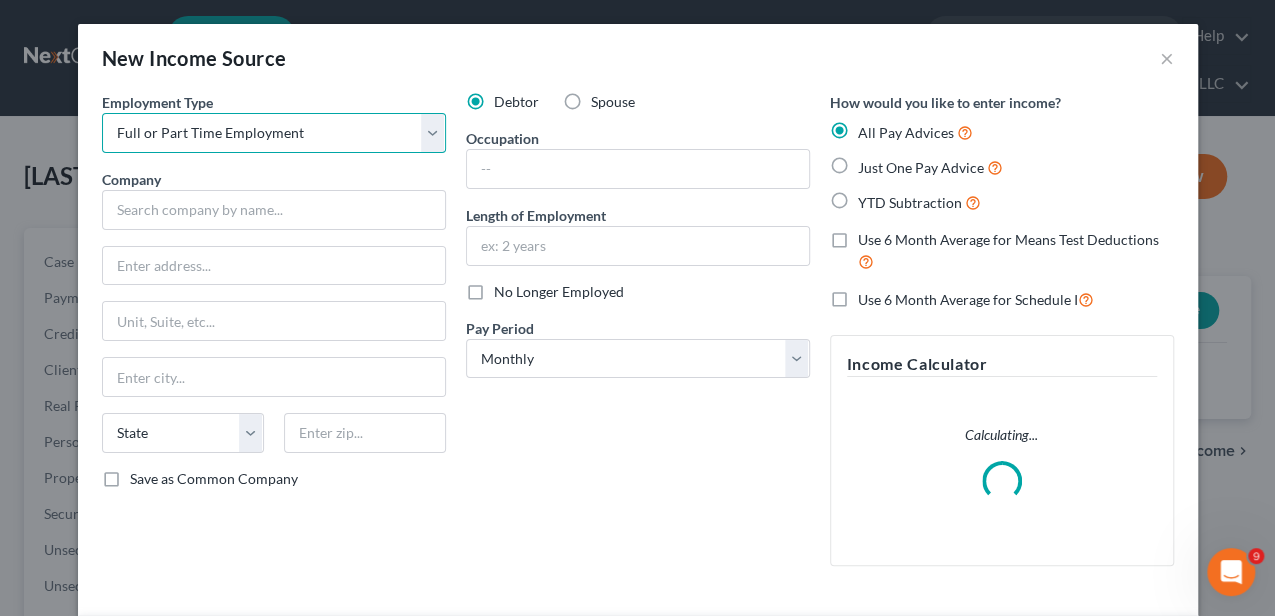 click on "Select Full or Part Time Employment Self Employment" at bounding box center [274, 133] 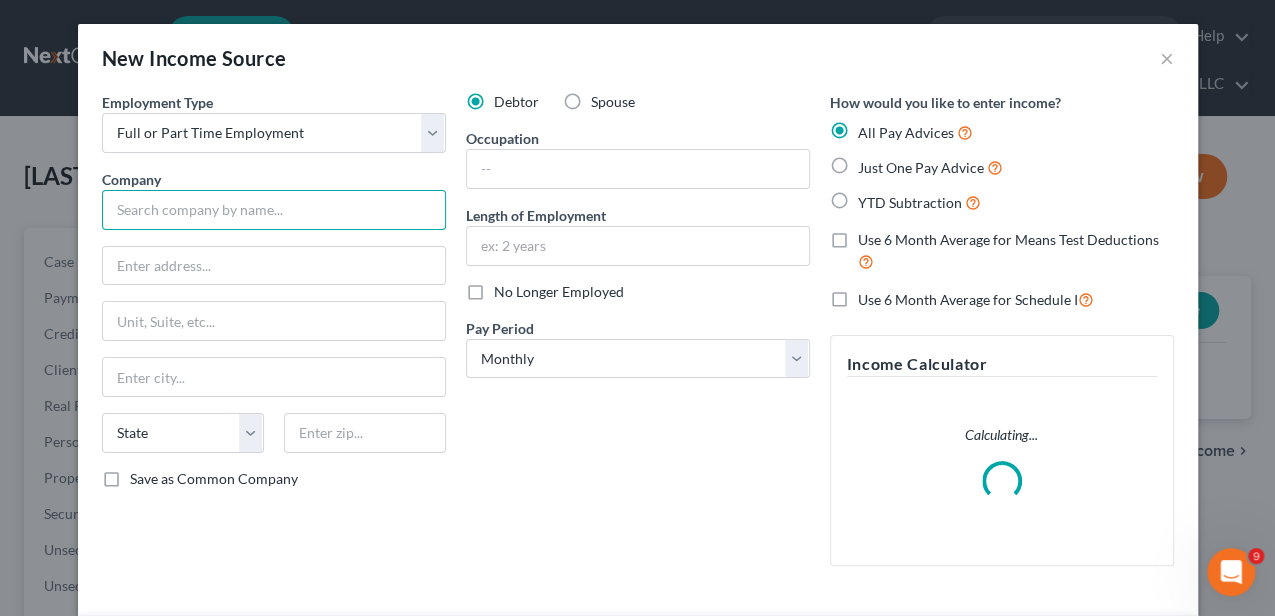 click at bounding box center (274, 210) 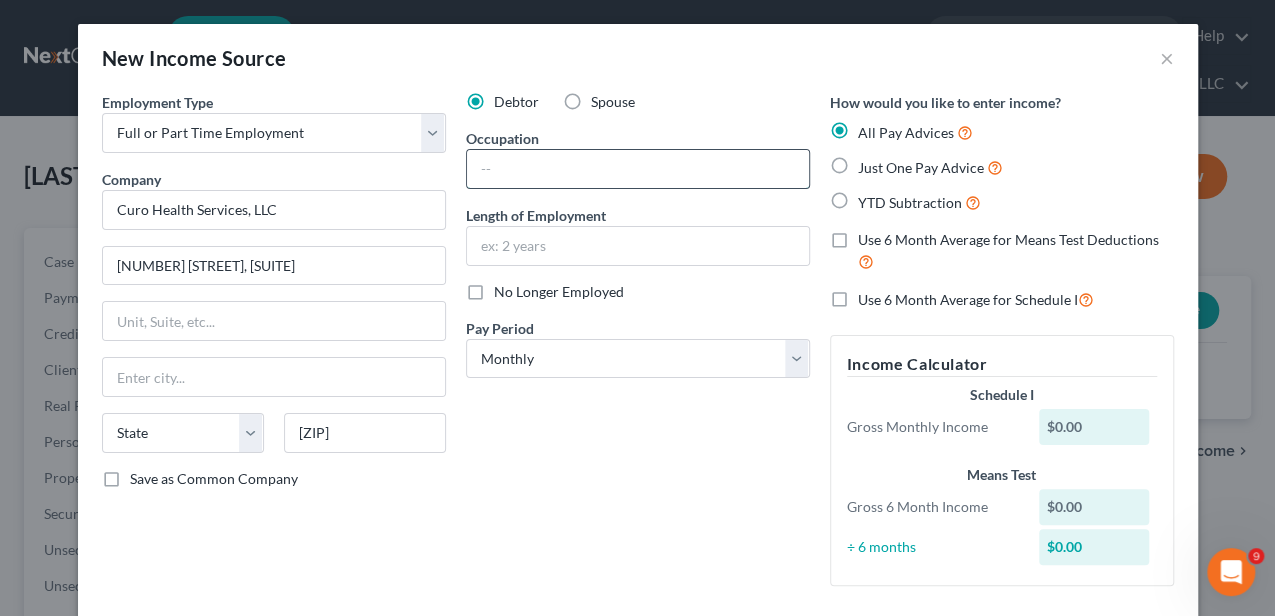 click at bounding box center [638, 169] 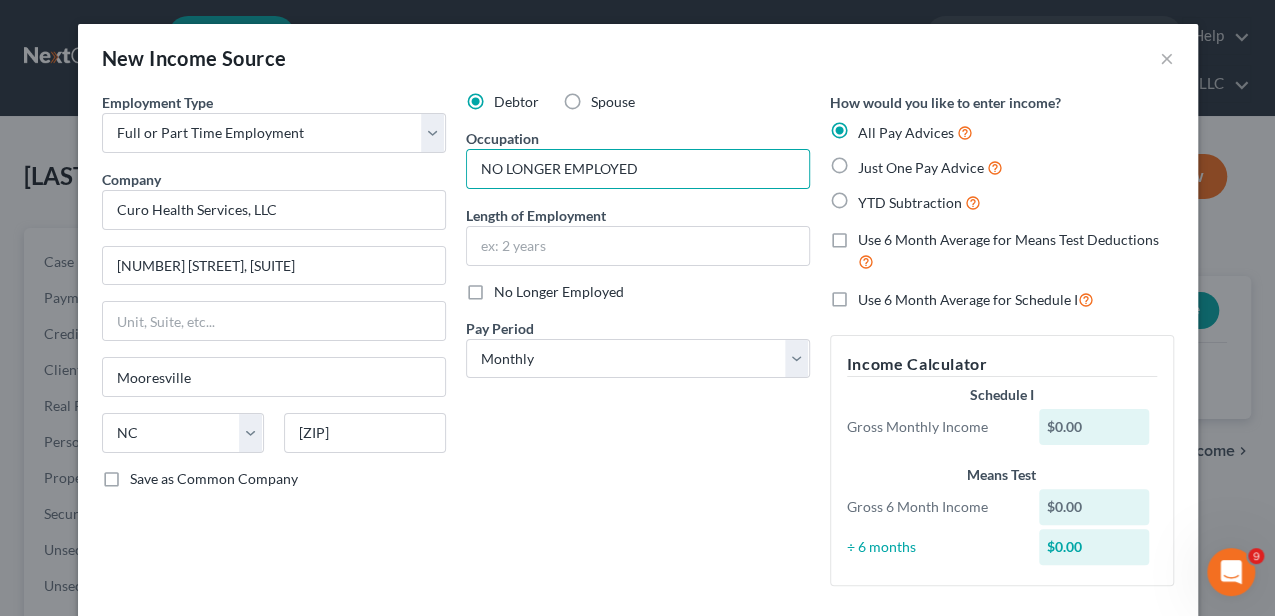 click on "No Longer Employed" at bounding box center (559, 292) 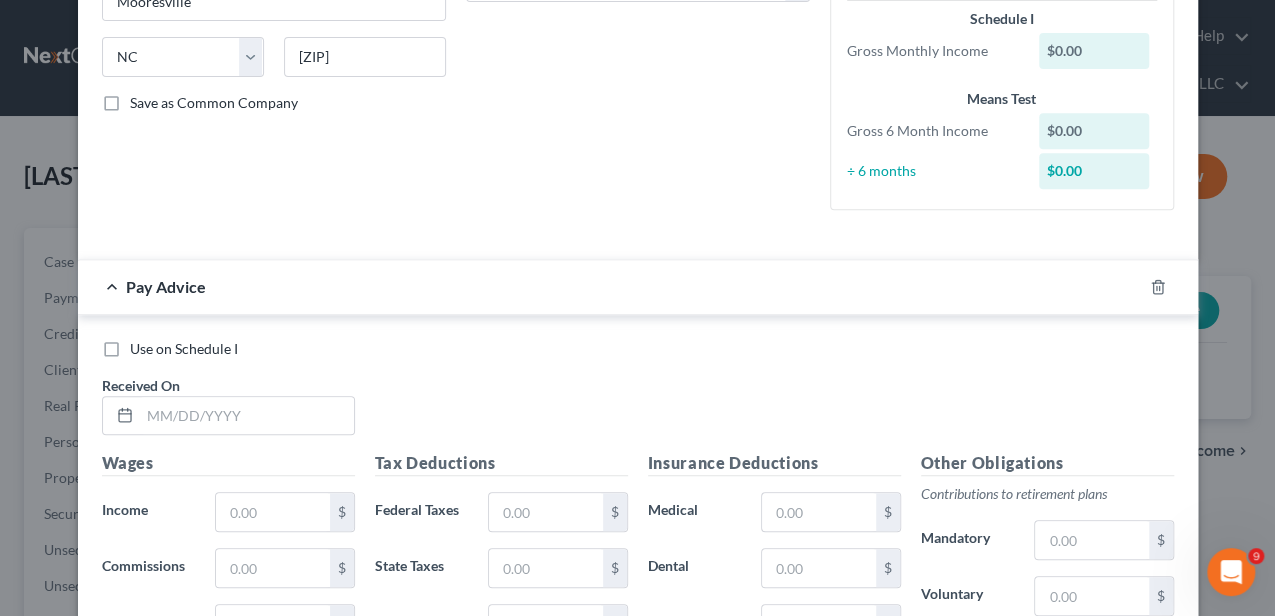 scroll, scrollTop: 400, scrollLeft: 0, axis: vertical 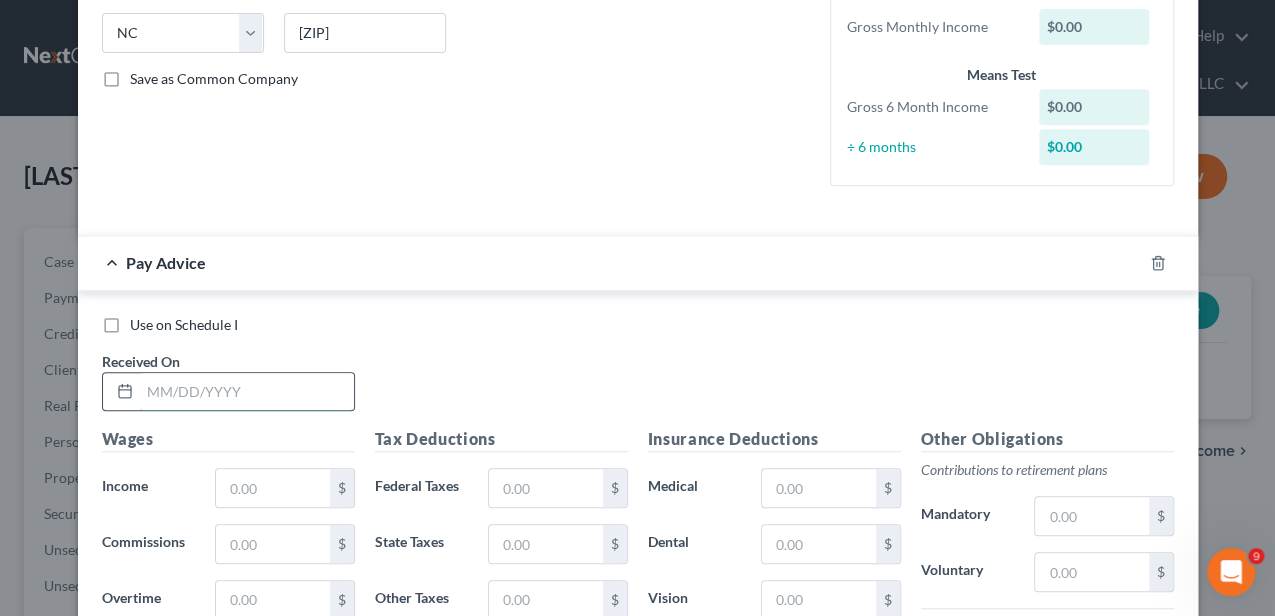 click at bounding box center [247, 392] 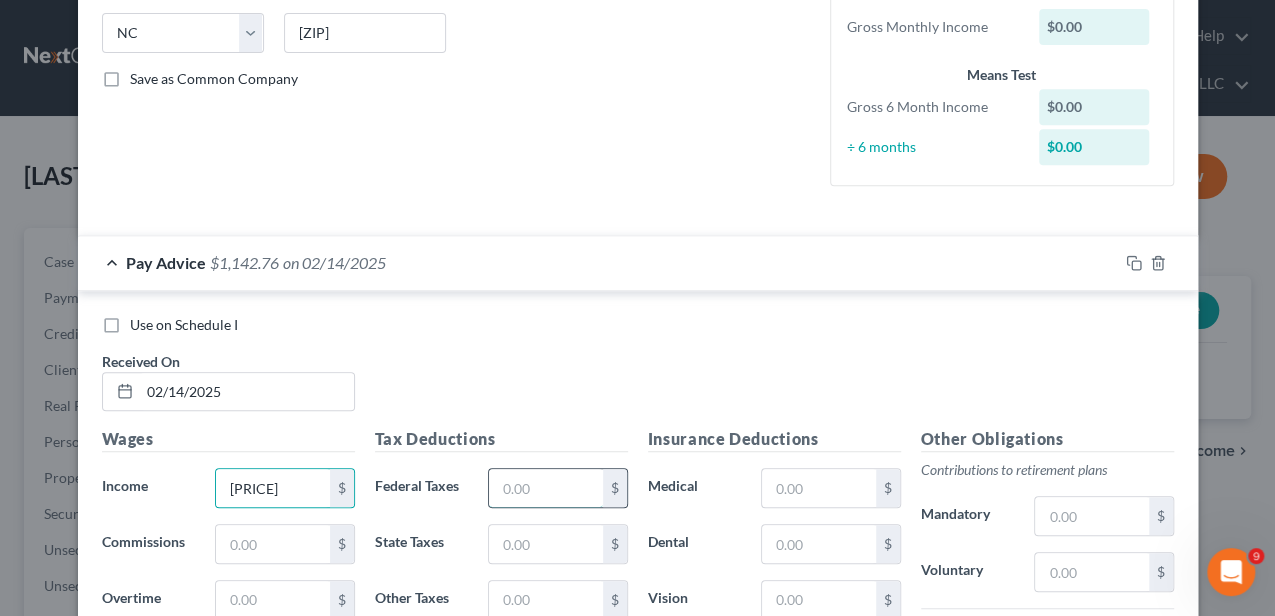 click at bounding box center (545, 488) 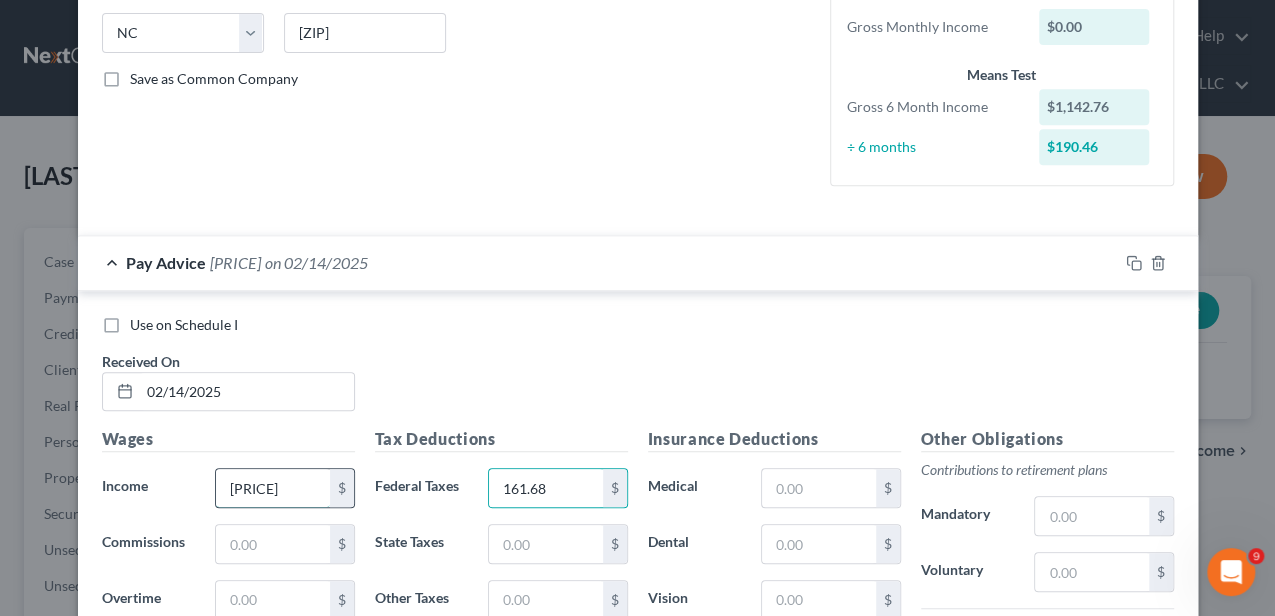 click on "[PRICE]" at bounding box center (272, 488) 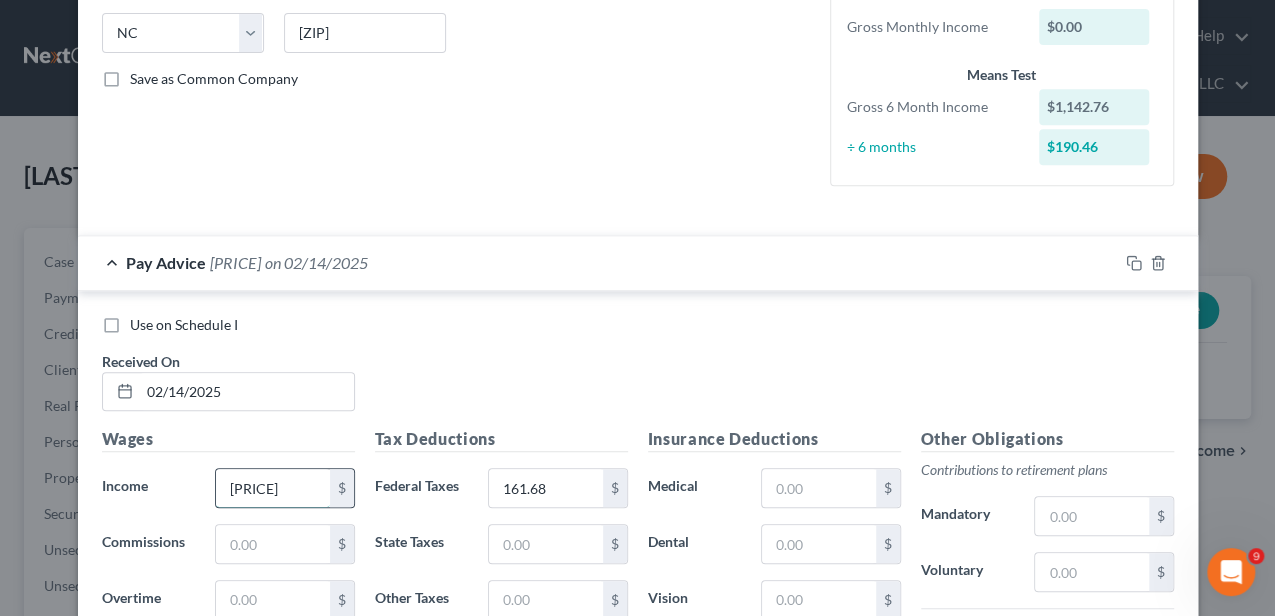 click on "[PRICE]" at bounding box center [272, 488] 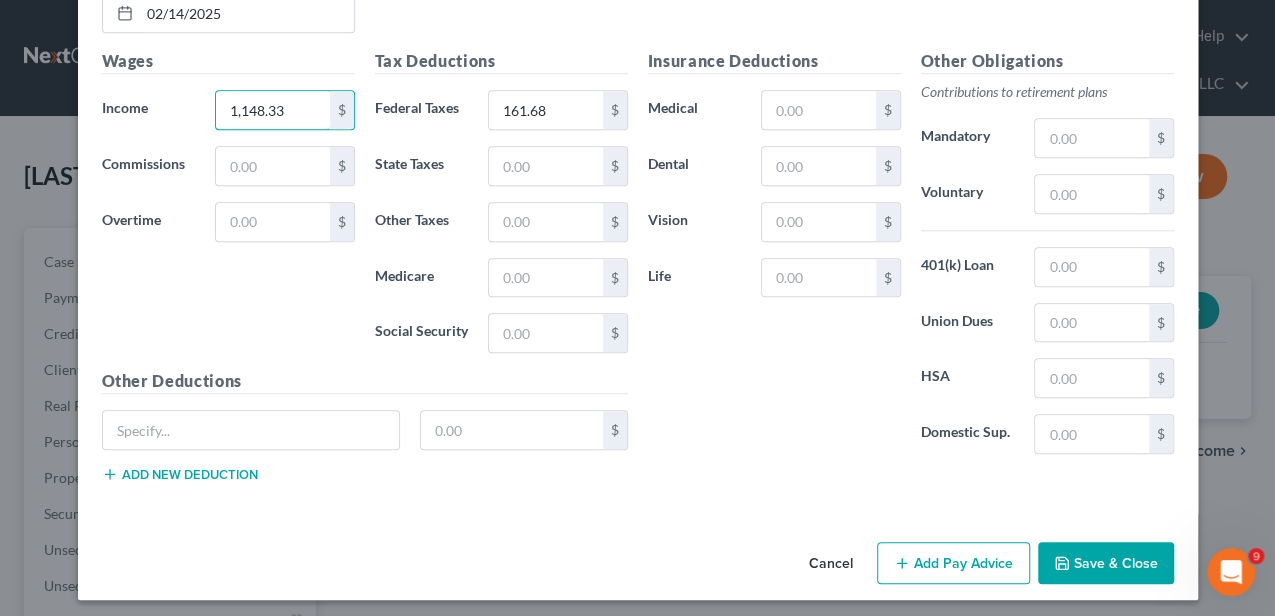 scroll, scrollTop: 778, scrollLeft: 0, axis: vertical 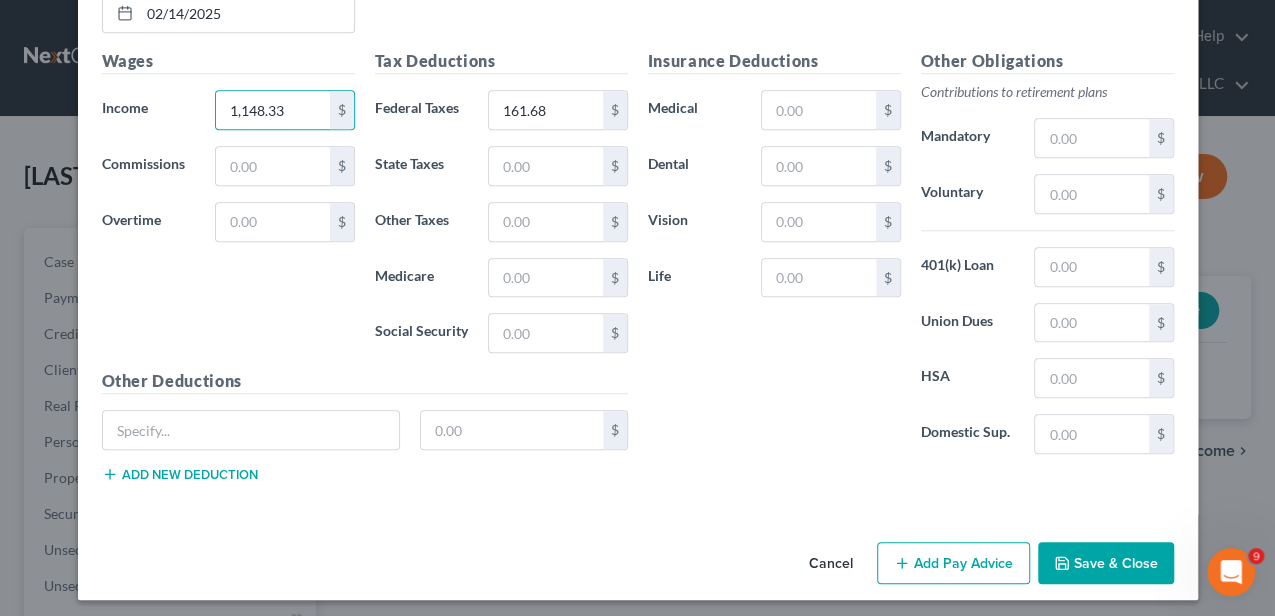 click on "Add Pay Advice" at bounding box center (953, 563) 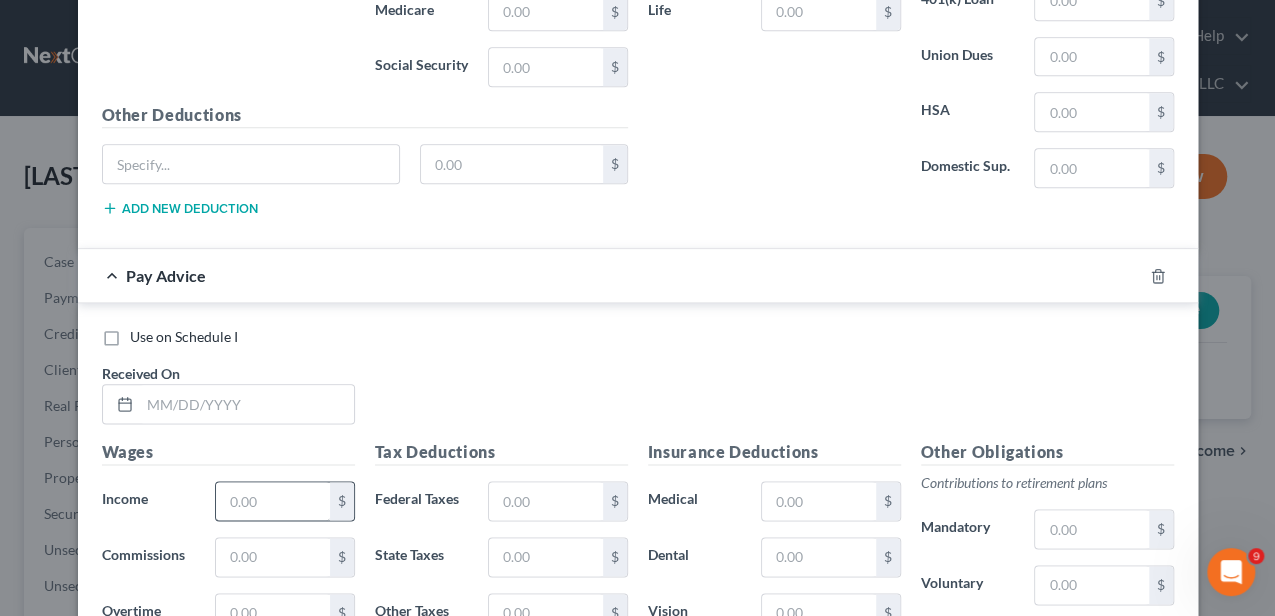 scroll, scrollTop: 1045, scrollLeft: 0, axis: vertical 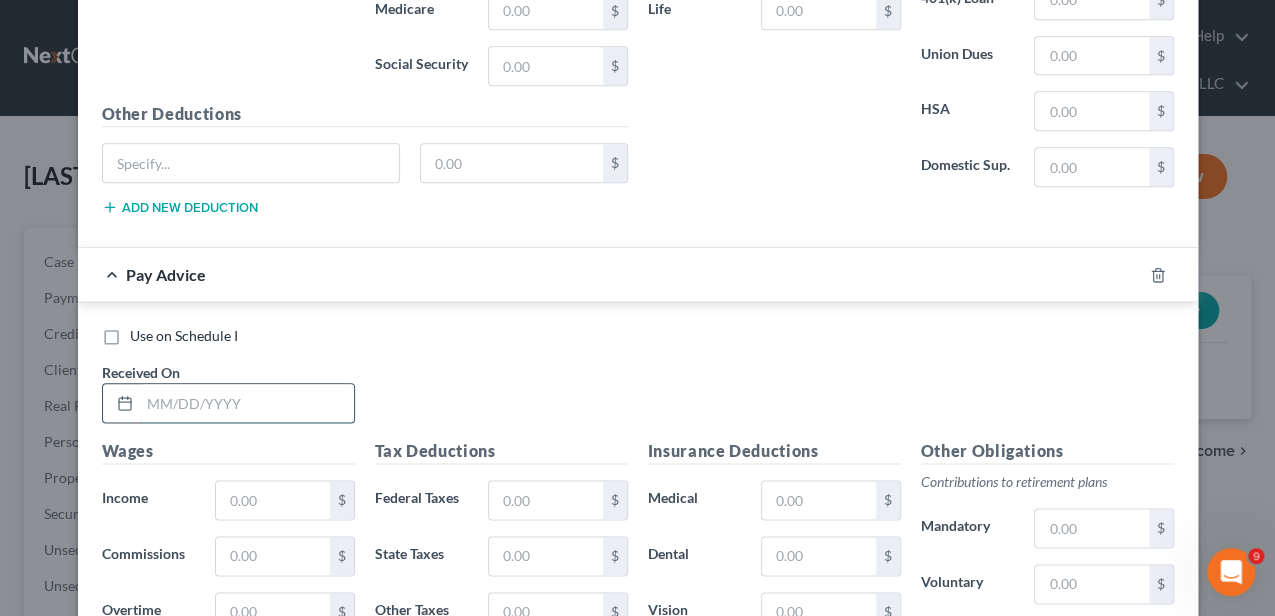 click at bounding box center [247, 403] 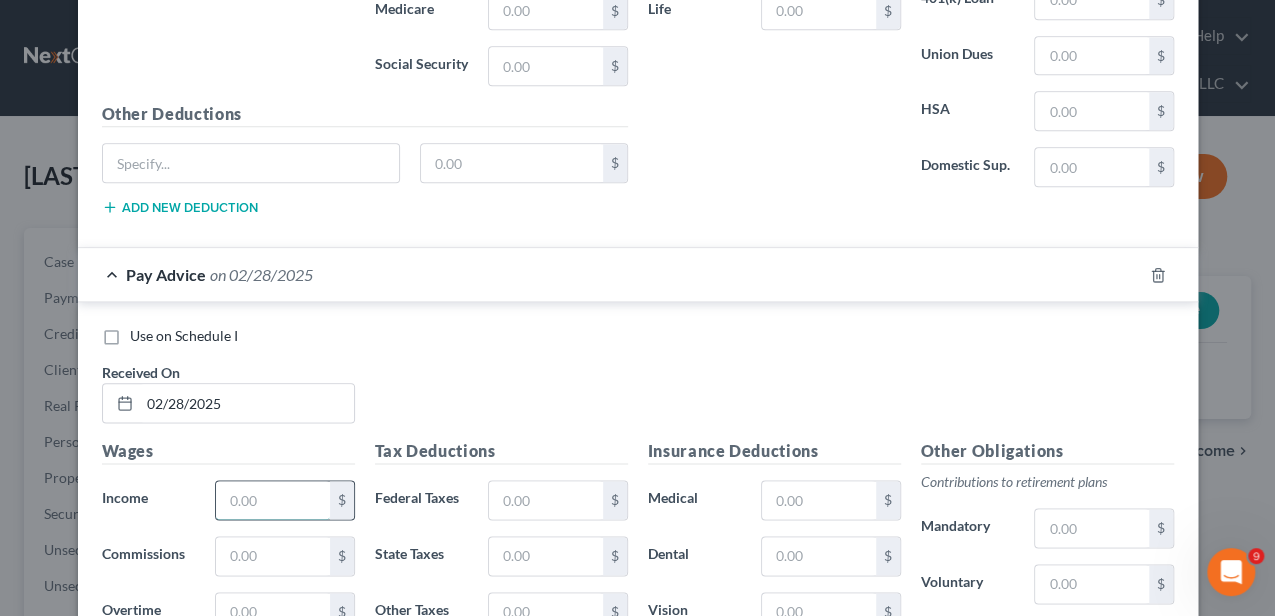 click at bounding box center [272, 500] 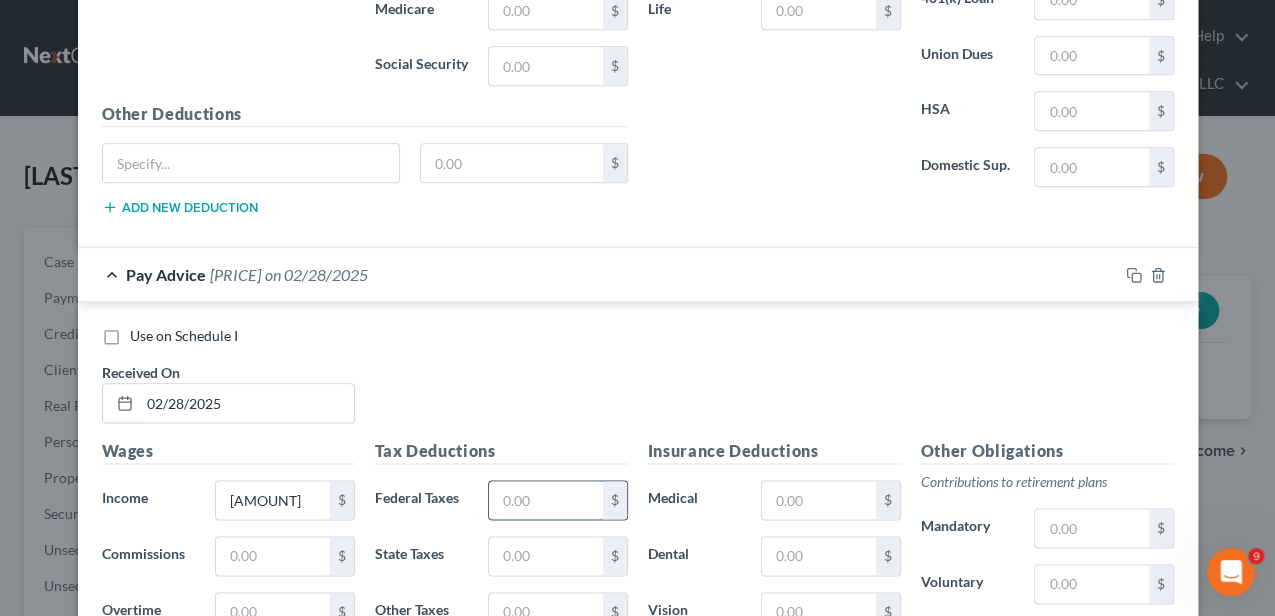 click at bounding box center [545, 500] 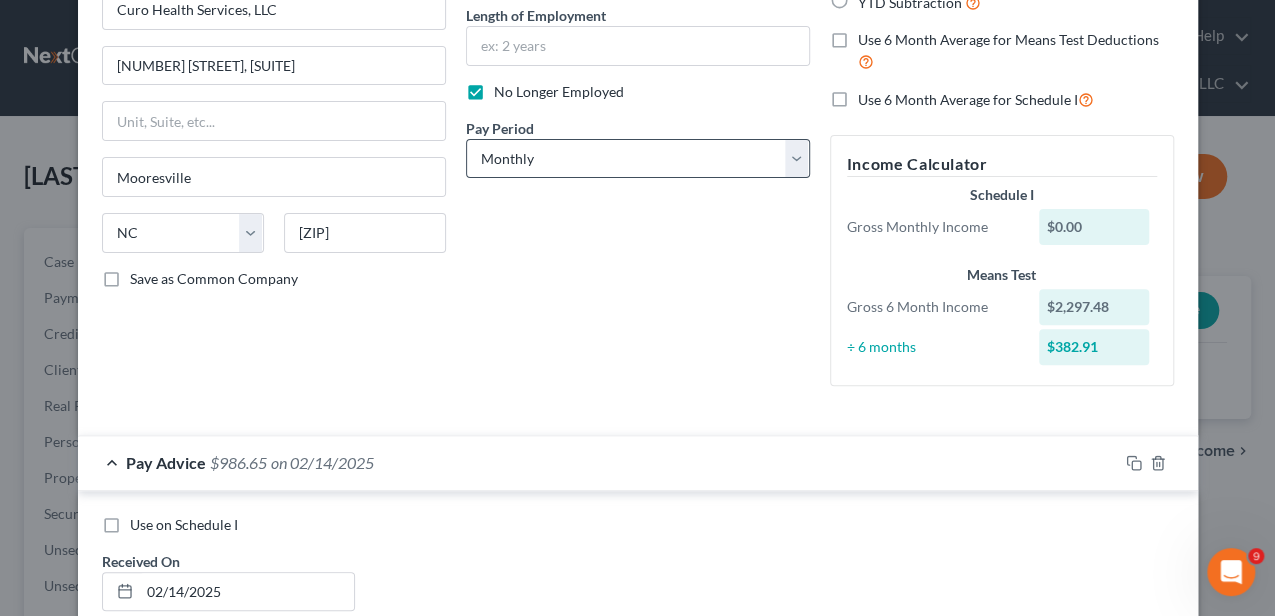 scroll, scrollTop: 178, scrollLeft: 0, axis: vertical 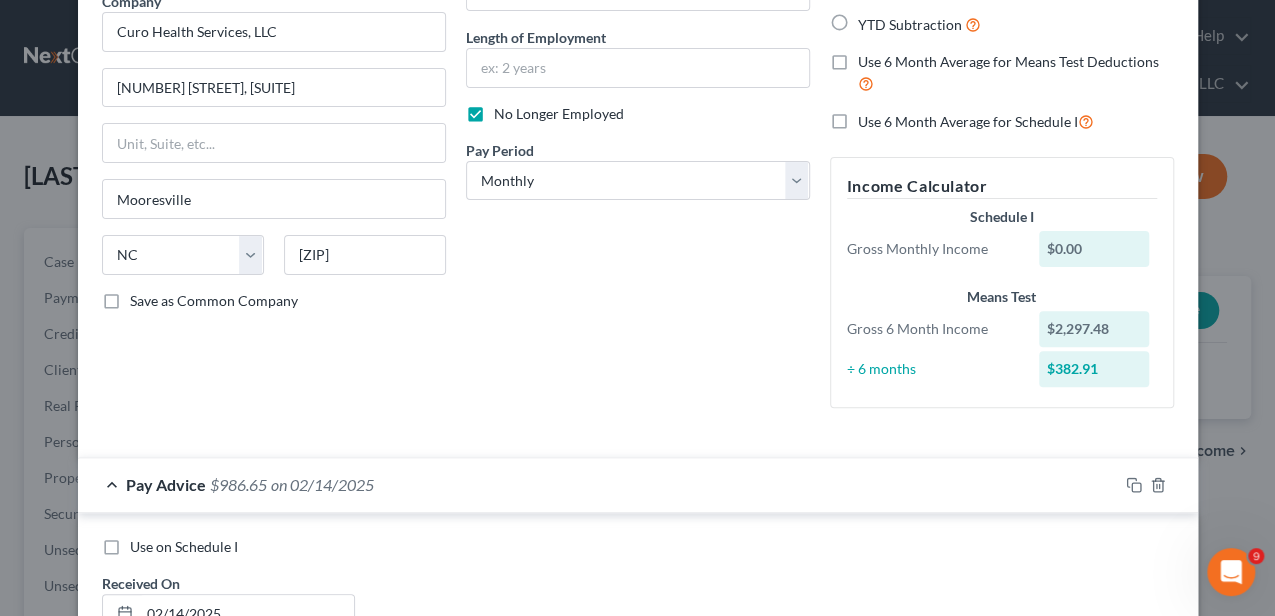 click on "Pay Advice $[AMOUNT] on [DATE]" at bounding box center [598, 484] 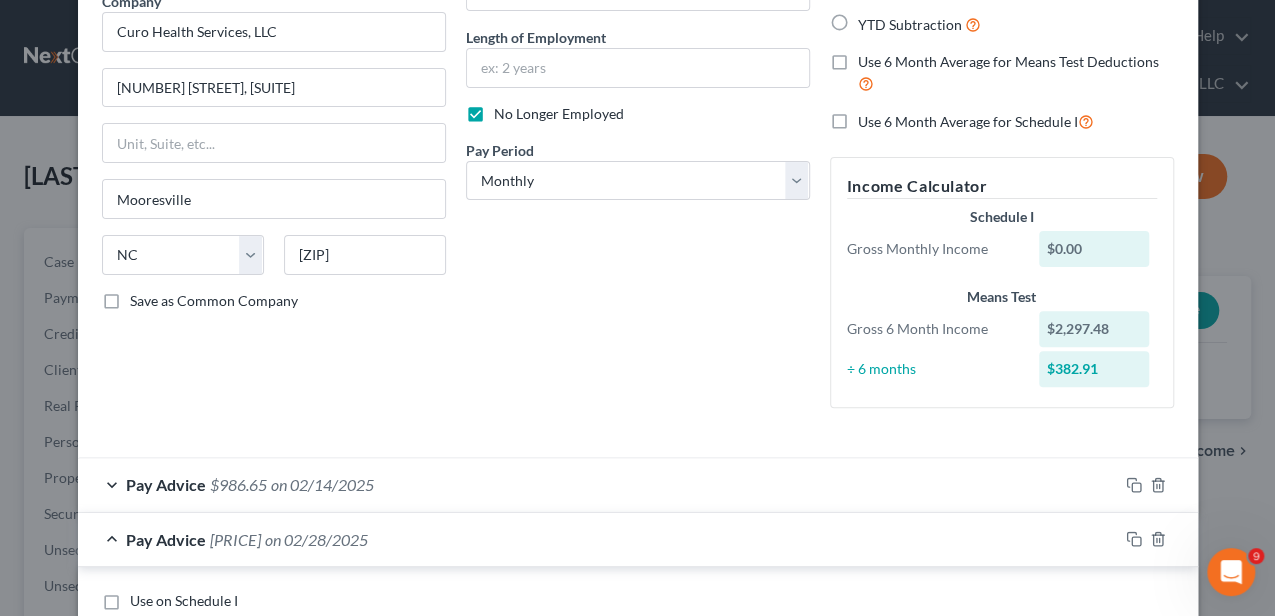 click on "No Longer Employed" at bounding box center (559, 114) 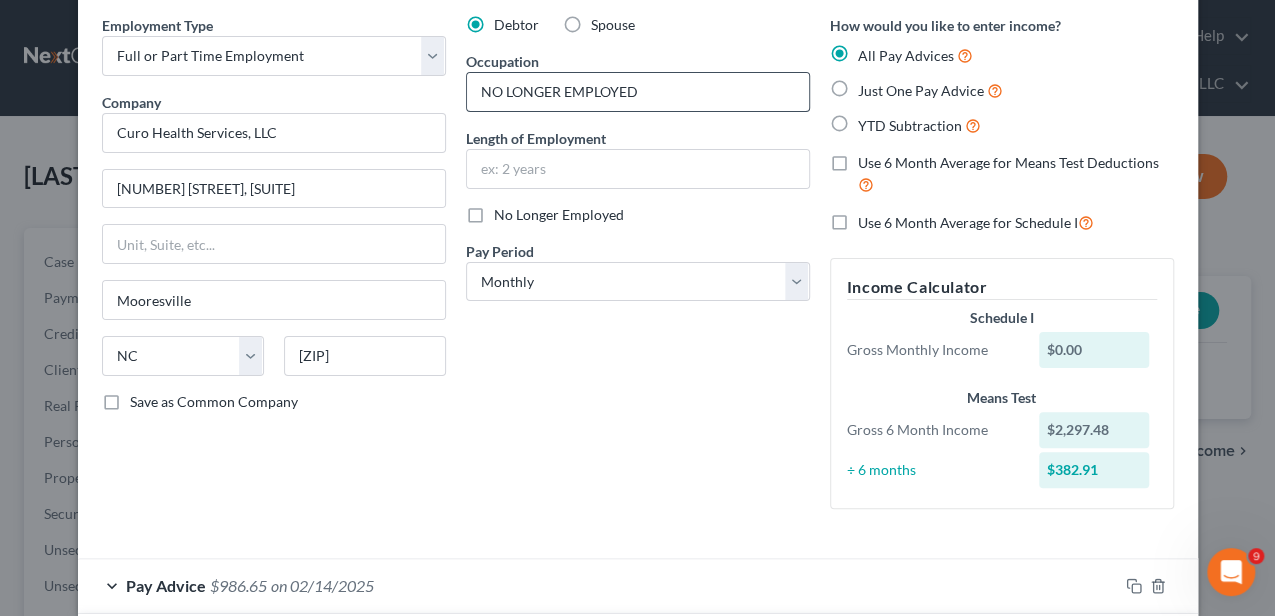 scroll, scrollTop: 45, scrollLeft: 0, axis: vertical 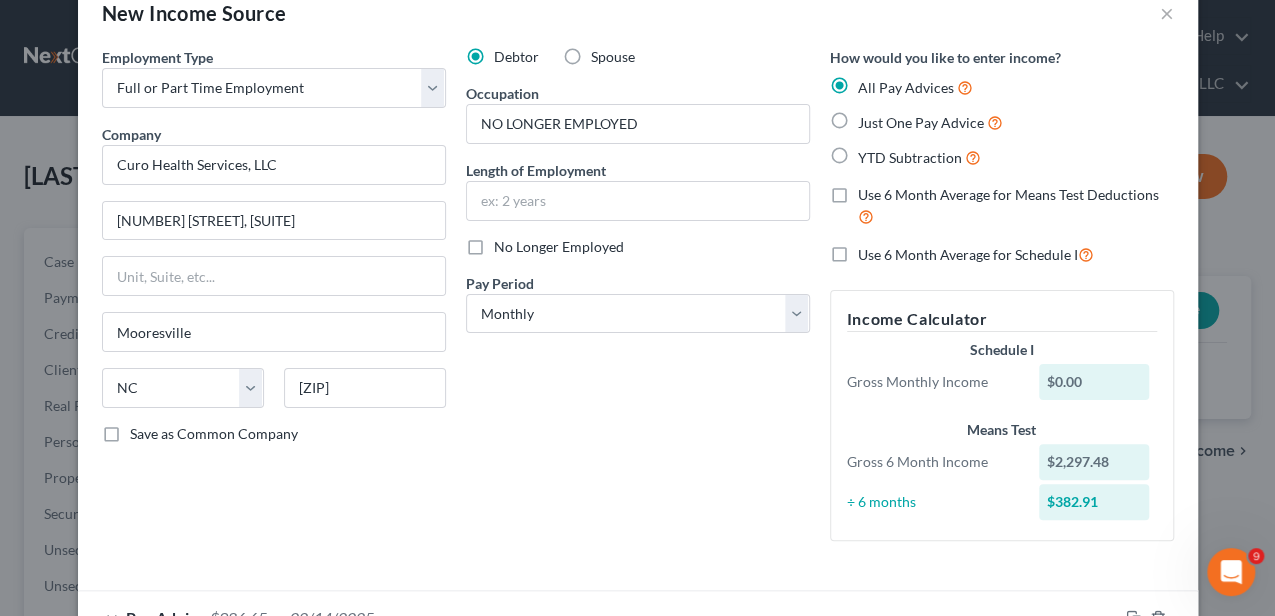 click on "Debtor Spouse Occupation NO LONGER EMPLOYED Length of Employment No Longer Employed
Pay Period
*
Select Monthly Twice Monthly Every Other Week Weekly" at bounding box center (638, 302) 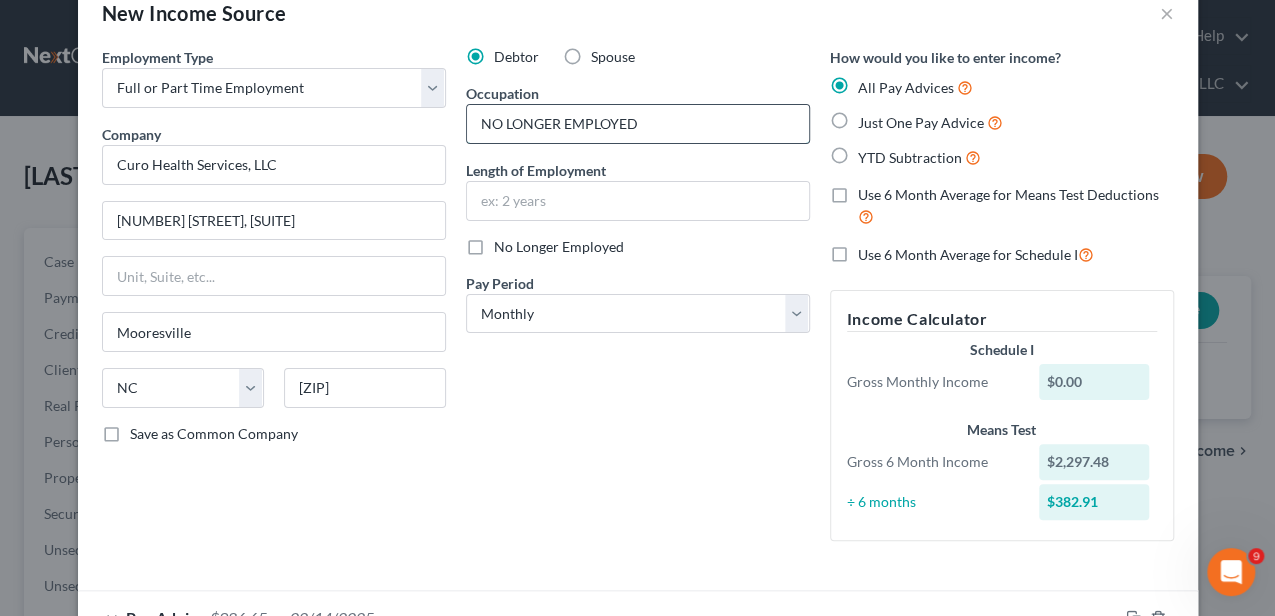 click on "NO LONGER EMPLOYED" at bounding box center [638, 124] 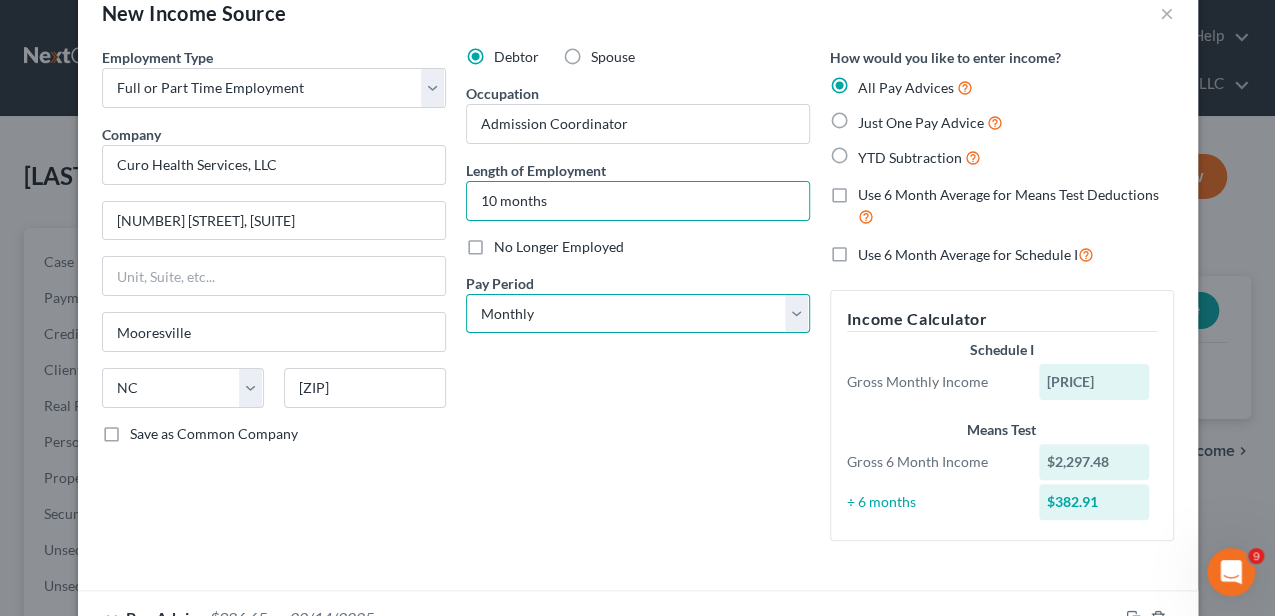 click on "Select Monthly Twice Monthly Every Other Week Weekly" at bounding box center [638, 314] 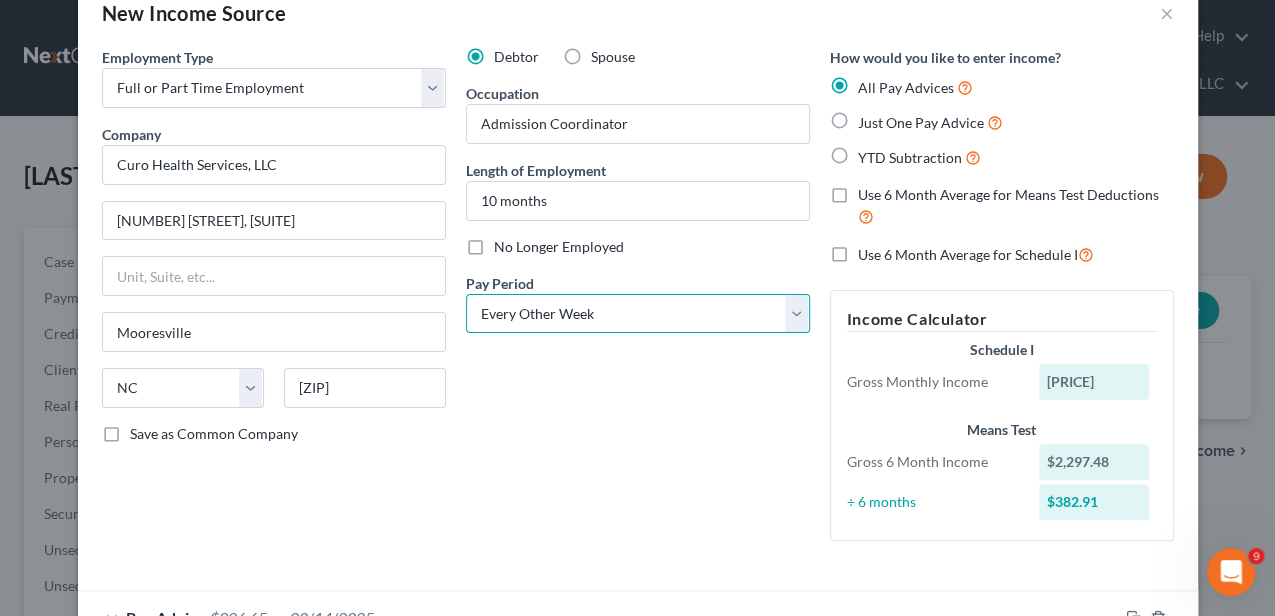 click on "Select Monthly Twice Monthly Every Other Week Weekly" at bounding box center [638, 314] 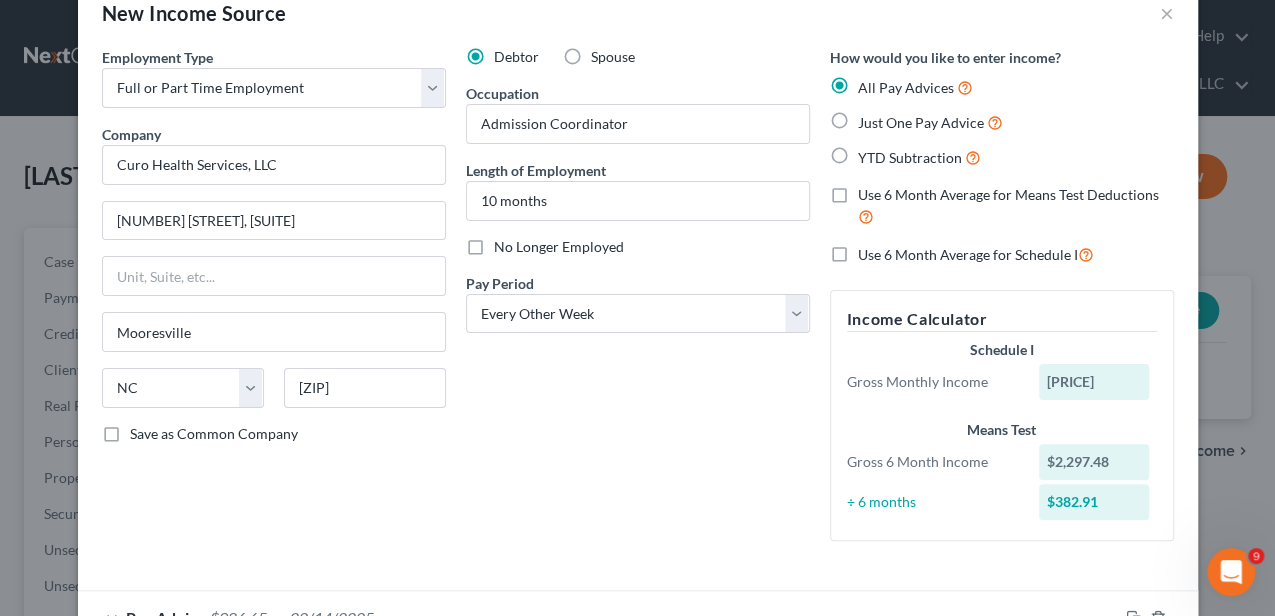 click on "Debtor Spouse Occupation Admission Coordinator Length of Employment 10 months No Longer Employed
Pay Period
*
Select Monthly Twice Monthly Every Other Week Weekly" at bounding box center [638, 302] 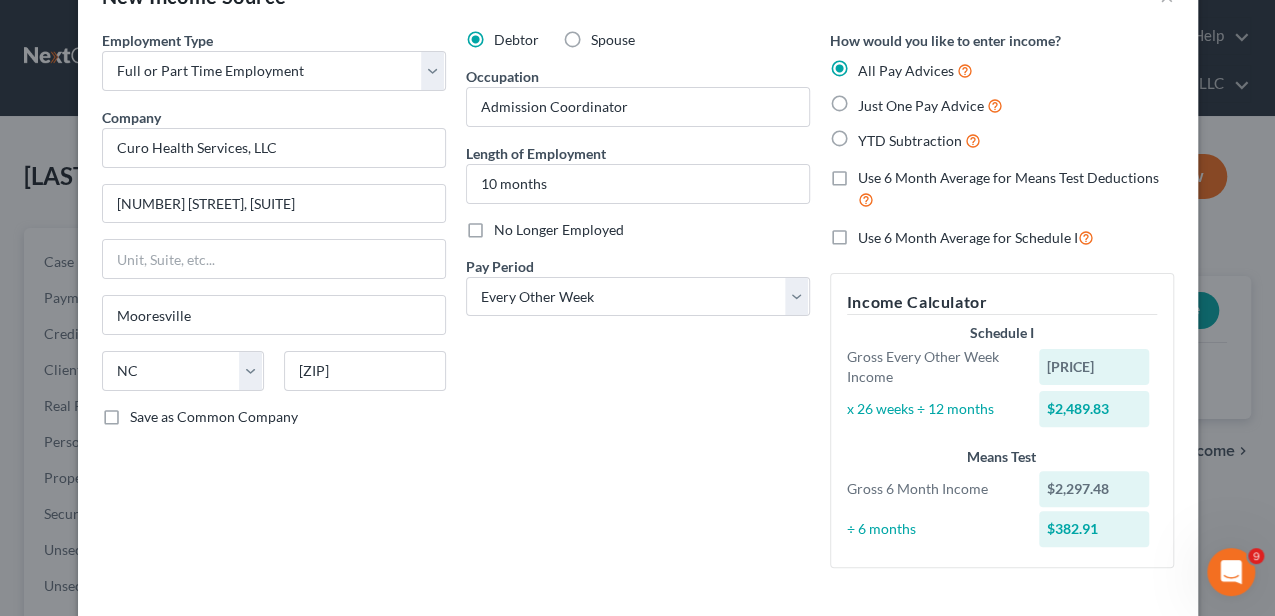 scroll, scrollTop: 45, scrollLeft: 0, axis: vertical 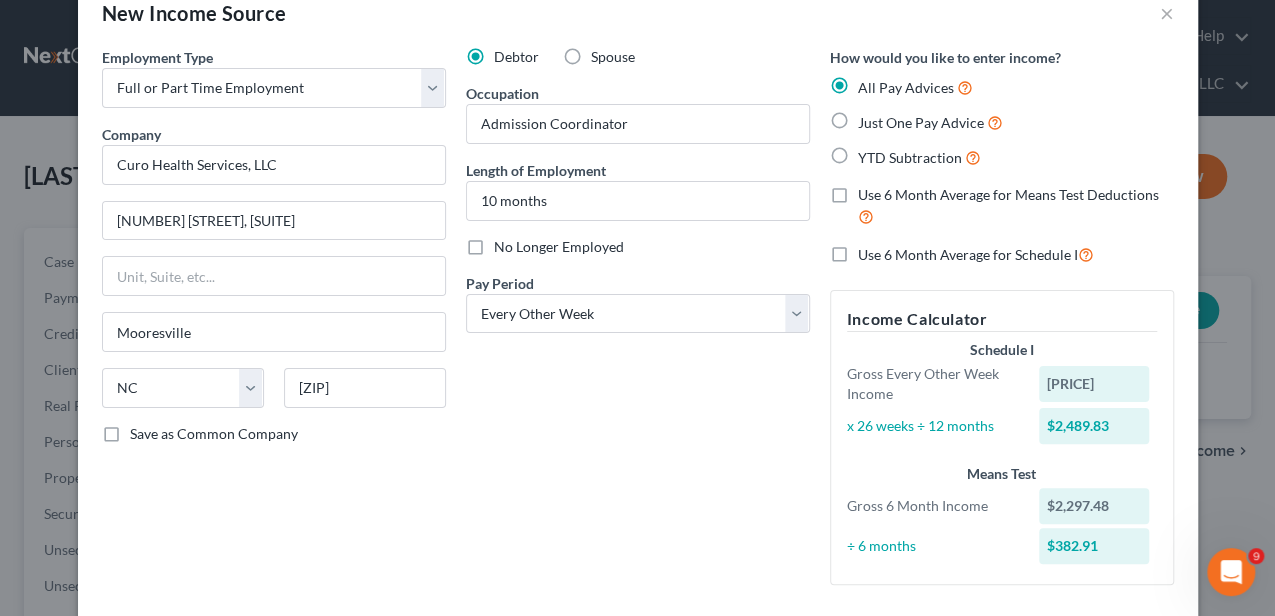 click on "Use 6 Month Average for Schedule I" at bounding box center [976, 254] 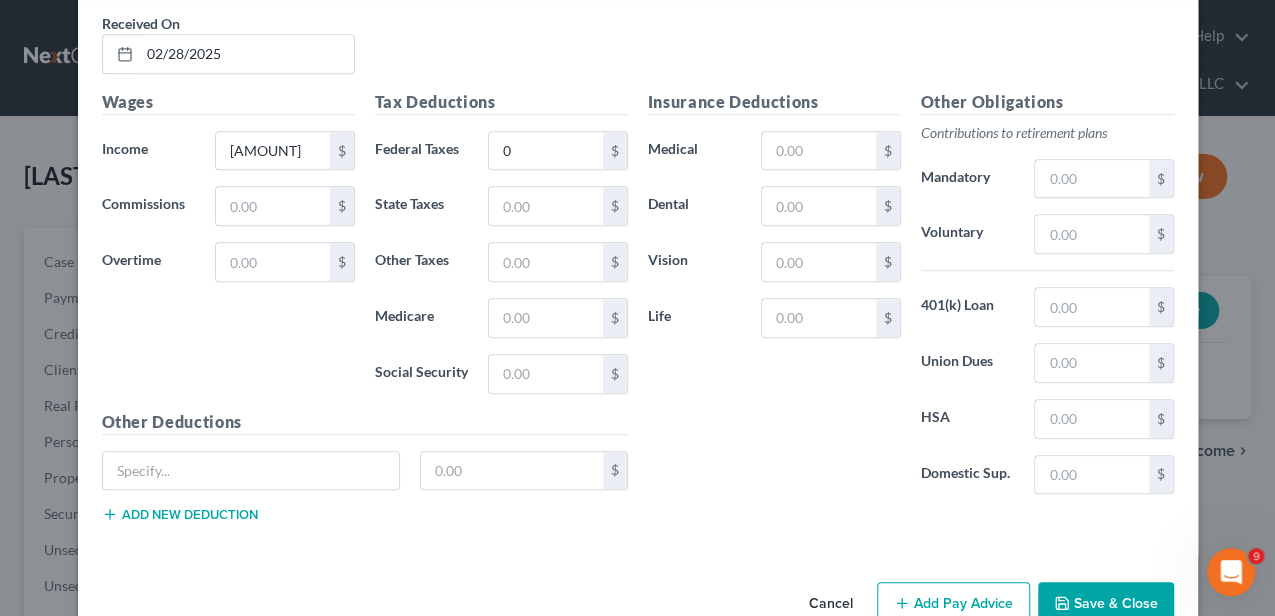 scroll, scrollTop: 836, scrollLeft: 0, axis: vertical 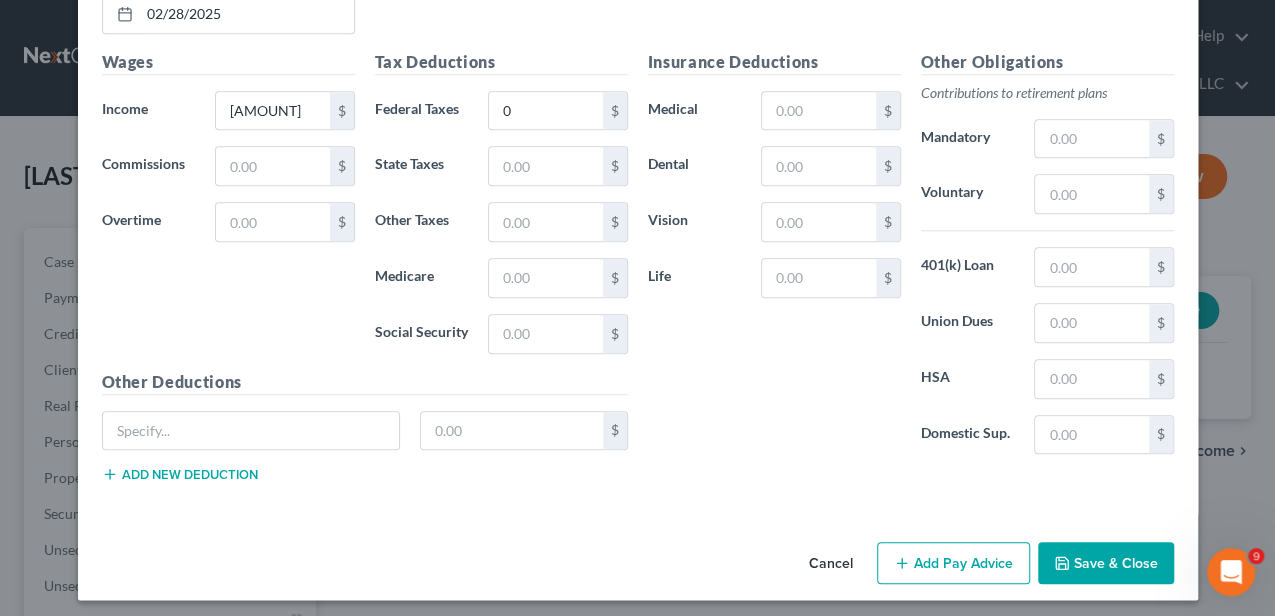 drag, startPoint x: 918, startPoint y: 545, endPoint x: 660, endPoint y: 482, distance: 265.5805 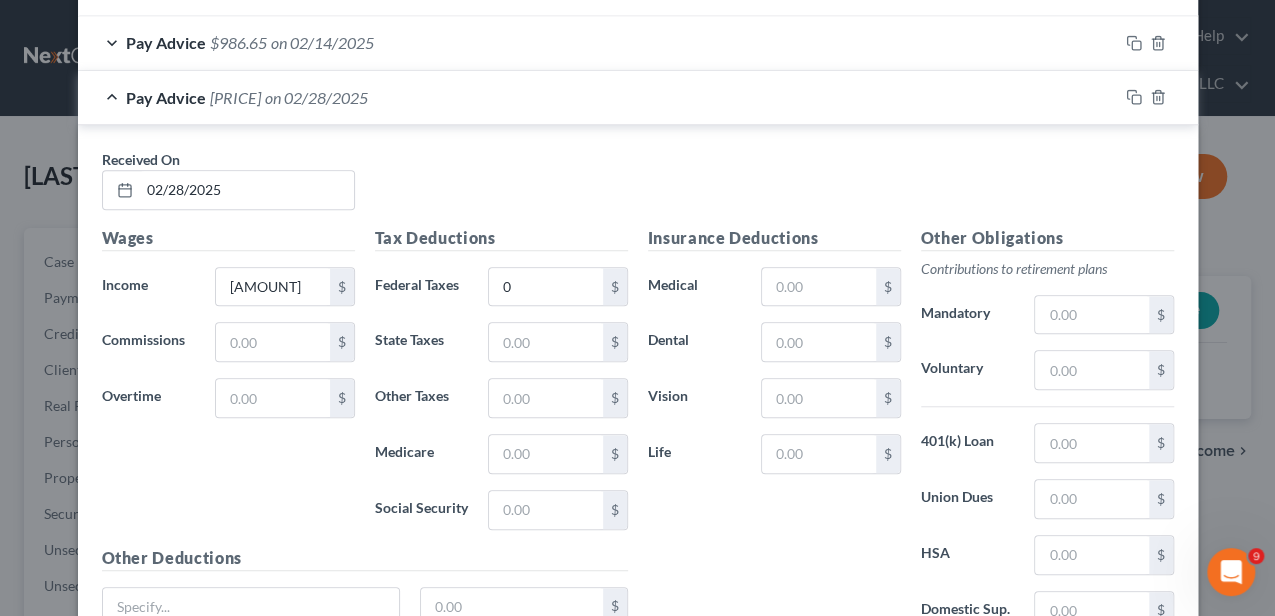 scroll, scrollTop: 570, scrollLeft: 0, axis: vertical 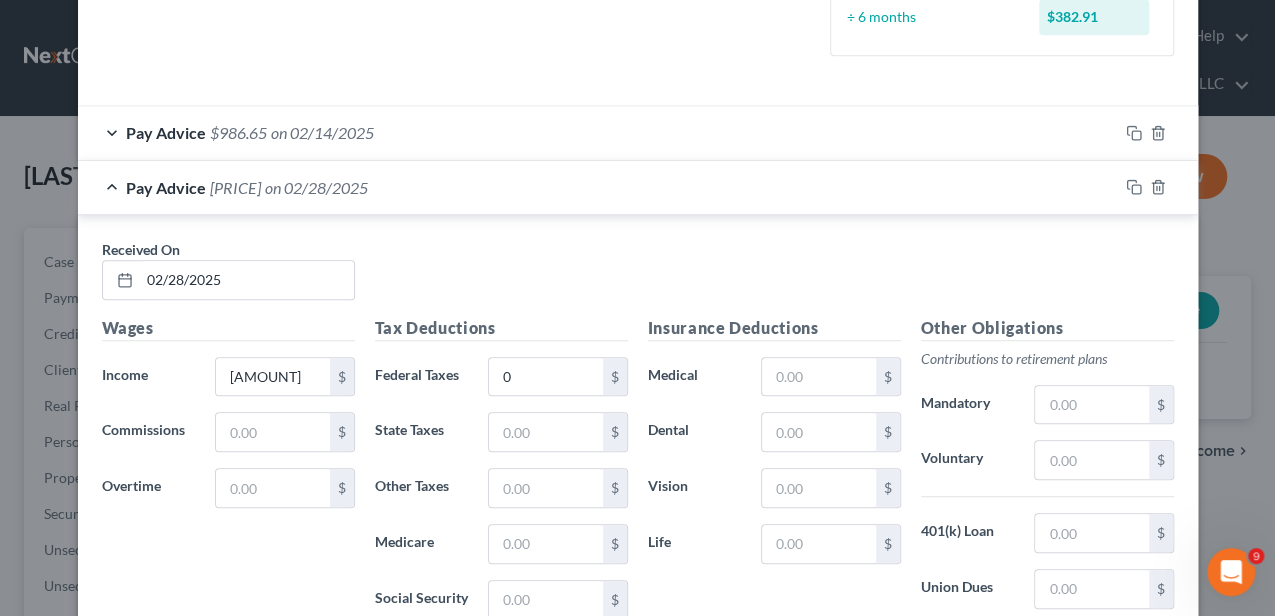 click on "Pay Advice $[AMOUNT] on [DATE]" at bounding box center (598, 187) 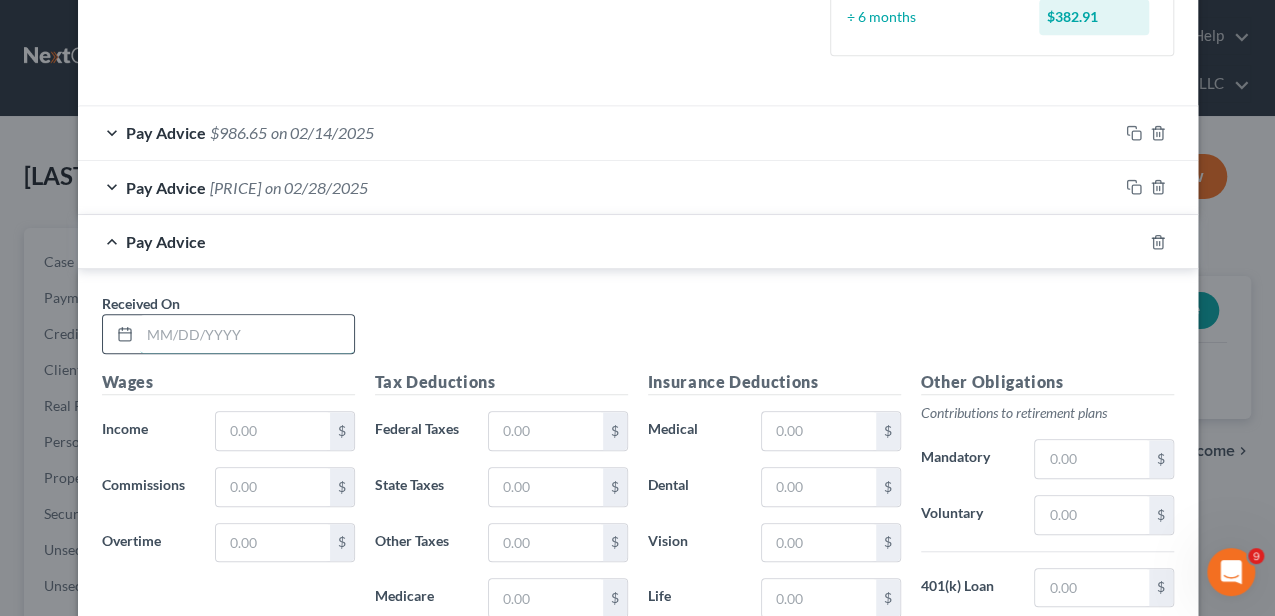click at bounding box center [247, 334] 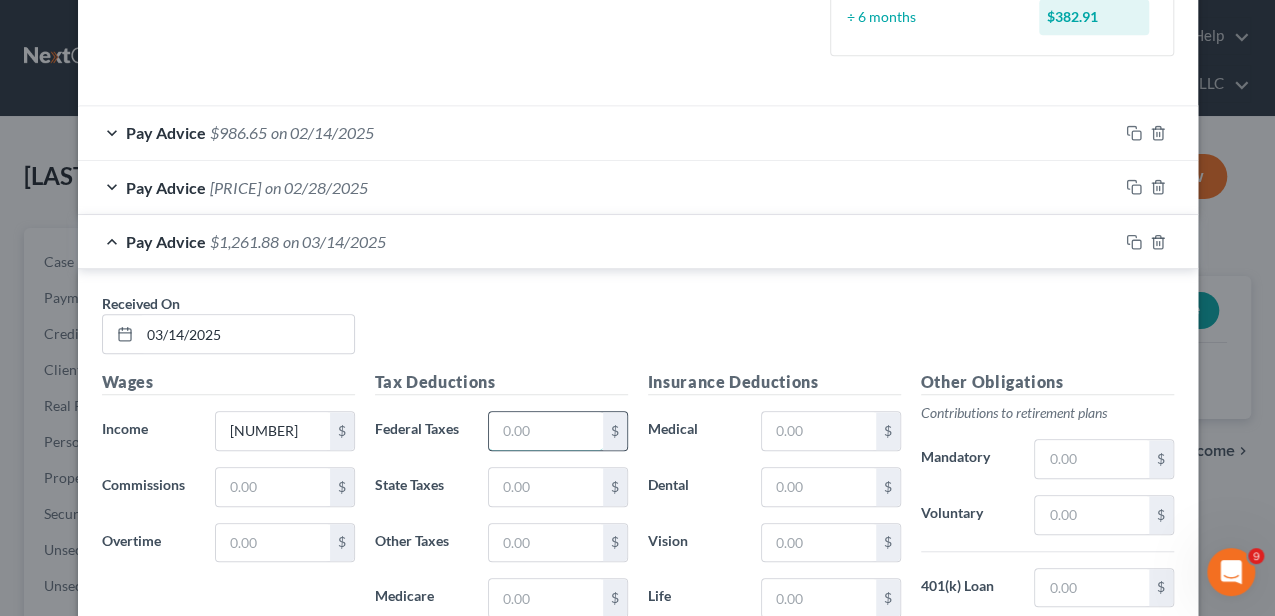click at bounding box center (545, 431) 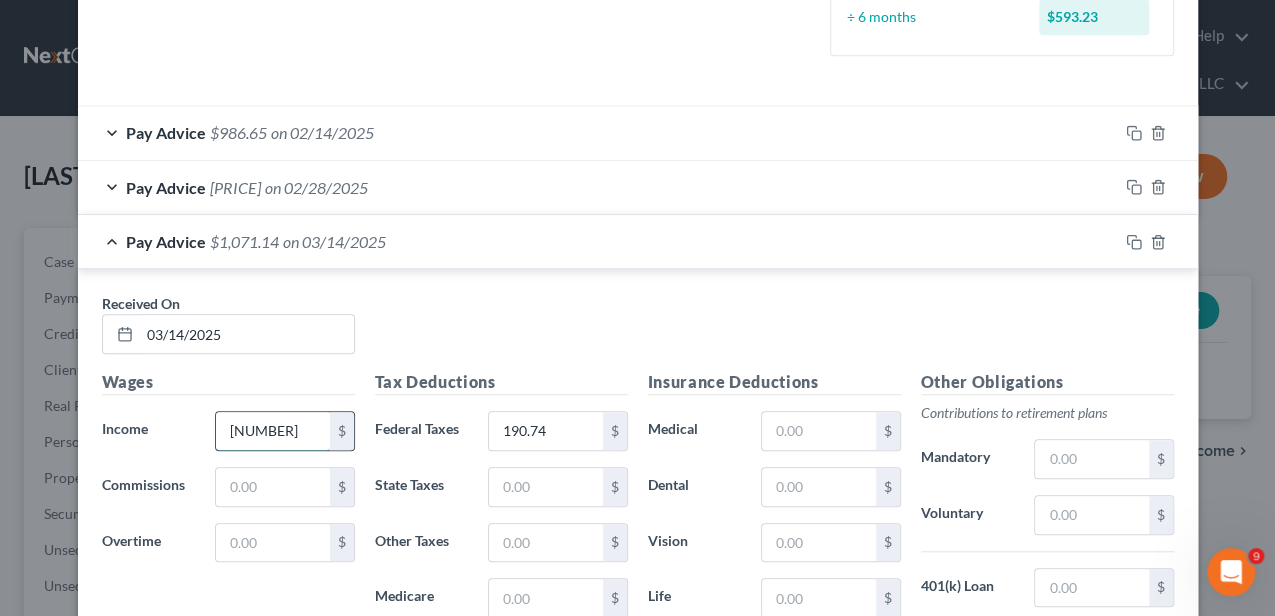 click on "[NUMBER]" at bounding box center [272, 431] 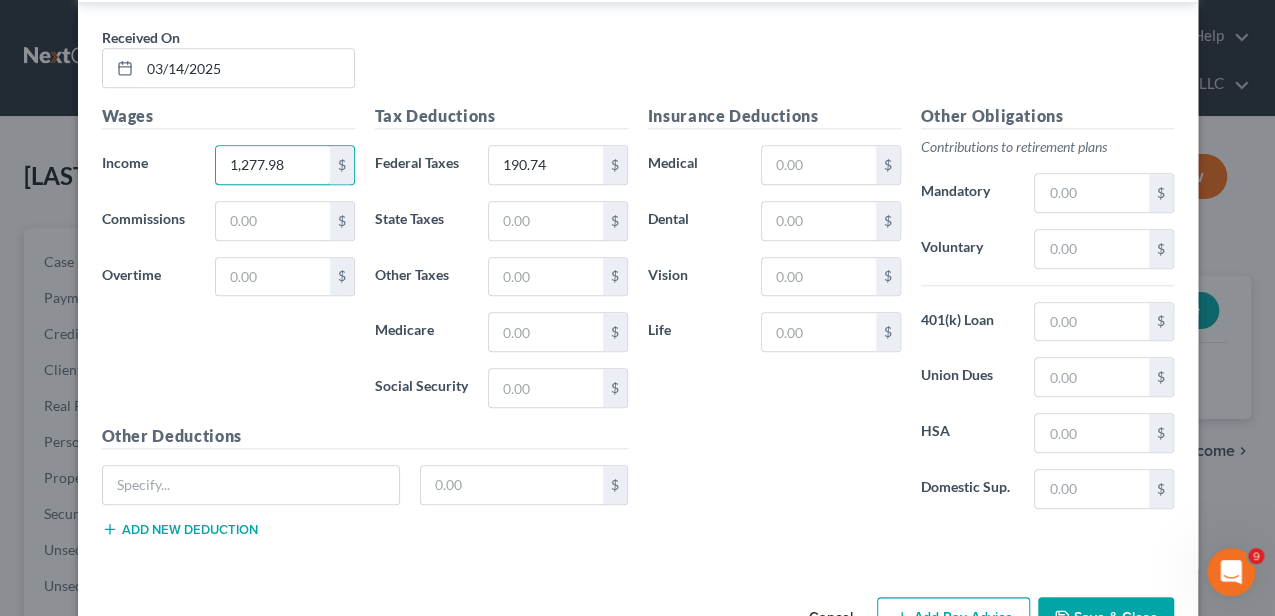 scroll, scrollTop: 890, scrollLeft: 0, axis: vertical 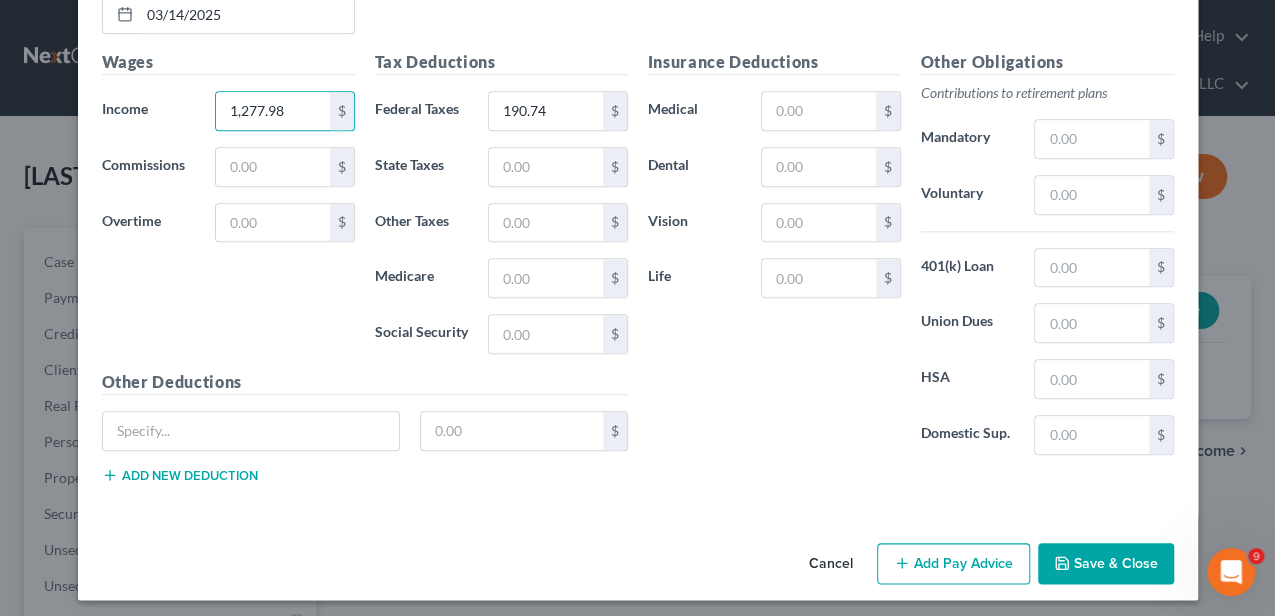 click on "Add Pay Advice" at bounding box center [953, 564] 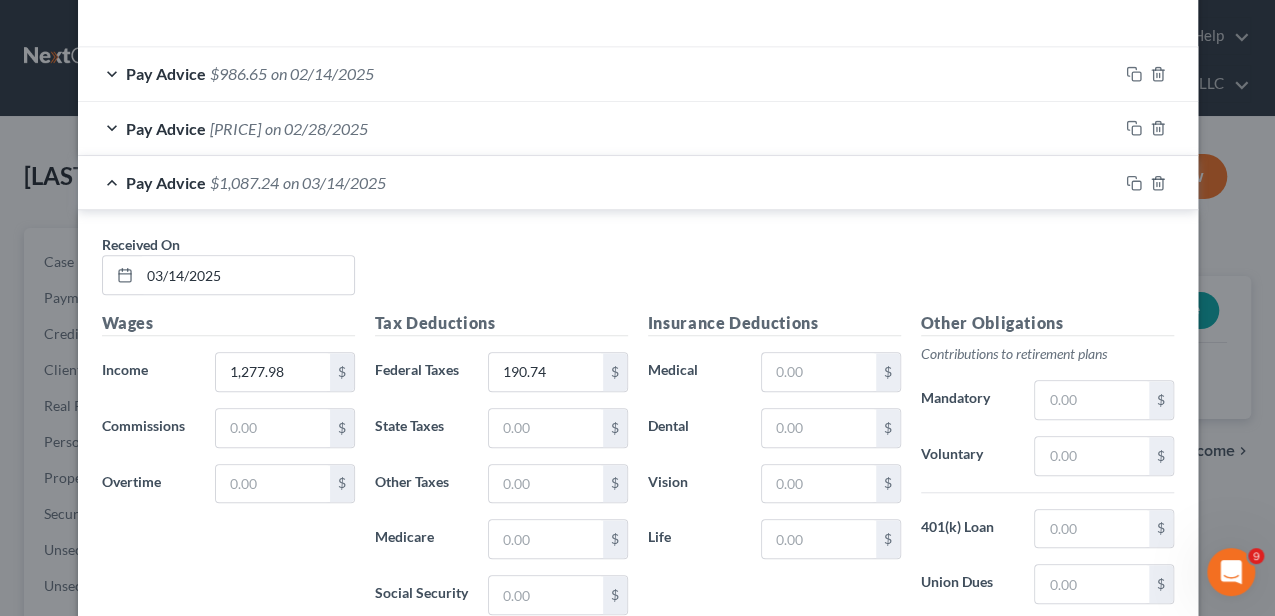 scroll, scrollTop: 624, scrollLeft: 0, axis: vertical 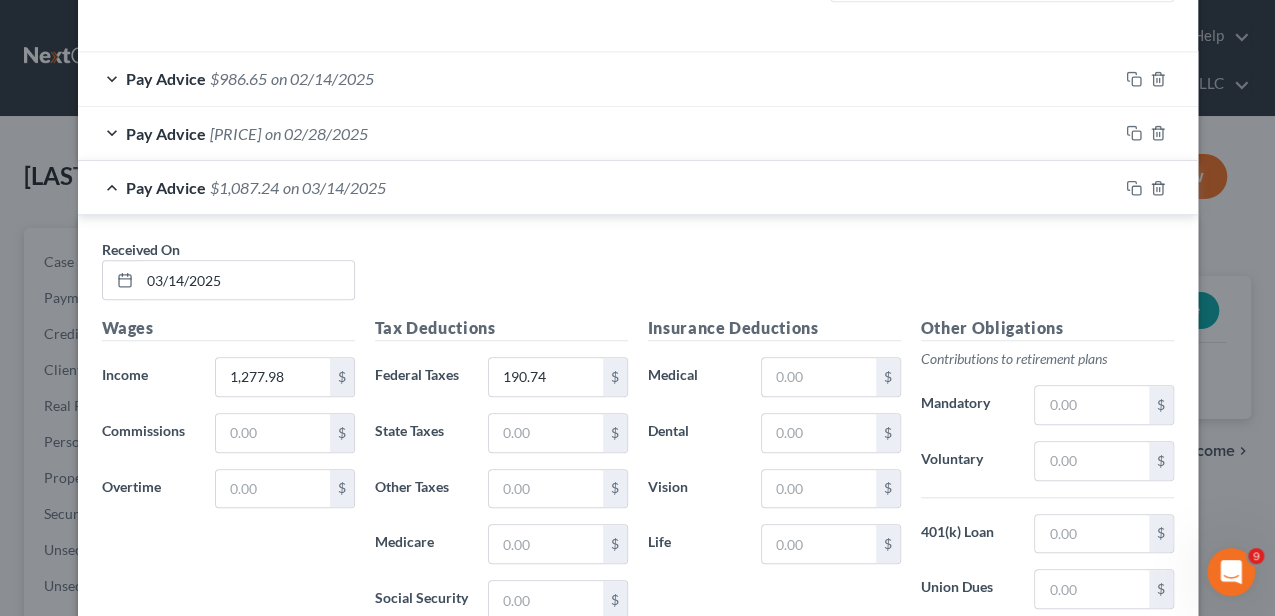 click on "Pay Advice [CURRENCY] on [DATE]" at bounding box center [598, 187] 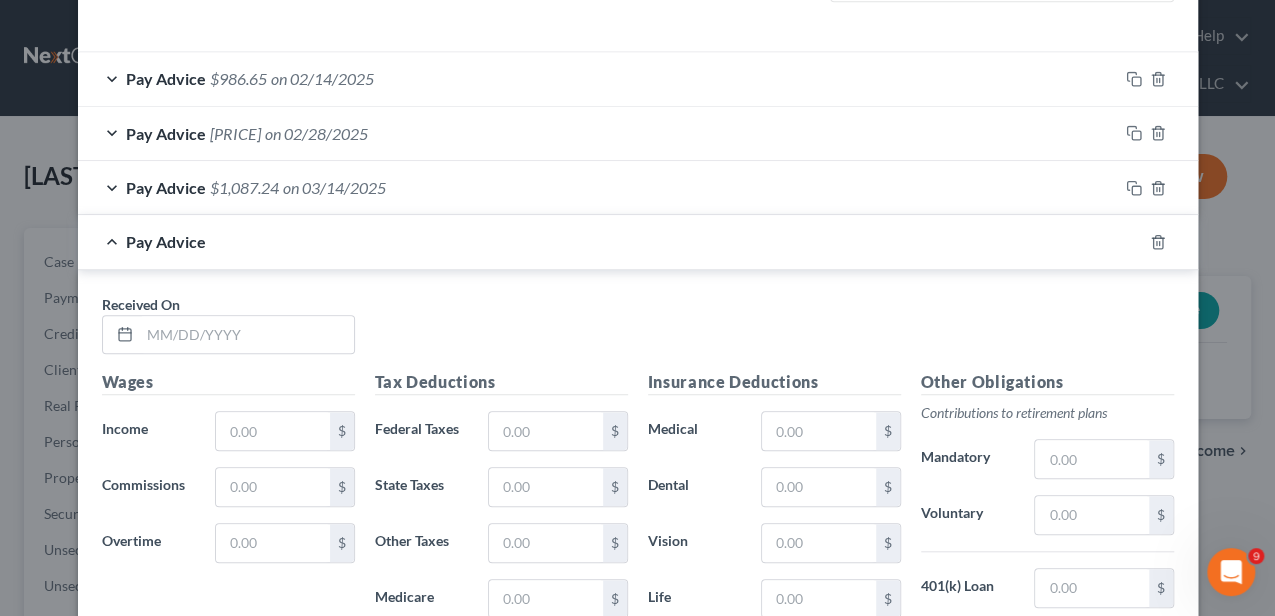 click on "Received On
*" at bounding box center [228, 324] 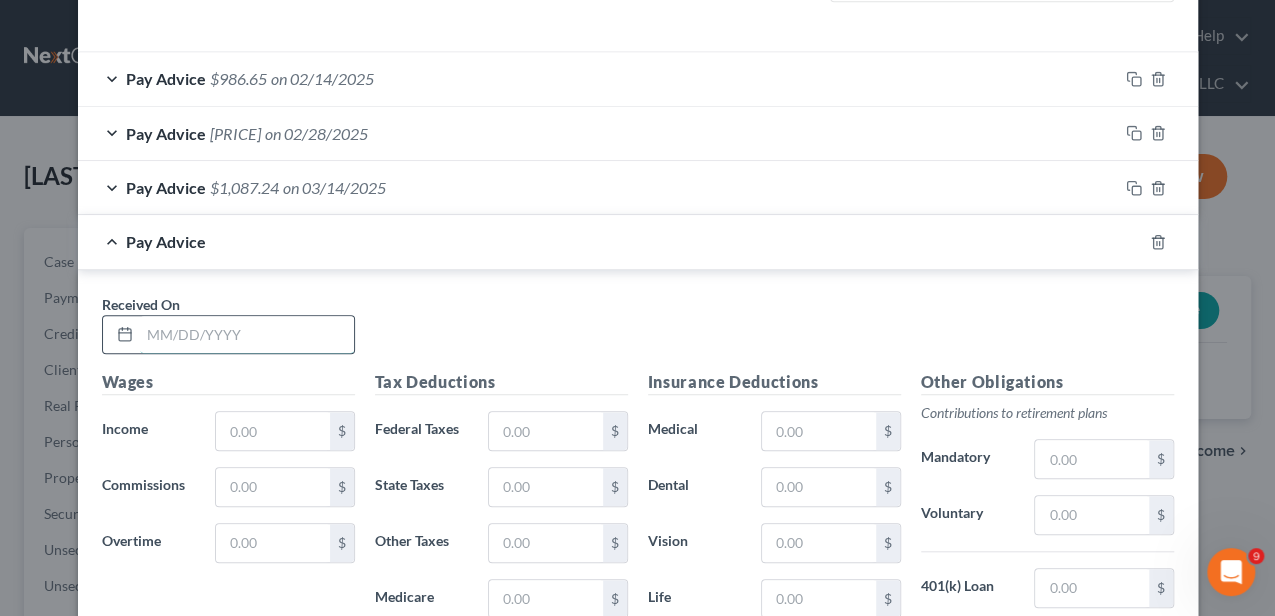 click at bounding box center [247, 335] 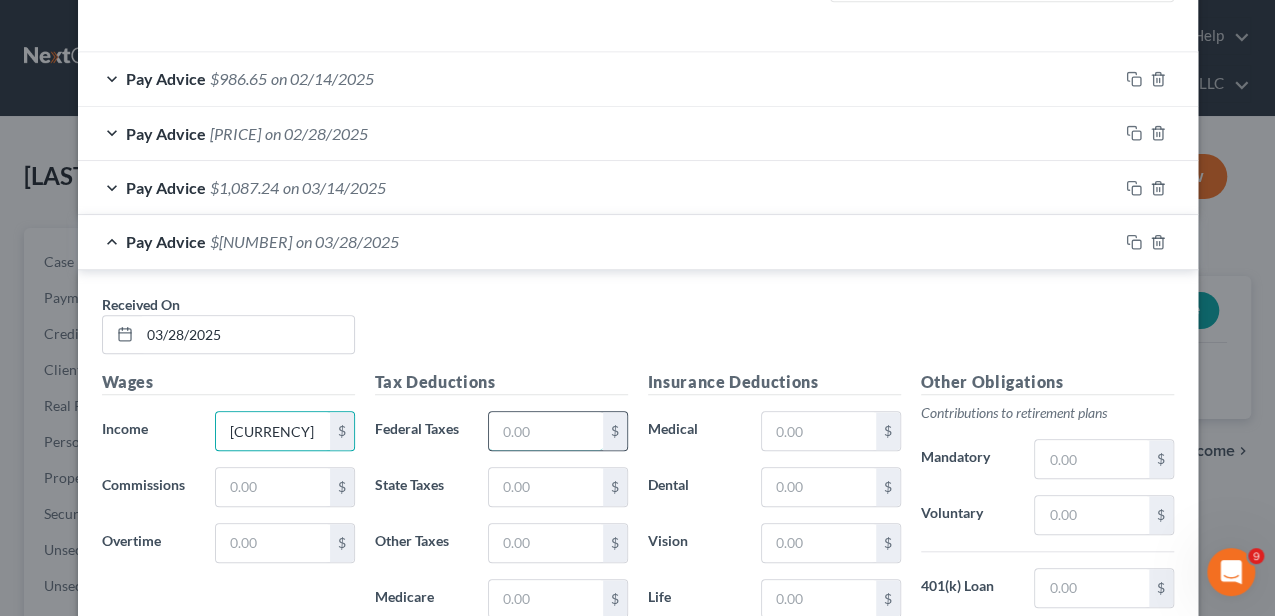 click at bounding box center [545, 431] 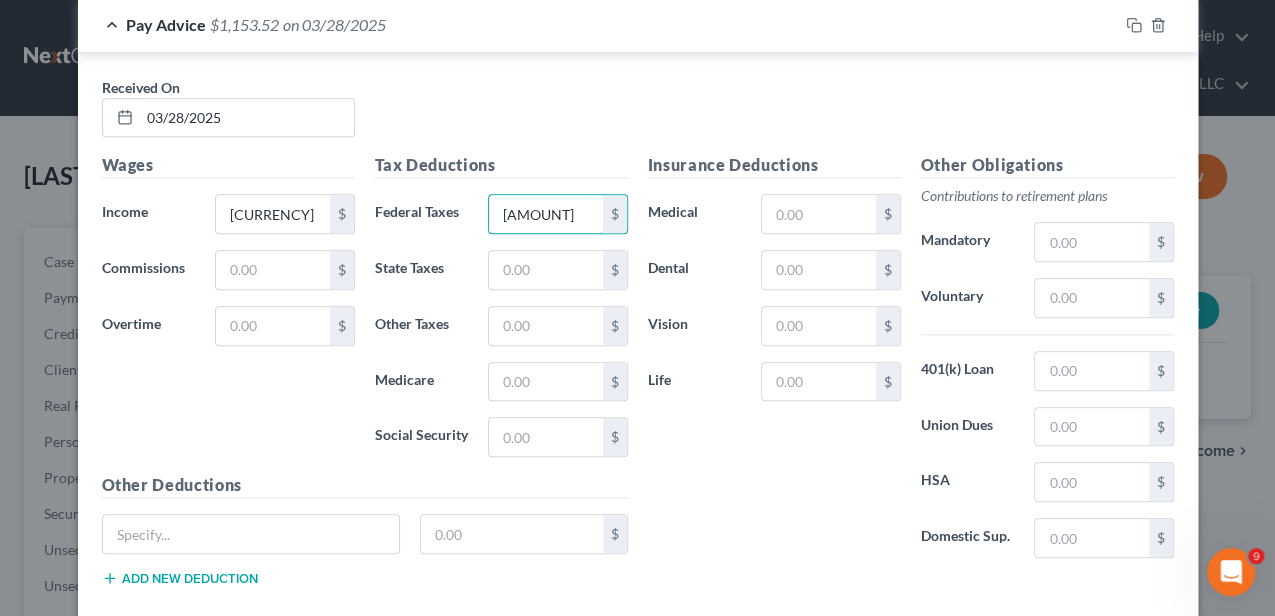 scroll, scrollTop: 944, scrollLeft: 0, axis: vertical 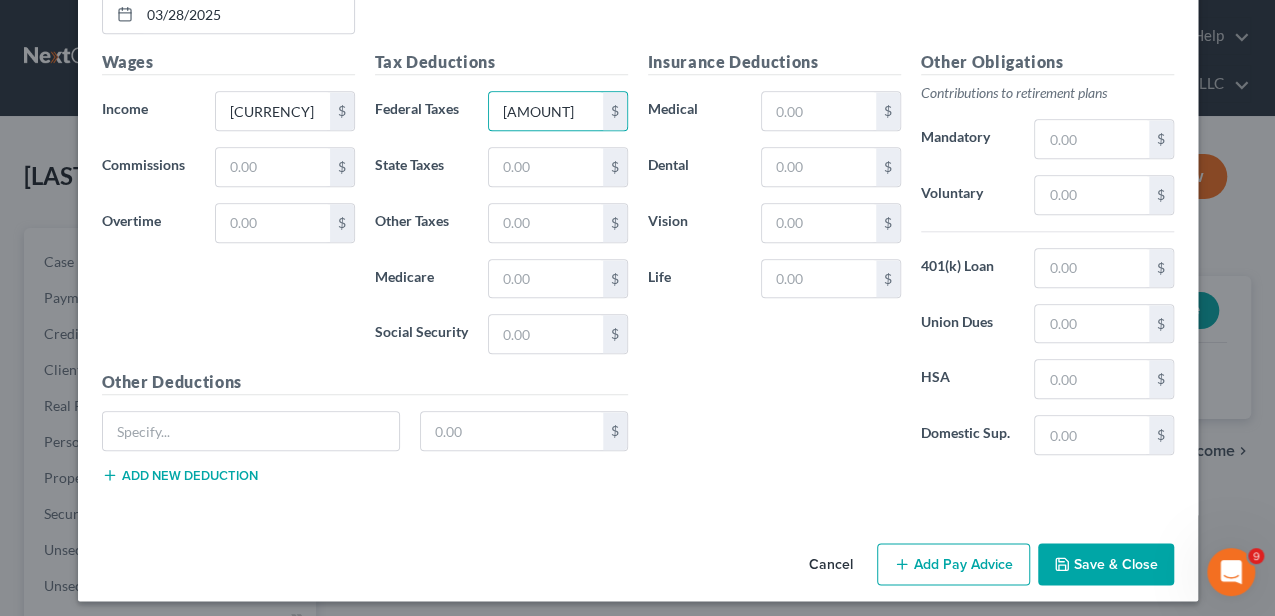 click on "Add Pay Advice" at bounding box center [953, 564] 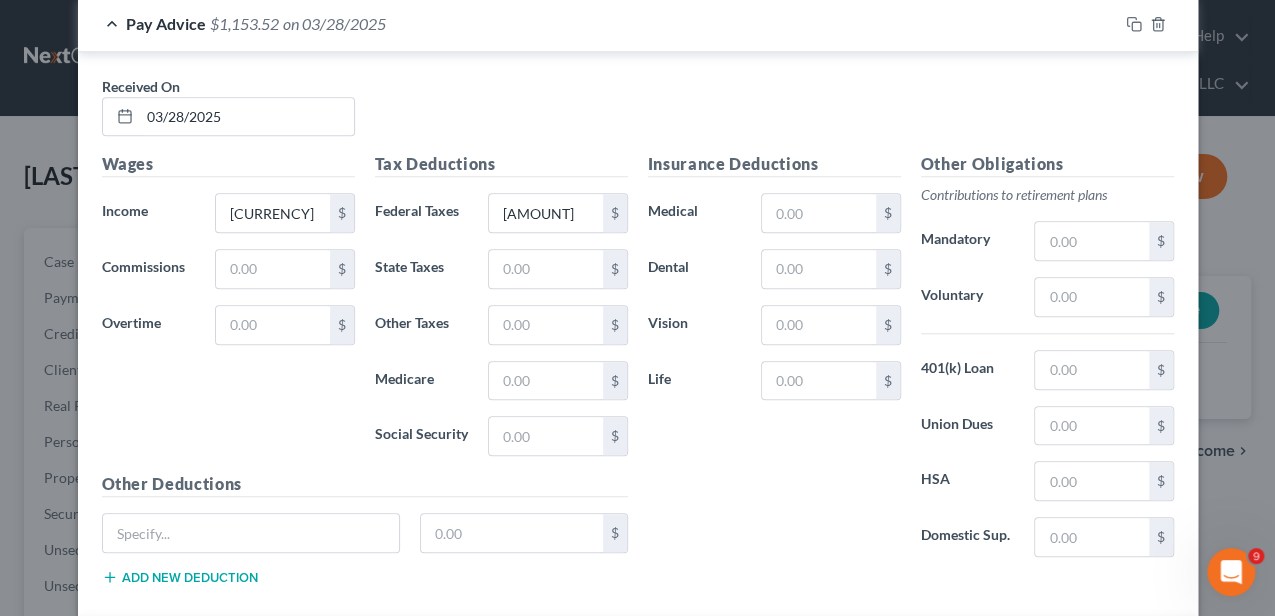 scroll, scrollTop: 811, scrollLeft: 0, axis: vertical 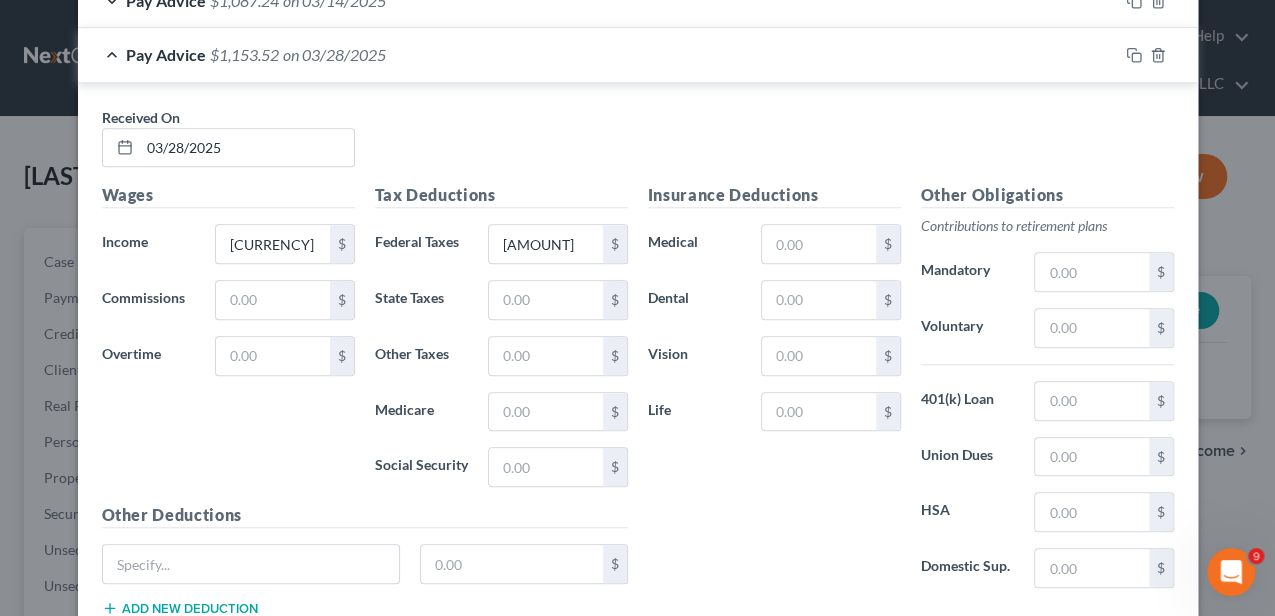 click on "Pay Advice $[AMOUNT] on [DATE]" at bounding box center (598, 54) 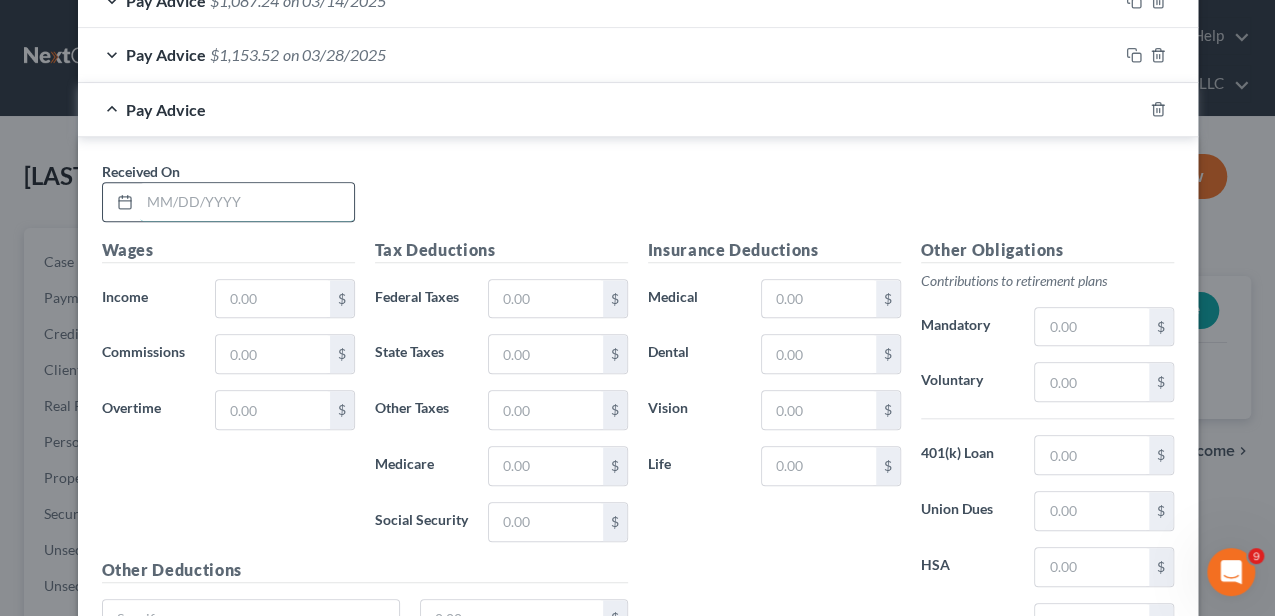 click at bounding box center [247, 202] 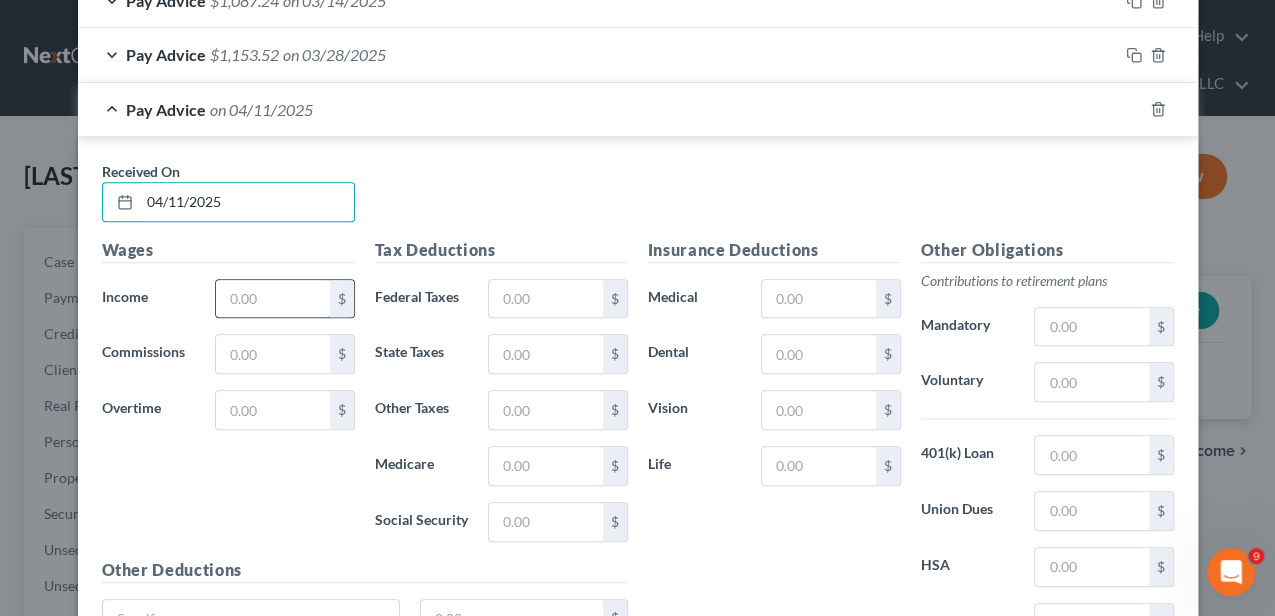 click at bounding box center (272, 299) 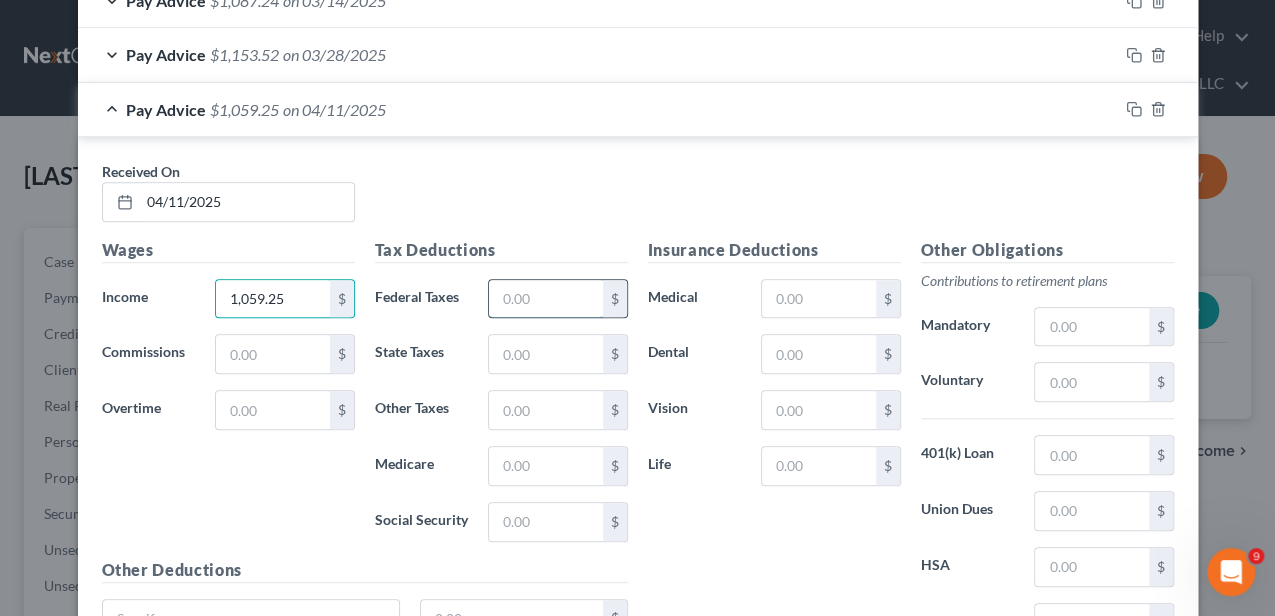 click at bounding box center [545, 299] 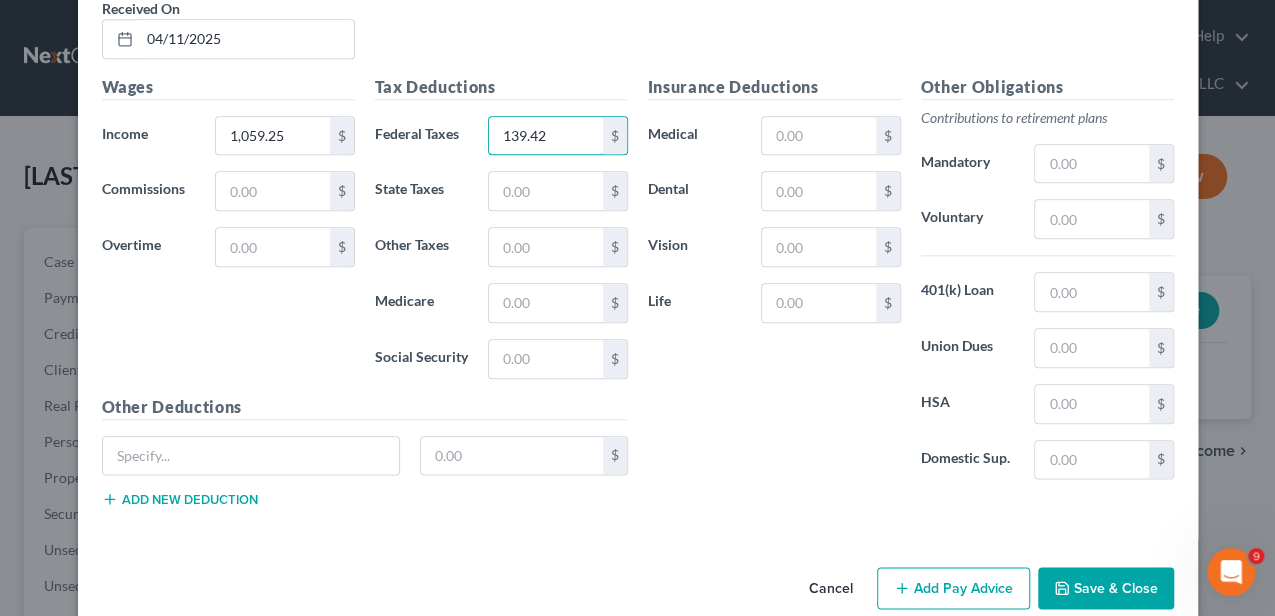 scroll, scrollTop: 998, scrollLeft: 0, axis: vertical 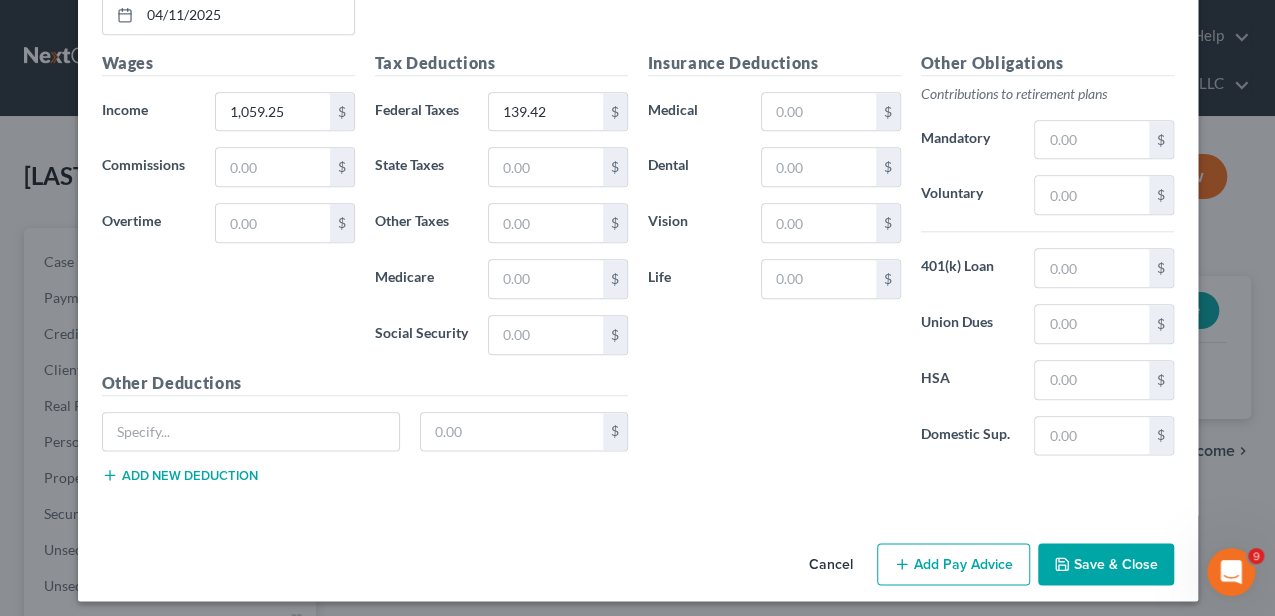 click on "Add Pay Advice" at bounding box center (953, 564) 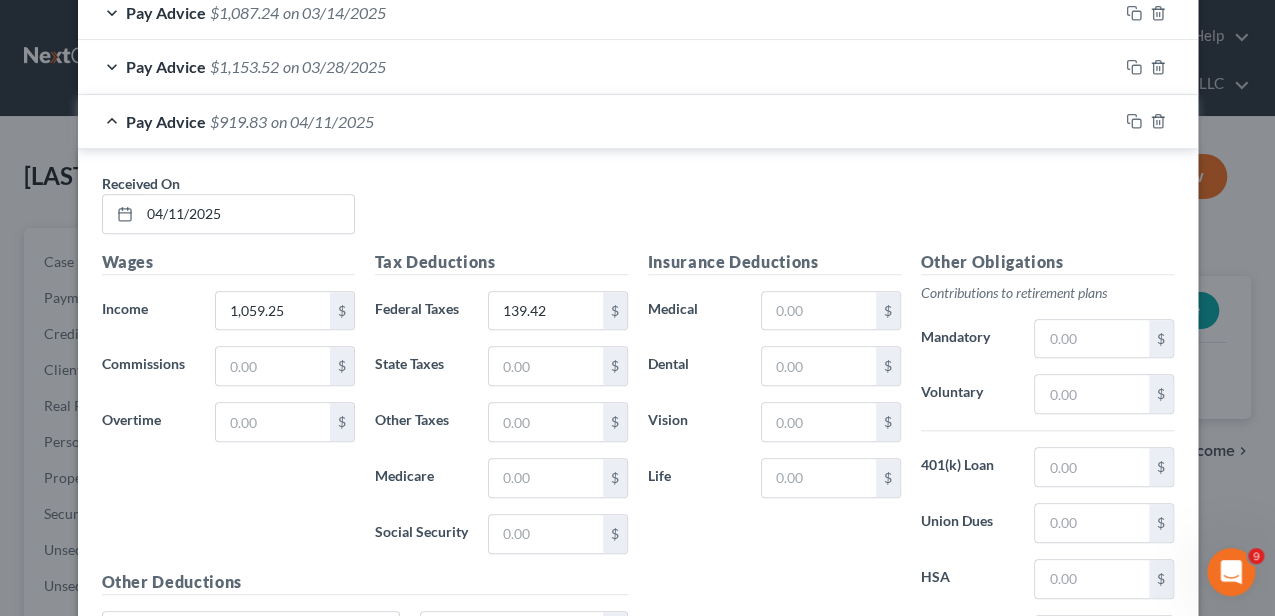 scroll, scrollTop: 798, scrollLeft: 0, axis: vertical 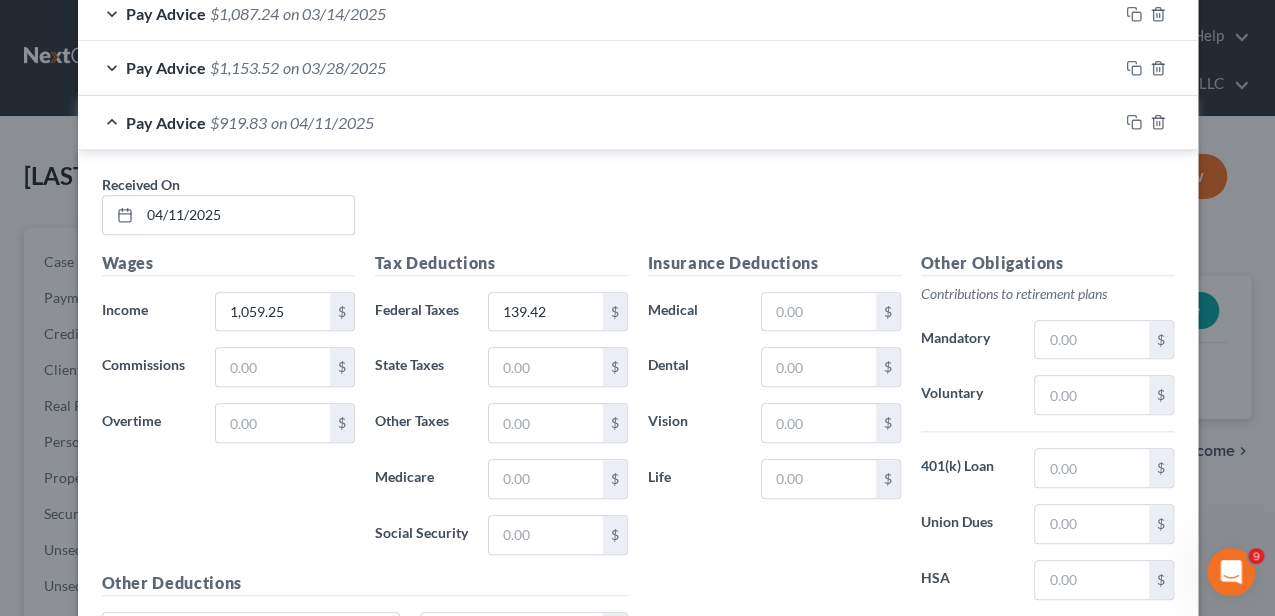 click on "Pay Advice [CURRENCY] on [DATE]" at bounding box center (598, 122) 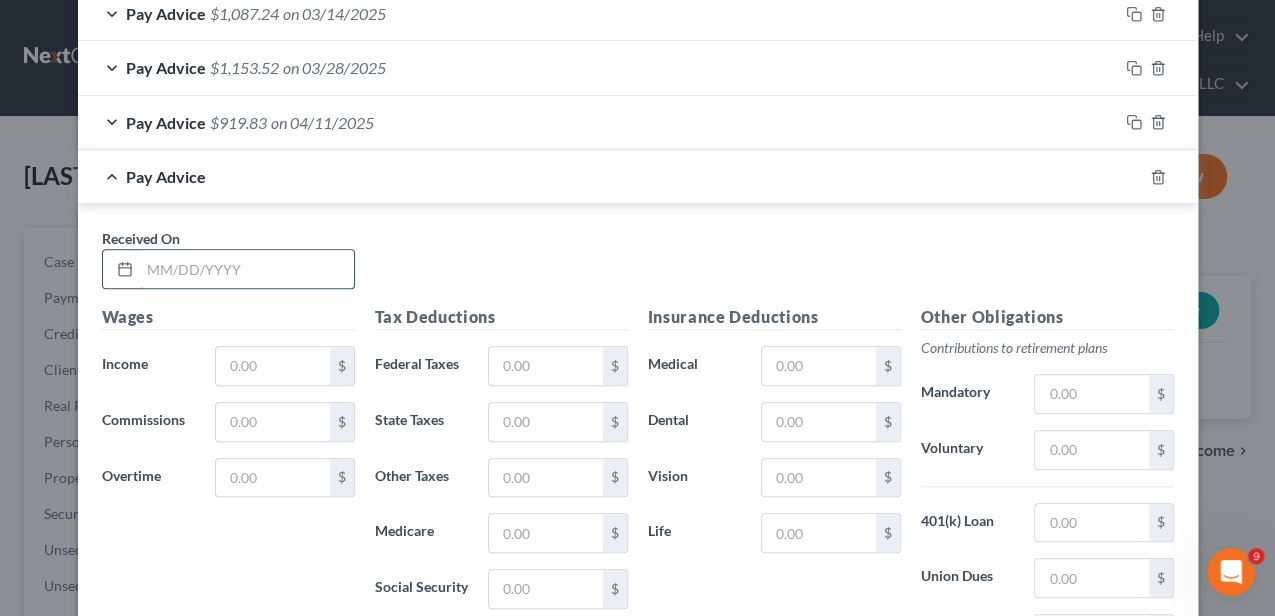 click at bounding box center (247, 269) 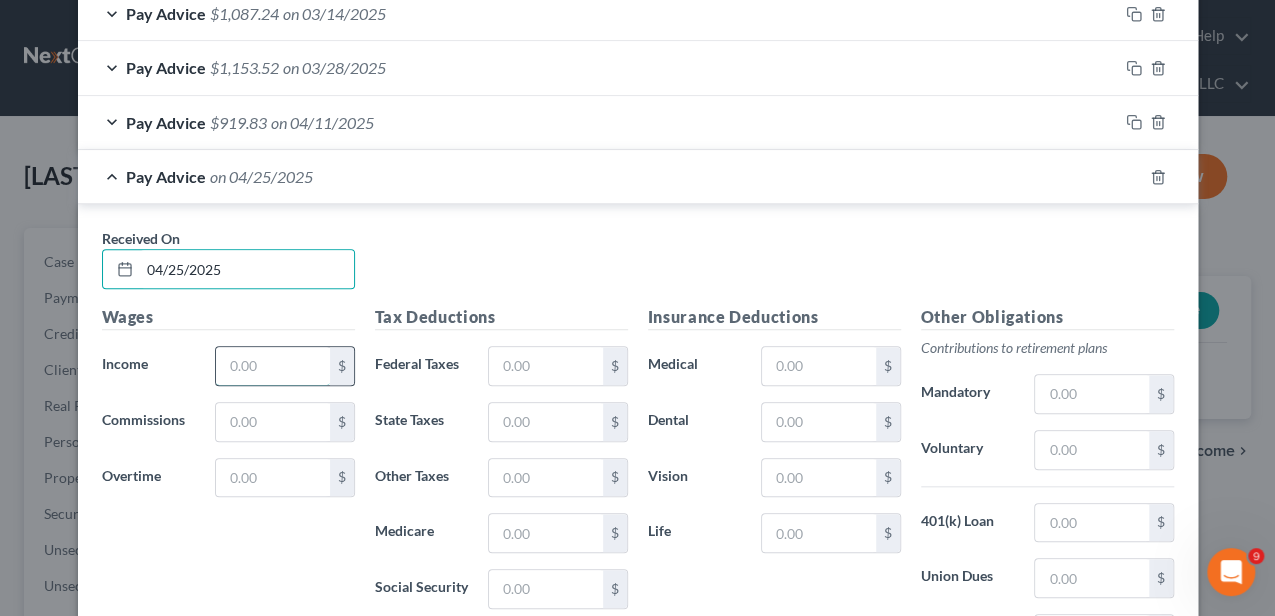 click at bounding box center (272, 366) 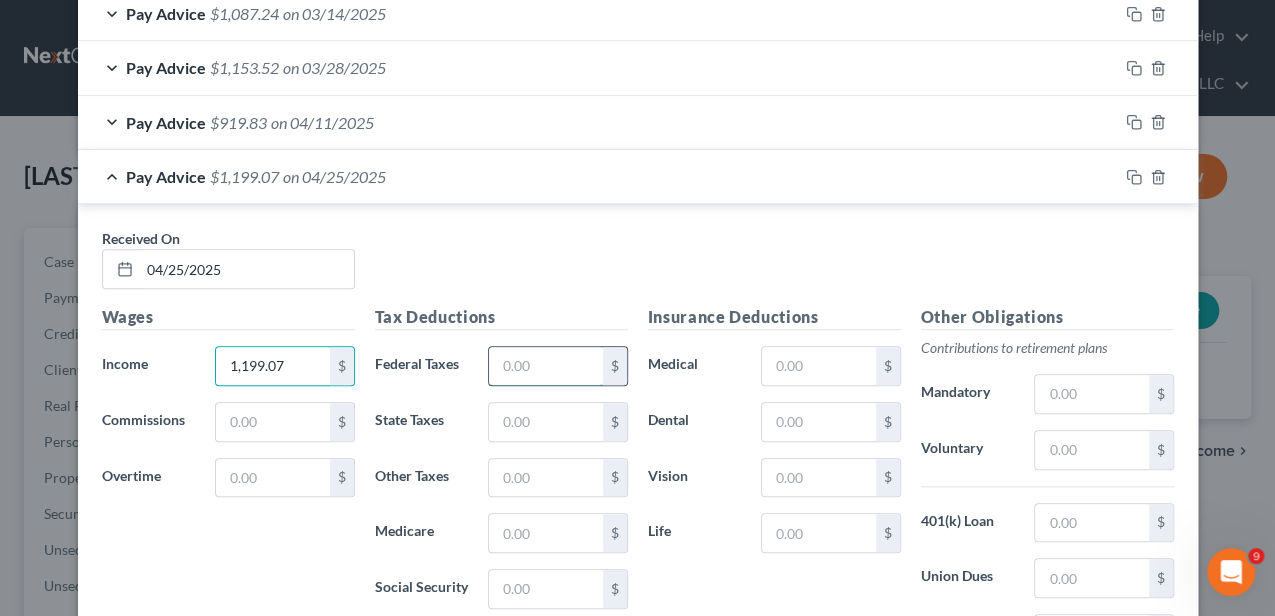 click at bounding box center [545, 366] 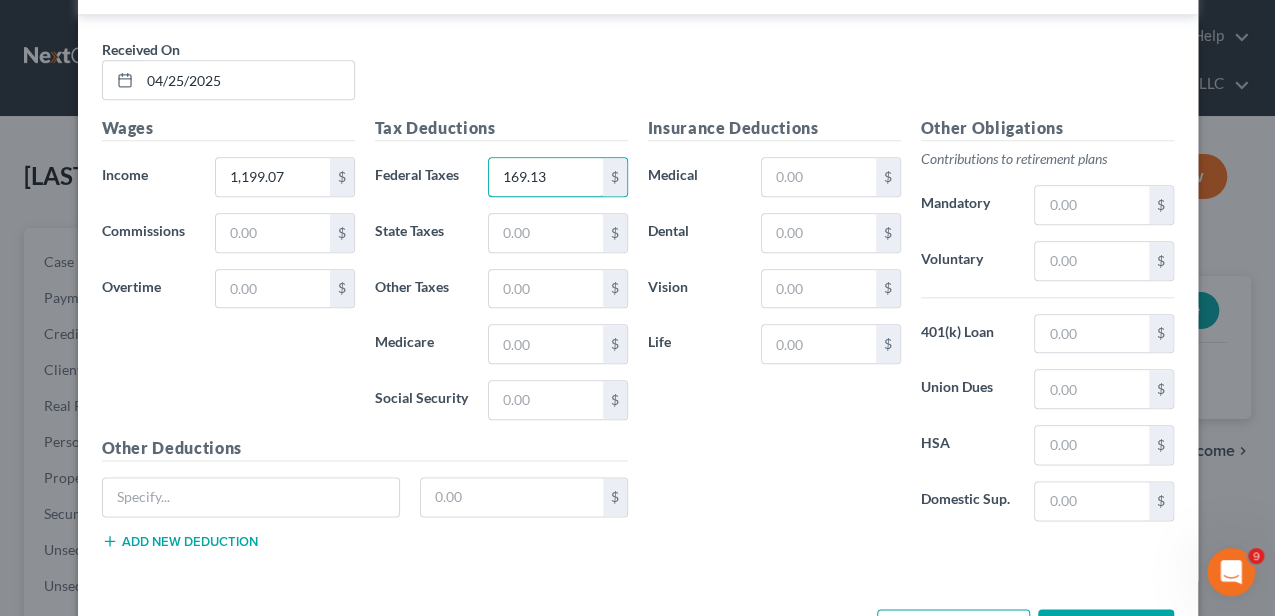 scroll, scrollTop: 998, scrollLeft: 0, axis: vertical 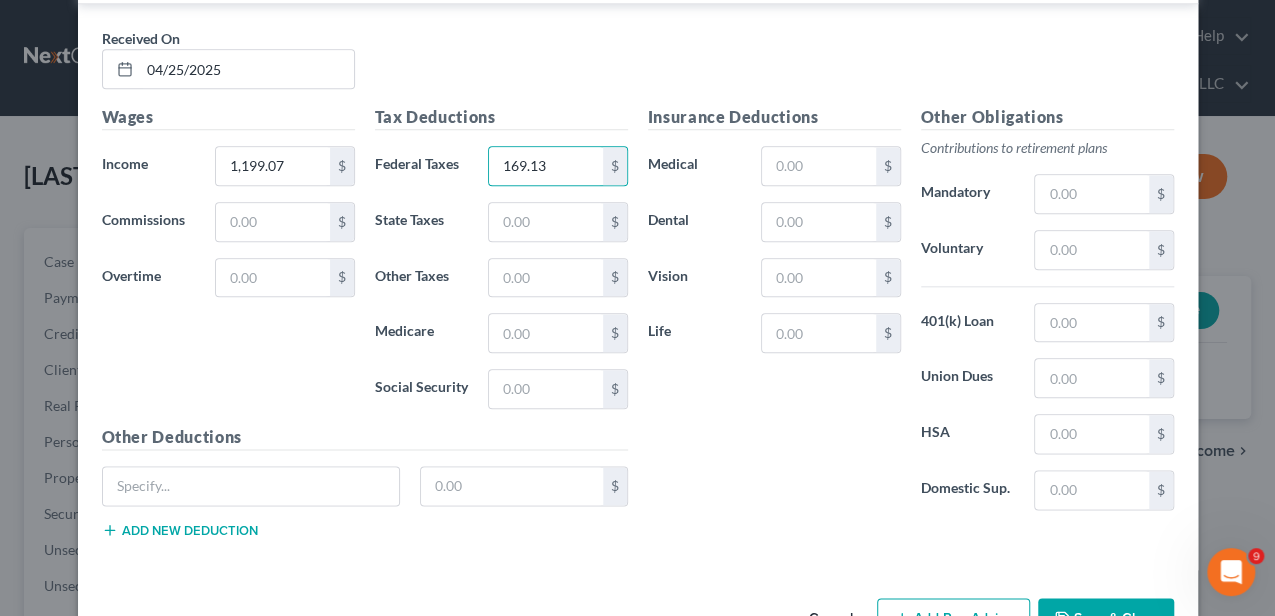 click on "Add Pay Advice" at bounding box center [953, 619] 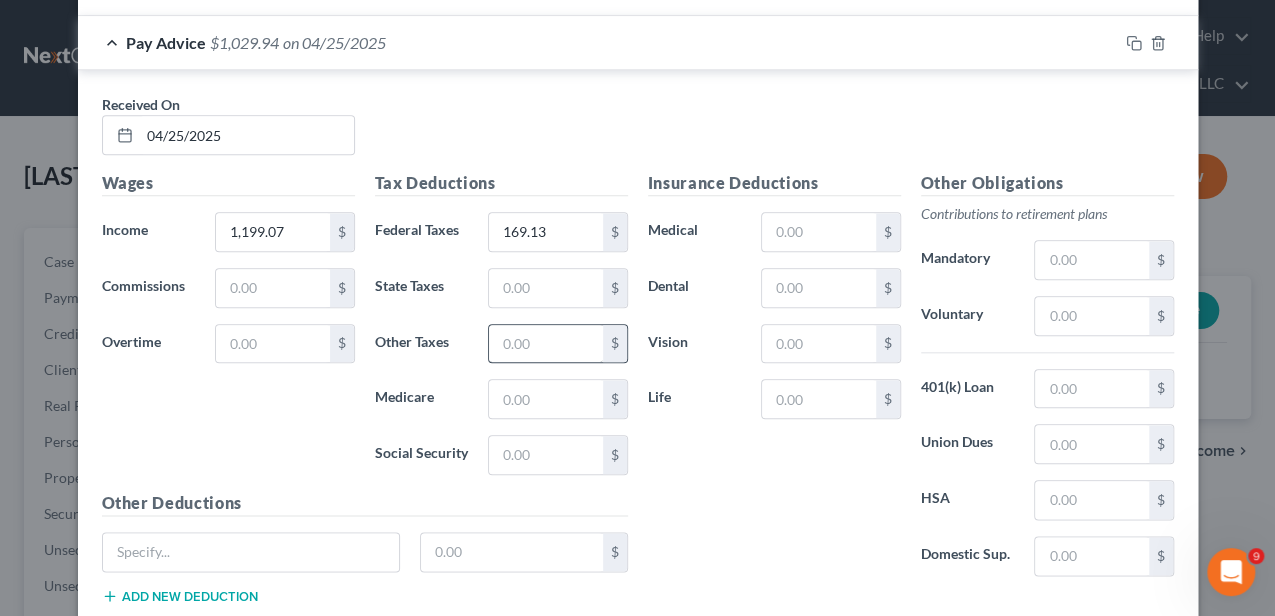 scroll, scrollTop: 932, scrollLeft: 0, axis: vertical 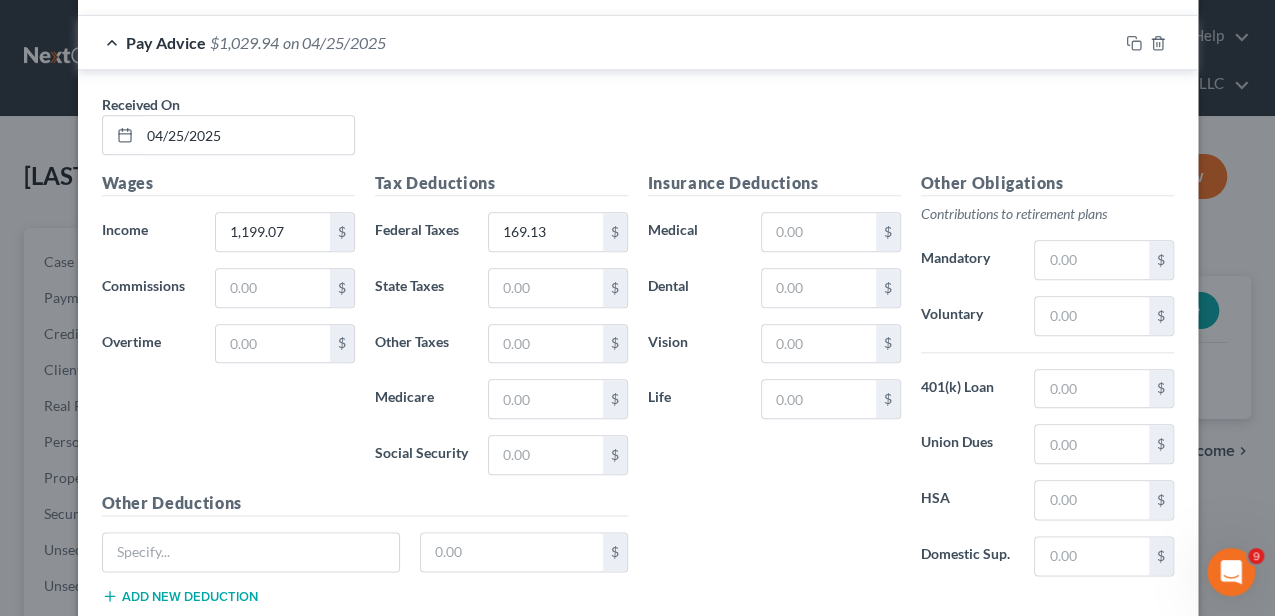 click on "Pay Advice [CURRENCY] on [DATE]" at bounding box center [598, 42] 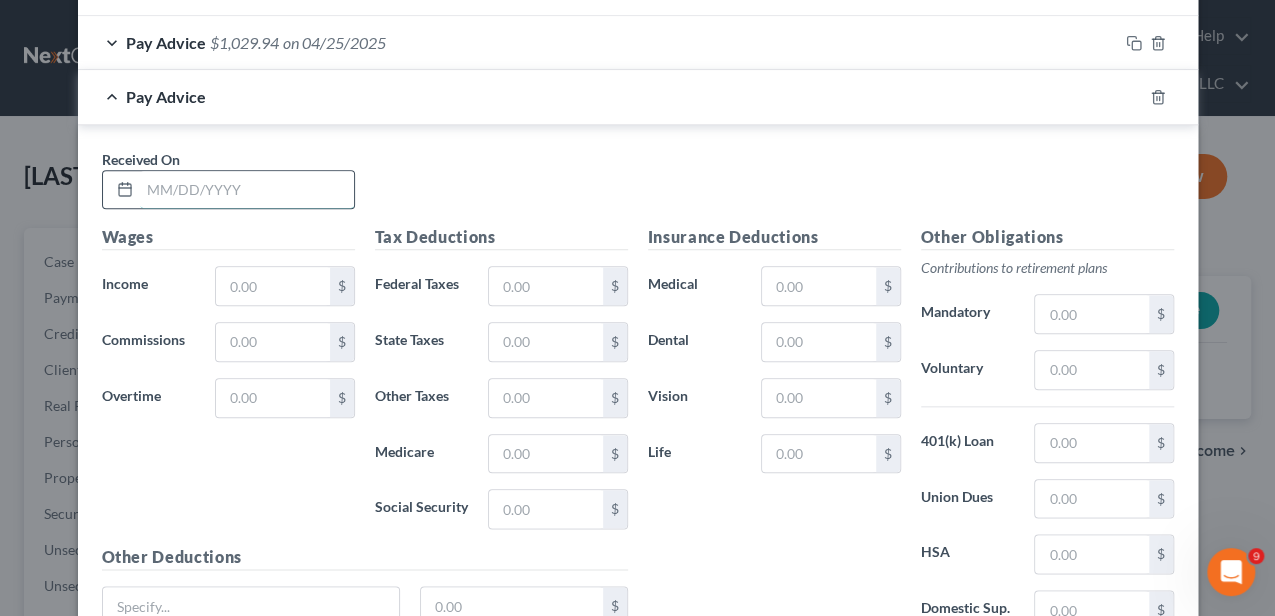 click at bounding box center (247, 190) 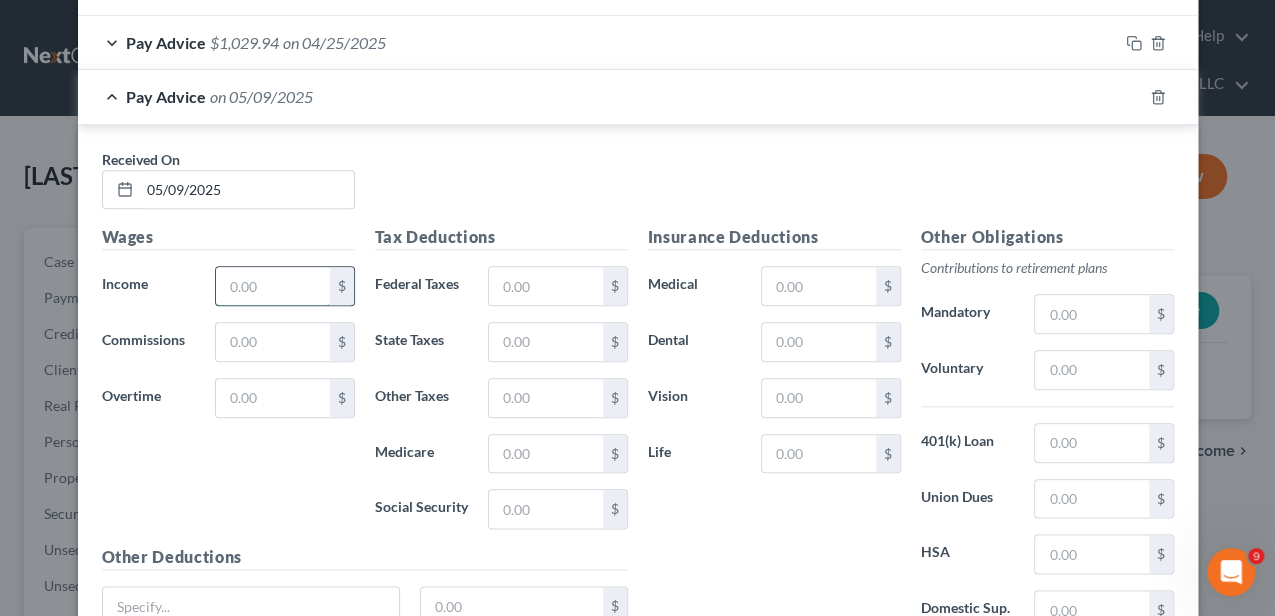 click at bounding box center (272, 286) 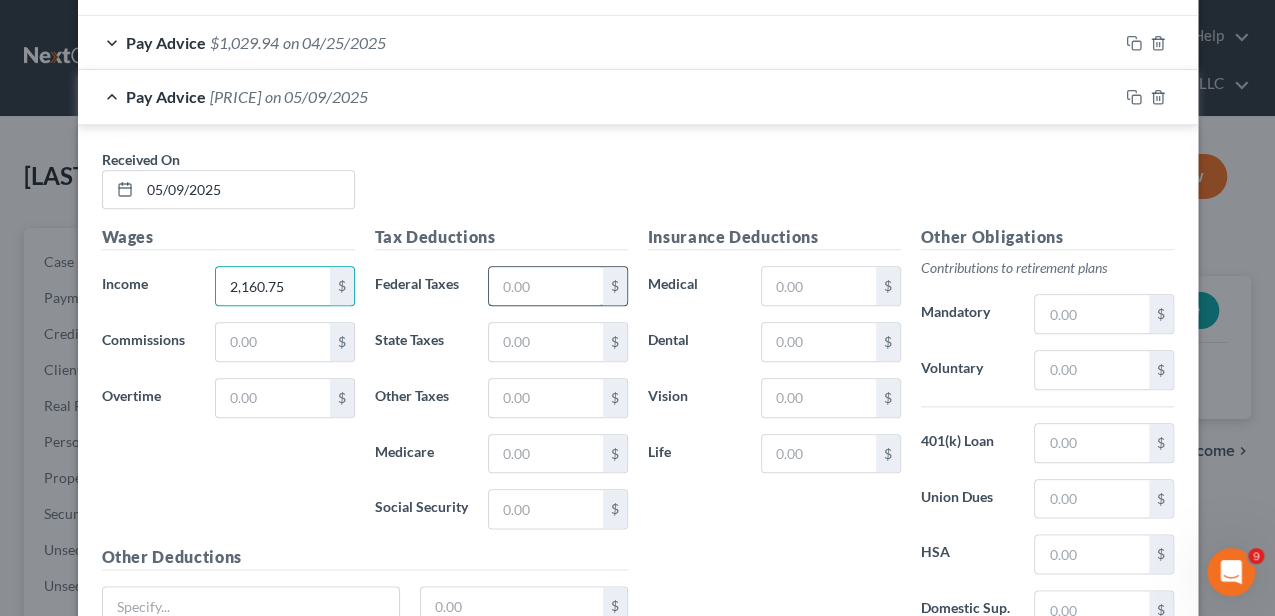click at bounding box center [545, 286] 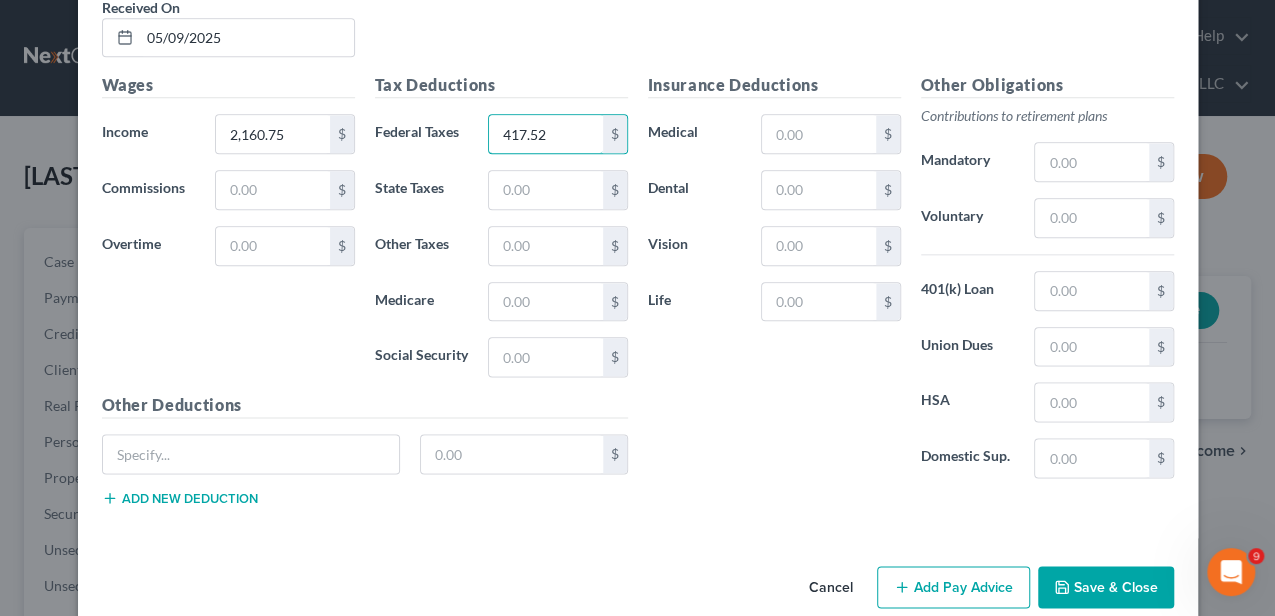 scroll, scrollTop: 1106, scrollLeft: 0, axis: vertical 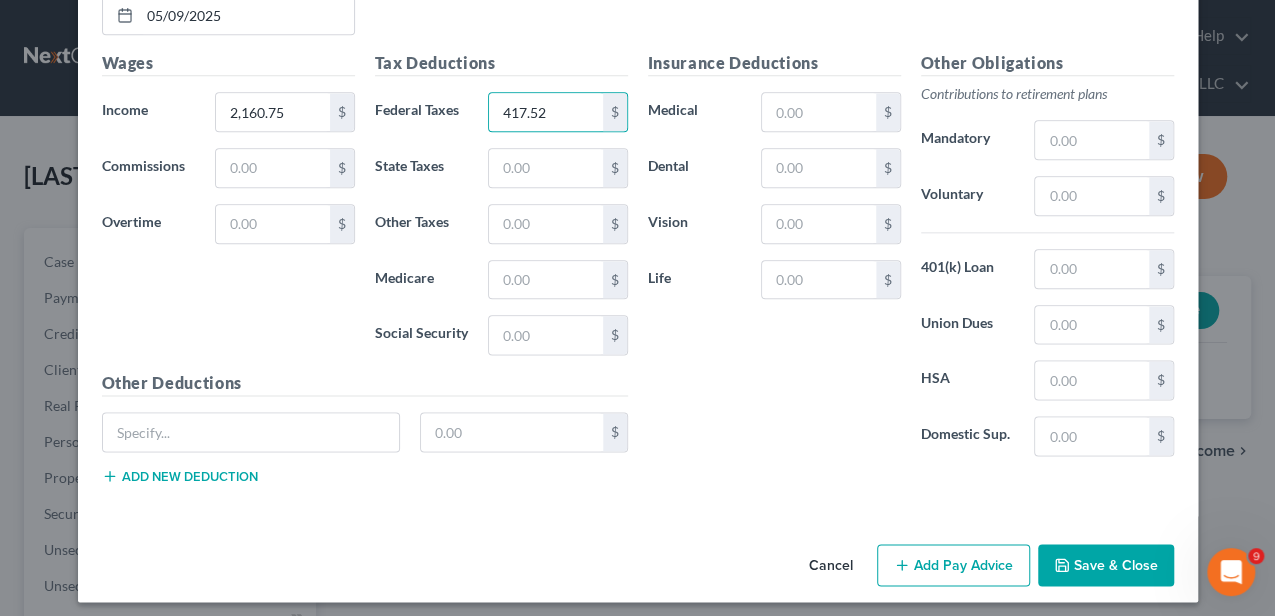 click on "Add Pay Advice" at bounding box center (953, 565) 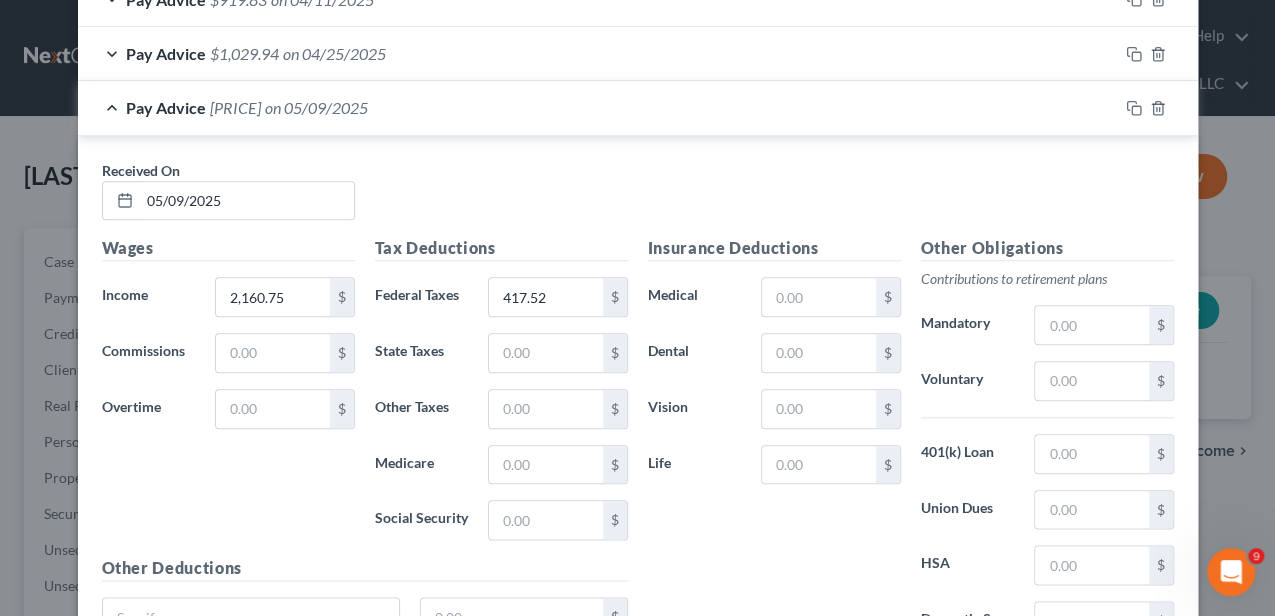 scroll, scrollTop: 840, scrollLeft: 0, axis: vertical 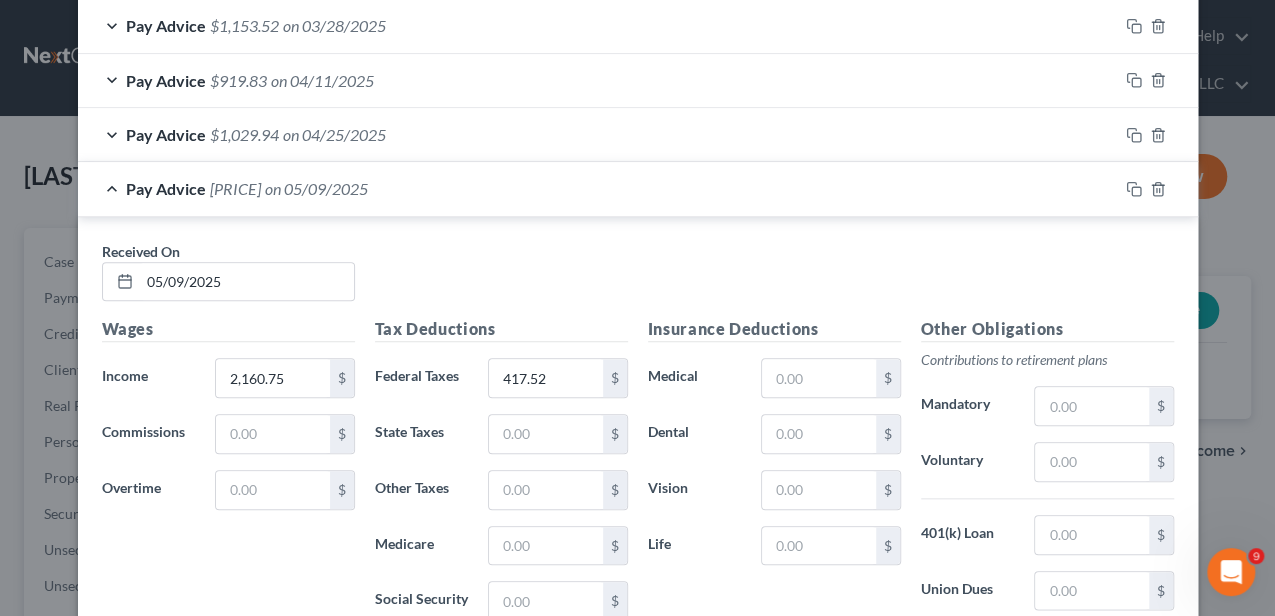 click on "on 05/09/2025" at bounding box center [316, 188] 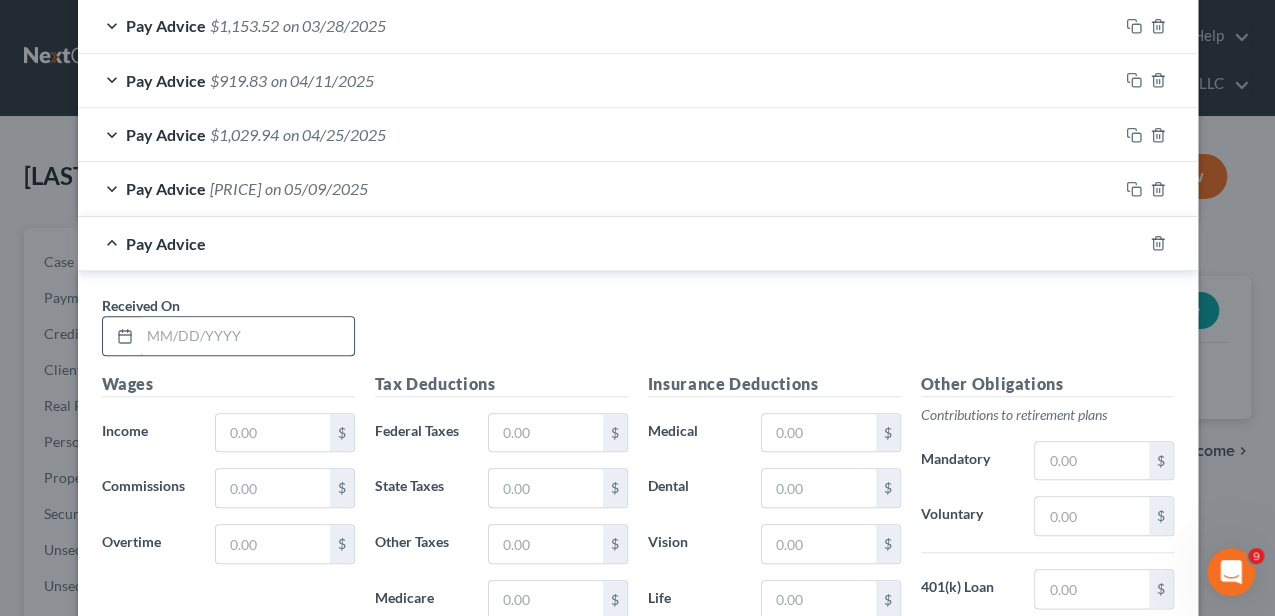 click at bounding box center (247, 336) 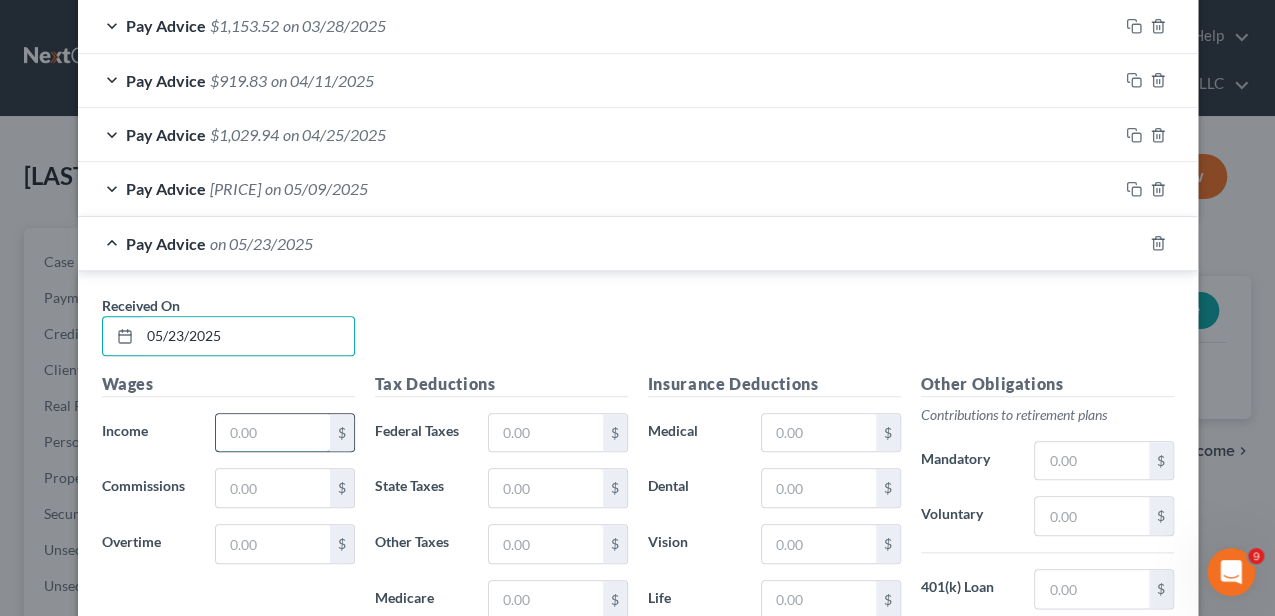 click at bounding box center (272, 433) 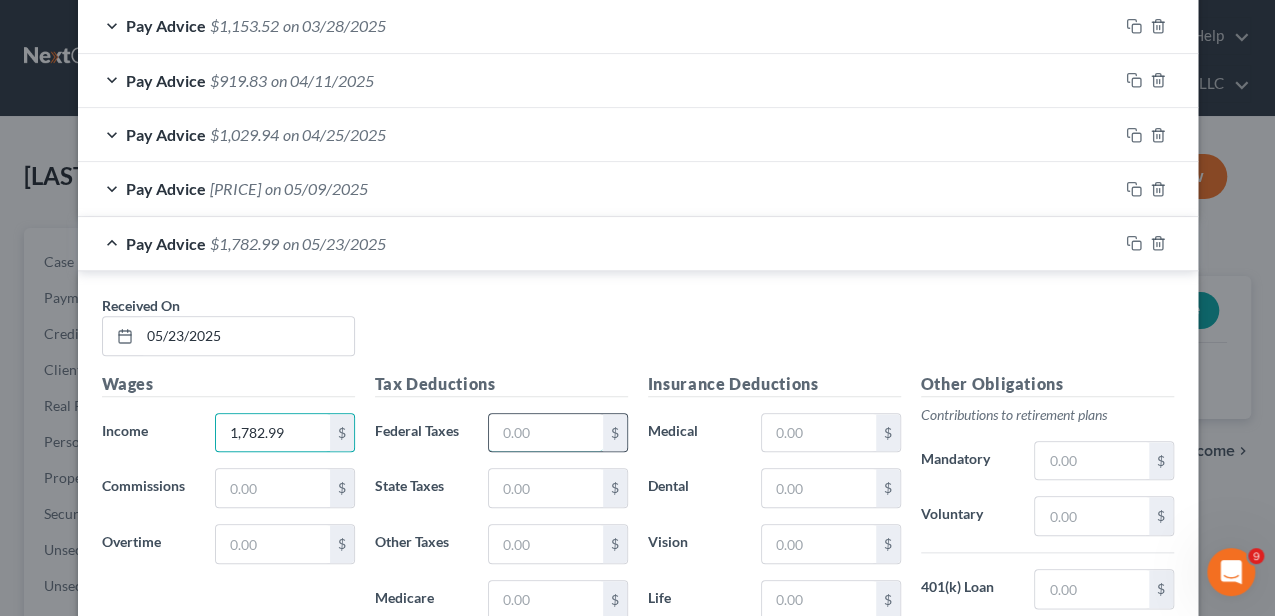 click at bounding box center [545, 433] 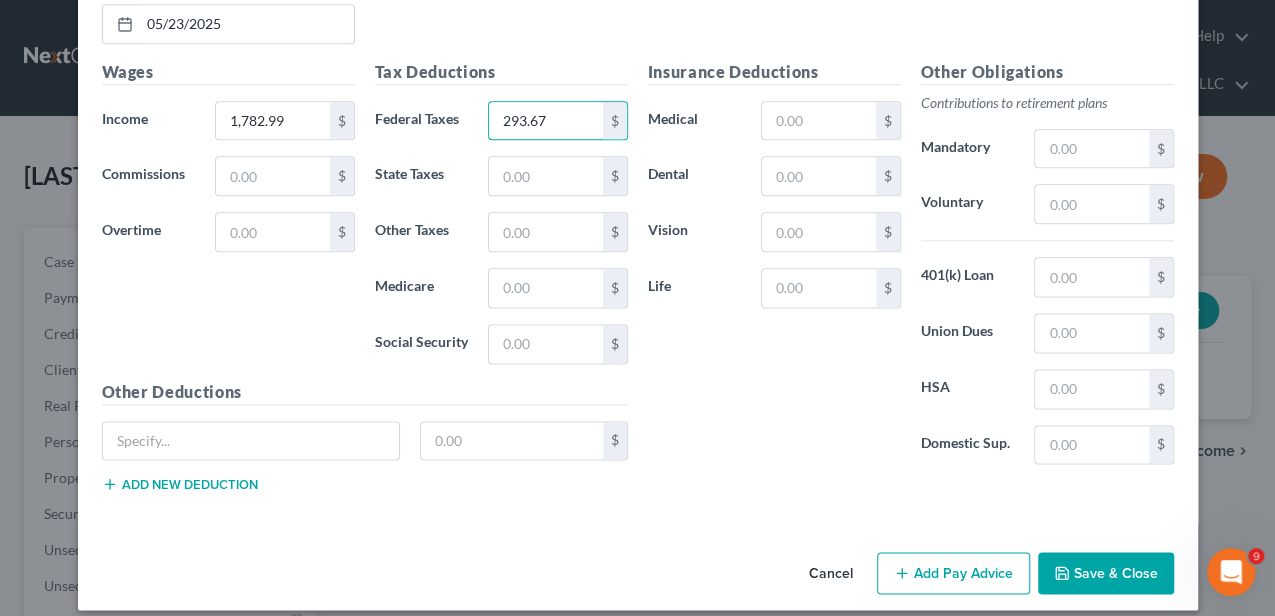 scroll, scrollTop: 1160, scrollLeft: 0, axis: vertical 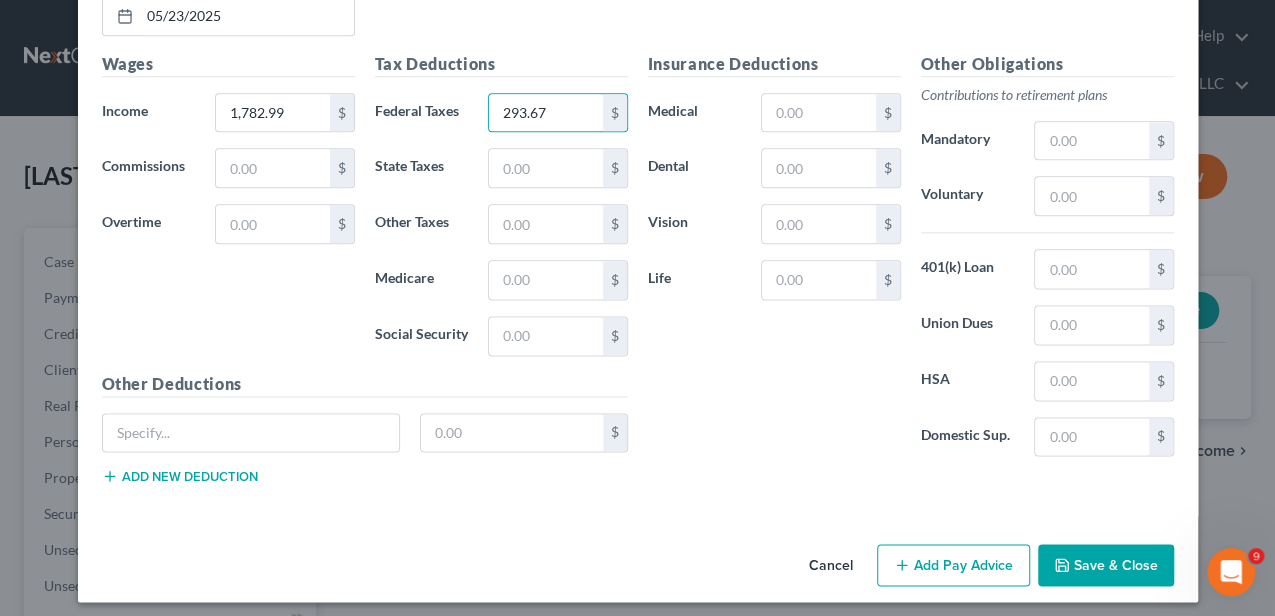 click on "Save & Close" at bounding box center [1106, 565] 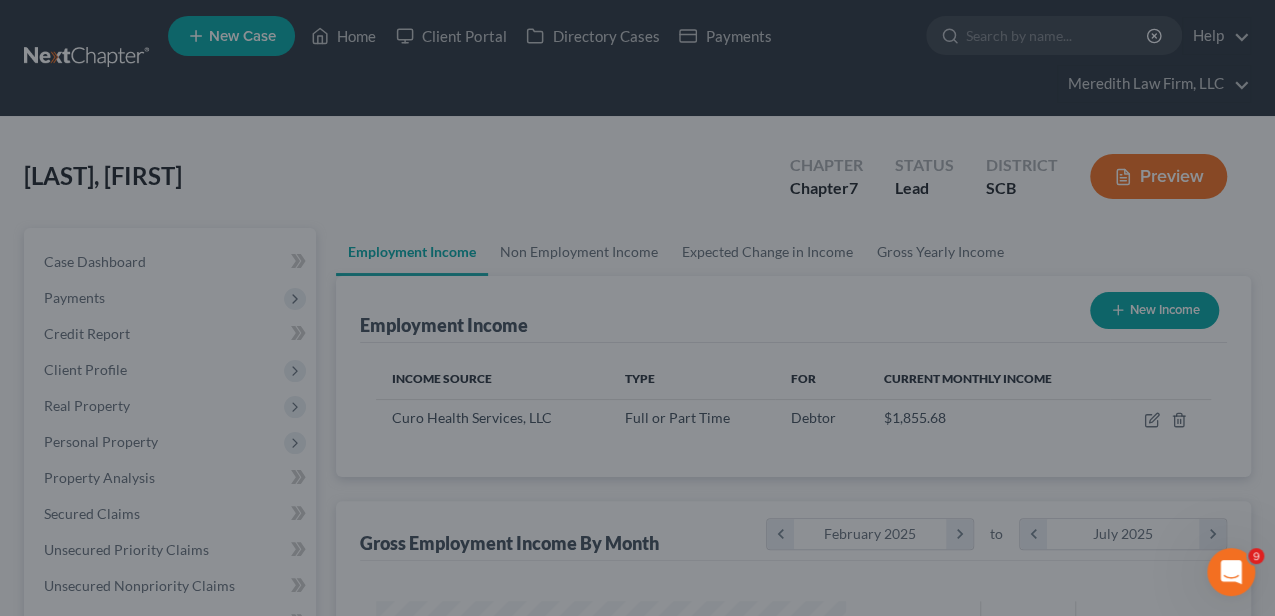 scroll, scrollTop: 999644, scrollLeft: 999494, axis: both 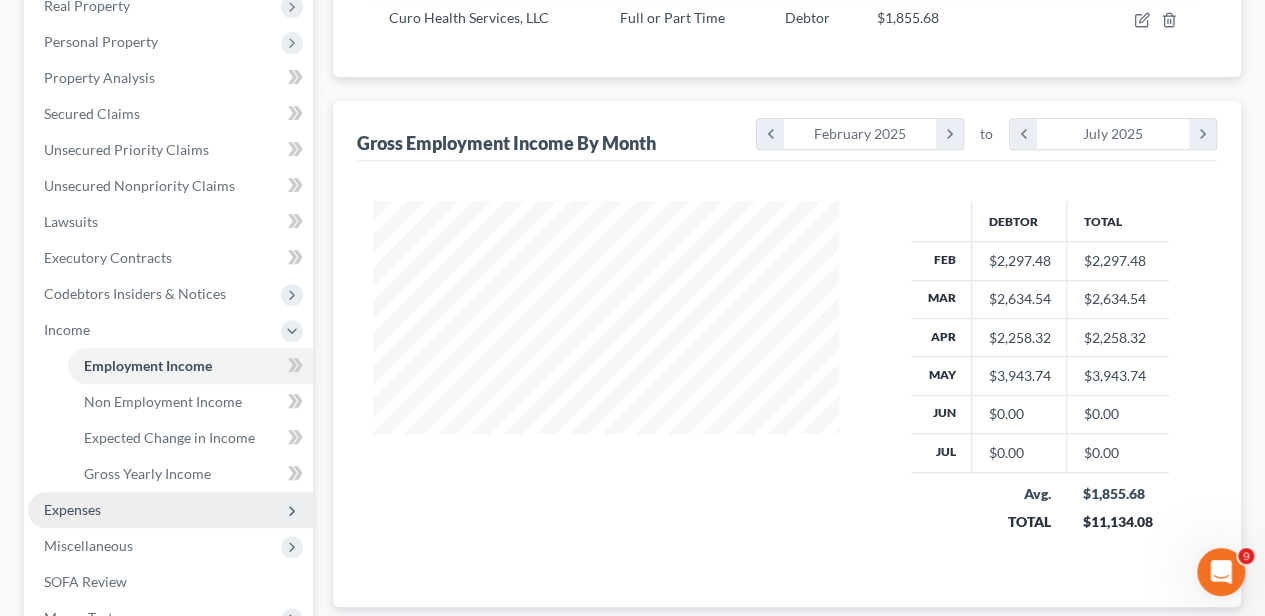 click on "Expenses" at bounding box center (72, 509) 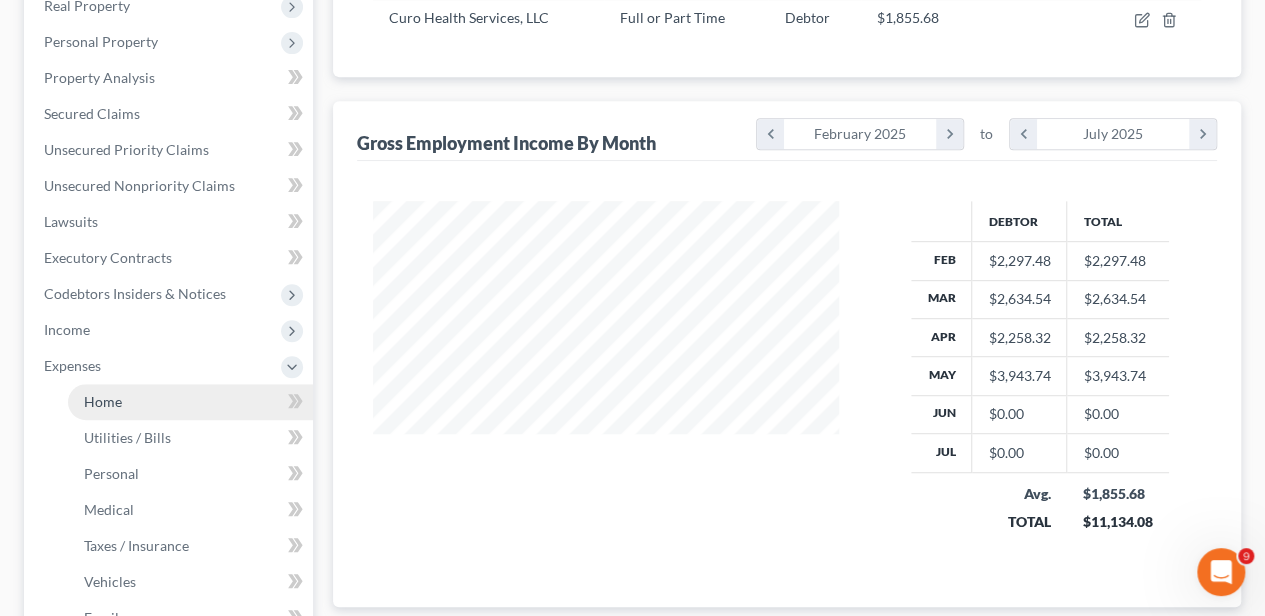 click on "Home" at bounding box center [190, 402] 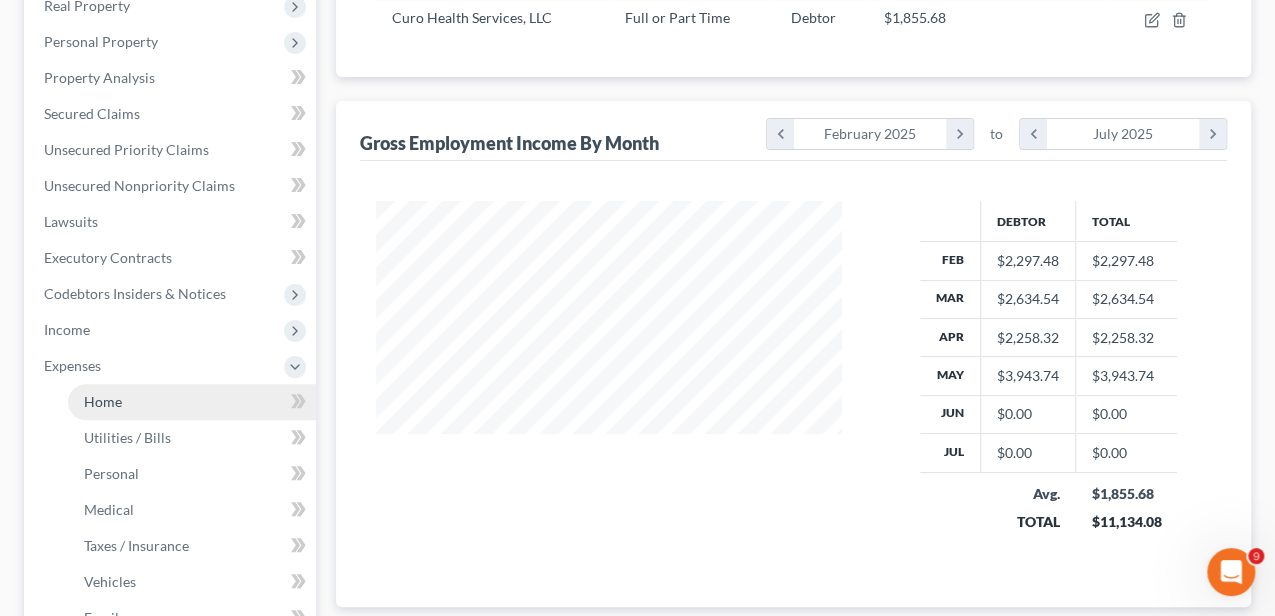 scroll, scrollTop: 999644, scrollLeft: 999489, axis: both 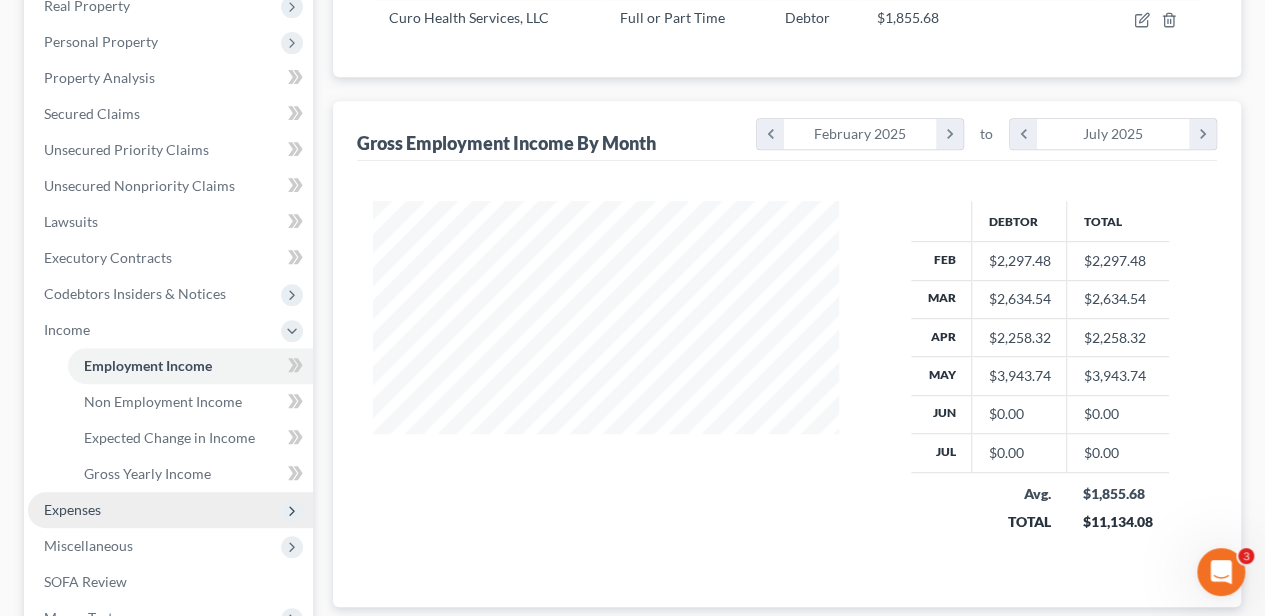 click on "Expenses" at bounding box center [72, 509] 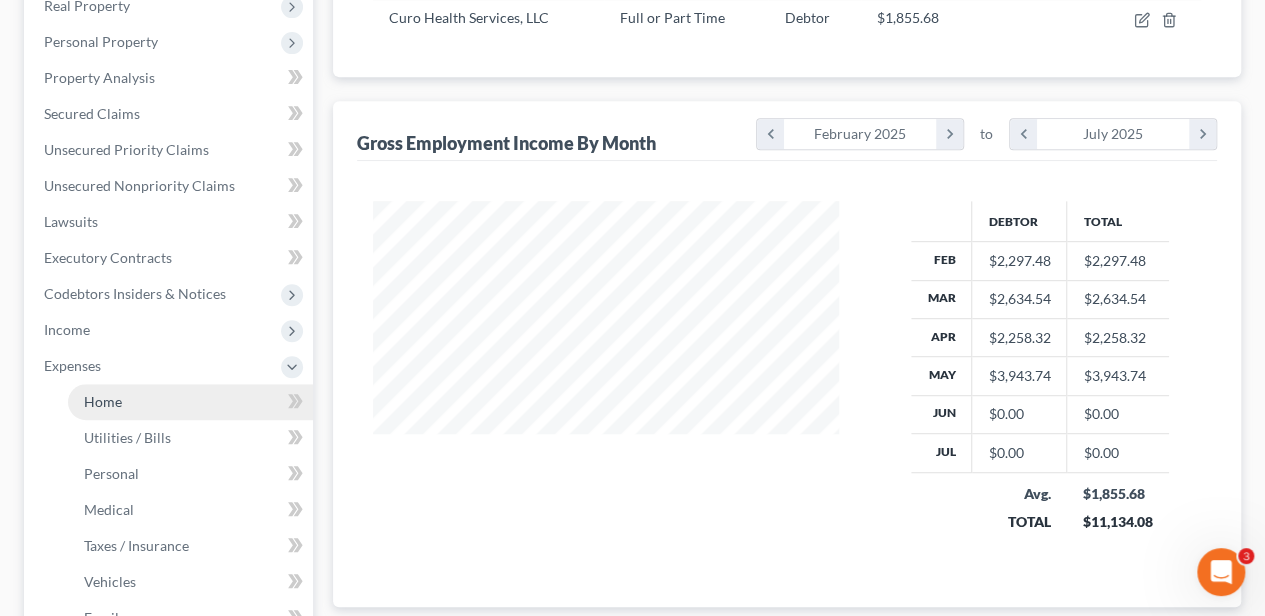 click on "Home" at bounding box center [103, 401] 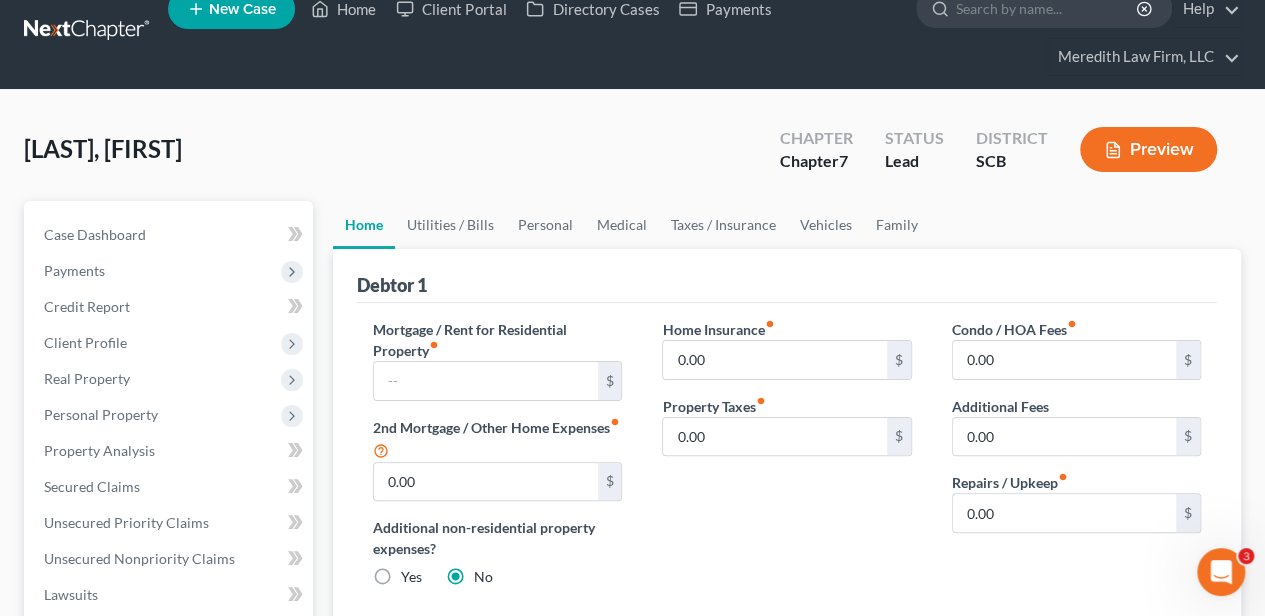 scroll, scrollTop: 0, scrollLeft: 0, axis: both 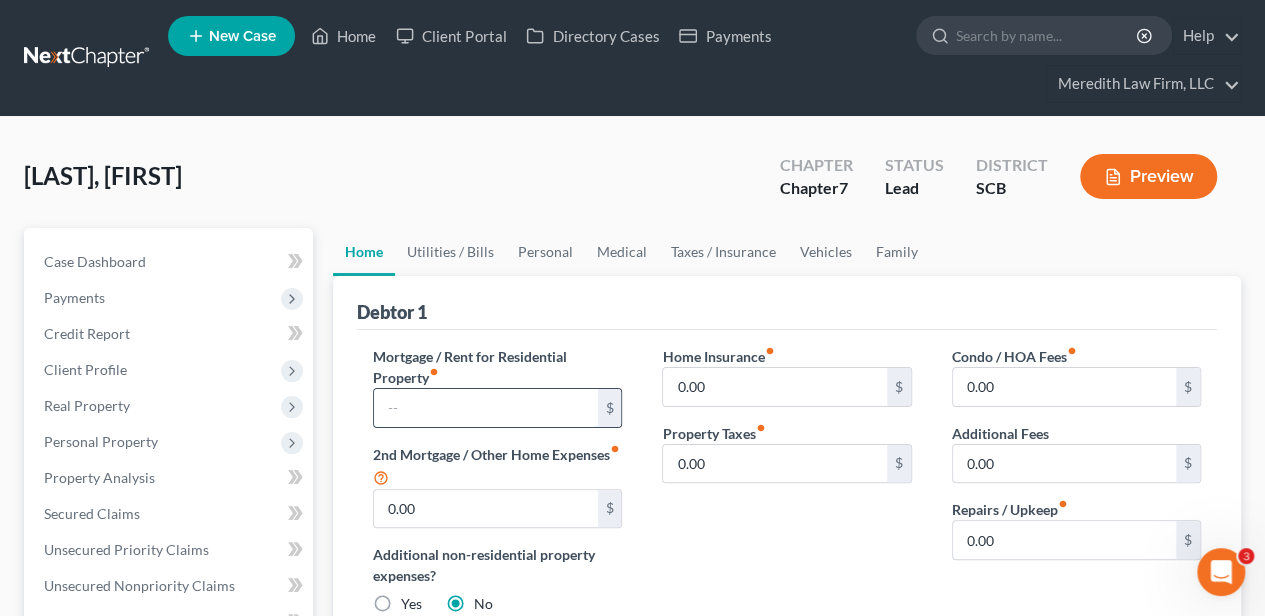 click at bounding box center (485, 408) 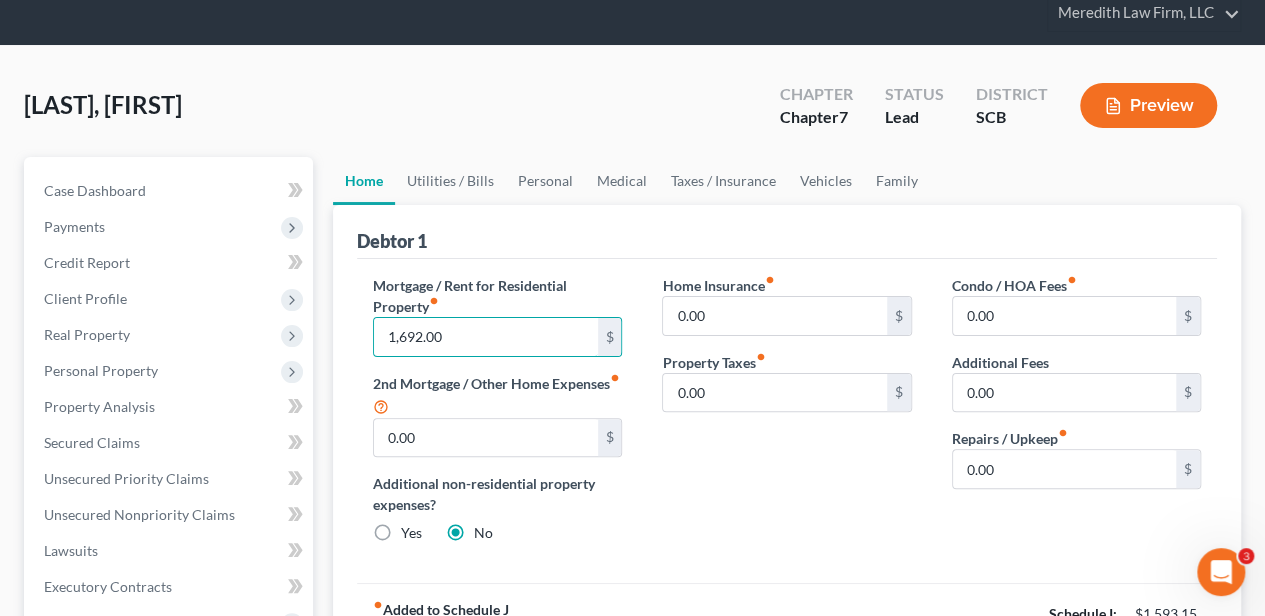 scroll, scrollTop: 66, scrollLeft: 0, axis: vertical 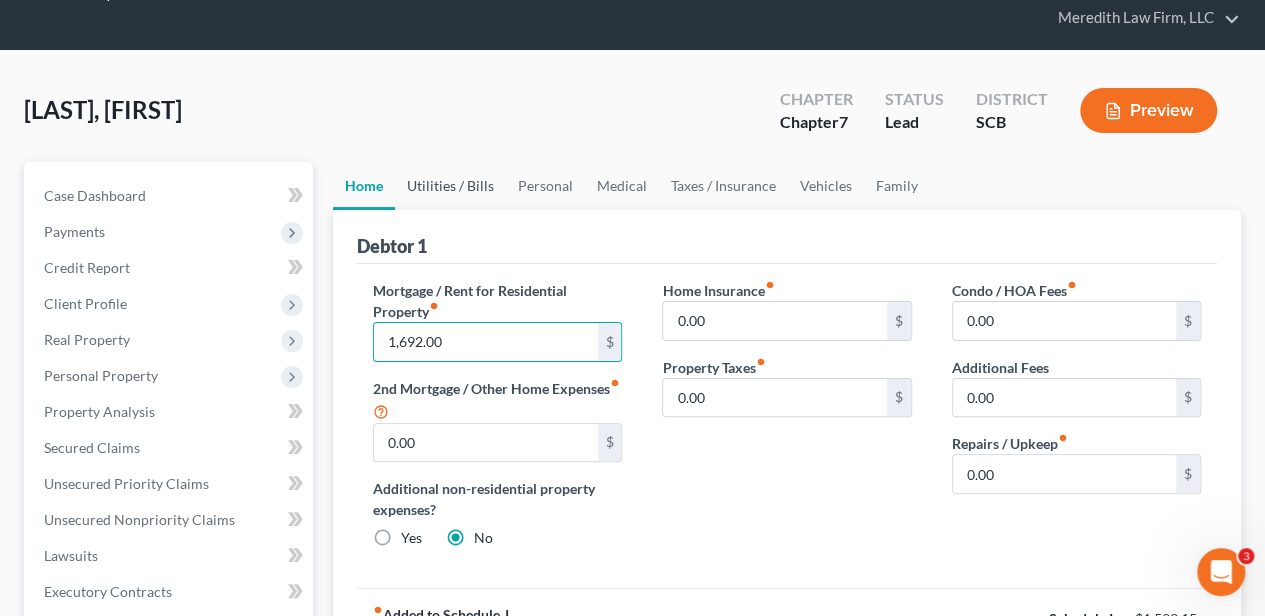 type on "1,692.00" 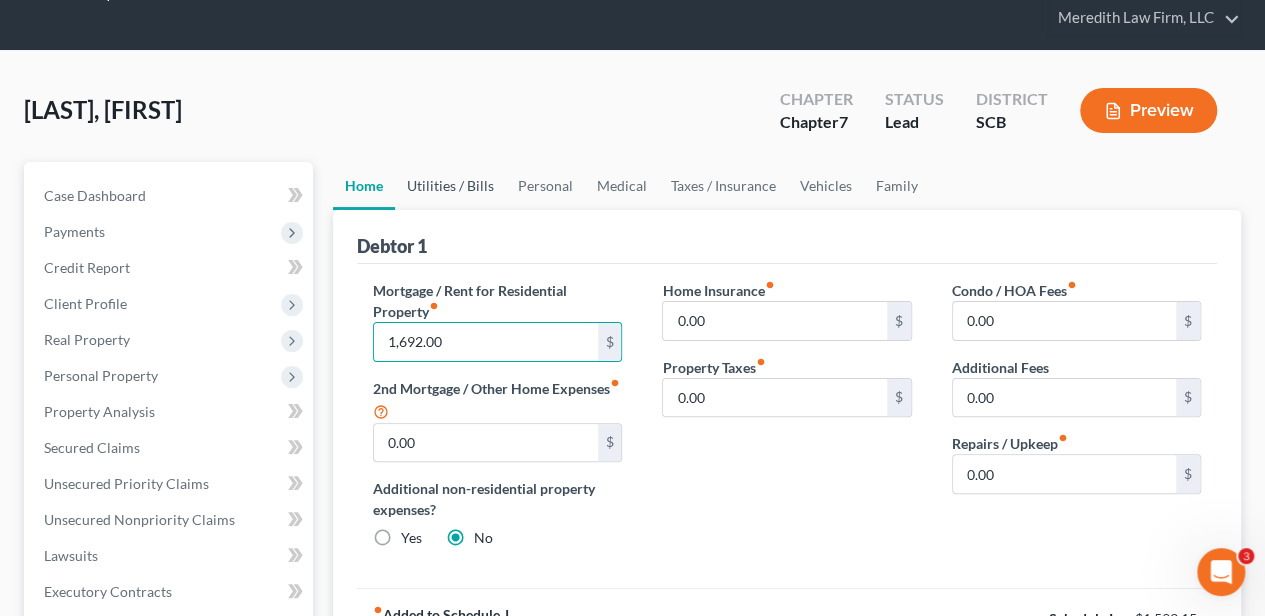 click on "Utilities / Bills" at bounding box center (450, 186) 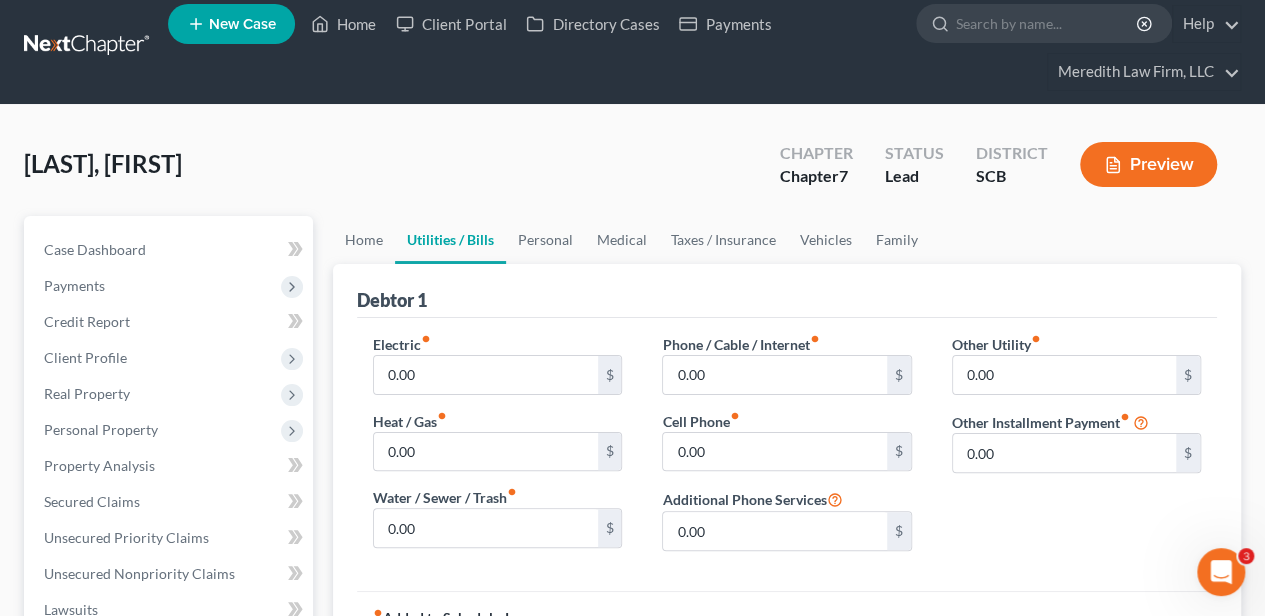 scroll, scrollTop: 0, scrollLeft: 0, axis: both 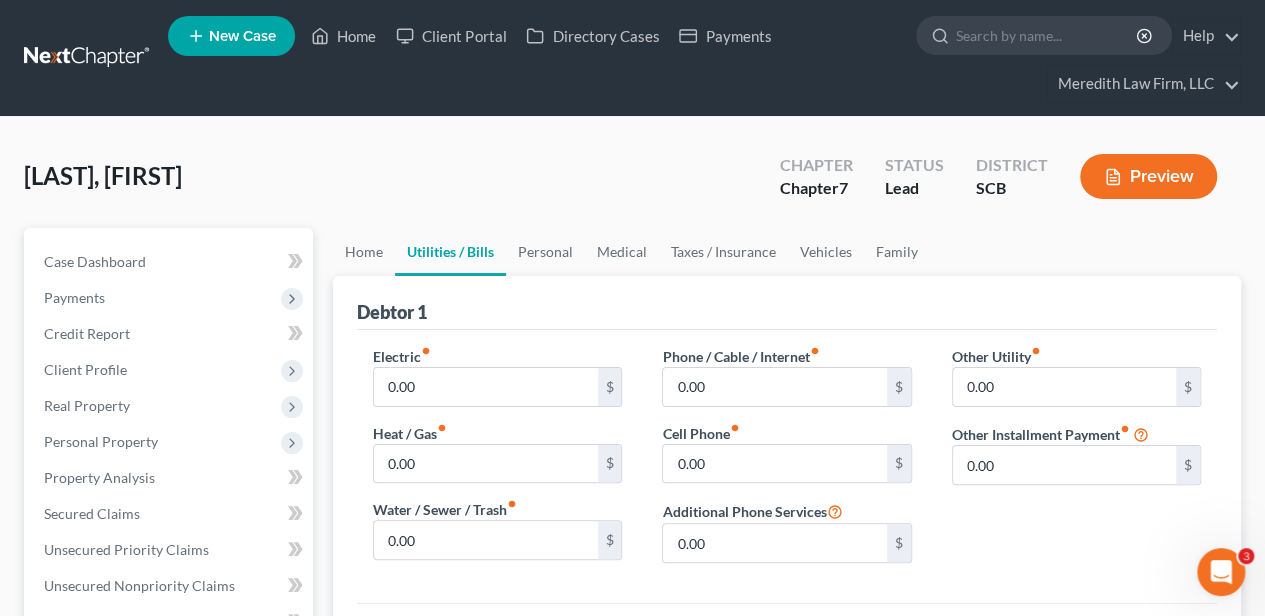 click on "fiber_manual_record" at bounding box center (426, 351) 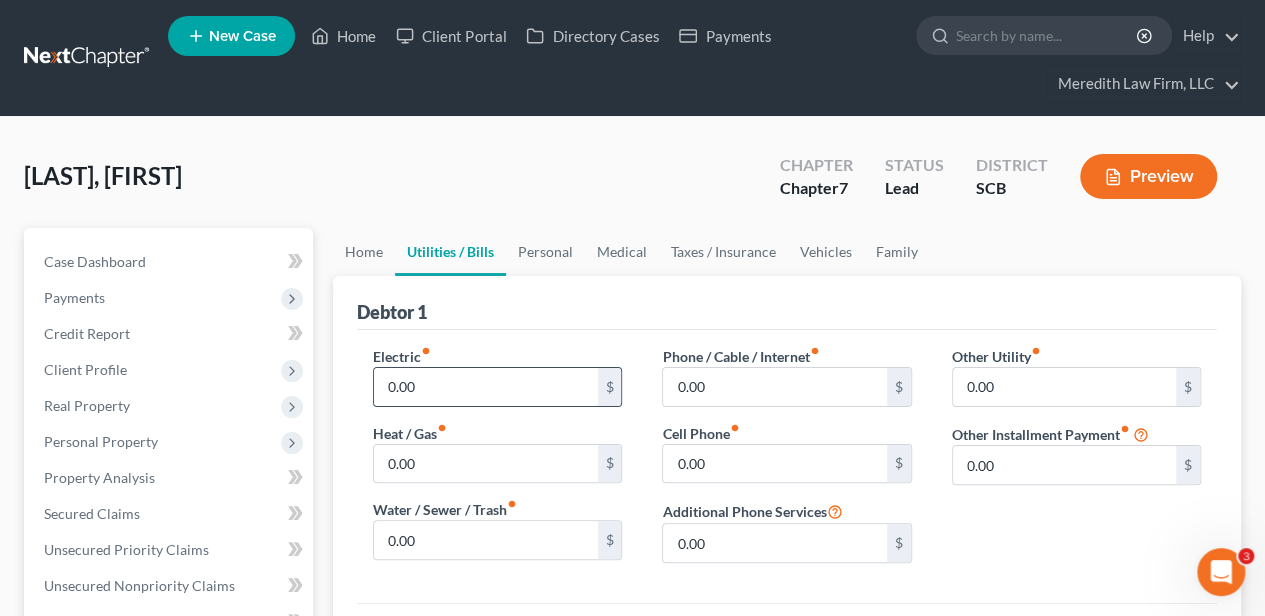 click on "0.00" at bounding box center (485, 387) 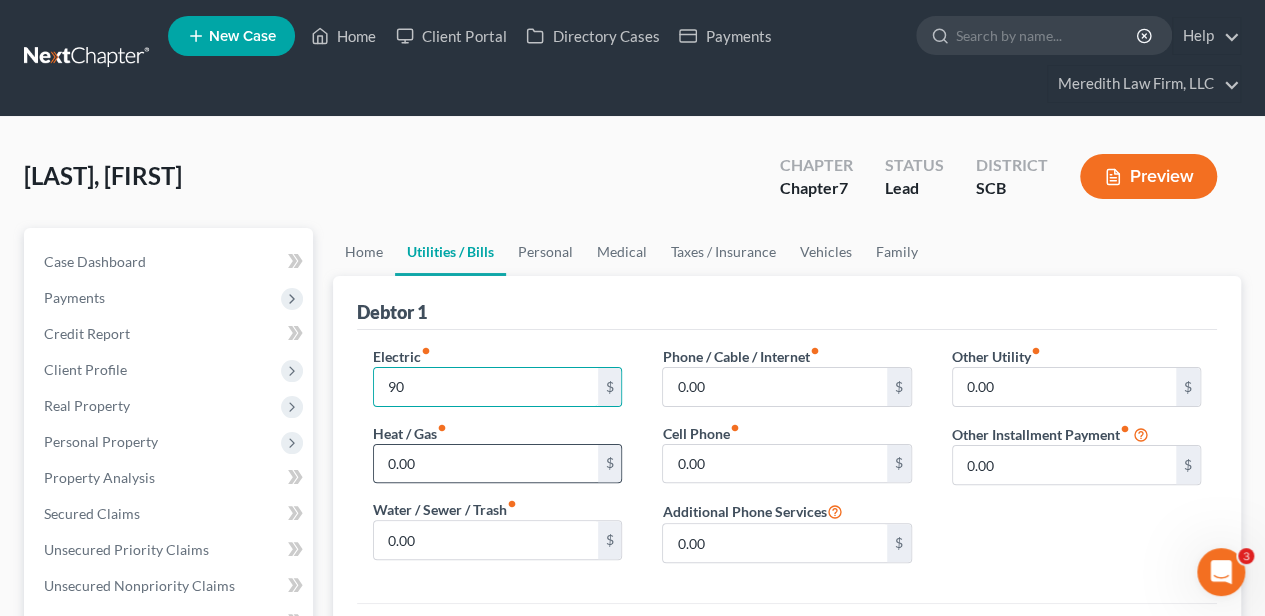 type on "90" 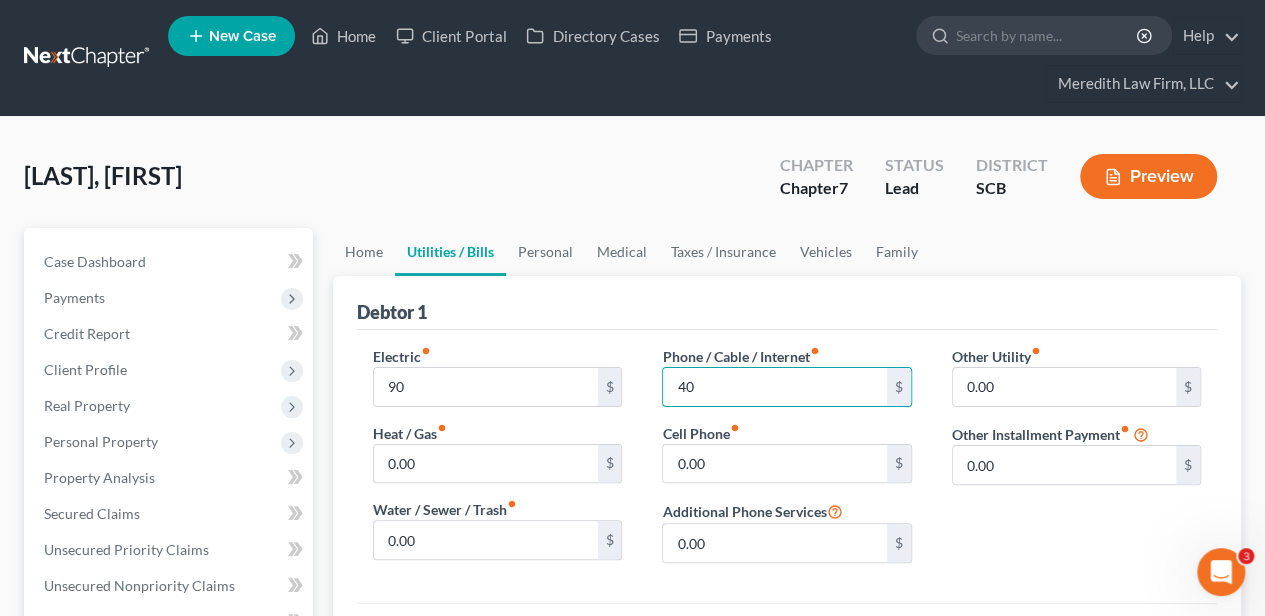 type on "40" 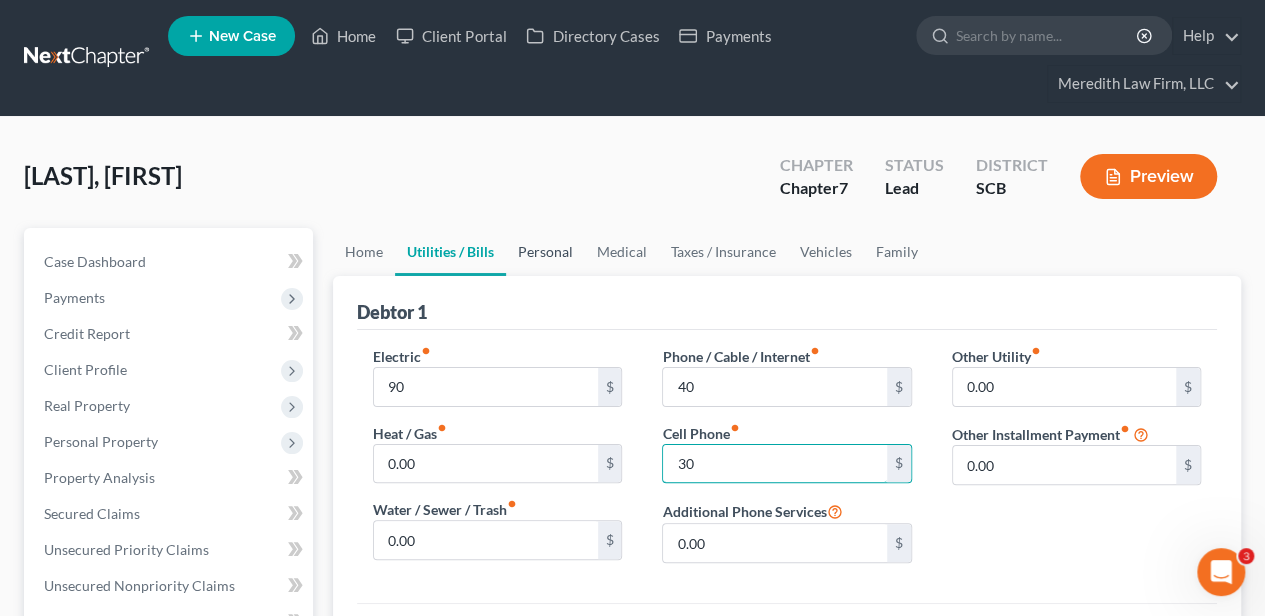 type on "30" 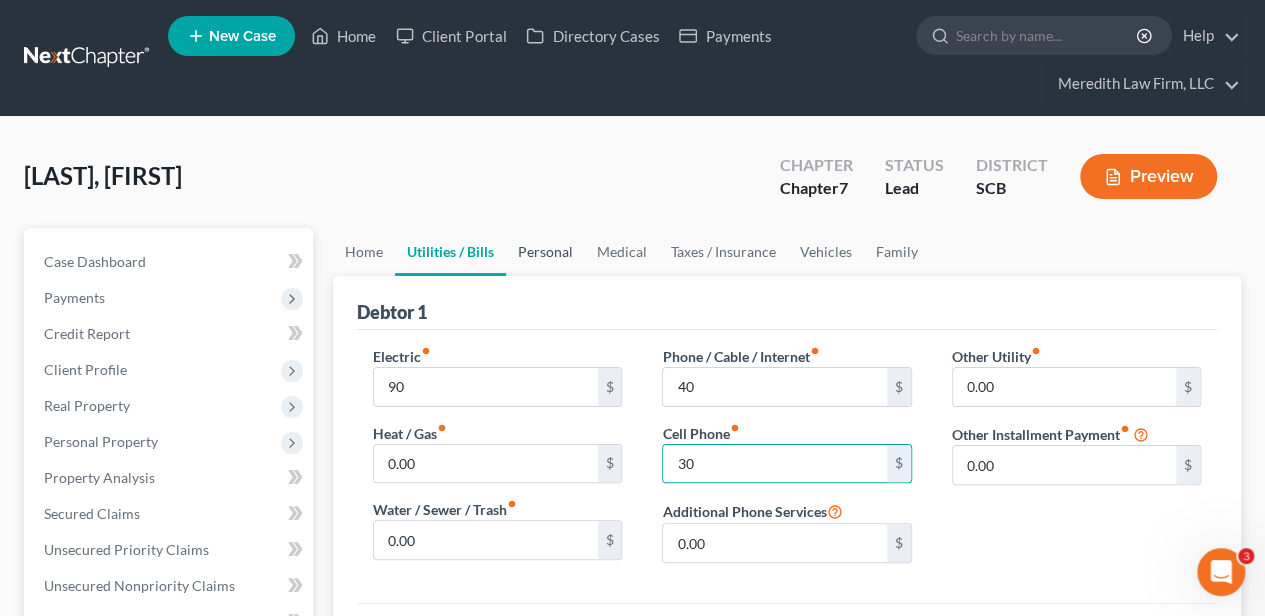 click on "Personal" at bounding box center (545, 252) 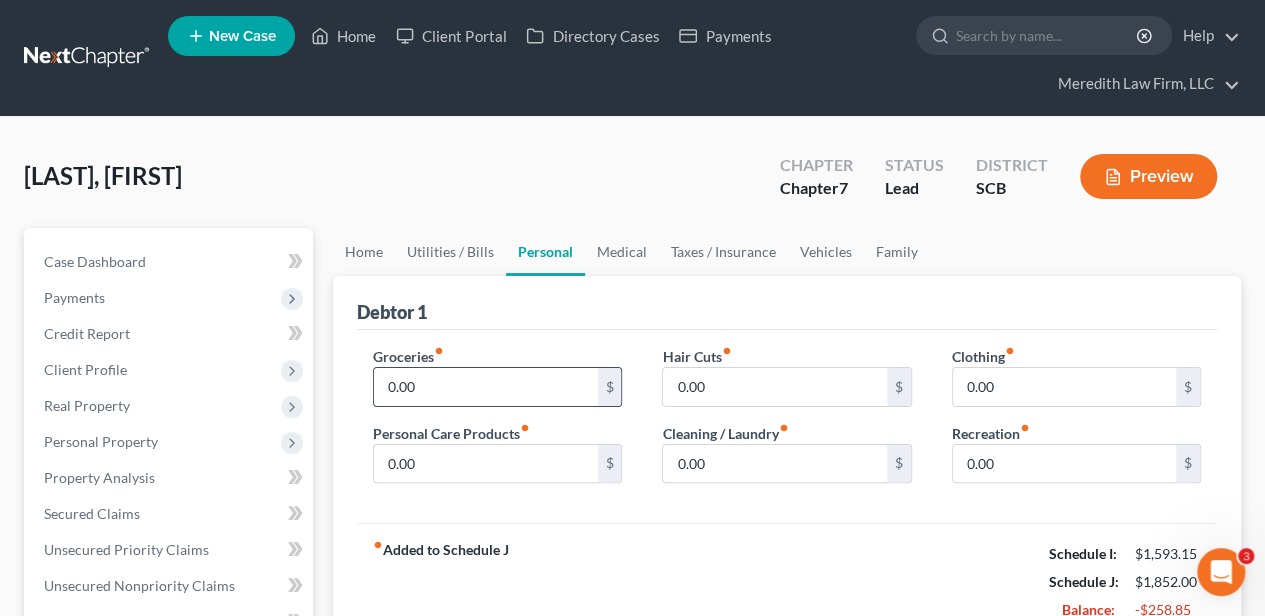 click on "0.00" at bounding box center [485, 387] 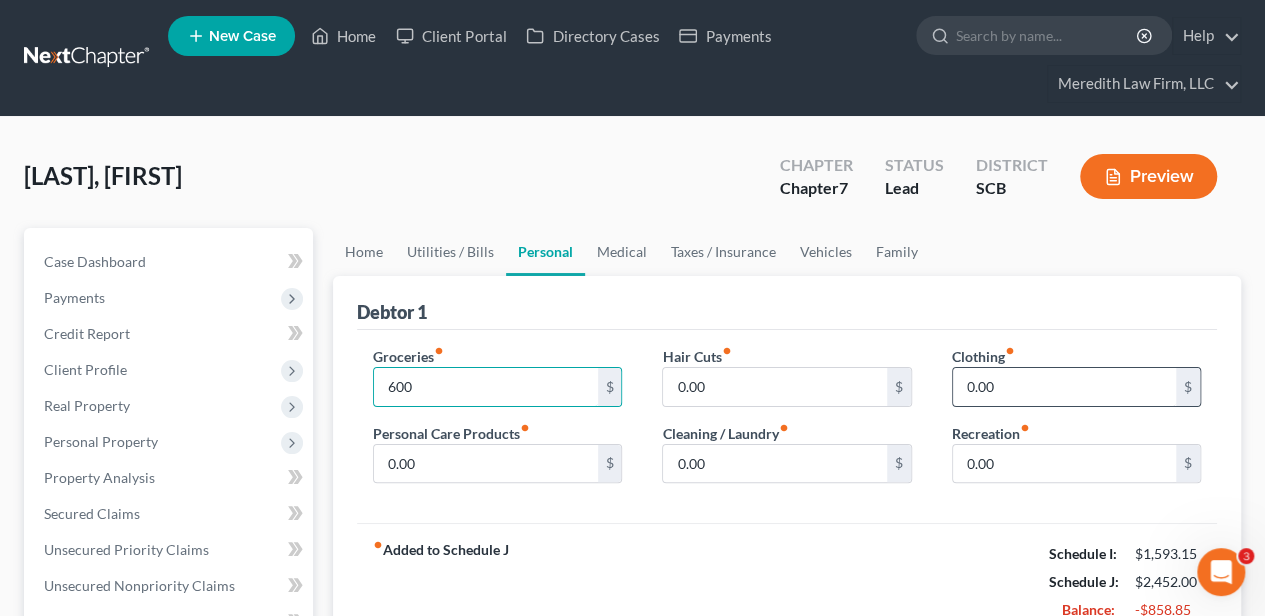 type on "600" 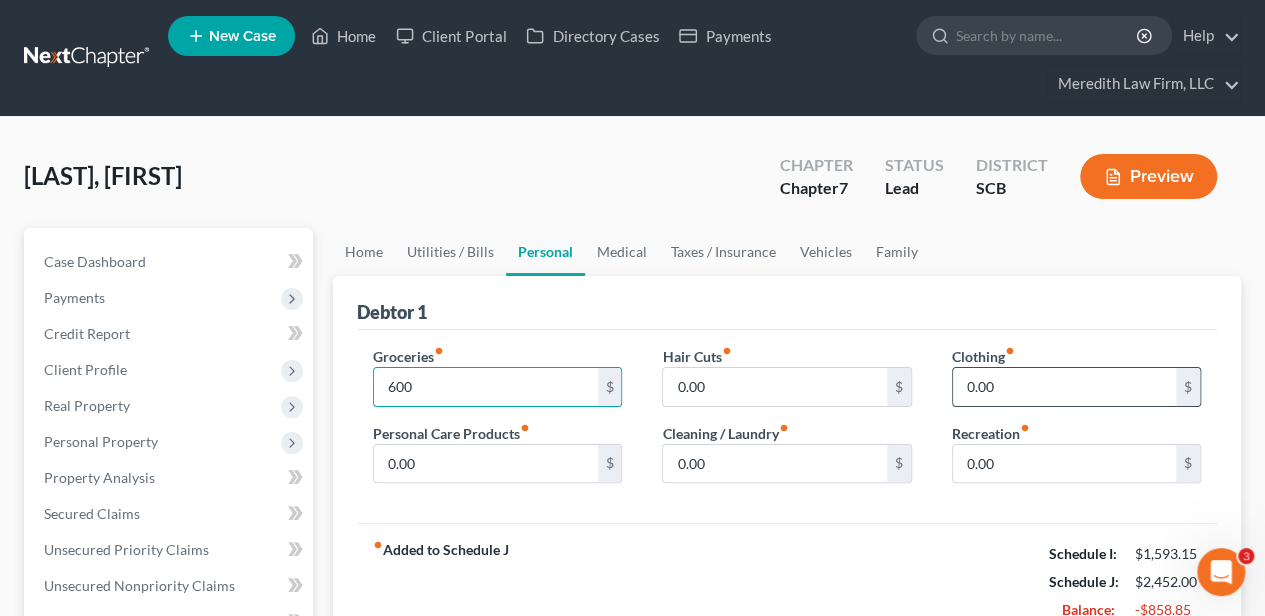 click on "0.00" at bounding box center (1064, 387) 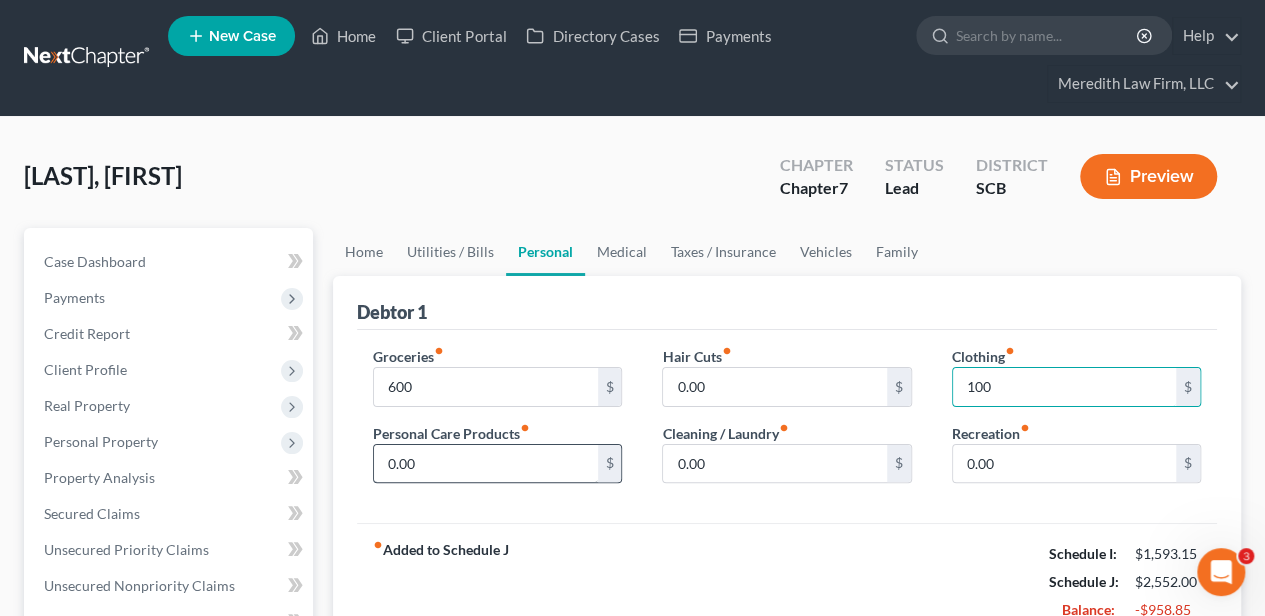 type on "100" 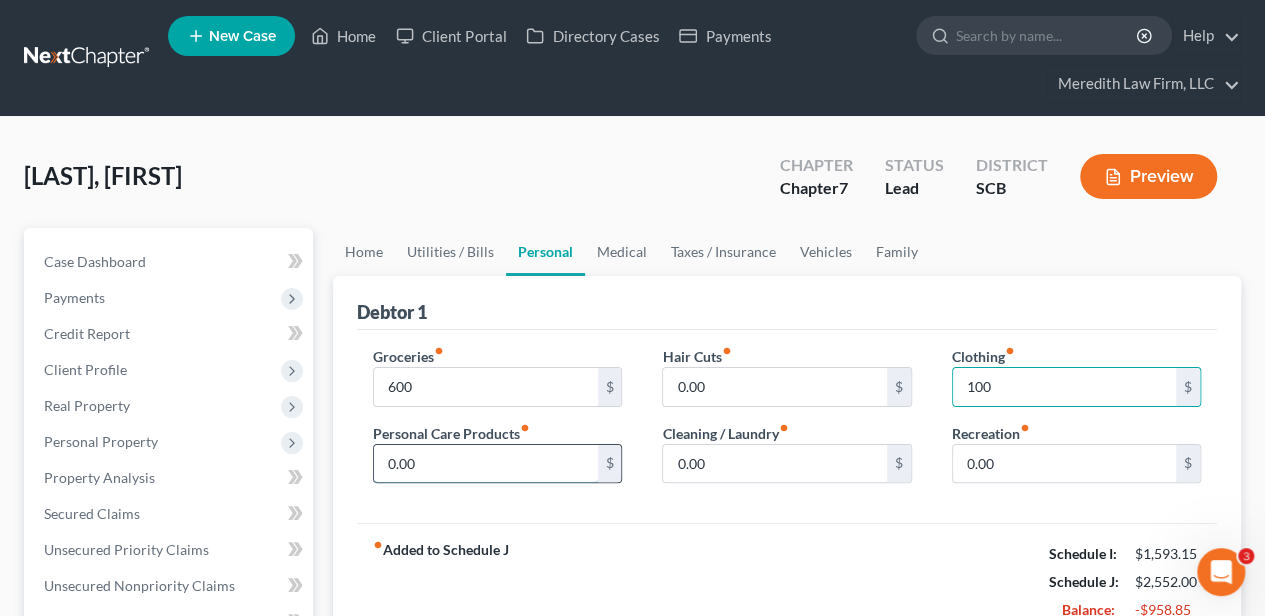 click on "0.00" at bounding box center [485, 464] 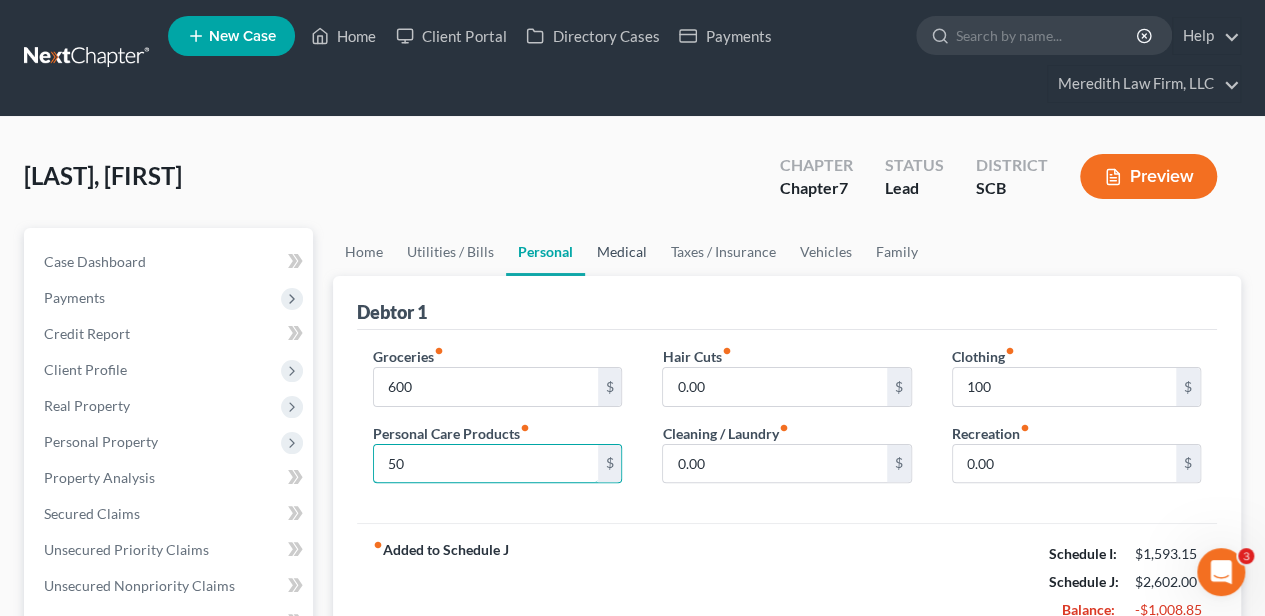 type on "50" 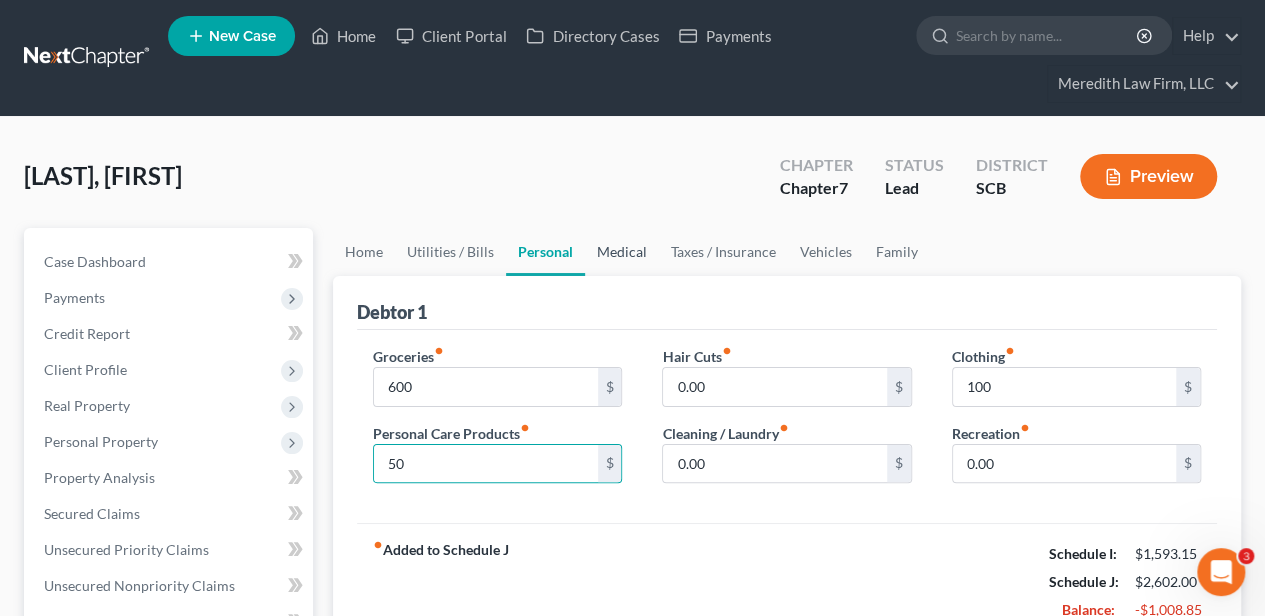 click on "Medical" at bounding box center [622, 252] 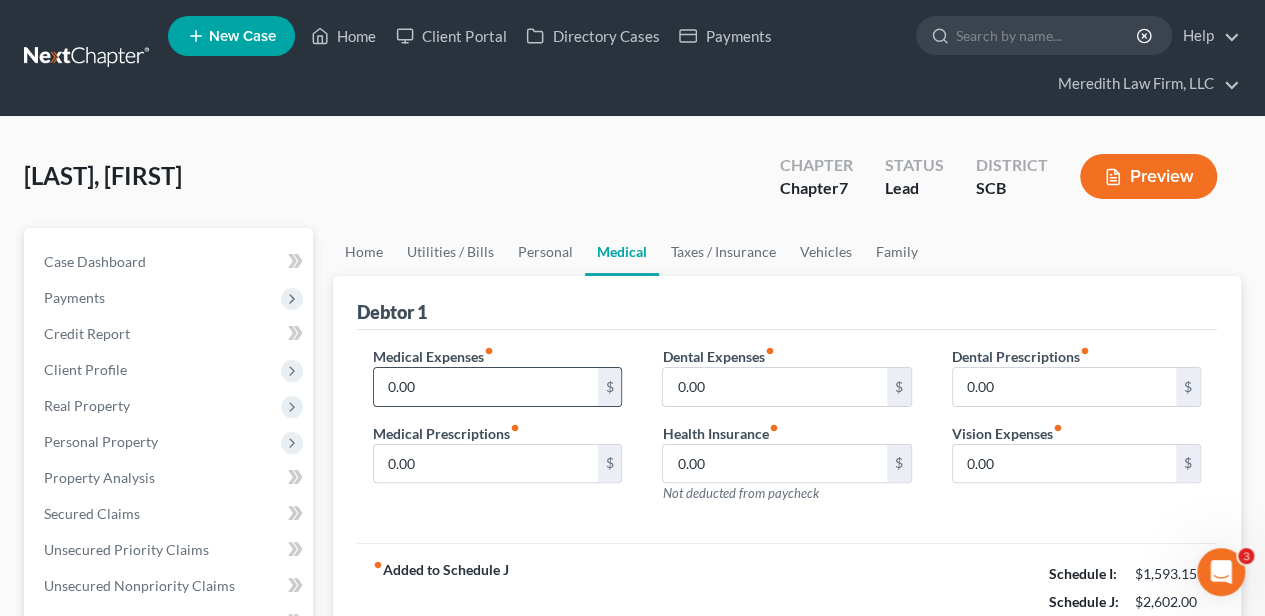 click on "0.00" at bounding box center [485, 387] 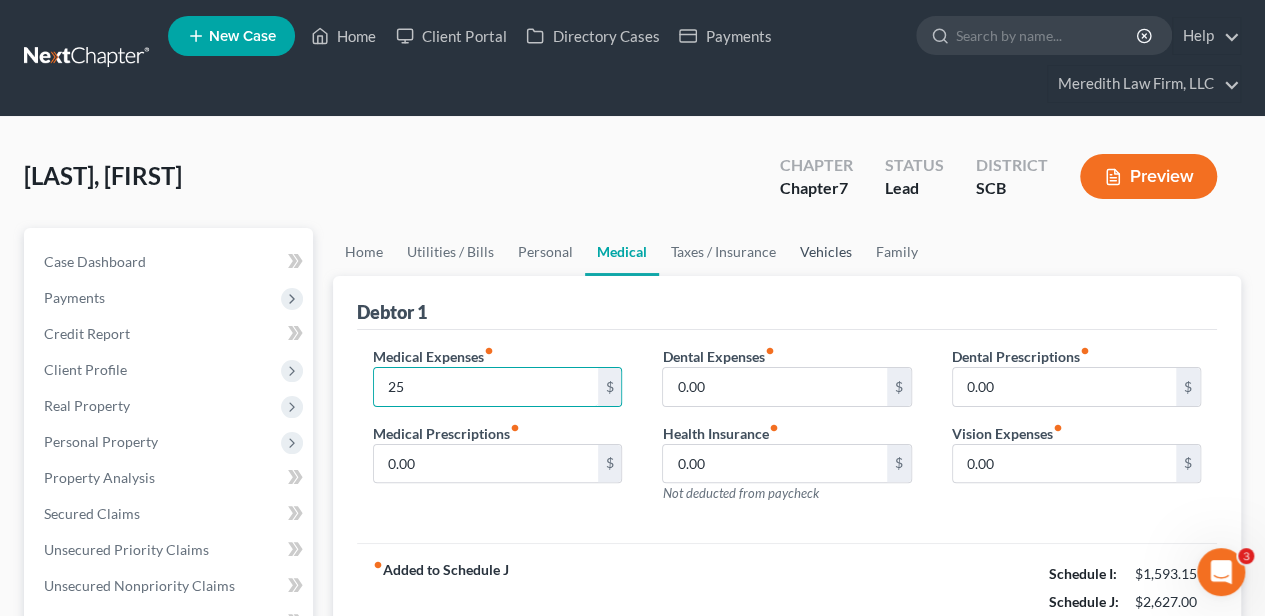 type on "25" 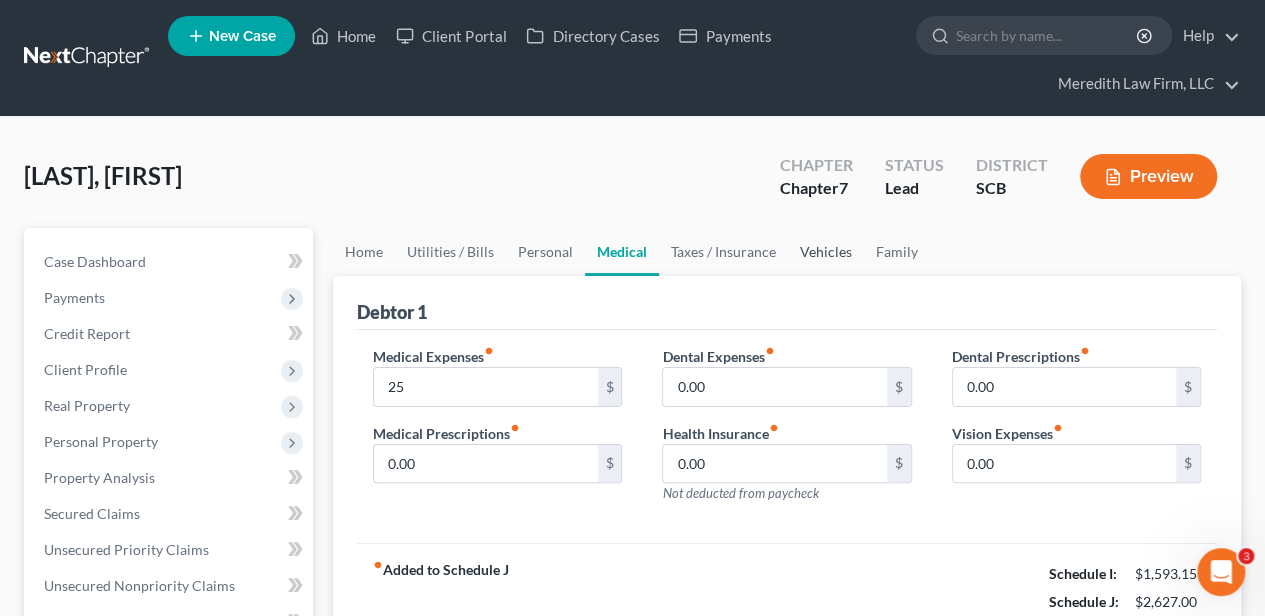 click on "Vehicles" at bounding box center (826, 252) 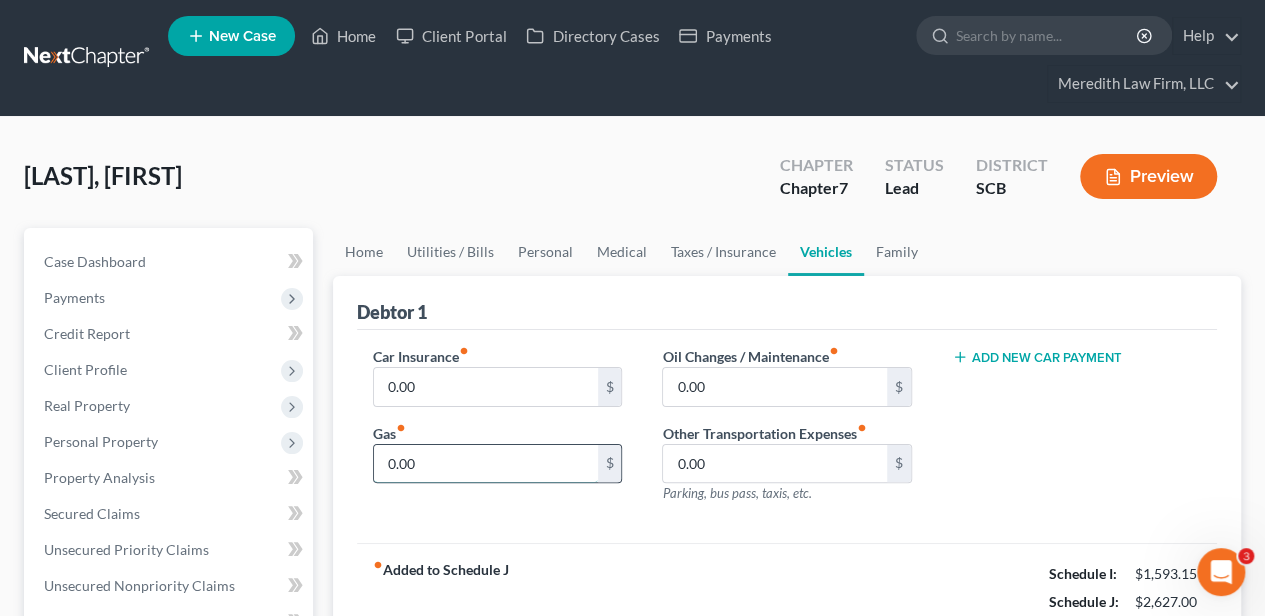 click on "0.00" at bounding box center [485, 464] 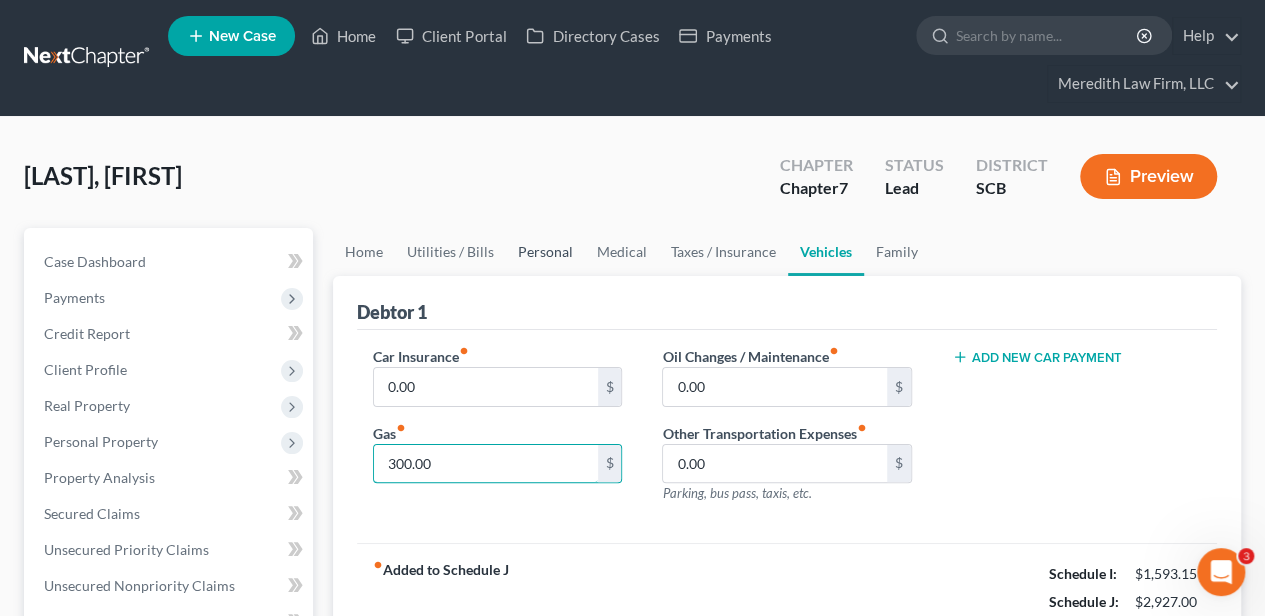type on "300.00" 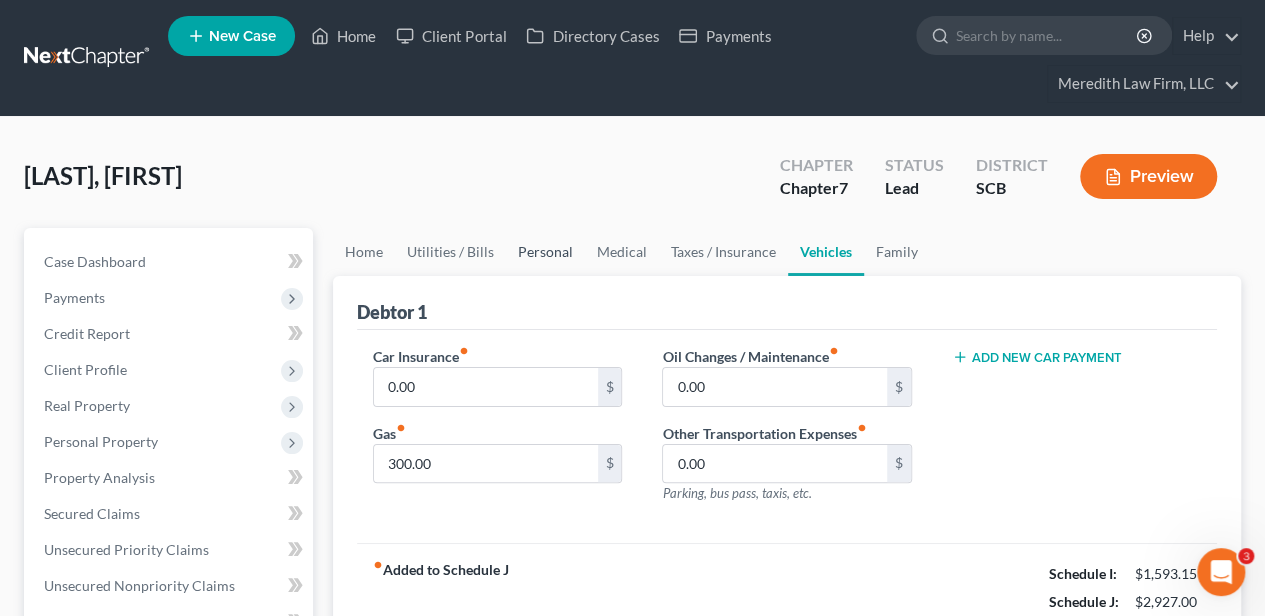 click on "Personal" at bounding box center [545, 252] 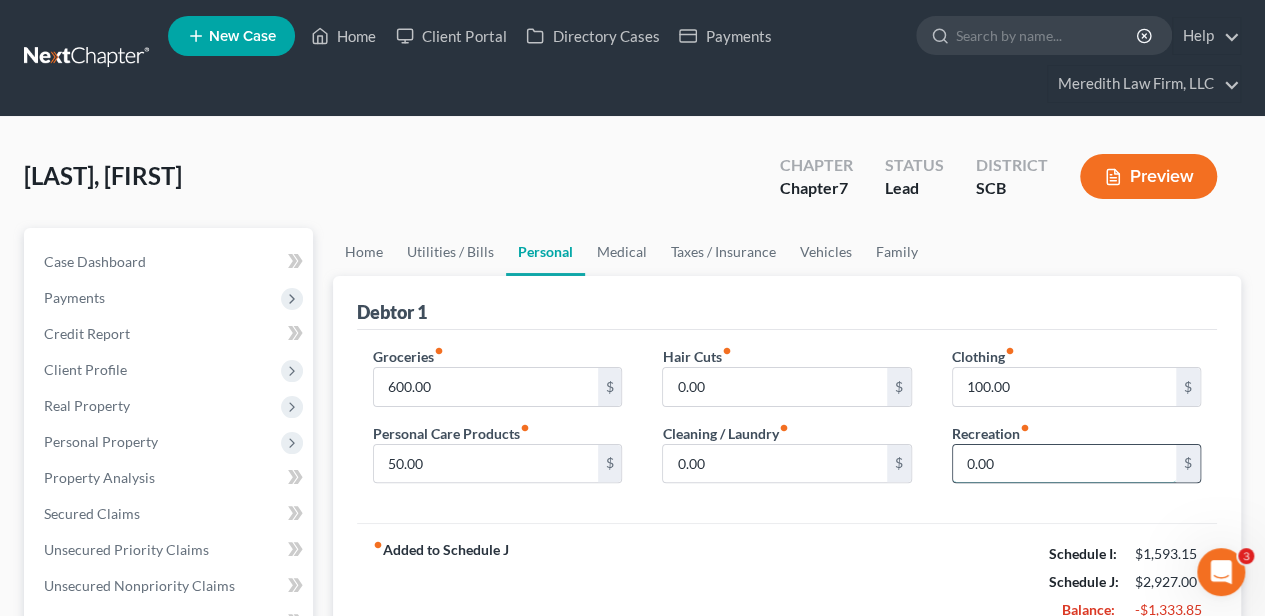 click on "0.00" at bounding box center (1064, 464) 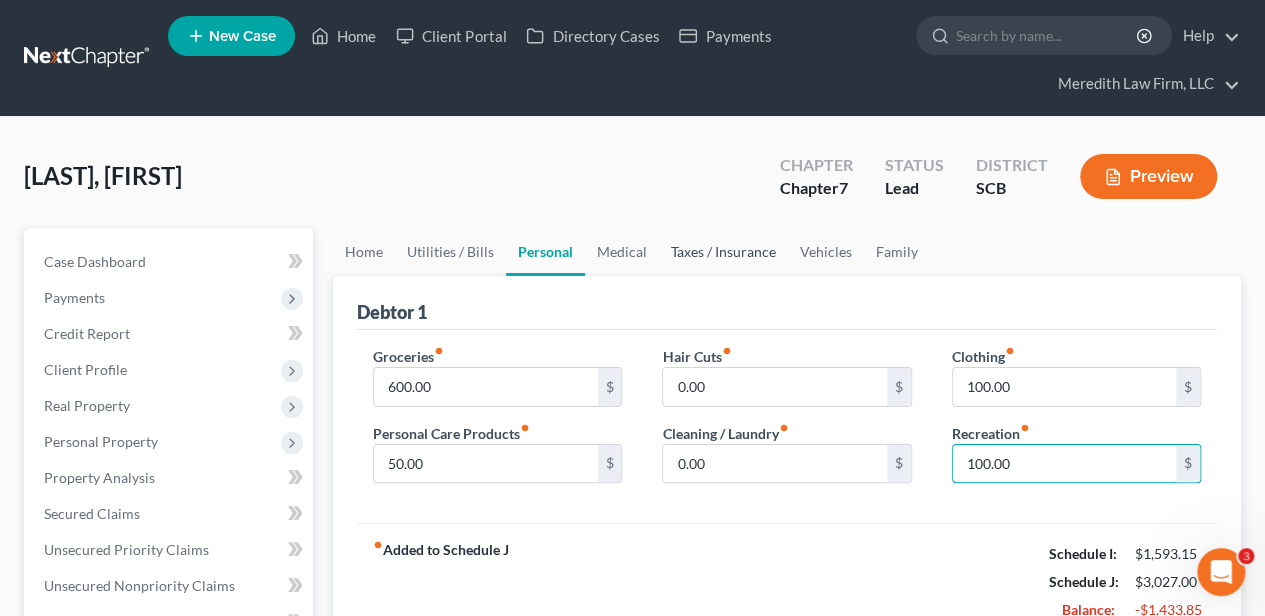 type on "100.00" 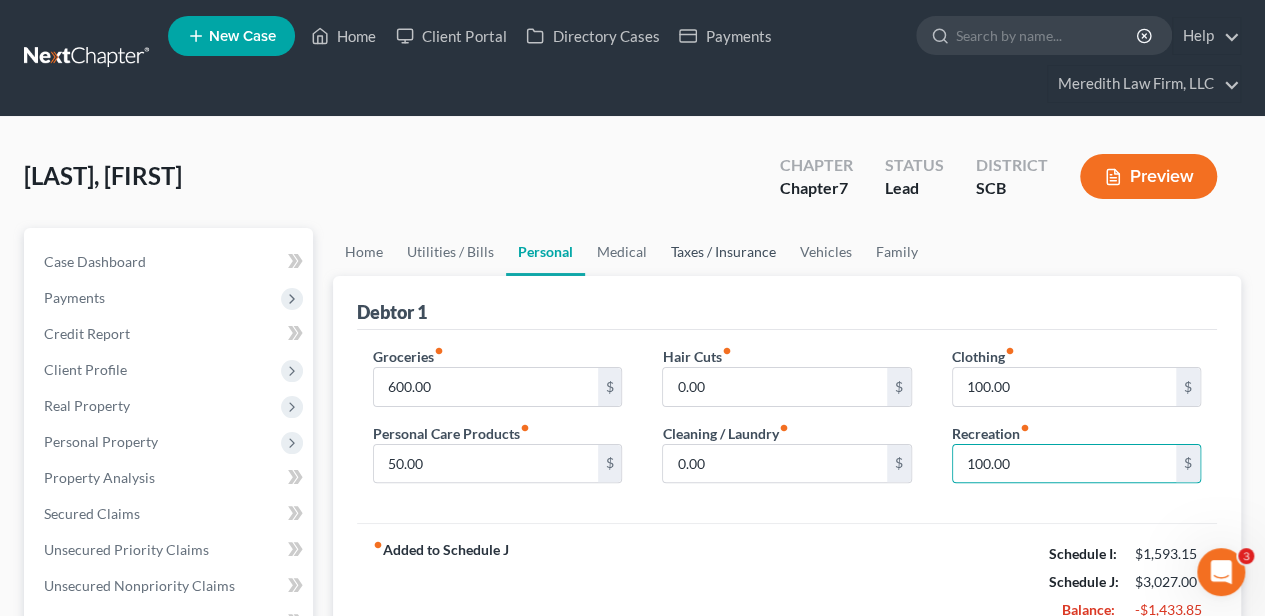 click on "Taxes / Insurance" at bounding box center [723, 252] 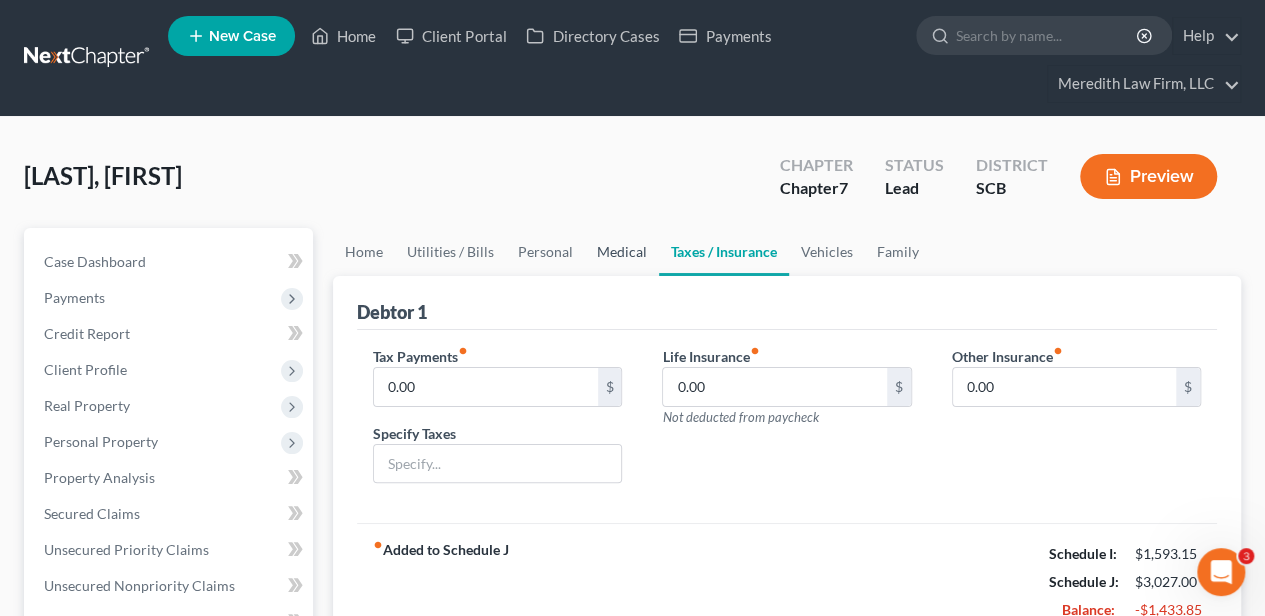 click on "Medical" at bounding box center (622, 252) 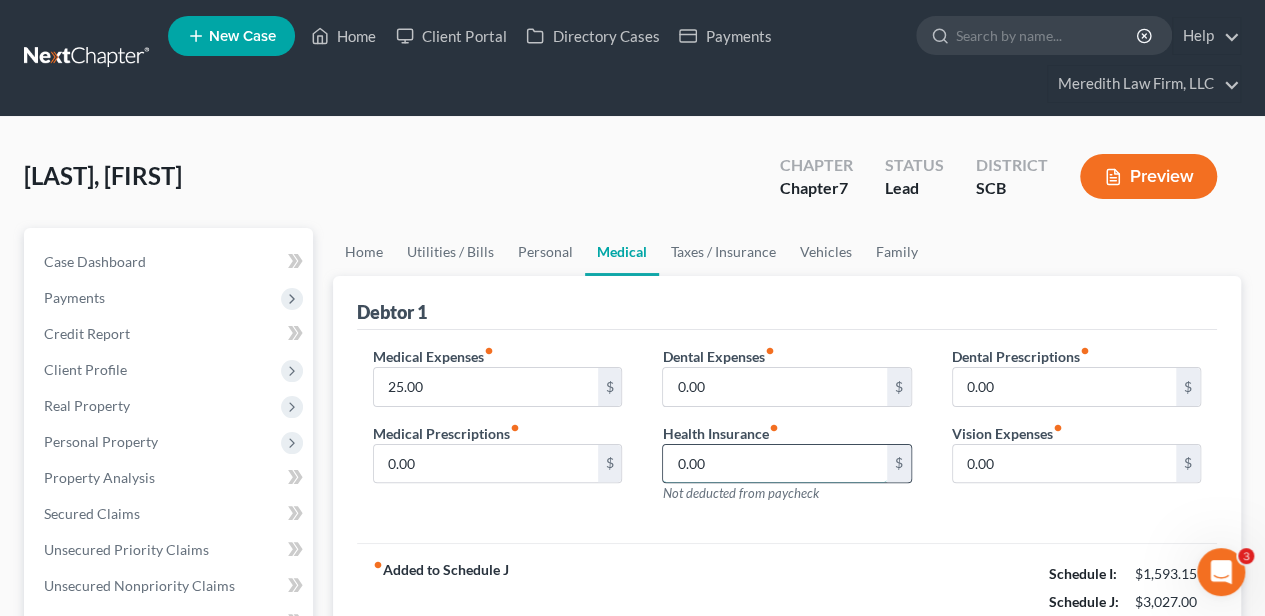 click on "0.00" at bounding box center [774, 464] 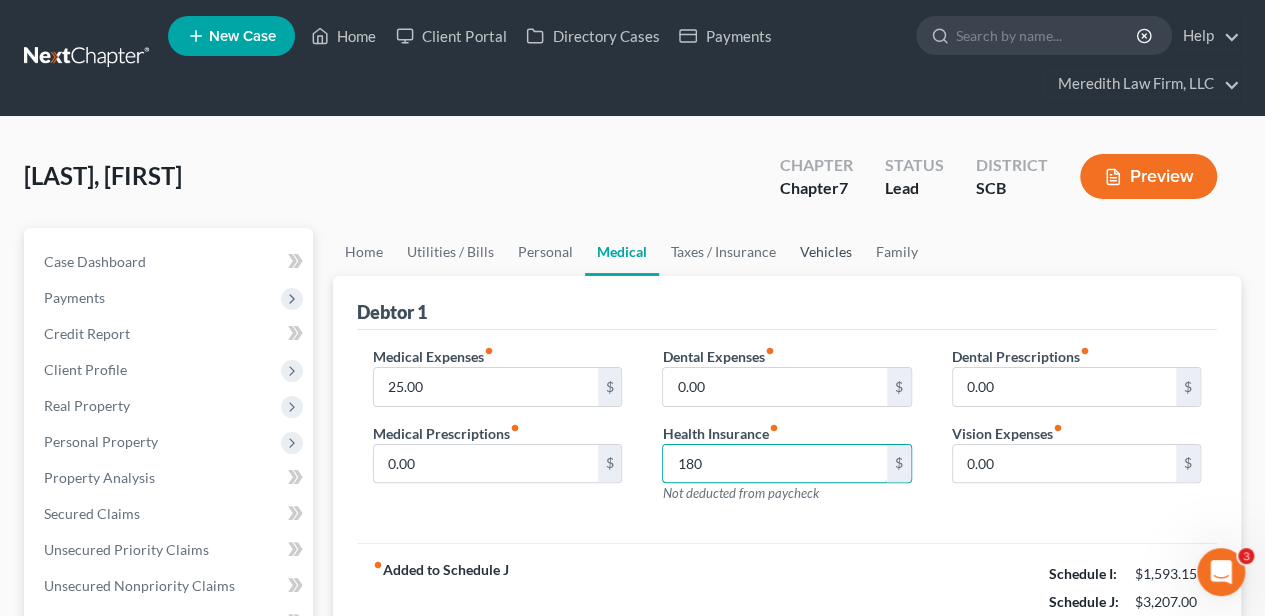 type on "180" 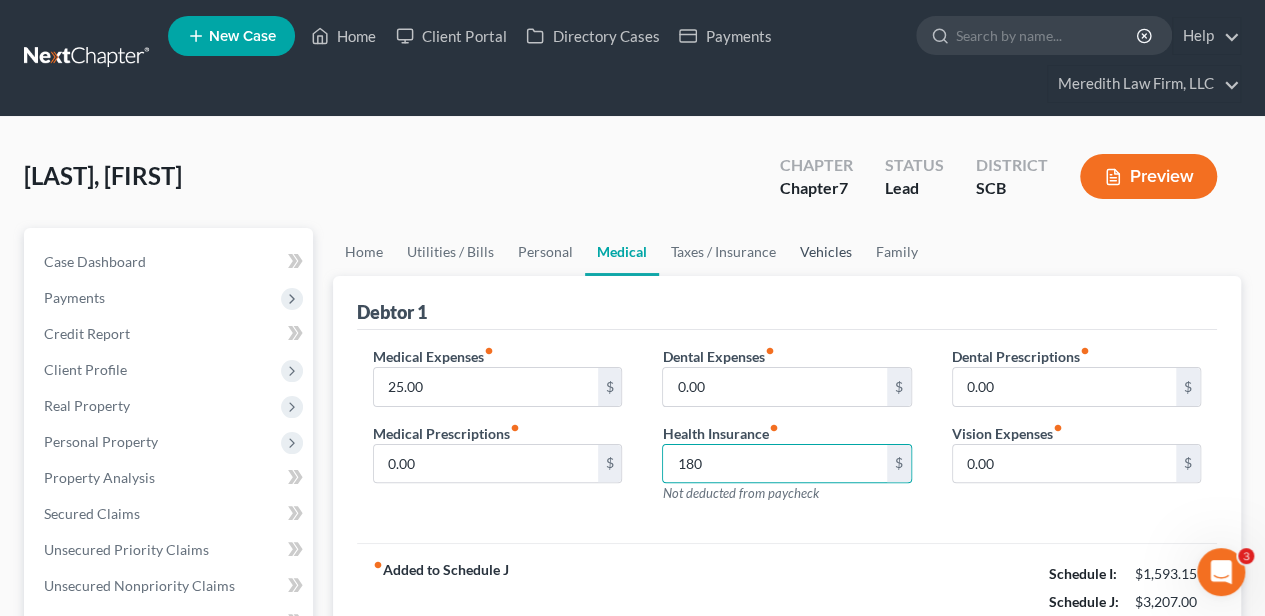 click on "Vehicles" at bounding box center (826, 252) 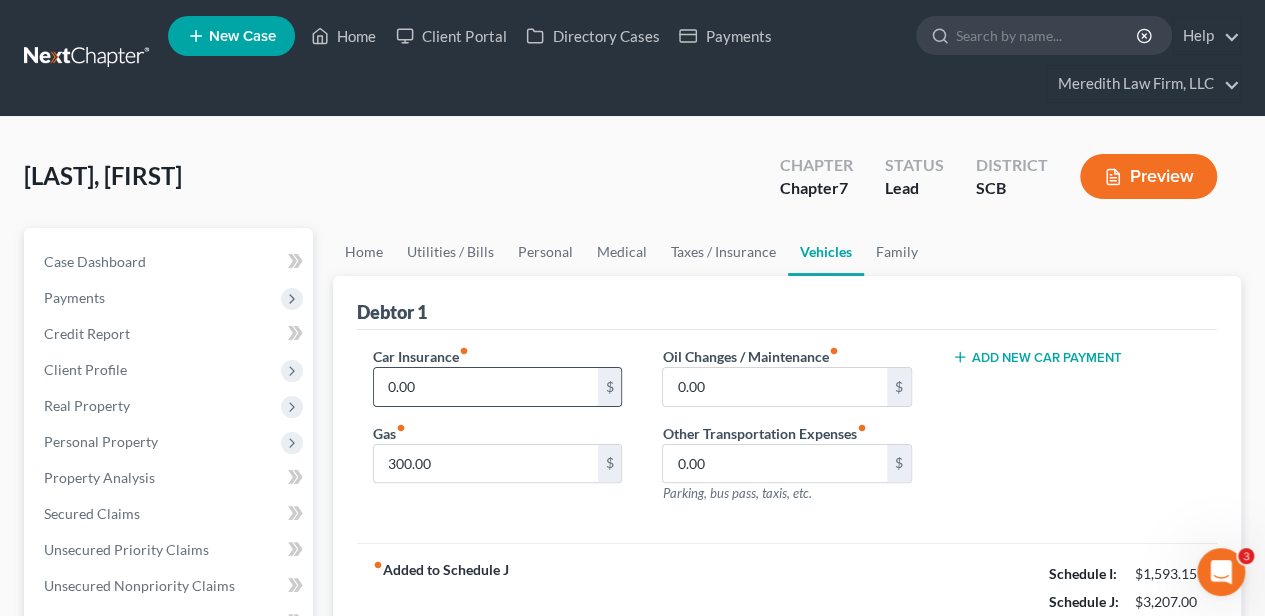 click on "0.00" at bounding box center [485, 387] 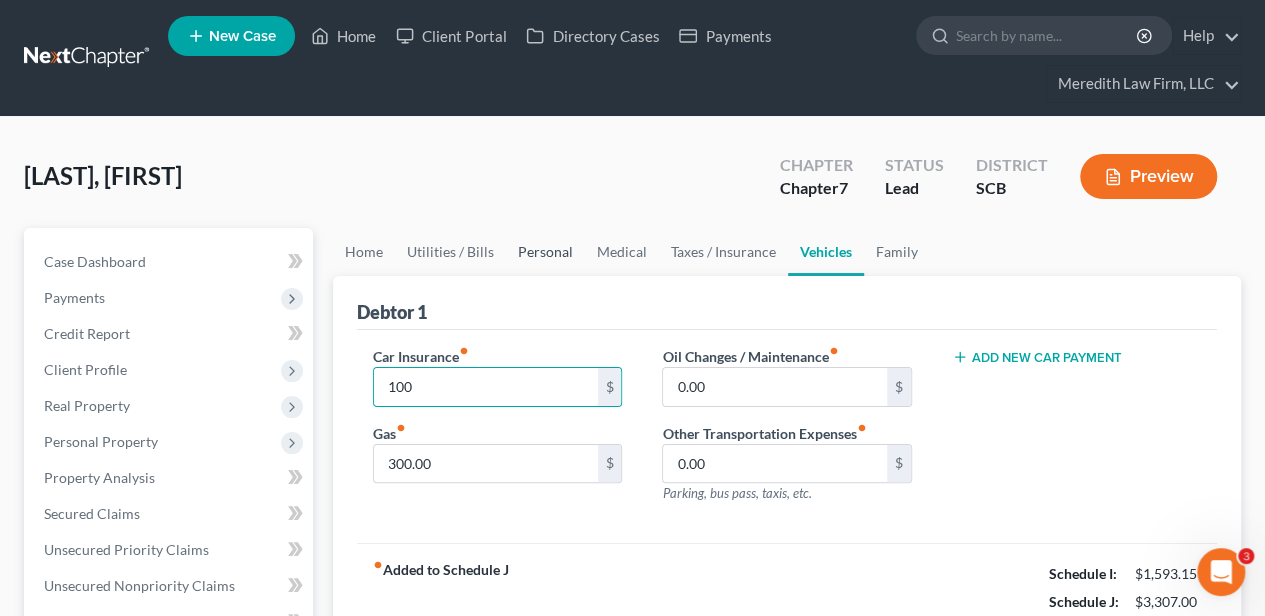 type on "100" 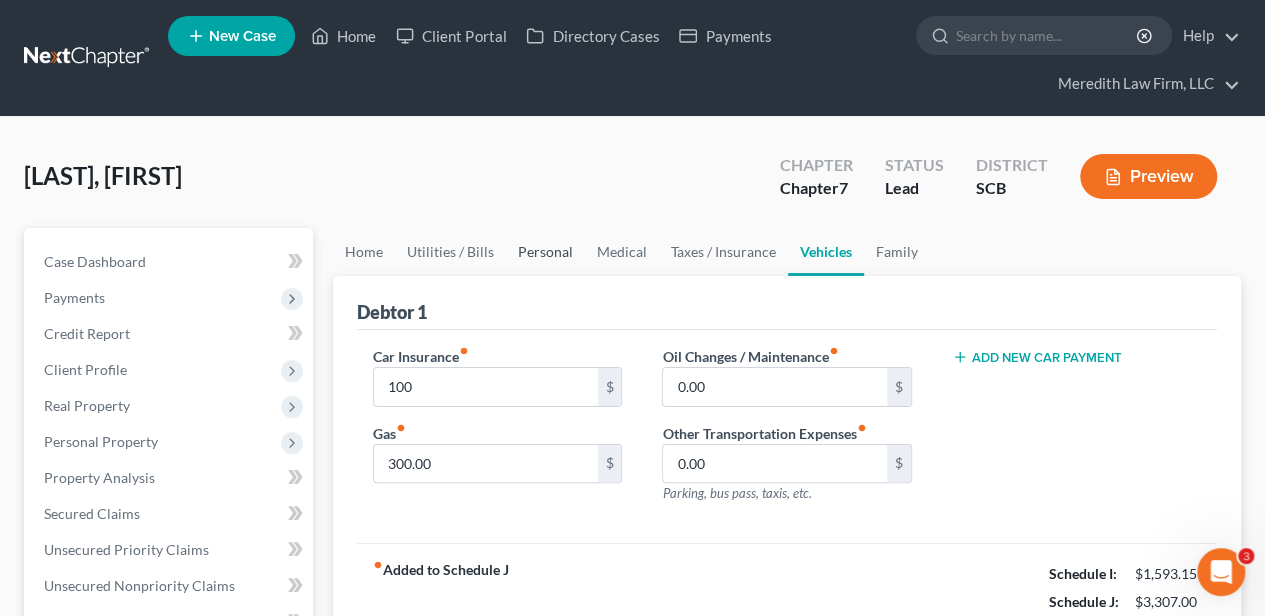 click on "Personal" at bounding box center [545, 252] 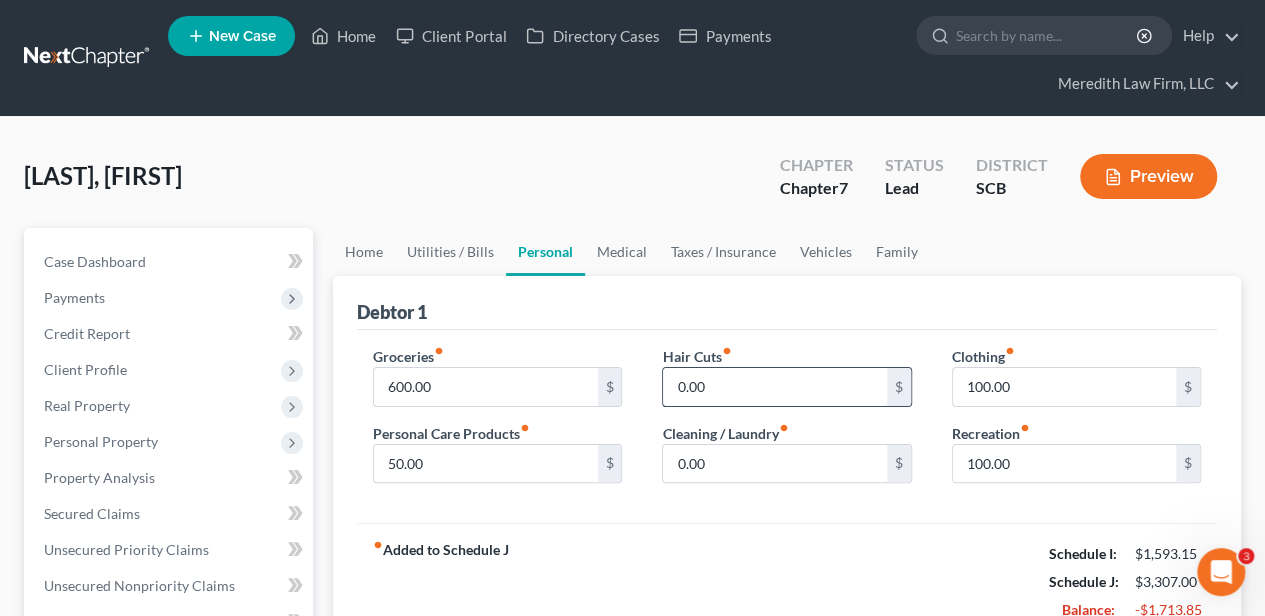 click on "0.00" at bounding box center (774, 387) 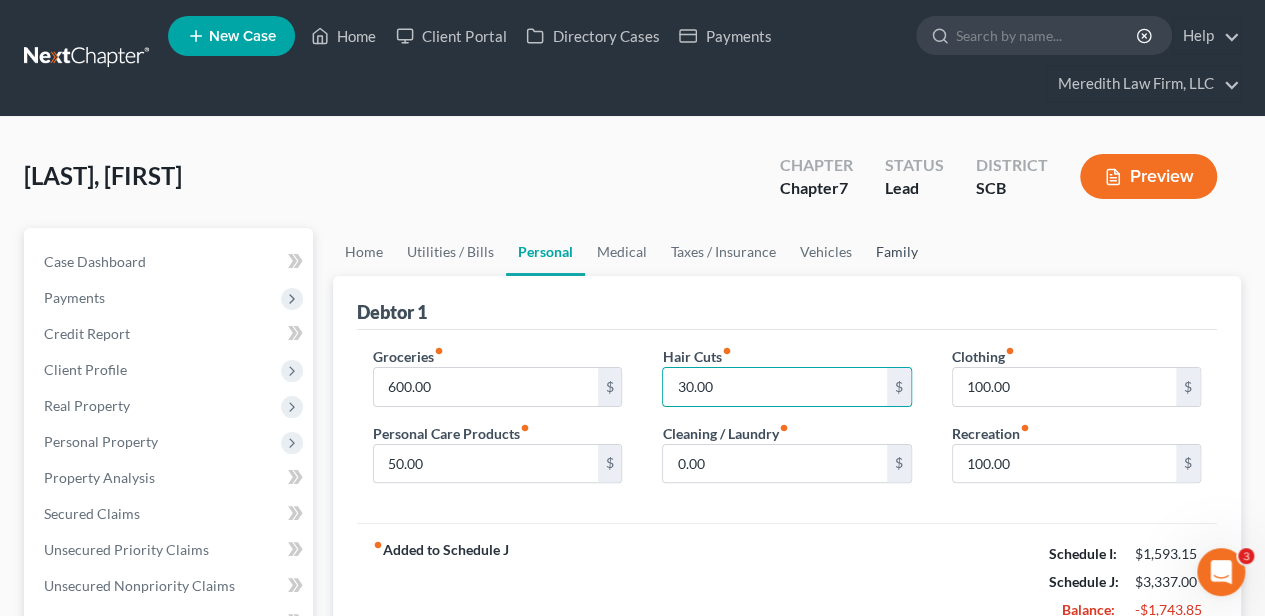 type on "30.00" 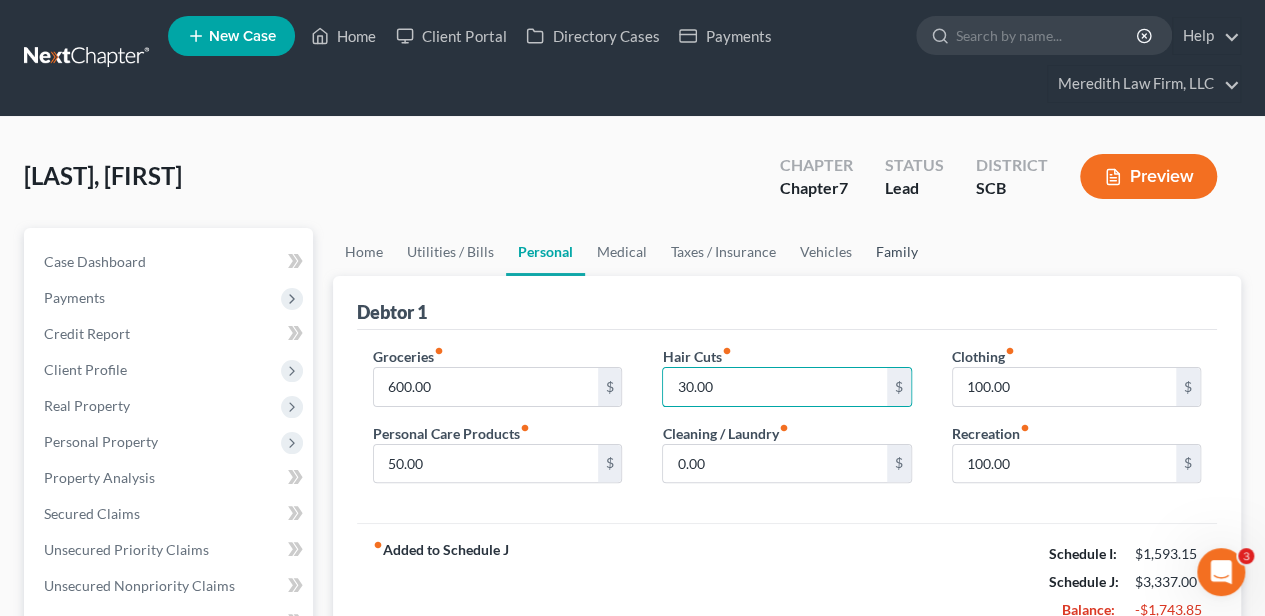 click on "Family" at bounding box center [897, 252] 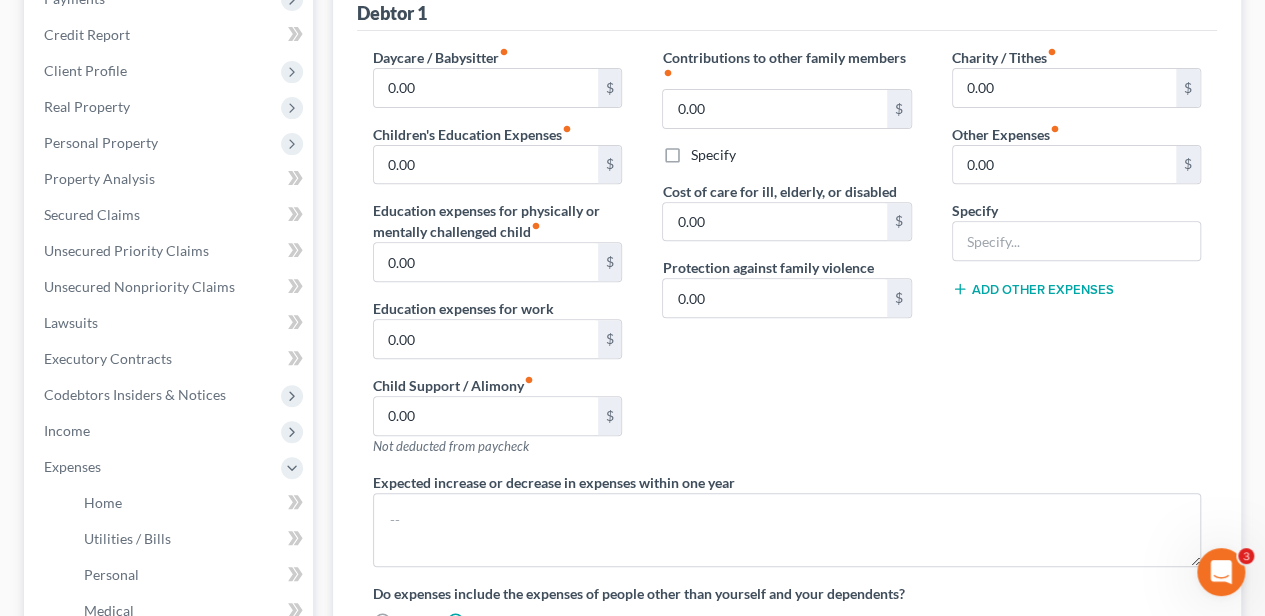 scroll, scrollTop: 333, scrollLeft: 0, axis: vertical 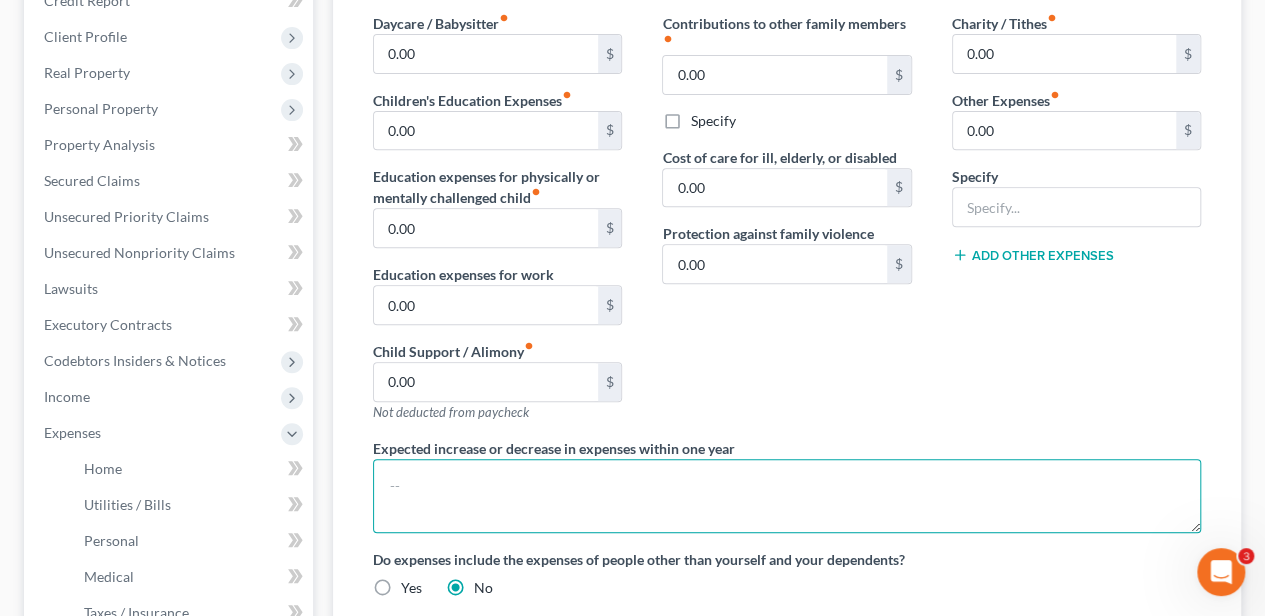 click at bounding box center [787, 496] 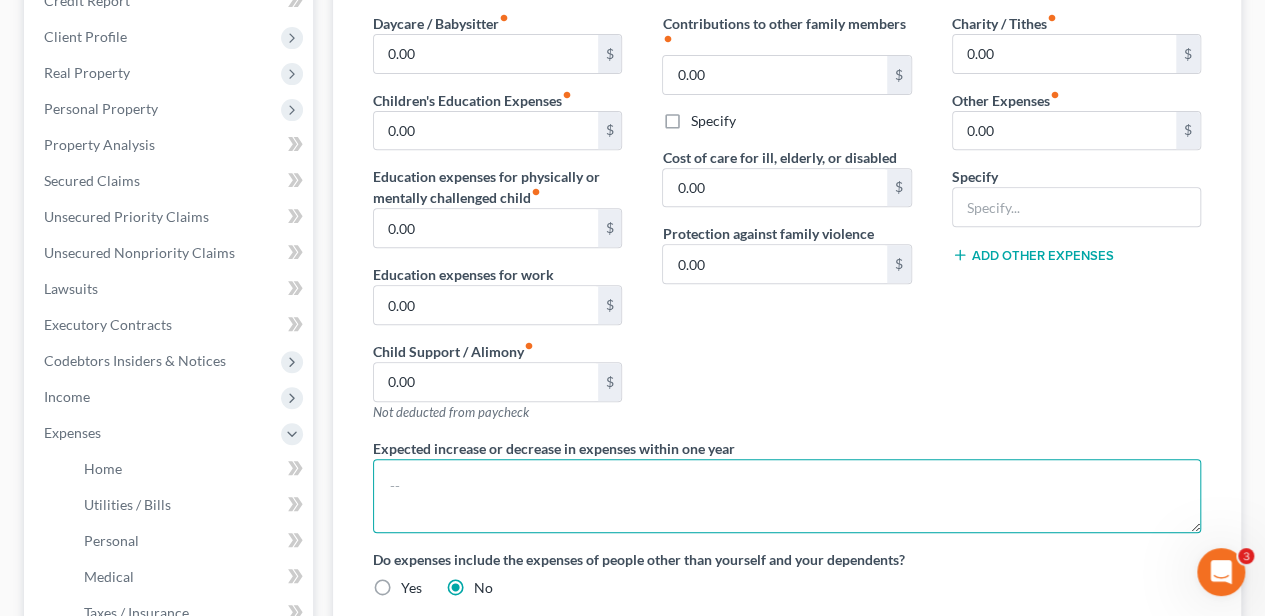 paste on "The debtor does not anticipate an increase or decrease in his expenditures of 10% or more at this time." 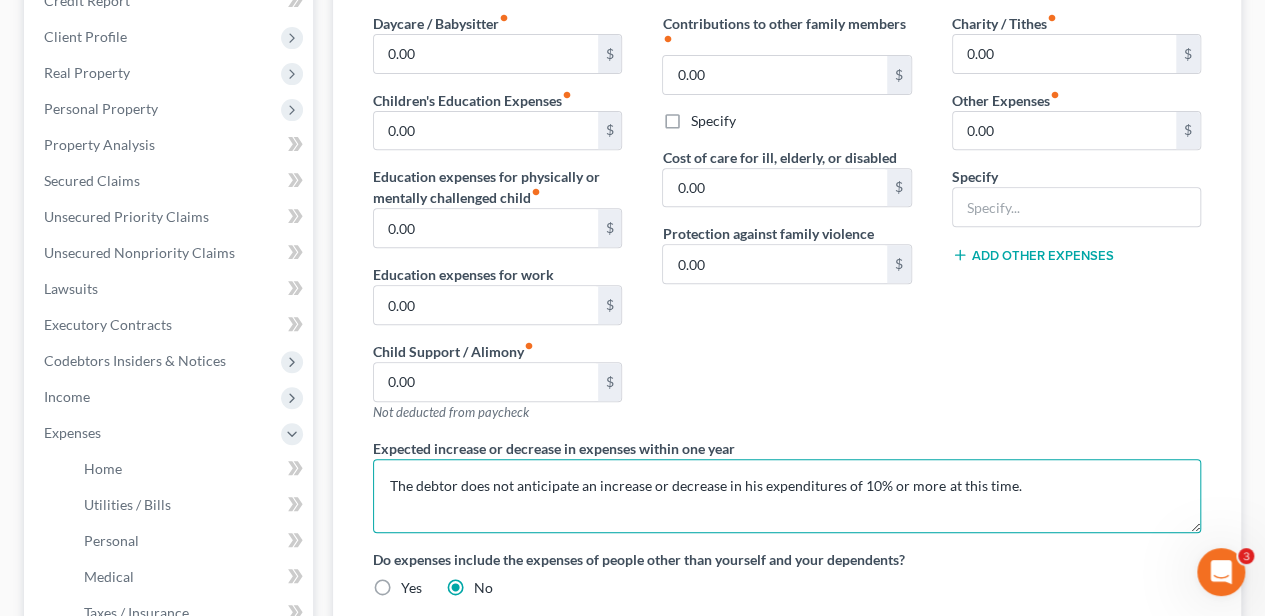 type on "The debtor does not anticipate an increase or decrease in his expenditures of 10% or more at this time." 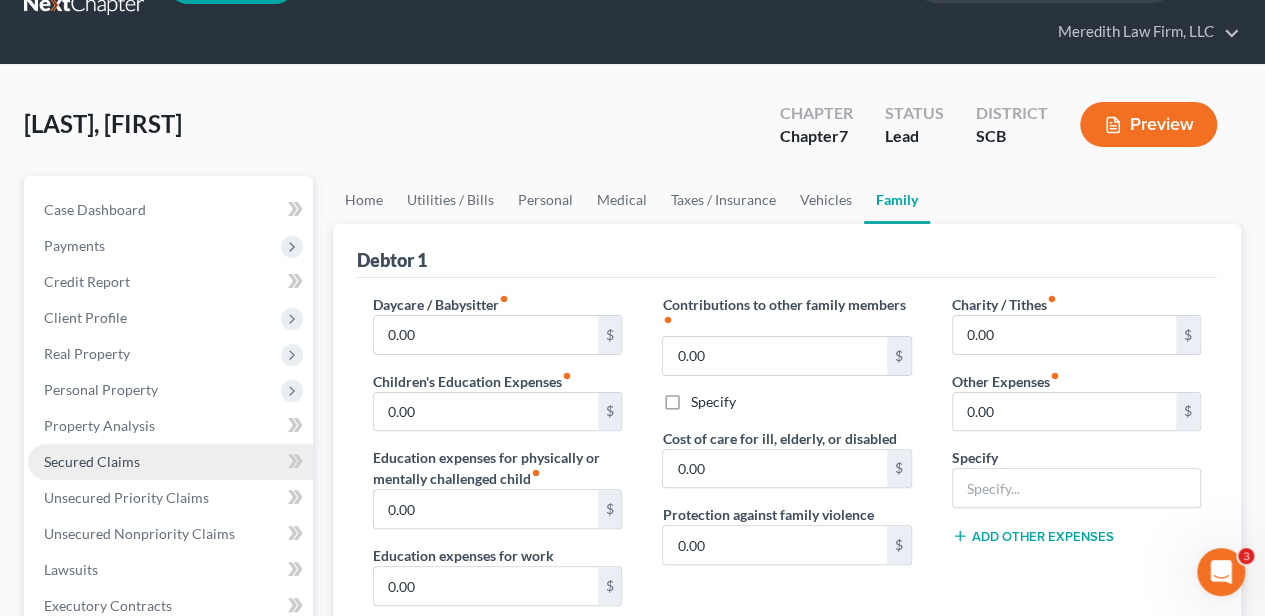 scroll, scrollTop: 0, scrollLeft: 0, axis: both 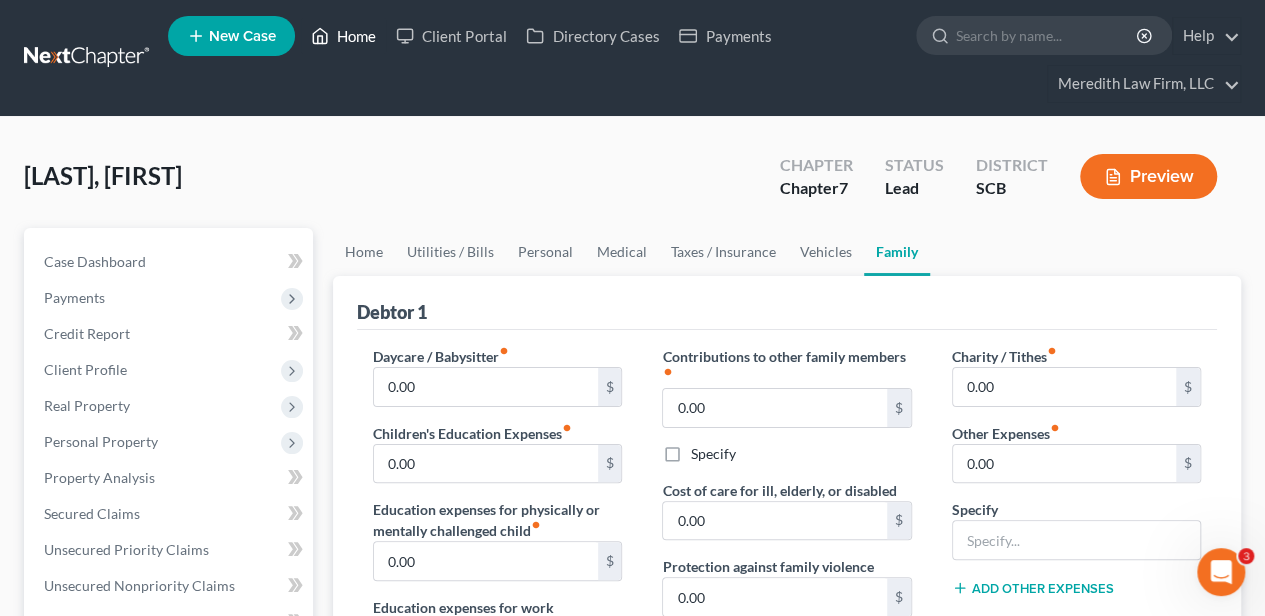 click on "Home" at bounding box center (343, 36) 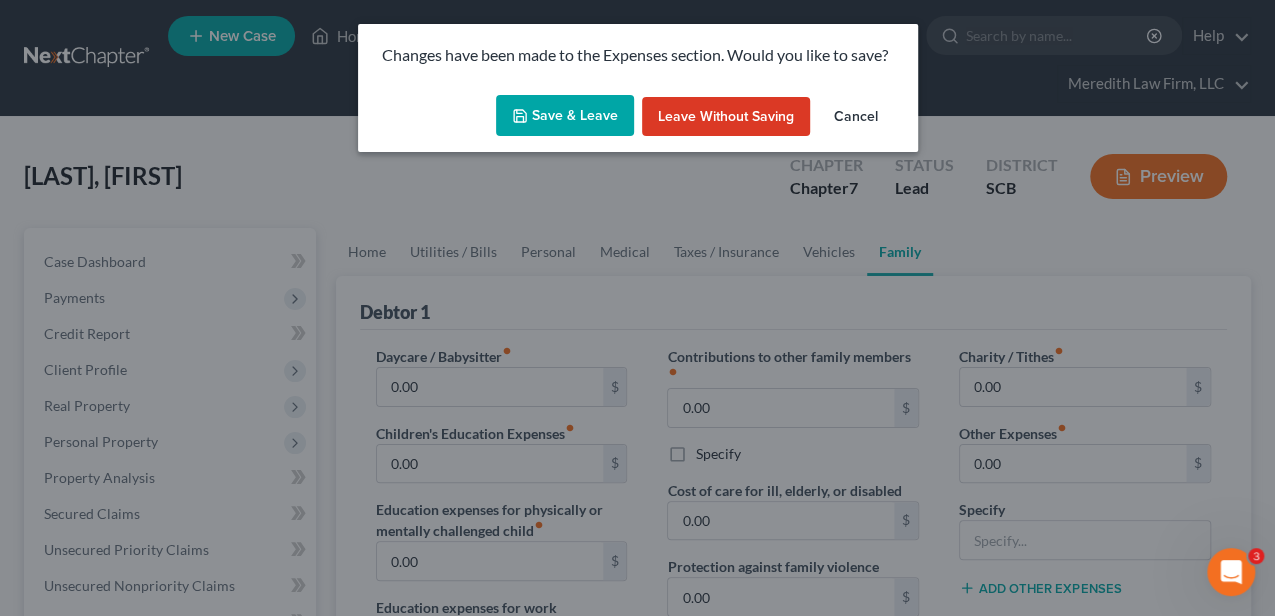 click on "Save & Leave" at bounding box center (565, 116) 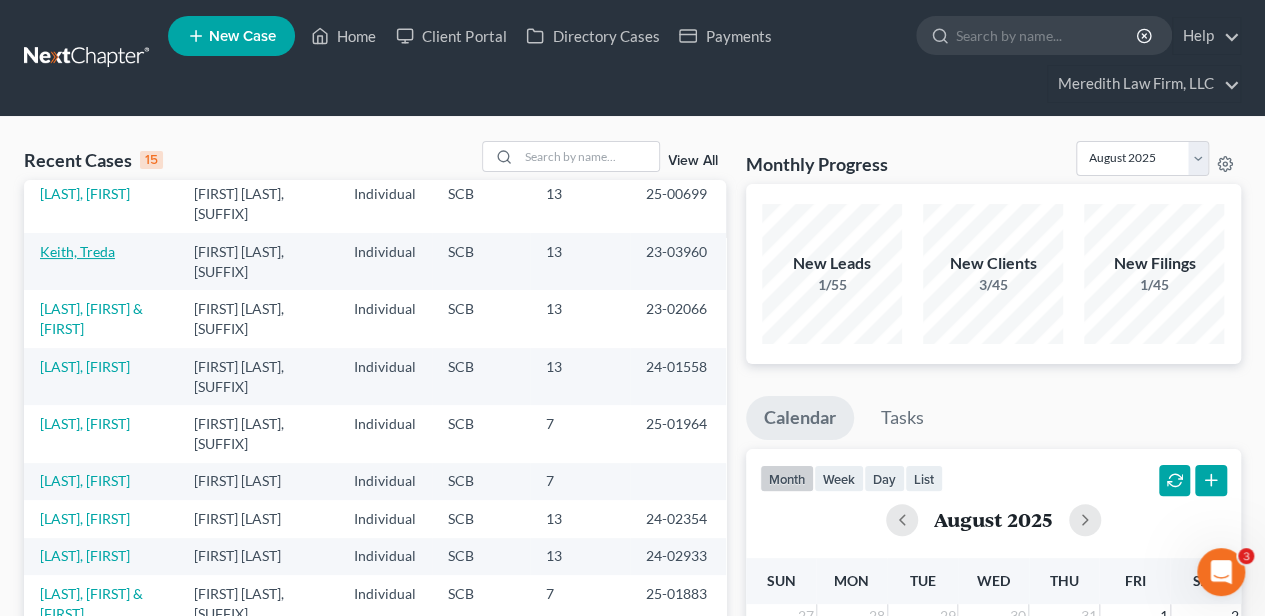 scroll, scrollTop: 200, scrollLeft: 0, axis: vertical 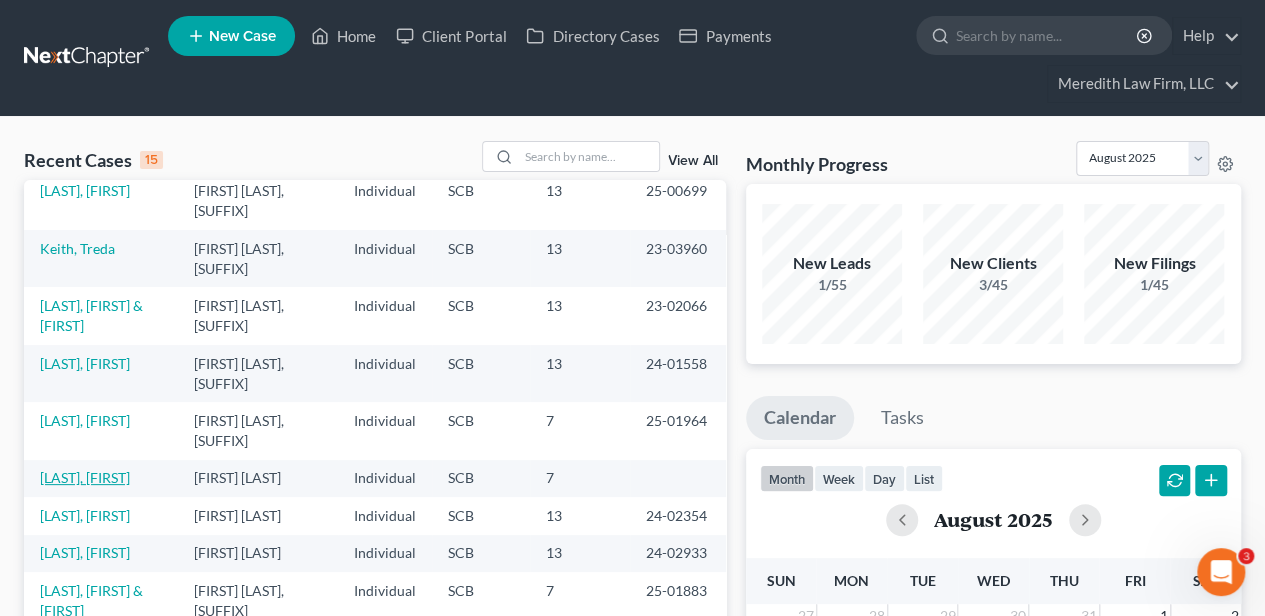 click on "[LAST], [FIRST]" at bounding box center [85, 477] 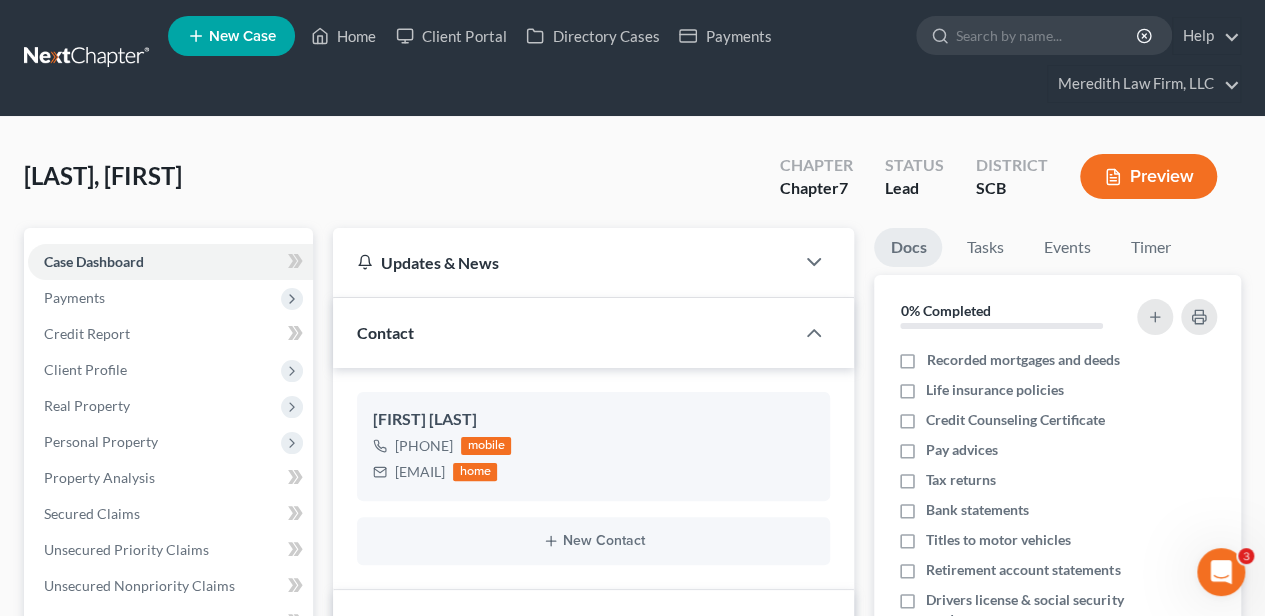 select on "2" 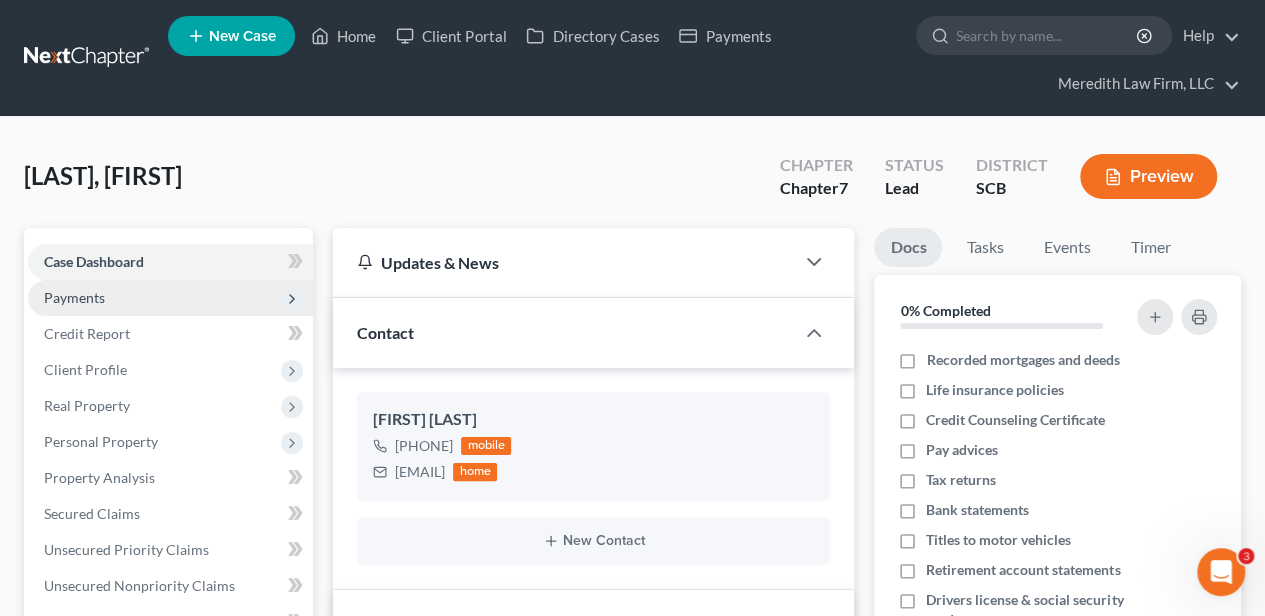 click on "Payments" at bounding box center (170, 298) 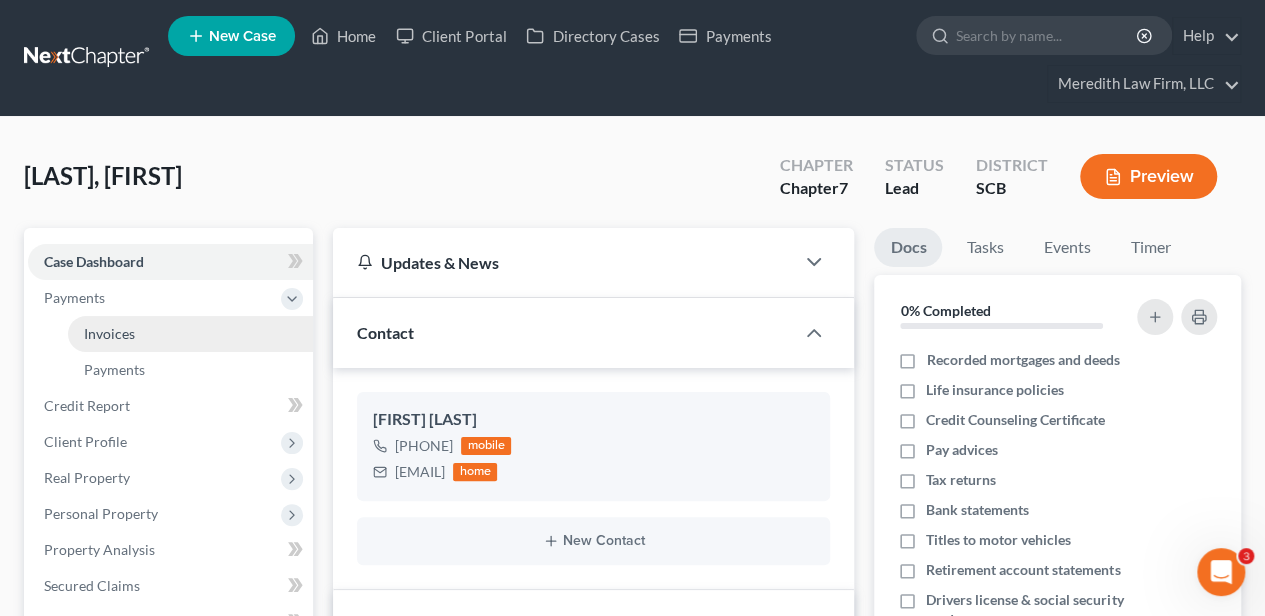 click on "Invoices" at bounding box center (109, 333) 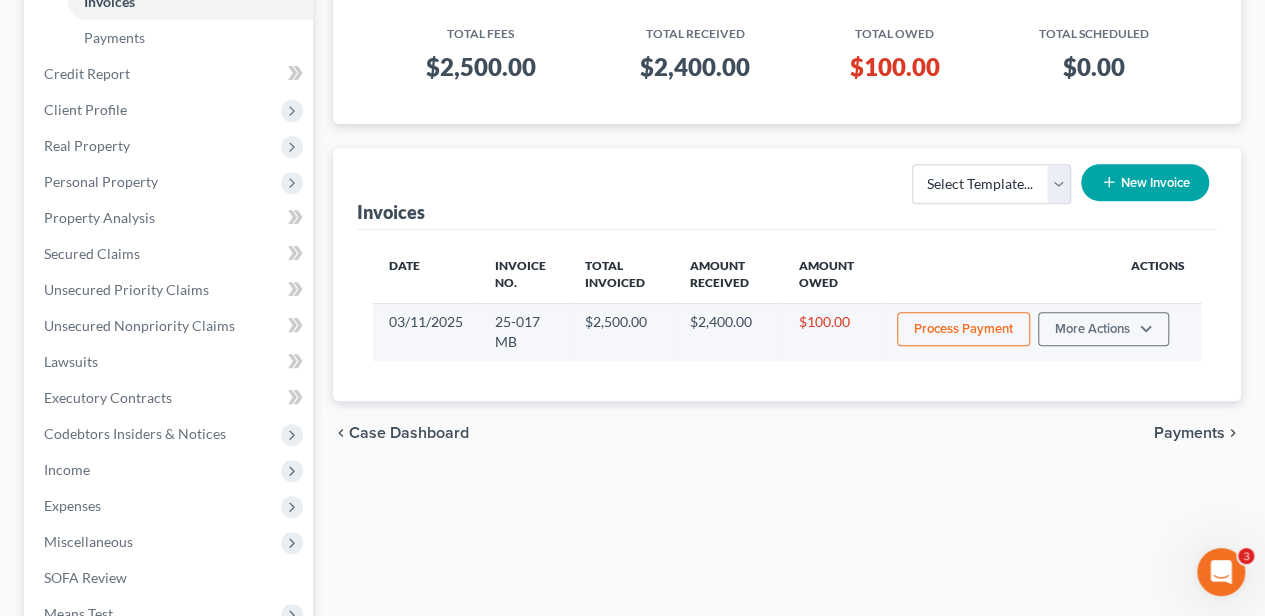 scroll, scrollTop: 333, scrollLeft: 0, axis: vertical 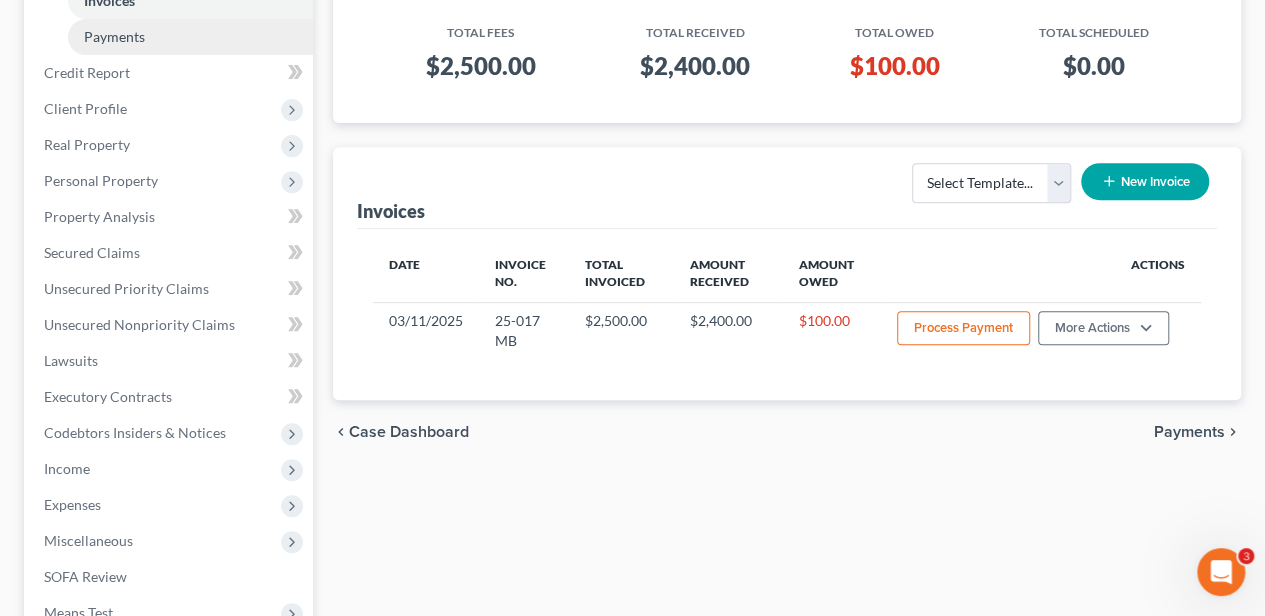 click on "Payments" at bounding box center (190, 37) 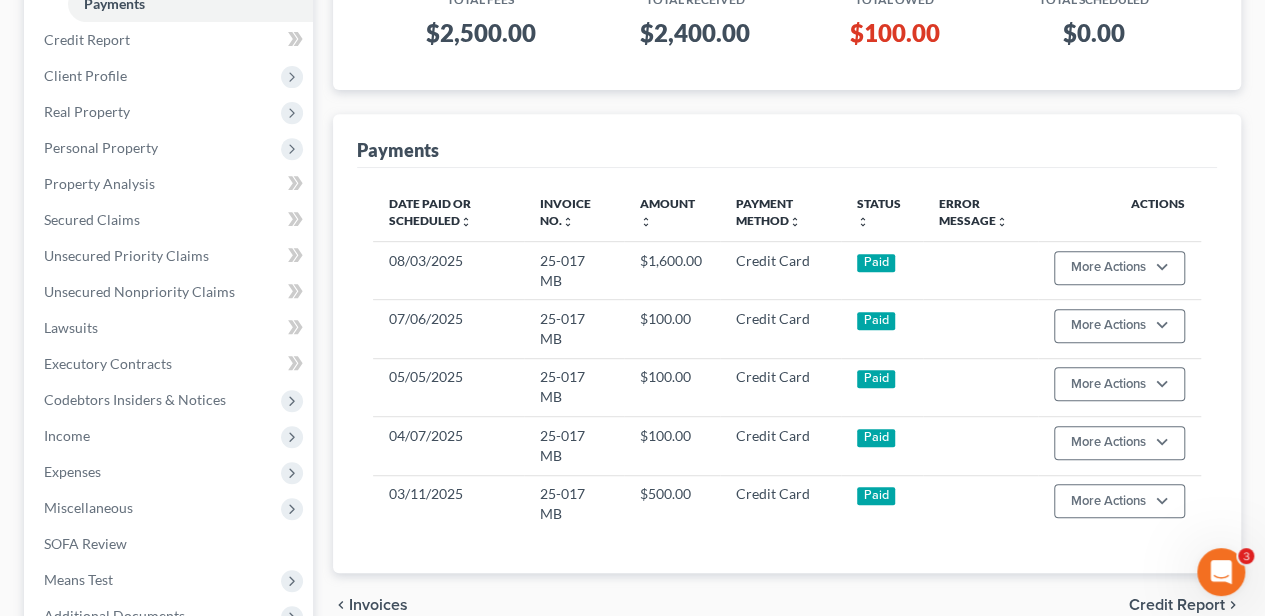 scroll, scrollTop: 400, scrollLeft: 0, axis: vertical 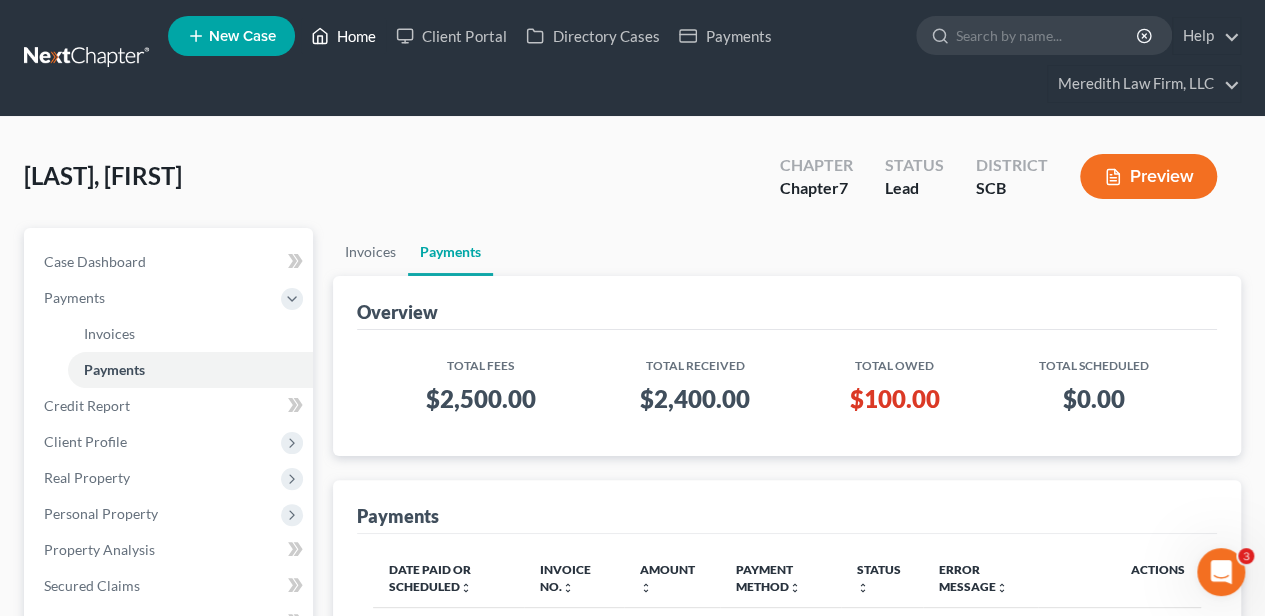 click on "Home" at bounding box center [343, 36] 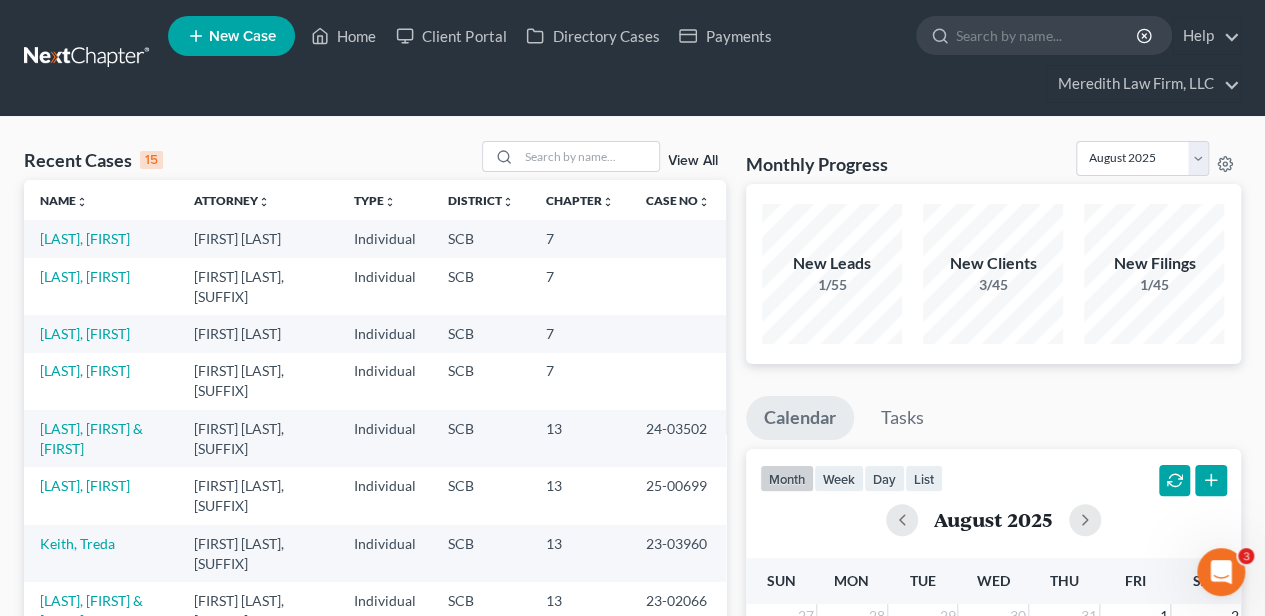 click on "New Case Home Client Portal Directory Cases Payments         - No Result - See all results Or Press Enter... Help Help Center Webinars Training Videos What's new Meredith Law Firm, LLC Meredith Law Firm, LLC kkeen@meredithlawfirm.com My Account Settings Plan + Billing Account Add-Ons Log out" at bounding box center (704, 58) 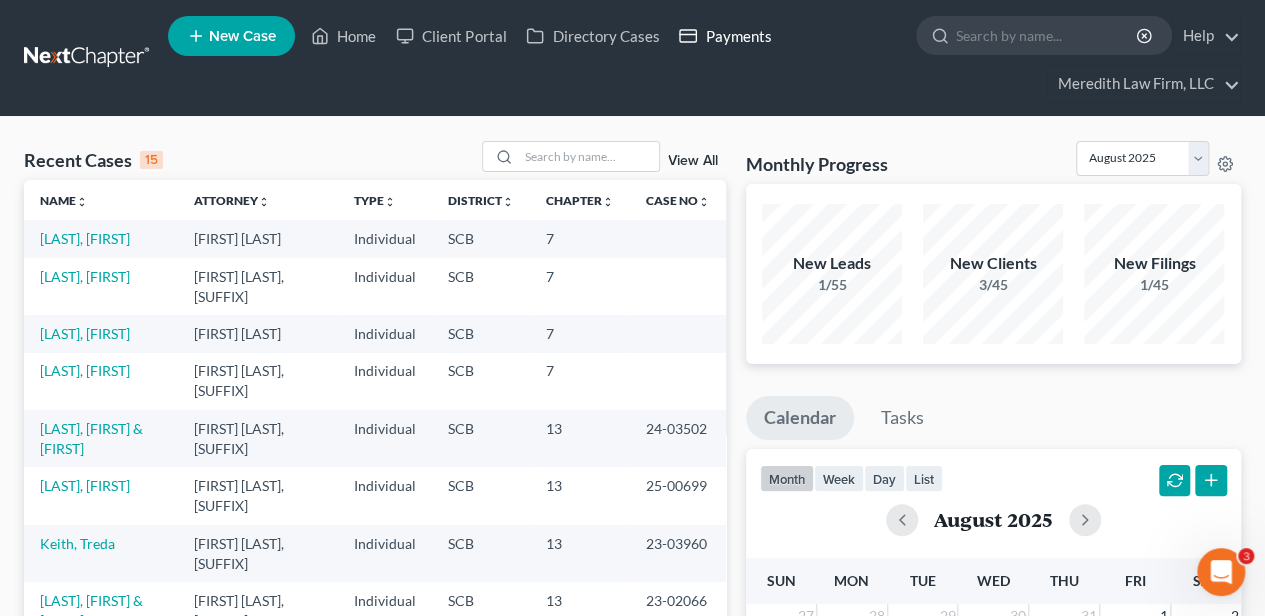 click on "Payments" at bounding box center [725, 36] 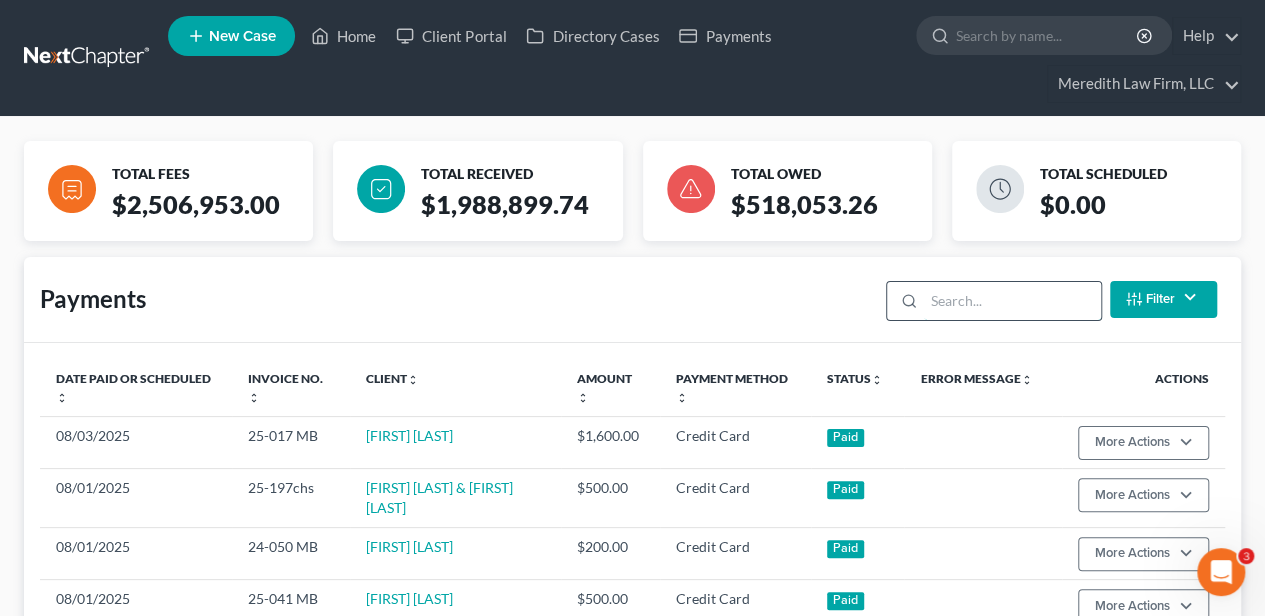click at bounding box center (1012, 301) 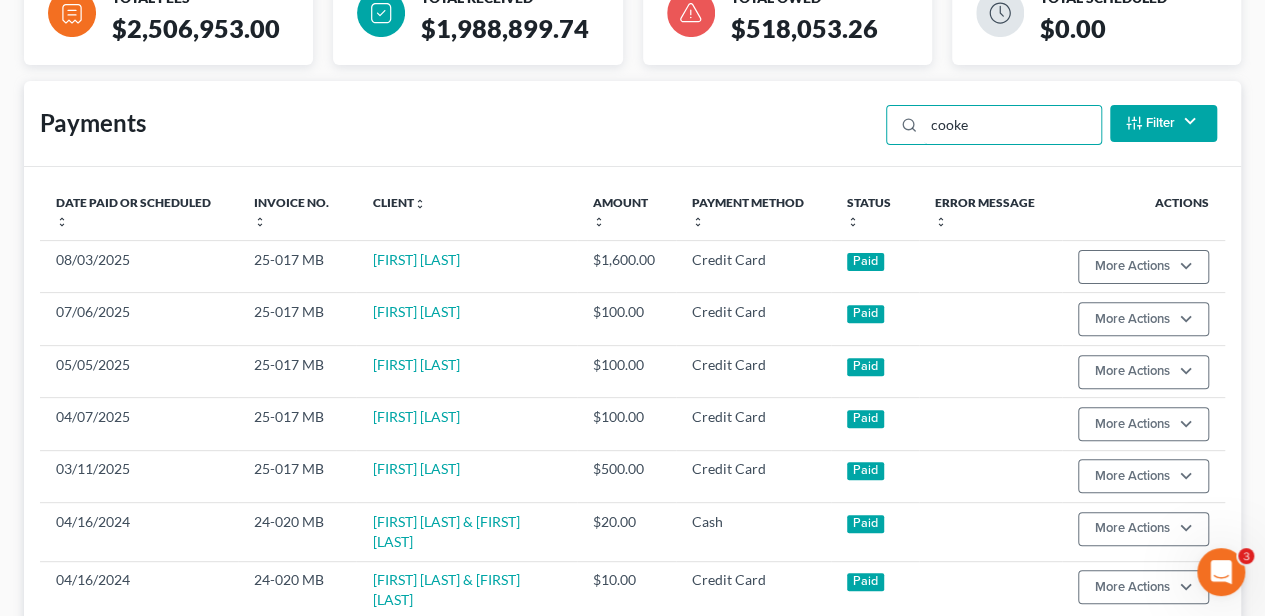 scroll, scrollTop: 200, scrollLeft: 0, axis: vertical 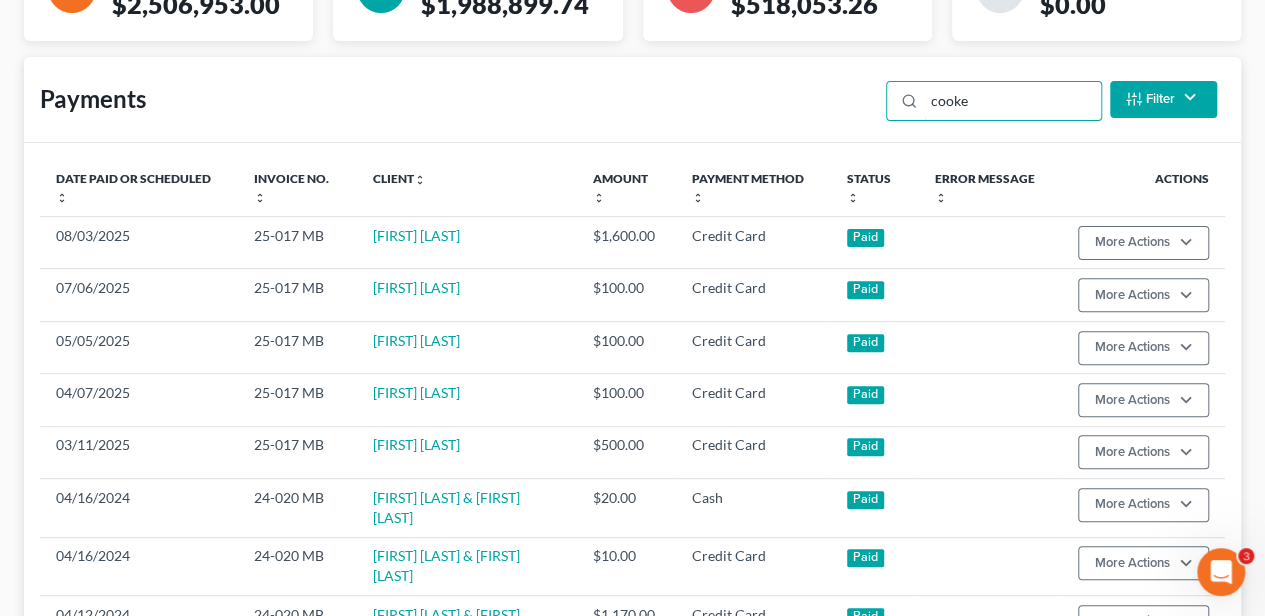 type on "cooke" 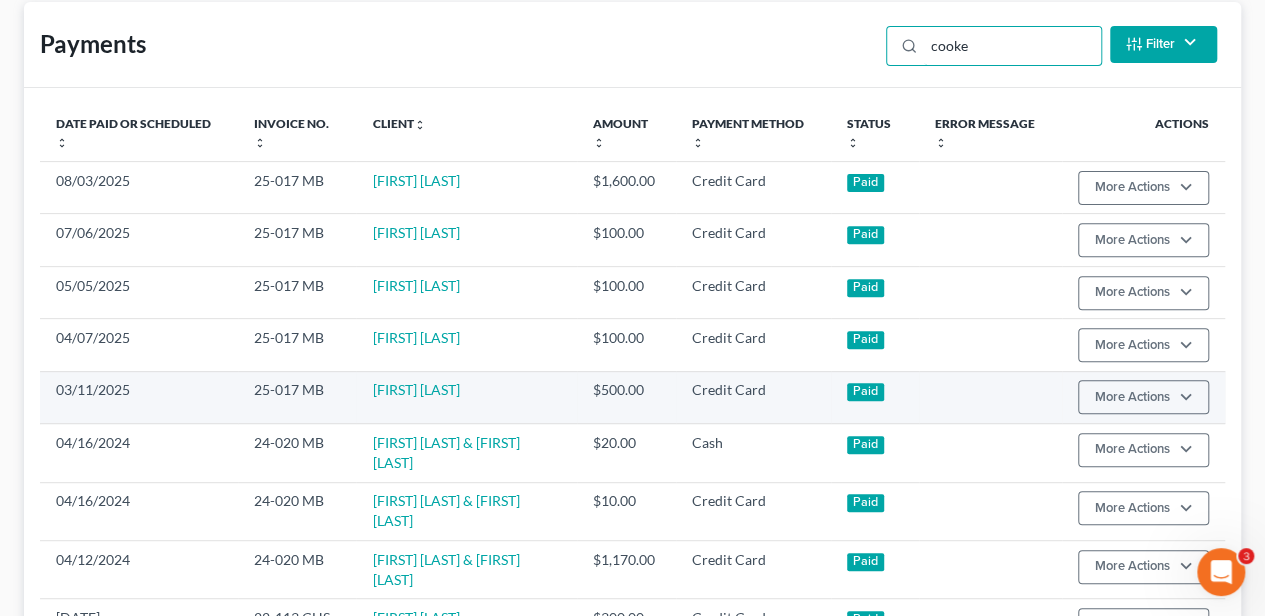 scroll, scrollTop: 225, scrollLeft: 0, axis: vertical 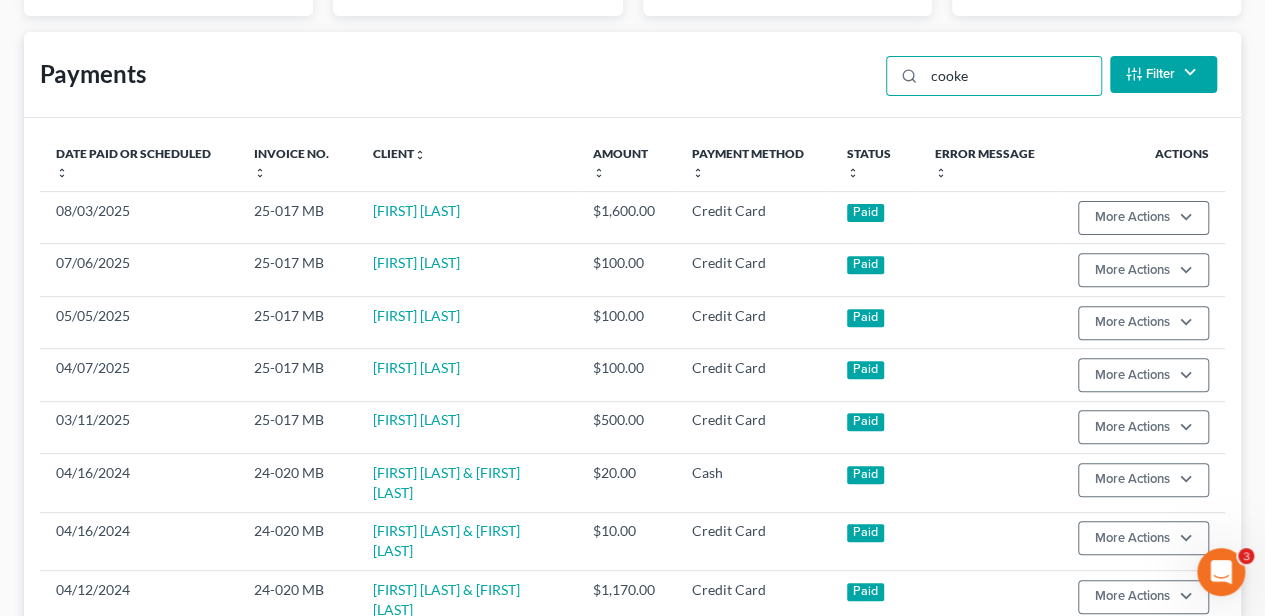 click on "Filter" at bounding box center (1163, 74) 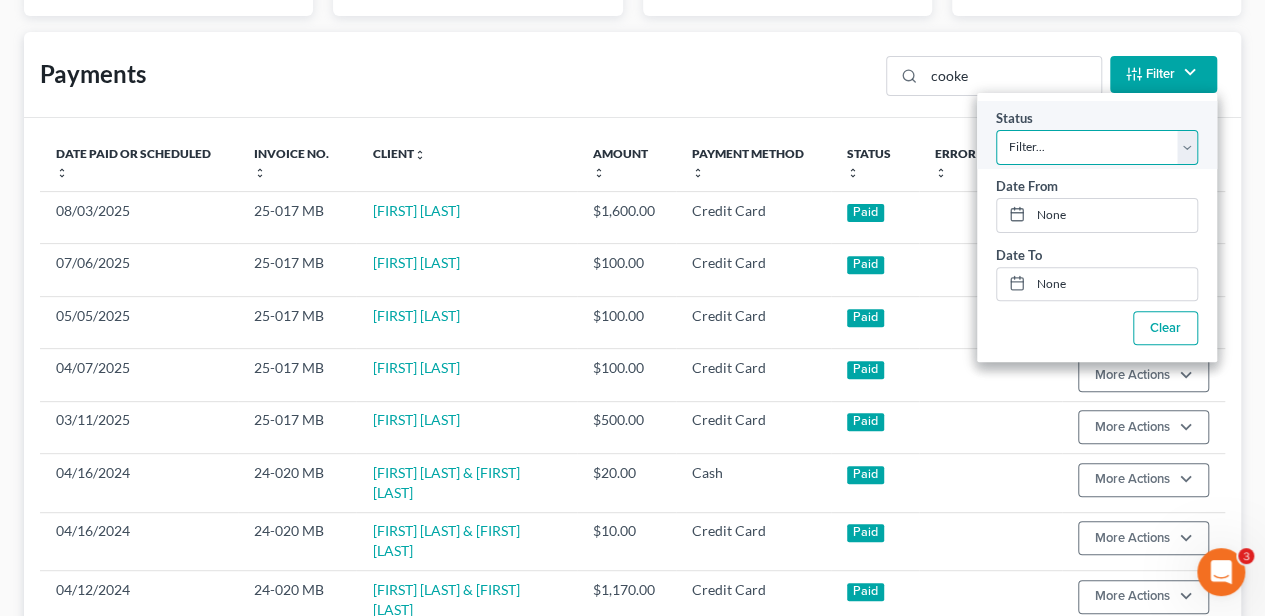 click on "Filter... Scheduled Paid Pending Declined Refunded Canceled" at bounding box center [1097, 147] 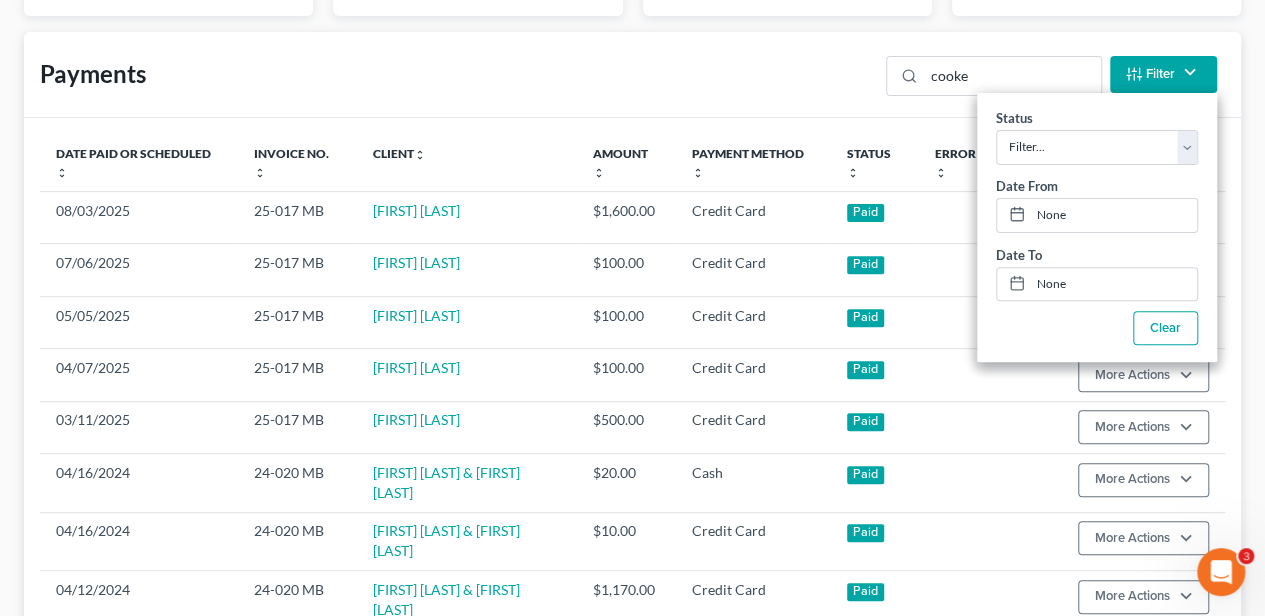 click on "Payments         cooke Filter Status Filter... Scheduled Paid Pending Declined Refunded Canceled Date From
None
close
Date
Time
chevron_left
August 2025
chevron_right
Su M Tu W Th F Sa
27 28 29 30 31 1 2
3 4 5 6 7 8 9
10 11 12 13 14 15 16
17 18 19 20 21 22 23
24 25 26 27 28 29 30
31 1 2 3 4 5 6
Clear
Date To
None
close
Date
Time
chevron_left
August 2025
chevron_right
Su M Tu W Th F Sa
27 28 29 30 31 1 2" at bounding box center (632, 75) 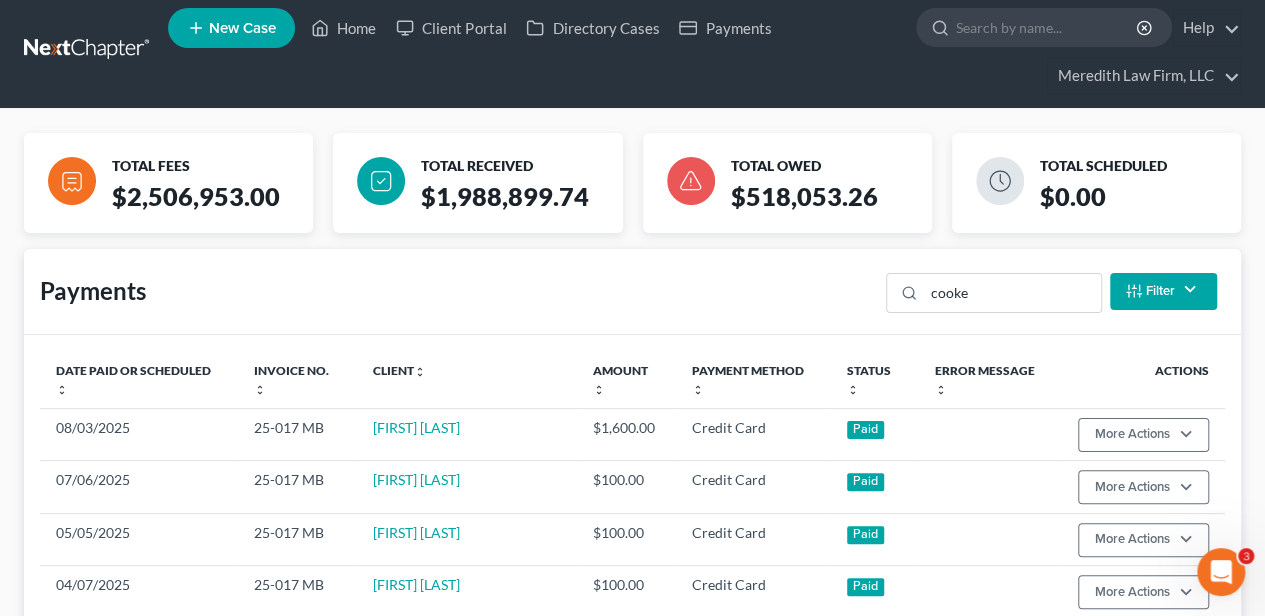 scroll, scrollTop: 0, scrollLeft: 0, axis: both 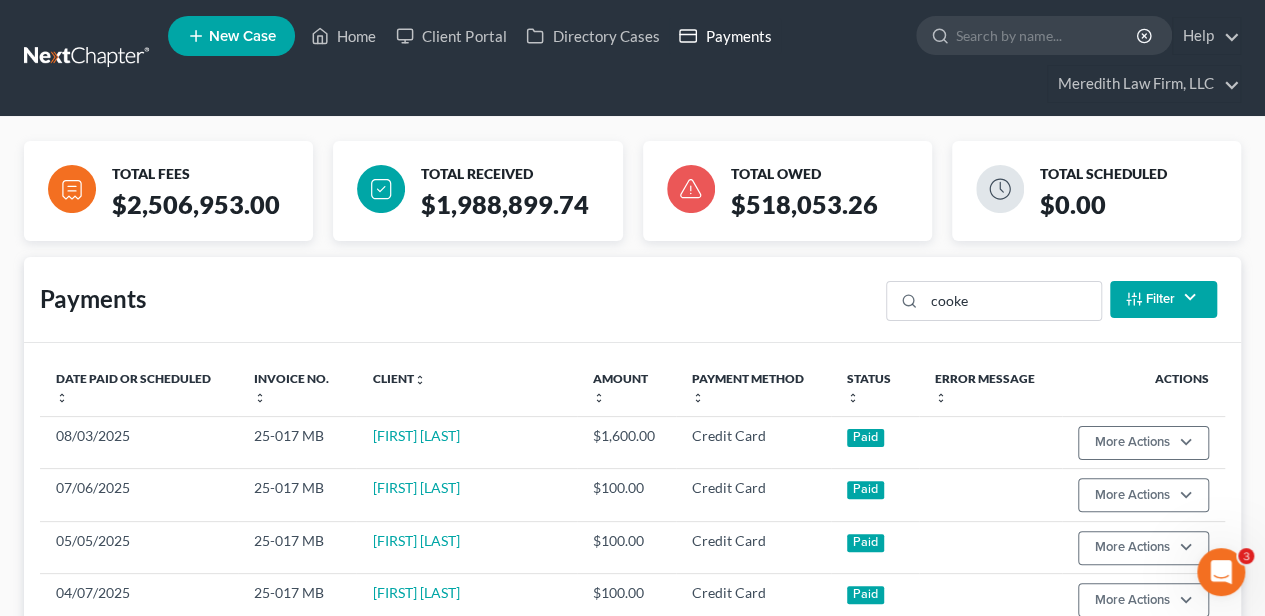 click on "Payments" at bounding box center [725, 36] 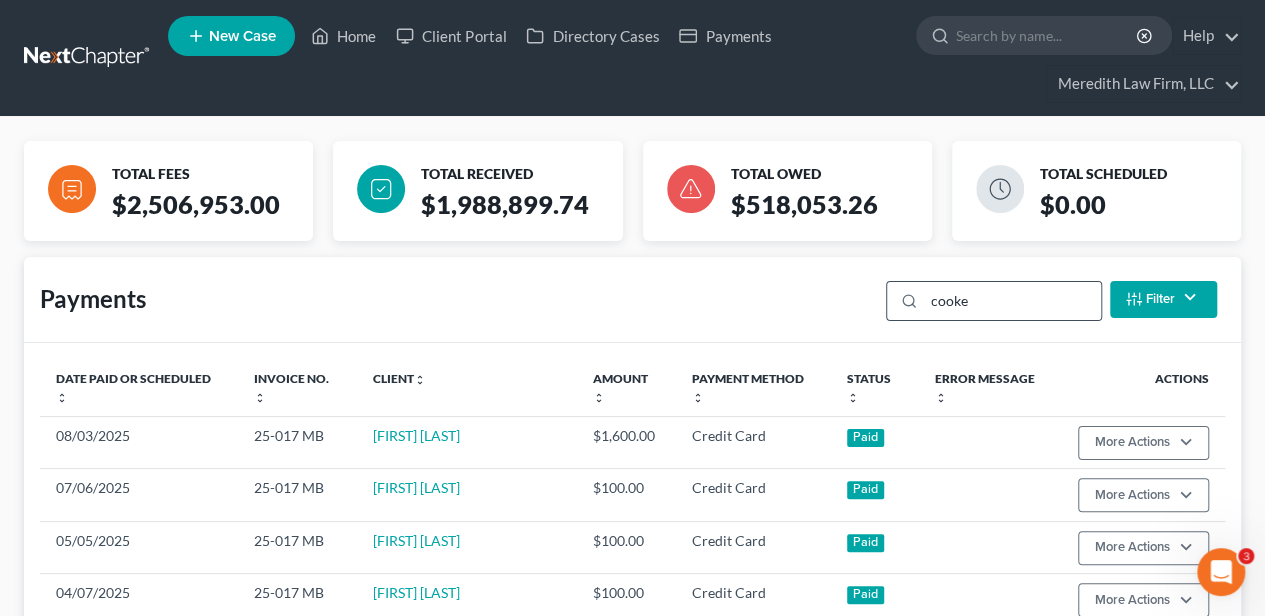 click at bounding box center [905, 301] 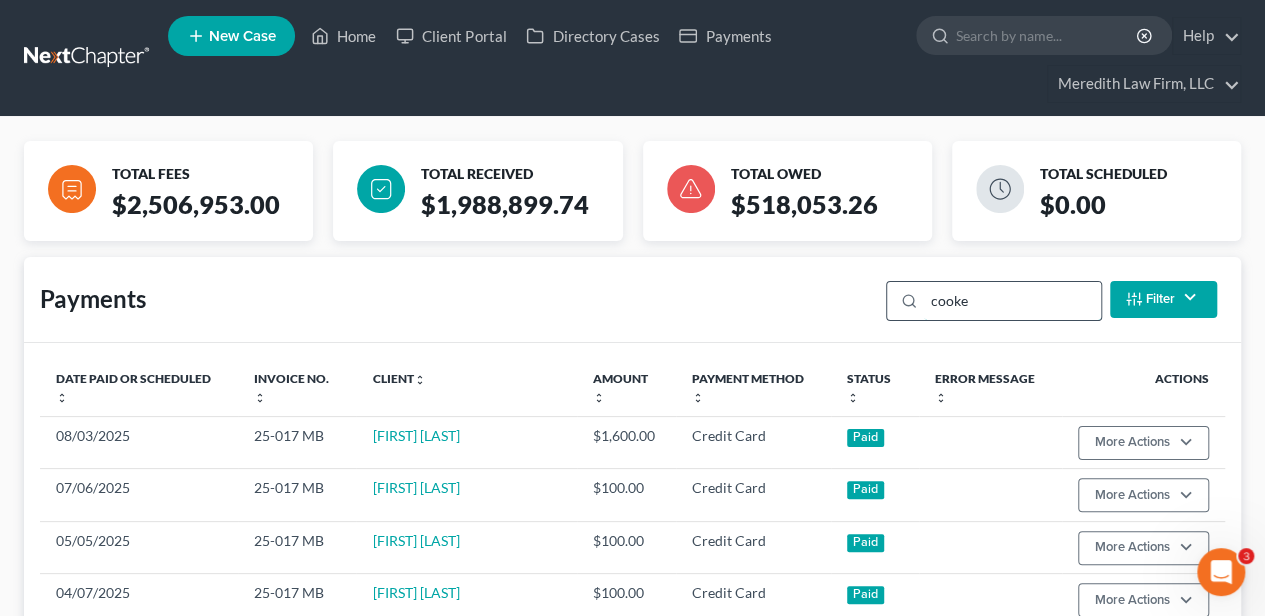 click on "cooke" at bounding box center (1012, 301) 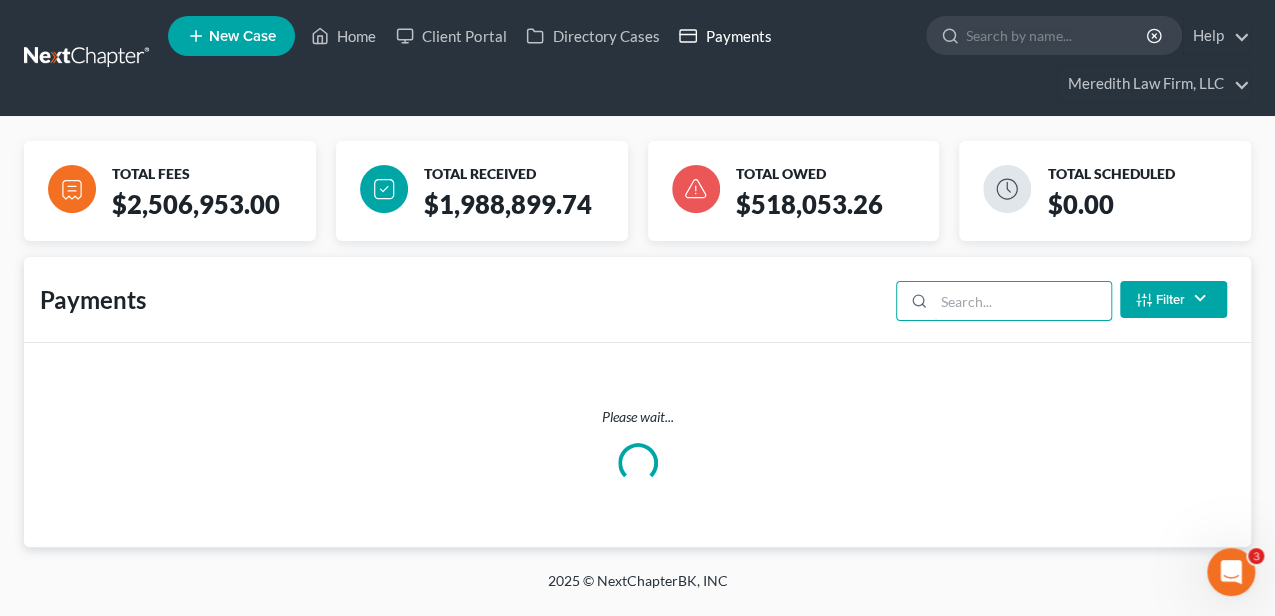 type 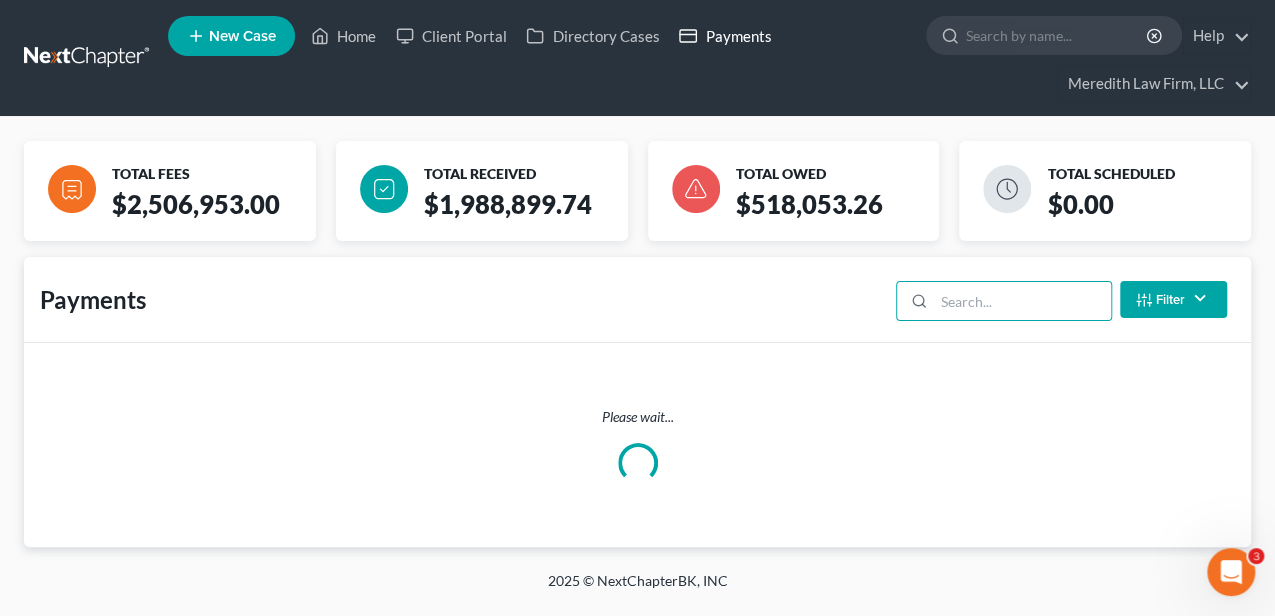 click on "Payments" at bounding box center [725, 36] 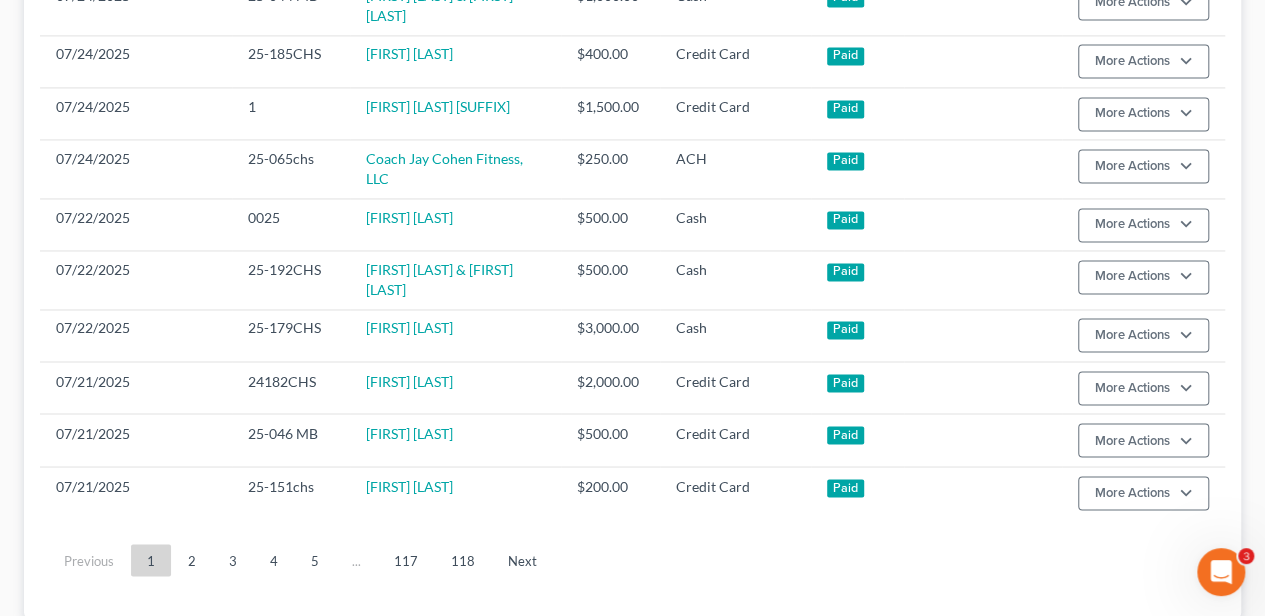 scroll, scrollTop: 1535, scrollLeft: 0, axis: vertical 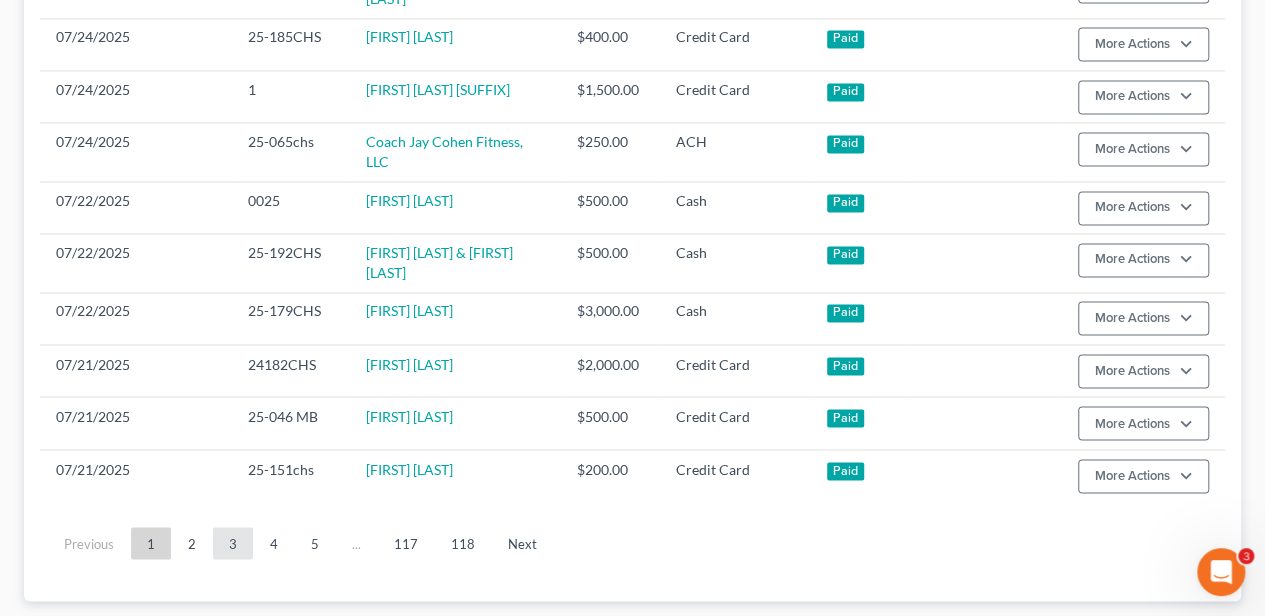 click on "3" at bounding box center [233, 543] 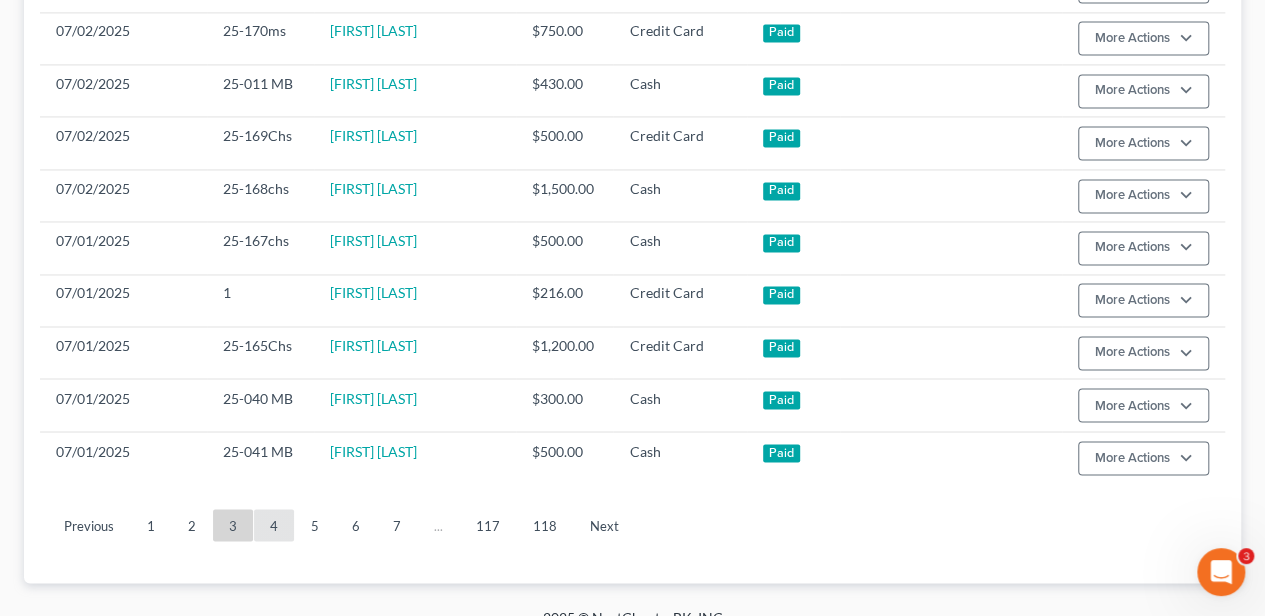 click on "4" at bounding box center [274, 525] 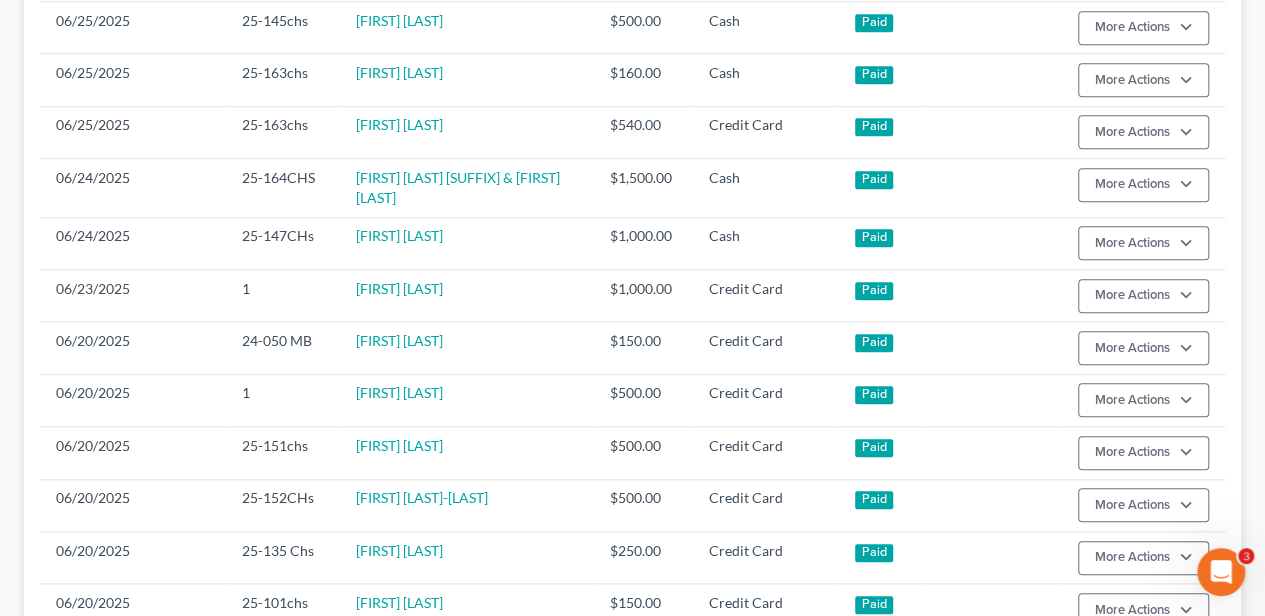 scroll, scrollTop: 715, scrollLeft: 0, axis: vertical 